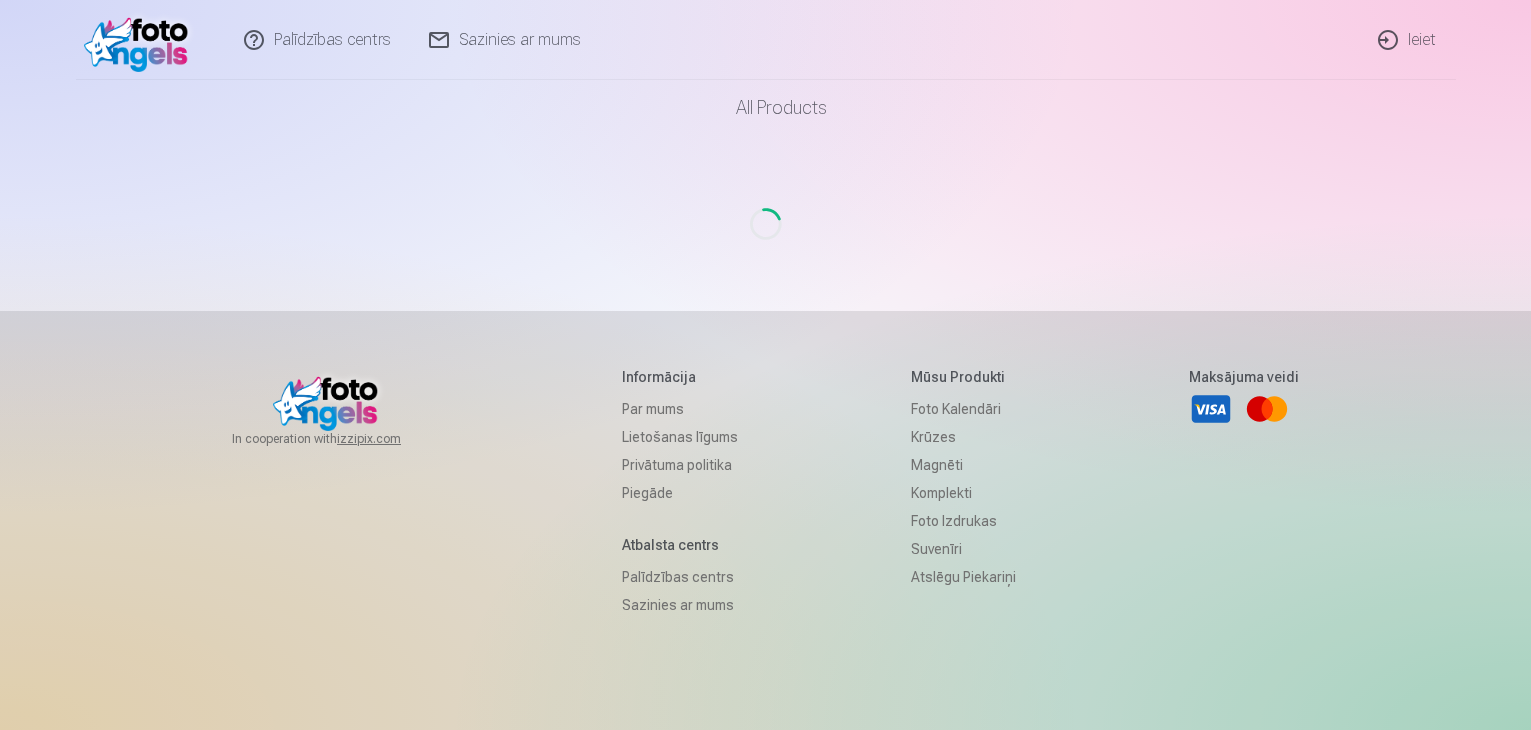 scroll, scrollTop: 0, scrollLeft: 0, axis: both 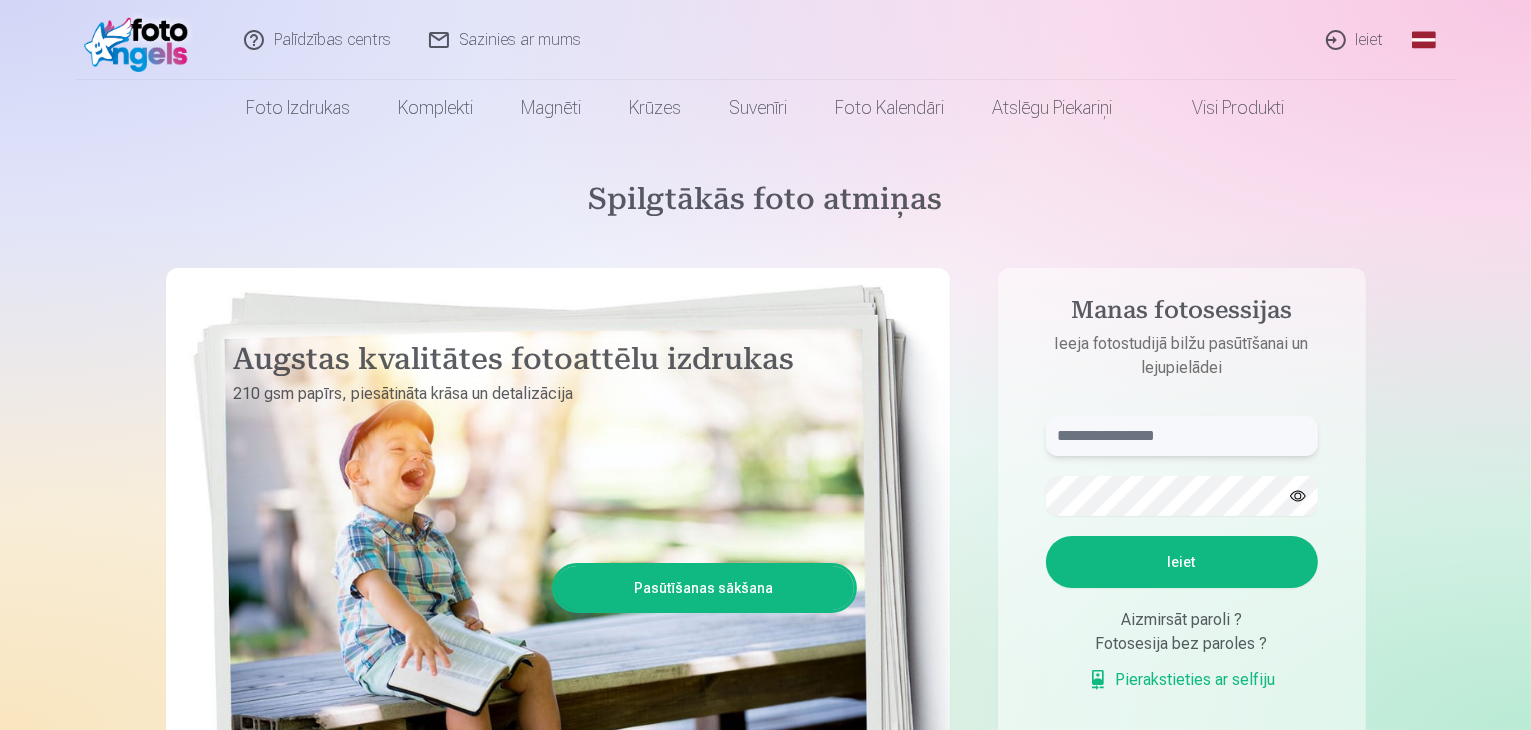 click at bounding box center [1182, 436] 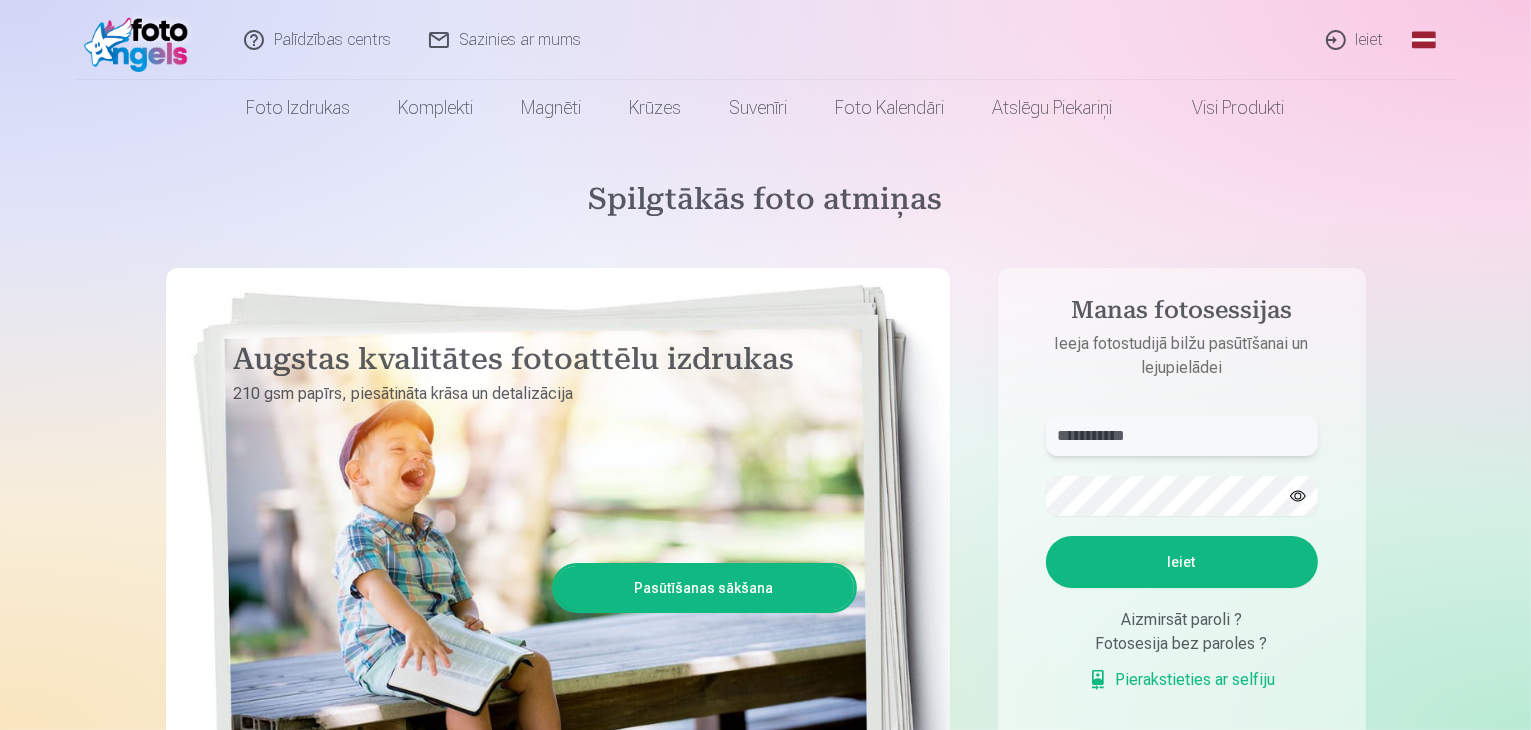 type on "**********" 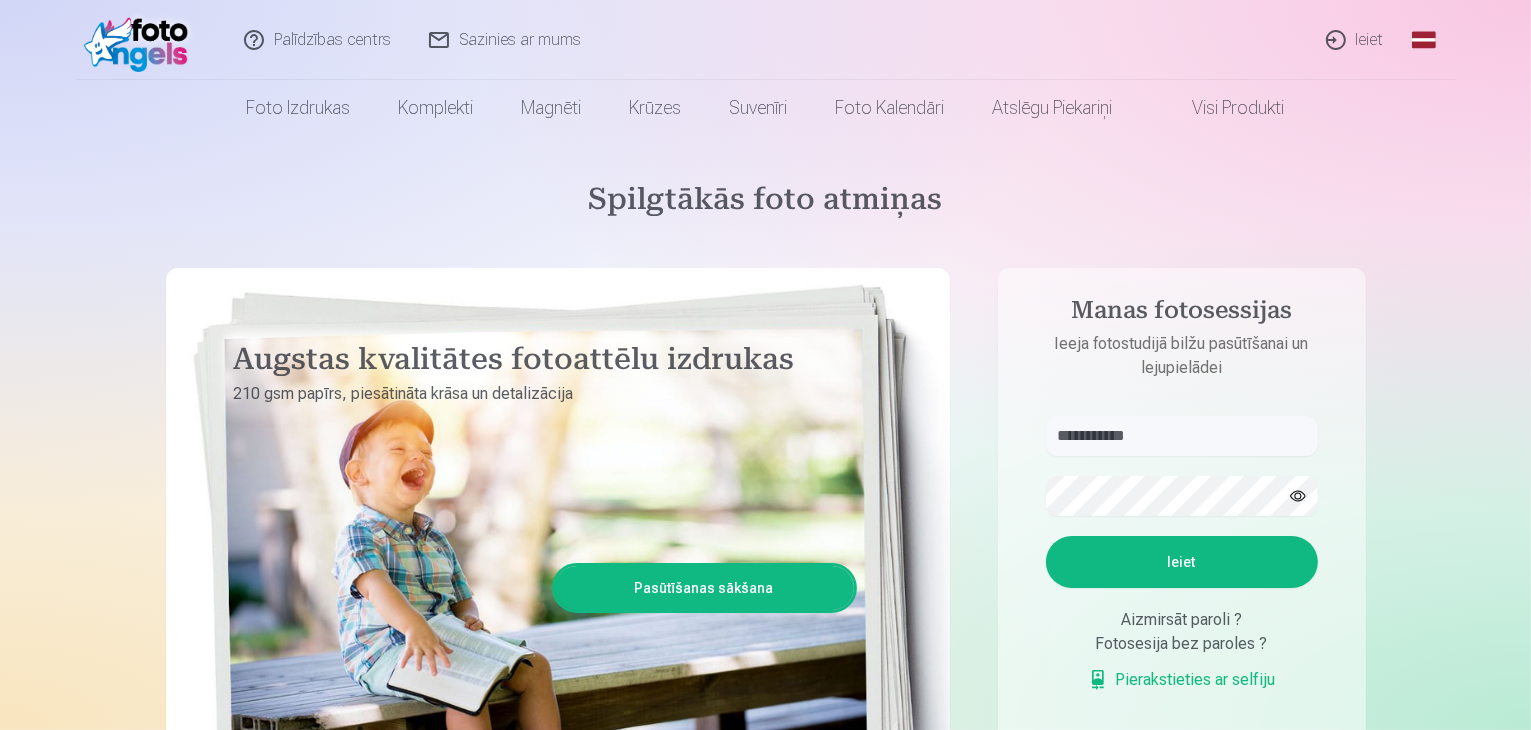 click on "Ieiet" at bounding box center [1182, 562] 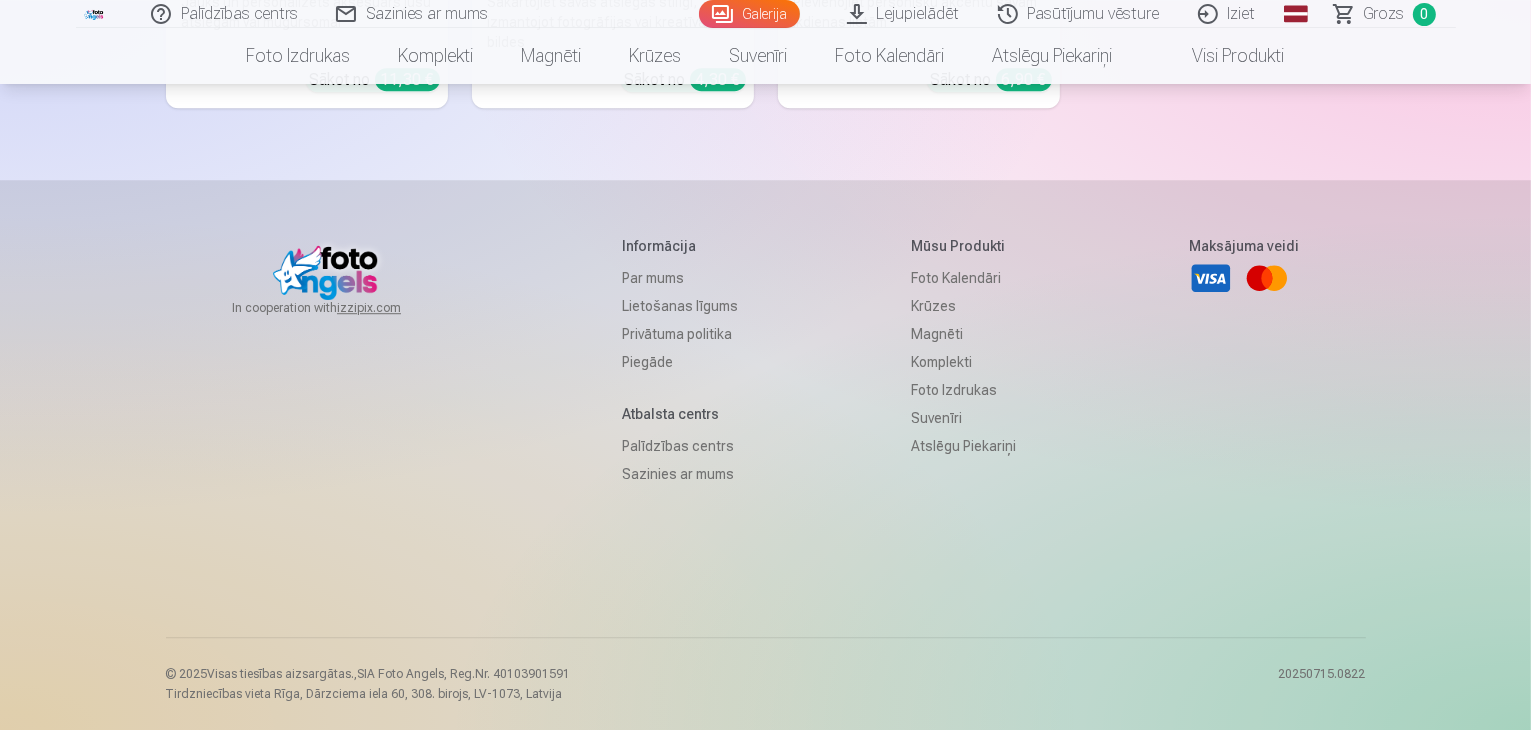 scroll, scrollTop: 17300, scrollLeft: 0, axis: vertical 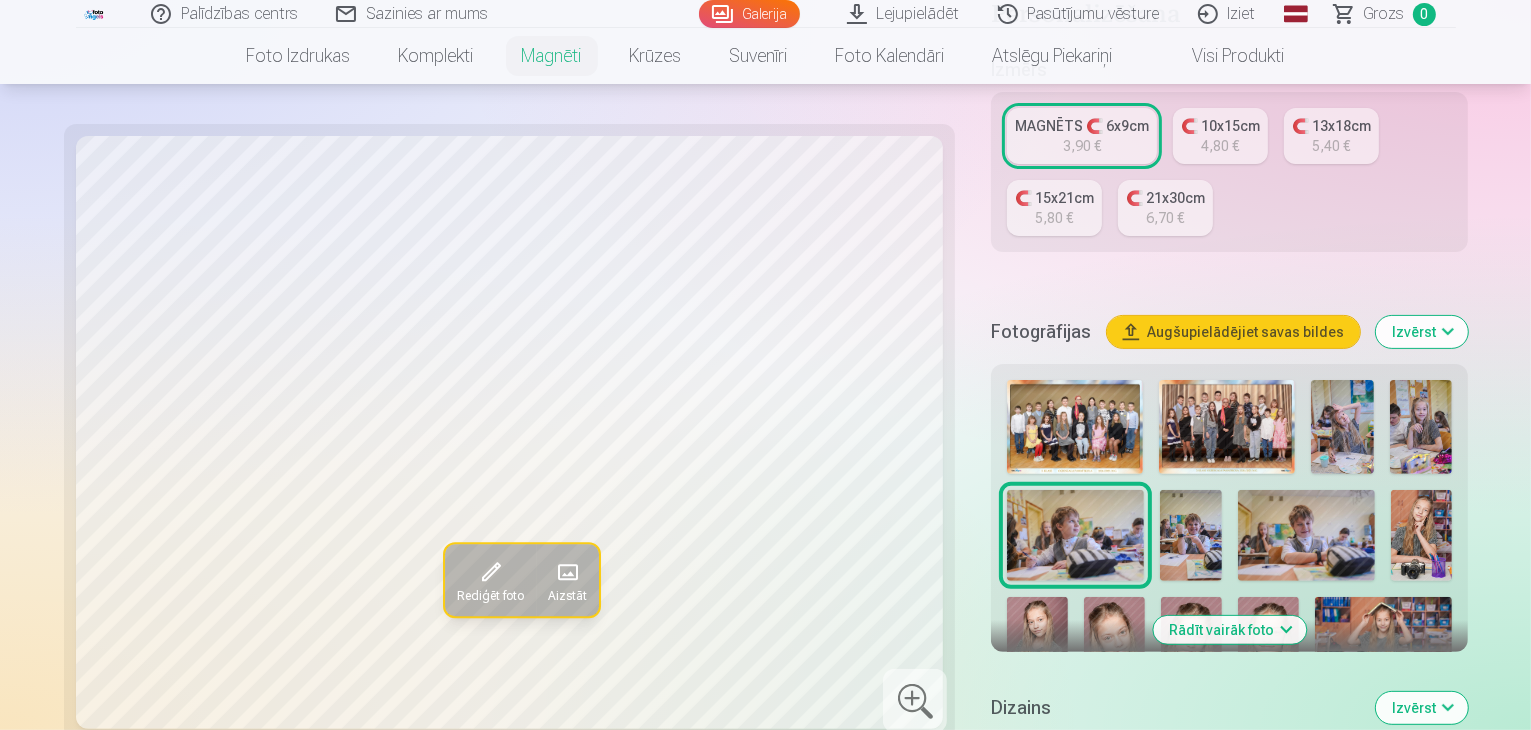 click on "Rādīt vairāk foto" at bounding box center (1229, 630) 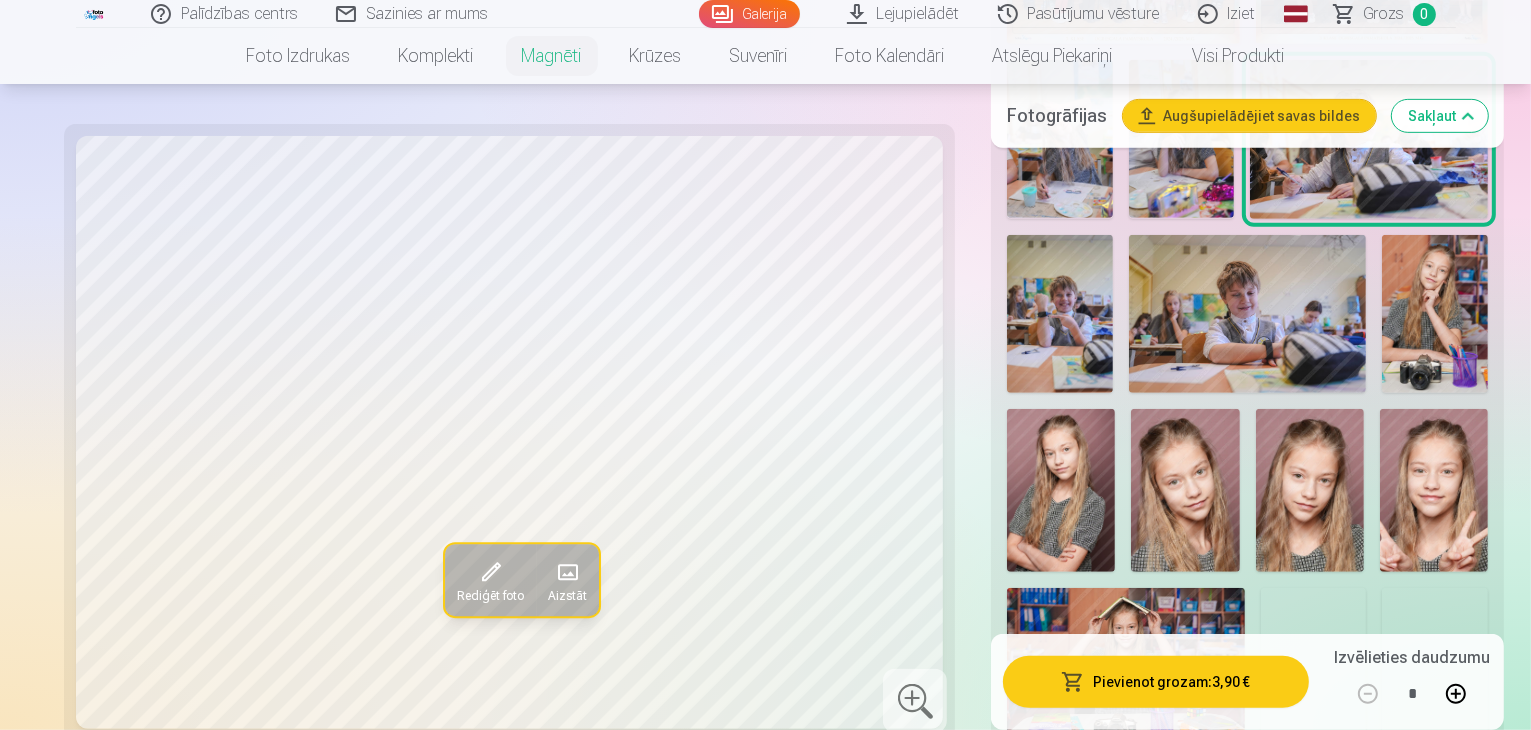 scroll, scrollTop: 1200, scrollLeft: 0, axis: vertical 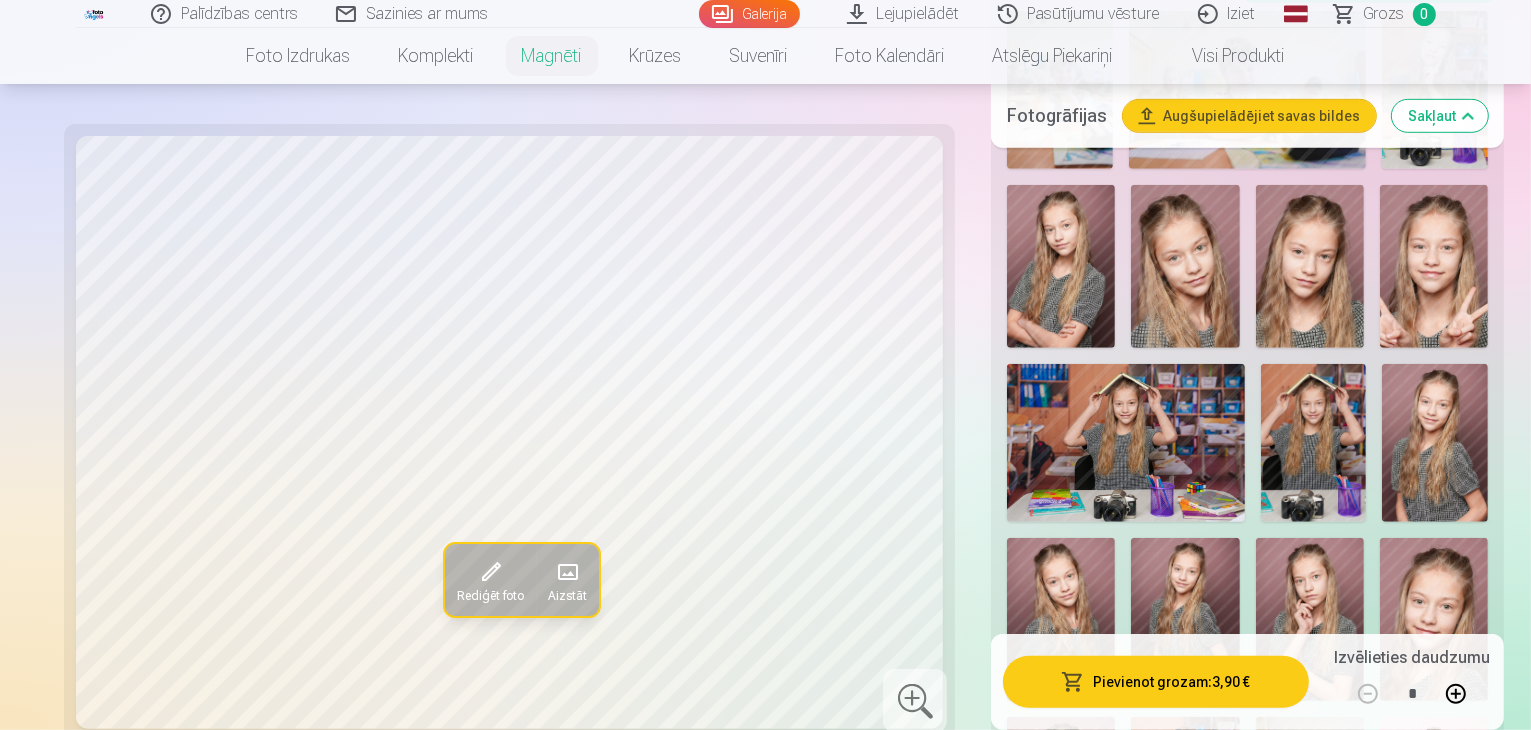 click at bounding box center [1061, 798] 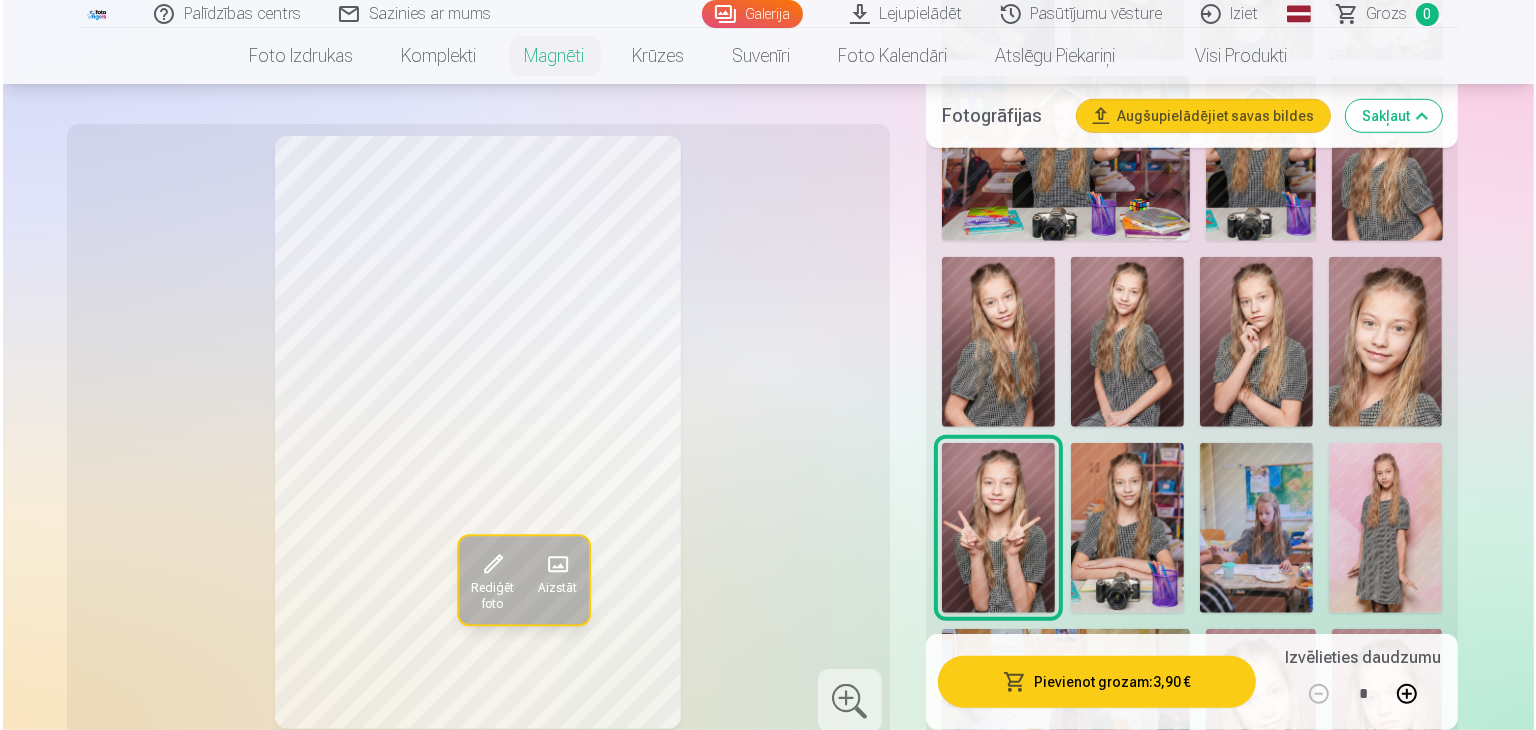 scroll, scrollTop: 1500, scrollLeft: 0, axis: vertical 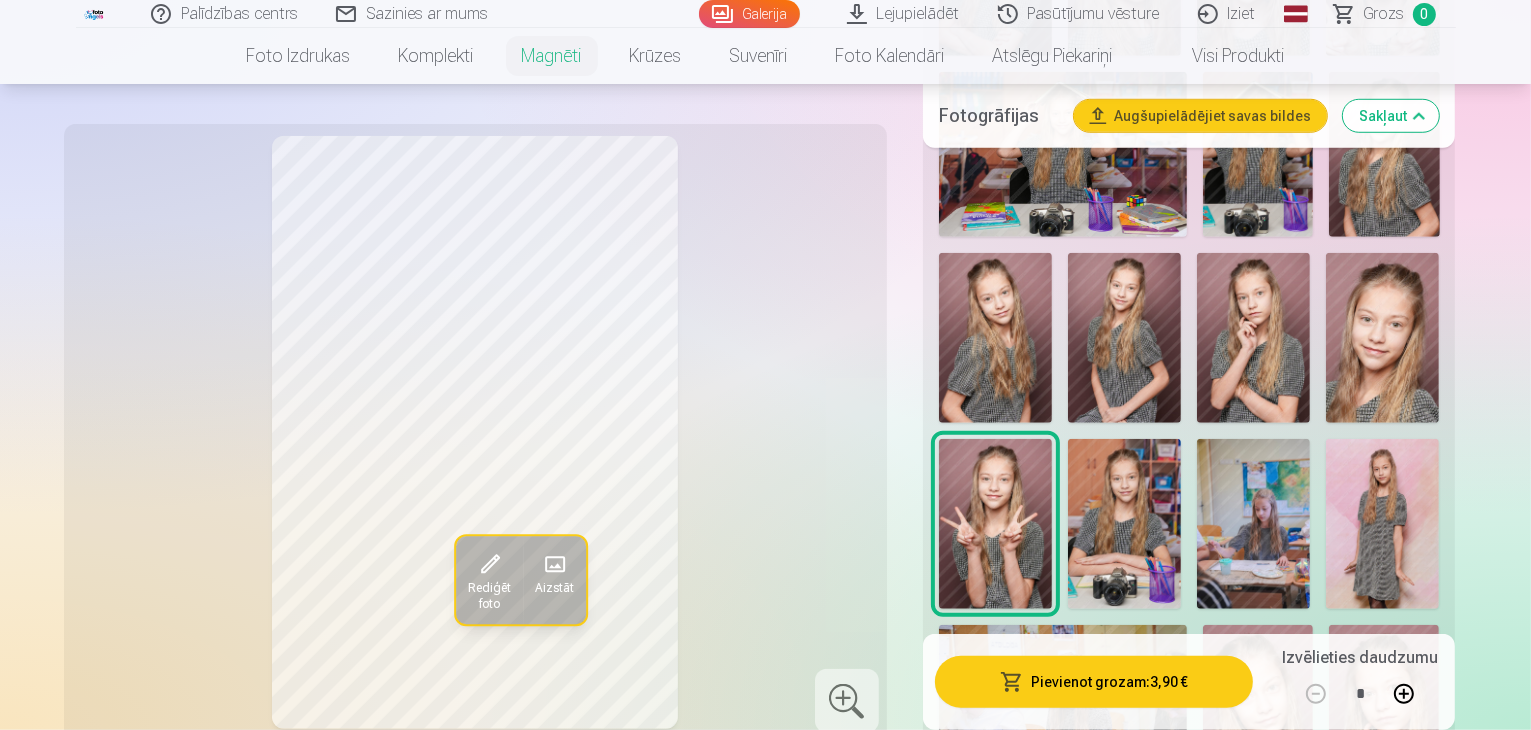 click on "Pievienot grozam :  3,90 €" at bounding box center [1094, 682] 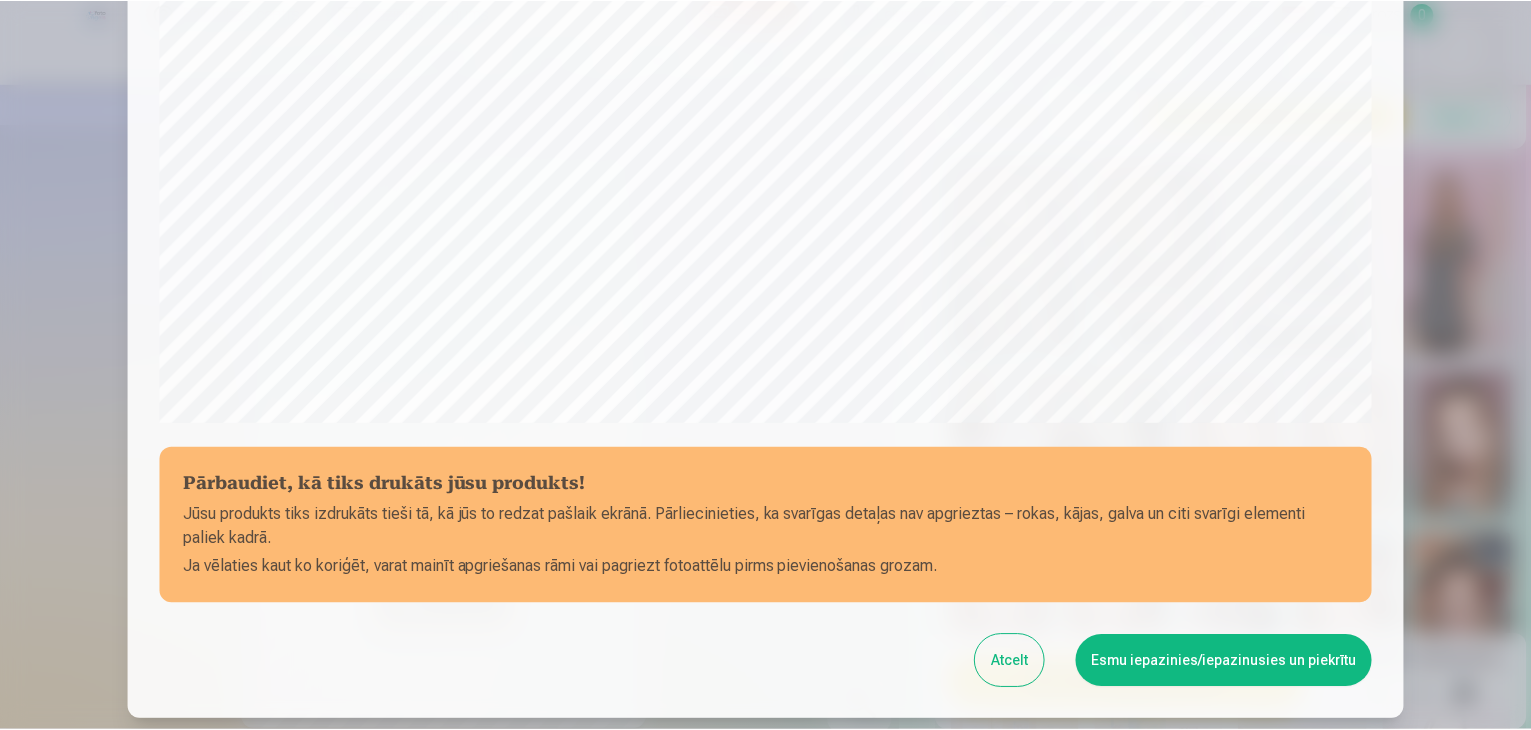 scroll, scrollTop: 600, scrollLeft: 0, axis: vertical 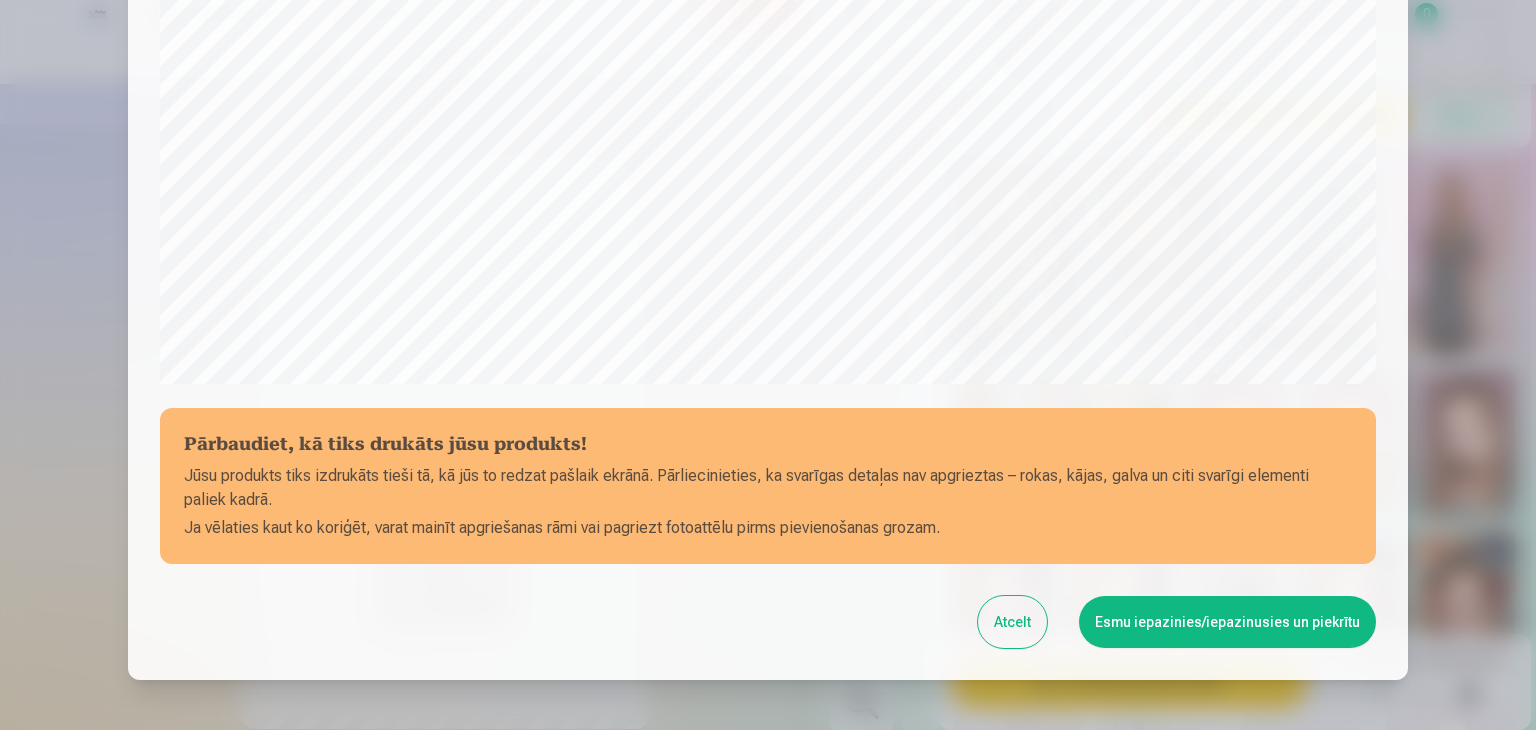 click on "Esmu iepazinies/iepazinusies un piekrītu" at bounding box center (1227, 622) 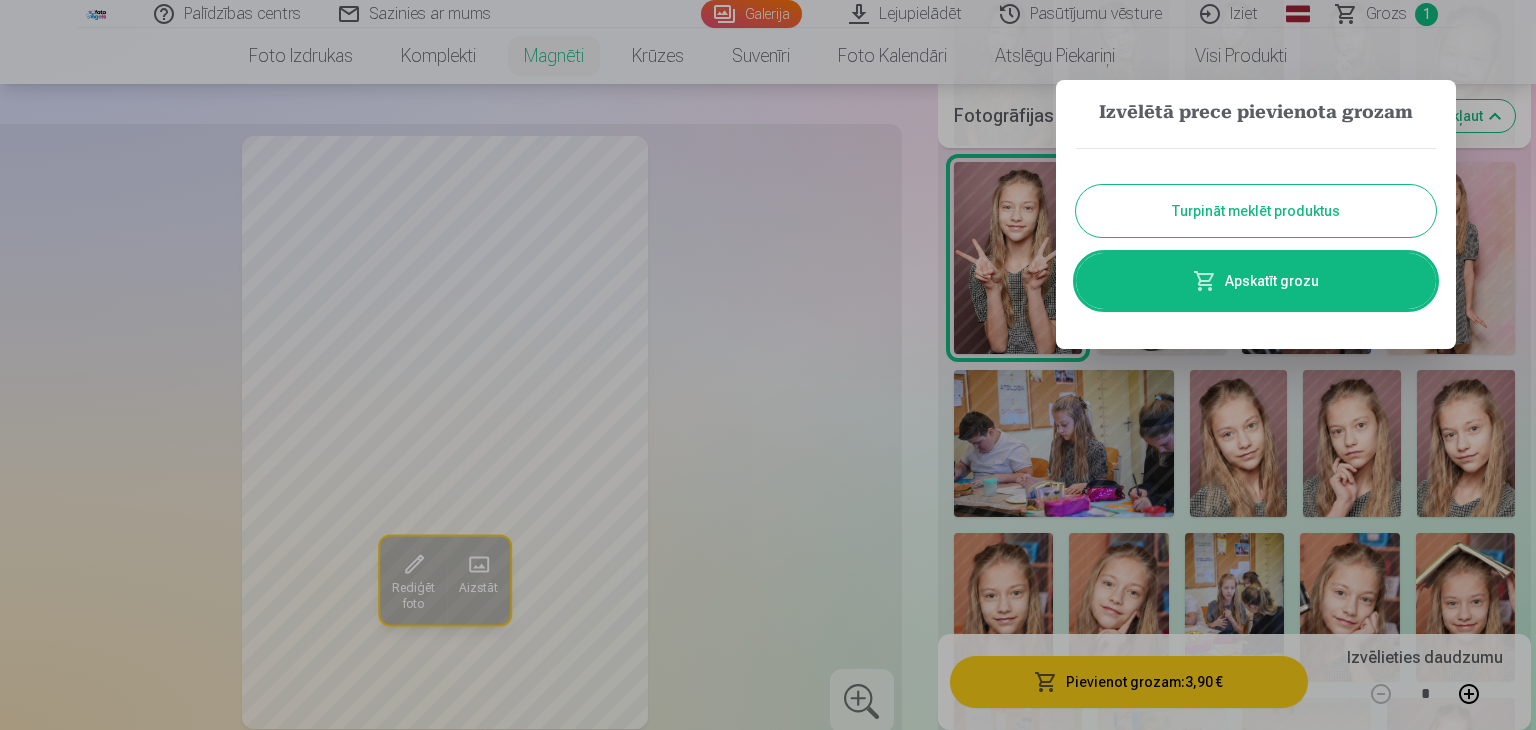click on "Turpināt meklēt produktus" at bounding box center [1256, 211] 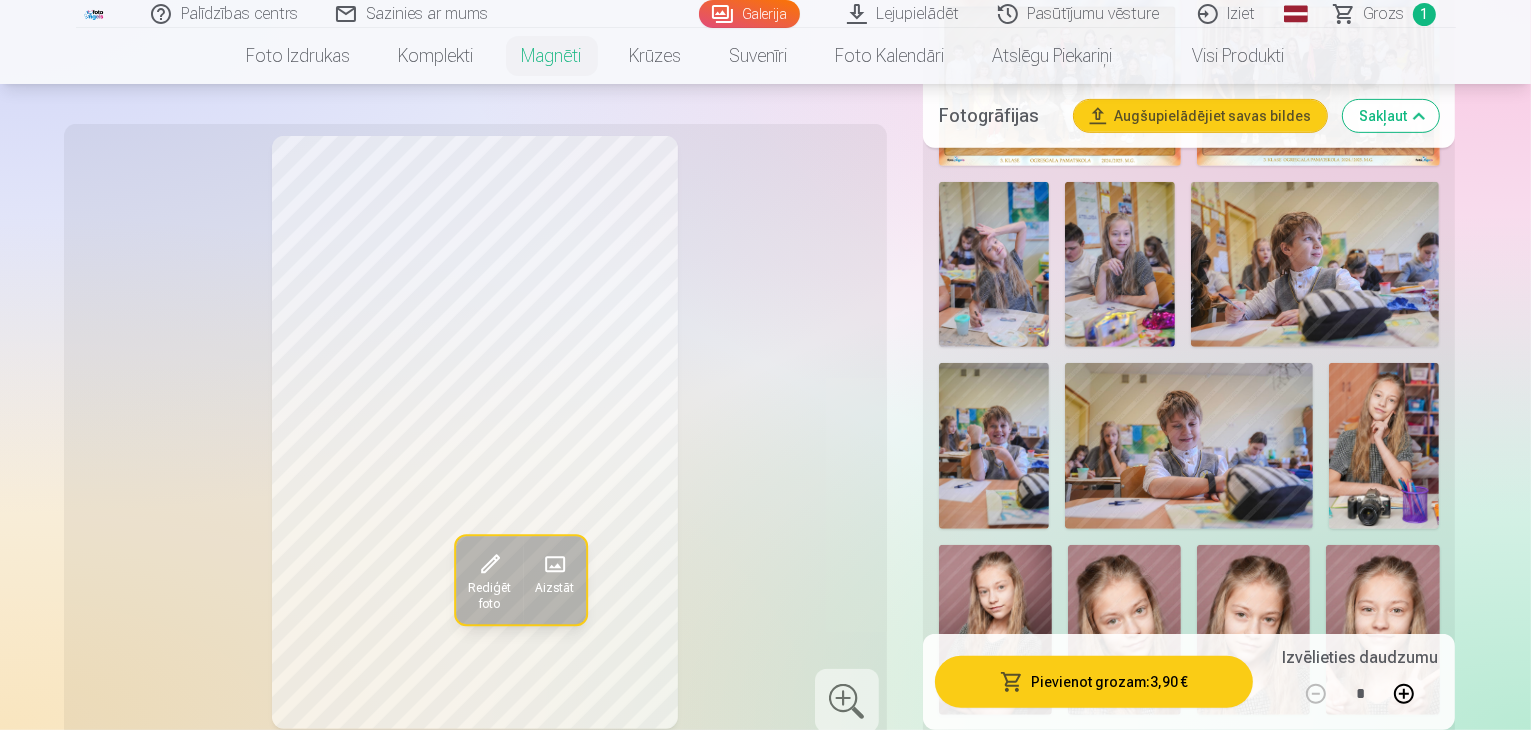 scroll, scrollTop: 600, scrollLeft: 0, axis: vertical 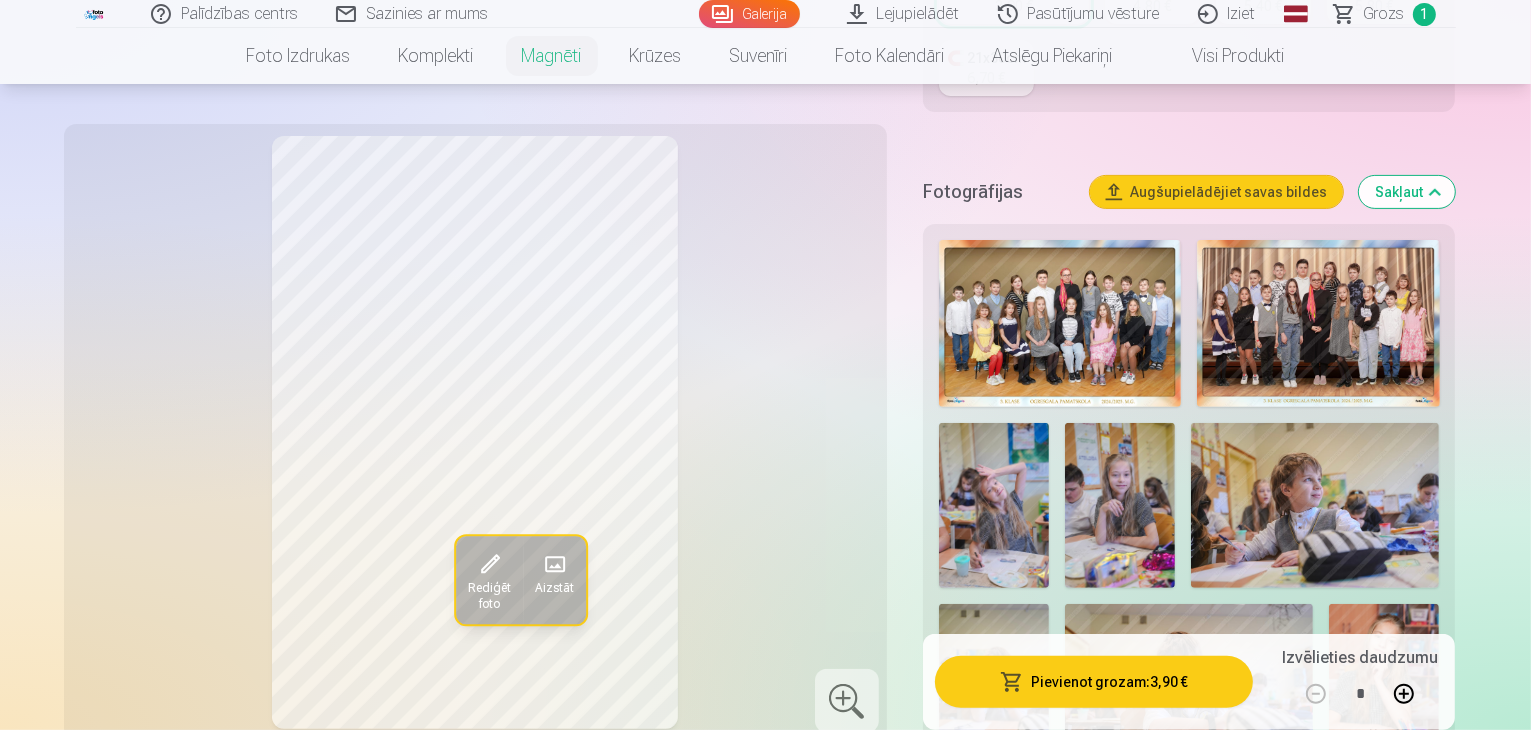 click at bounding box center [1060, 323] 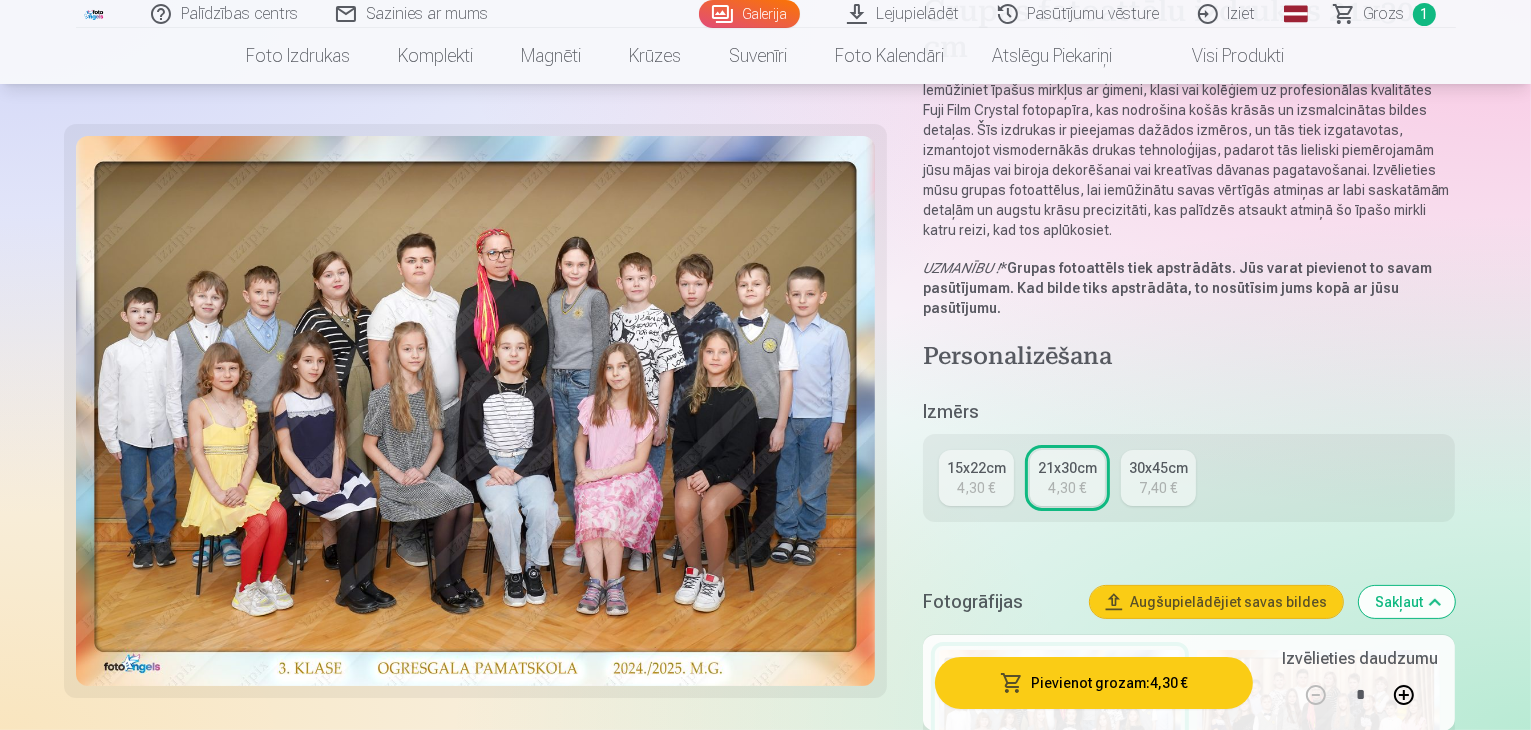 scroll, scrollTop: 200, scrollLeft: 0, axis: vertical 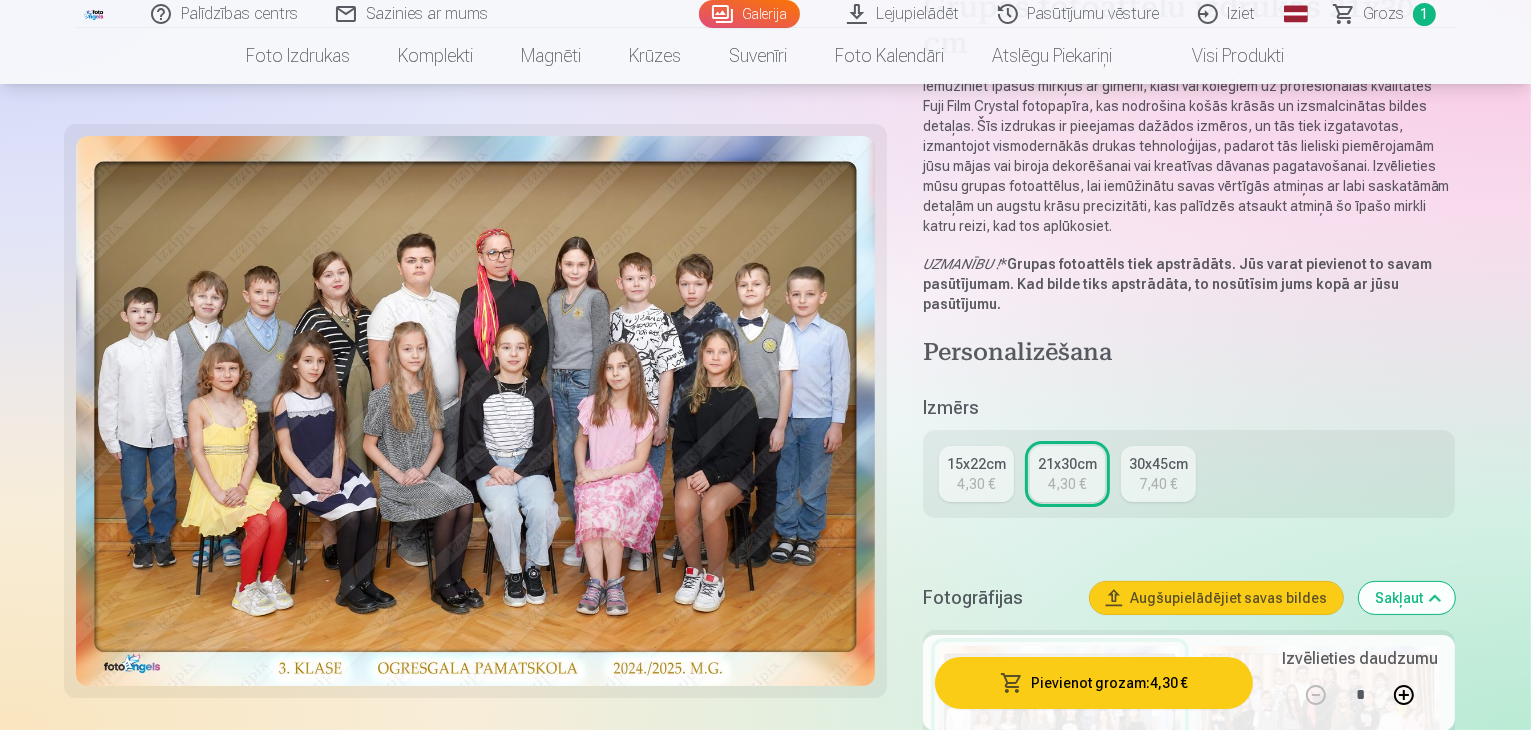 click at bounding box center [1318, 729] 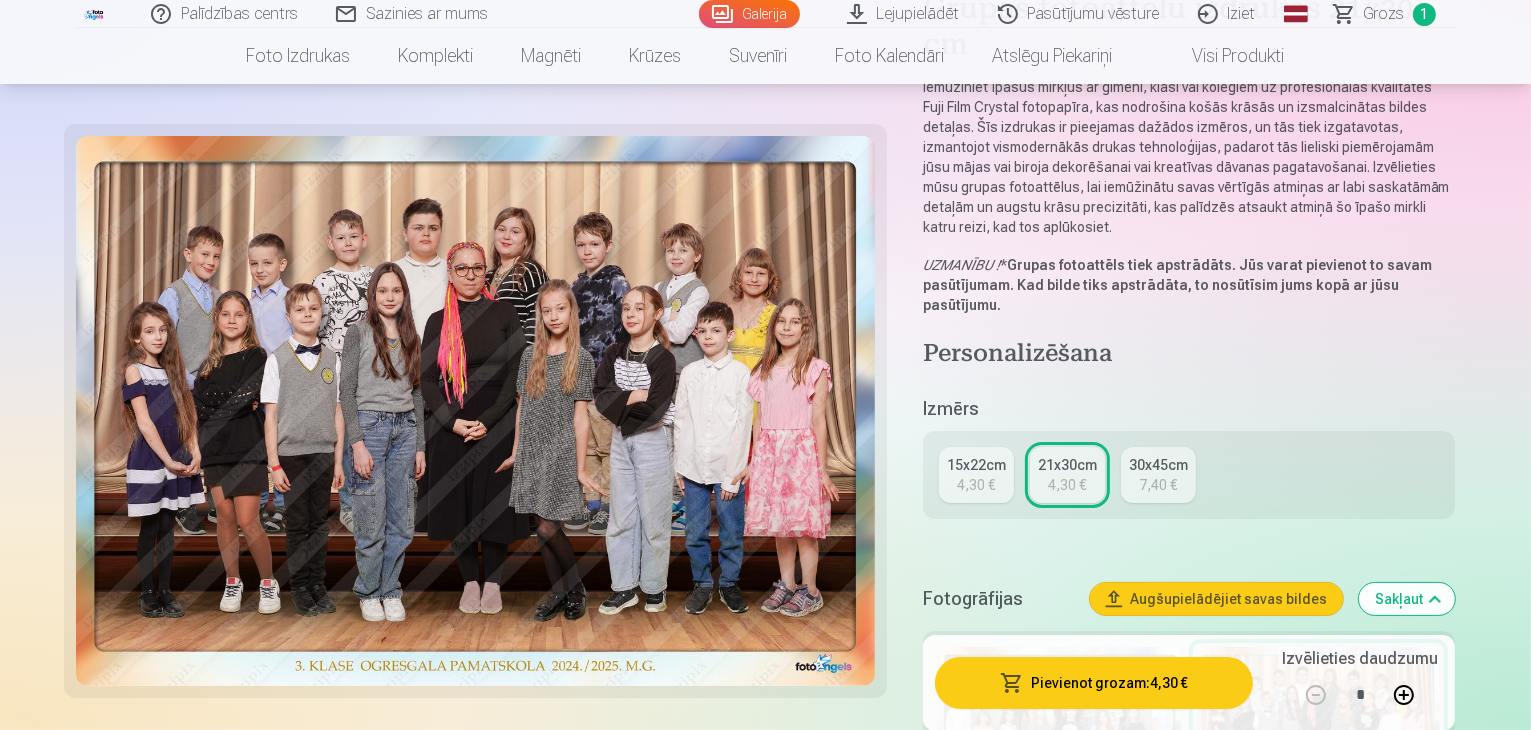 scroll, scrollTop: 200, scrollLeft: 0, axis: vertical 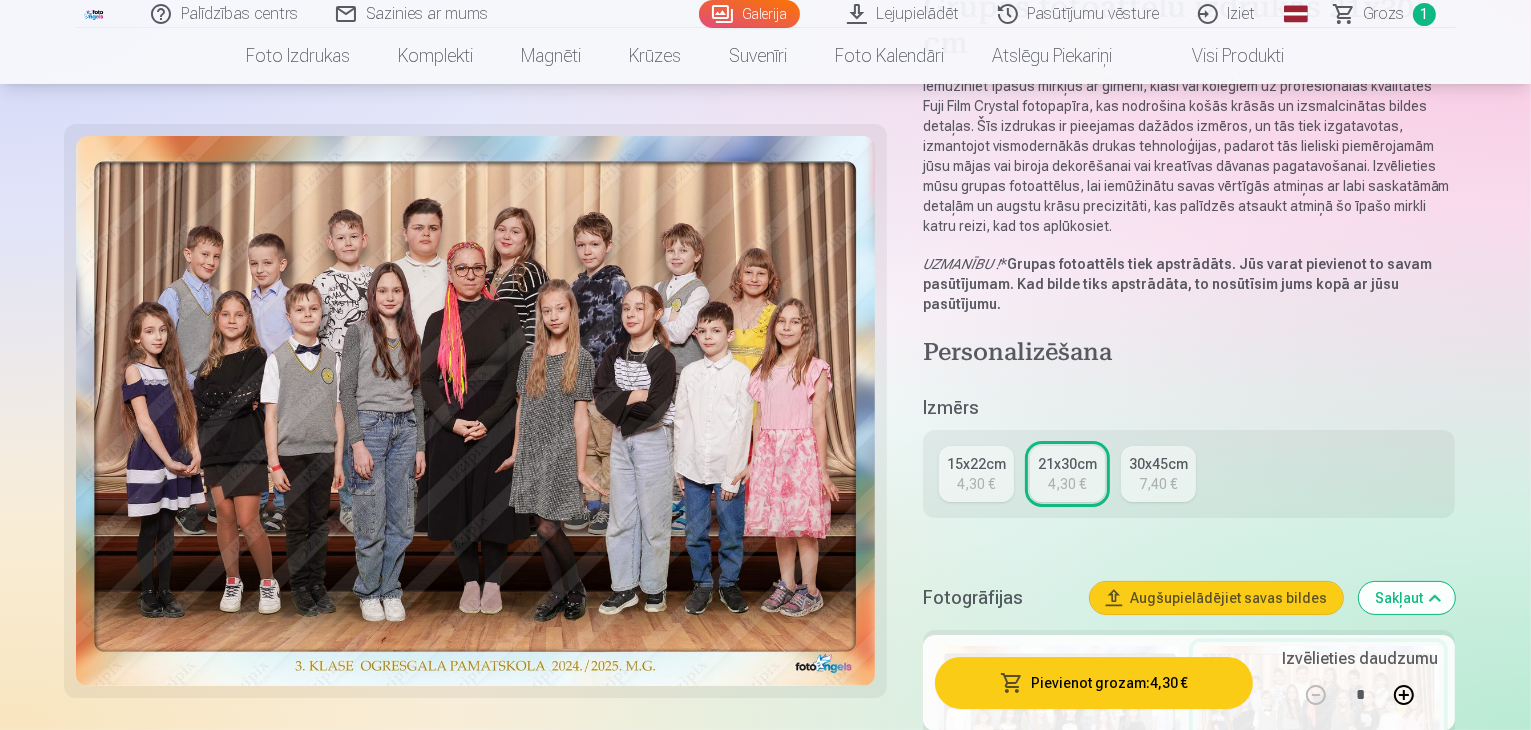 click at bounding box center (1060, 729) 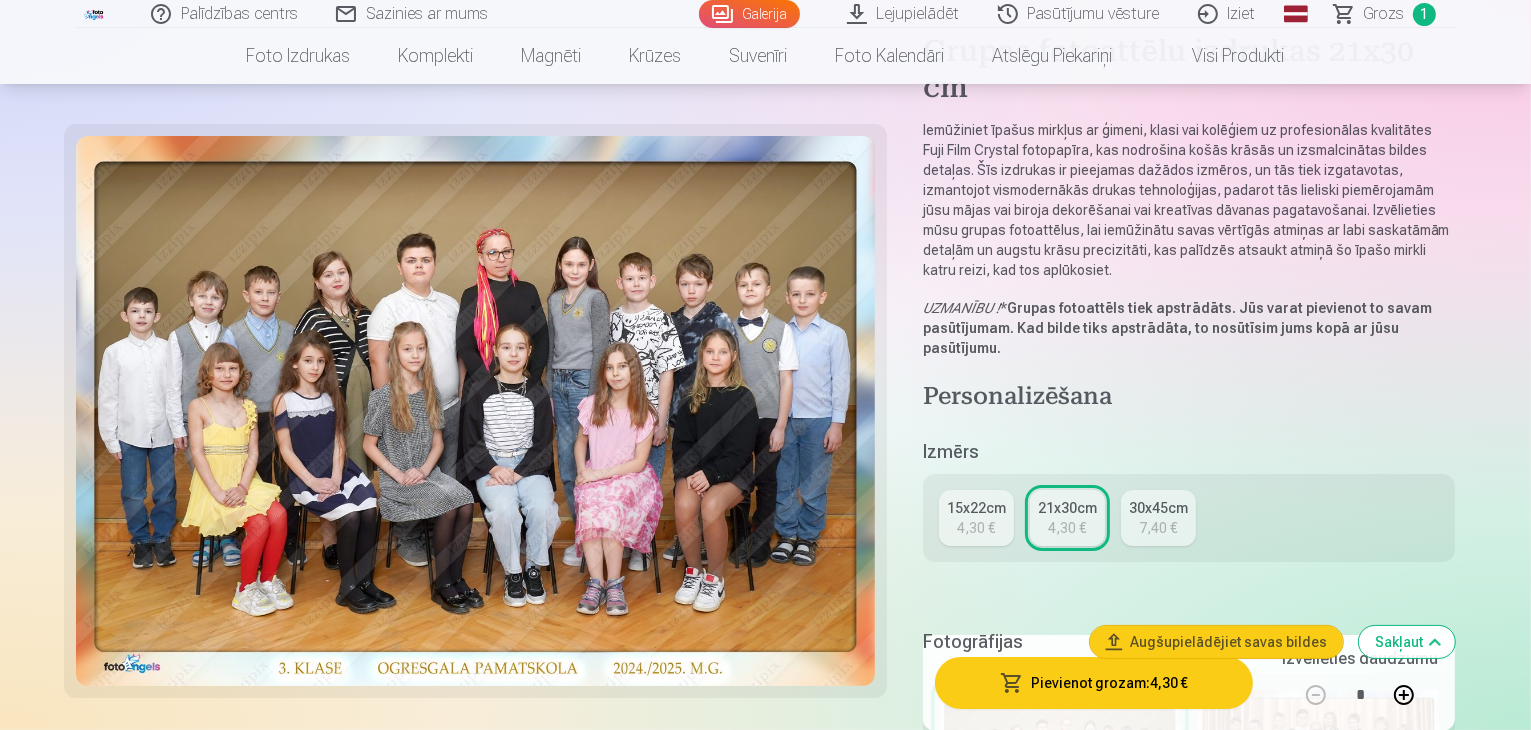 scroll, scrollTop: 300, scrollLeft: 0, axis: vertical 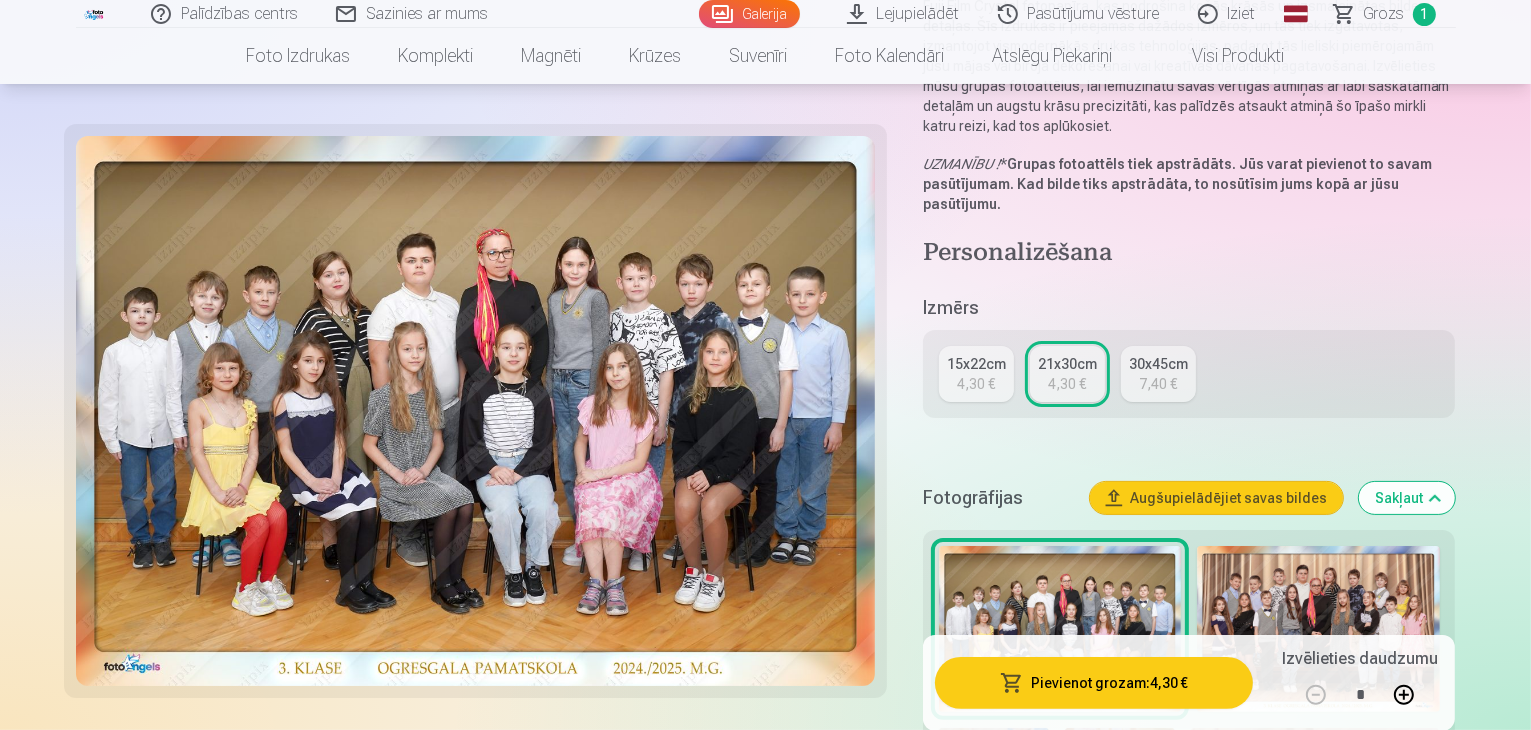 click at bounding box center (1318, 629) 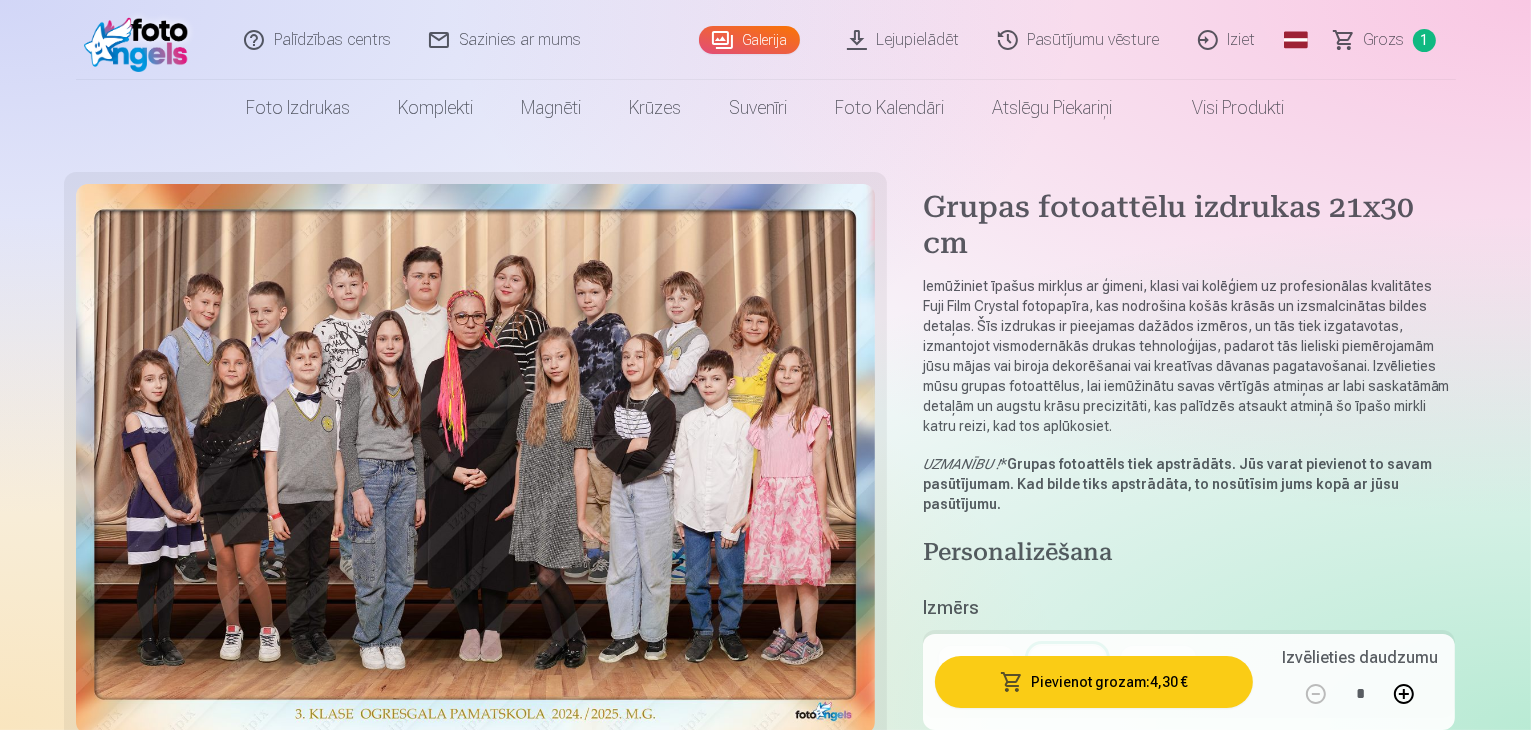 click on "Pievienot grozam :  4,30 €" at bounding box center (1094, 682) 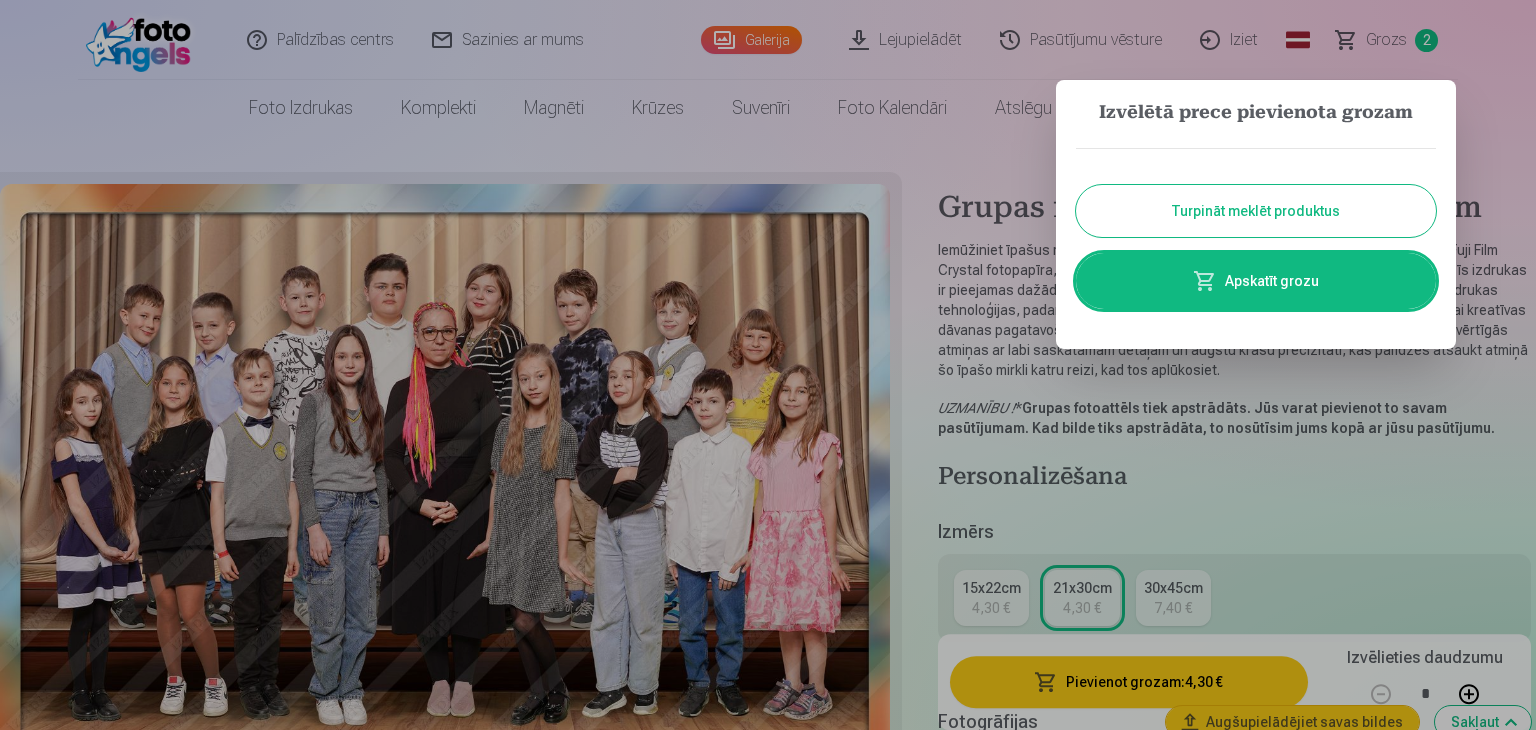 click on "Apskatīt grozu" at bounding box center [1256, 281] 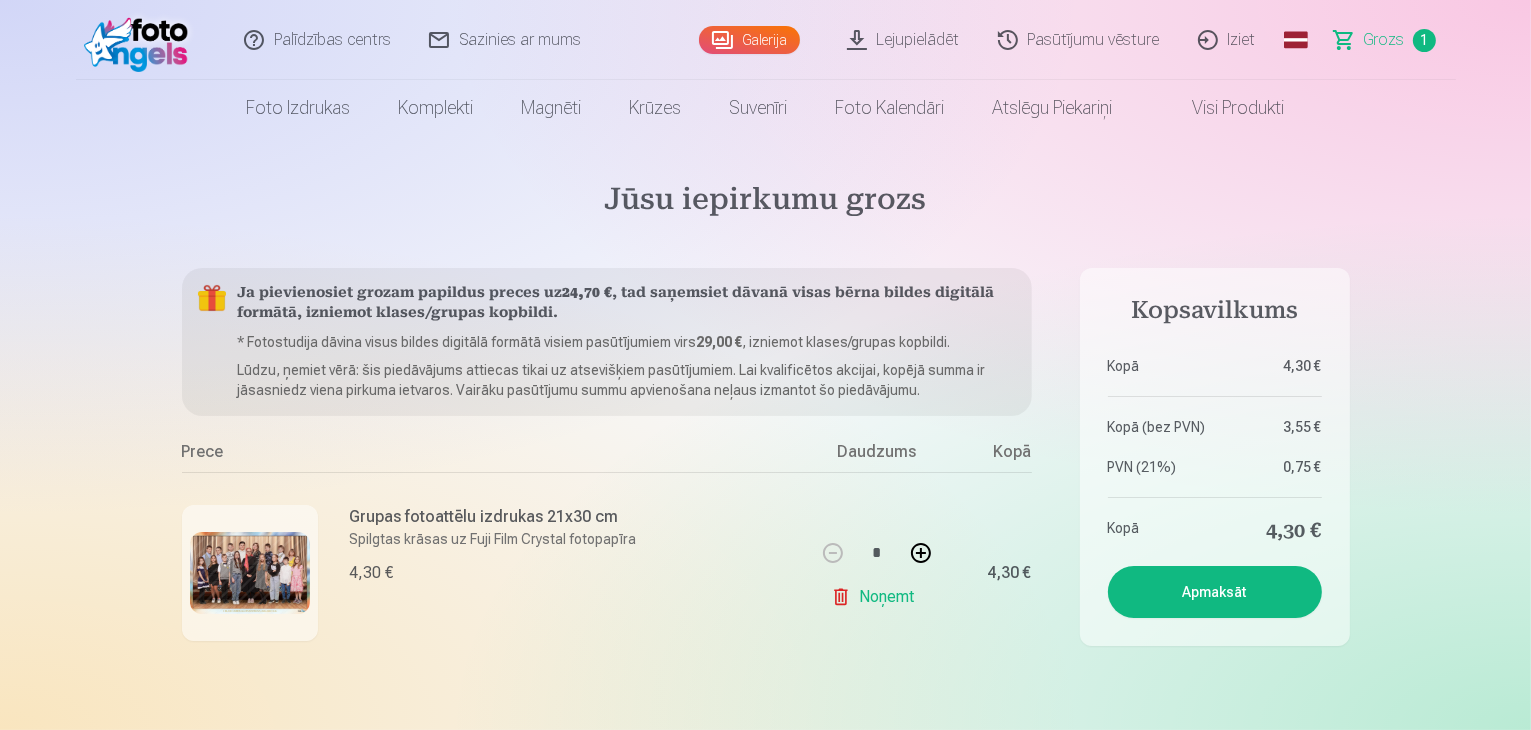 click on "Noņemt" at bounding box center [876, 597] 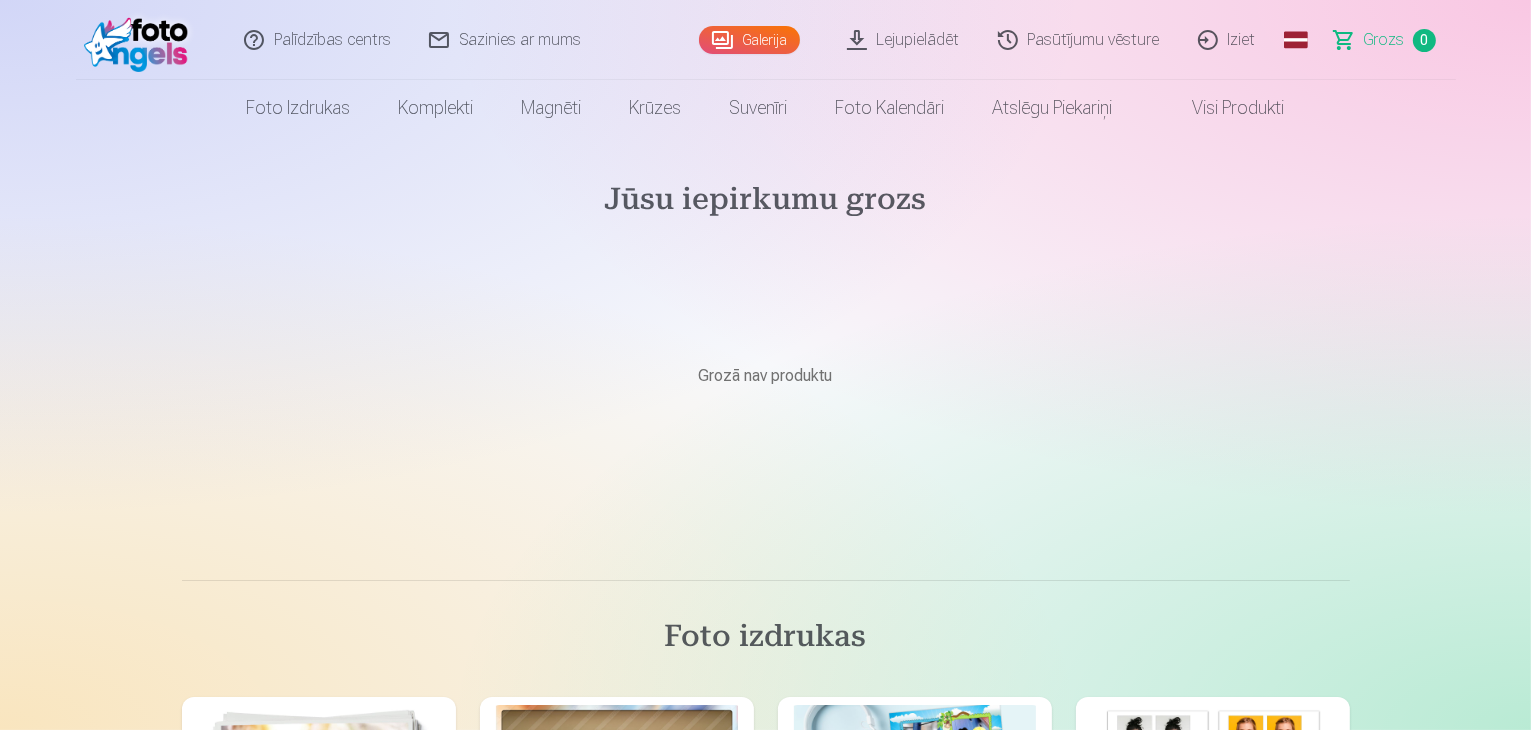 click on "Grozs" at bounding box center [1384, 40] 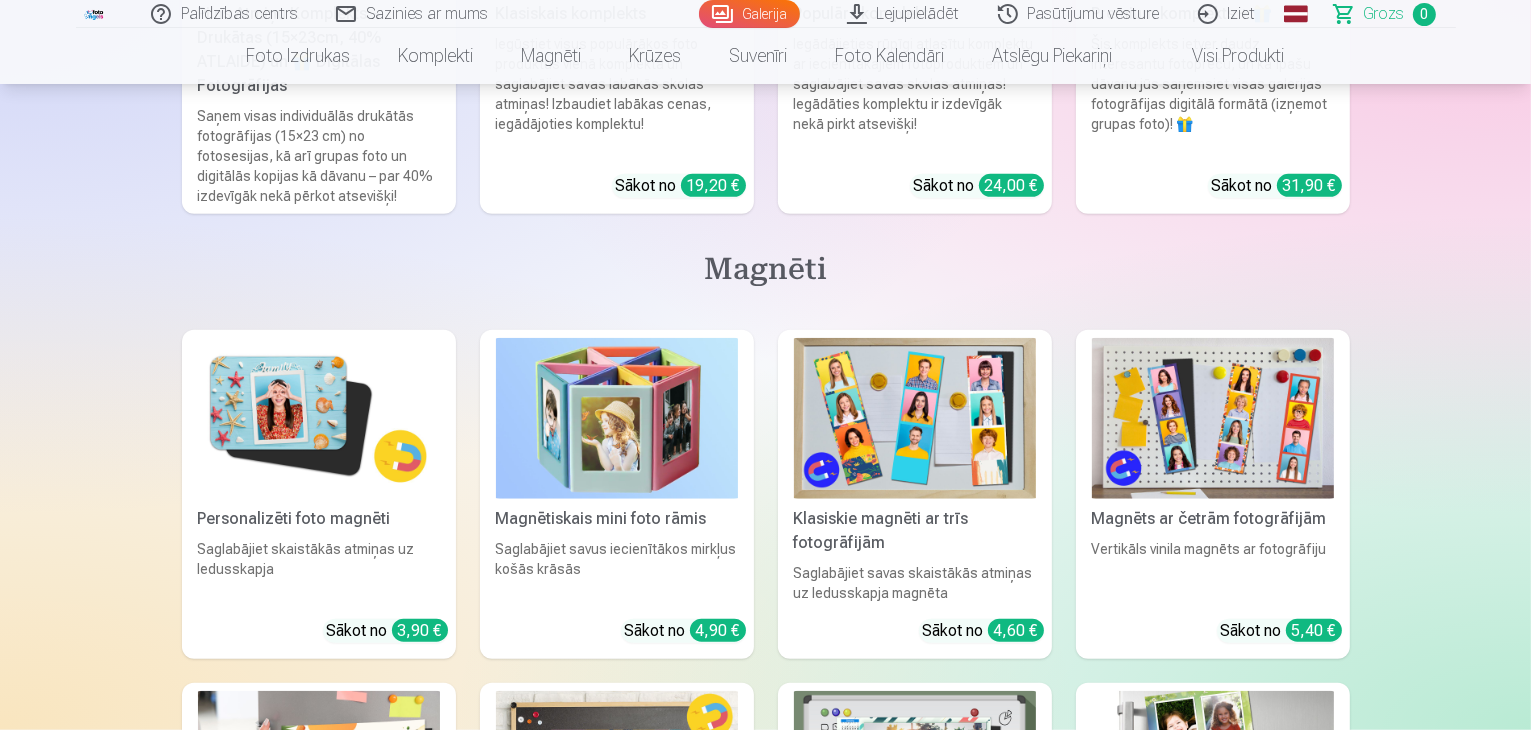 scroll, scrollTop: 1900, scrollLeft: 0, axis: vertical 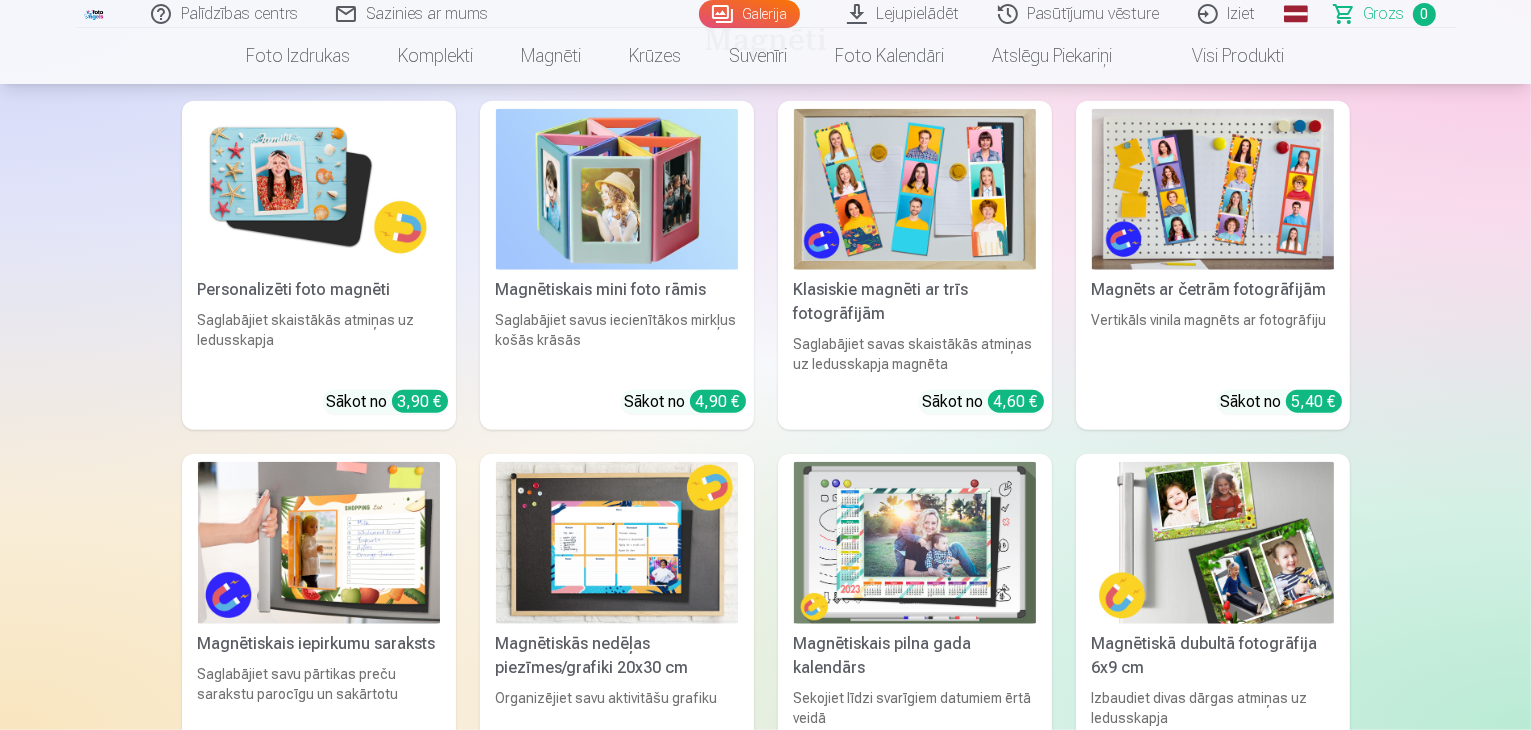 click at bounding box center [319, 189] 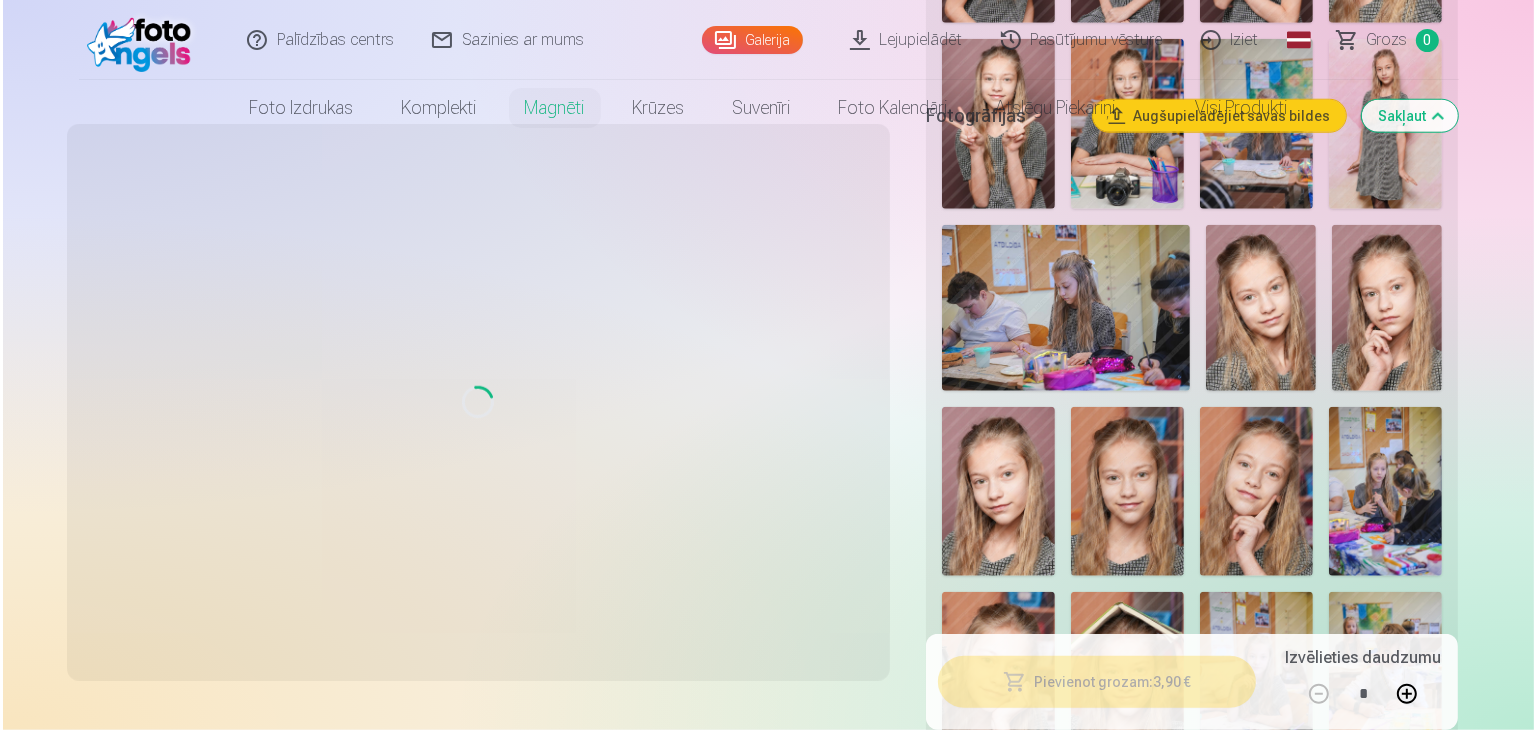 scroll, scrollTop: 0, scrollLeft: 0, axis: both 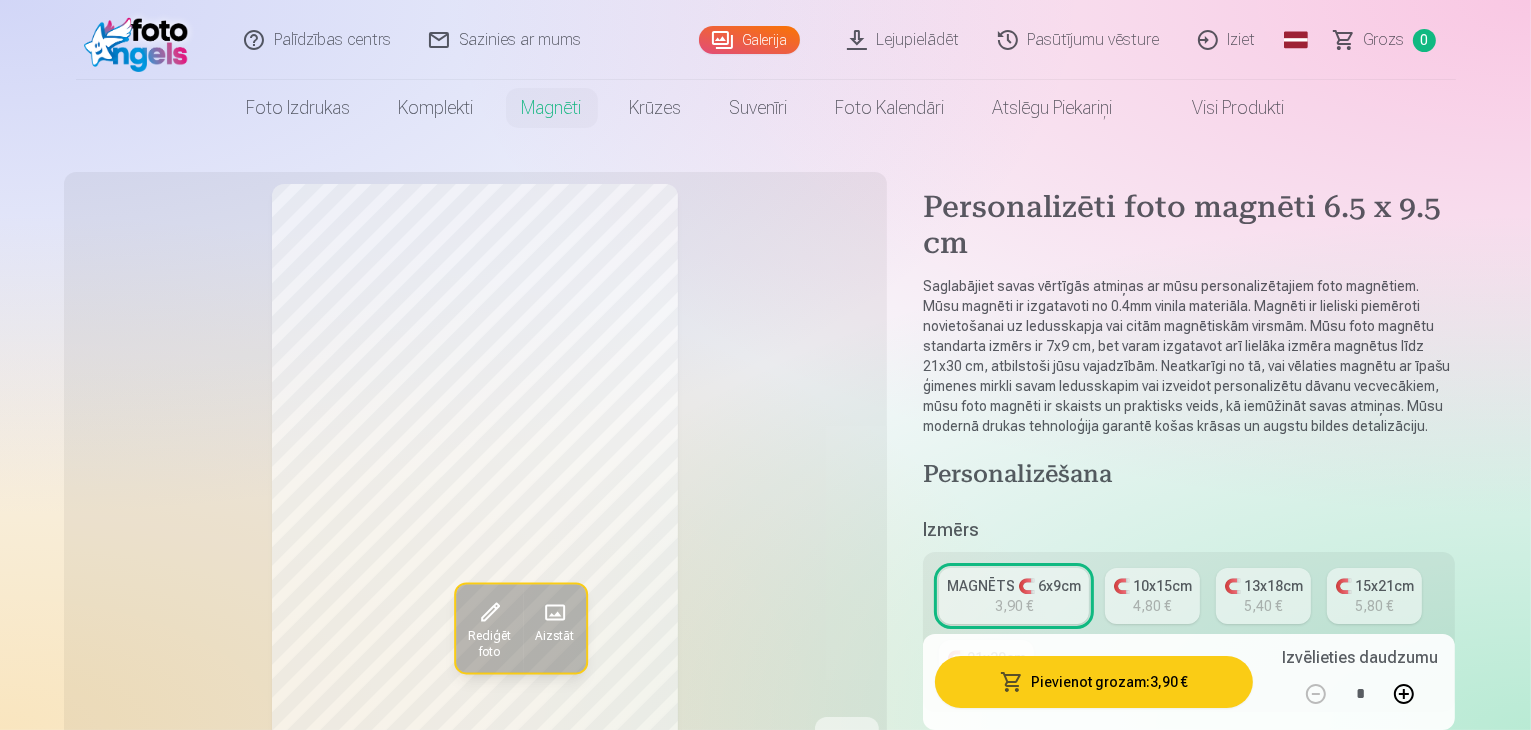 click on "Pievienot grozam :  3,90 €" at bounding box center (1094, 682) 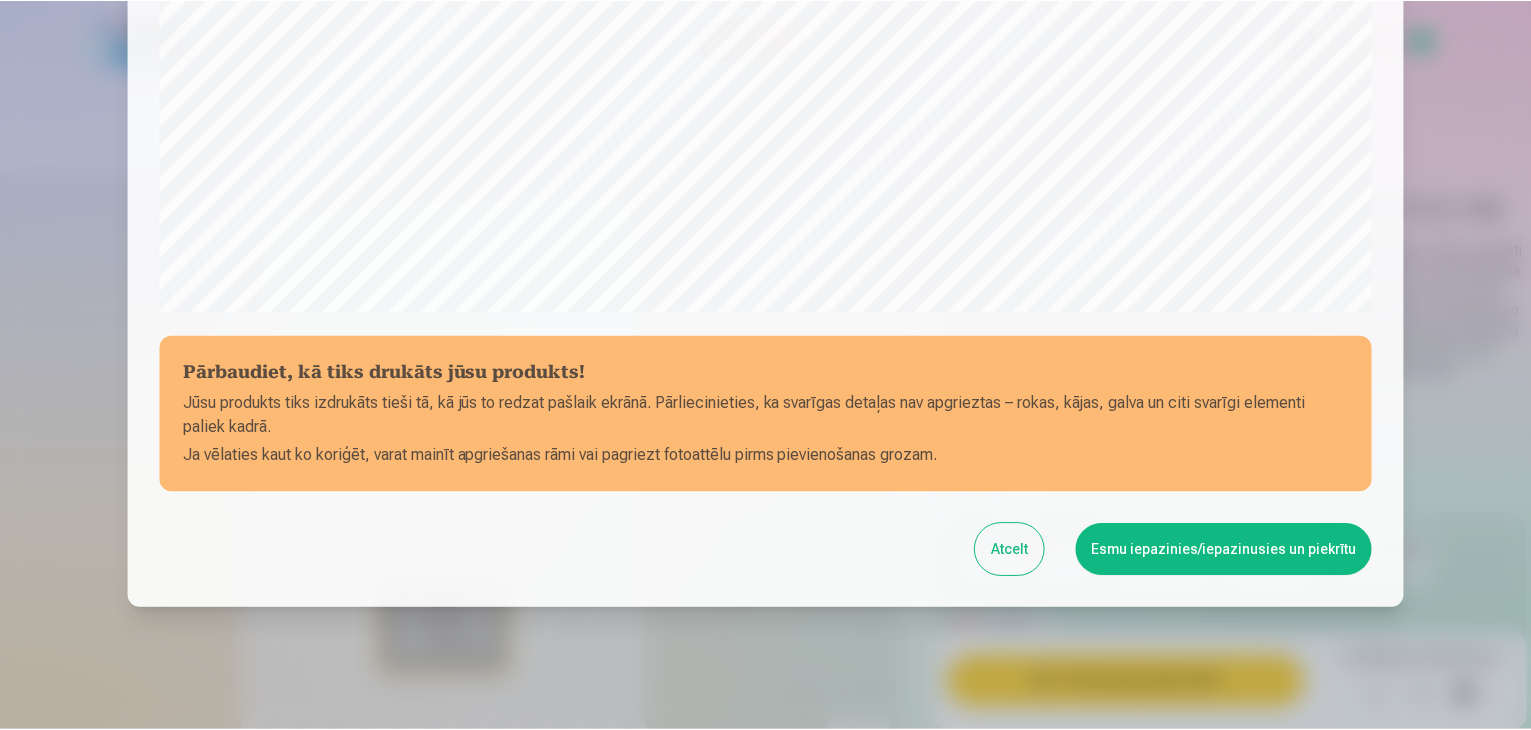 scroll, scrollTop: 710, scrollLeft: 0, axis: vertical 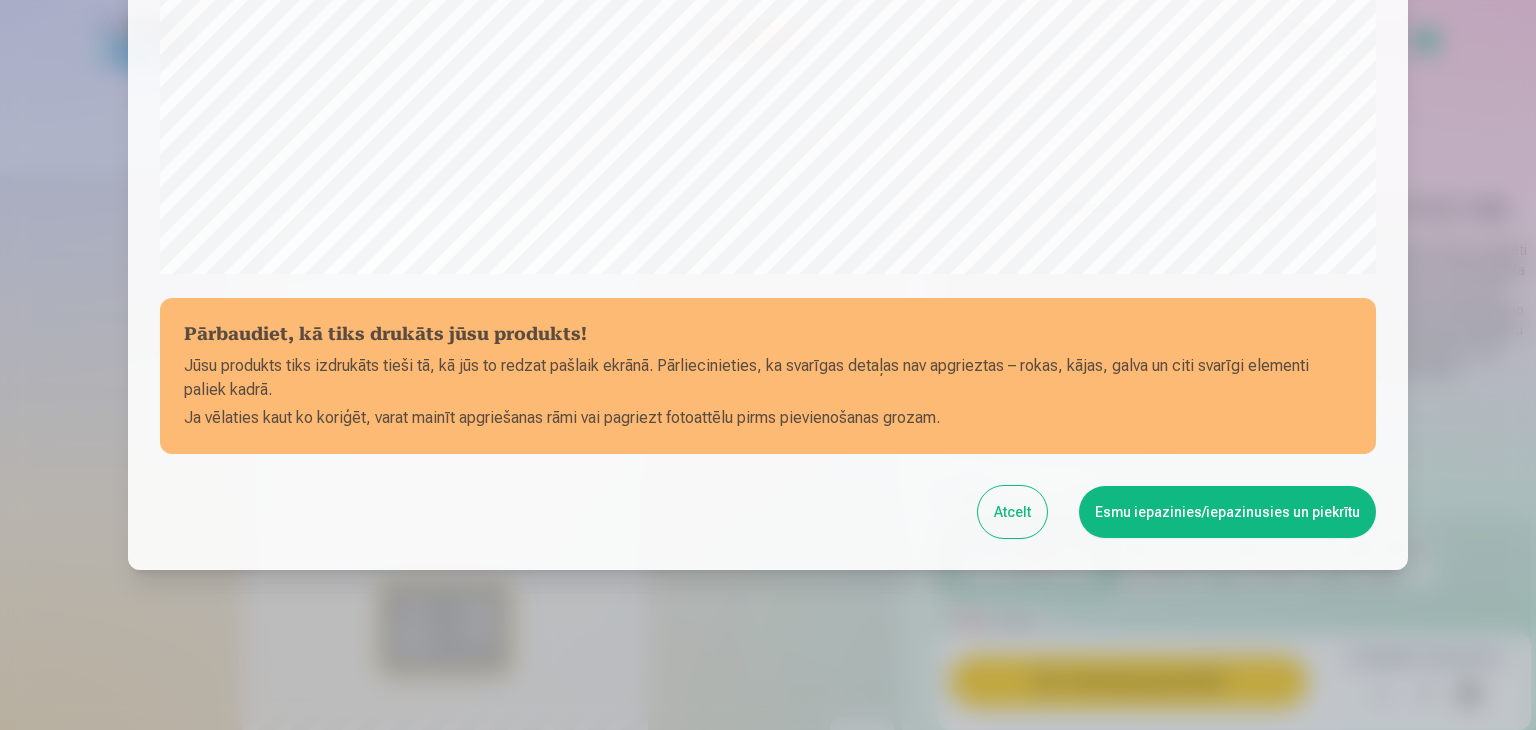 click on "Esmu iepazinies/iepazinusies un piekrītu" at bounding box center (1227, 512) 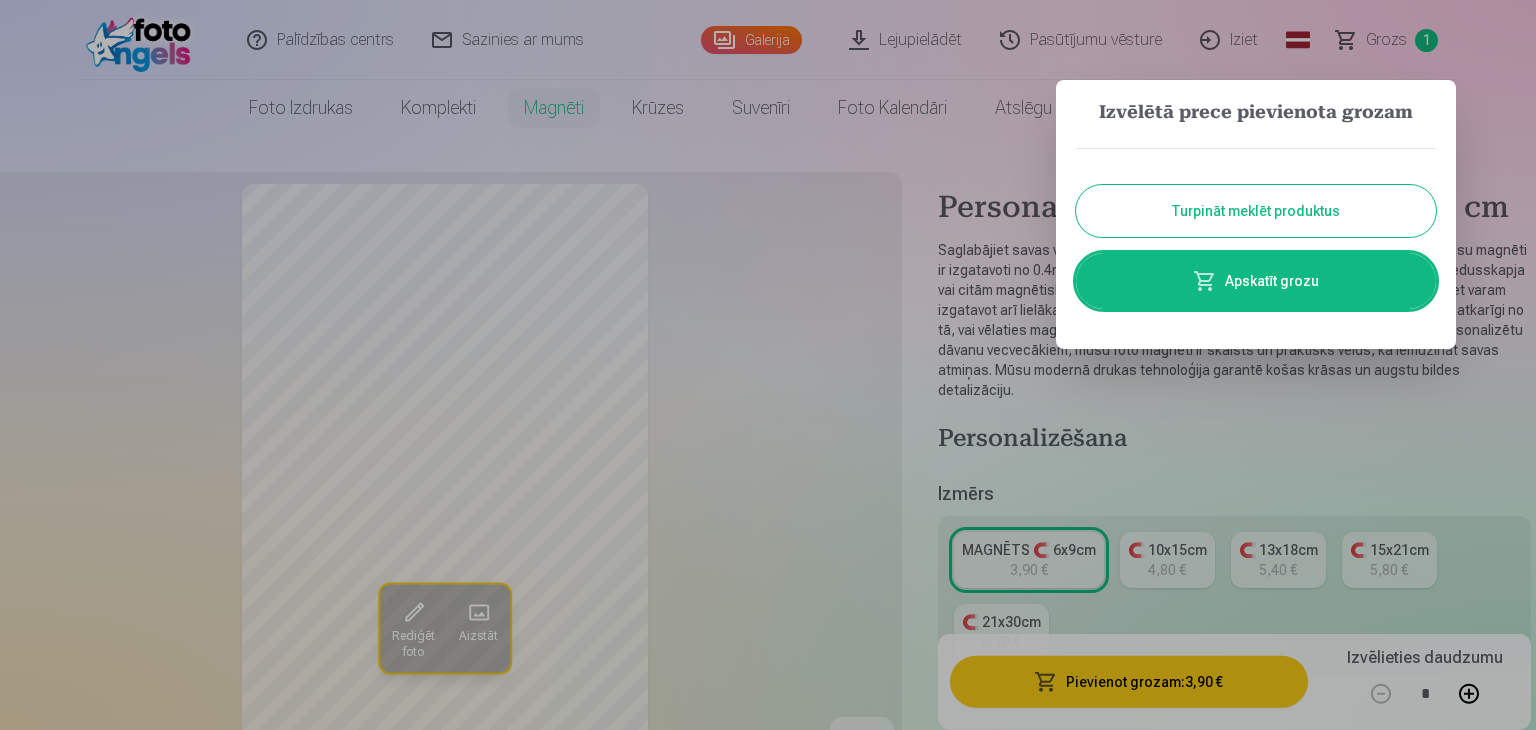 click on "Apskatīt grozu" at bounding box center [1256, 281] 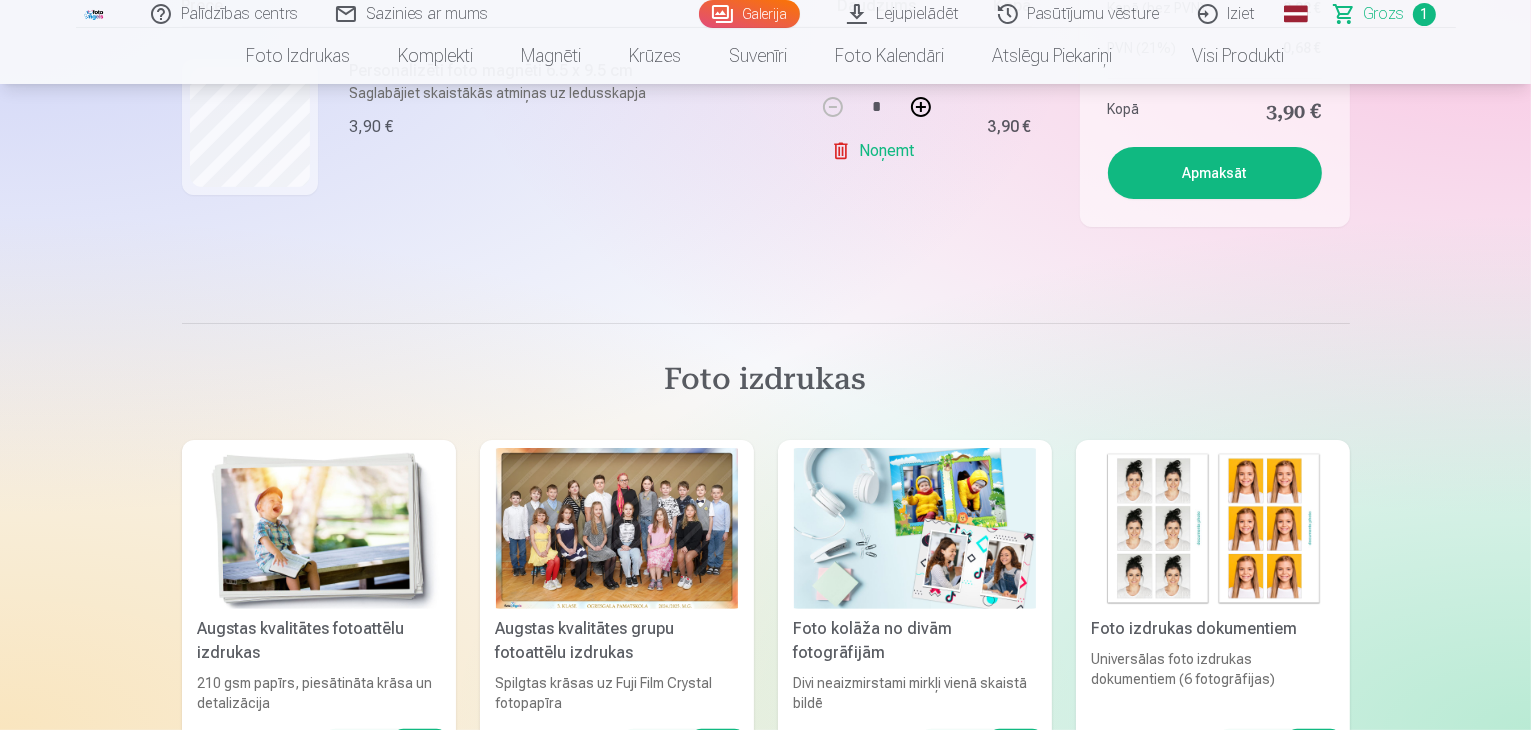 scroll, scrollTop: 439, scrollLeft: 0, axis: vertical 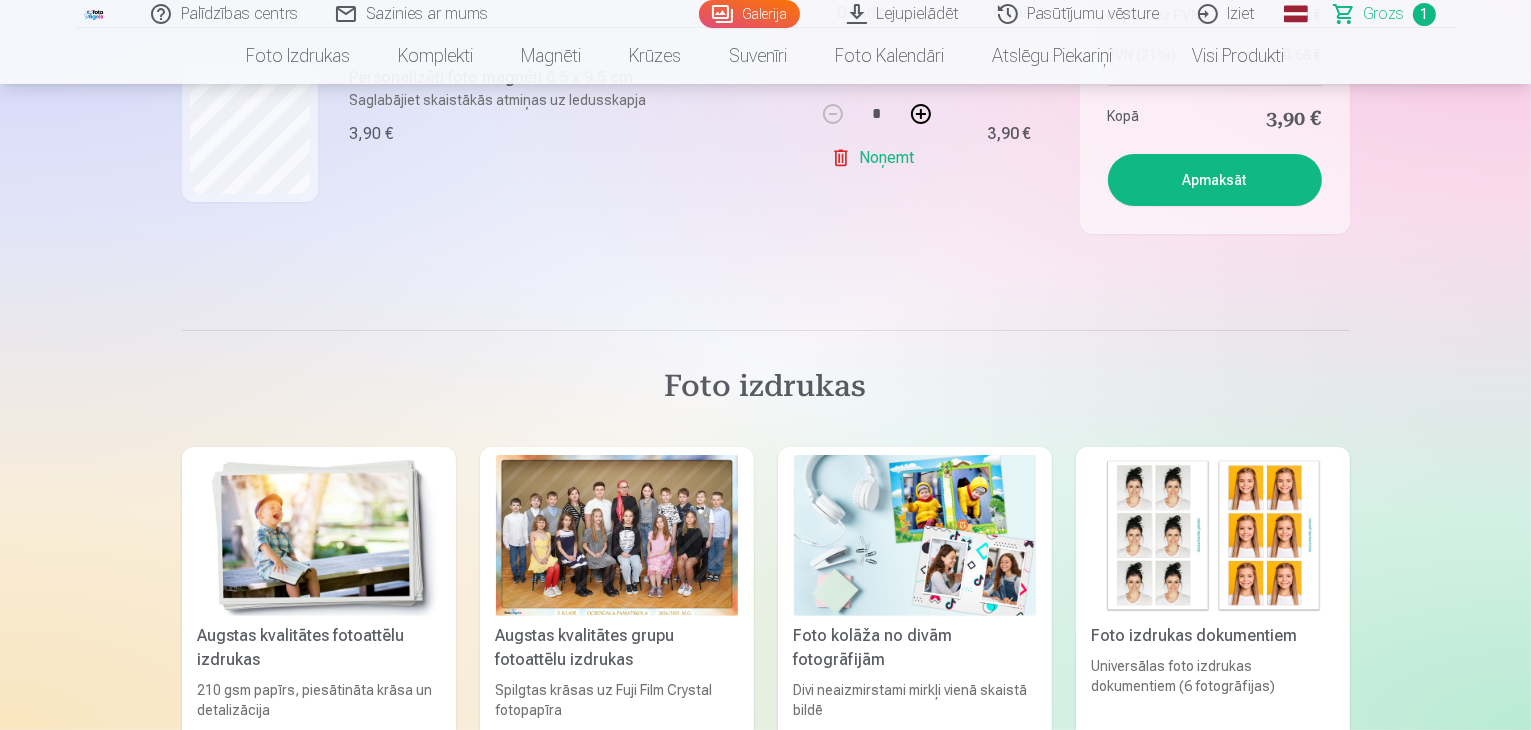click at bounding box center [617, 535] 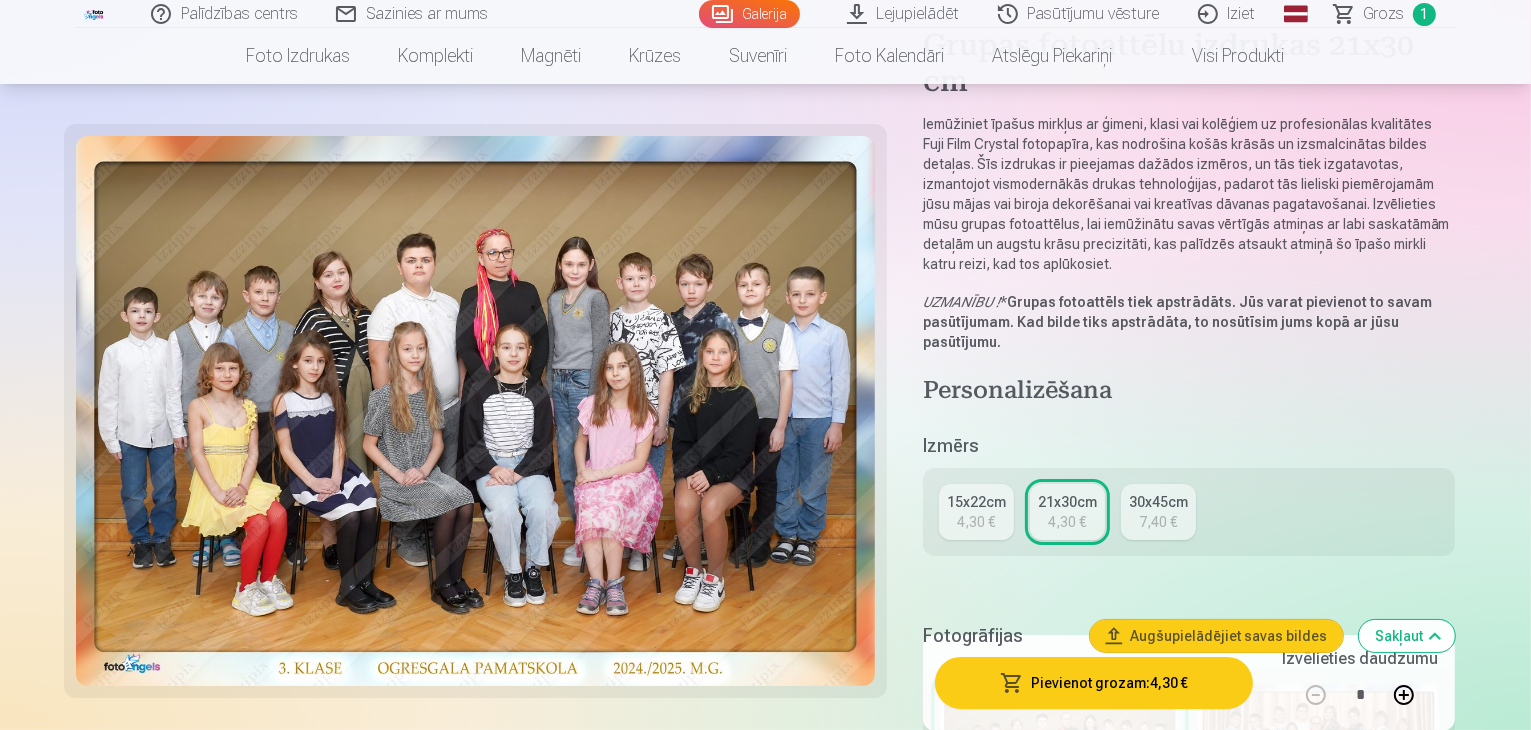 scroll, scrollTop: 200, scrollLeft: 0, axis: vertical 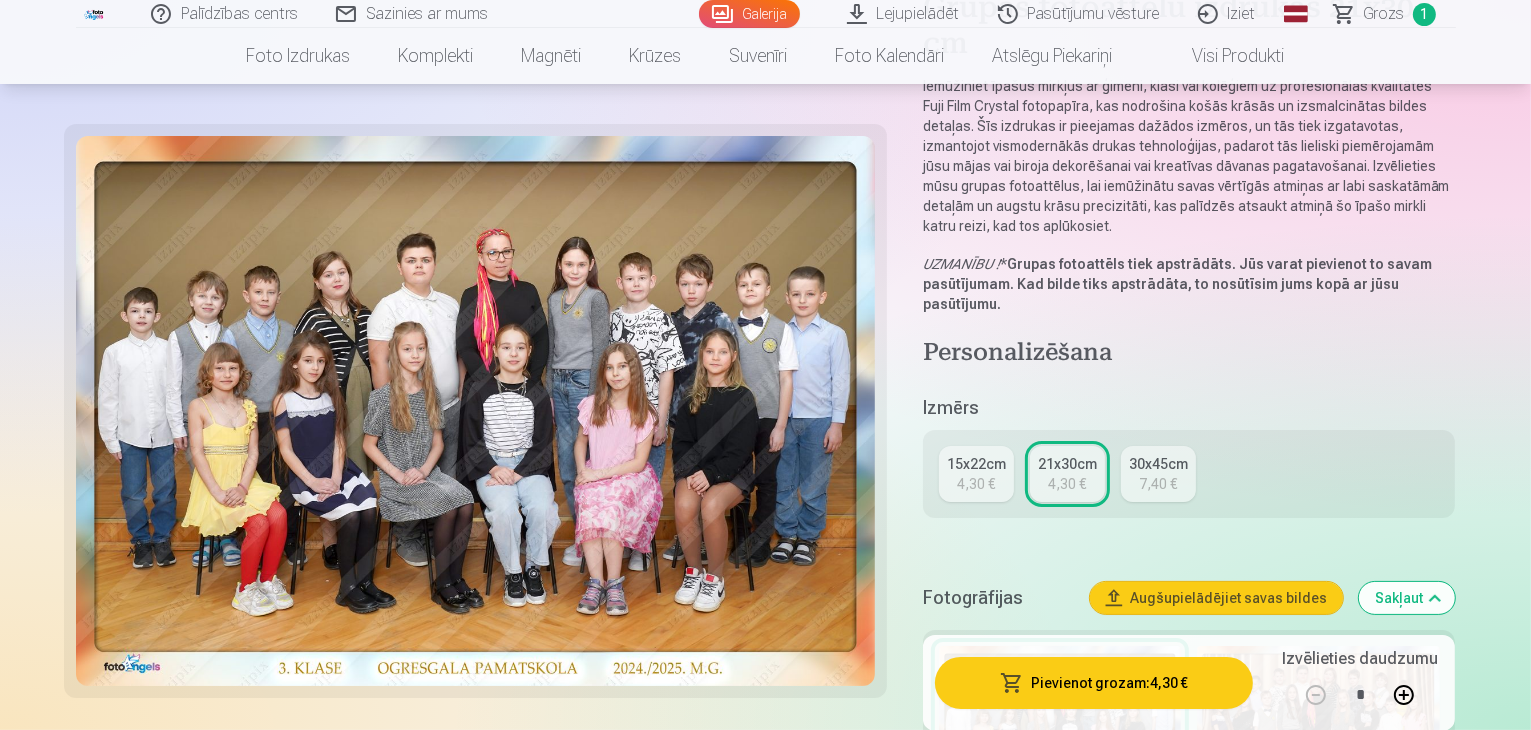 click on "4,30 €" at bounding box center [976, 484] 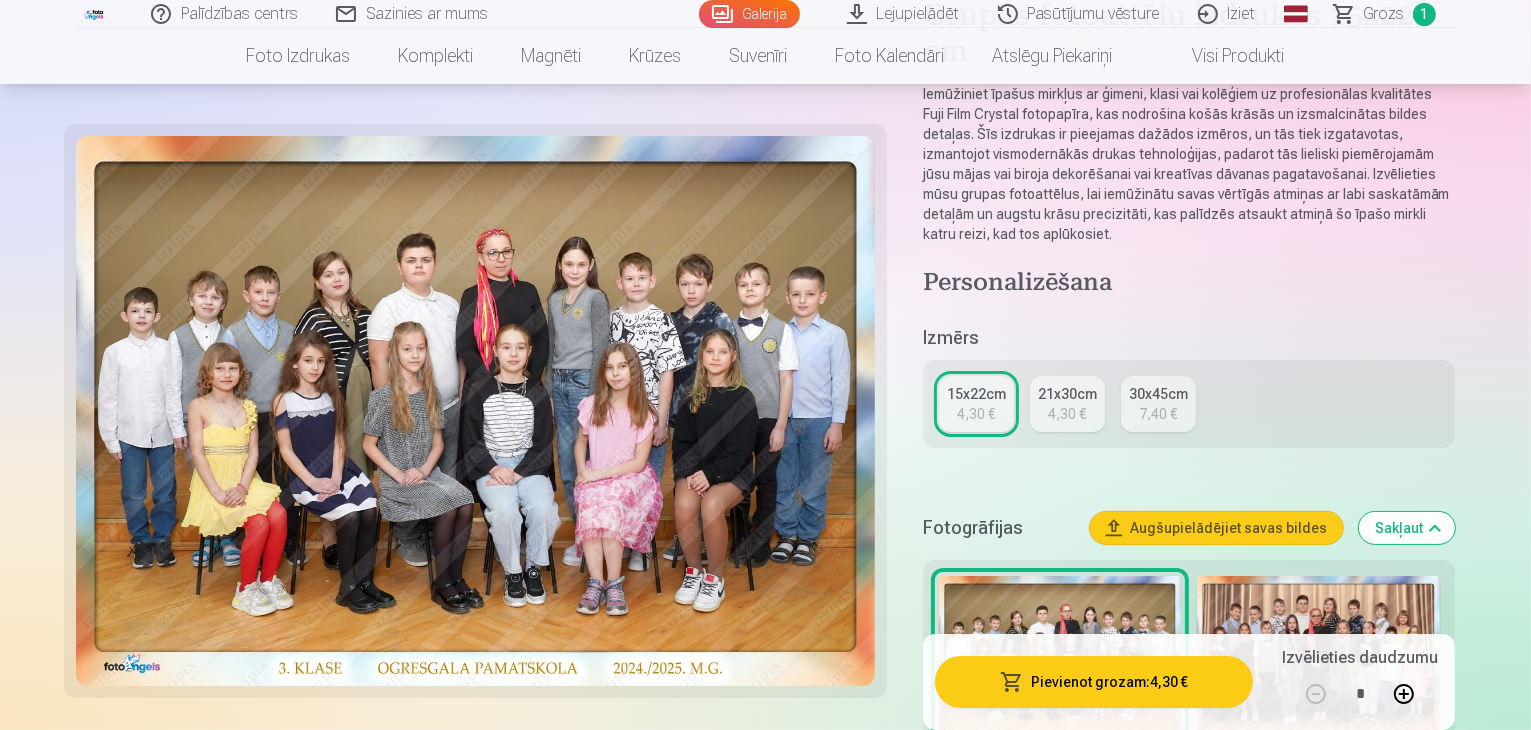 scroll, scrollTop: 200, scrollLeft: 0, axis: vertical 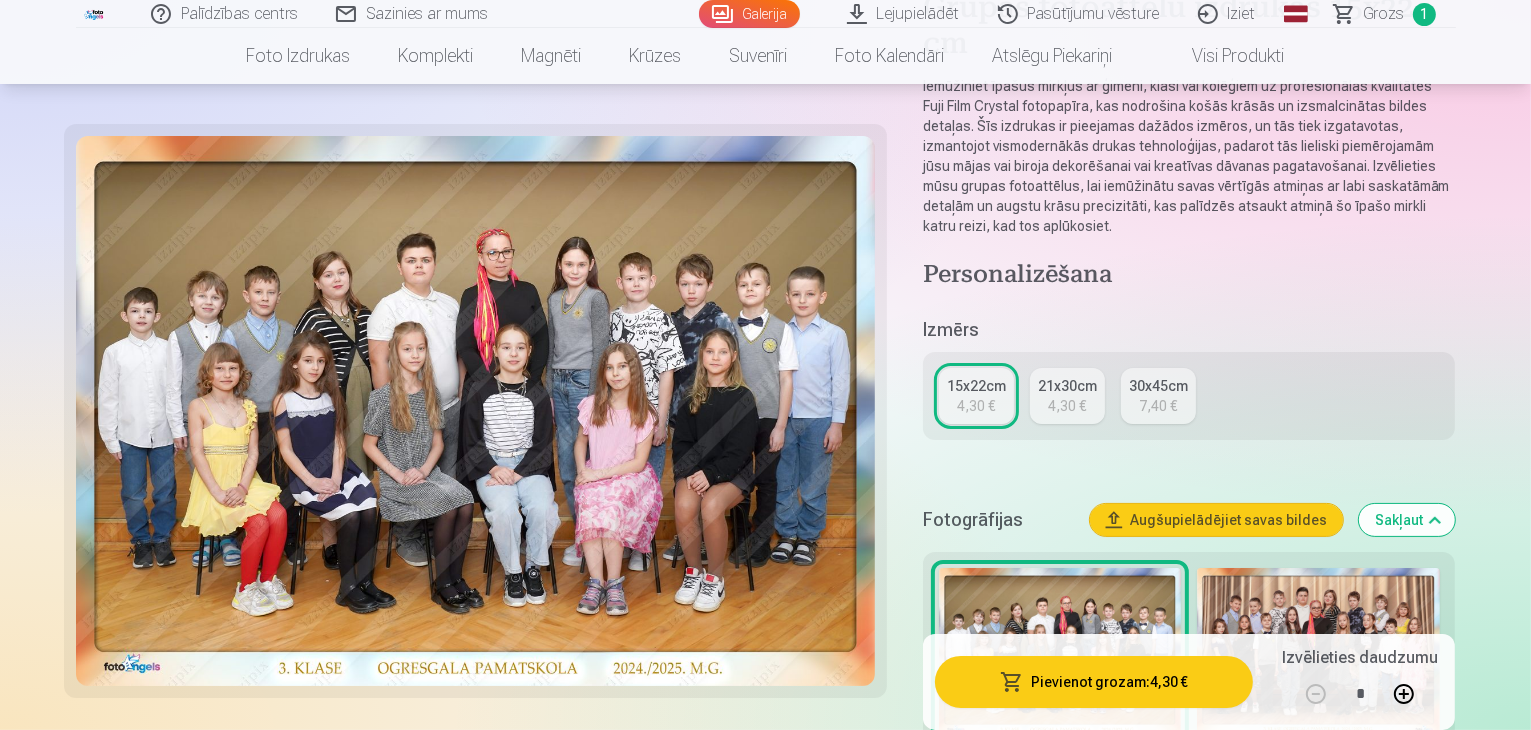click at bounding box center (1318, 651) 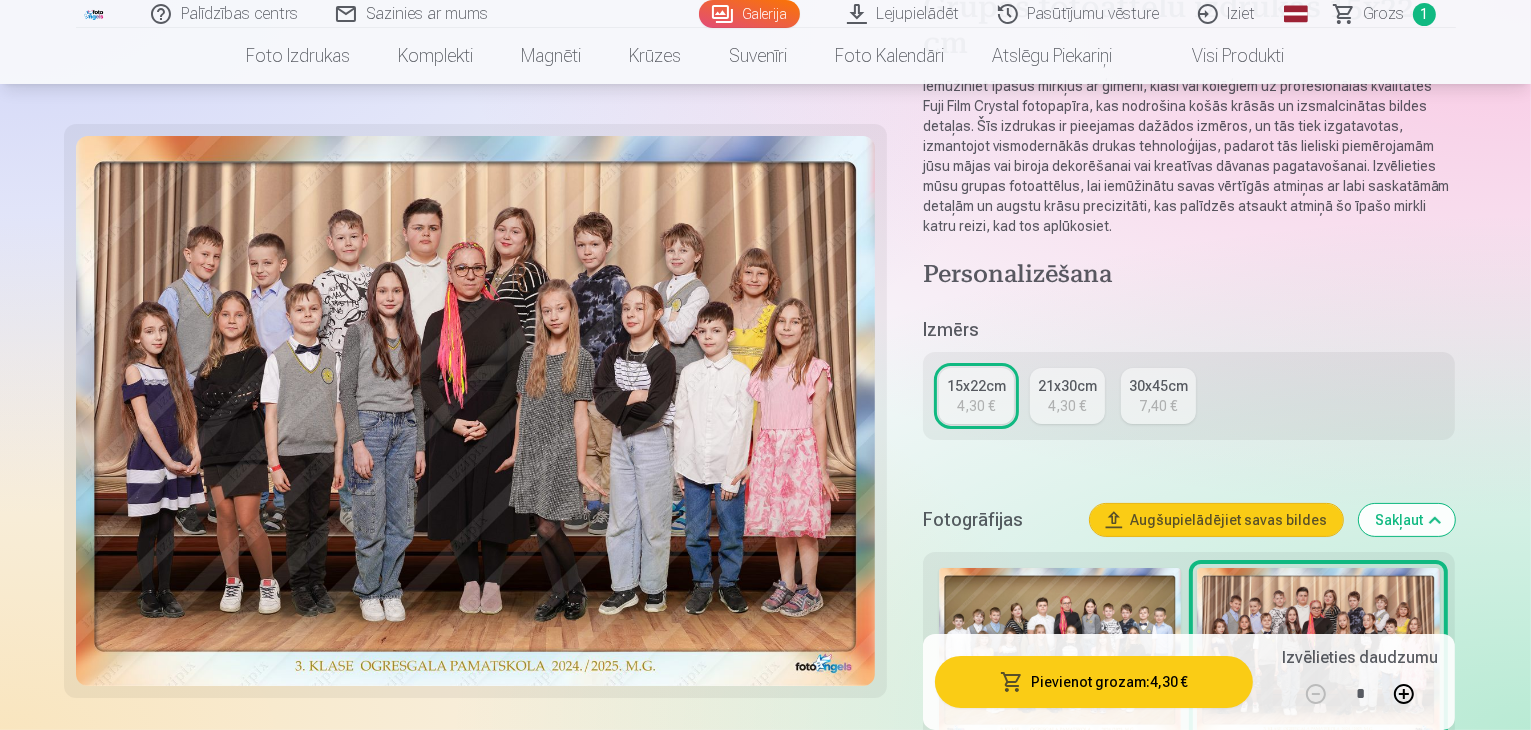scroll, scrollTop: 0, scrollLeft: 0, axis: both 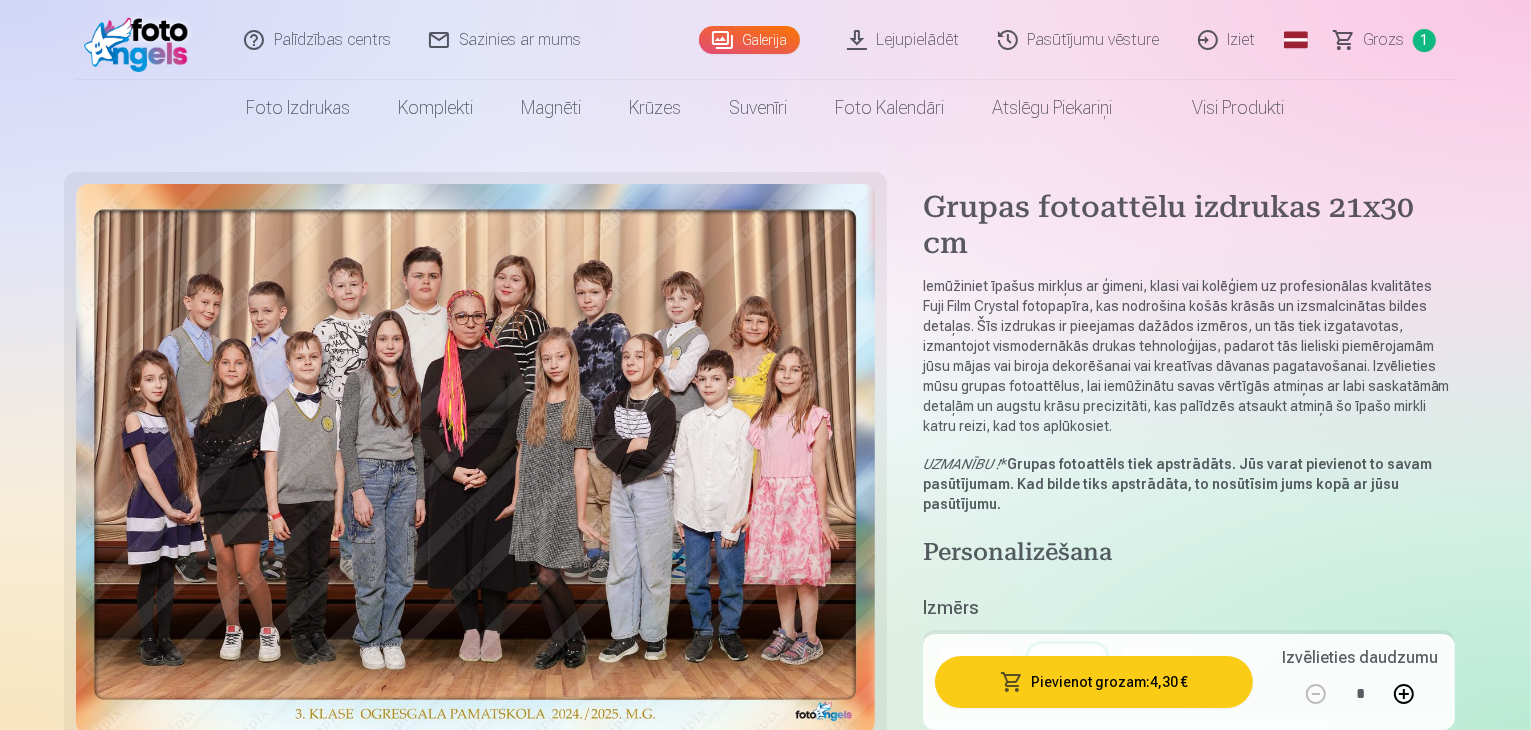 click on "15x22cm" at bounding box center (976, 664) 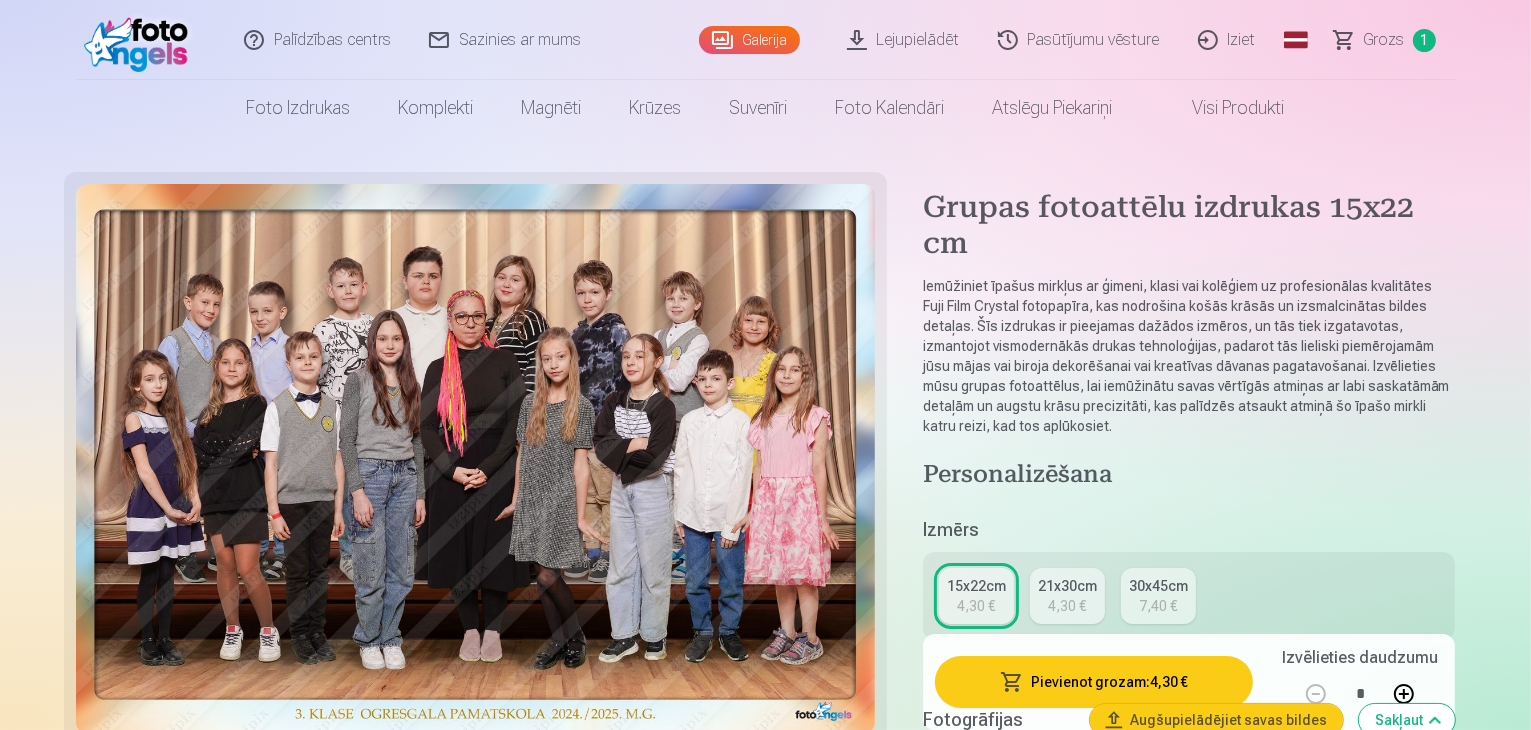 click on "Fotogrāfijas Augšupielādējiet savas bildes Sakļaut" at bounding box center (1189, 720) 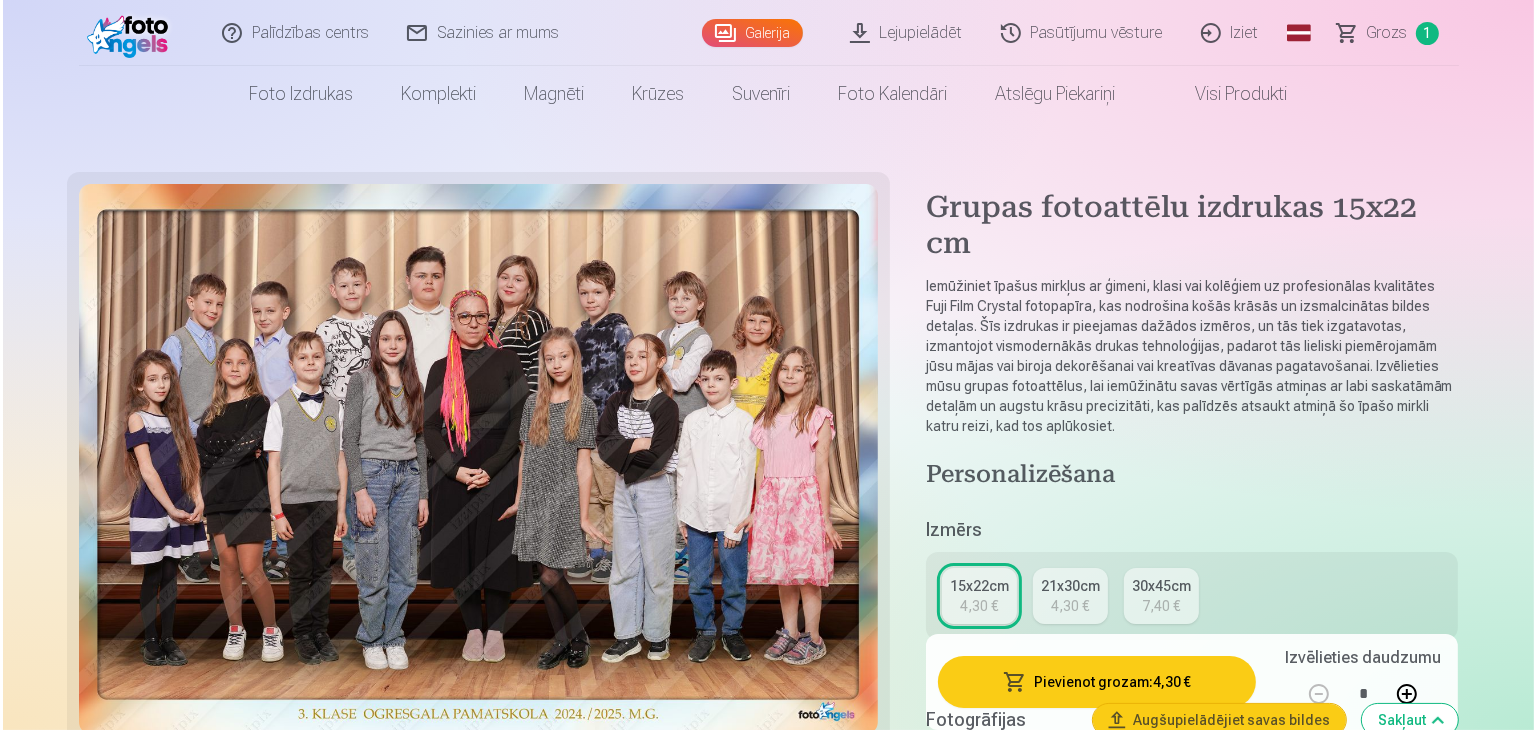 scroll, scrollTop: 200, scrollLeft: 0, axis: vertical 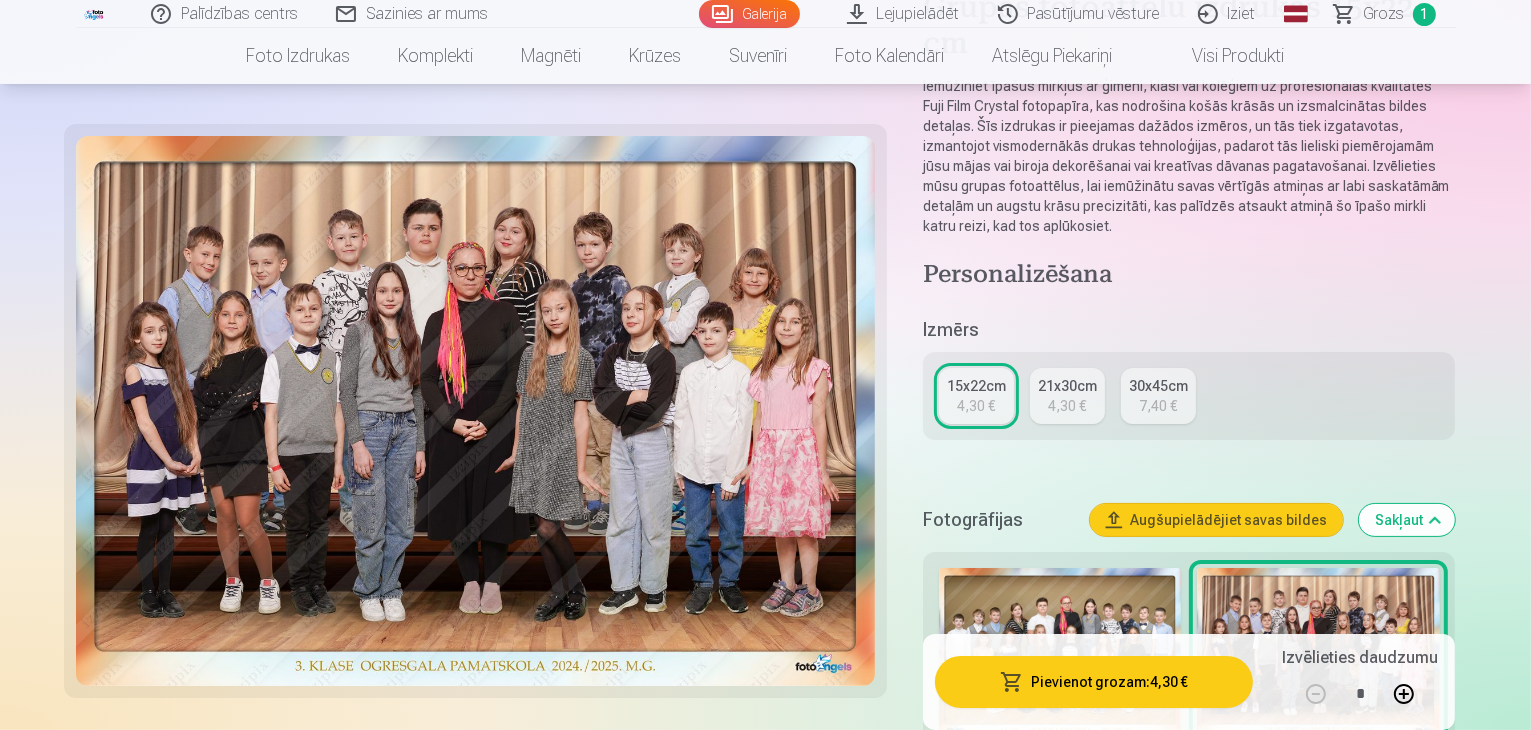 click on "Pievienot grozam :  4,30 €" at bounding box center (1094, 682) 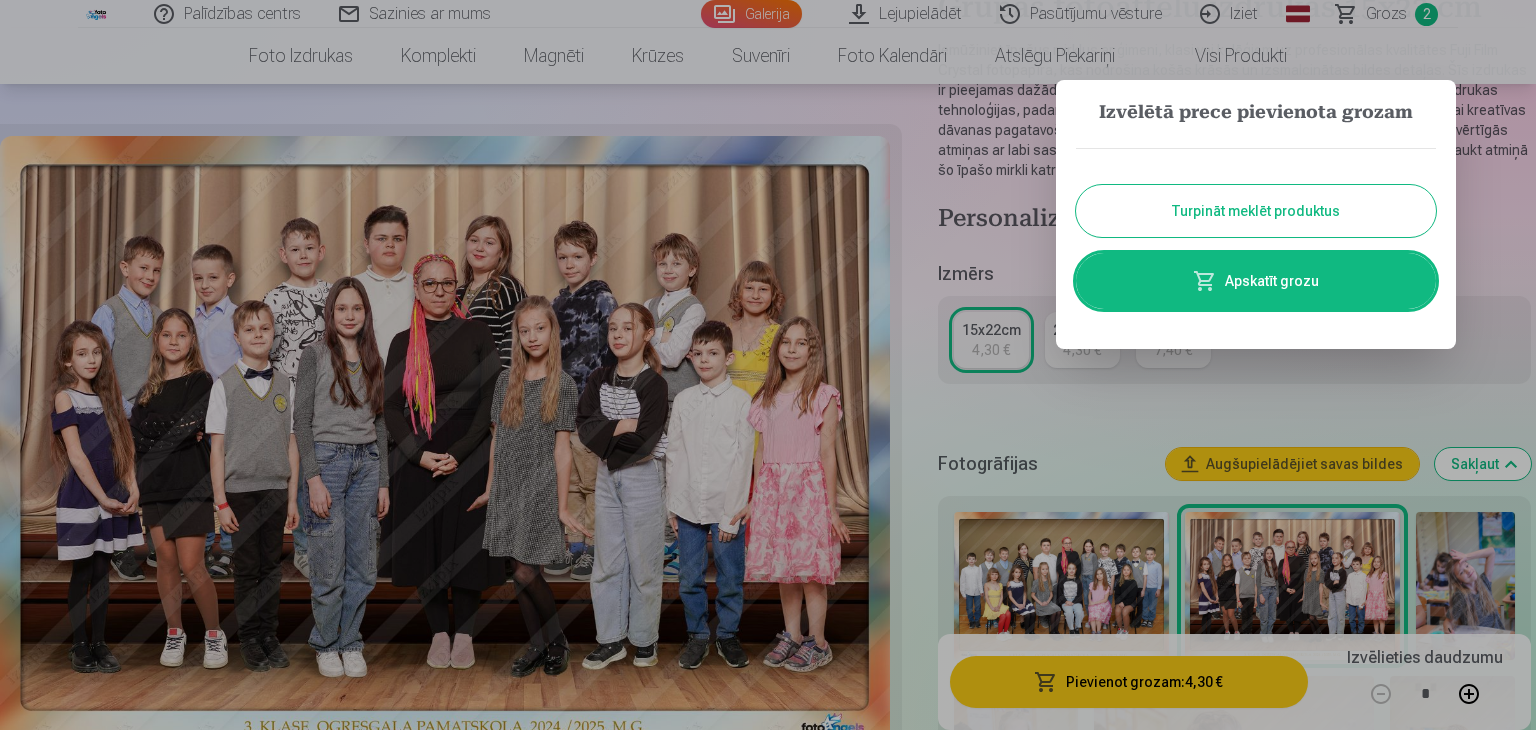 click on "Apskatīt grozu" at bounding box center [1256, 281] 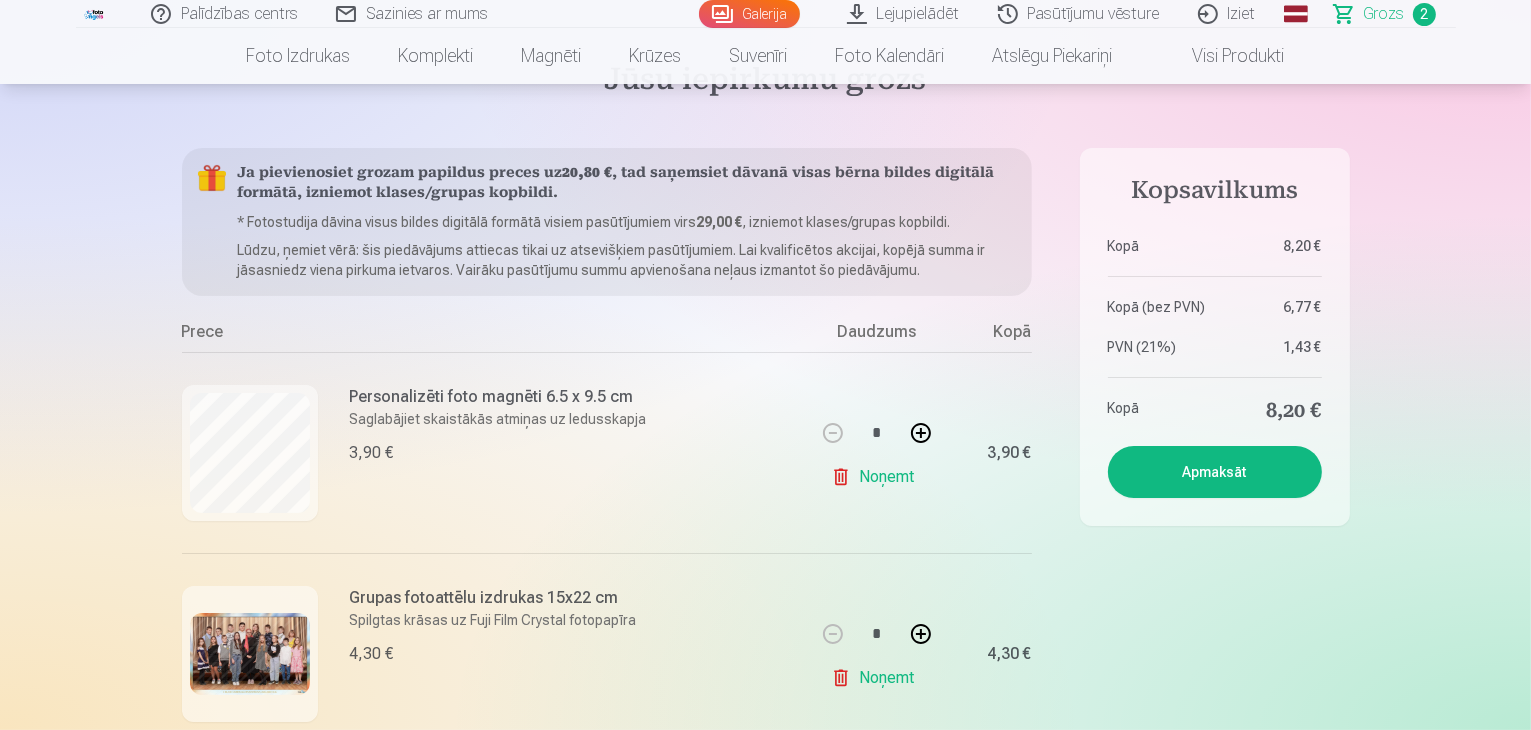 scroll, scrollTop: 0, scrollLeft: 0, axis: both 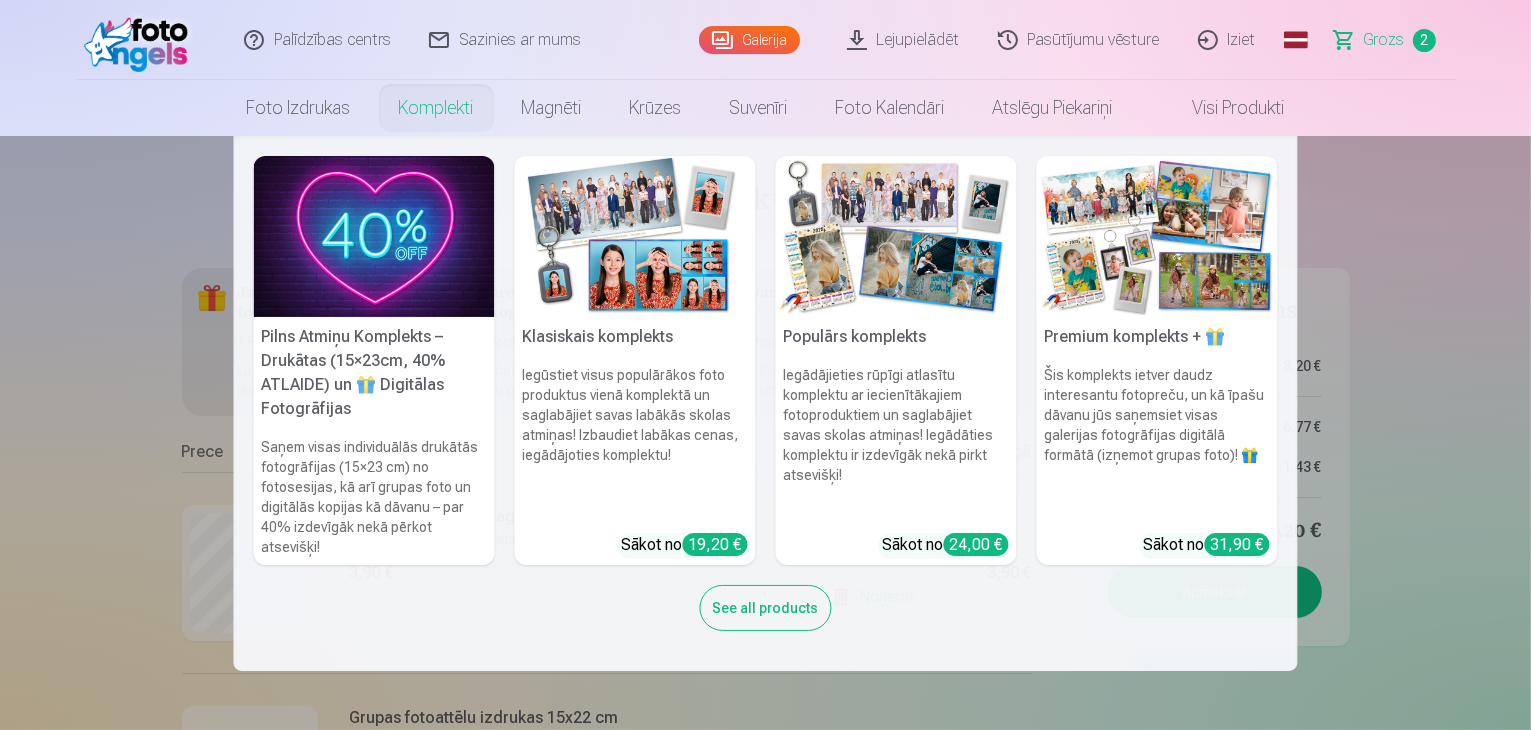 click on "Komplekti" at bounding box center (436, 108) 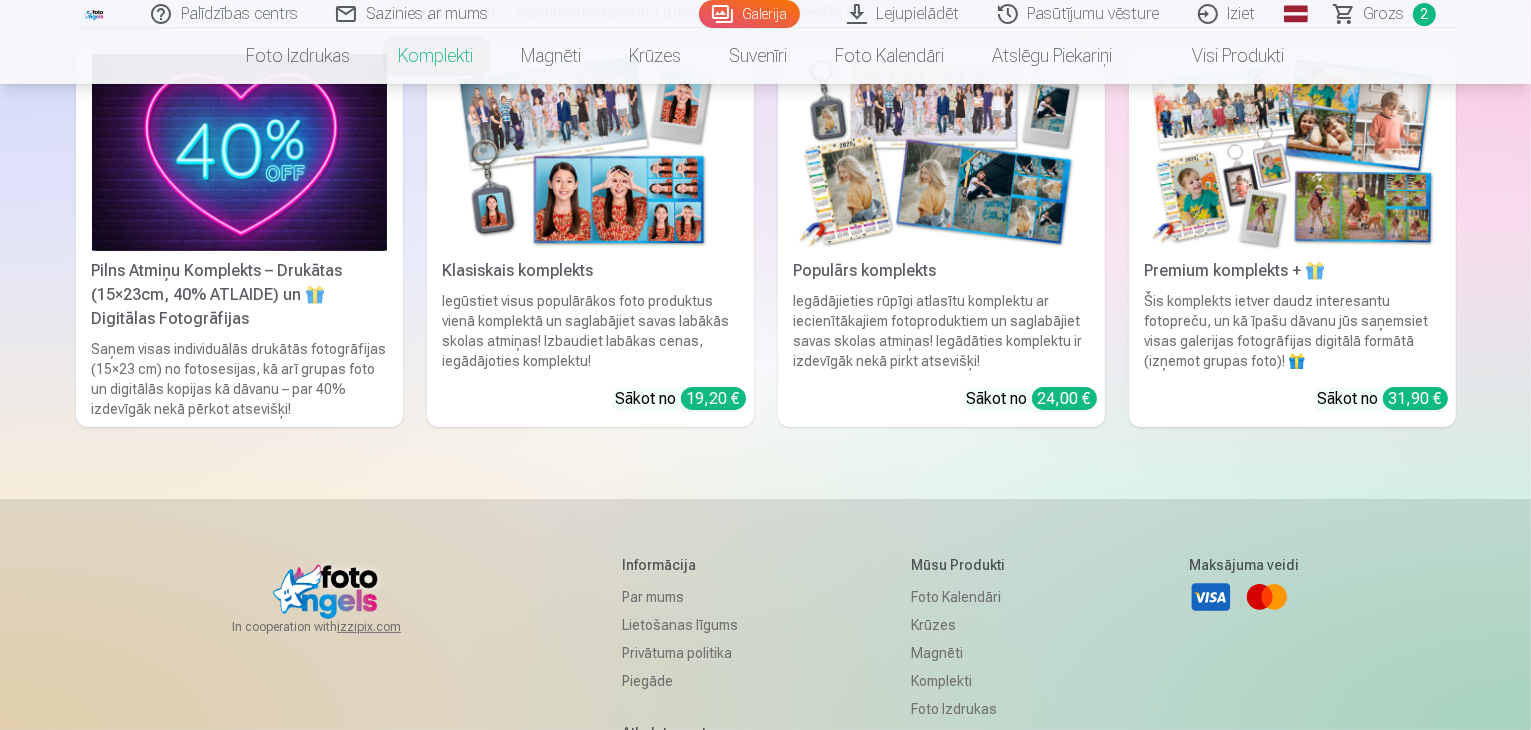 scroll, scrollTop: 300, scrollLeft: 0, axis: vertical 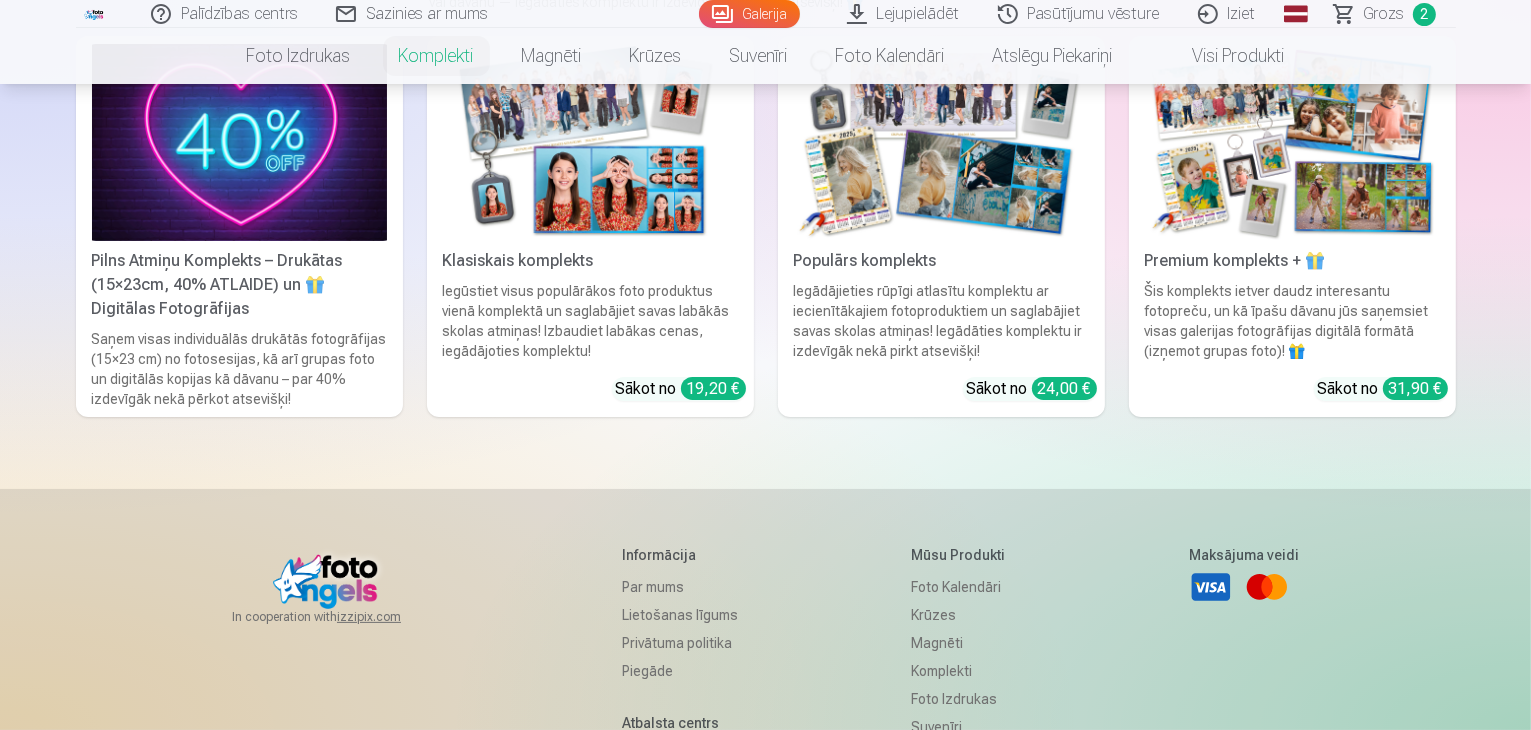 click at bounding box center (941, 142) 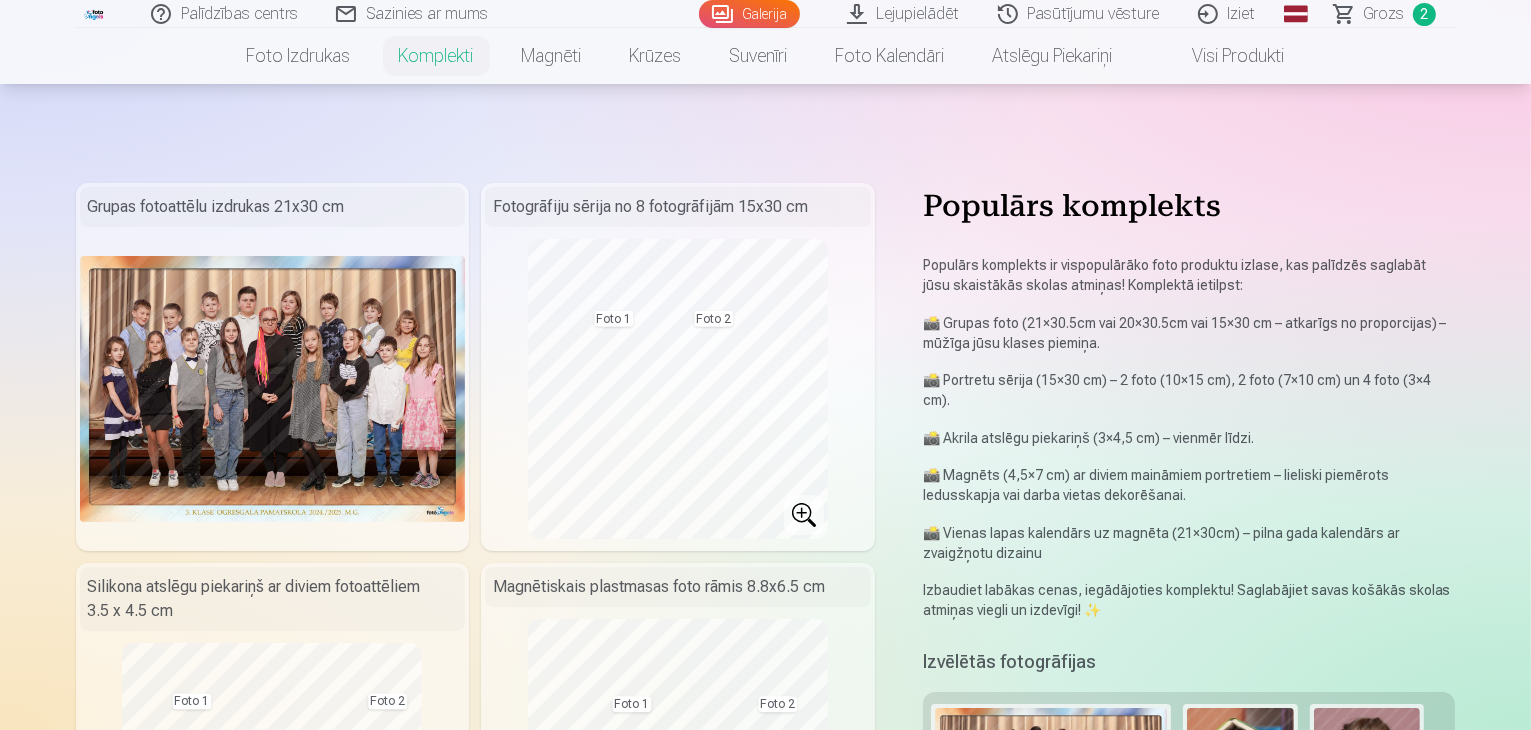 scroll, scrollTop: 0, scrollLeft: 0, axis: both 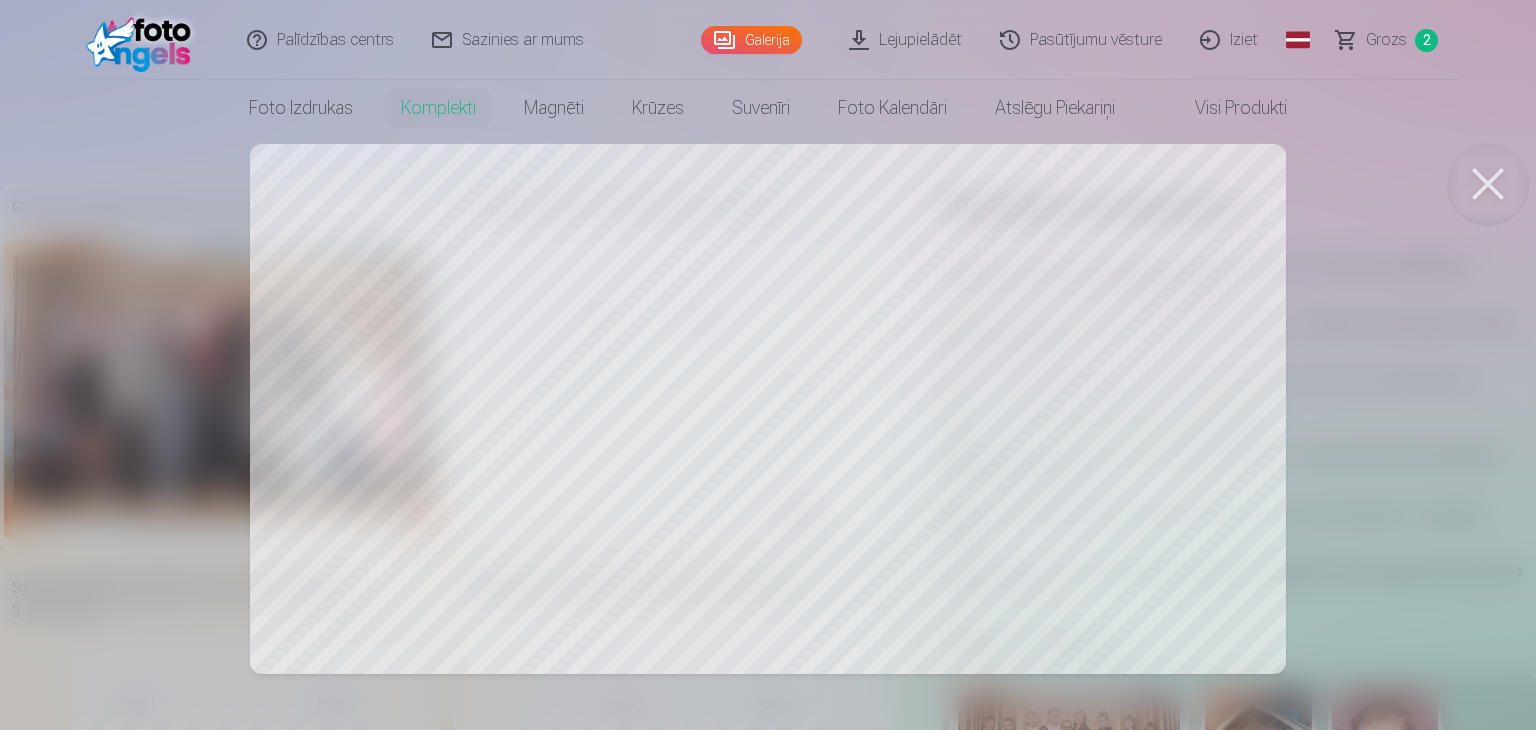 click at bounding box center [1488, 184] 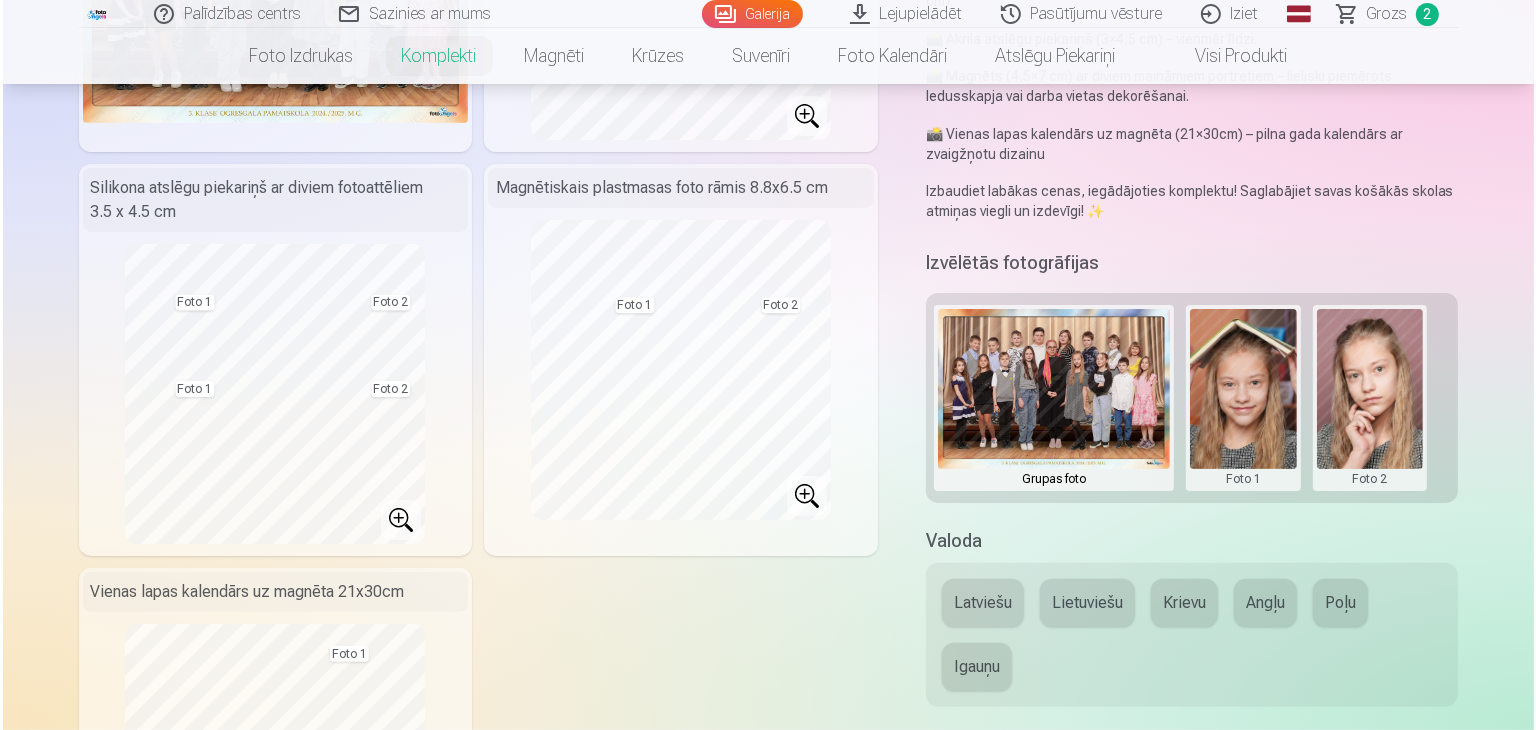 scroll, scrollTop: 300, scrollLeft: 0, axis: vertical 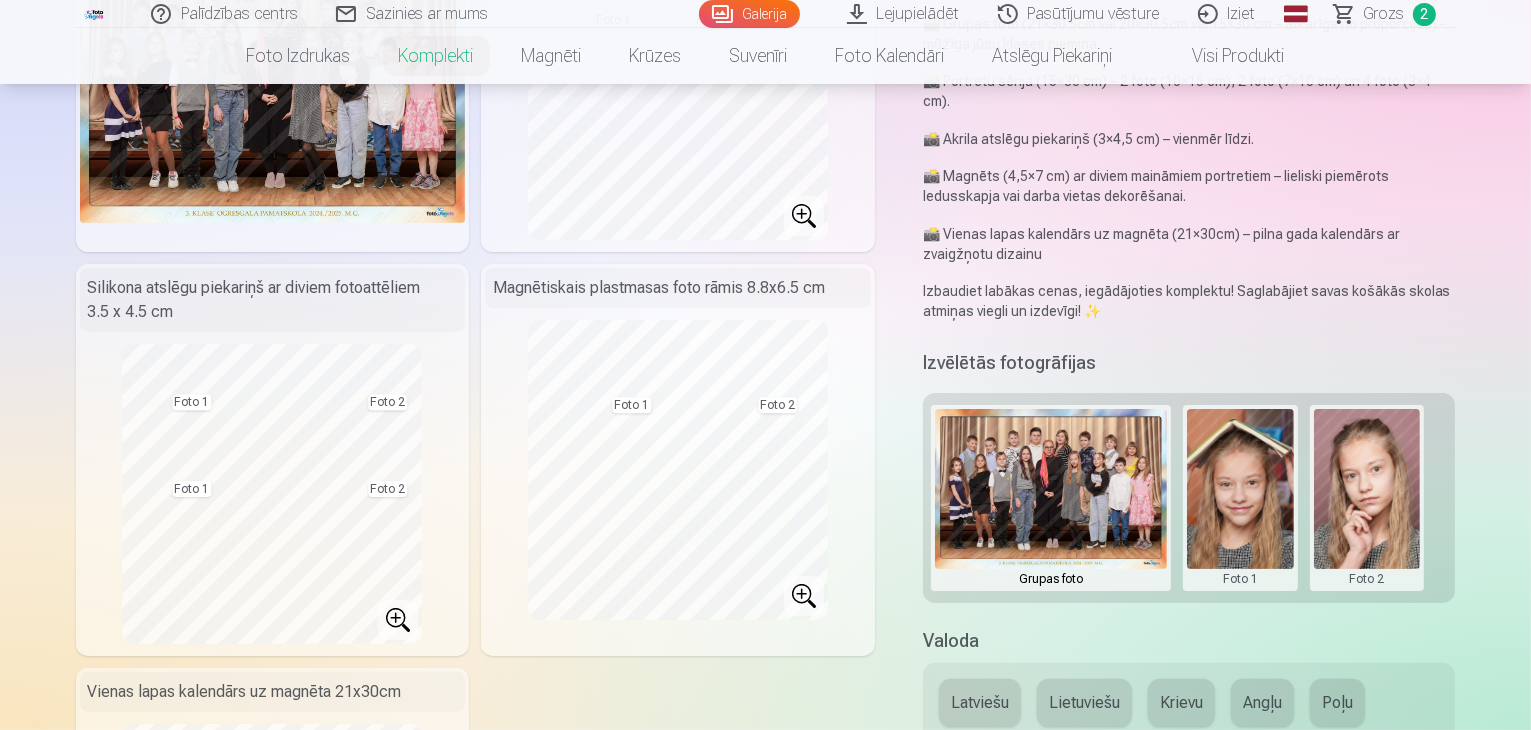 click at bounding box center (1240, 498) 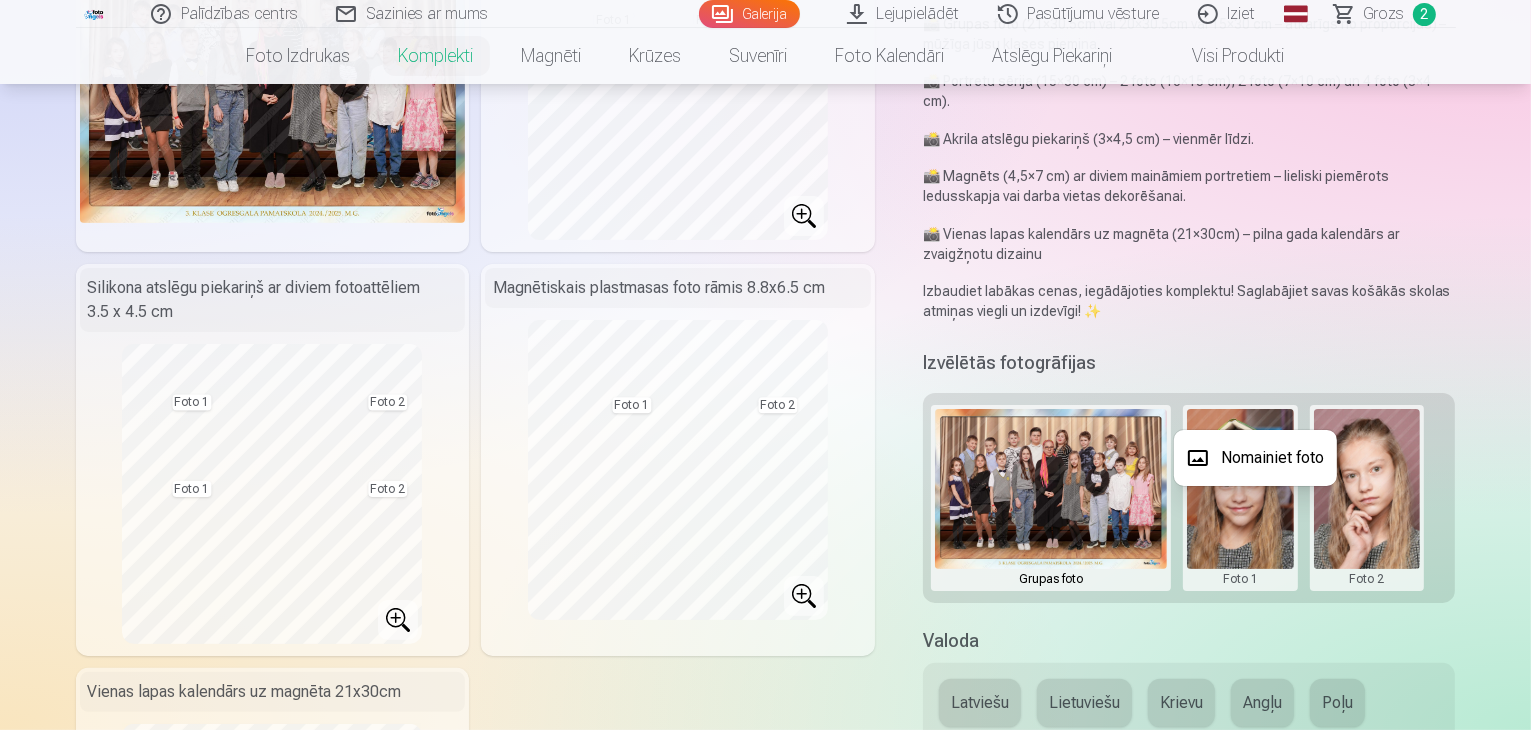 click on "Nomainiet foto" at bounding box center (1255, 458) 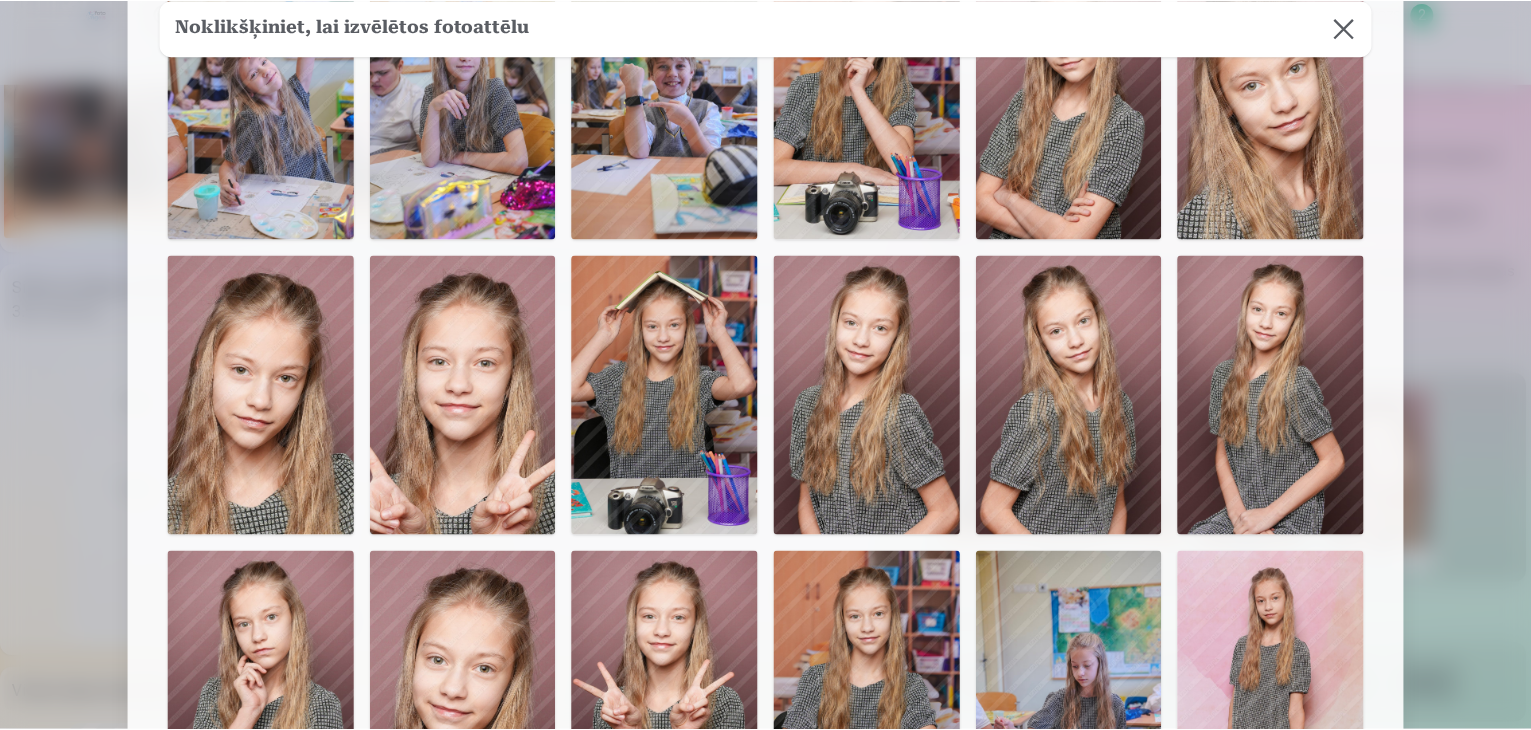 scroll, scrollTop: 0, scrollLeft: 0, axis: both 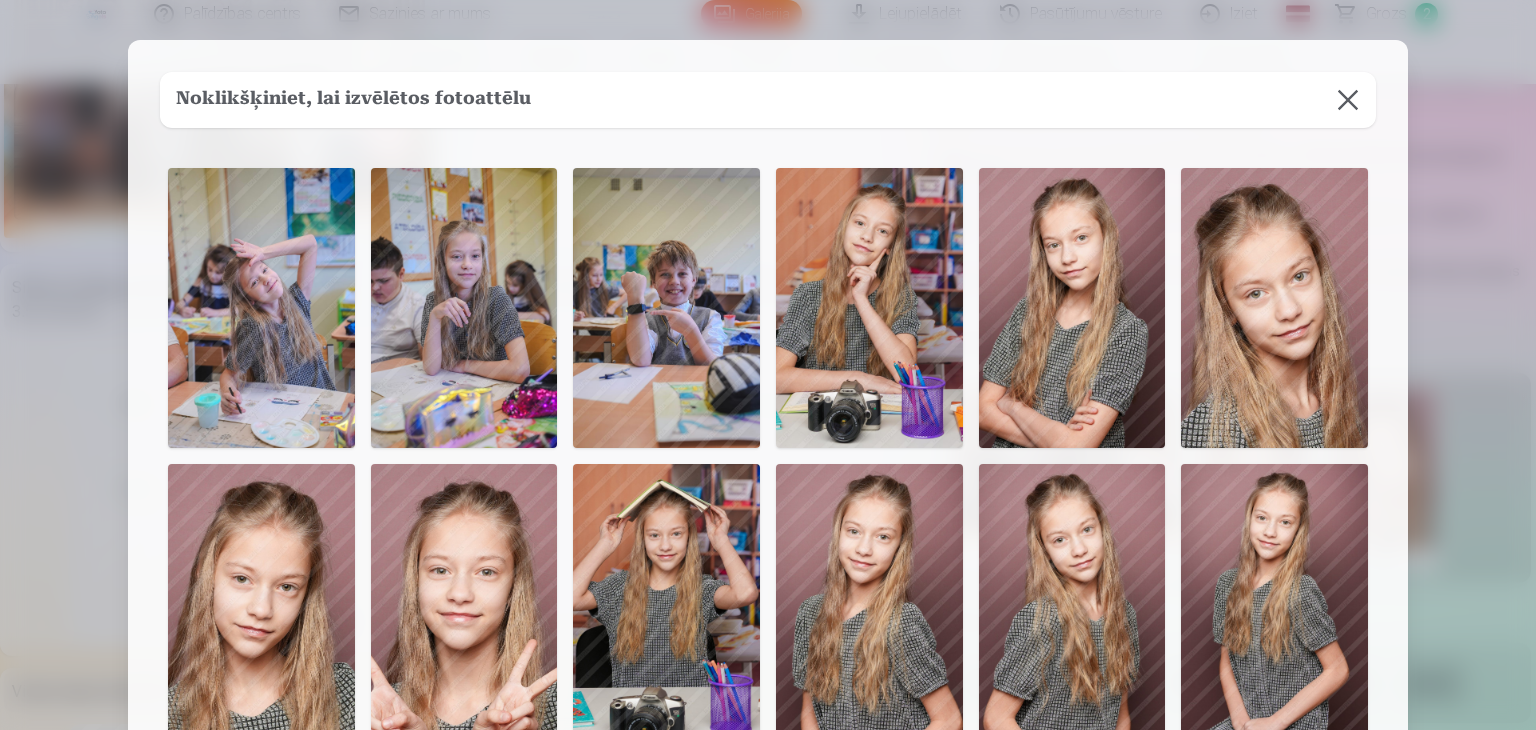 click at bounding box center (1348, 100) 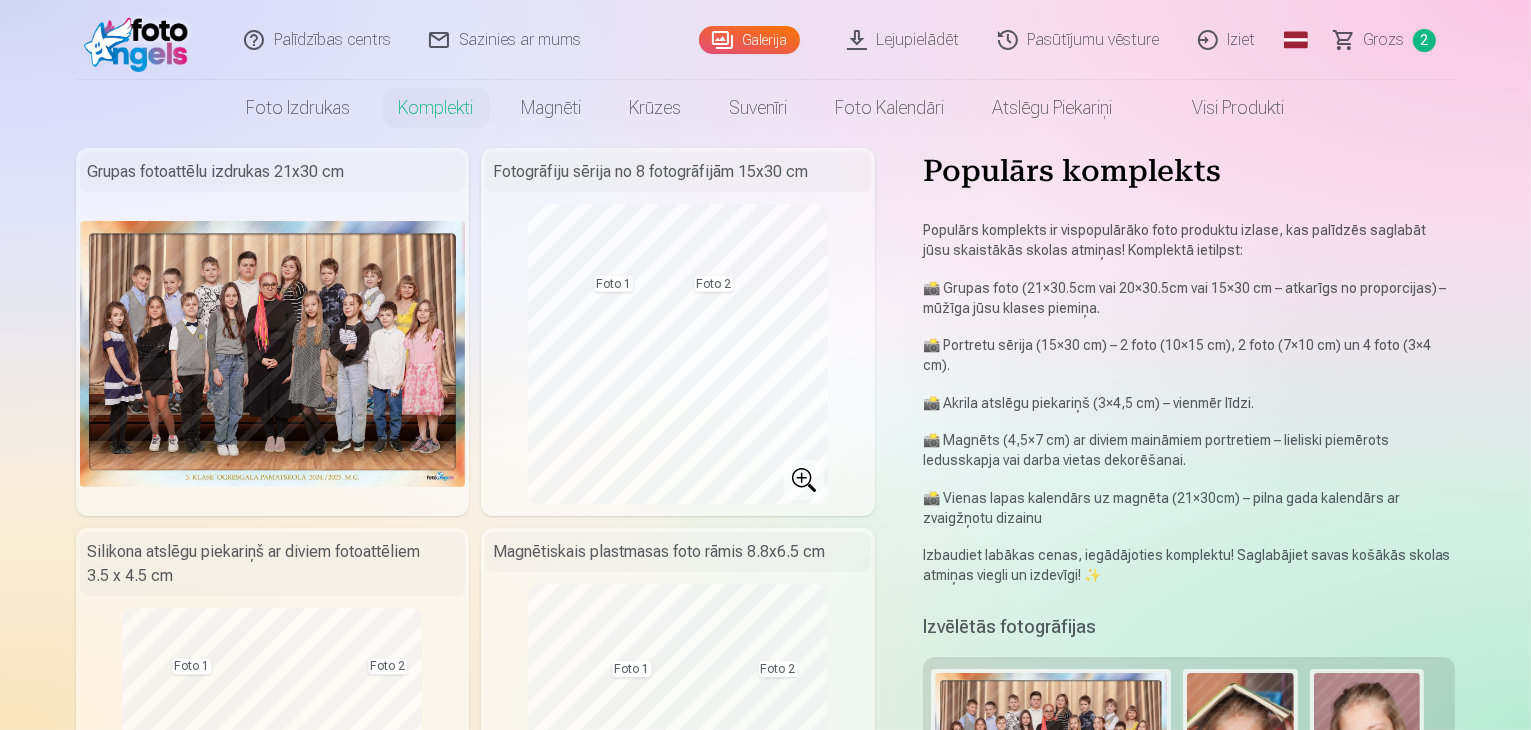 scroll, scrollTop: 0, scrollLeft: 0, axis: both 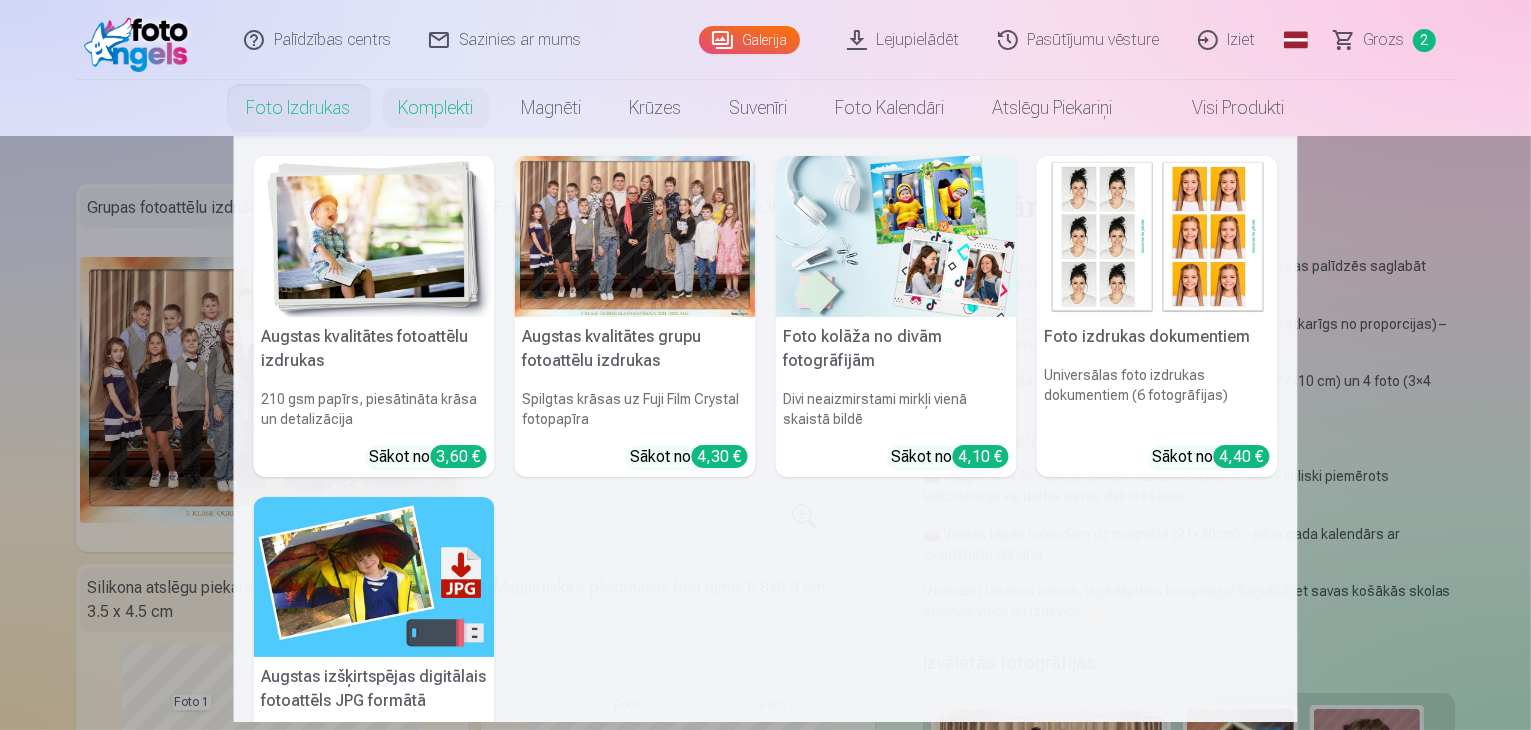 click on "Foto izdrukas" at bounding box center [299, 108] 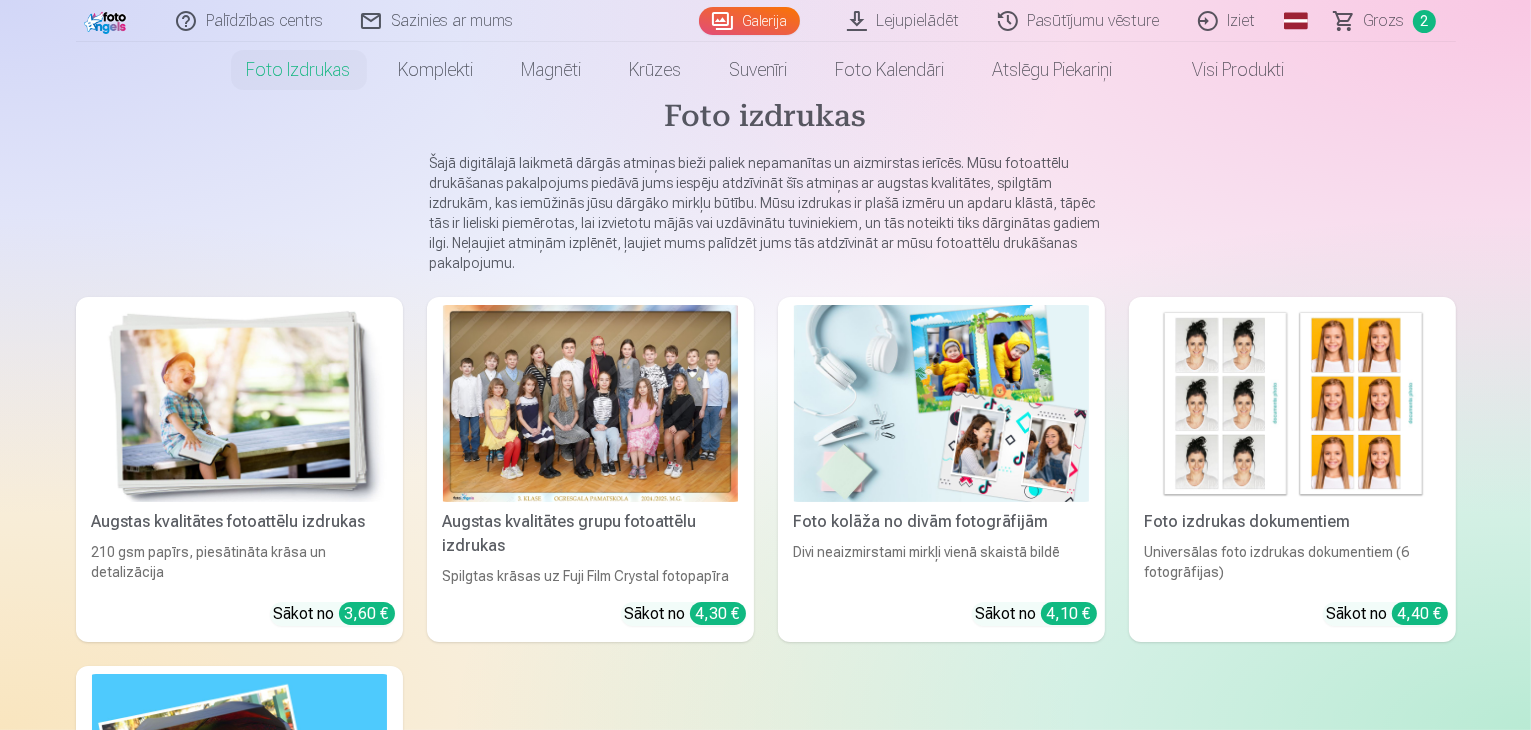 scroll, scrollTop: 0, scrollLeft: 0, axis: both 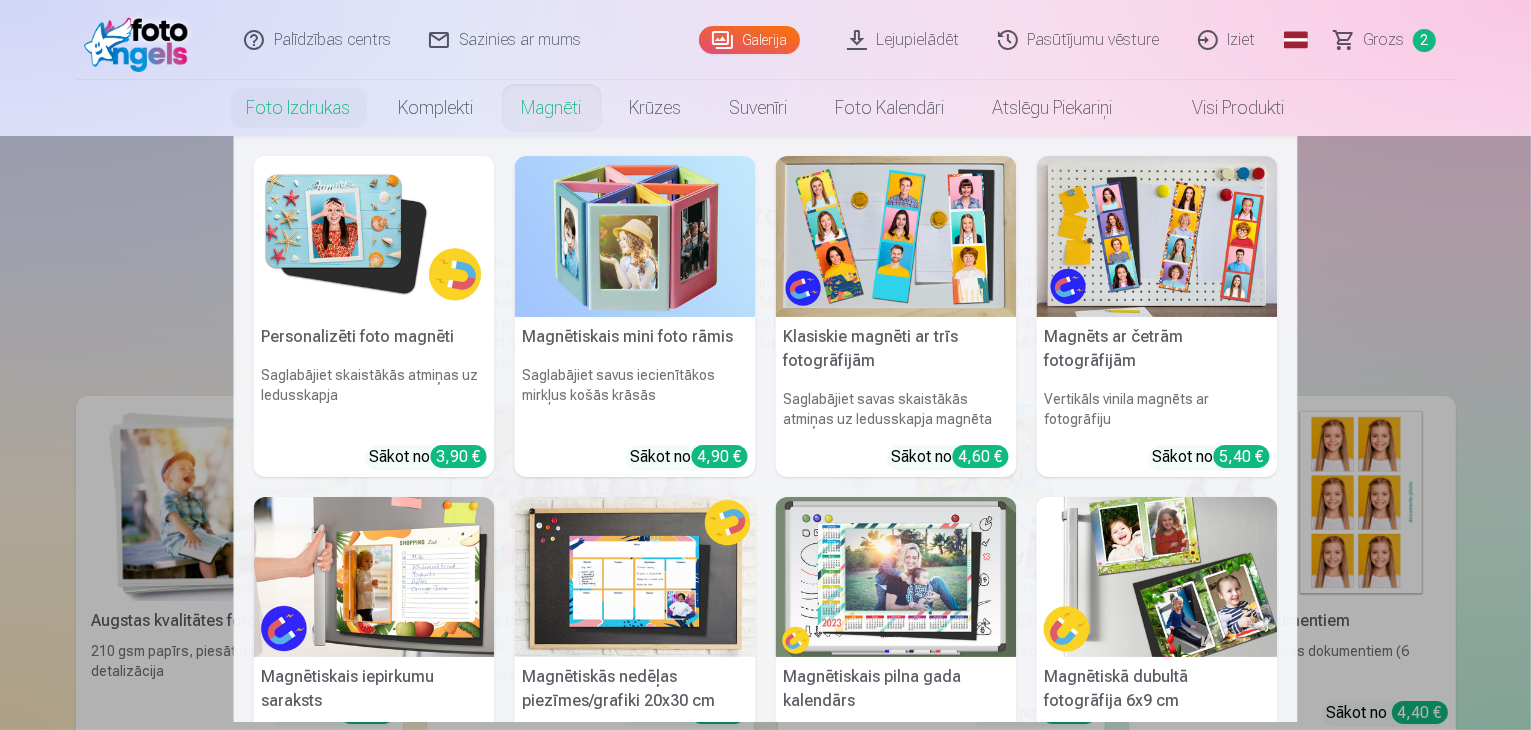 click on "Magnēti" at bounding box center (552, 108) 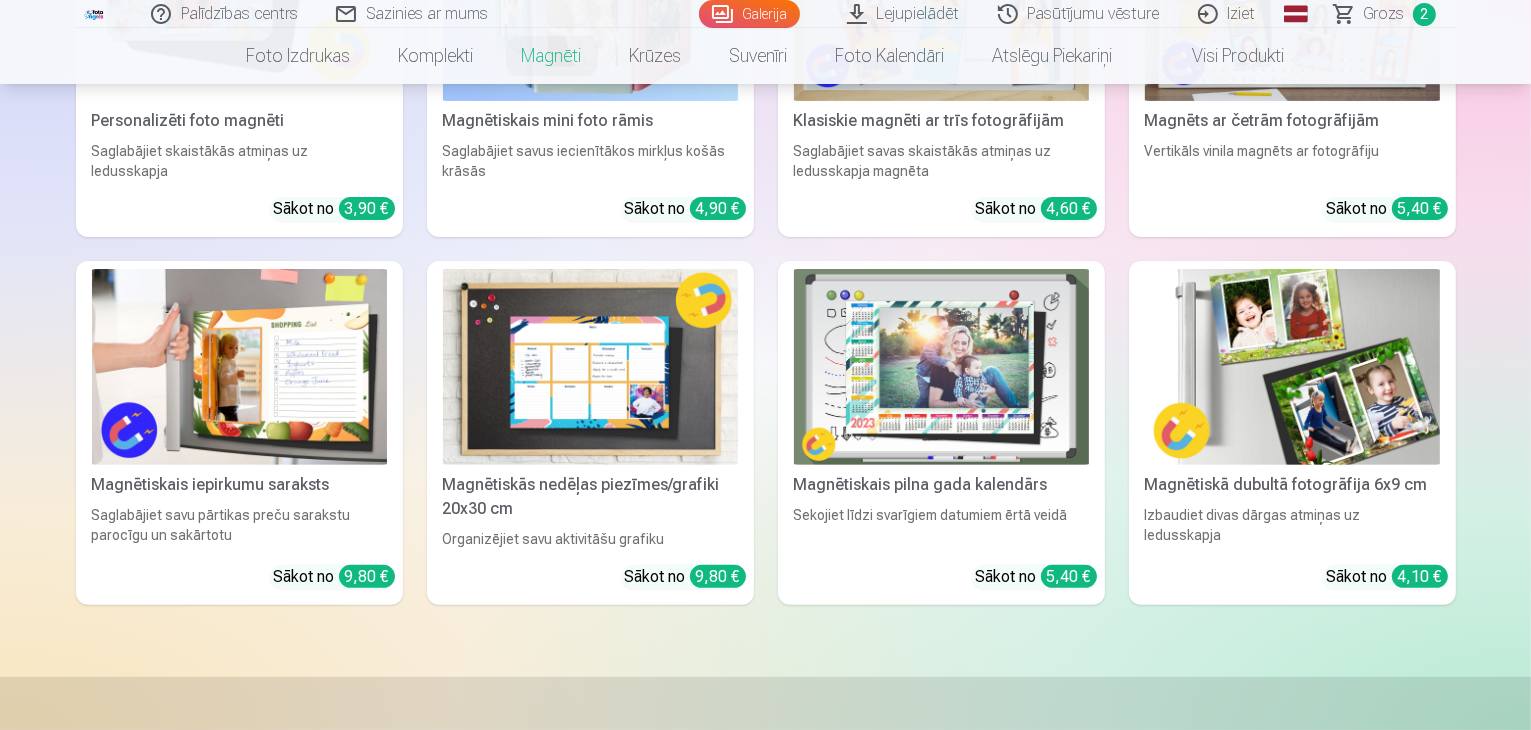 scroll, scrollTop: 200, scrollLeft: 0, axis: vertical 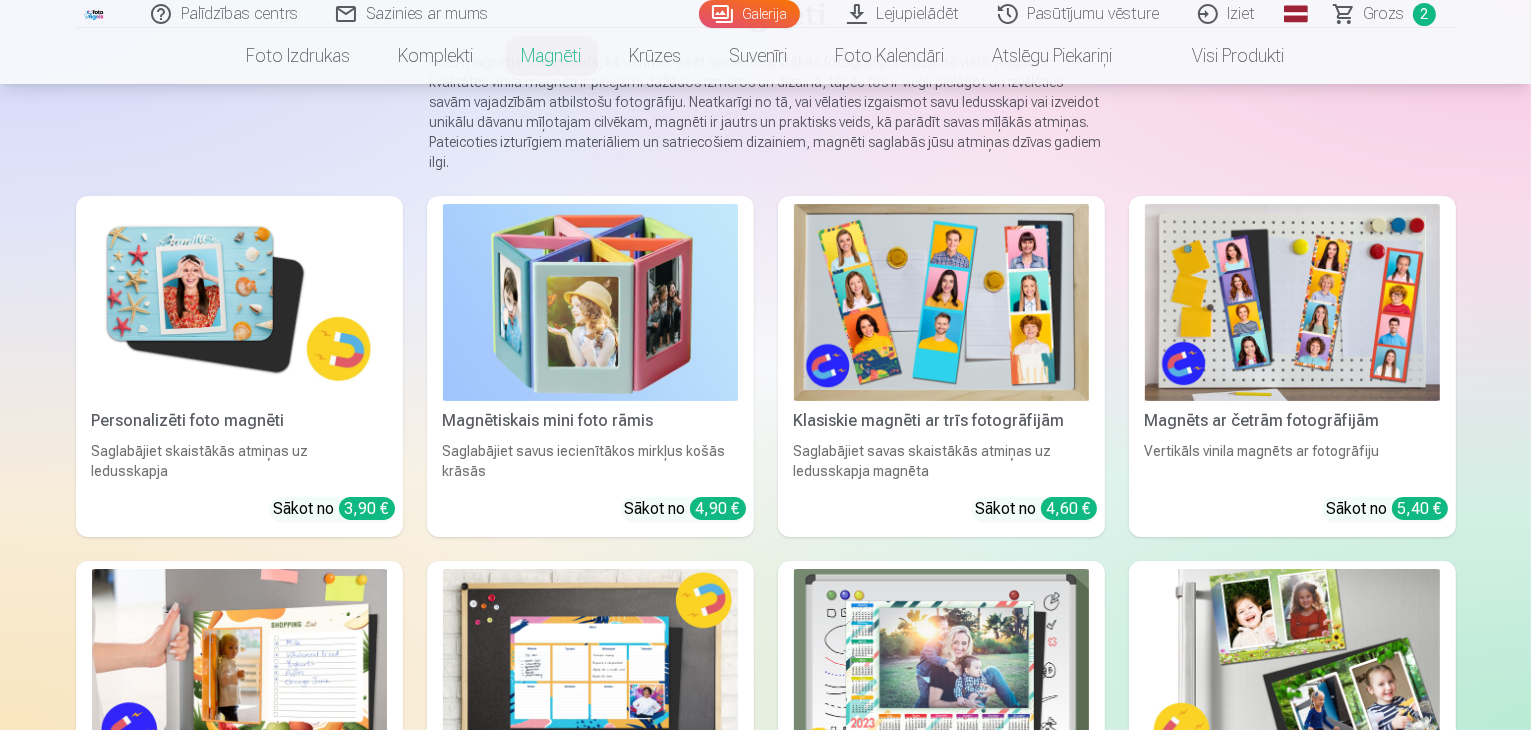 click at bounding box center [239, 302] 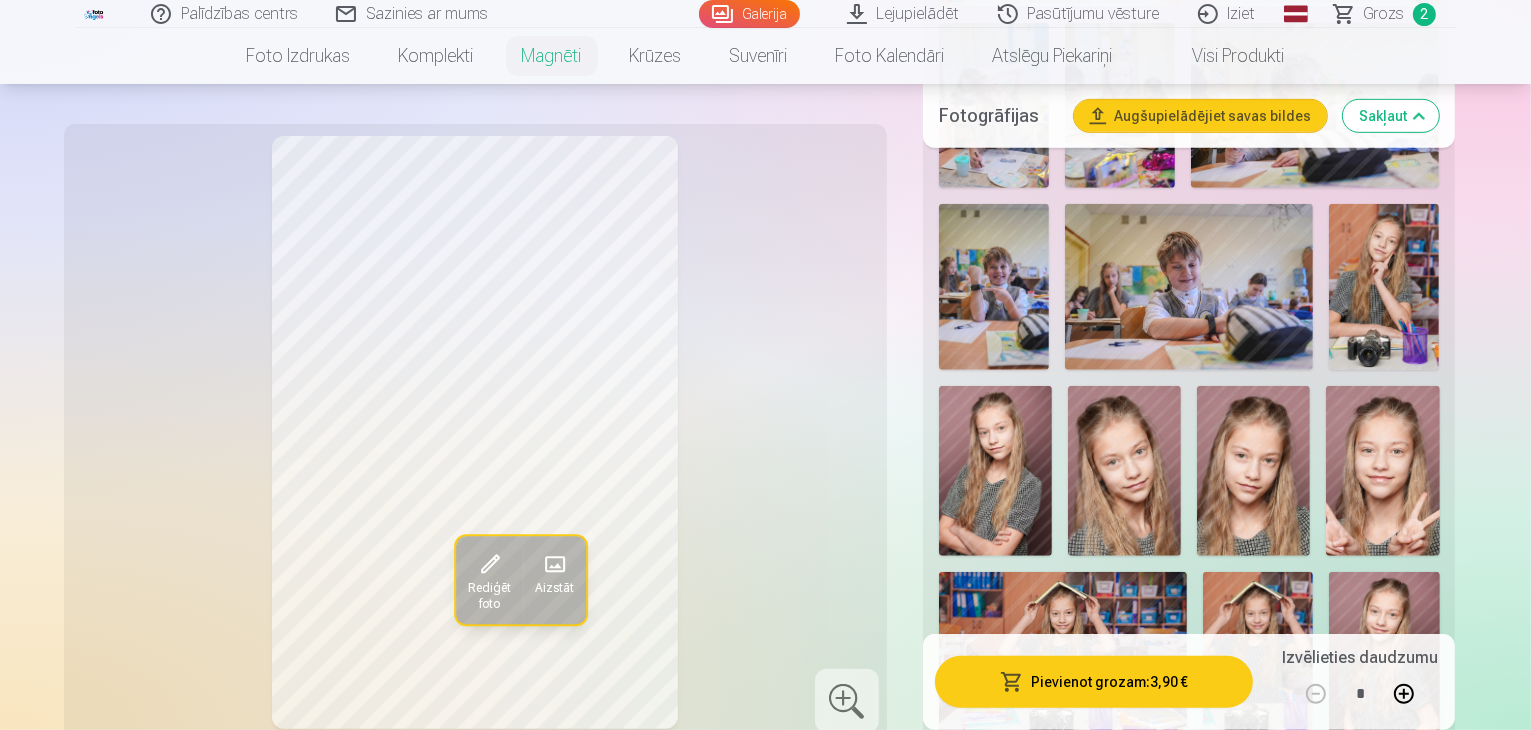 scroll, scrollTop: 1300, scrollLeft: 0, axis: vertical 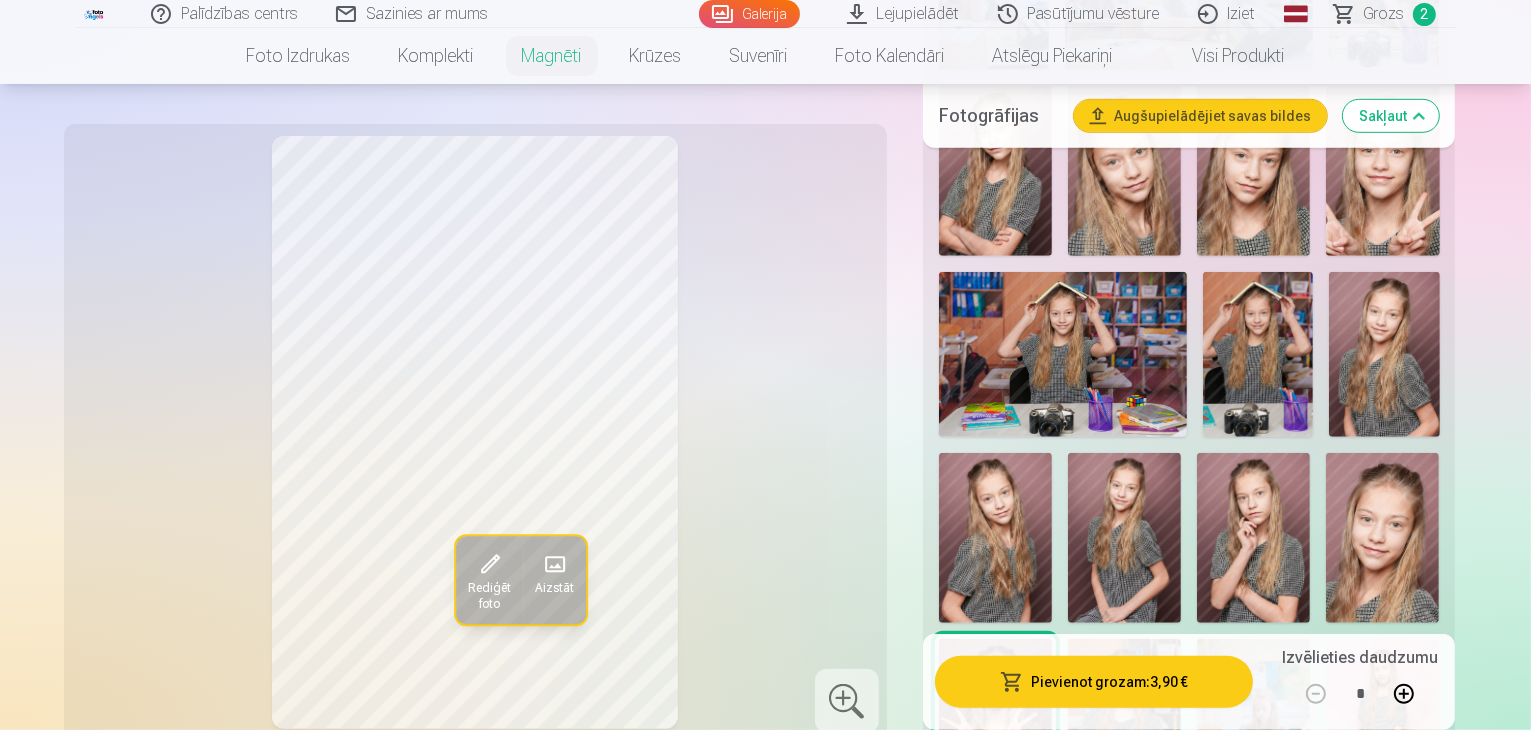 click at bounding box center [1124, 724] 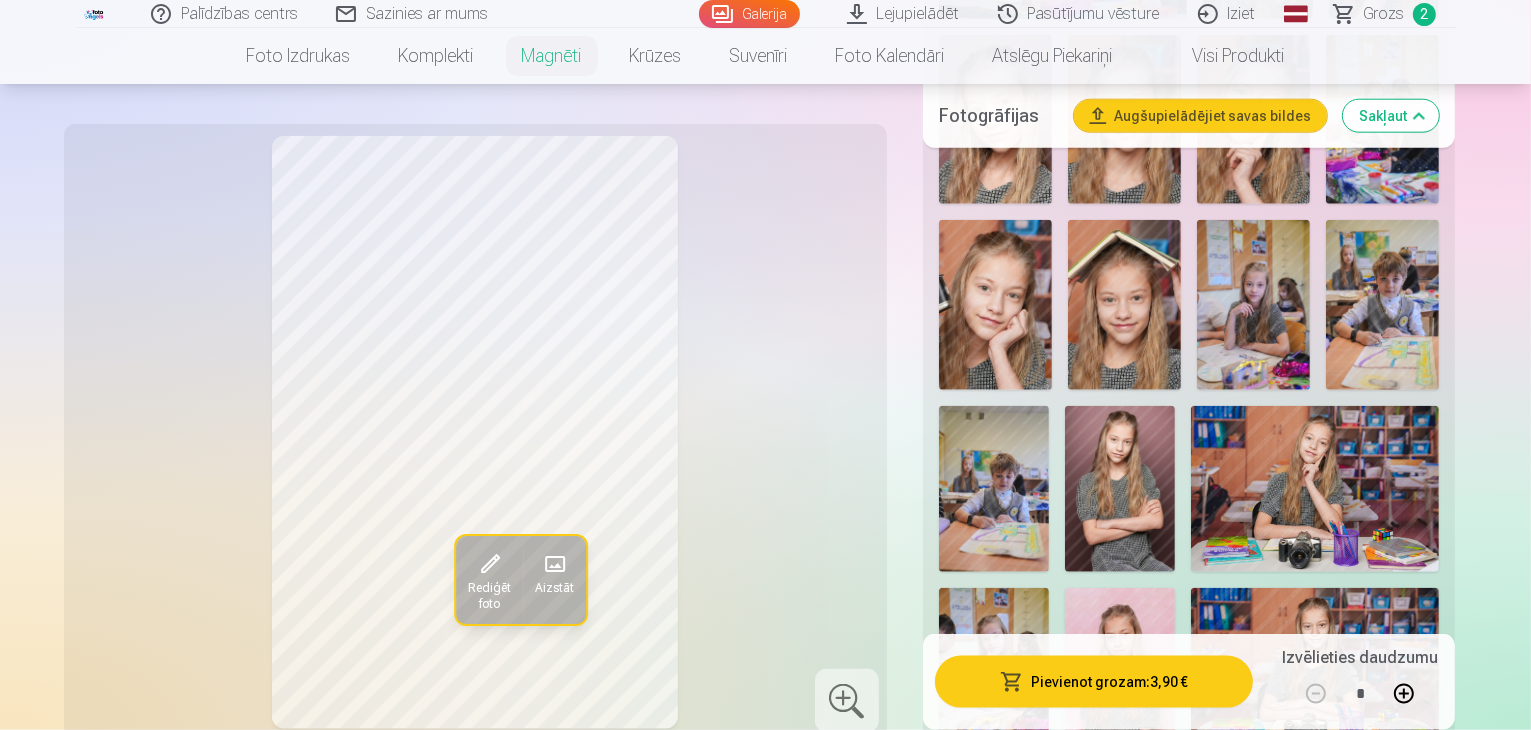 scroll, scrollTop: 2300, scrollLeft: 0, axis: vertical 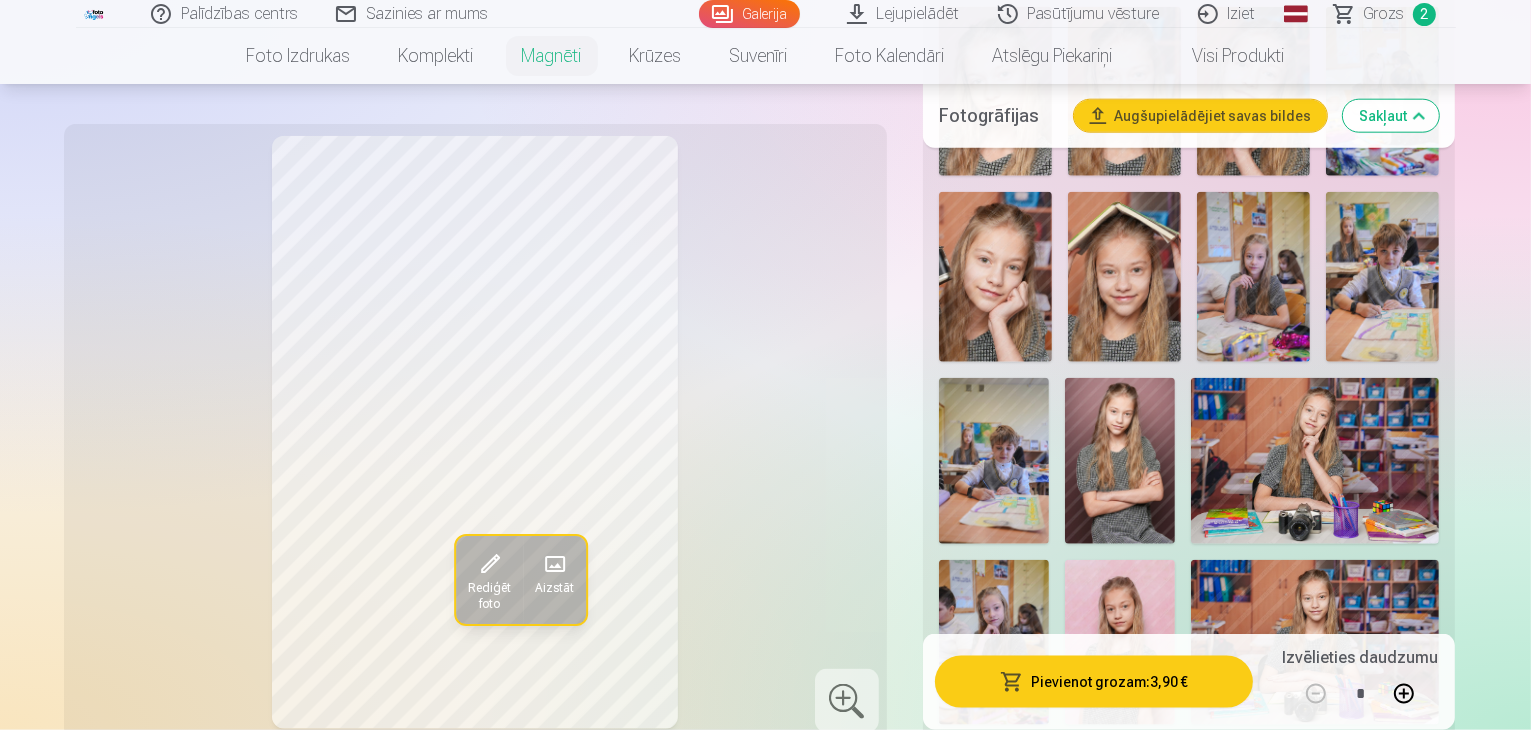 click at bounding box center (1124, 1012) 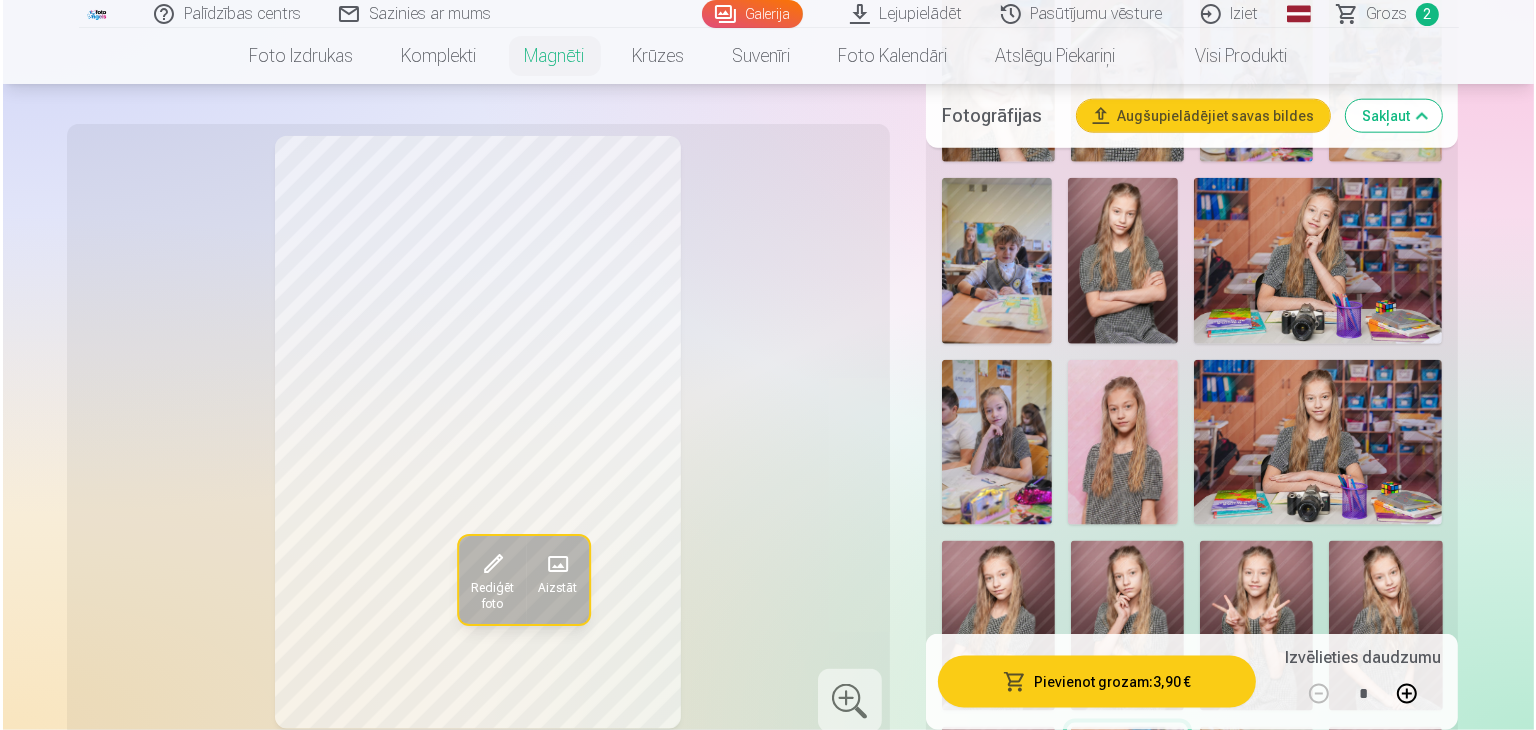 scroll, scrollTop: 2600, scrollLeft: 0, axis: vertical 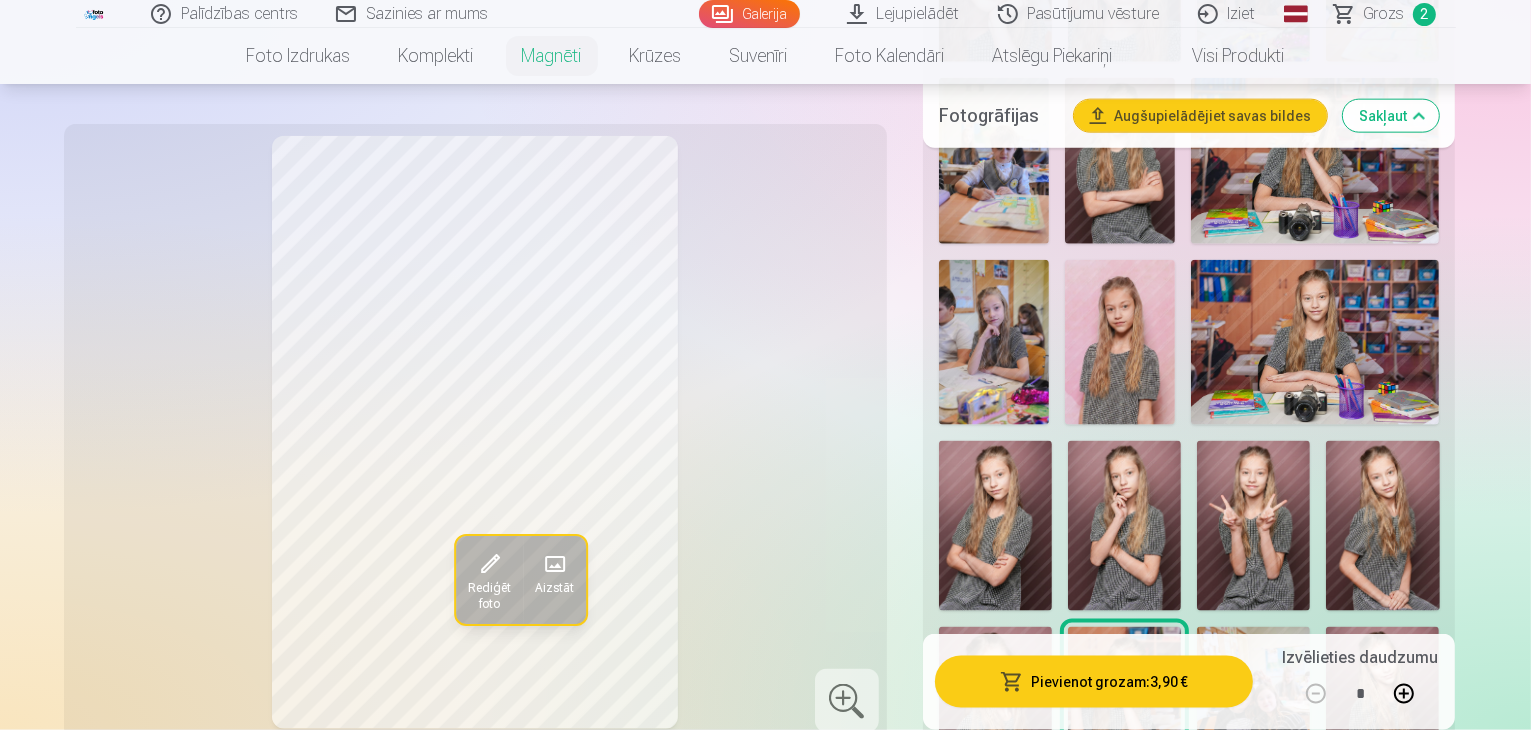 click at bounding box center (847, 701) 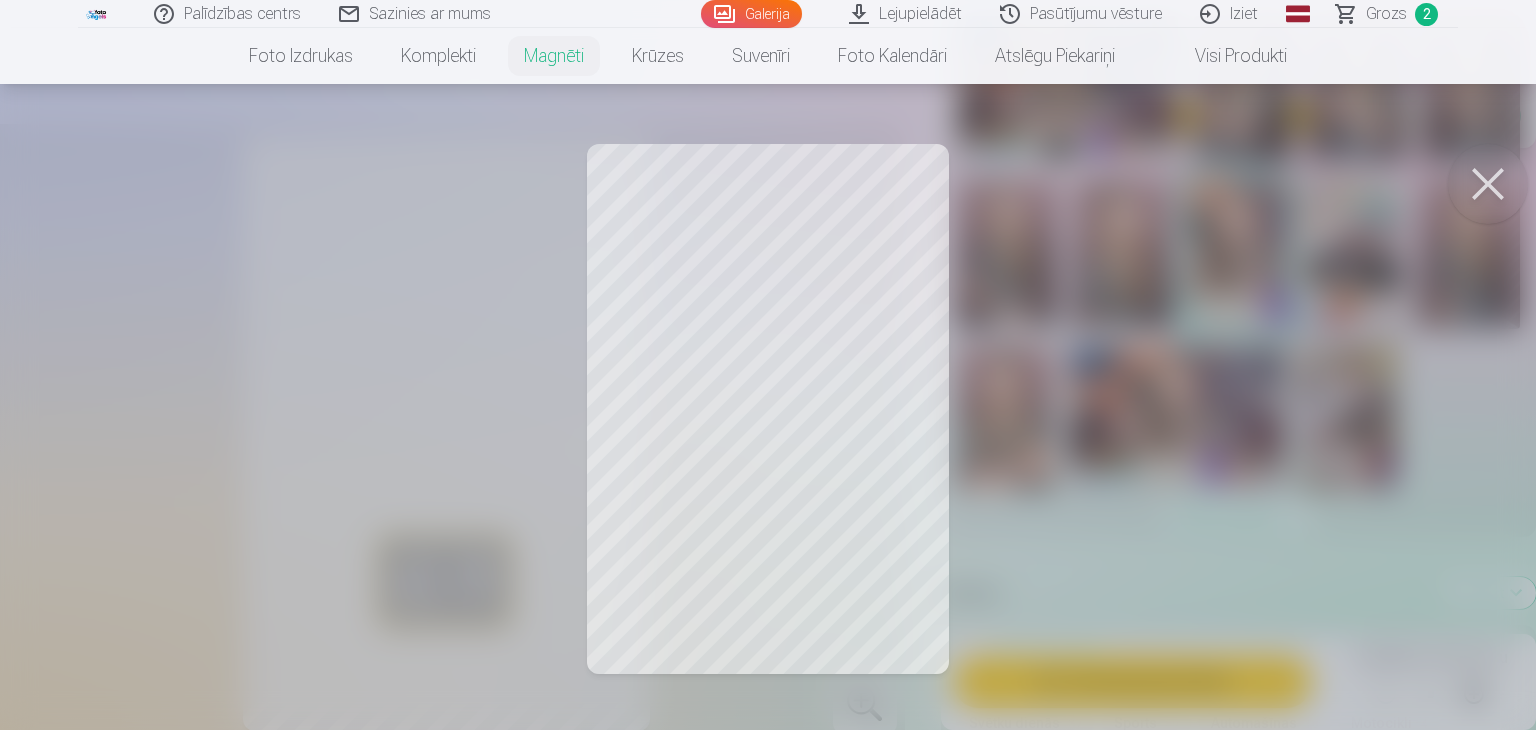 drag, startPoint x: 586, startPoint y: 328, endPoint x: 574, endPoint y: 324, distance: 12.649111 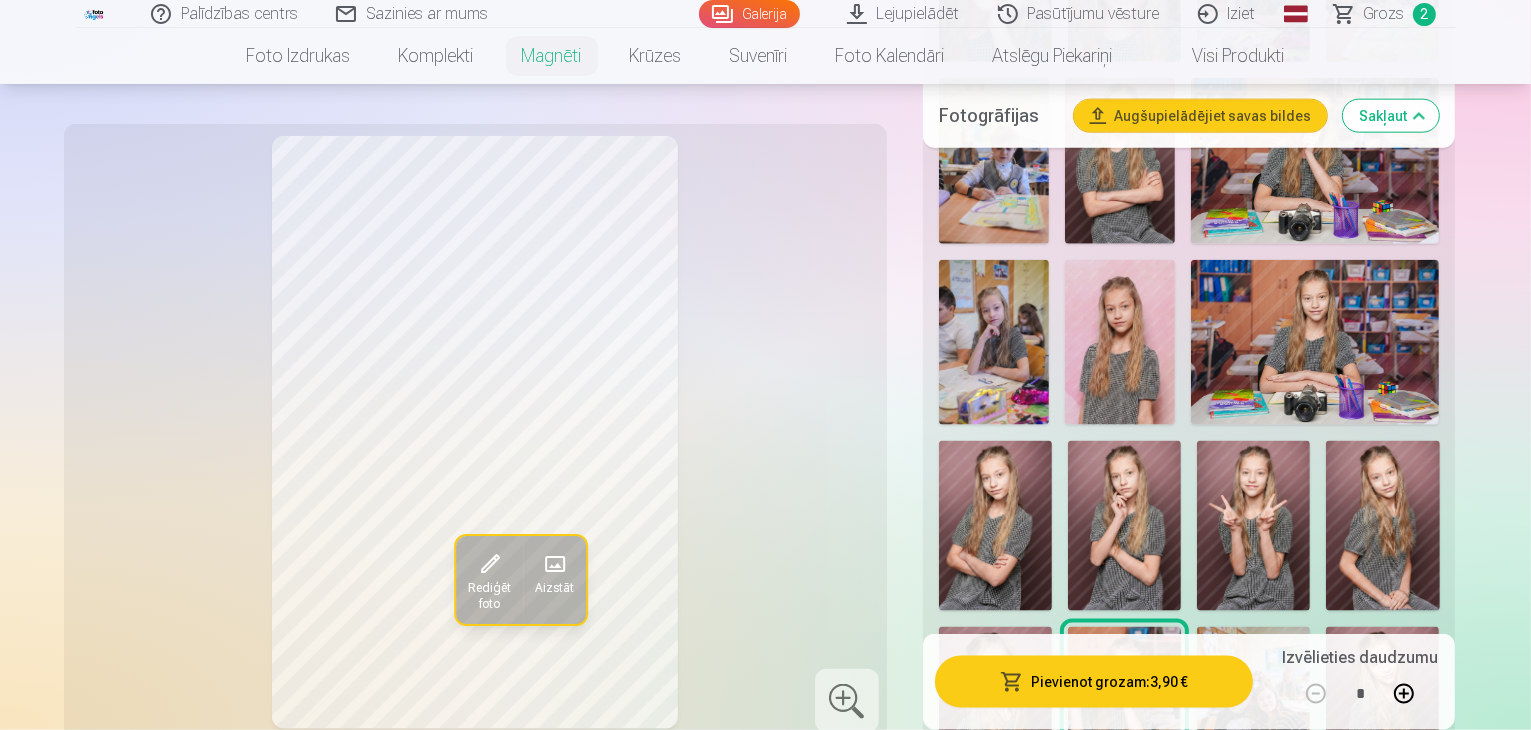 click on "Rediģēt foto" at bounding box center (488, 597) 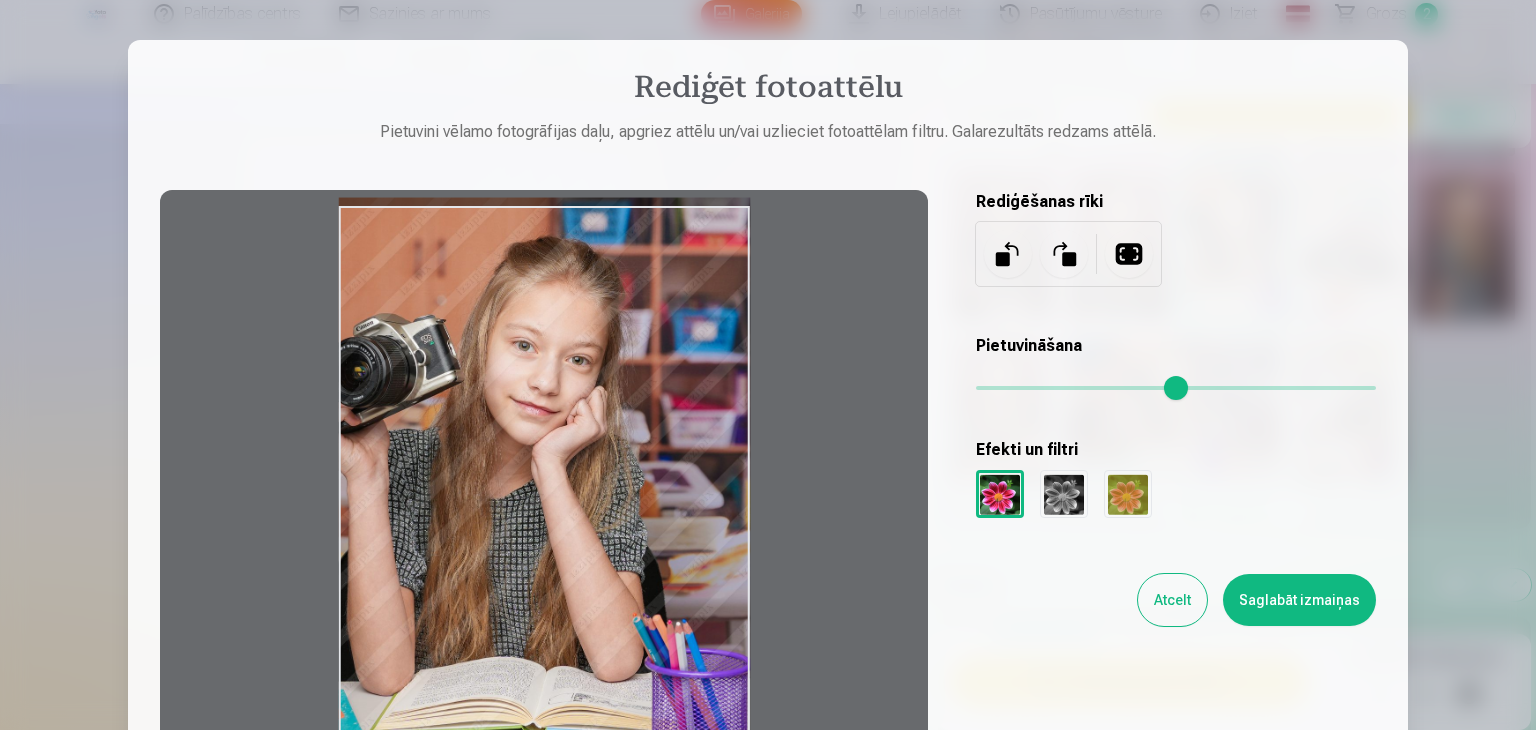 drag, startPoint x: 336, startPoint y: 486, endPoint x: 308, endPoint y: 481, distance: 28.442924 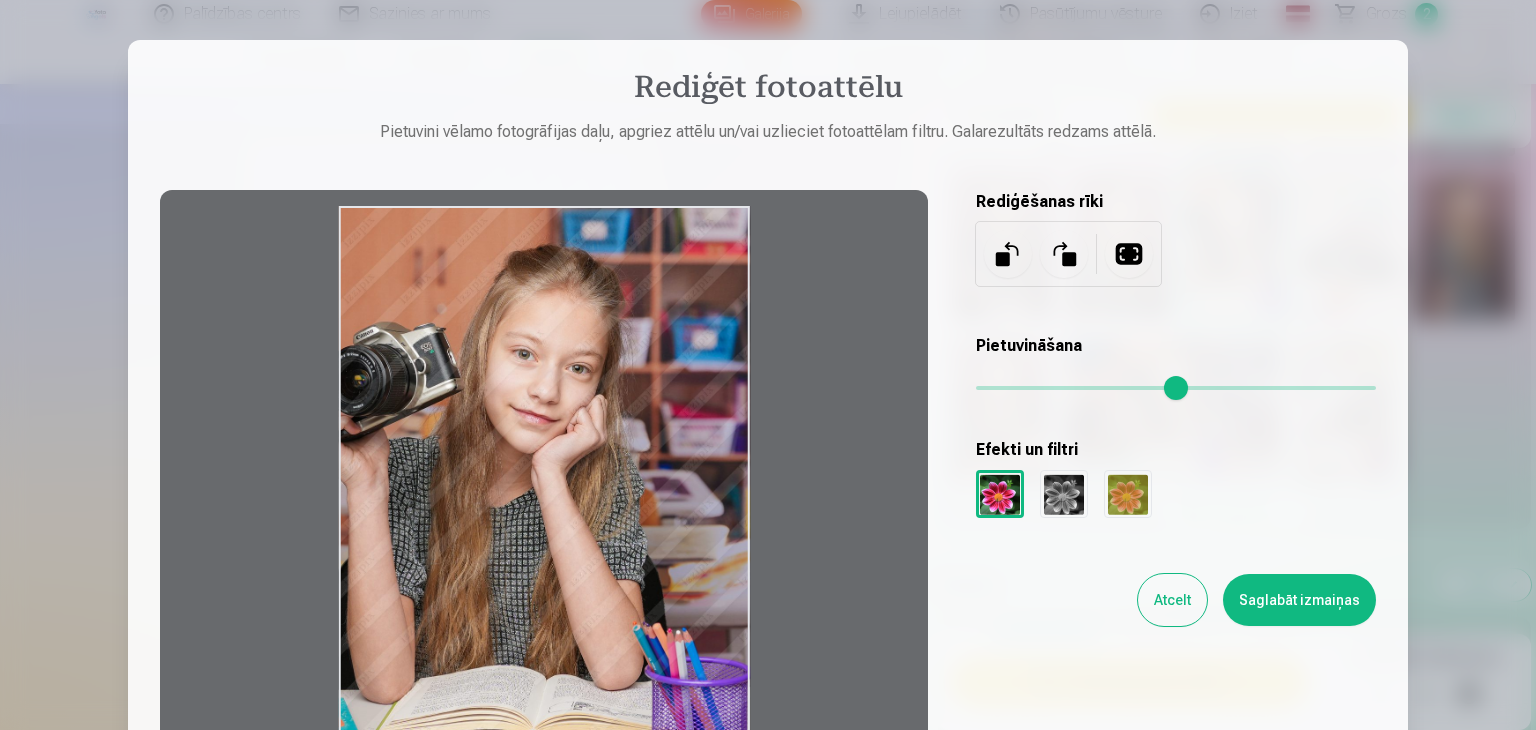 drag, startPoint x: 746, startPoint y: 215, endPoint x: 736, endPoint y: 237, distance: 24.166092 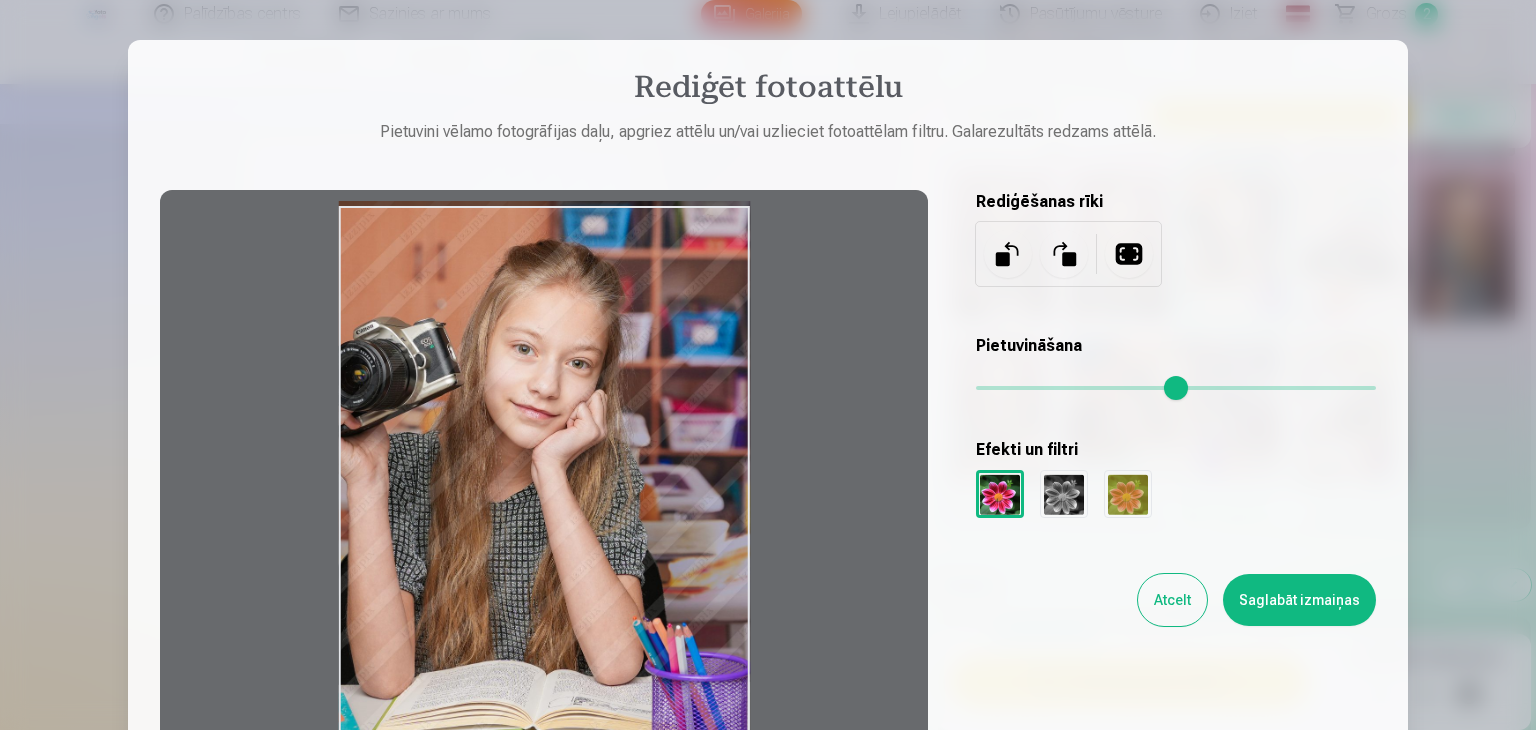 drag, startPoint x: 338, startPoint y: 437, endPoint x: 318, endPoint y: 432, distance: 20.615528 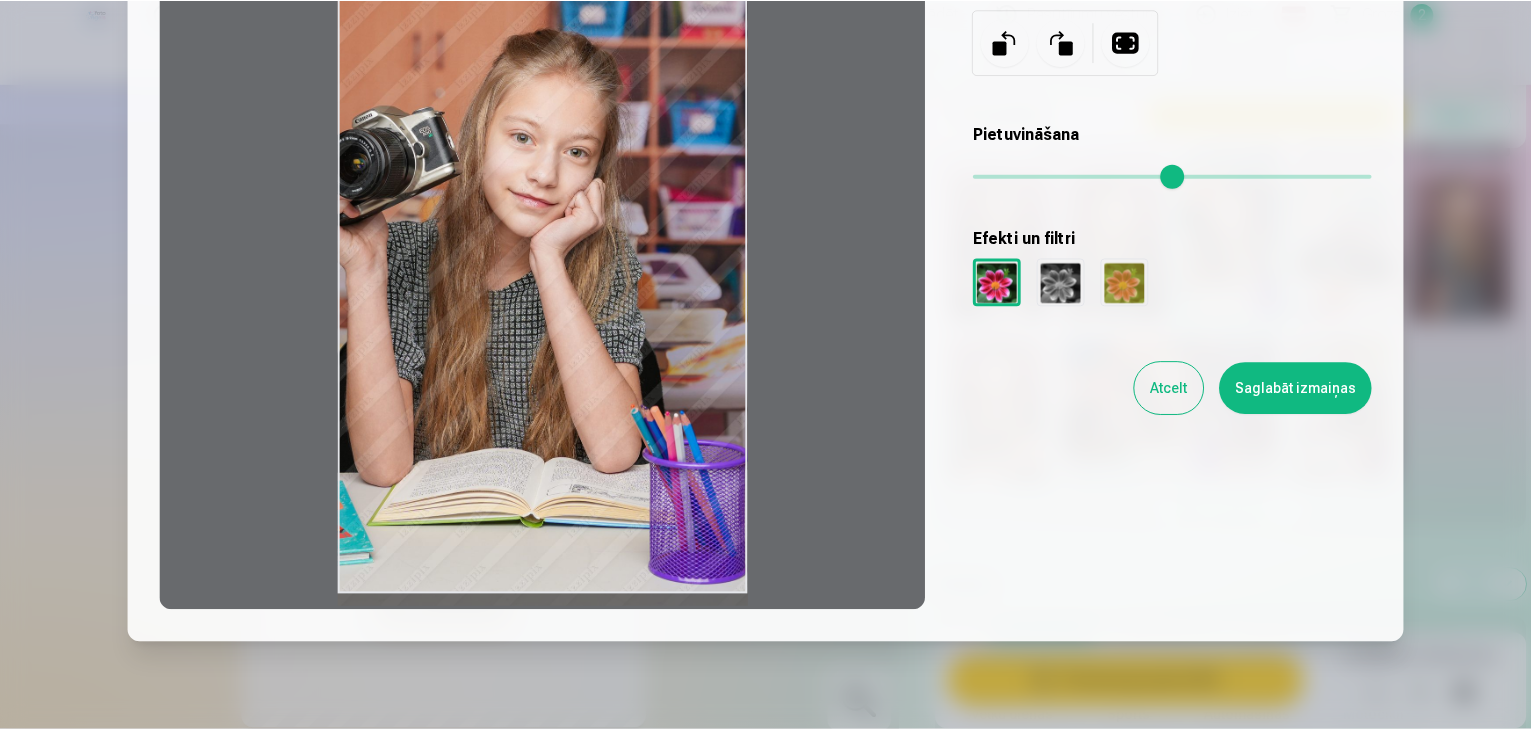 scroll, scrollTop: 184, scrollLeft: 0, axis: vertical 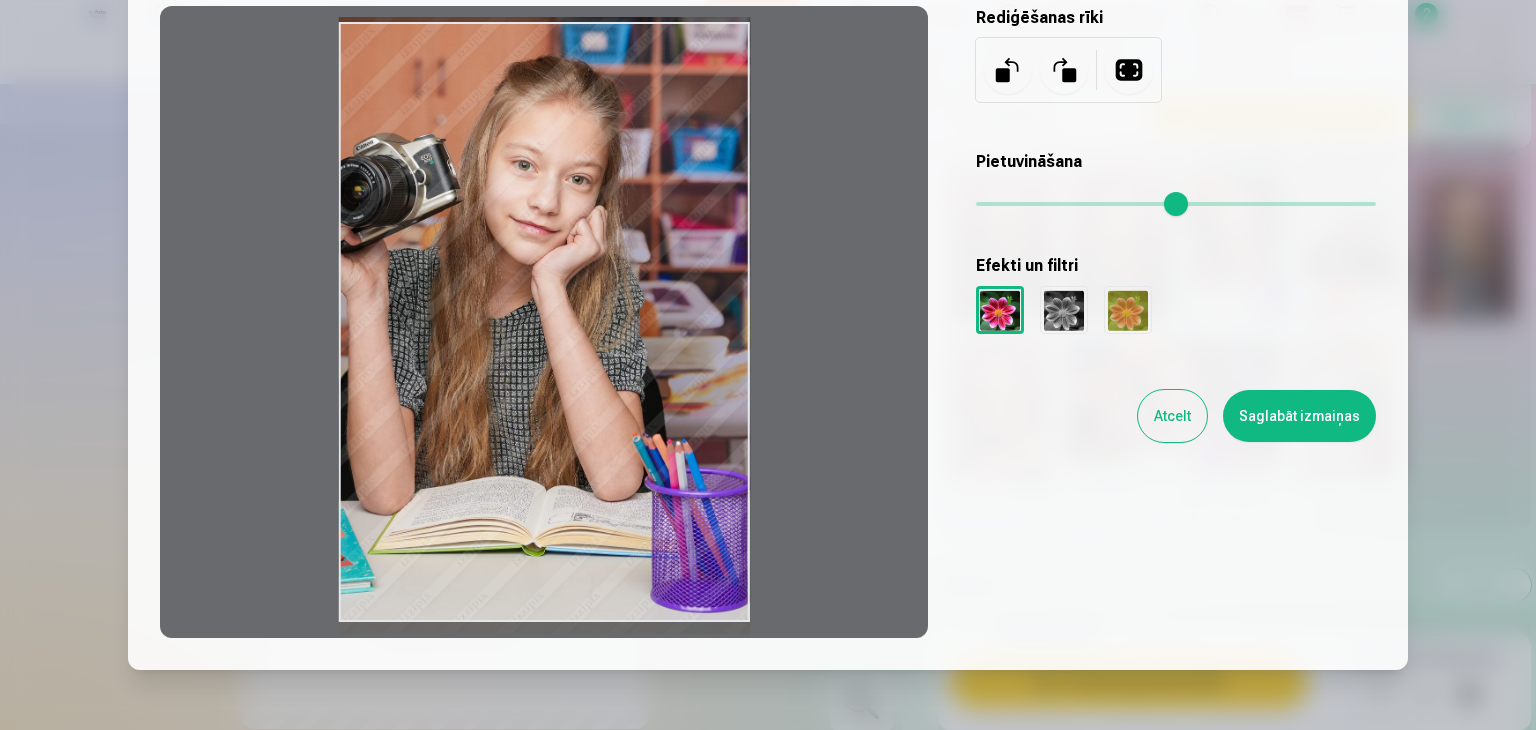 click at bounding box center (544, 322) 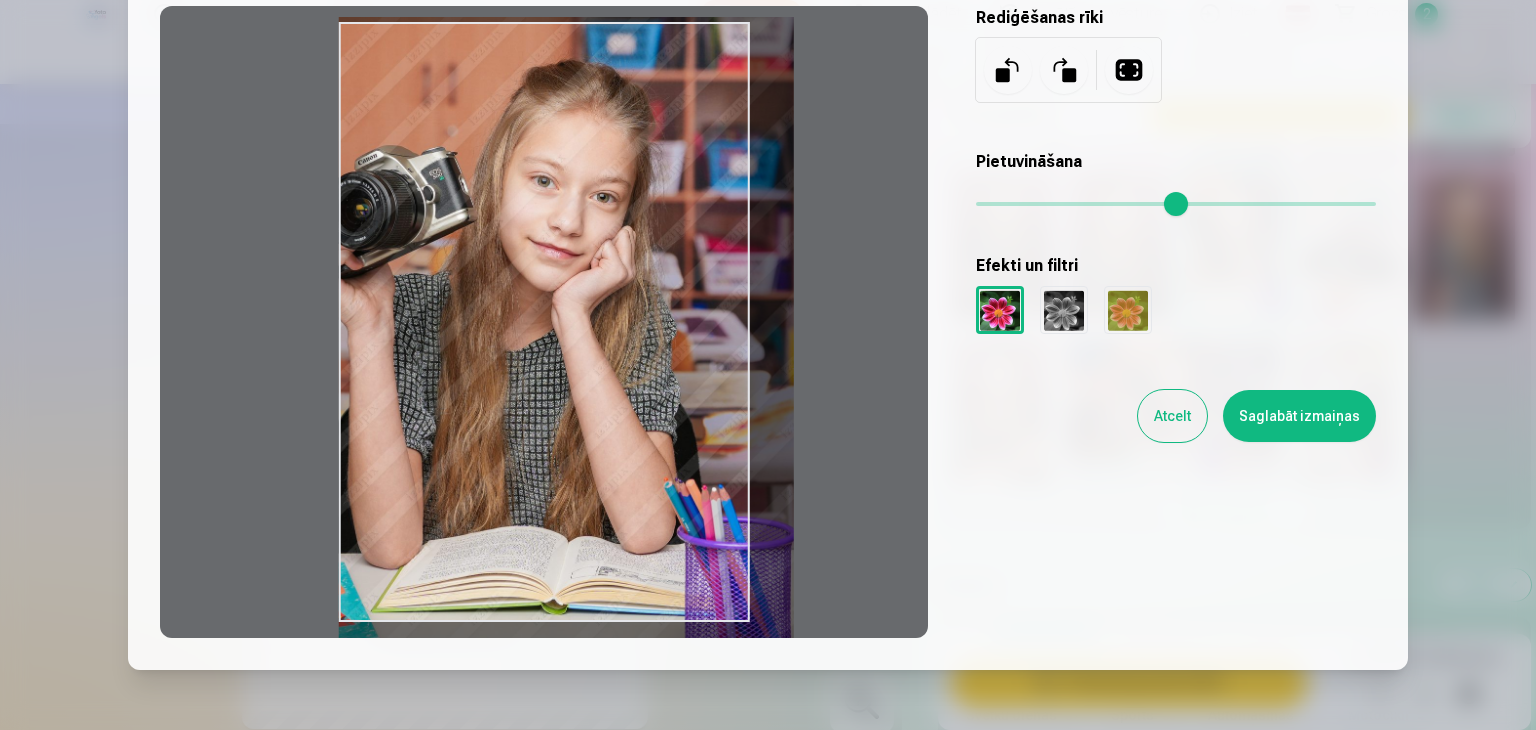 type on "*" 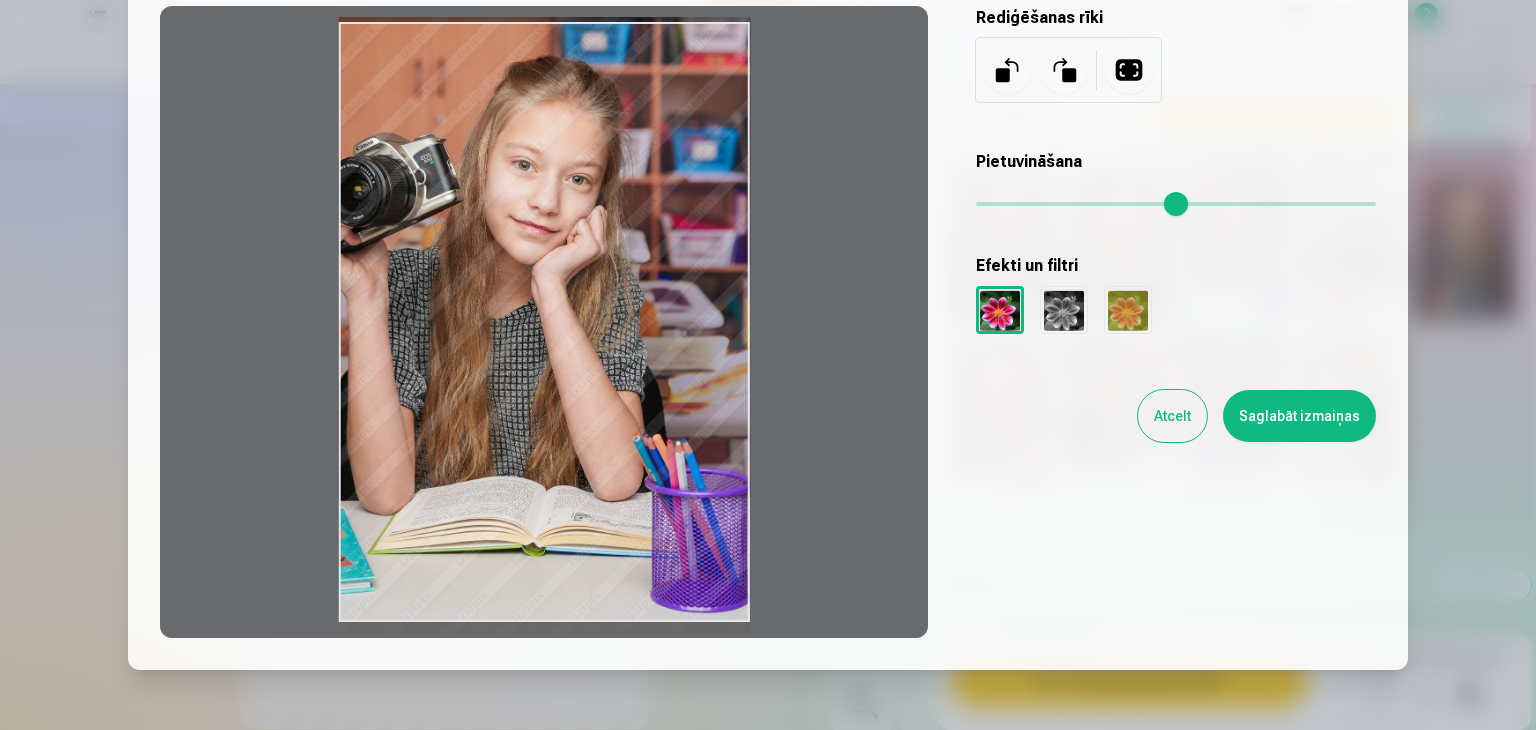 drag, startPoint x: 985, startPoint y: 201, endPoint x: 727, endPoint y: 210, distance: 258.15692 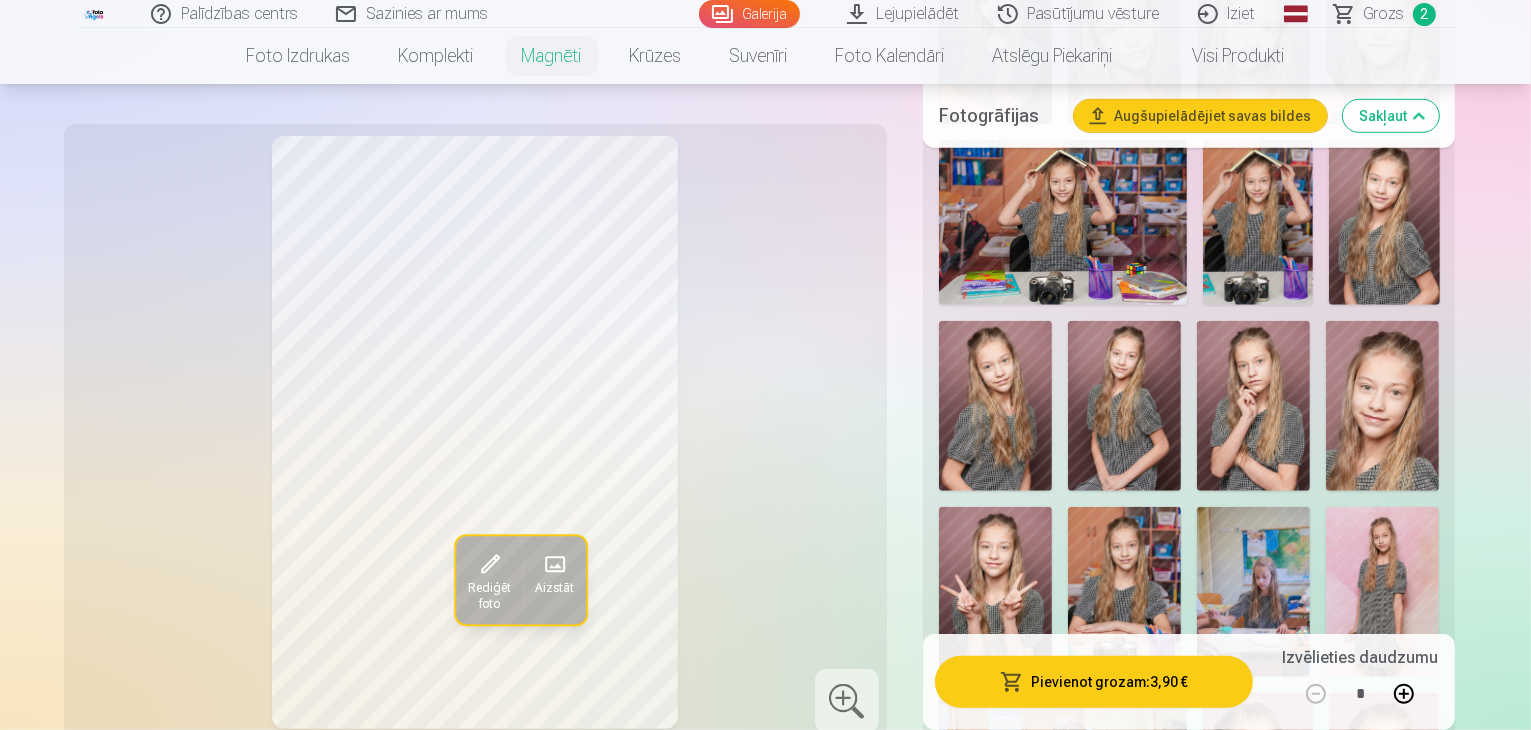 scroll, scrollTop: 1400, scrollLeft: 0, axis: vertical 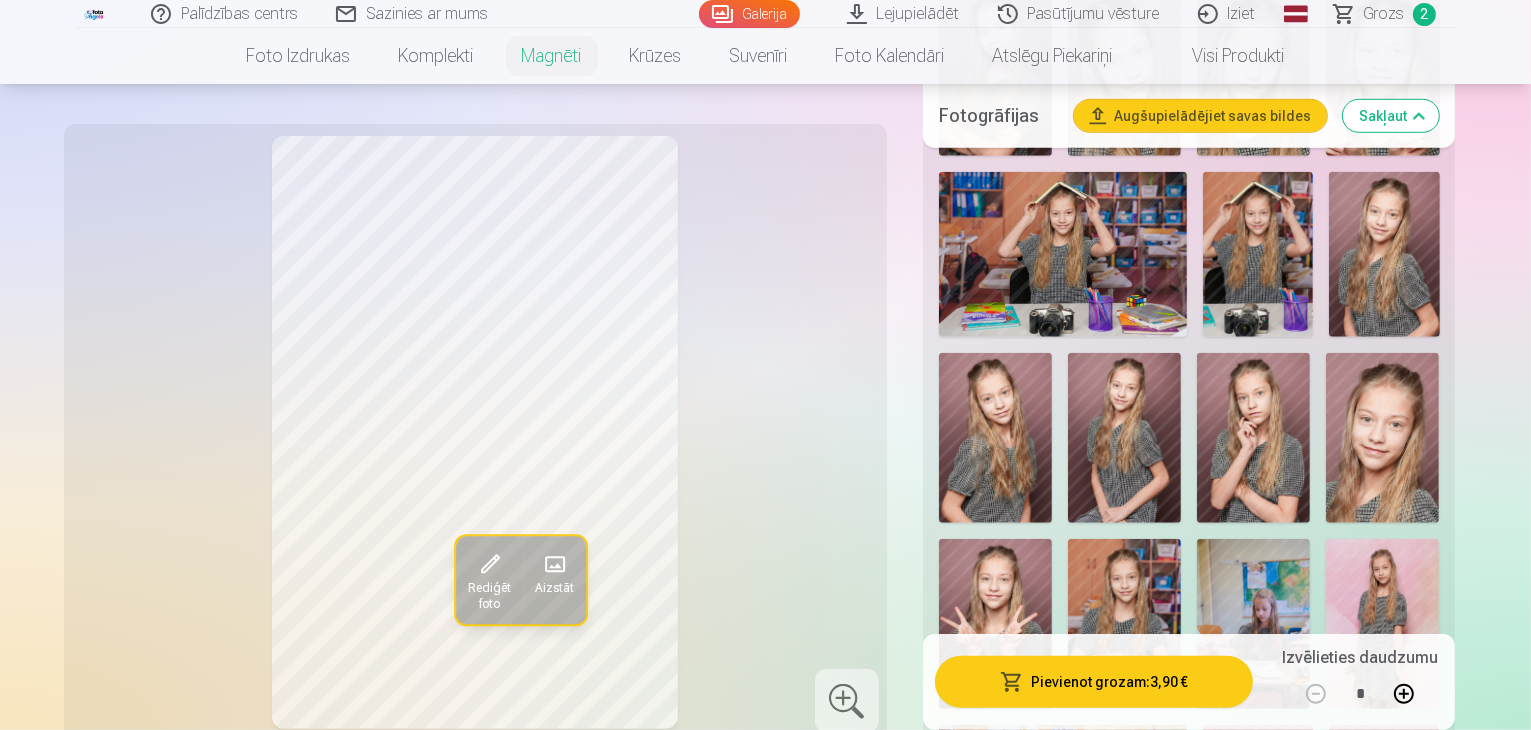 click at bounding box center (1124, 624) 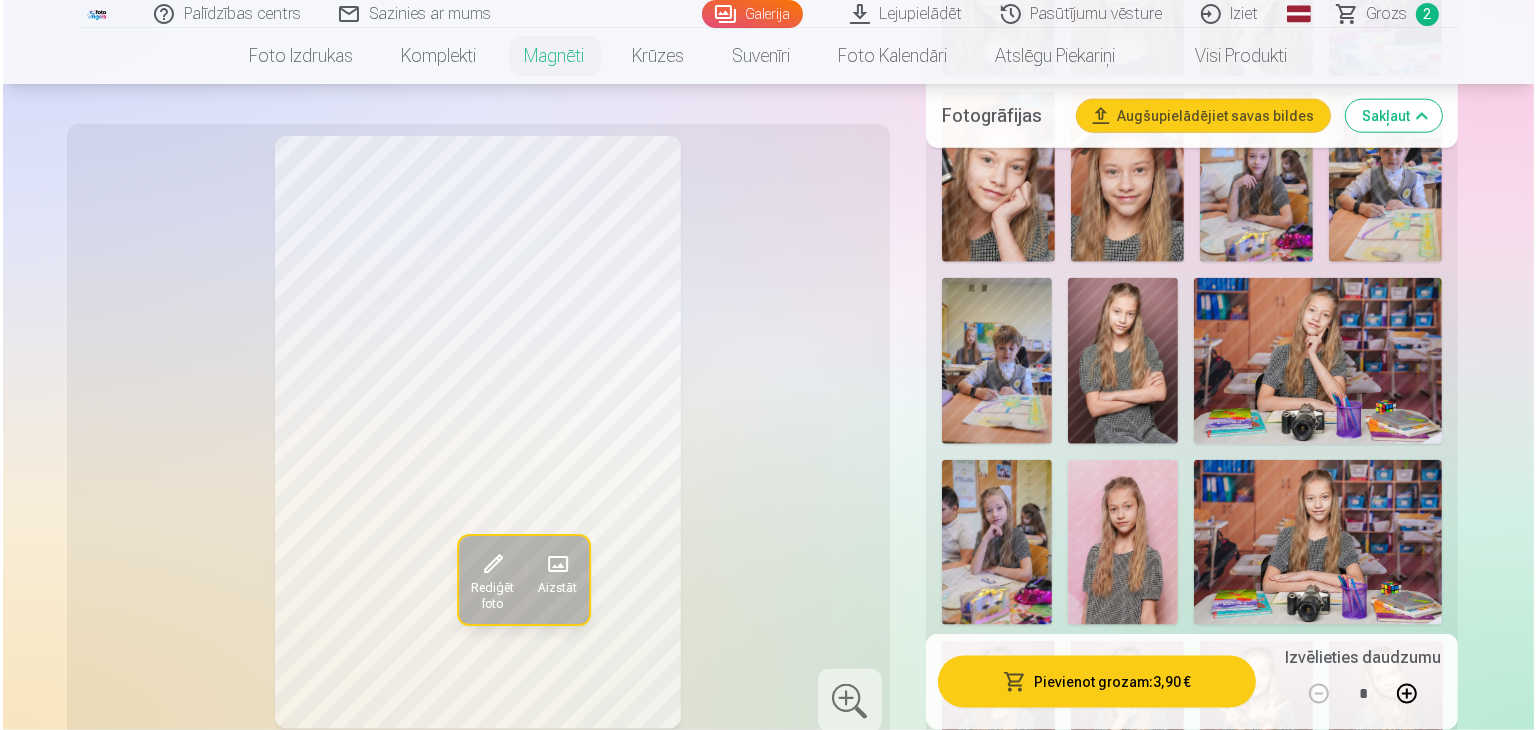 scroll, scrollTop: 2500, scrollLeft: 0, axis: vertical 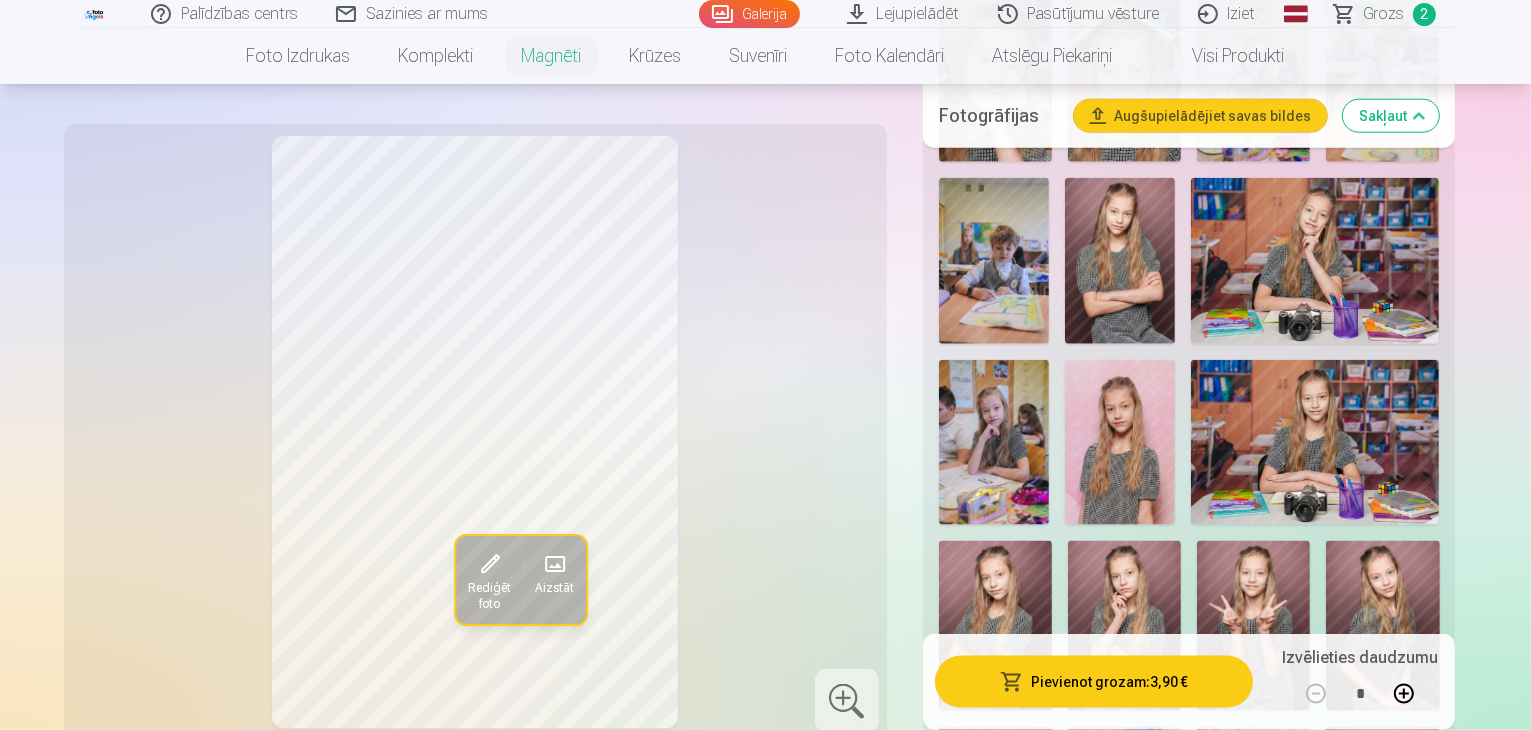 click at bounding box center (1159, 985) 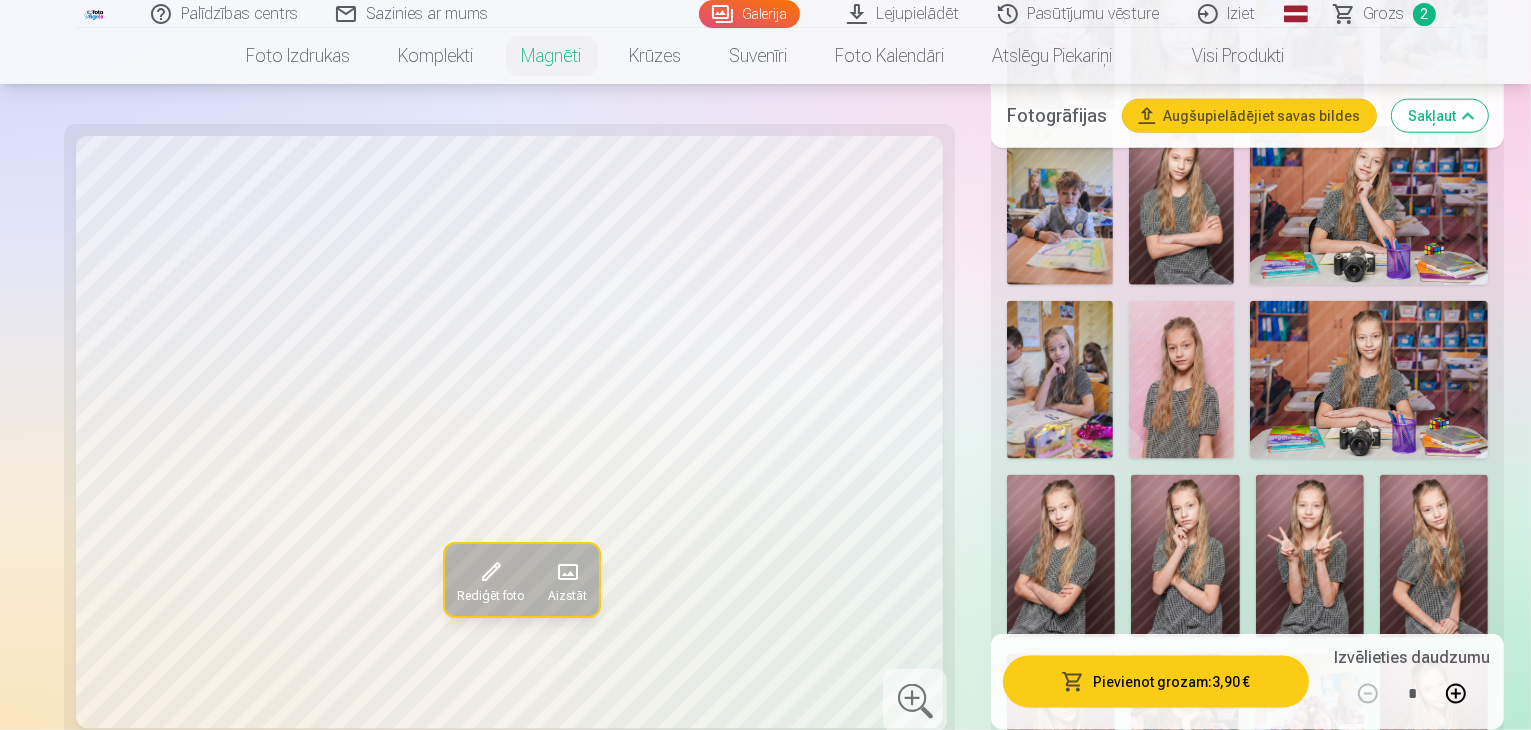 click at bounding box center [489, 573] 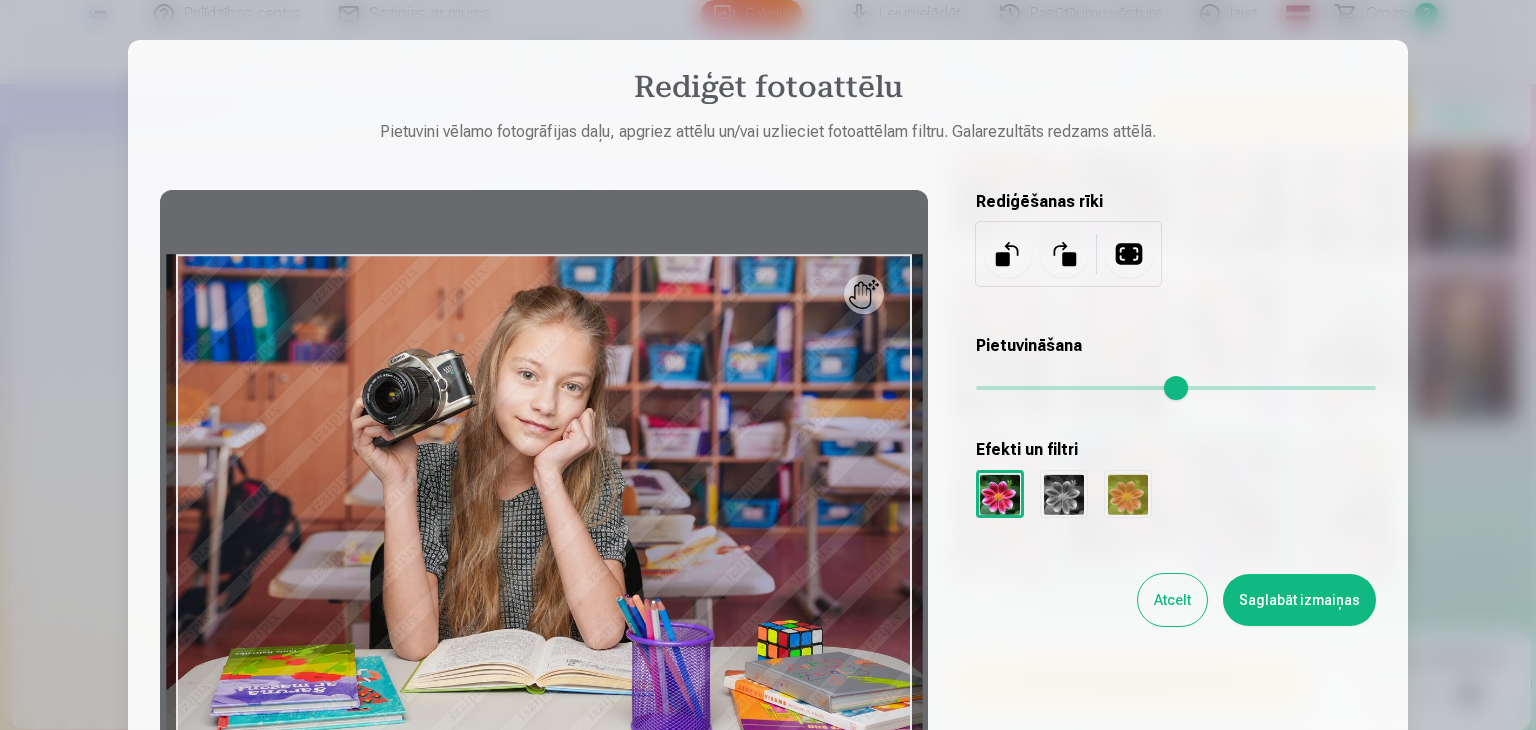 scroll, scrollTop: 100, scrollLeft: 0, axis: vertical 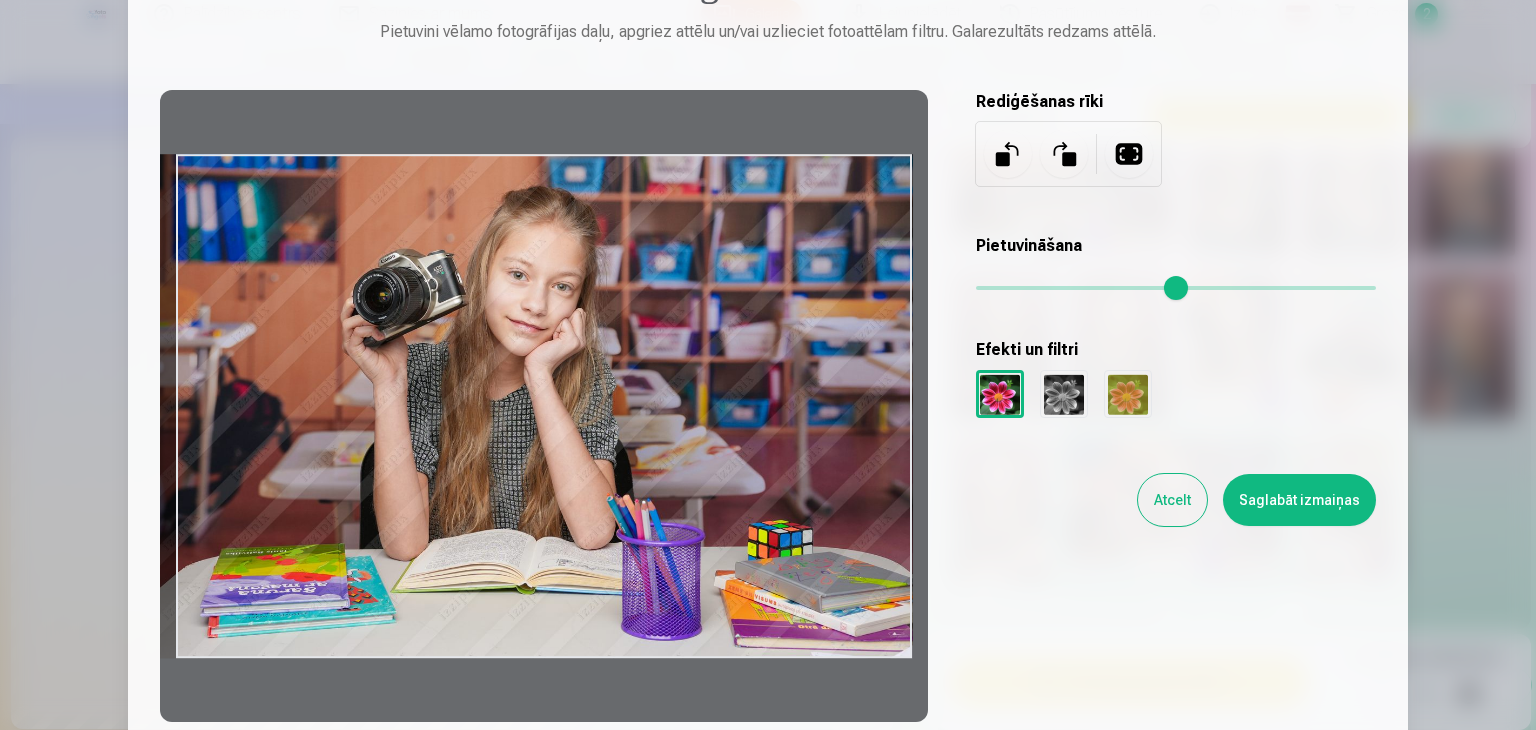 drag, startPoint x: 910, startPoint y: 335, endPoint x: 840, endPoint y: 321, distance: 71.38628 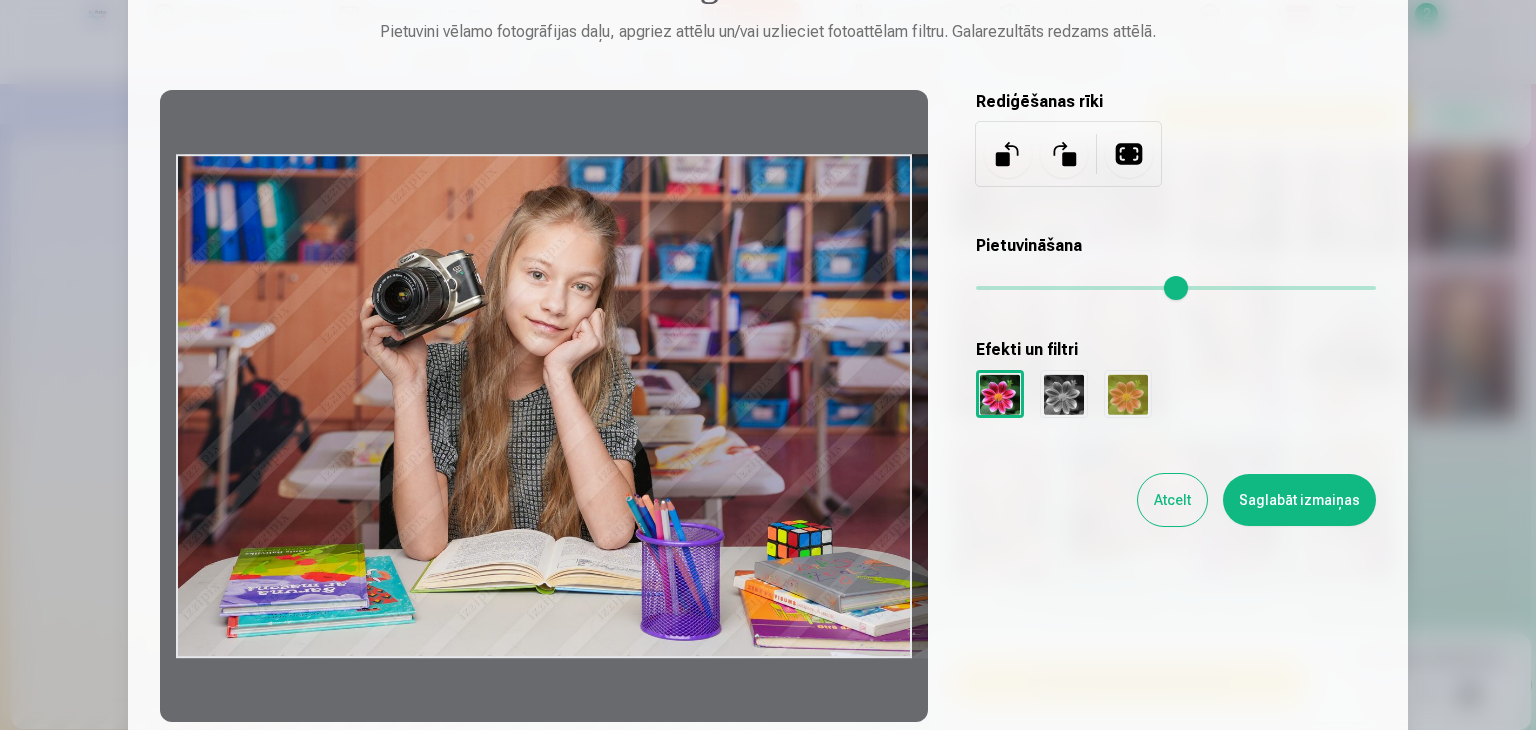 drag, startPoint x: 179, startPoint y: 168, endPoint x: 199, endPoint y: 376, distance: 208.95932 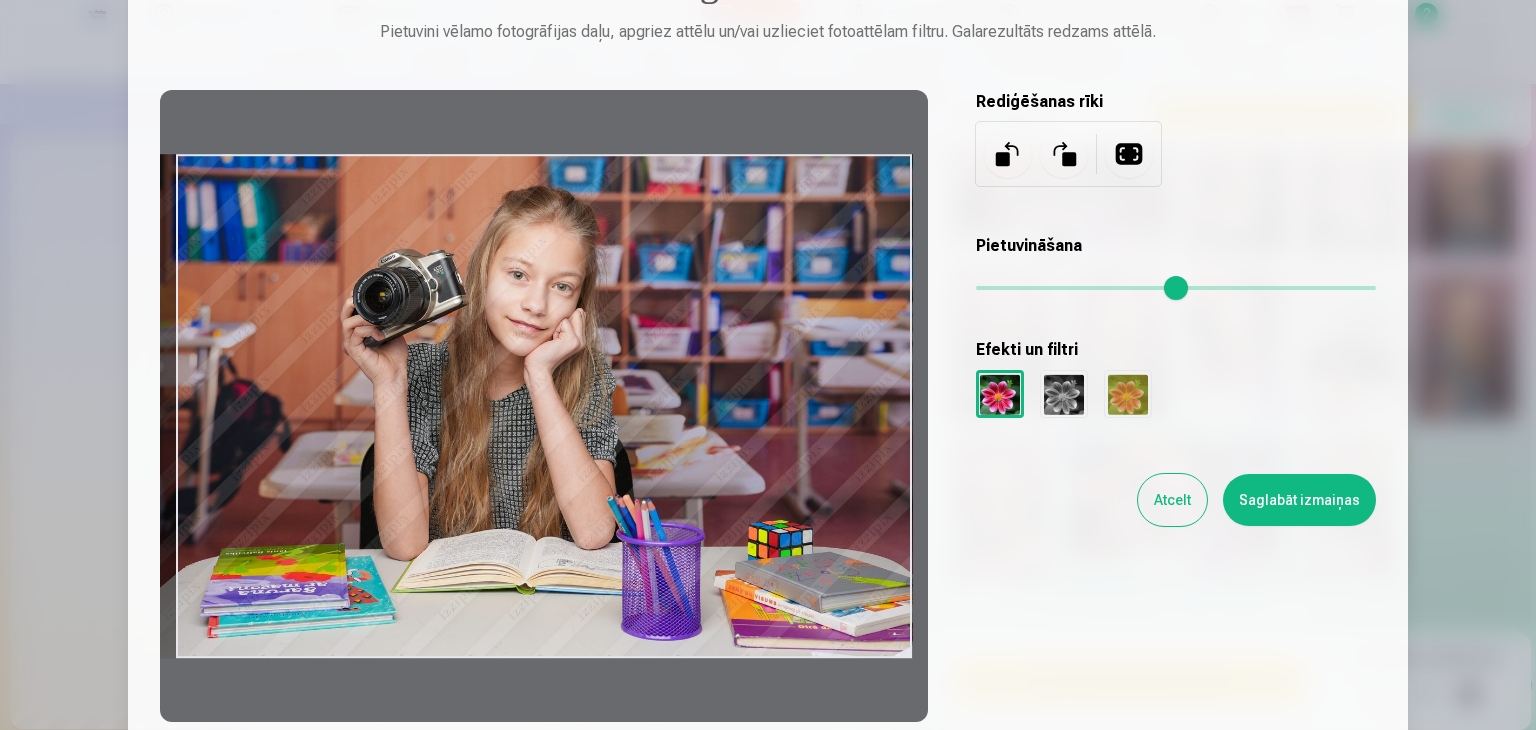drag, startPoint x: 908, startPoint y: 665, endPoint x: 700, endPoint y: 552, distance: 236.7129 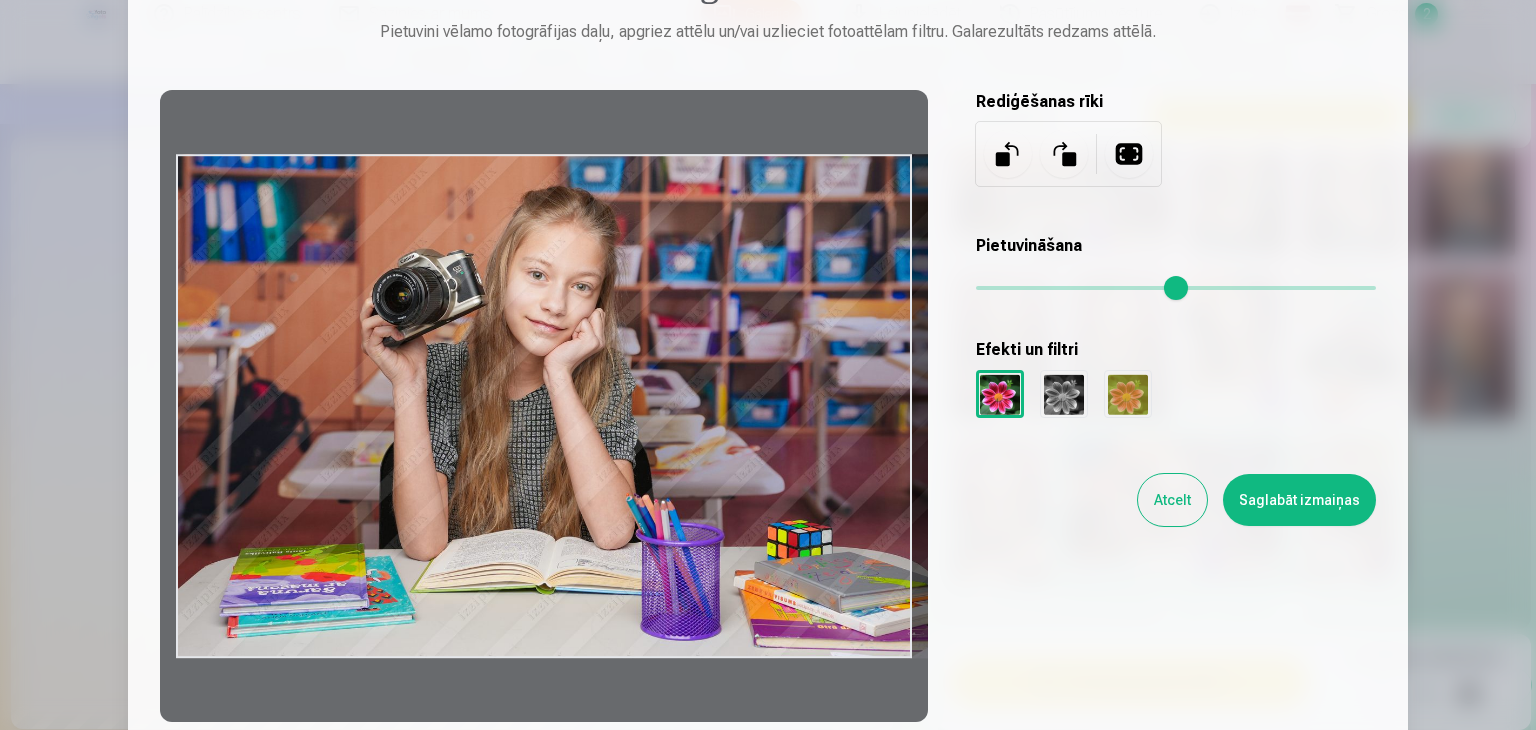 drag, startPoint x: 292, startPoint y: 471, endPoint x: 443, endPoint y: 504, distance: 154.5639 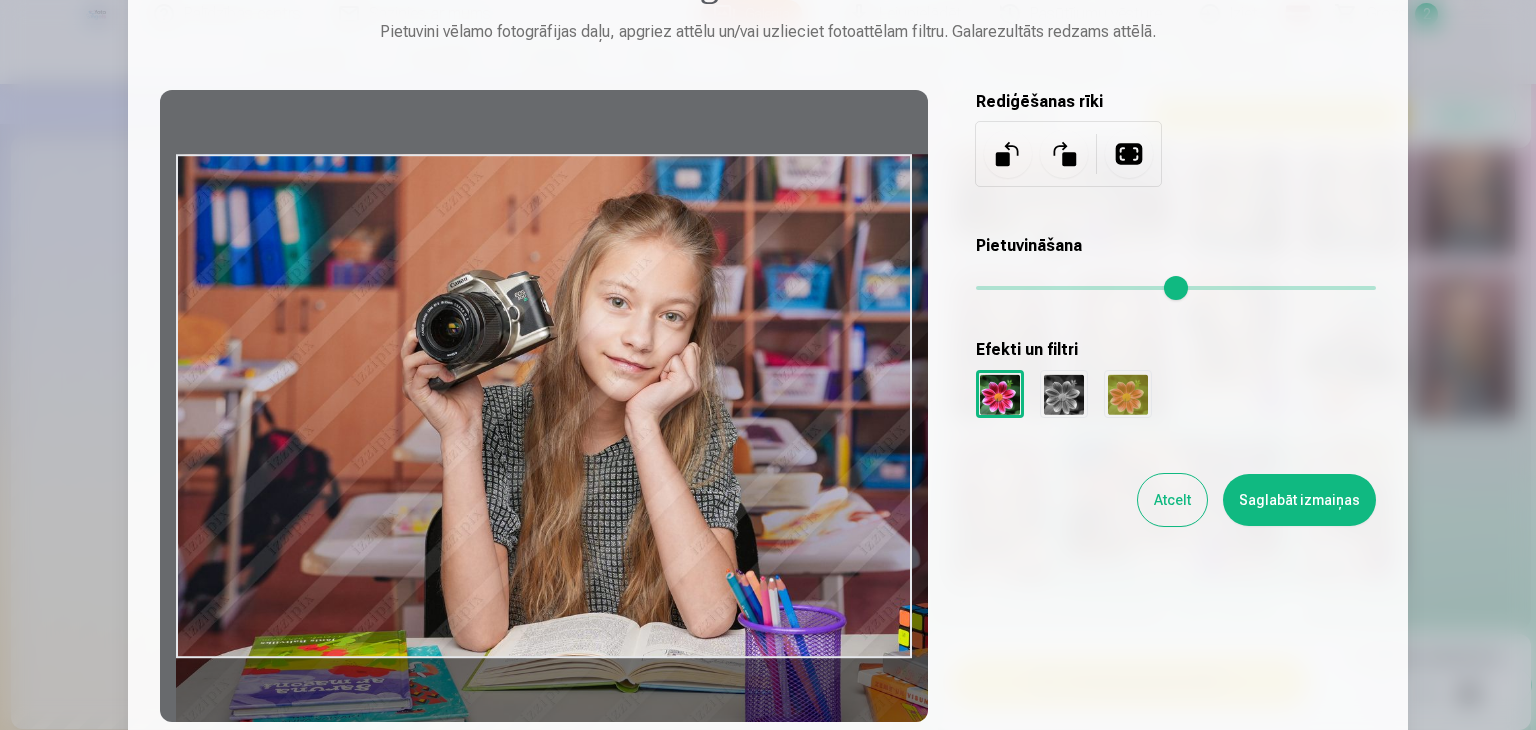 drag, startPoint x: 984, startPoint y: 280, endPoint x: 1010, endPoint y: 289, distance: 27.513634 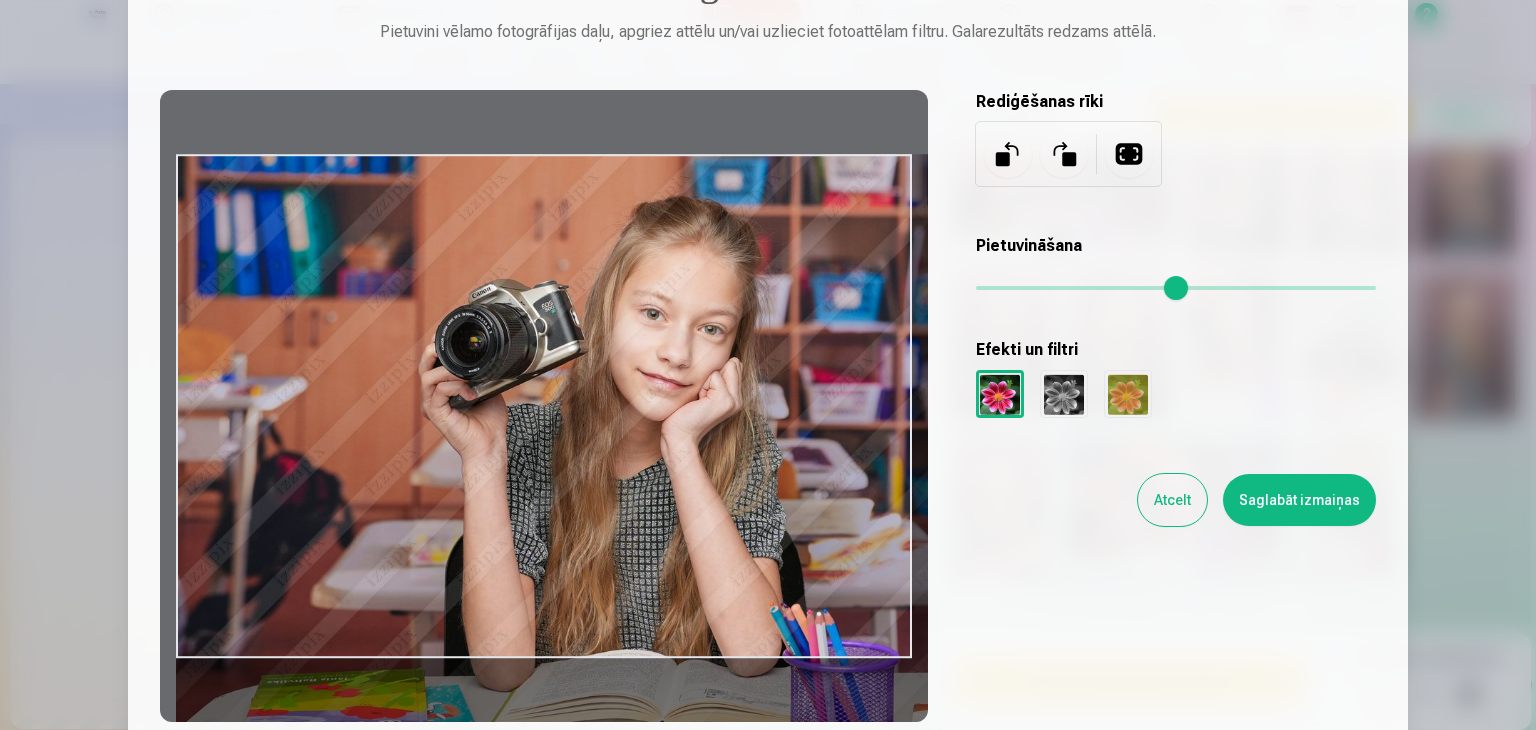 drag, startPoint x: 1010, startPoint y: 289, endPoint x: 1022, endPoint y: 293, distance: 12.649111 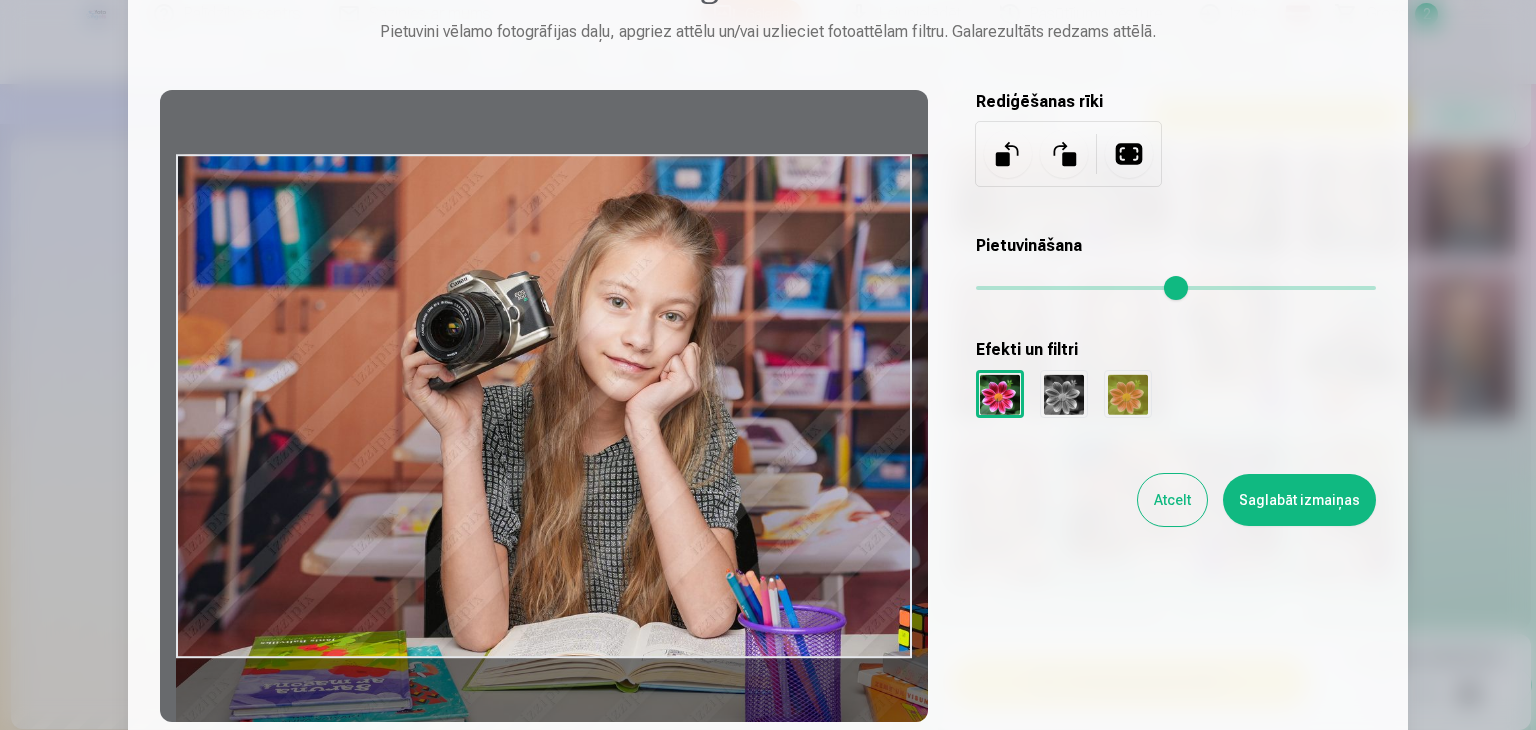 drag, startPoint x: 1019, startPoint y: 280, endPoint x: 1010, endPoint y: 286, distance: 10.816654 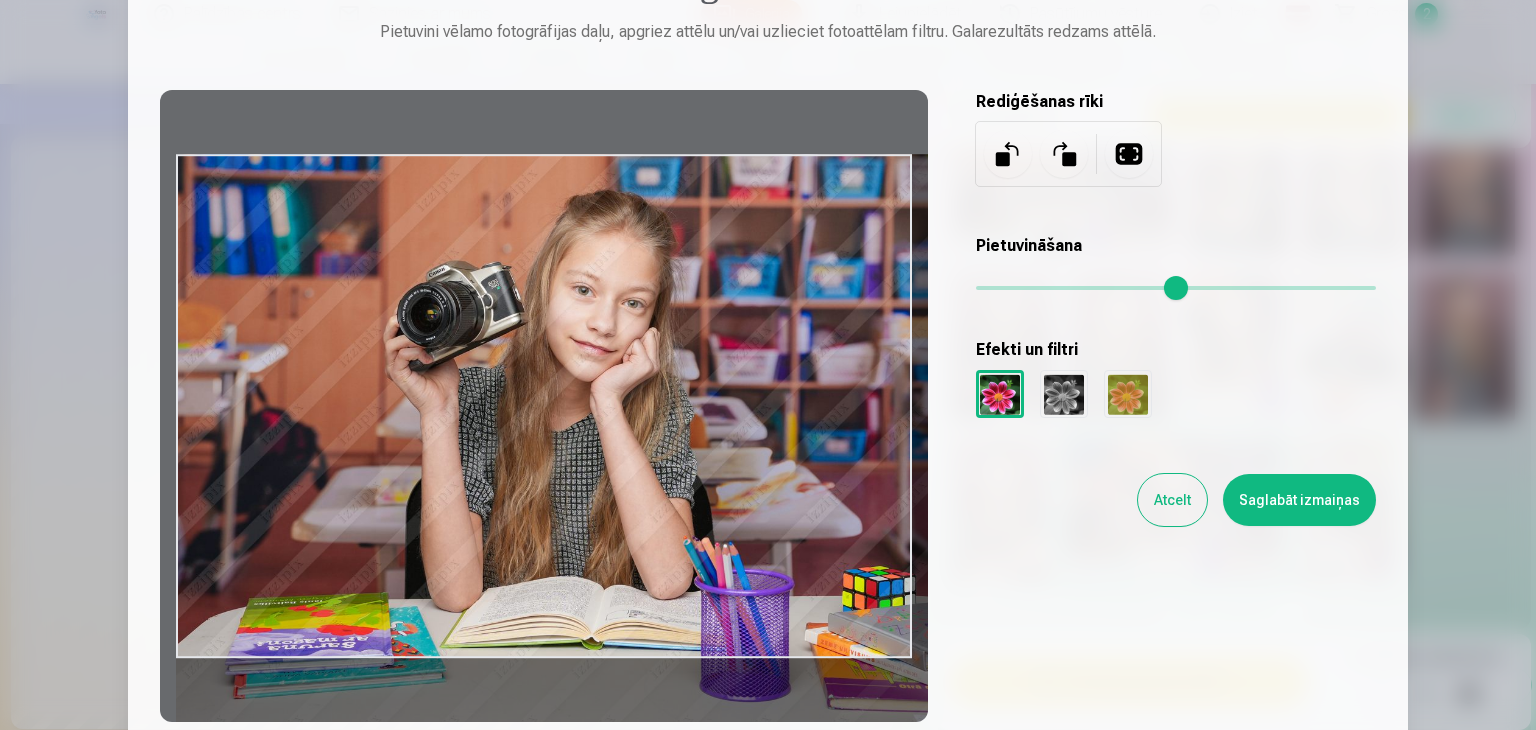 drag, startPoint x: 1010, startPoint y: 286, endPoint x: 999, endPoint y: 287, distance: 11.045361 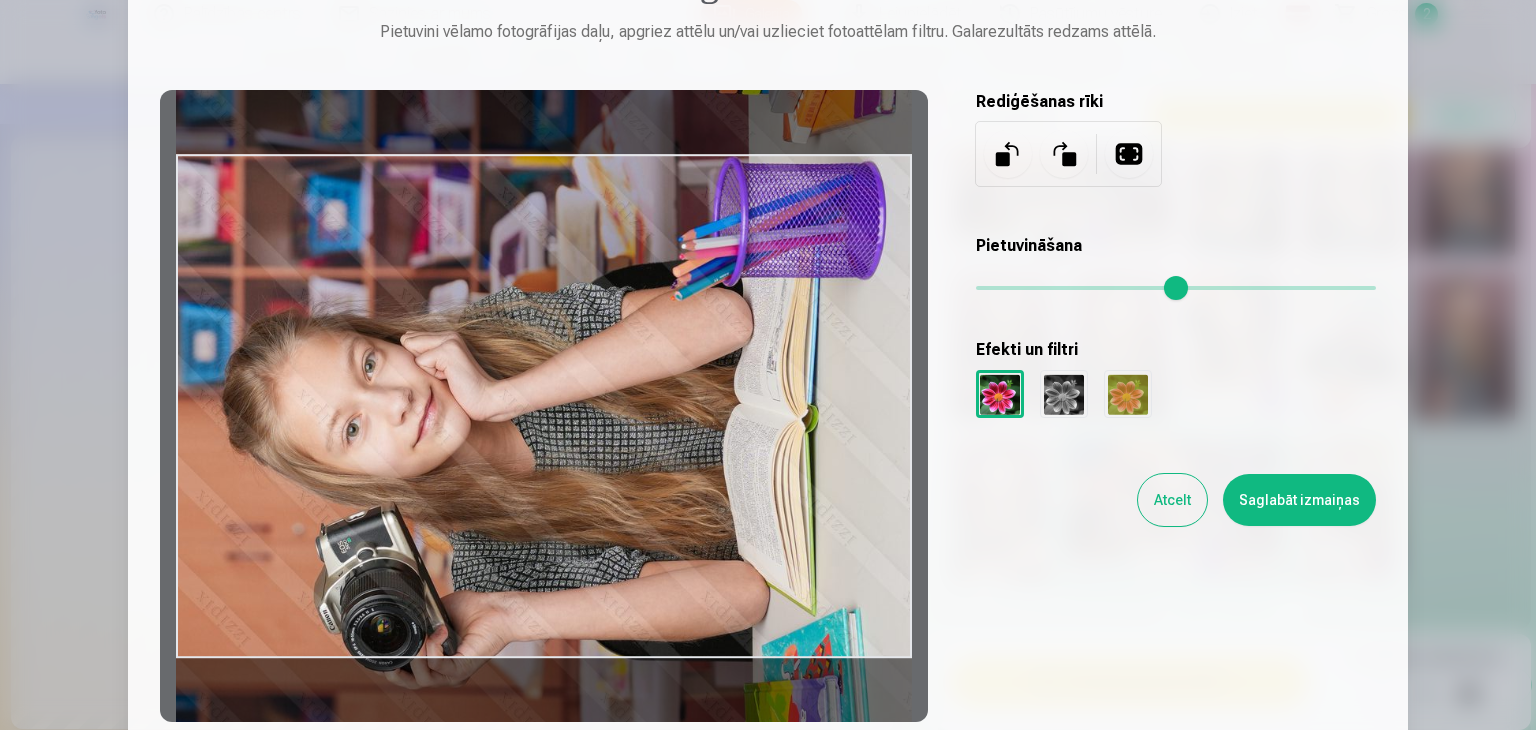 click at bounding box center [1064, 154] 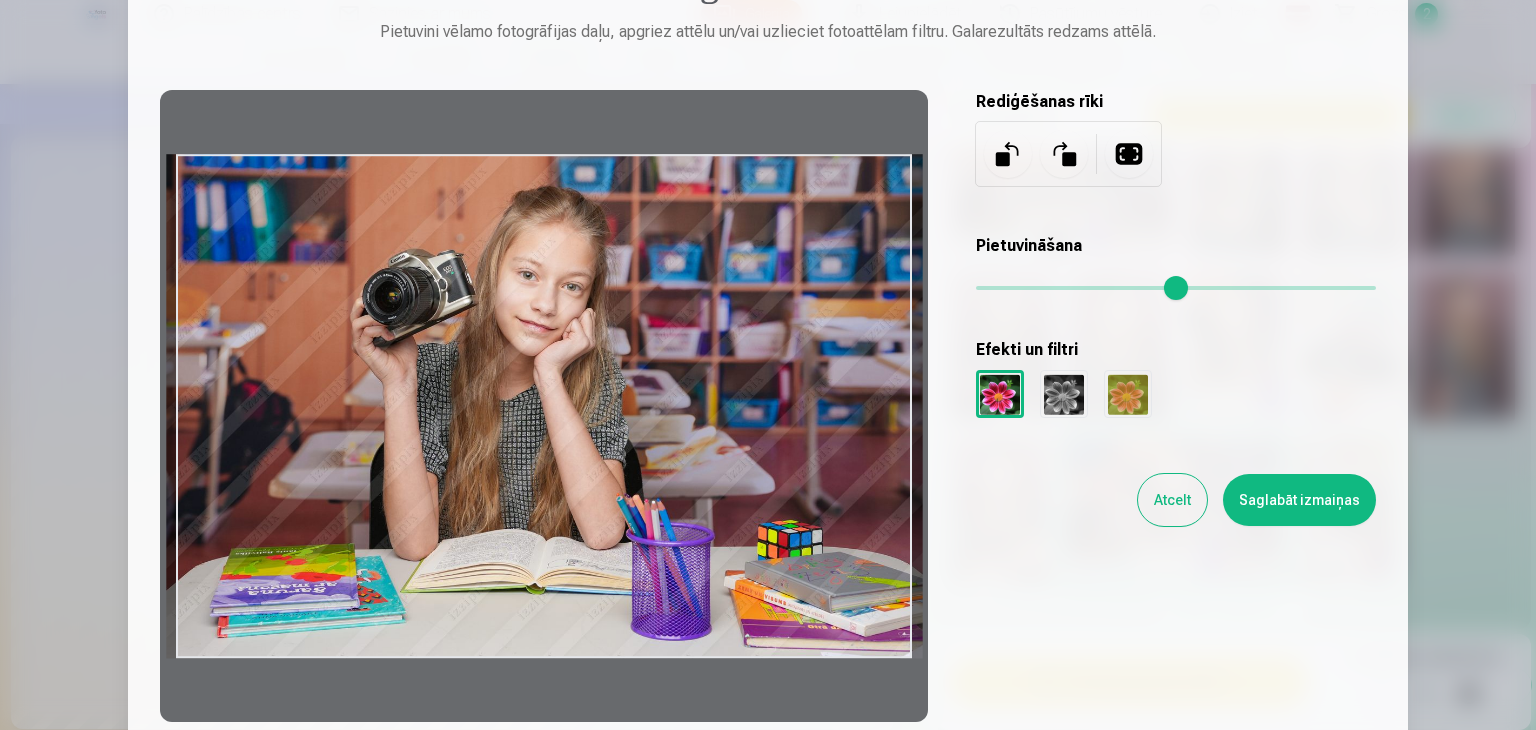 click at bounding box center [1008, 154] 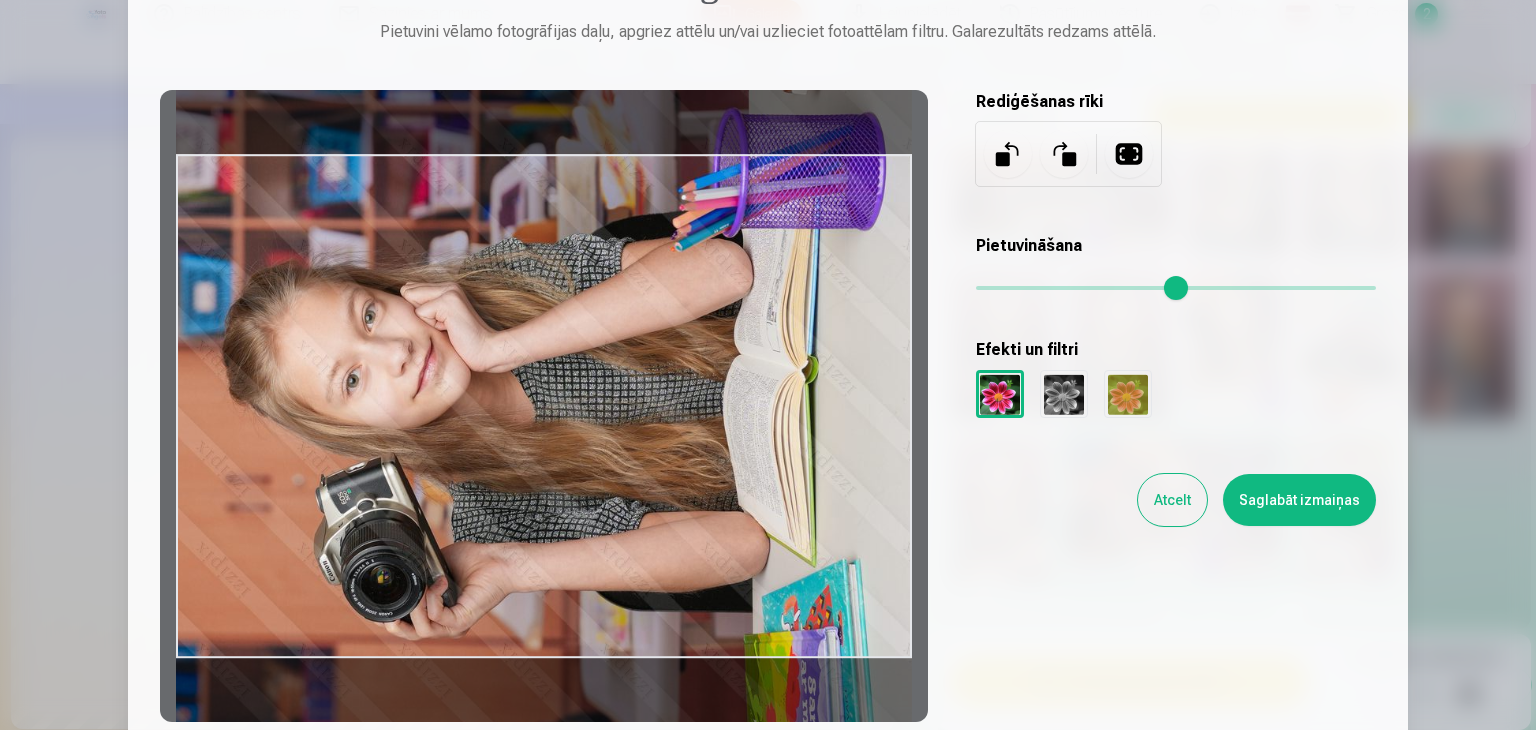 drag, startPoint x: 674, startPoint y: 662, endPoint x: 684, endPoint y: 613, distance: 50.01 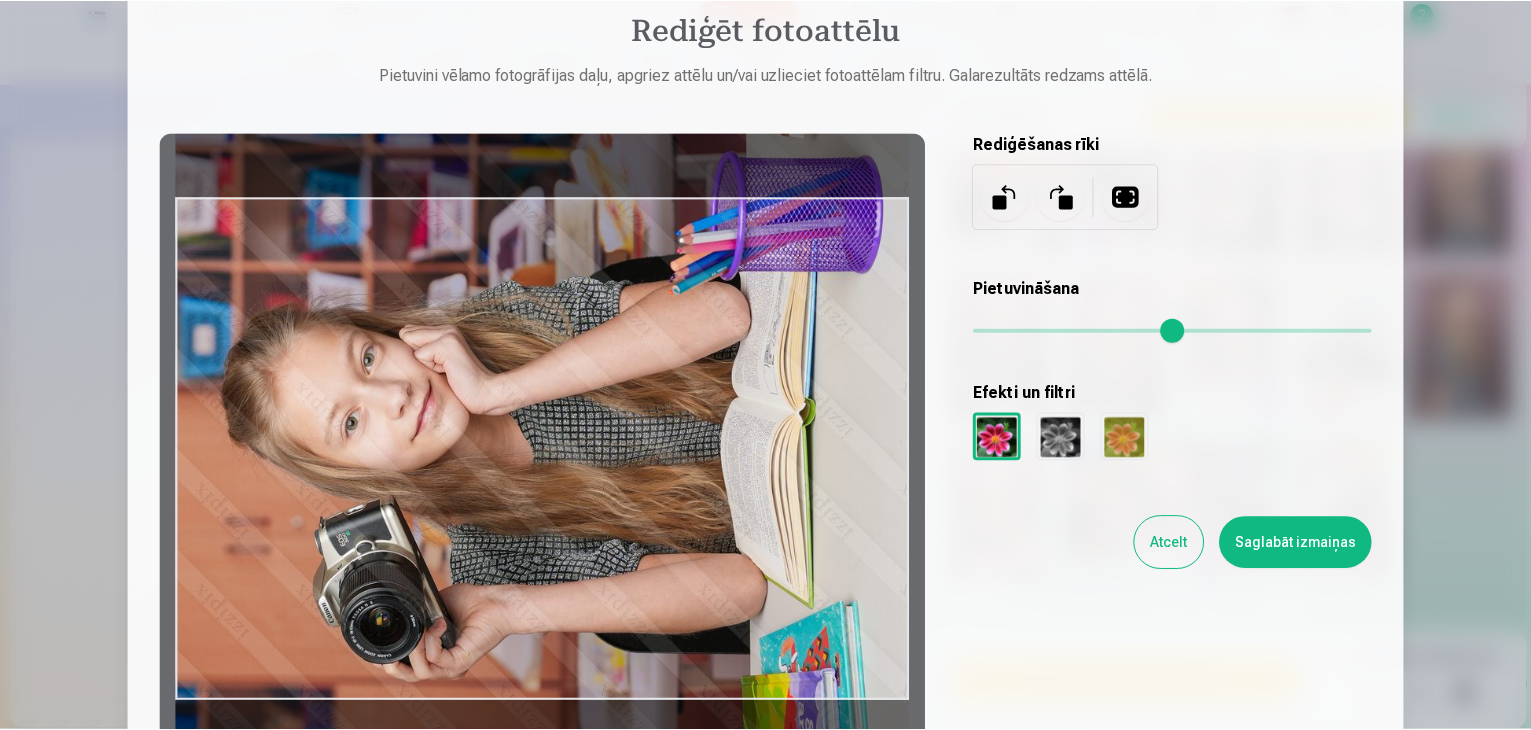 scroll, scrollTop: 100, scrollLeft: 0, axis: vertical 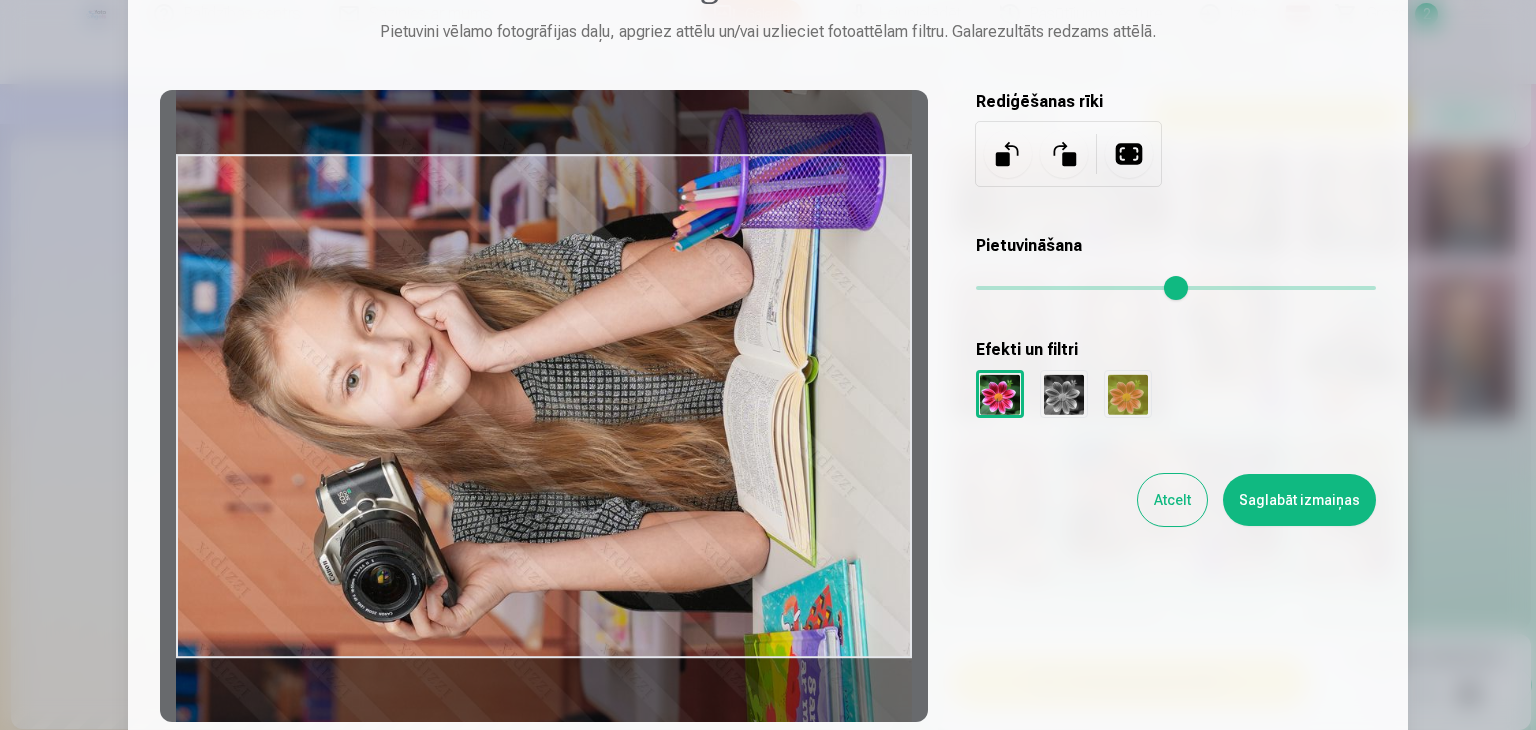 click on "Saglabāt izmaiņas" at bounding box center [1299, 500] 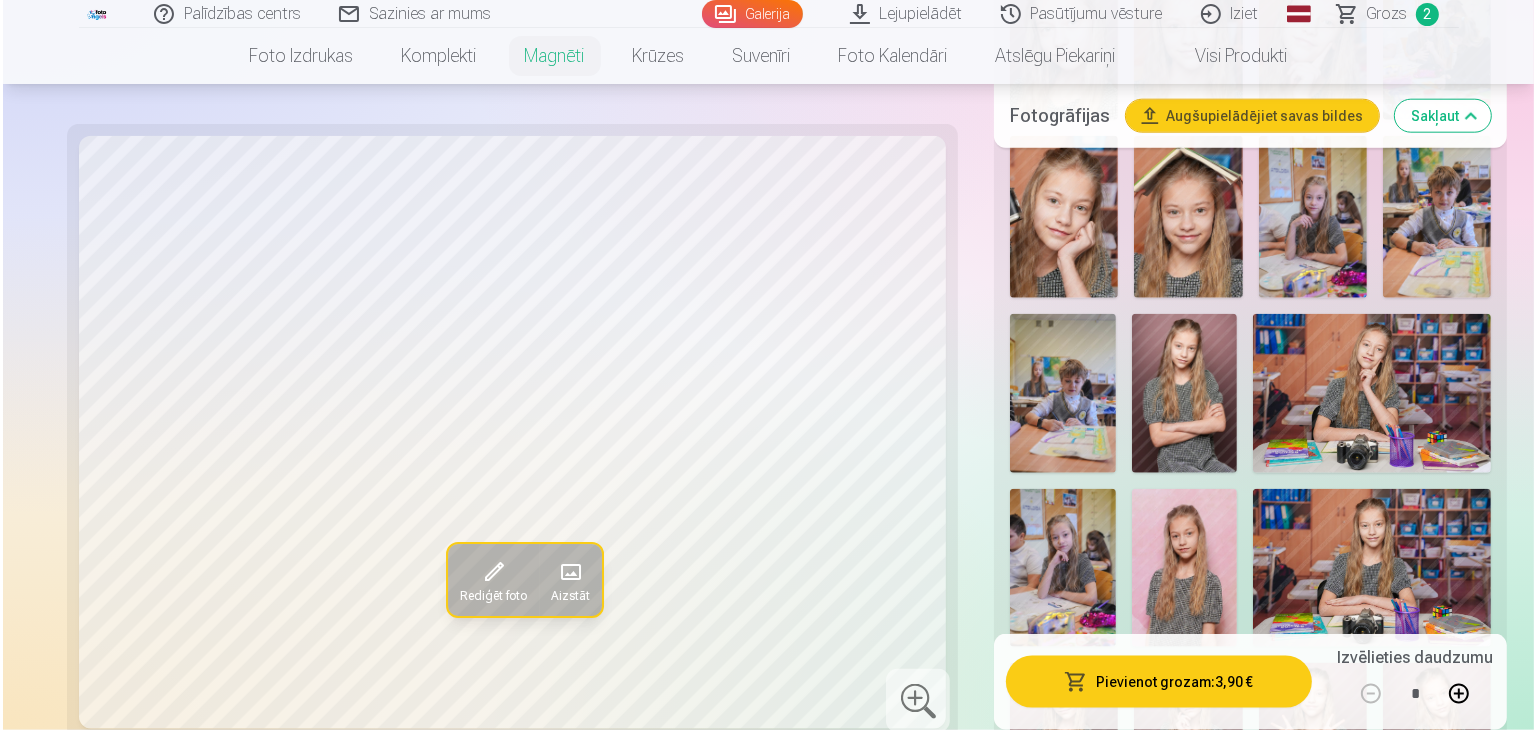 scroll, scrollTop: 2300, scrollLeft: 0, axis: vertical 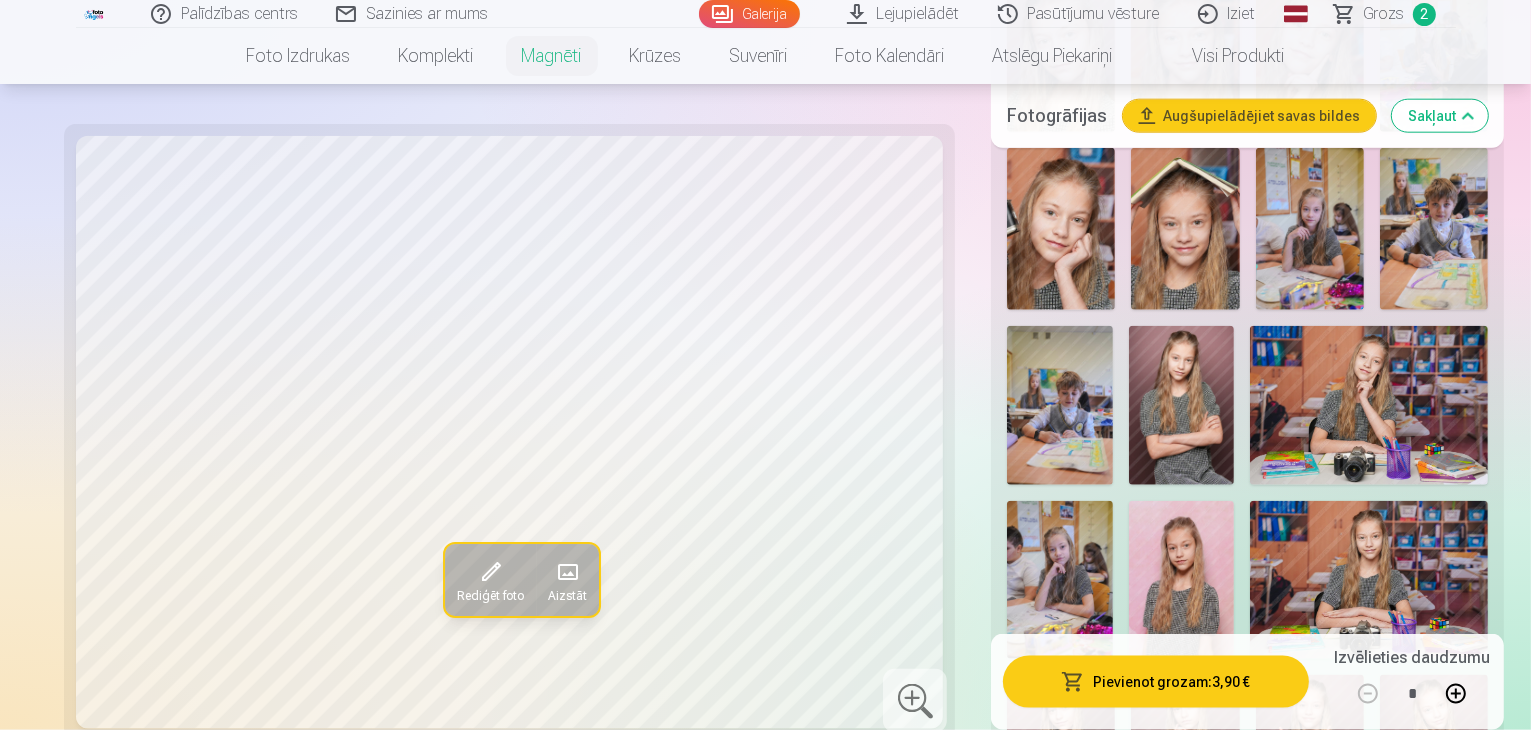 click on "Pievienot grozam :  3,90 €" at bounding box center [1156, 682] 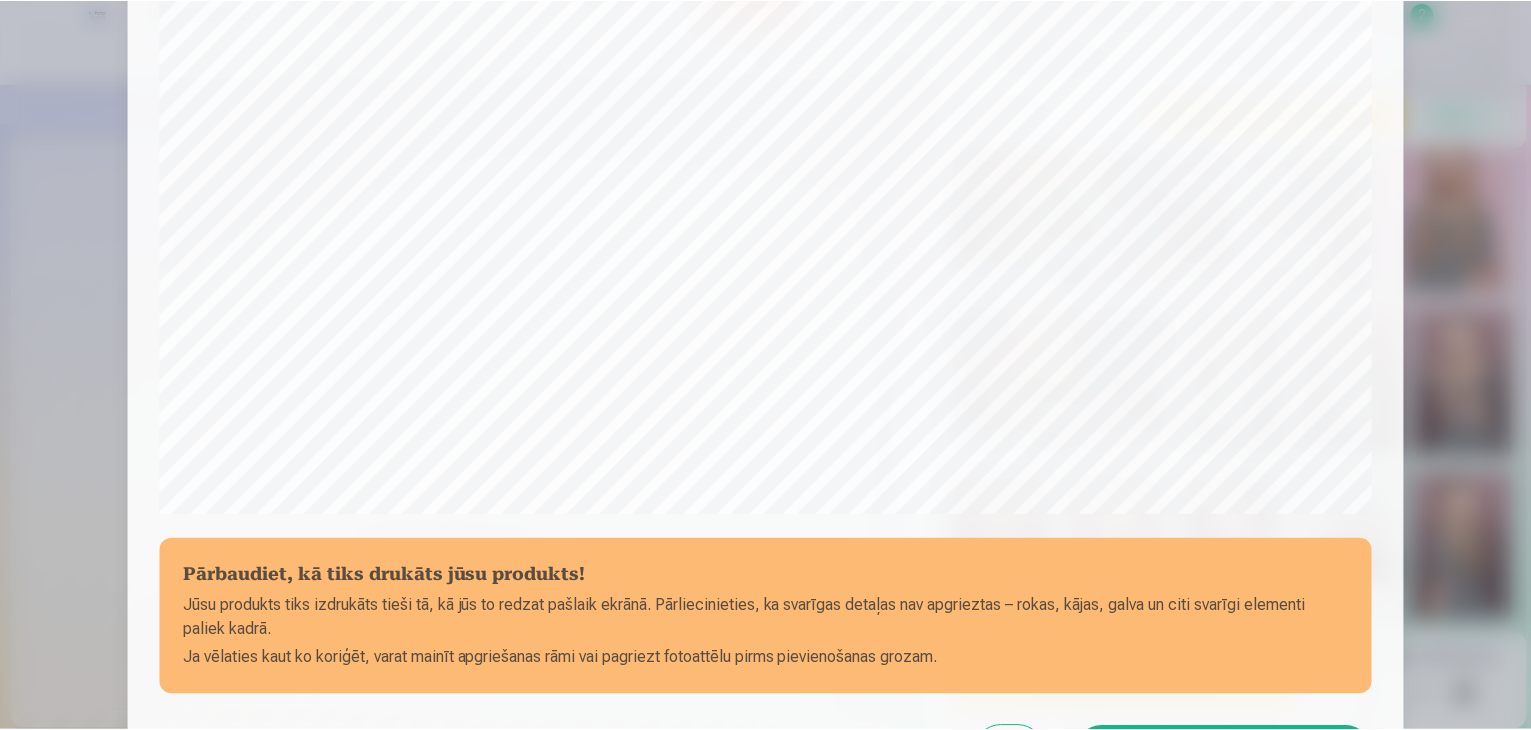 scroll, scrollTop: 610, scrollLeft: 0, axis: vertical 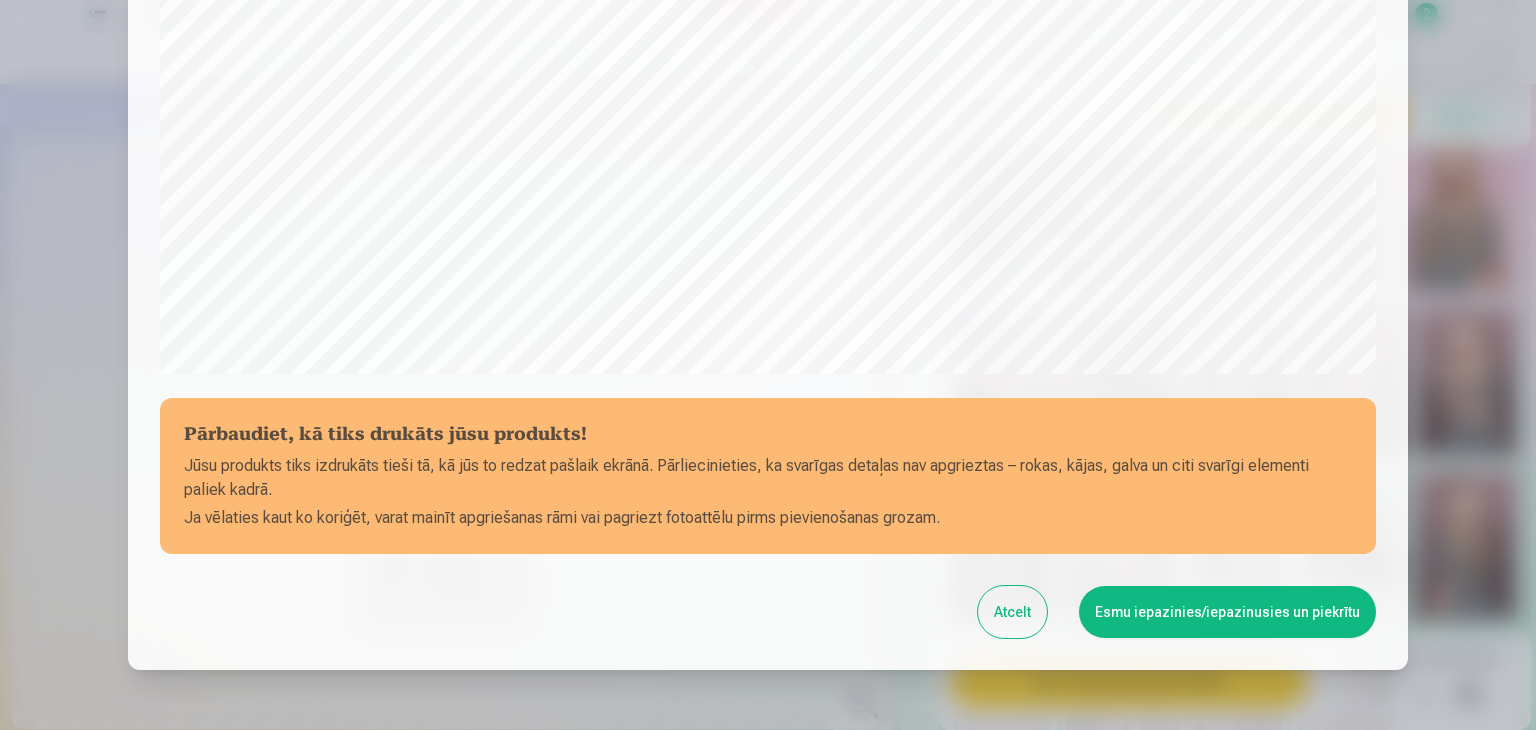 click on "Atcelt" at bounding box center [1012, 612] 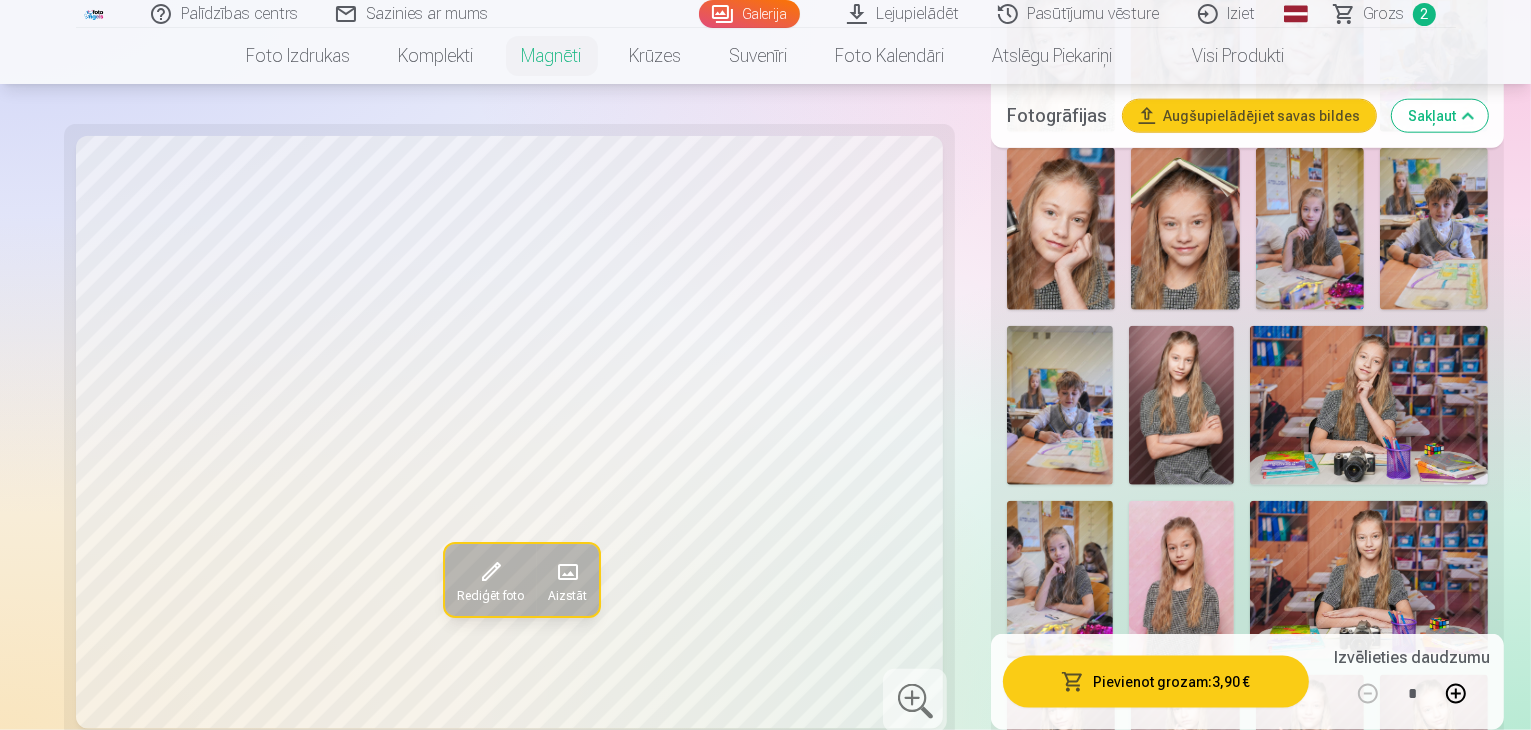 click at bounding box center [915, 701] 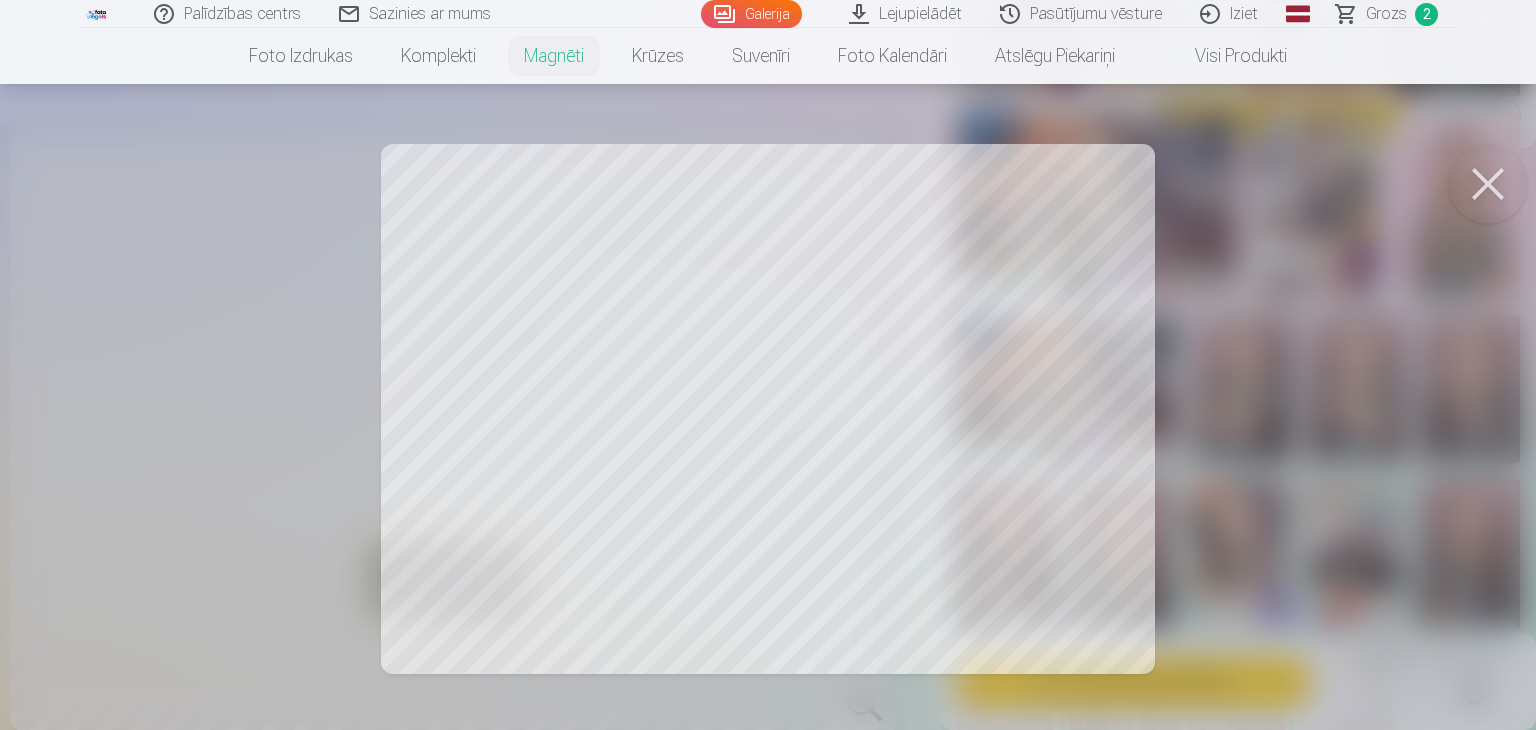 click at bounding box center [1488, 184] 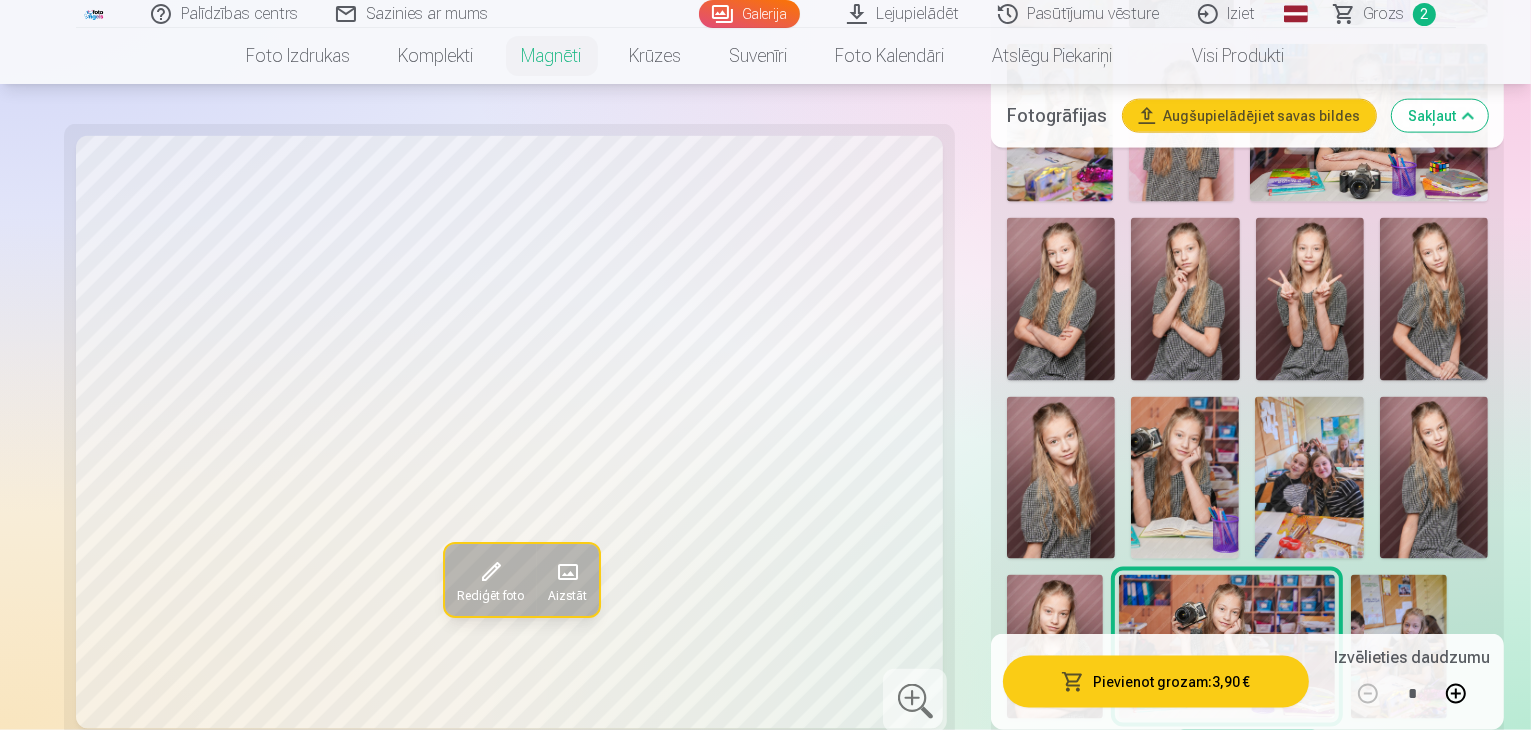 scroll, scrollTop: 2600, scrollLeft: 0, axis: vertical 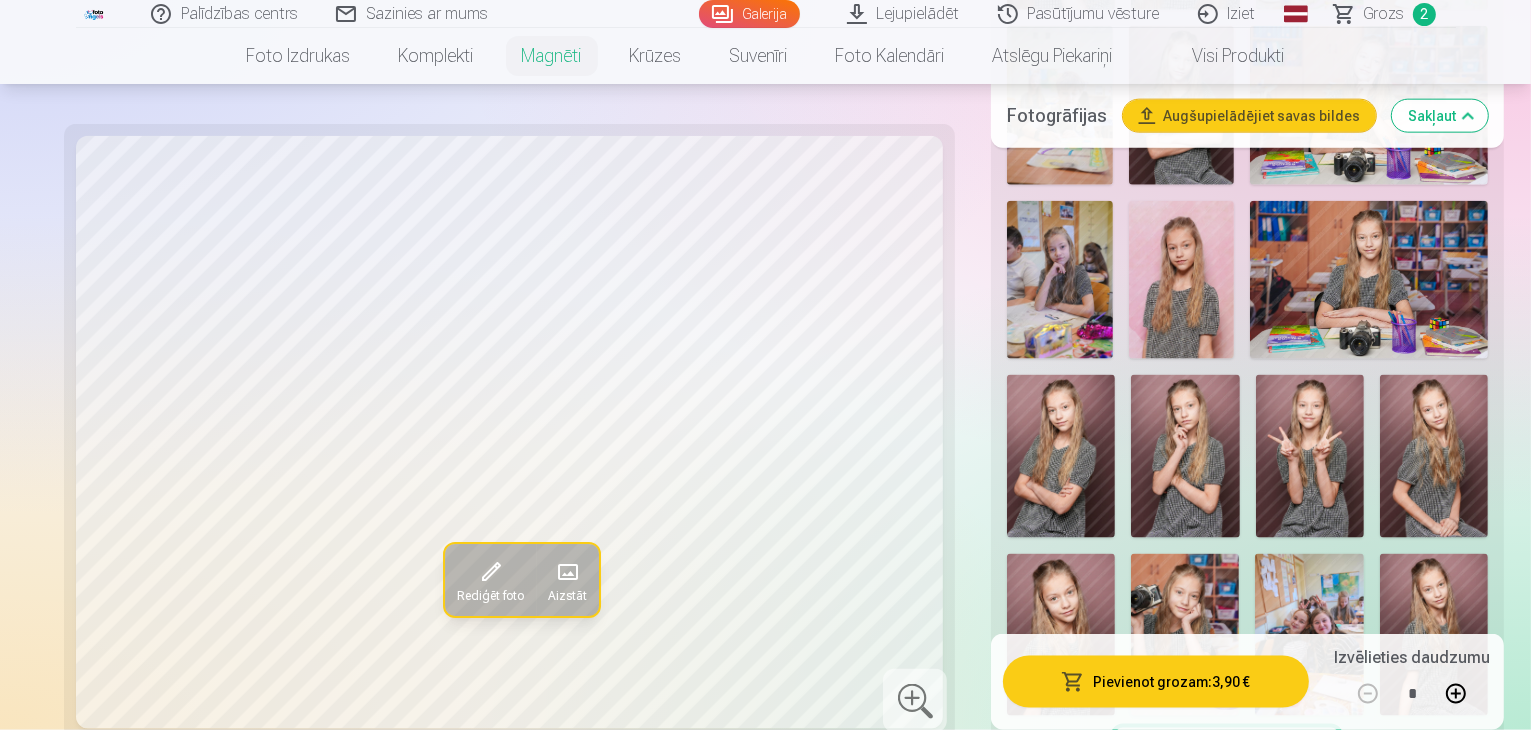 click at bounding box center [1061, 635] 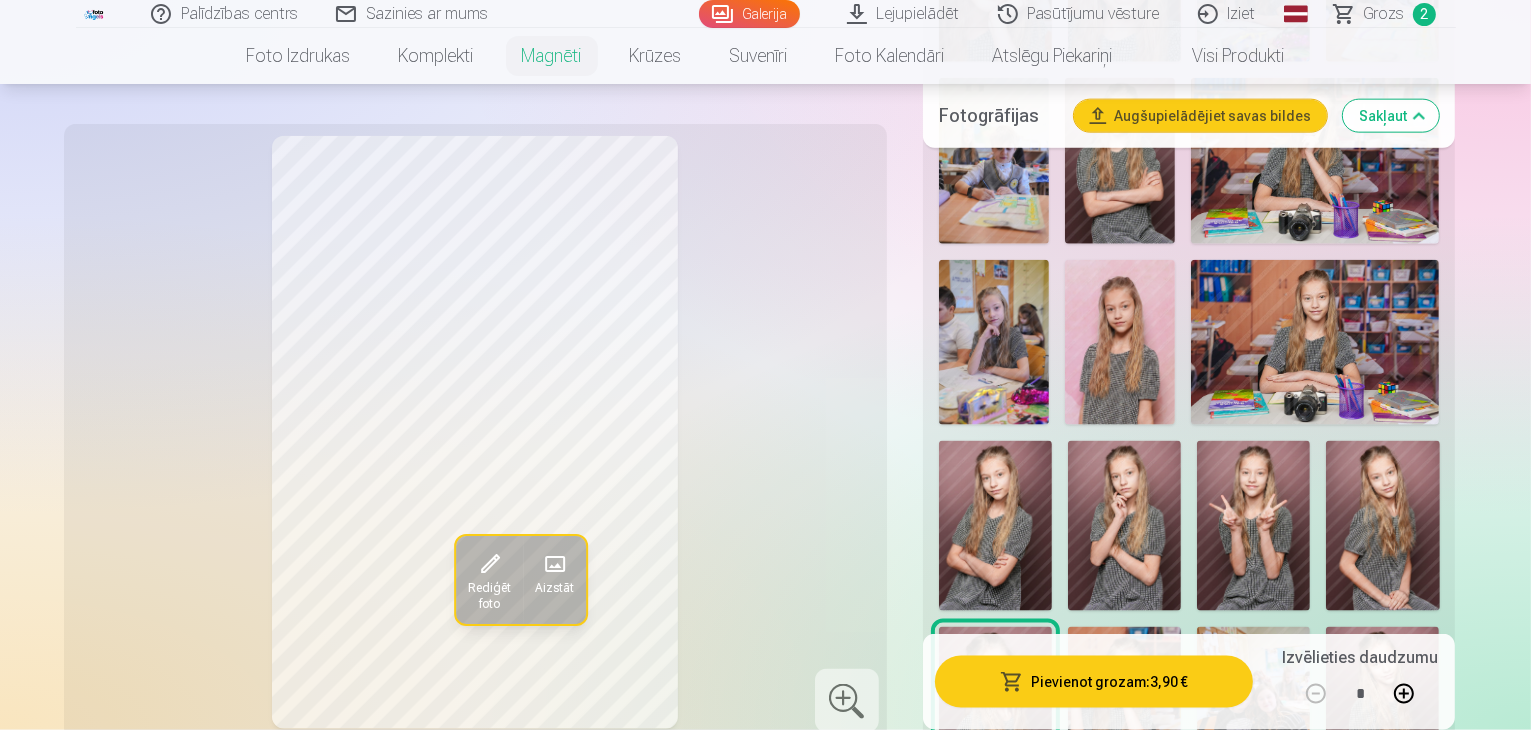 click at bounding box center (1124, 712) 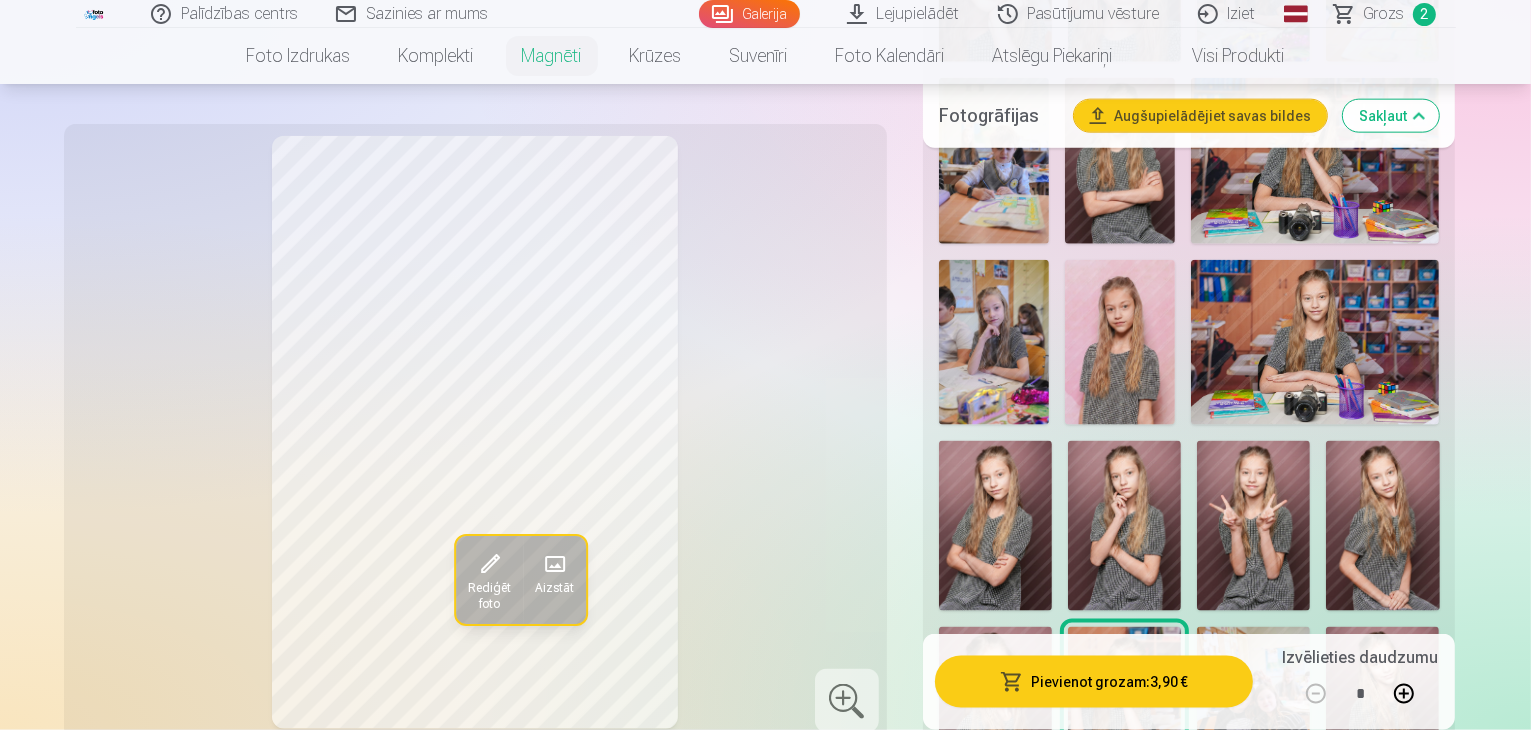 click at bounding box center [995, 712] 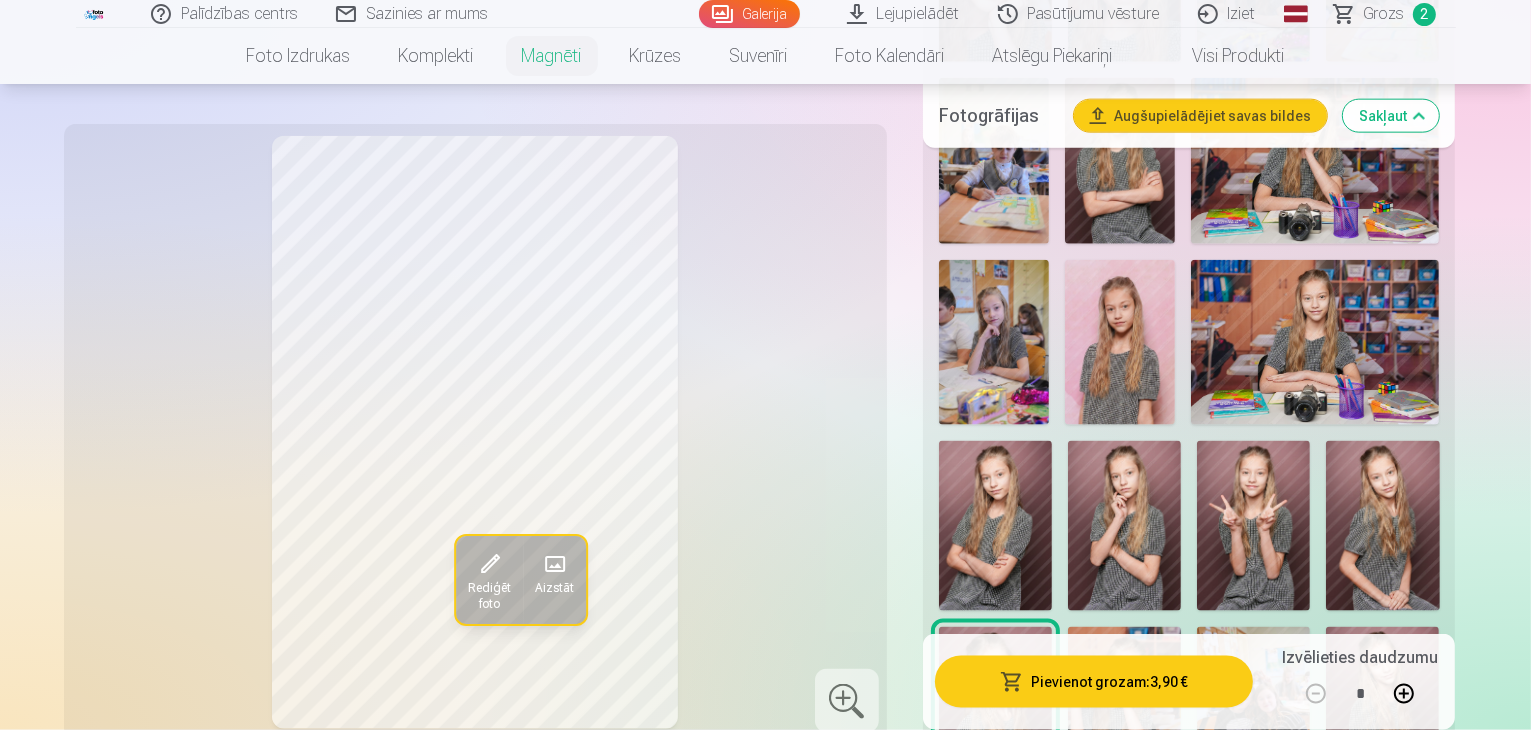 click at bounding box center (1382, 526) 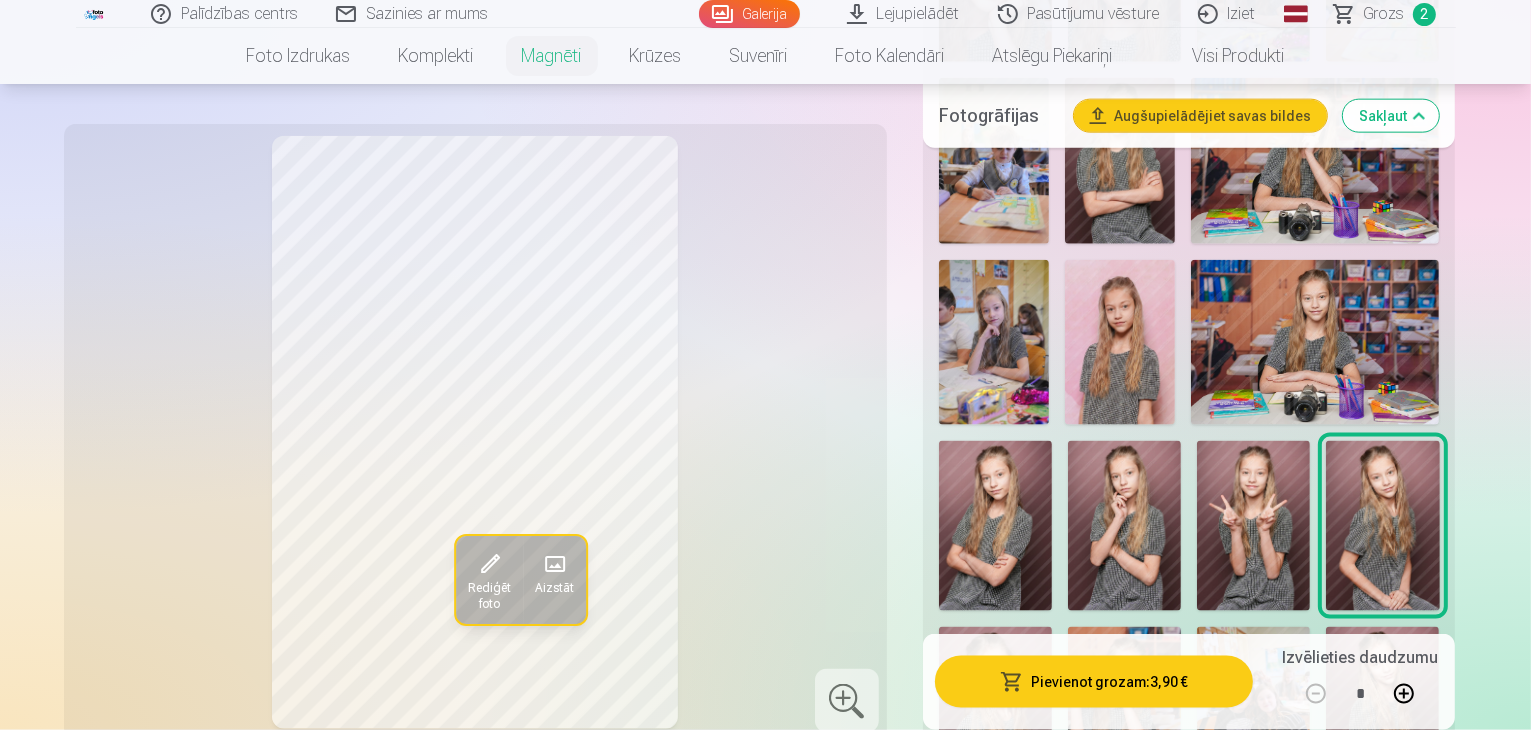 click at bounding box center [1159, 885] 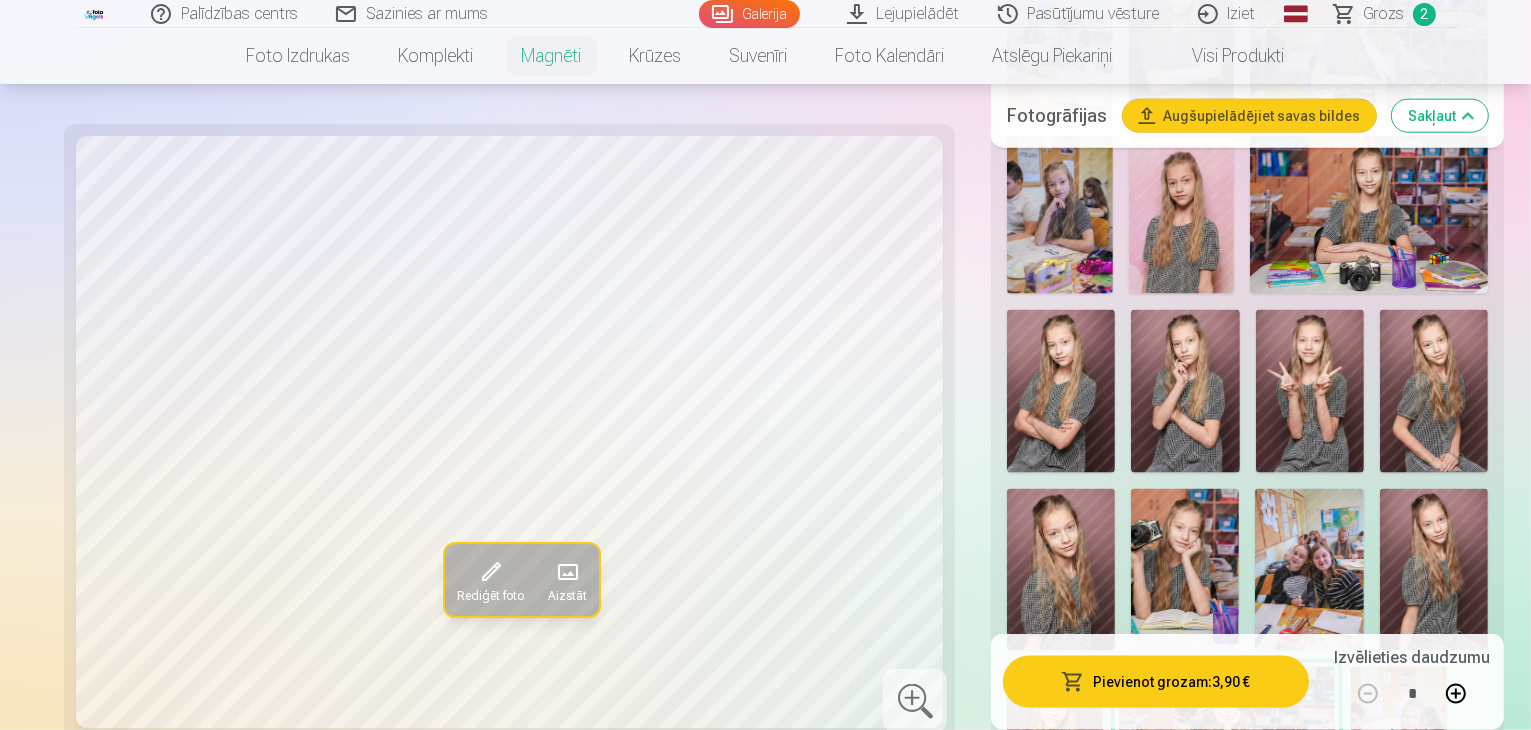 scroll, scrollTop: 2700, scrollLeft: 0, axis: vertical 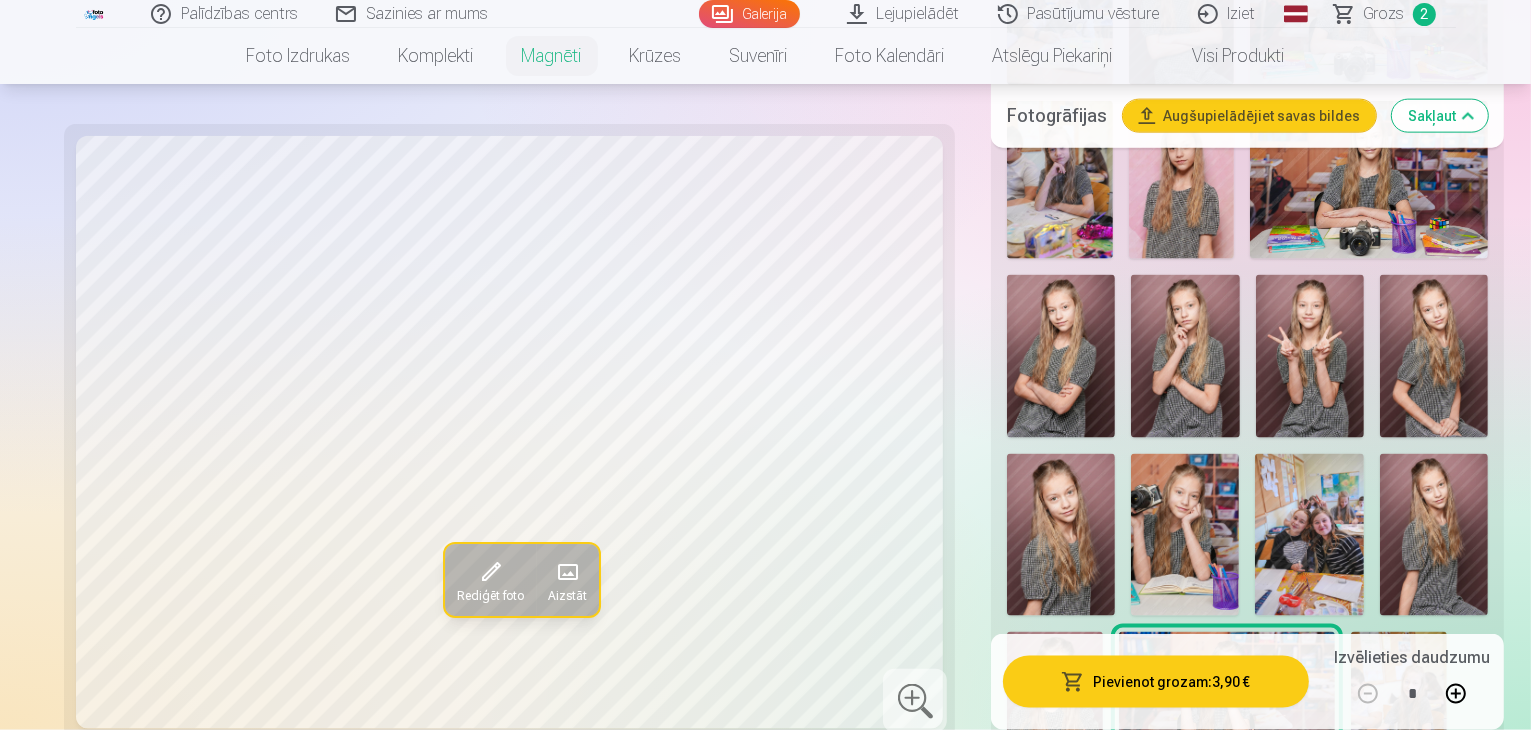 click at bounding box center [489, 573] 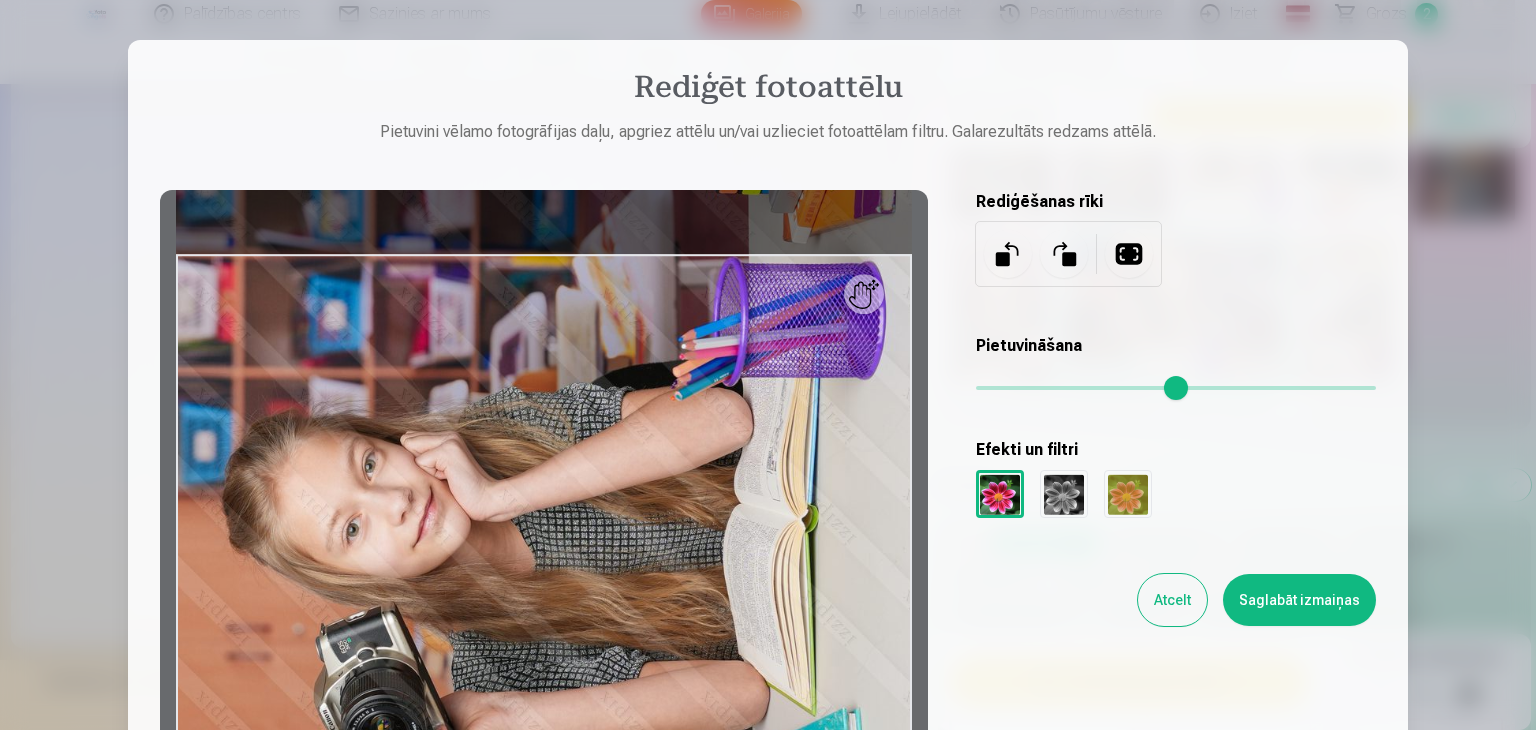 click at bounding box center [1064, 254] 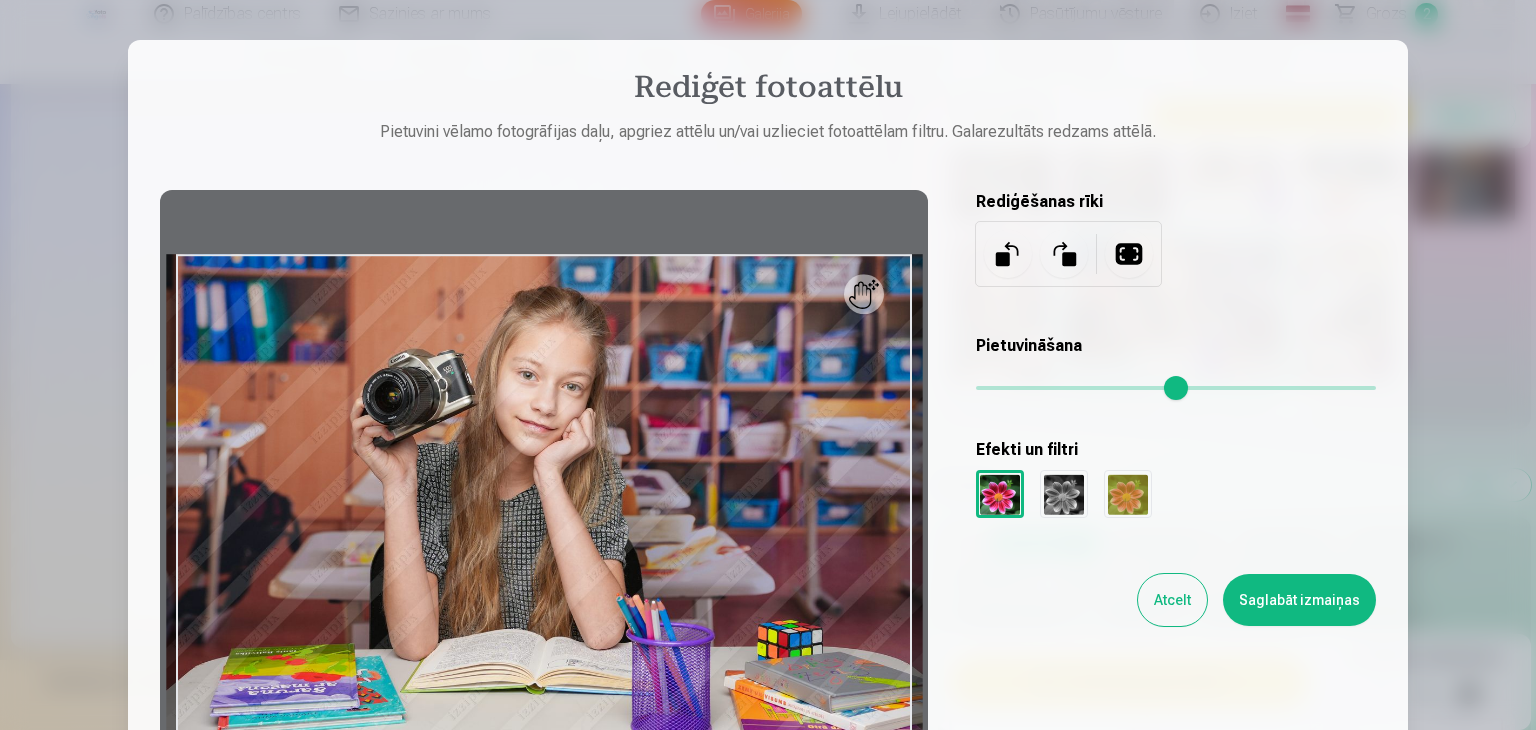 click on "Saglabāt izmaiņas" at bounding box center (1299, 600) 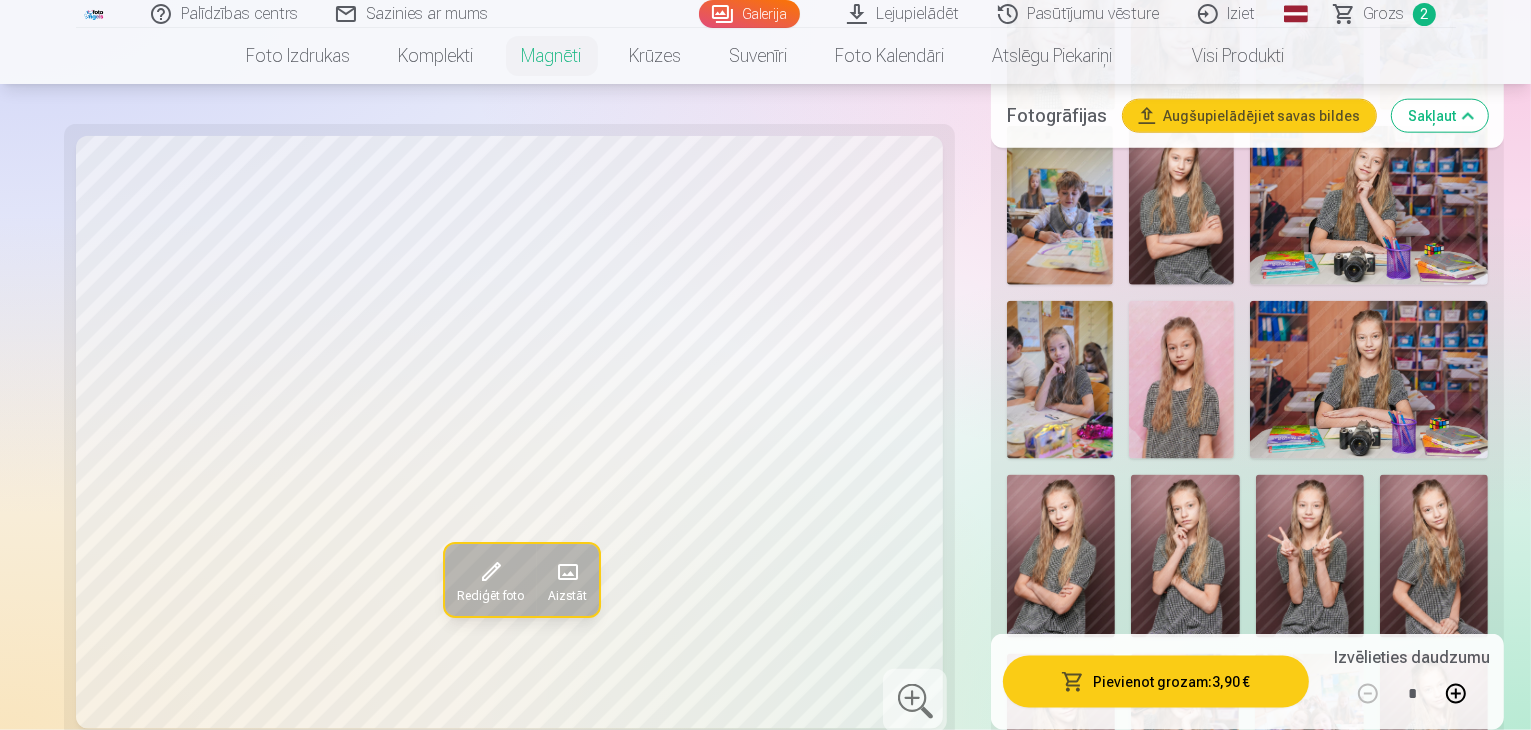 scroll, scrollTop: 2400, scrollLeft: 0, axis: vertical 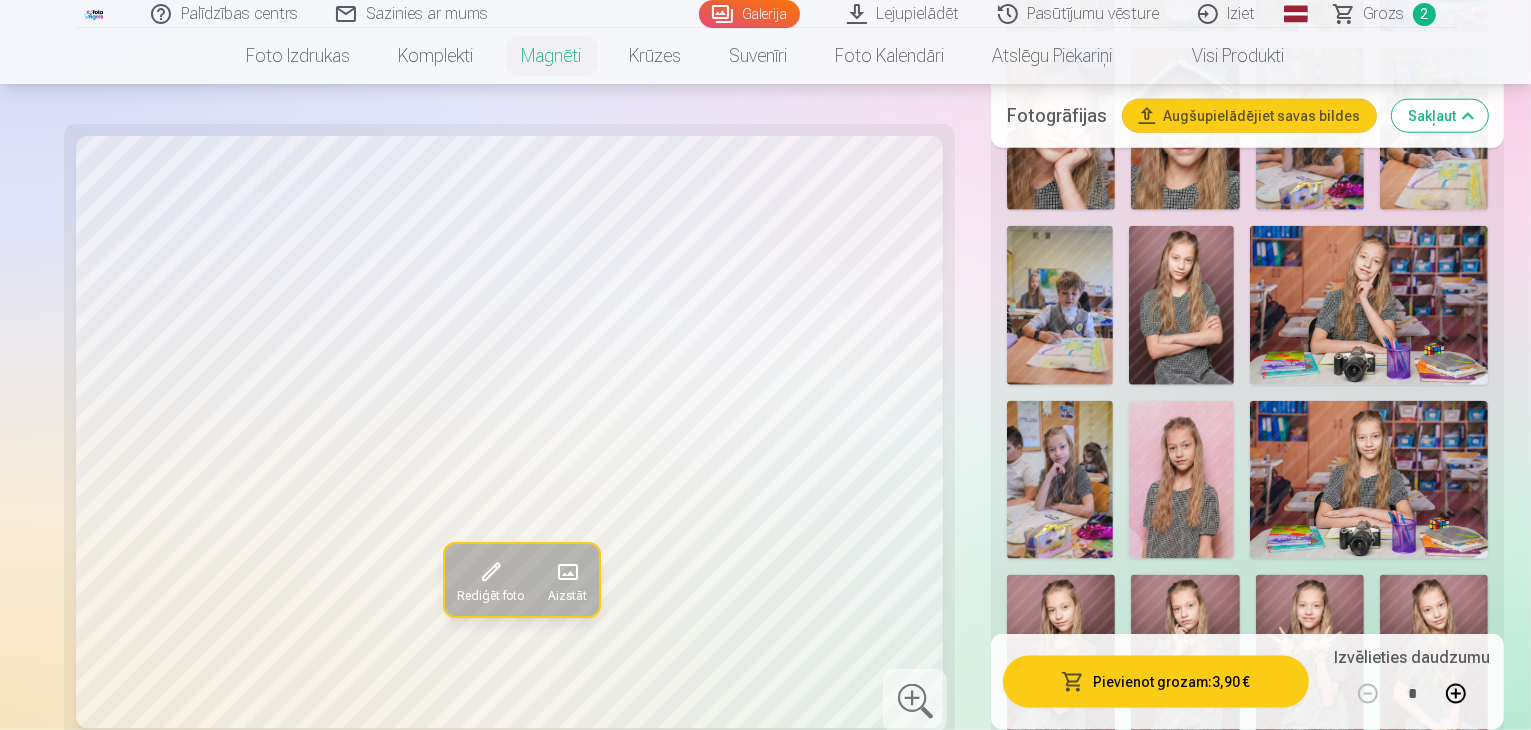 click at bounding box center [1185, 835] 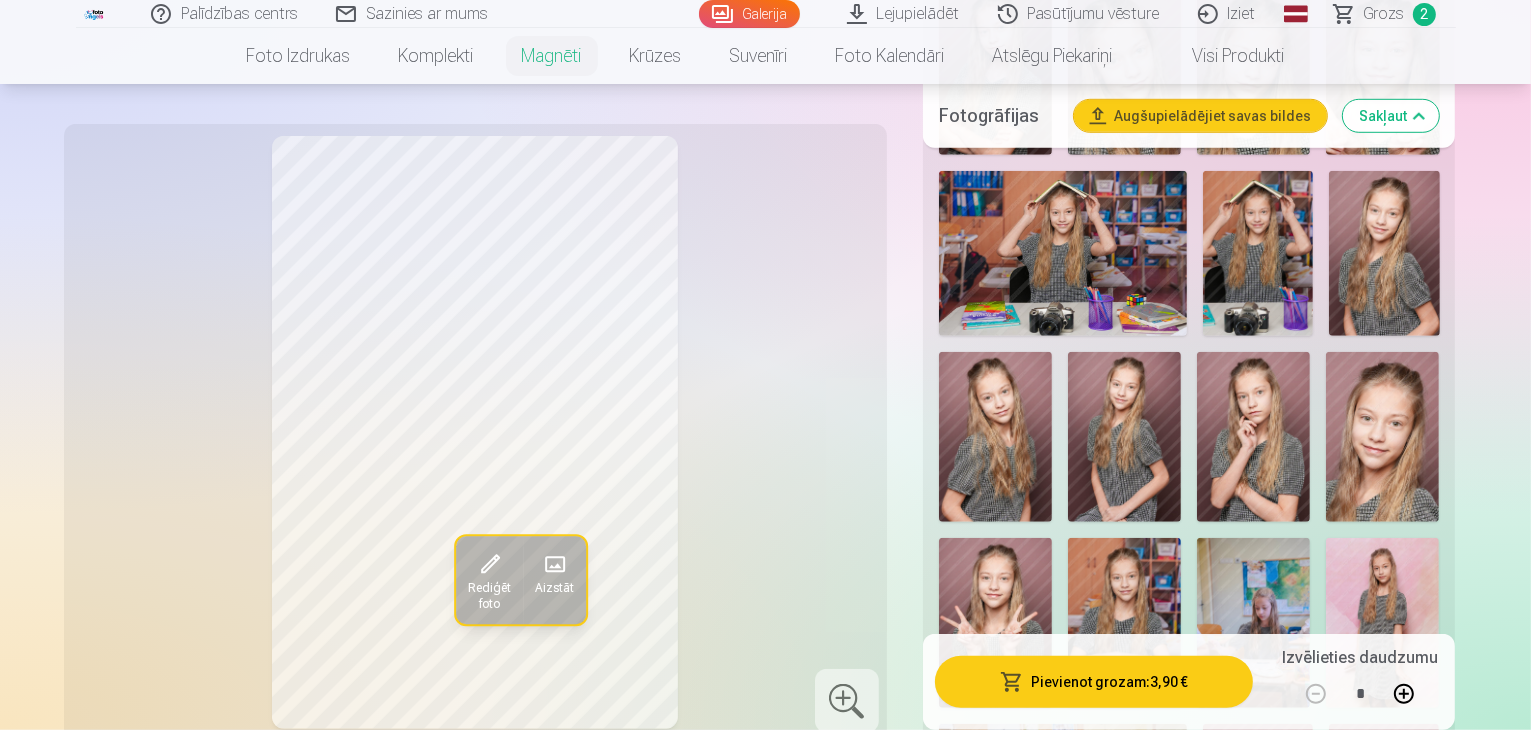 scroll, scrollTop: 1400, scrollLeft: 0, axis: vertical 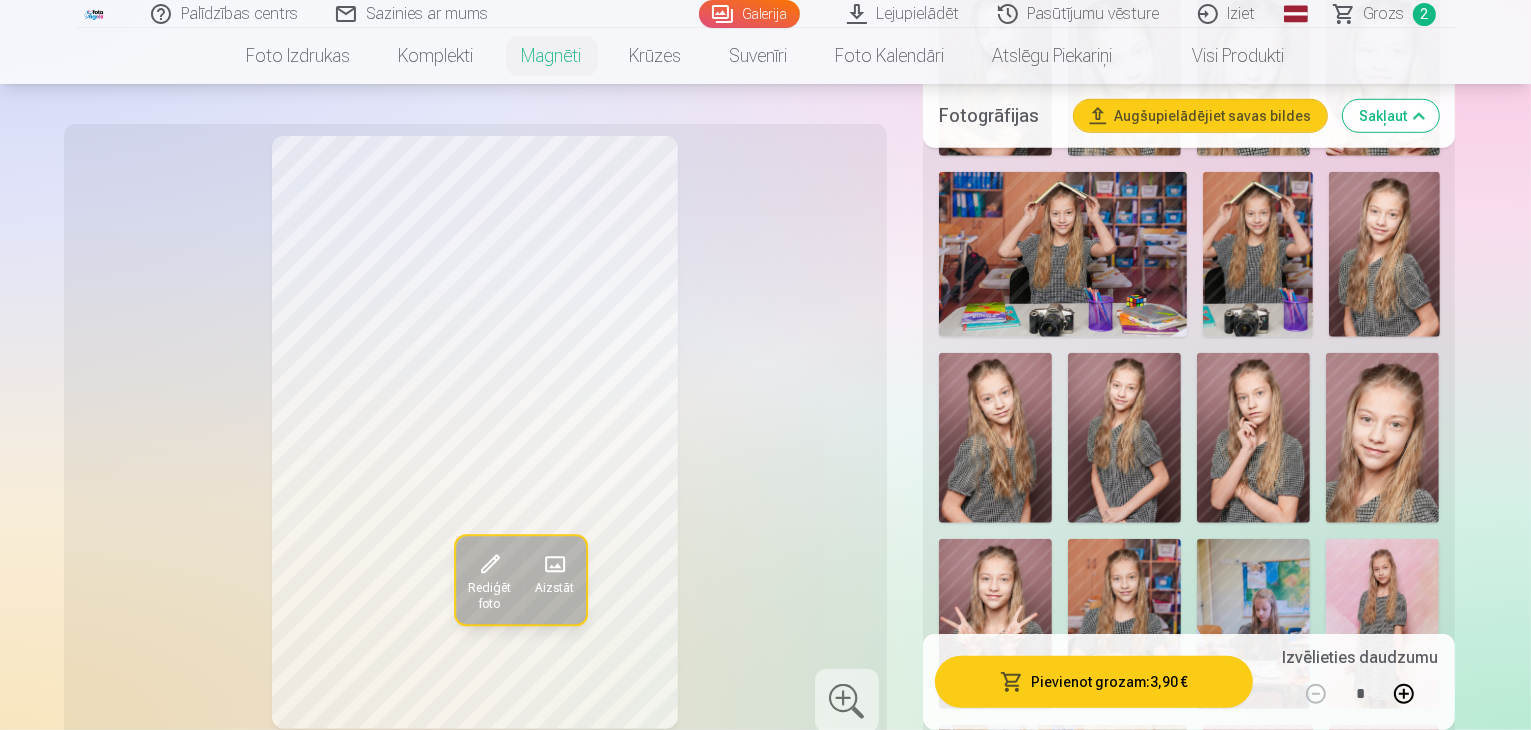 click at bounding box center [1189, 798] 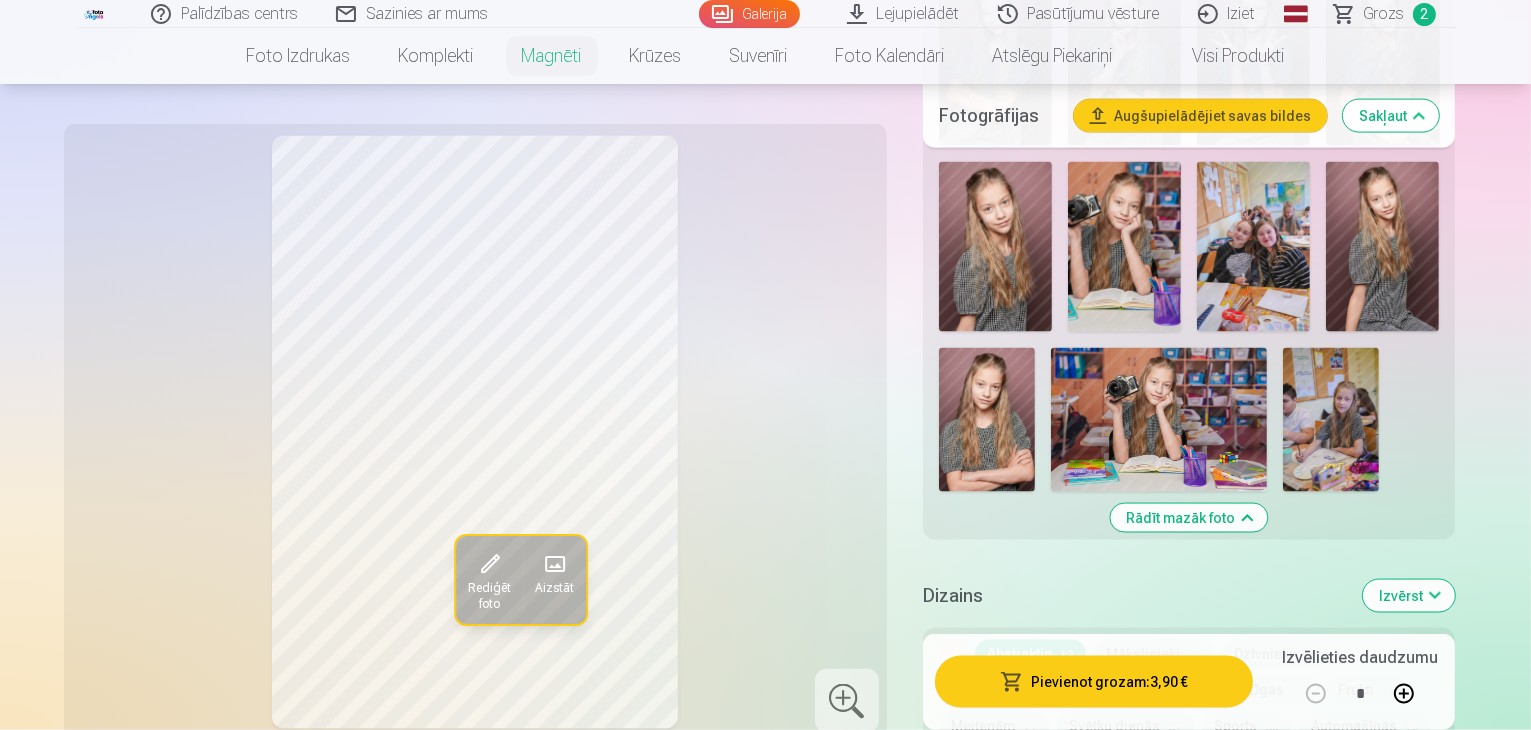 scroll, scrollTop: 3200, scrollLeft: 0, axis: vertical 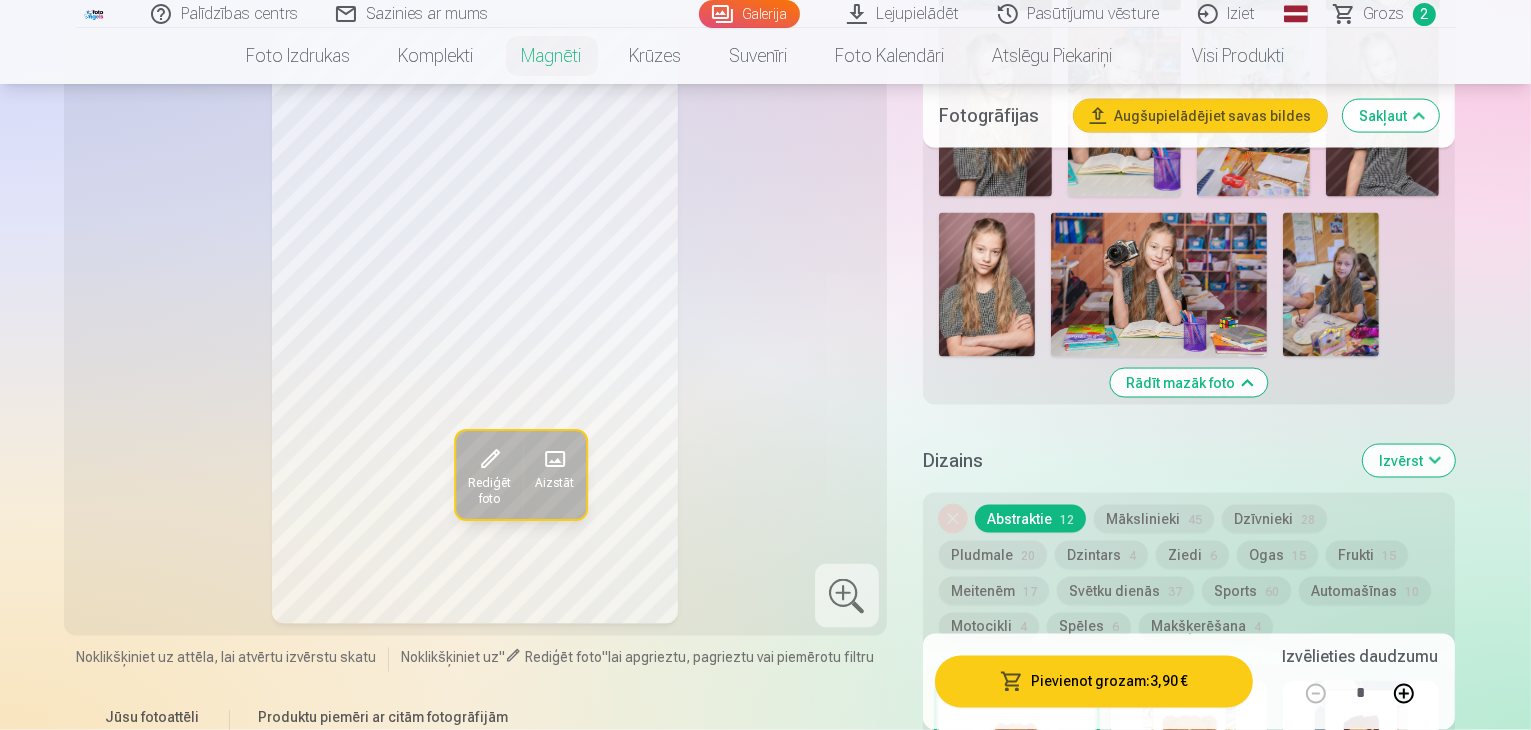 click on "Skatīt vairāk dizainu" at bounding box center [1189, 918] 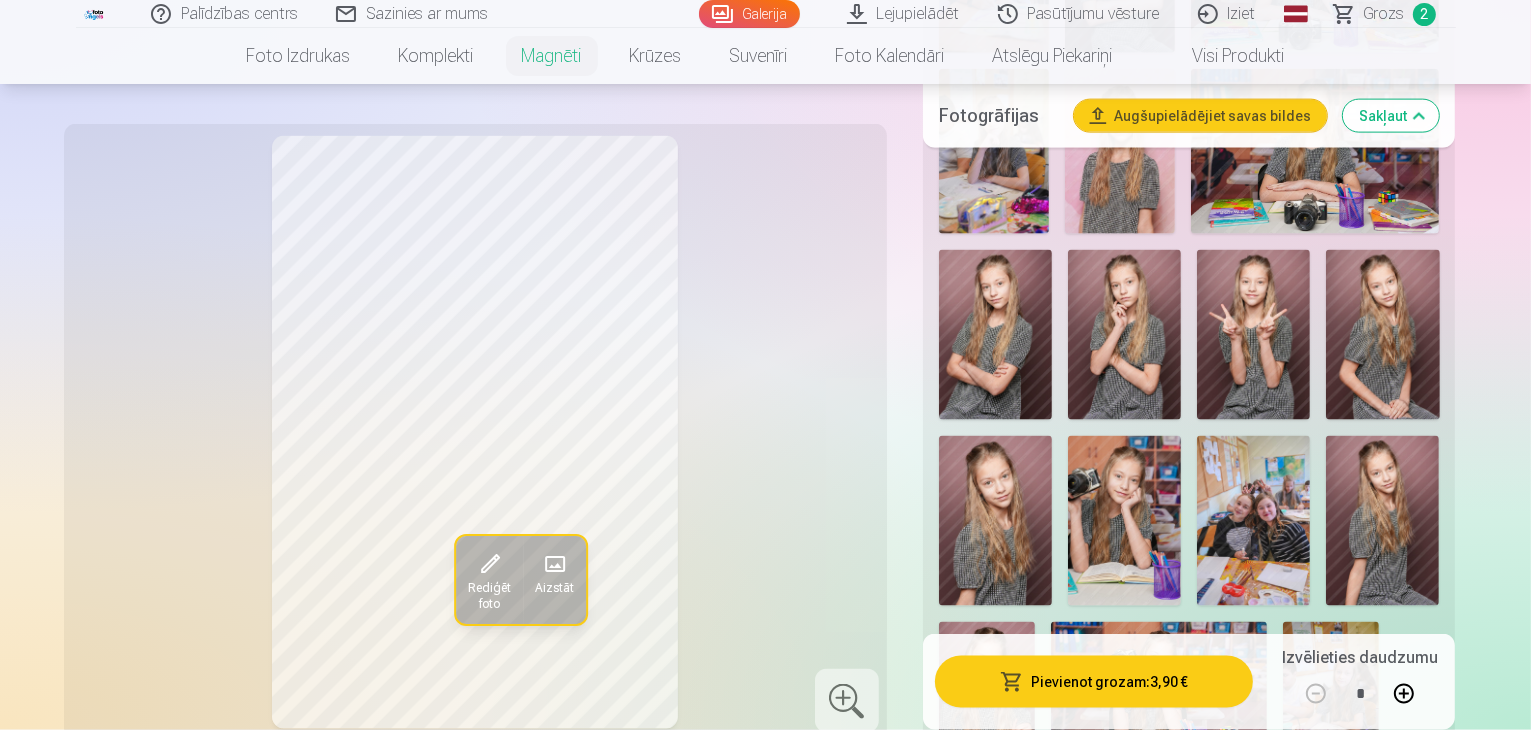 scroll, scrollTop: 2900, scrollLeft: 0, axis: vertical 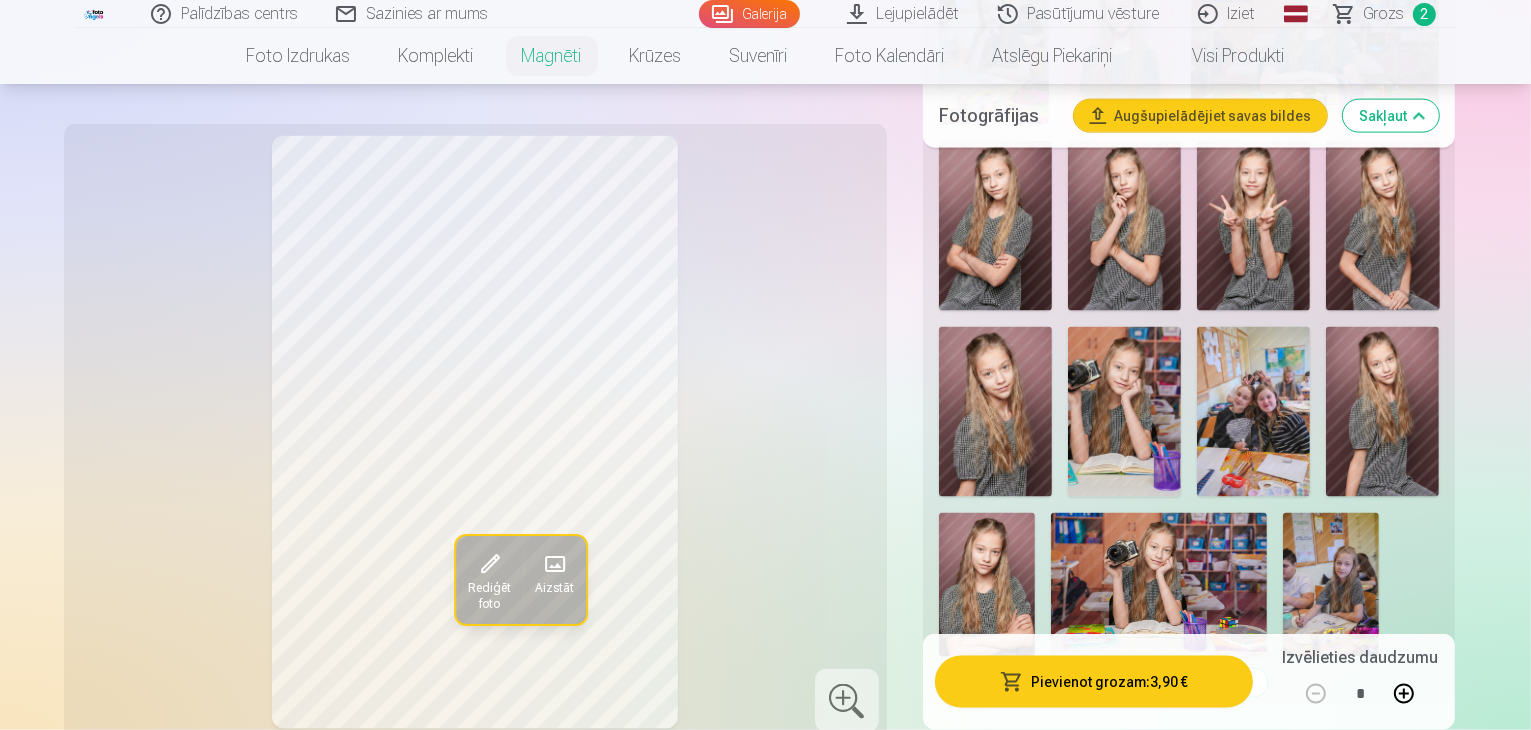 click on "Mākslinieki 45" at bounding box center [1154, 819] 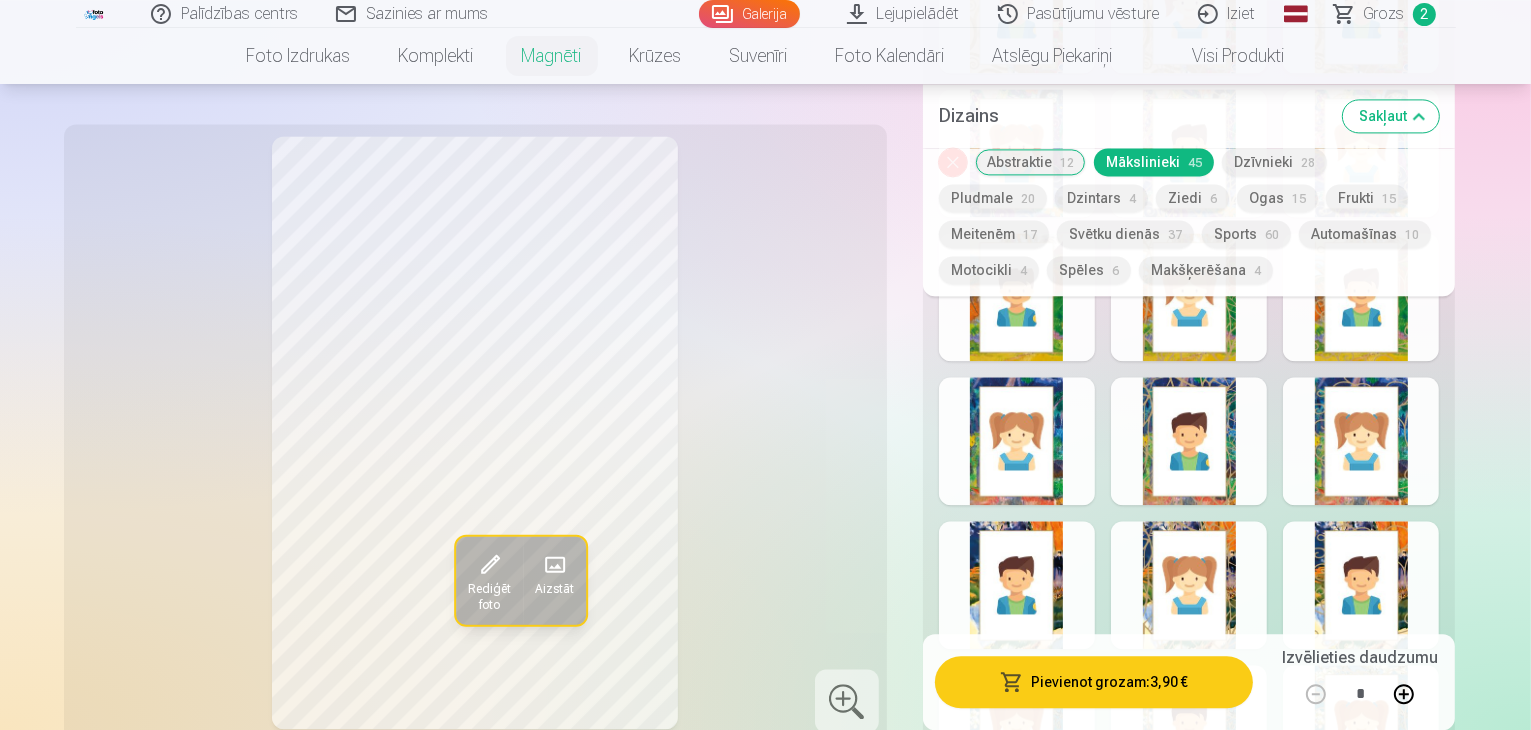 scroll, scrollTop: 4200, scrollLeft: 0, axis: vertical 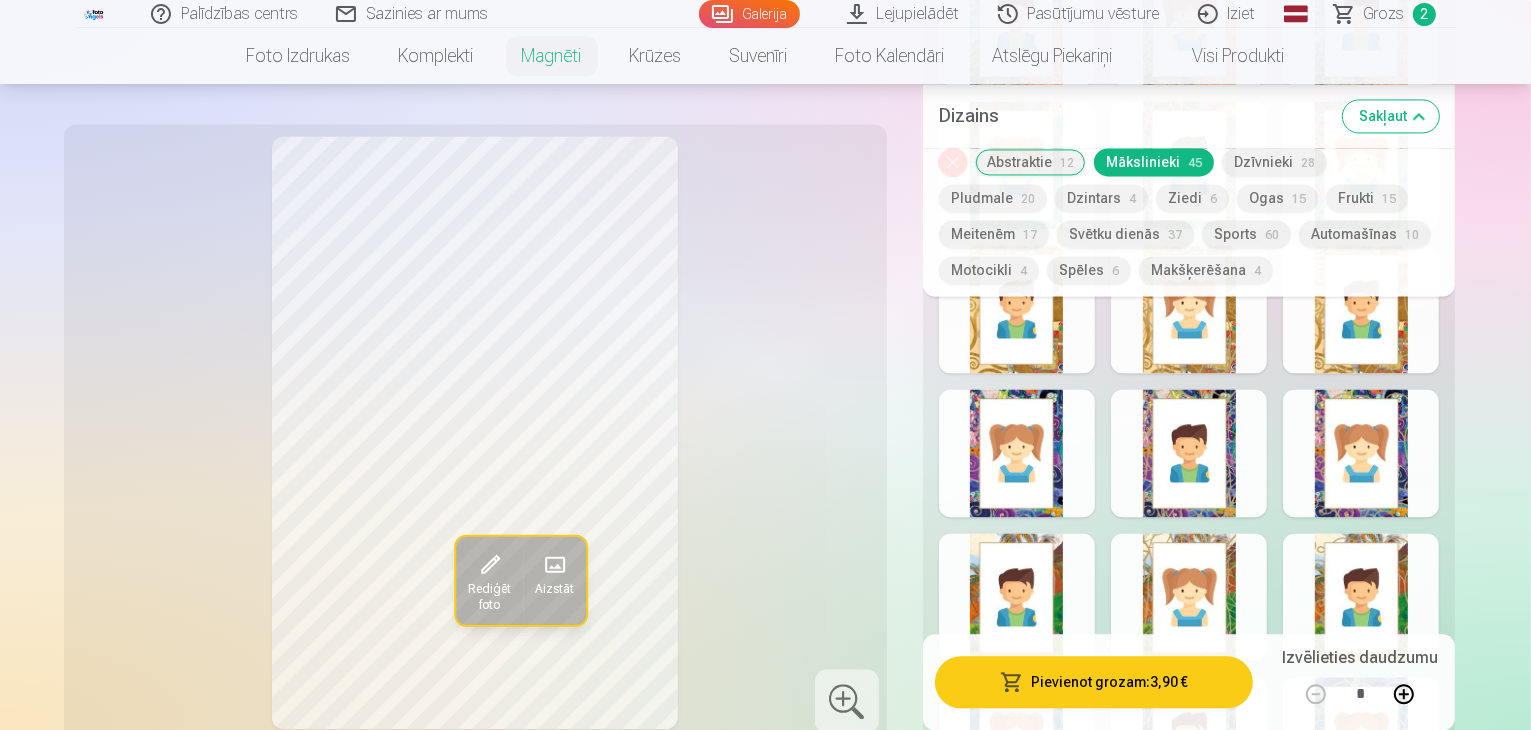 click on "Dzīvnieki 28" at bounding box center [1274, 162] 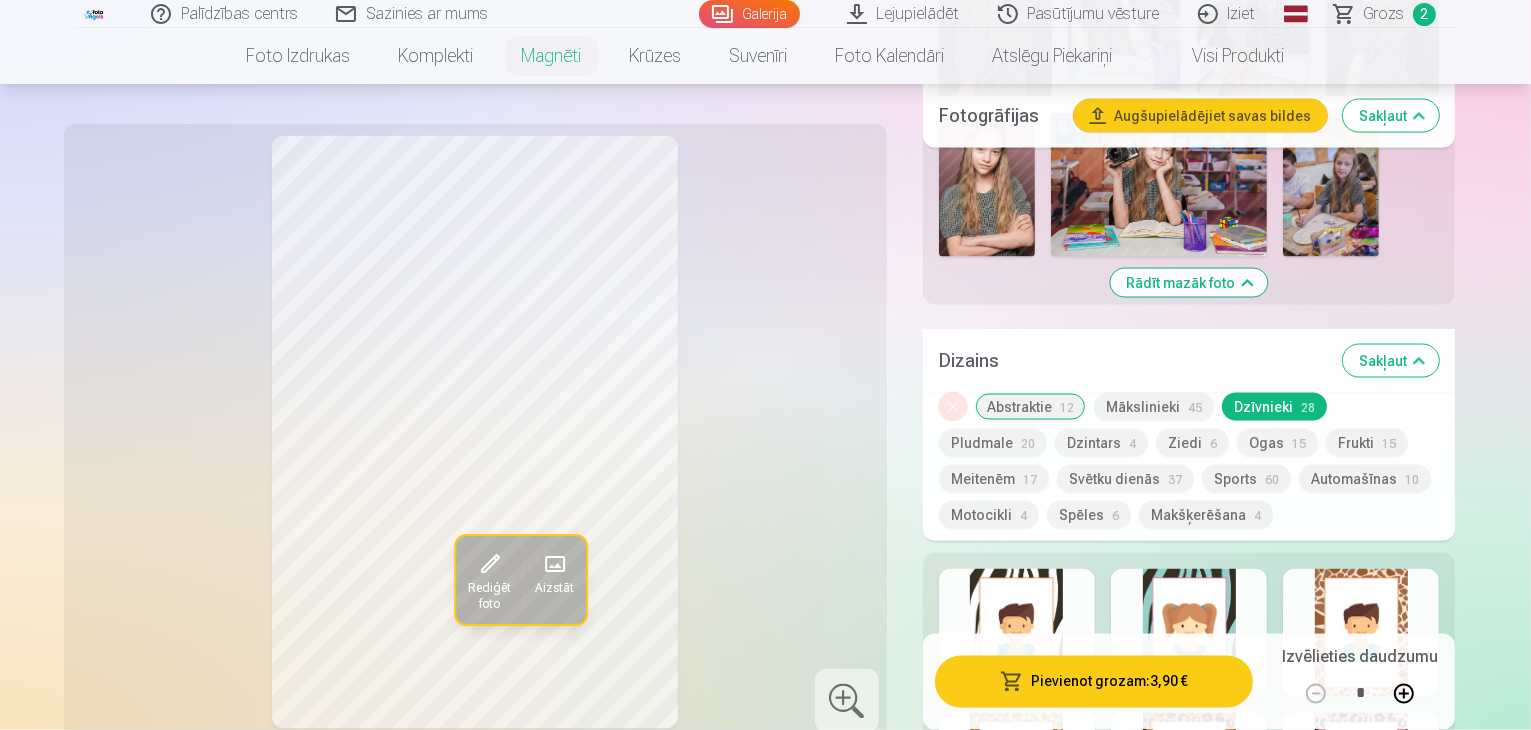 scroll, scrollTop: 2700, scrollLeft: 0, axis: vertical 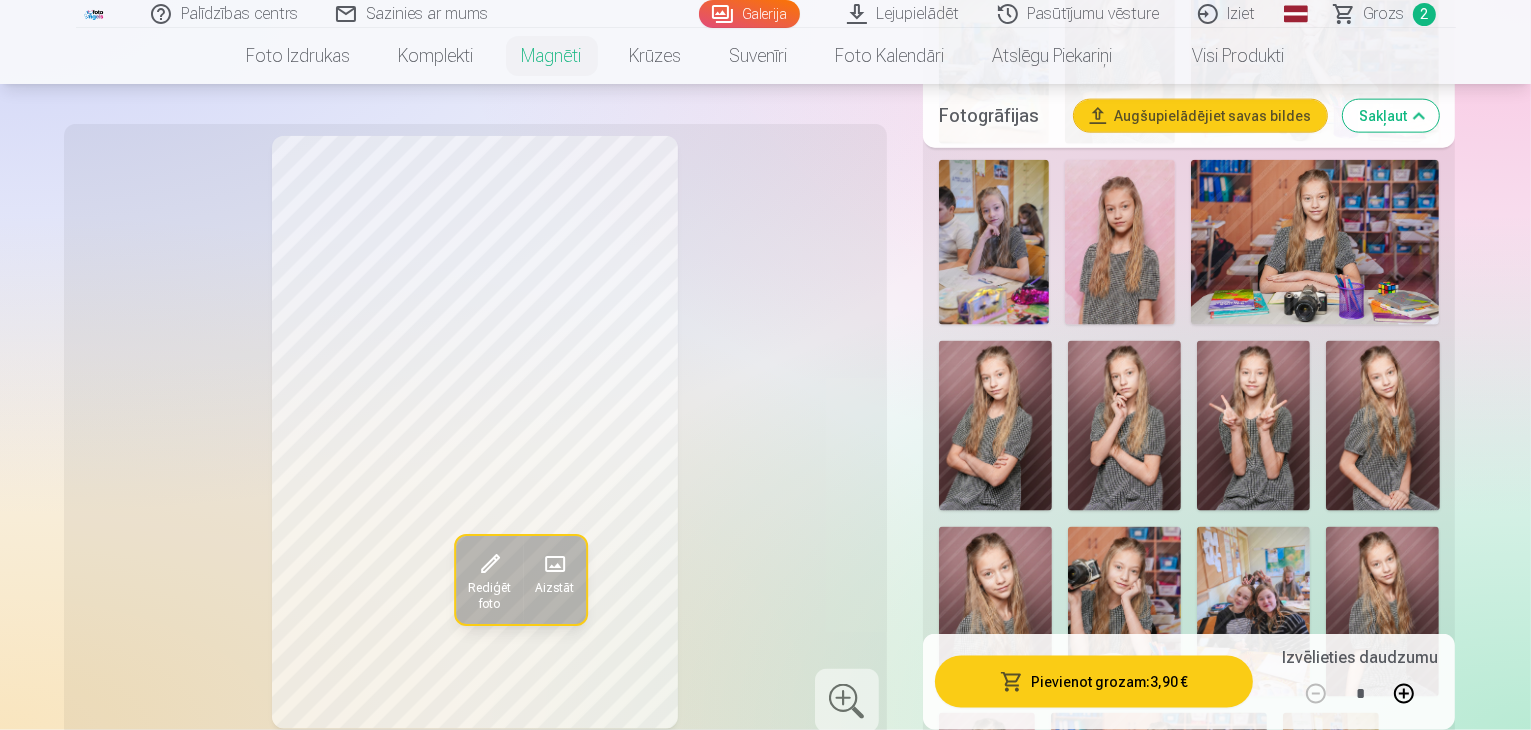 click on "Pludmale 20" at bounding box center [993, 1055] 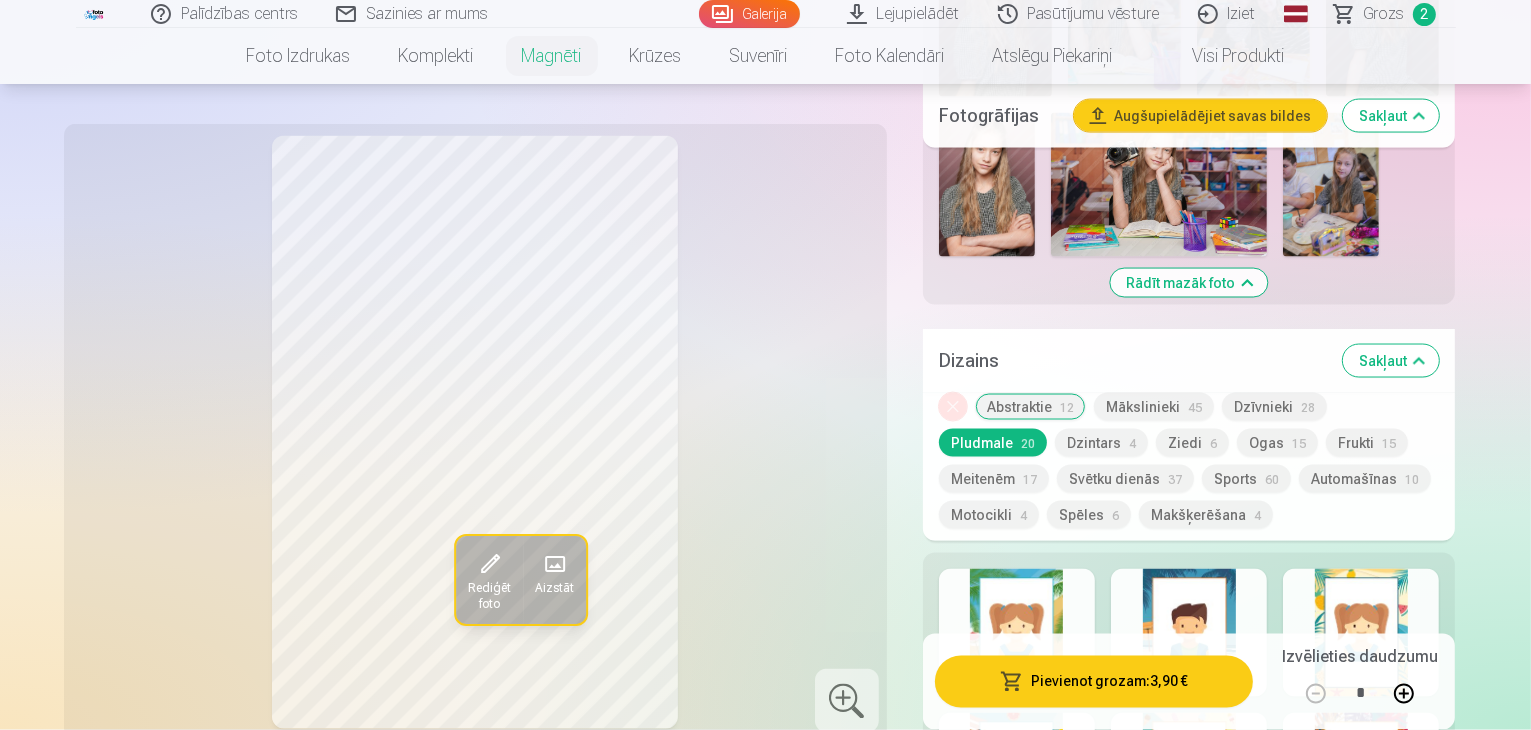 scroll, scrollTop: 2900, scrollLeft: 0, axis: vertical 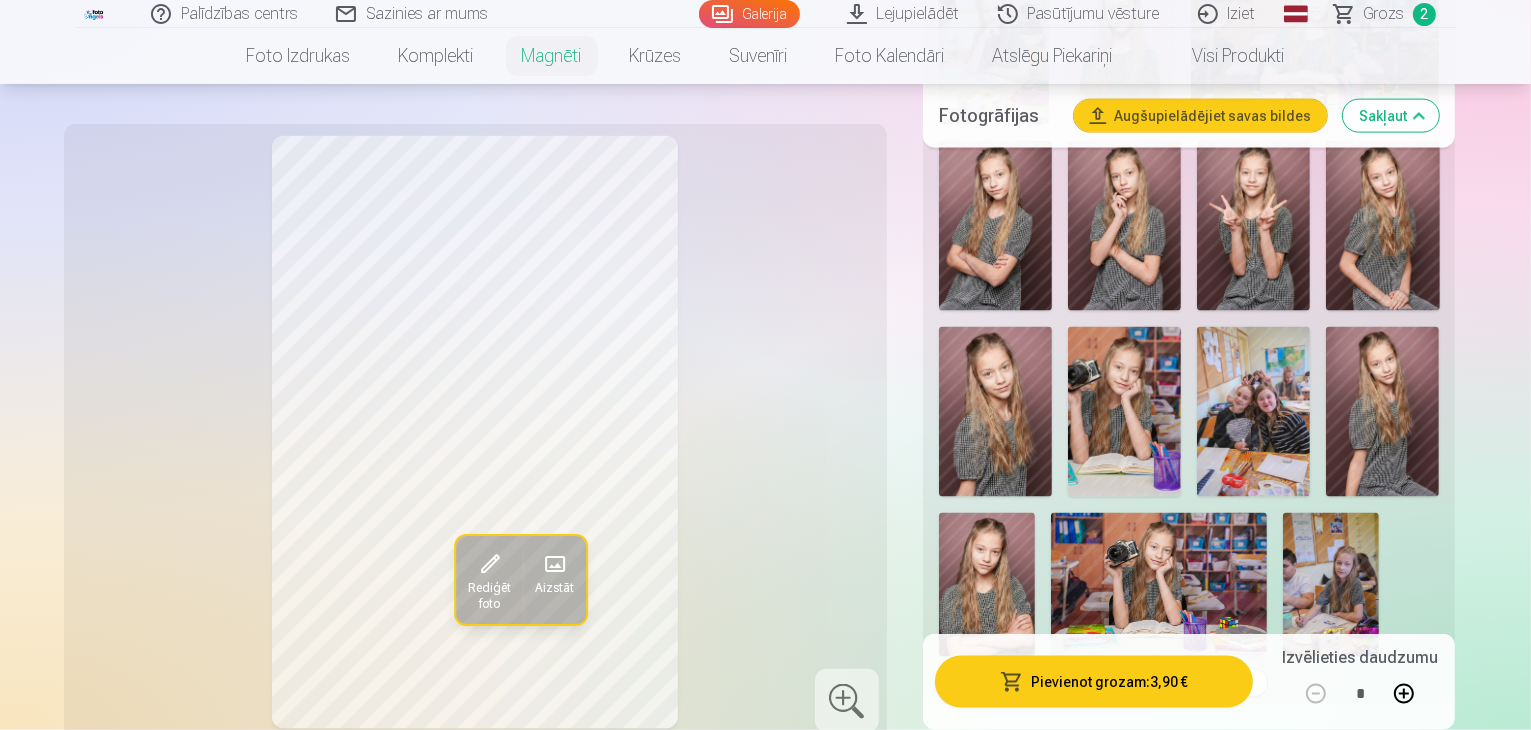 click on "Dzintars 4" at bounding box center (1101, 855) 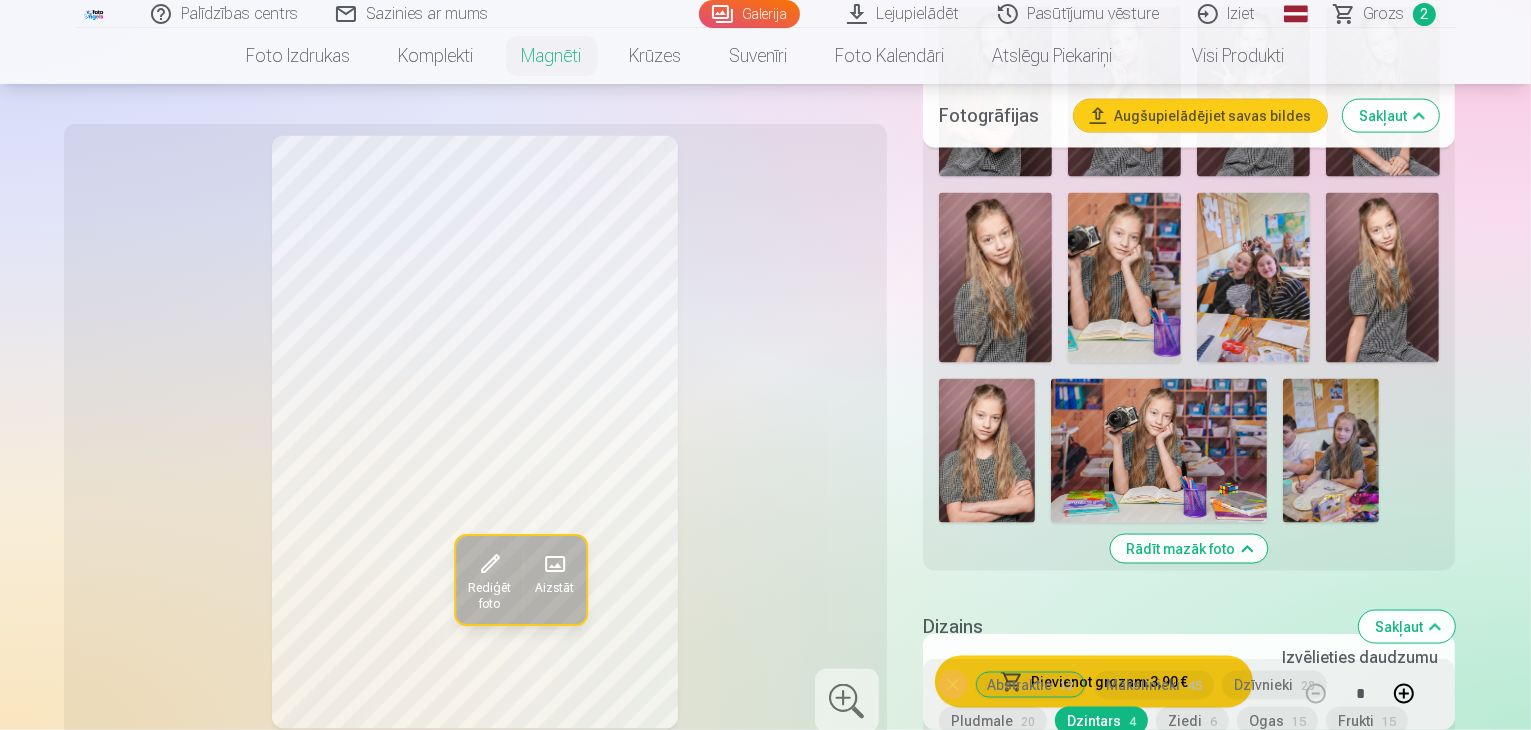 scroll, scrollTop: 3000, scrollLeft: 0, axis: vertical 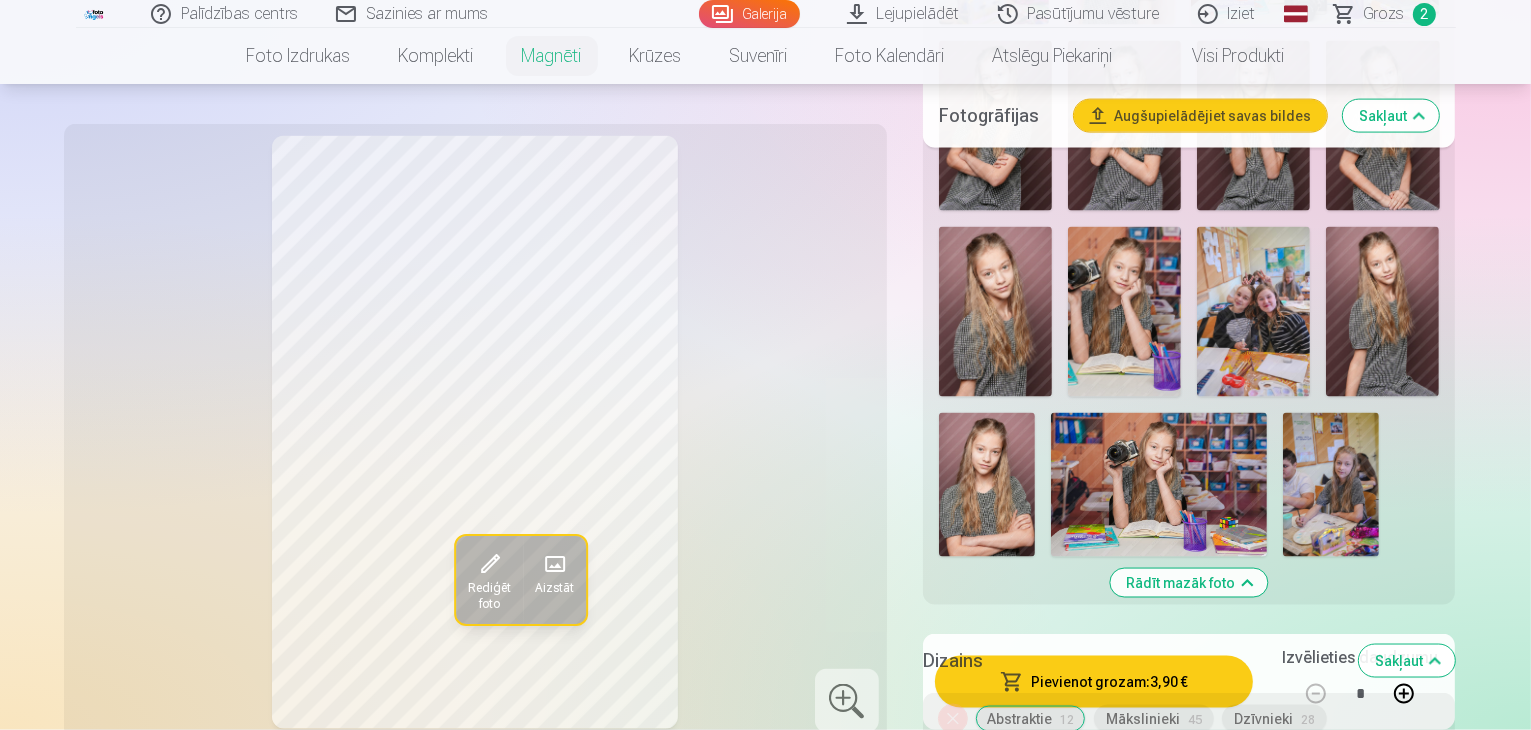 click on "Ziedi 6" at bounding box center [1192, 755] 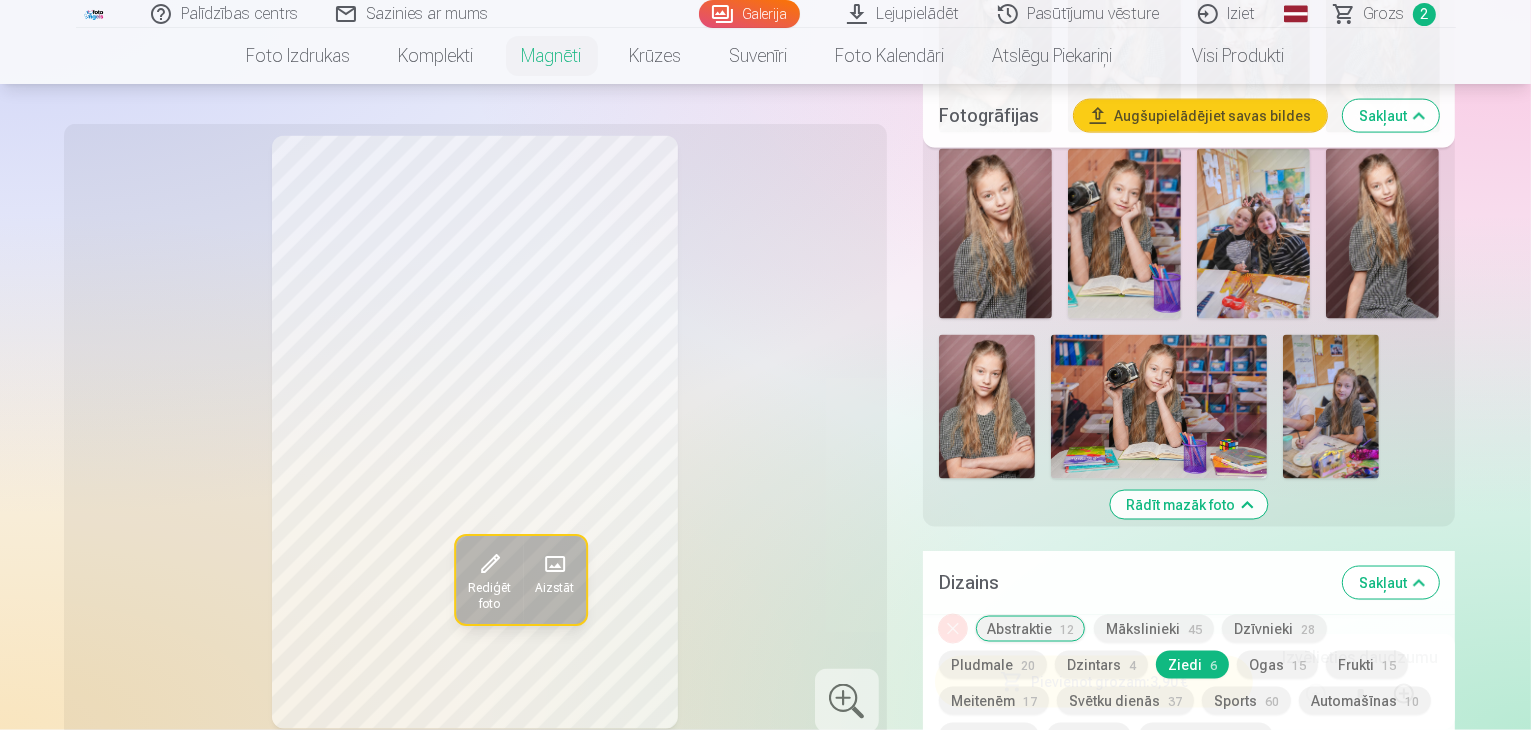 scroll, scrollTop: 3100, scrollLeft: 0, axis: vertical 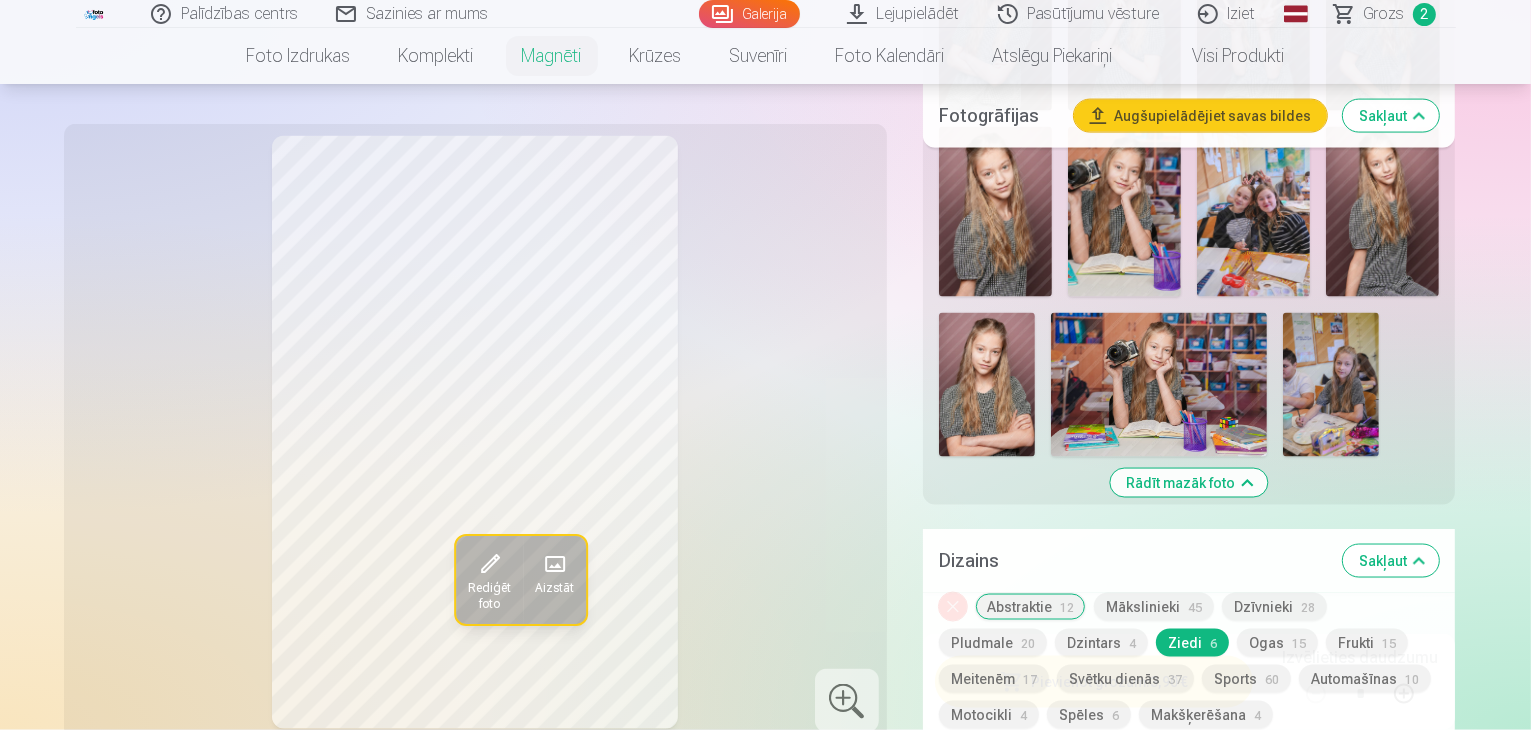 click at bounding box center (1361, 977) 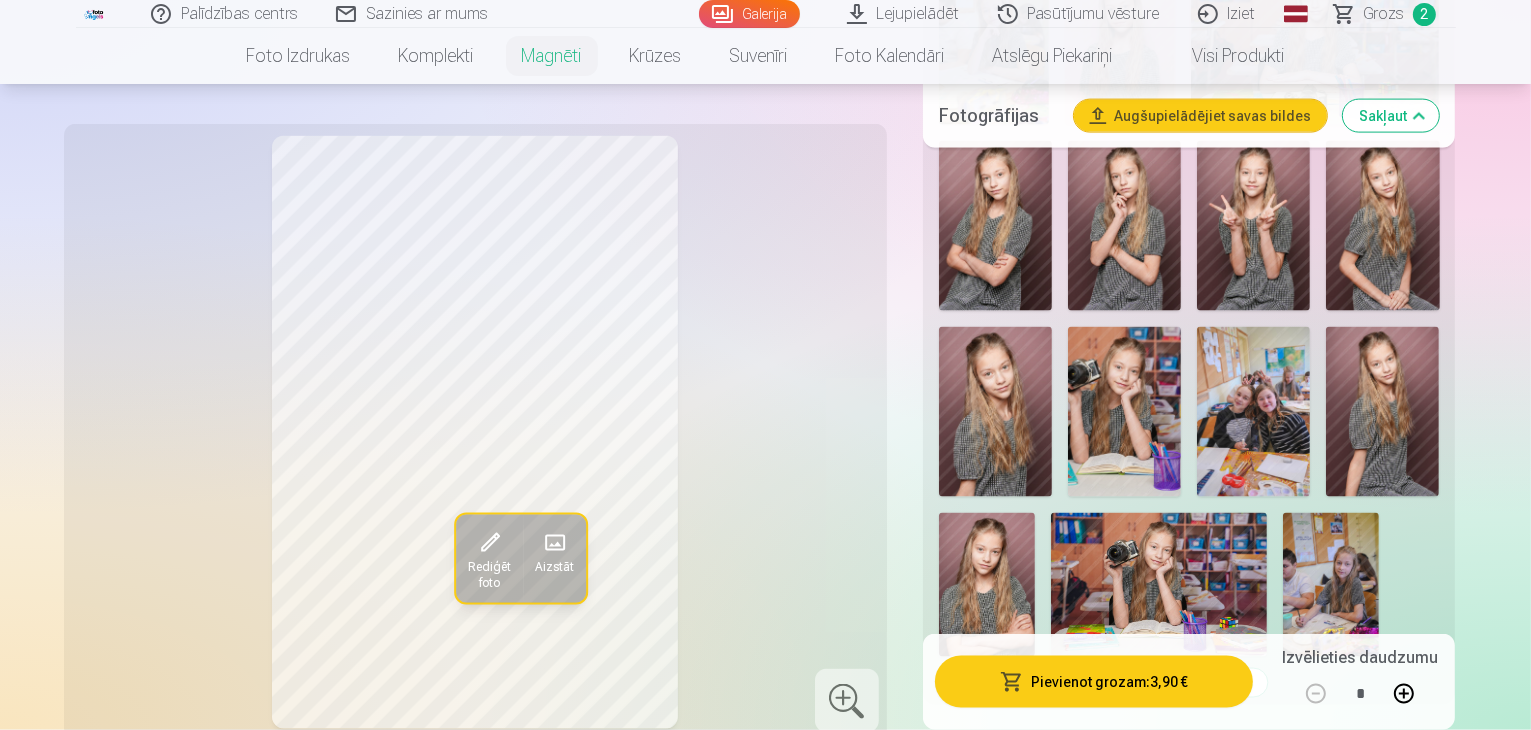 scroll, scrollTop: 2700, scrollLeft: 0, axis: vertical 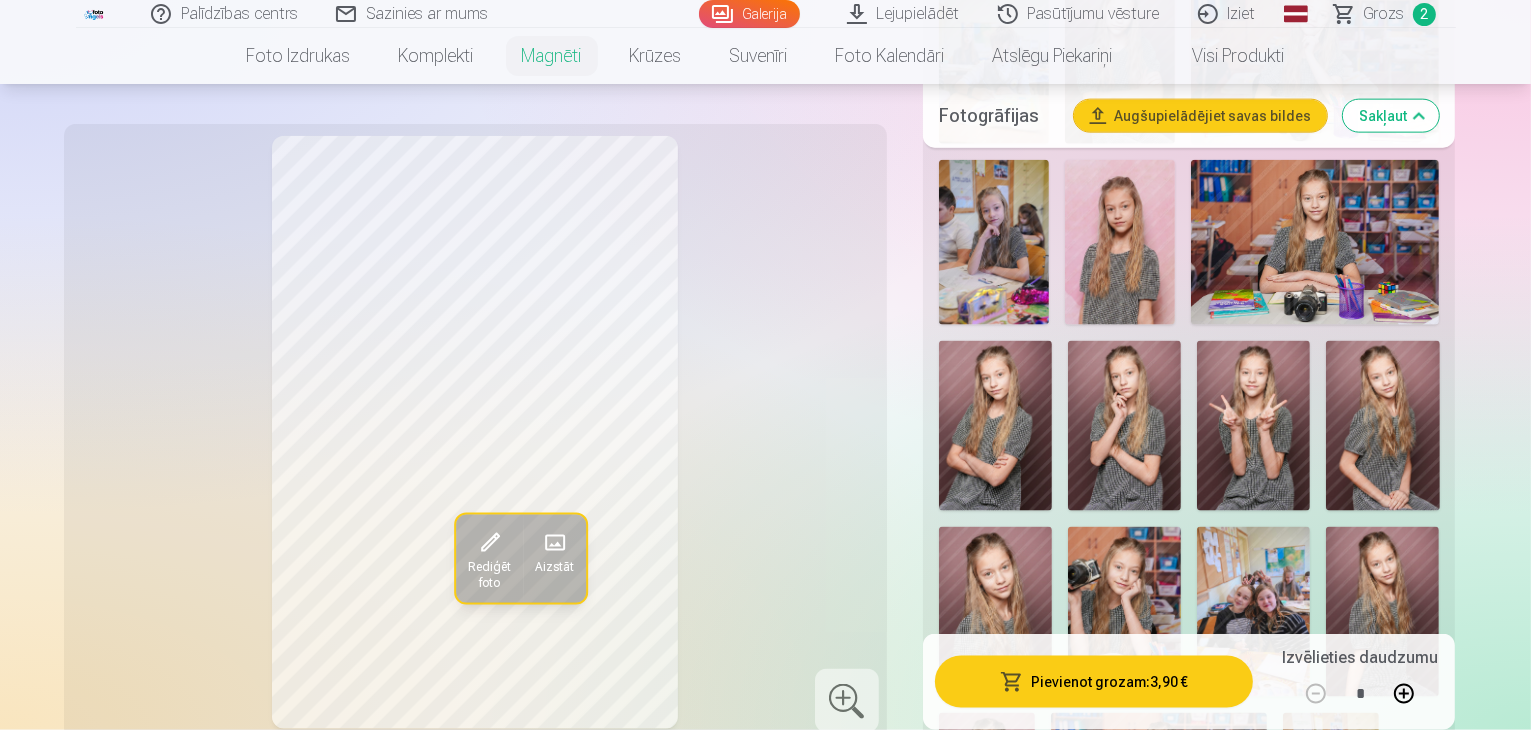 click on "Ogas 15" at bounding box center [1277, 1055] 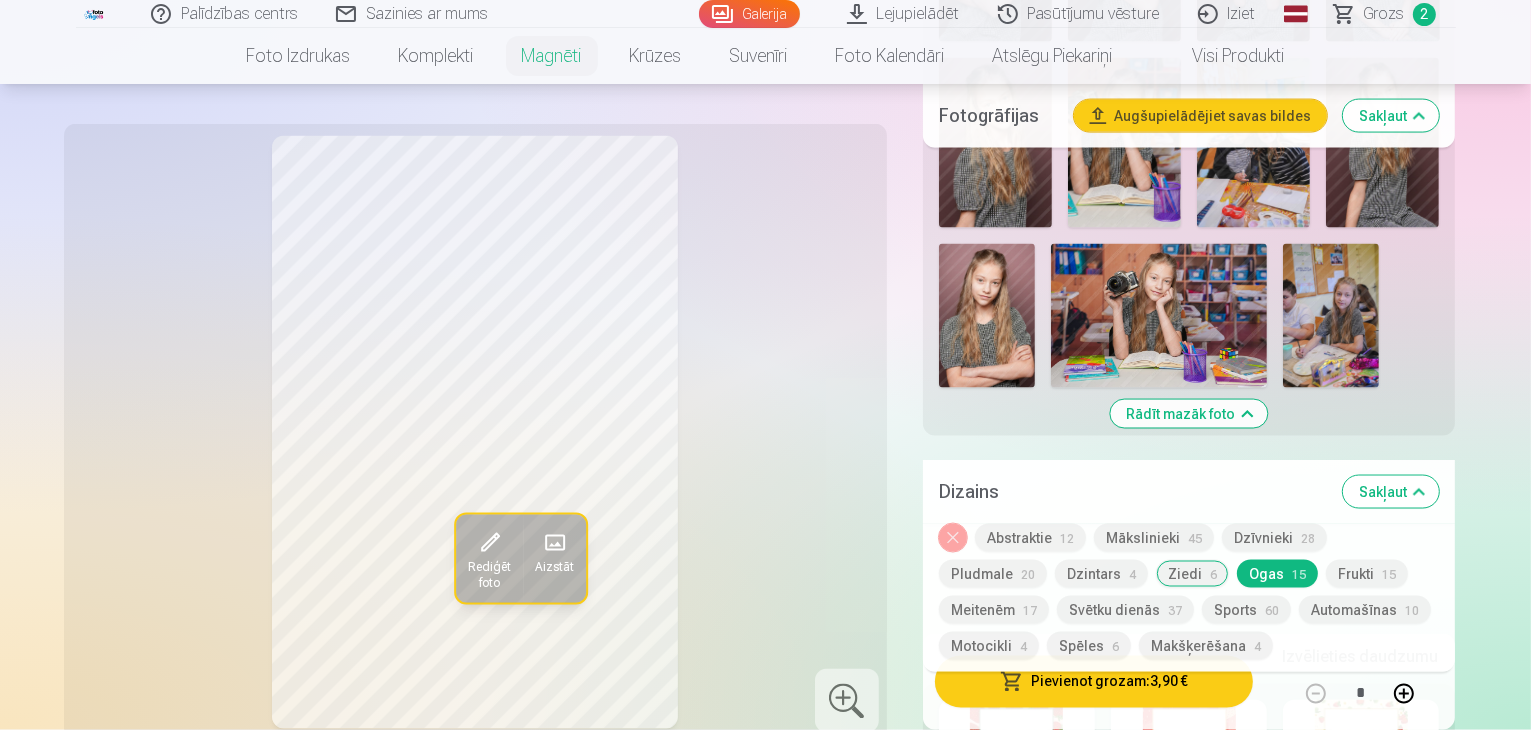 scroll, scrollTop: 3200, scrollLeft: 0, axis: vertical 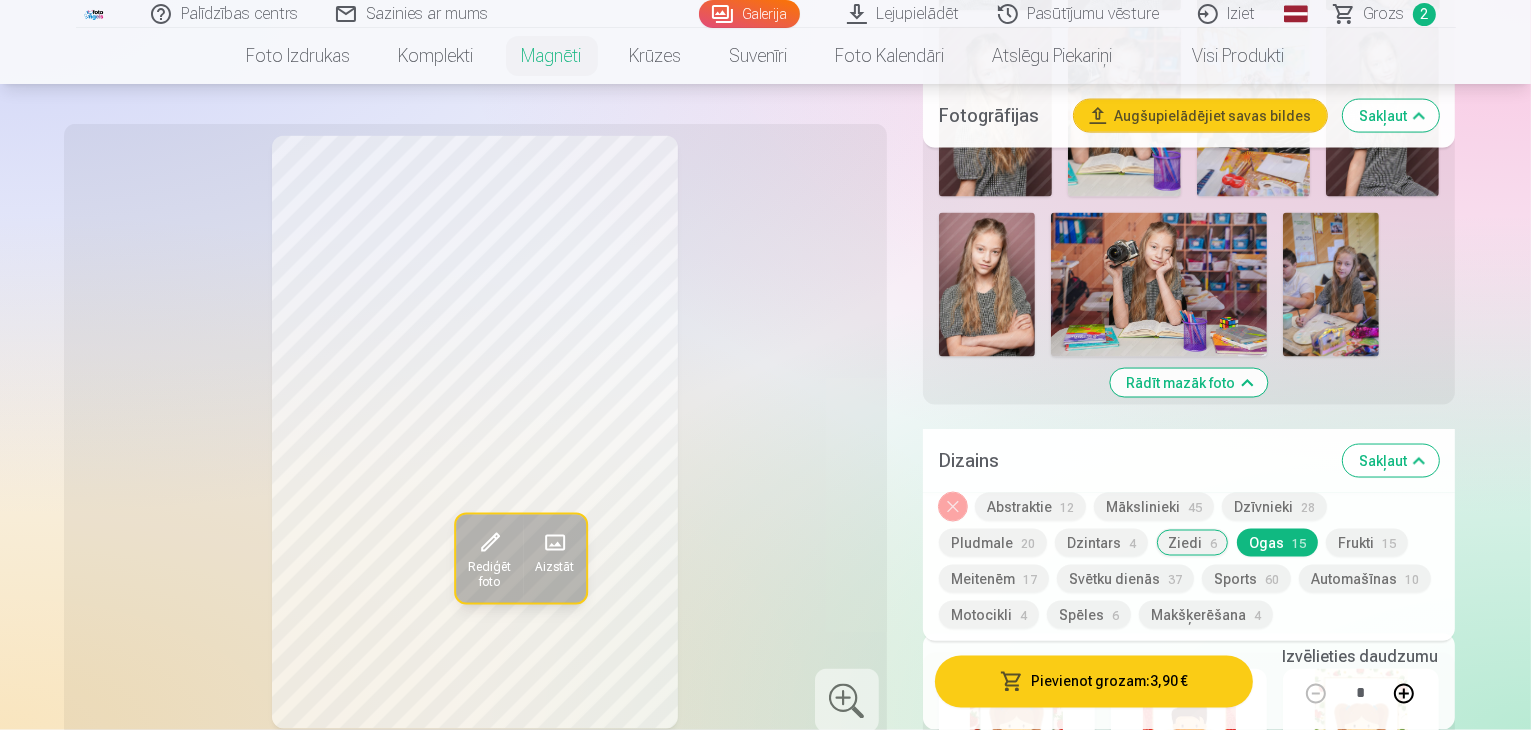 click at bounding box center [1017, 1021] 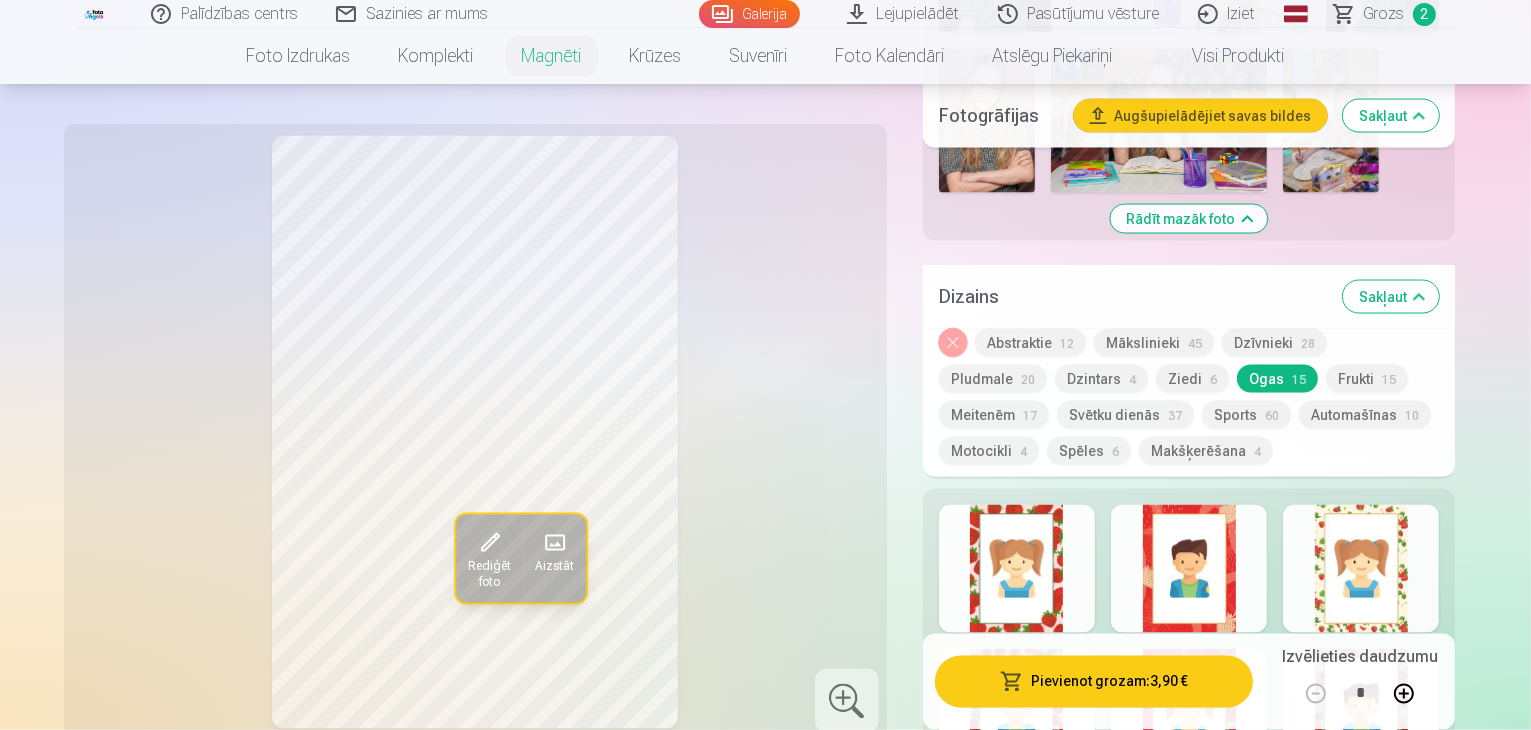 scroll, scrollTop: 3100, scrollLeft: 0, axis: vertical 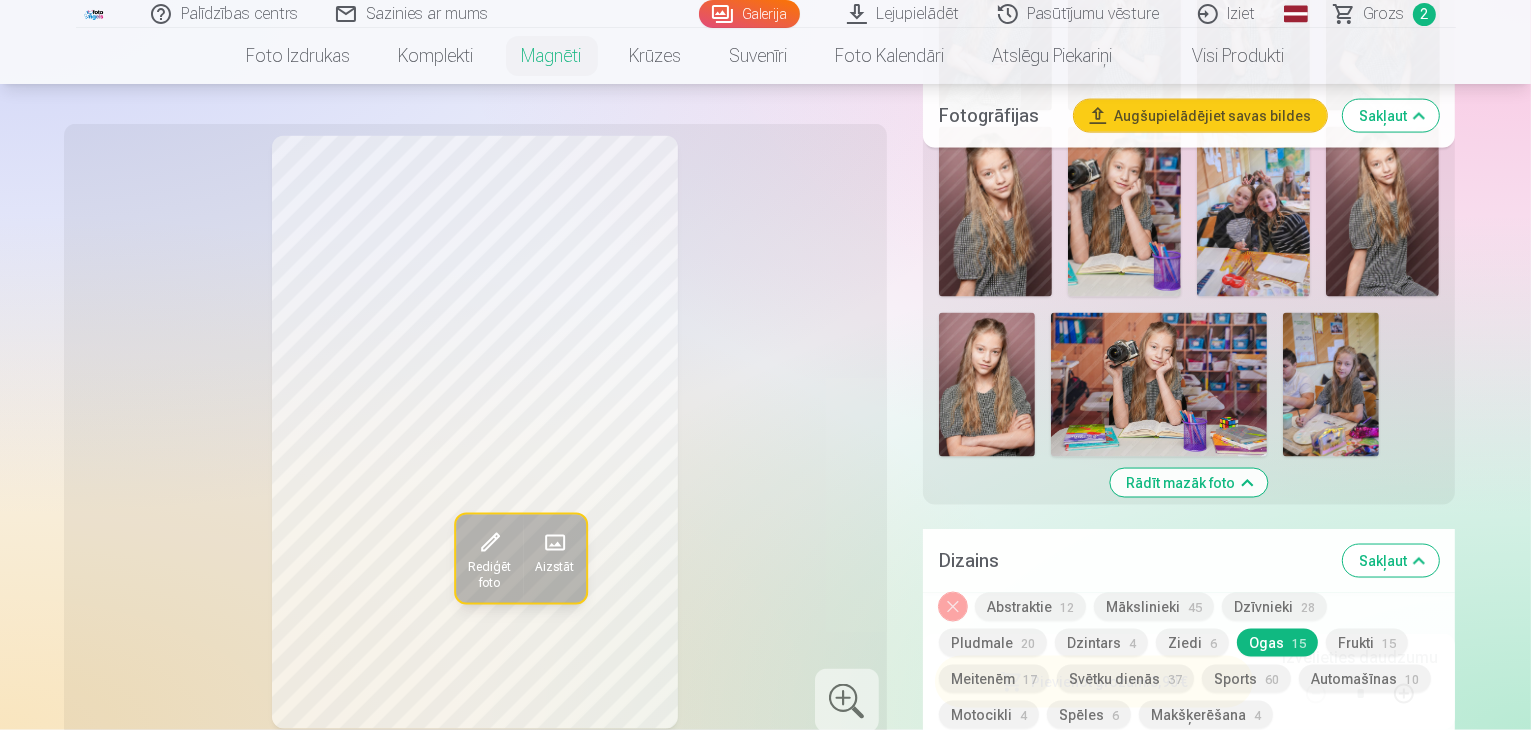 click on "Frukti 15" at bounding box center (1367, 643) 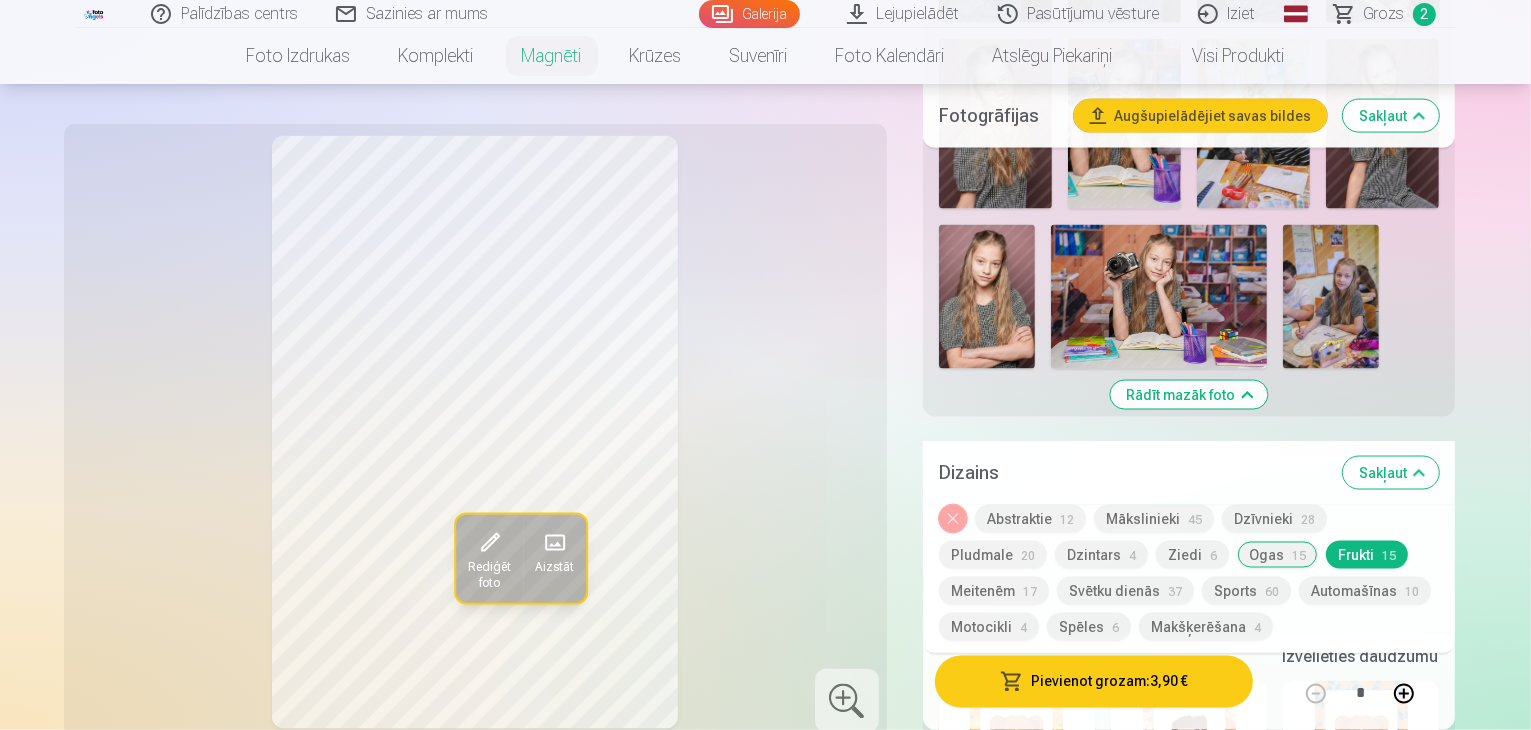 scroll, scrollTop: 3200, scrollLeft: 0, axis: vertical 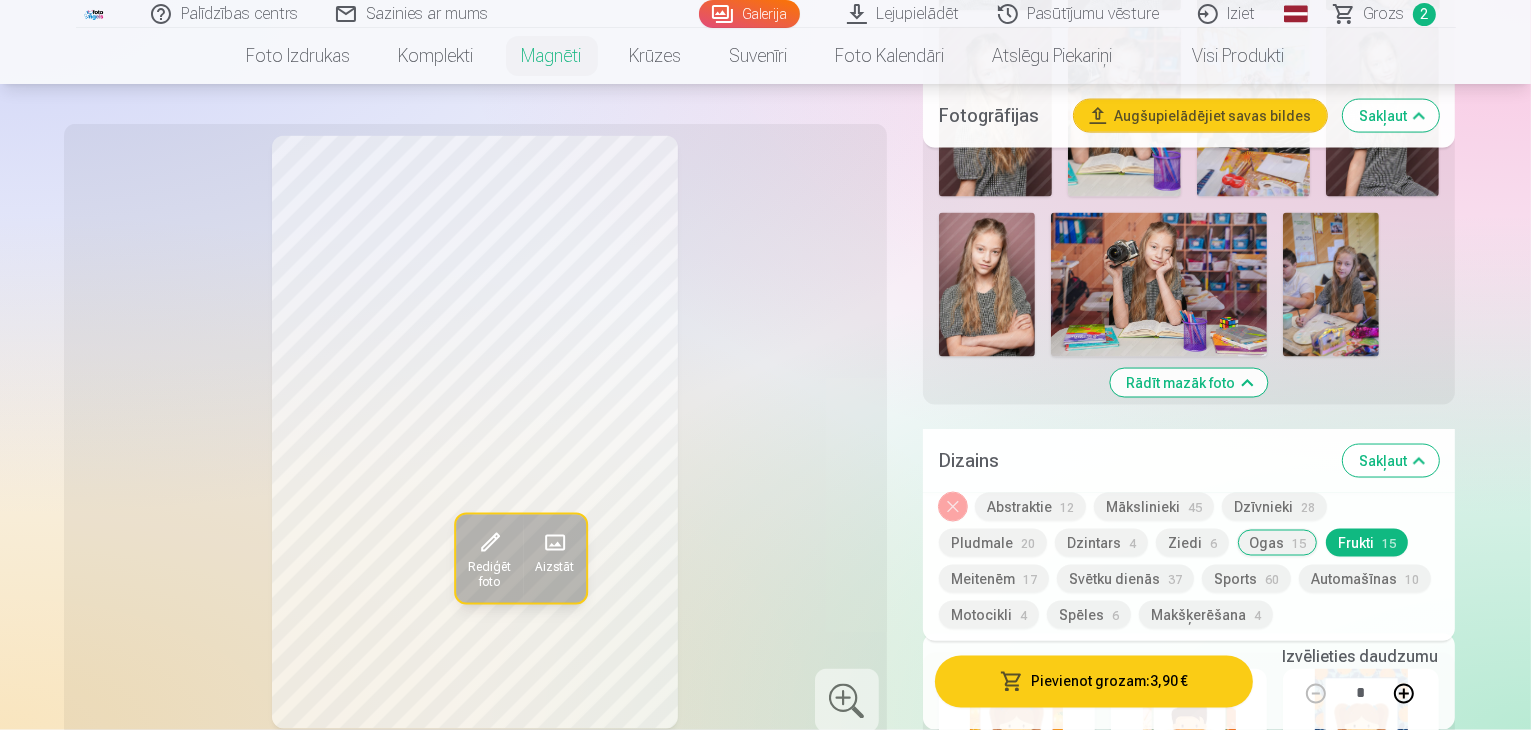 click at bounding box center (1361, 877) 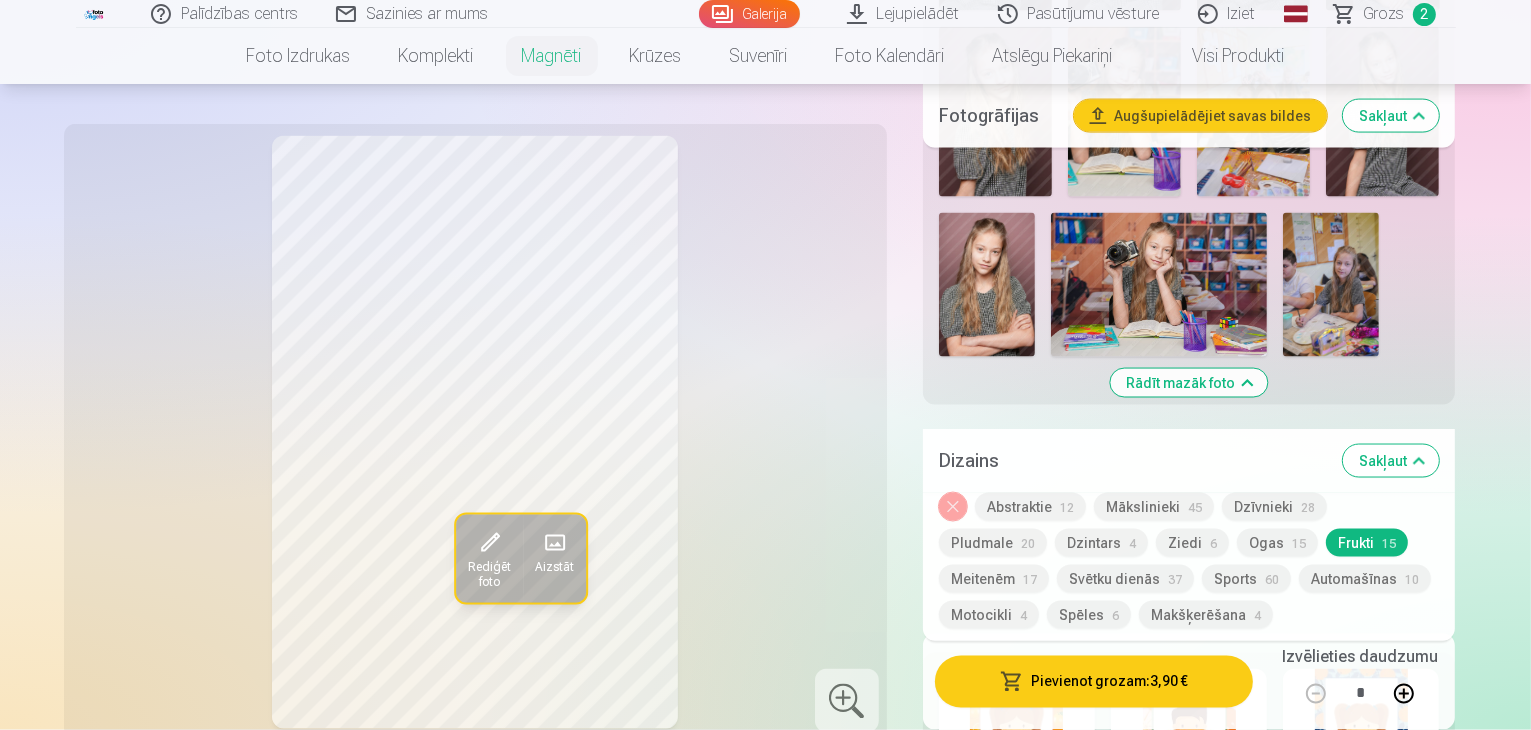 click at bounding box center (1361, 1021) 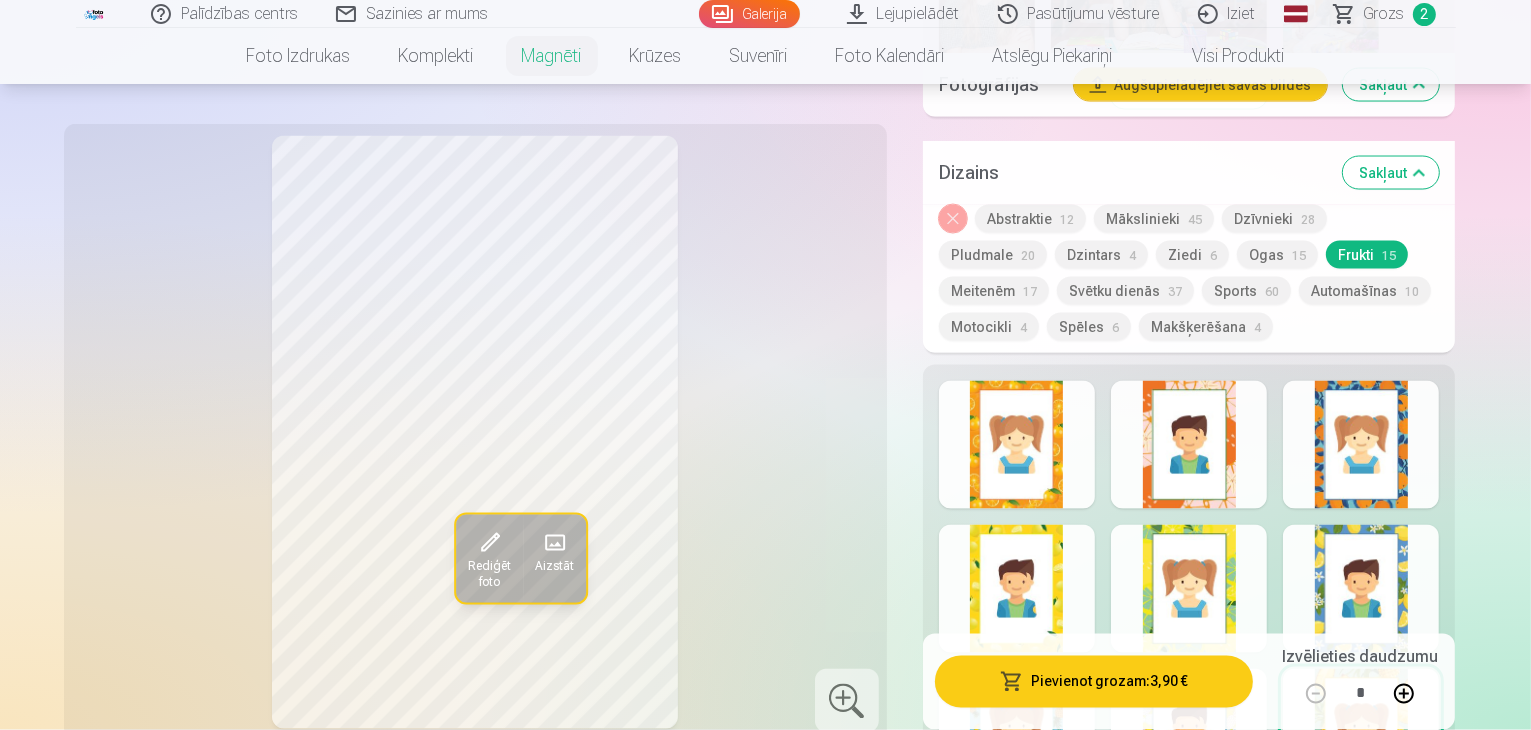 scroll, scrollTop: 3500, scrollLeft: 0, axis: vertical 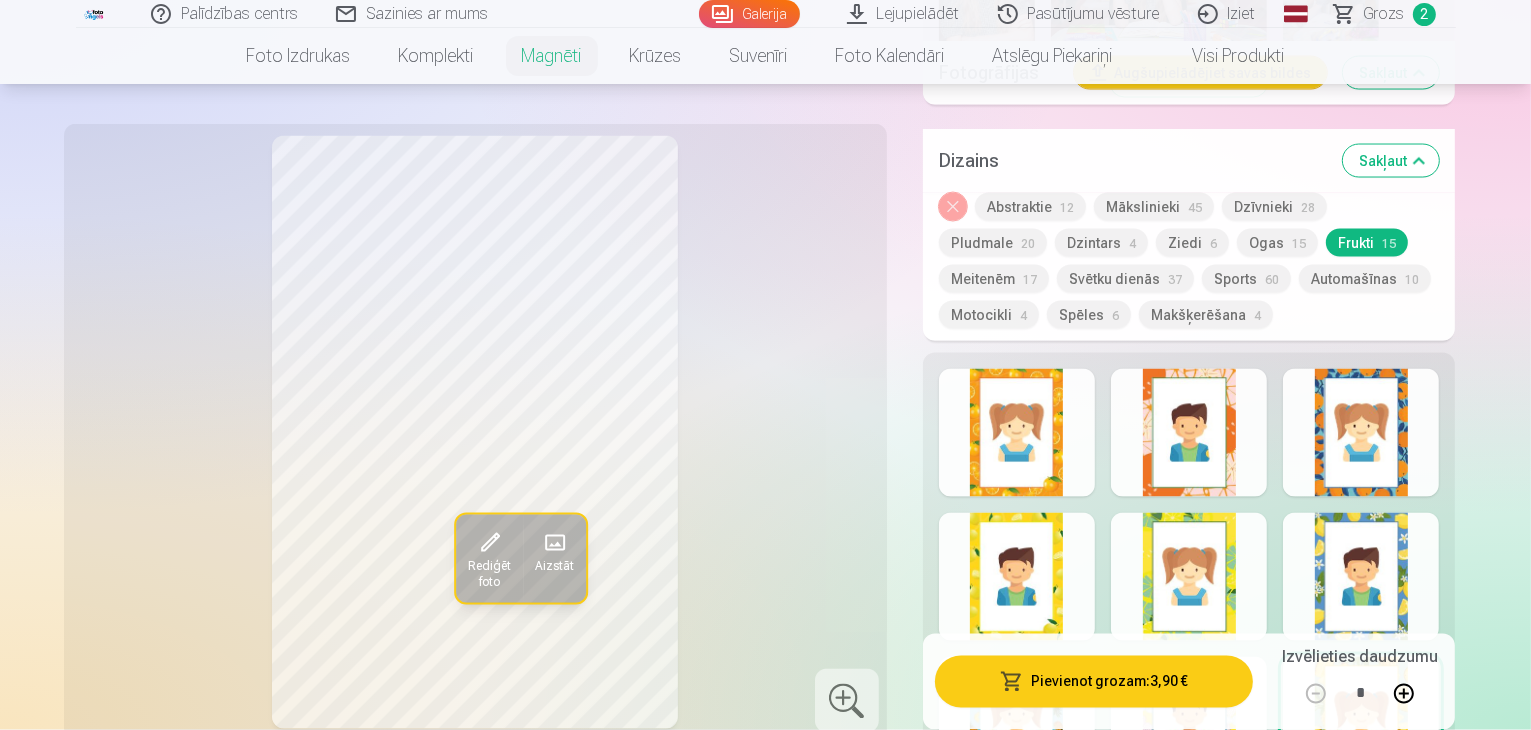click at bounding box center (1361, 1009) 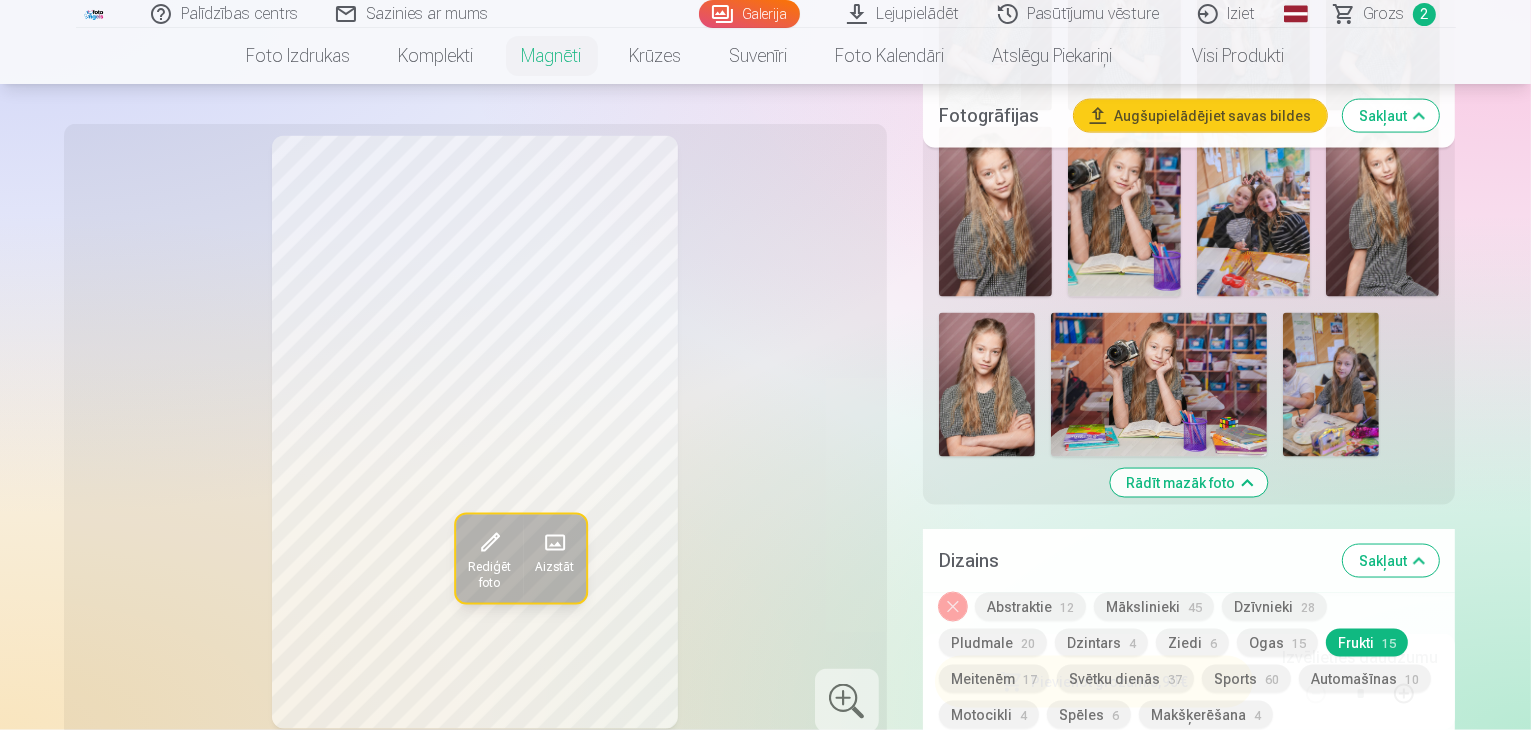 scroll, scrollTop: 3200, scrollLeft: 0, axis: vertical 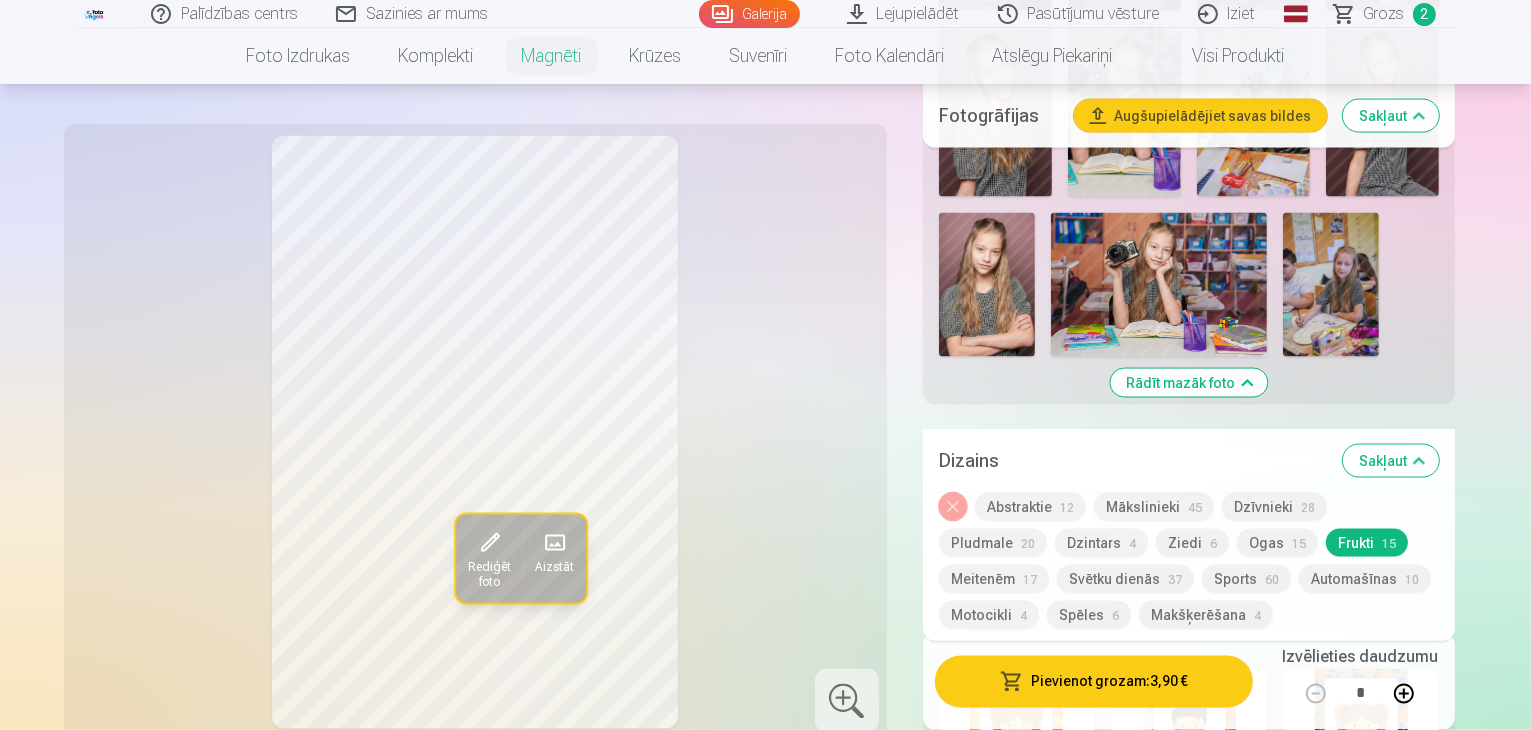 click on "Meitenēm 17" at bounding box center [994, 579] 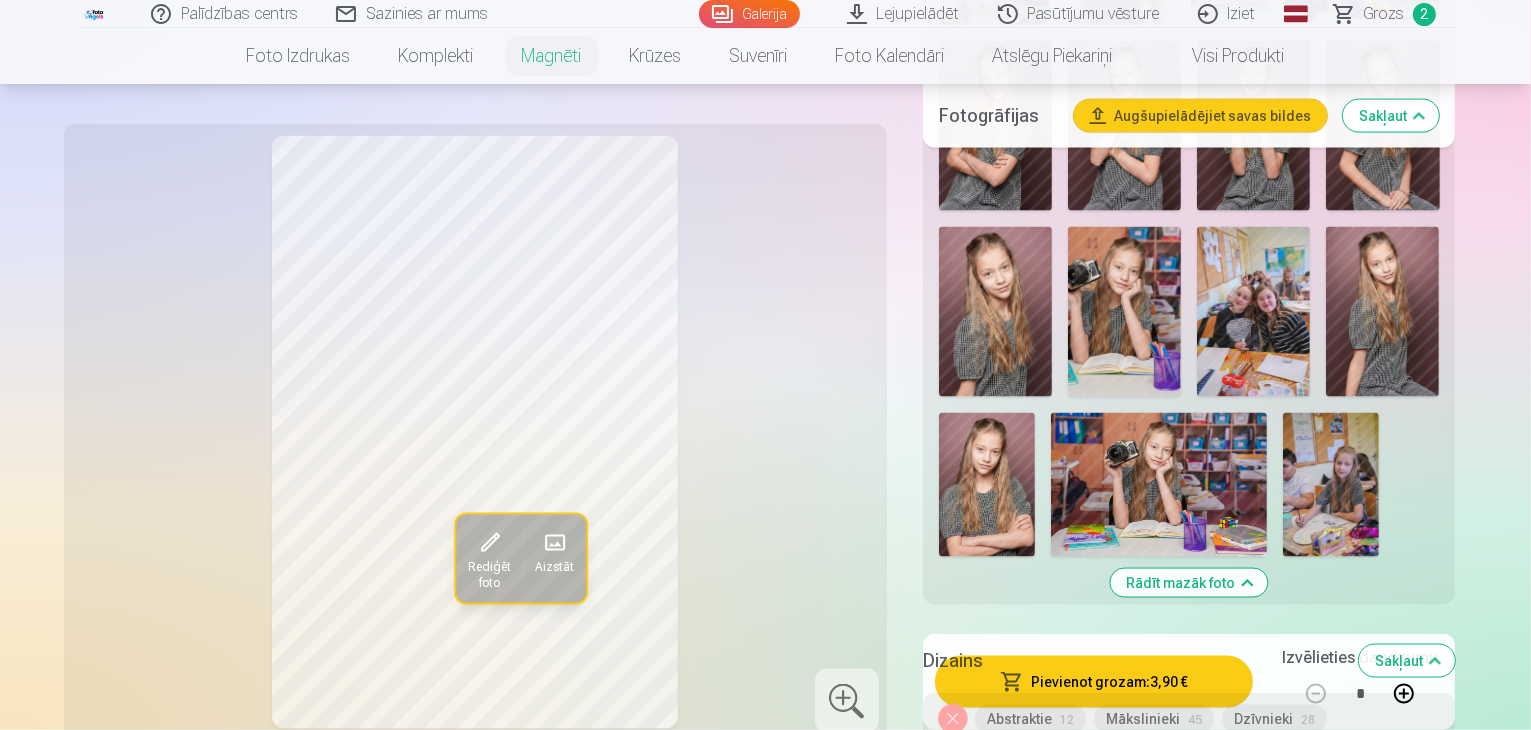 scroll, scrollTop: 3100, scrollLeft: 0, axis: vertical 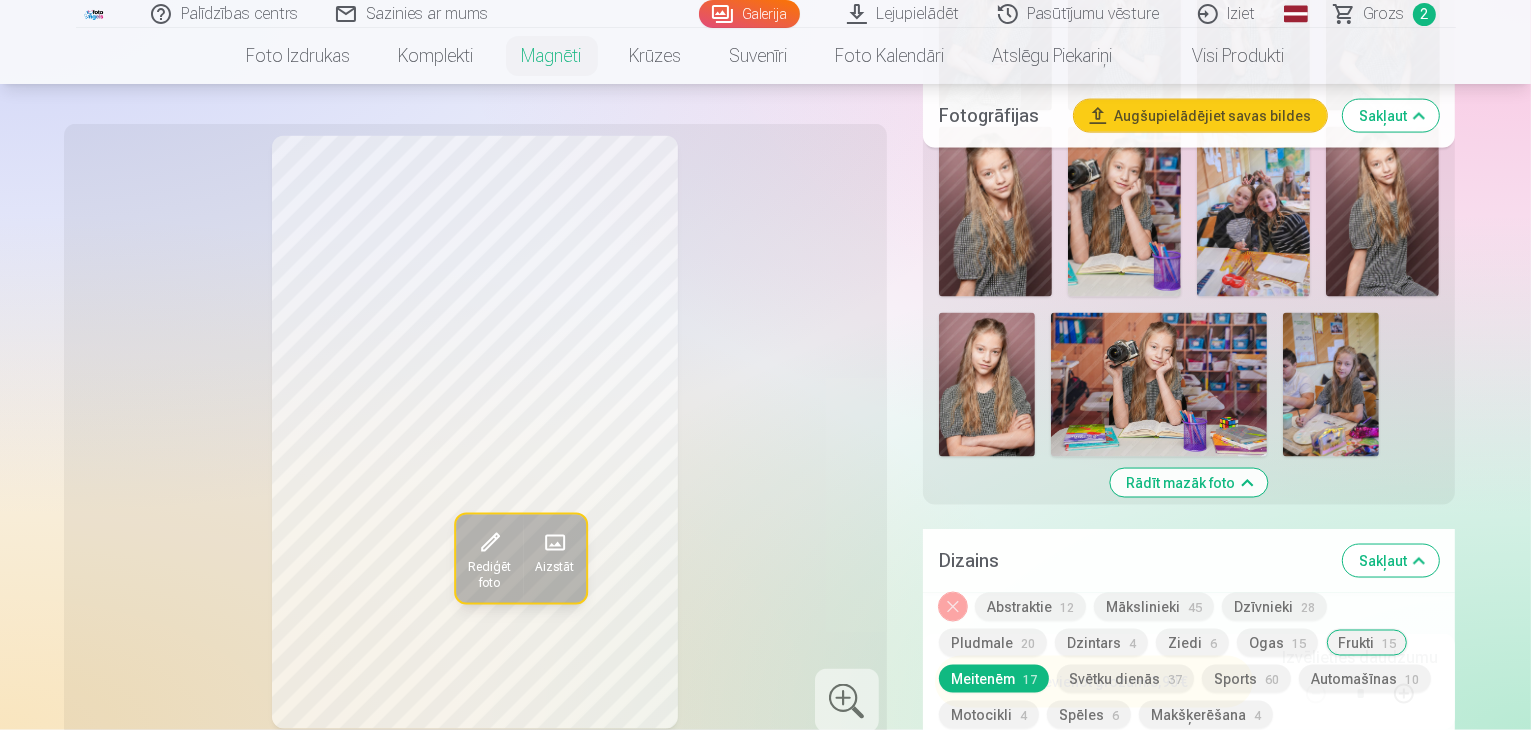 click at bounding box center (1361, 977) 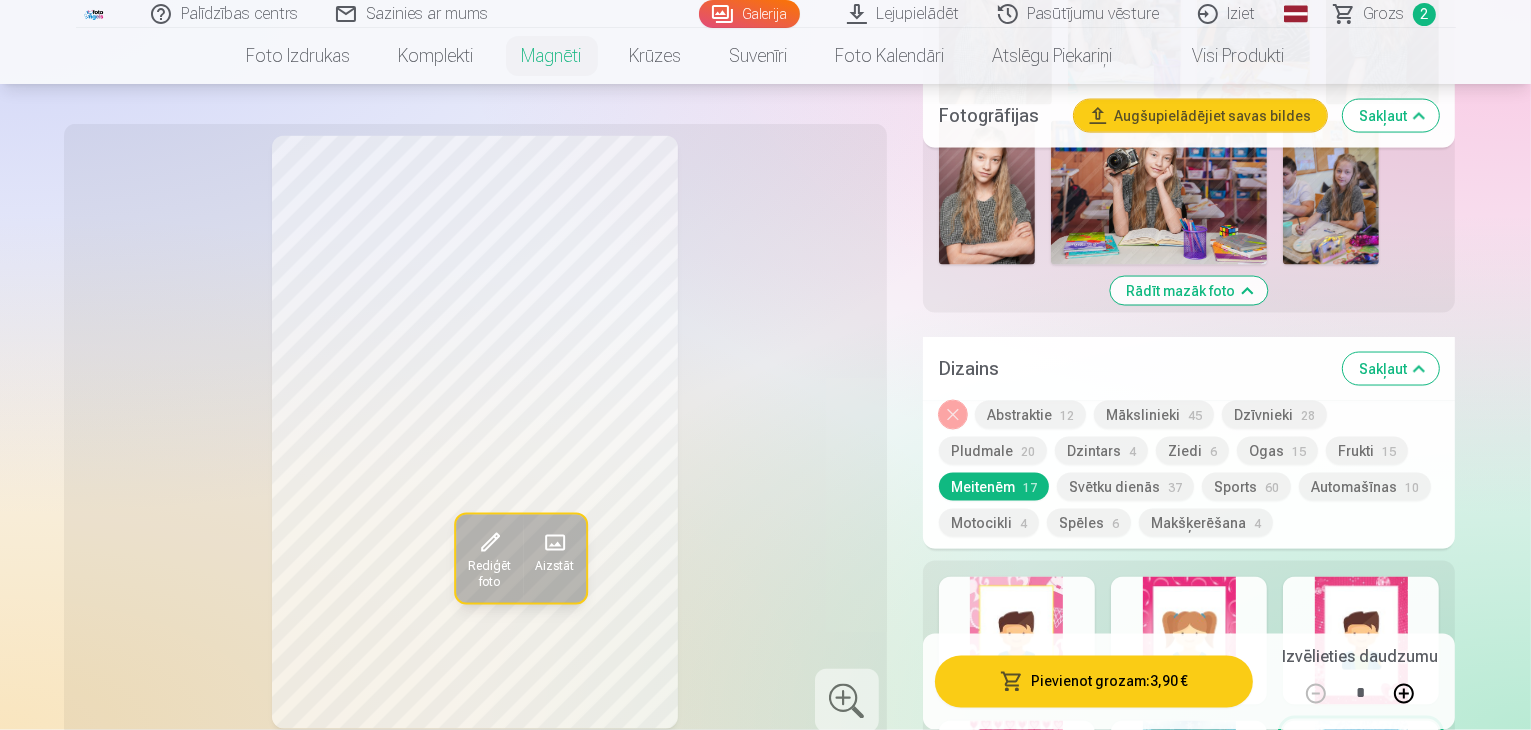 scroll, scrollTop: 3300, scrollLeft: 0, axis: vertical 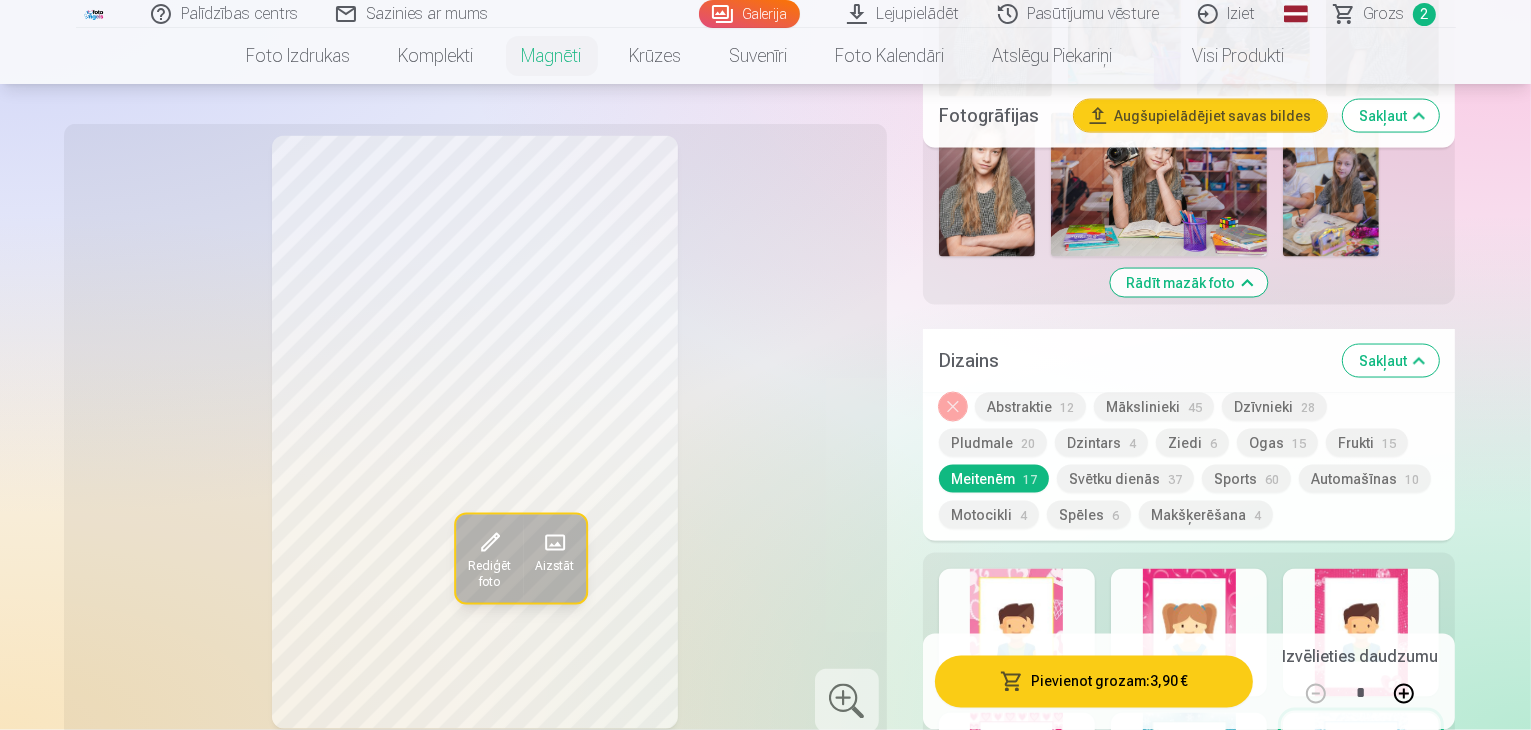 click at bounding box center (1189, 921) 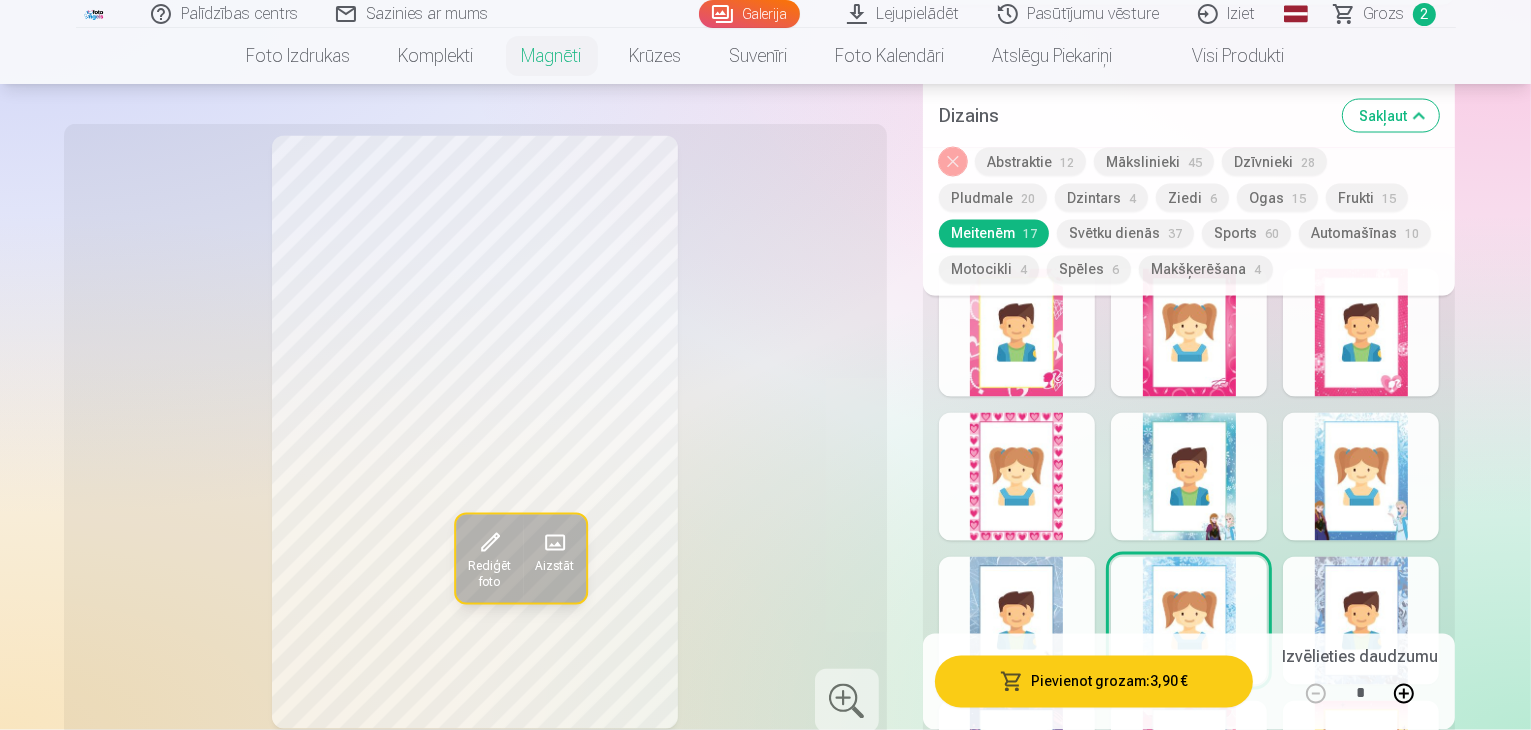 scroll, scrollTop: 3700, scrollLeft: 0, axis: vertical 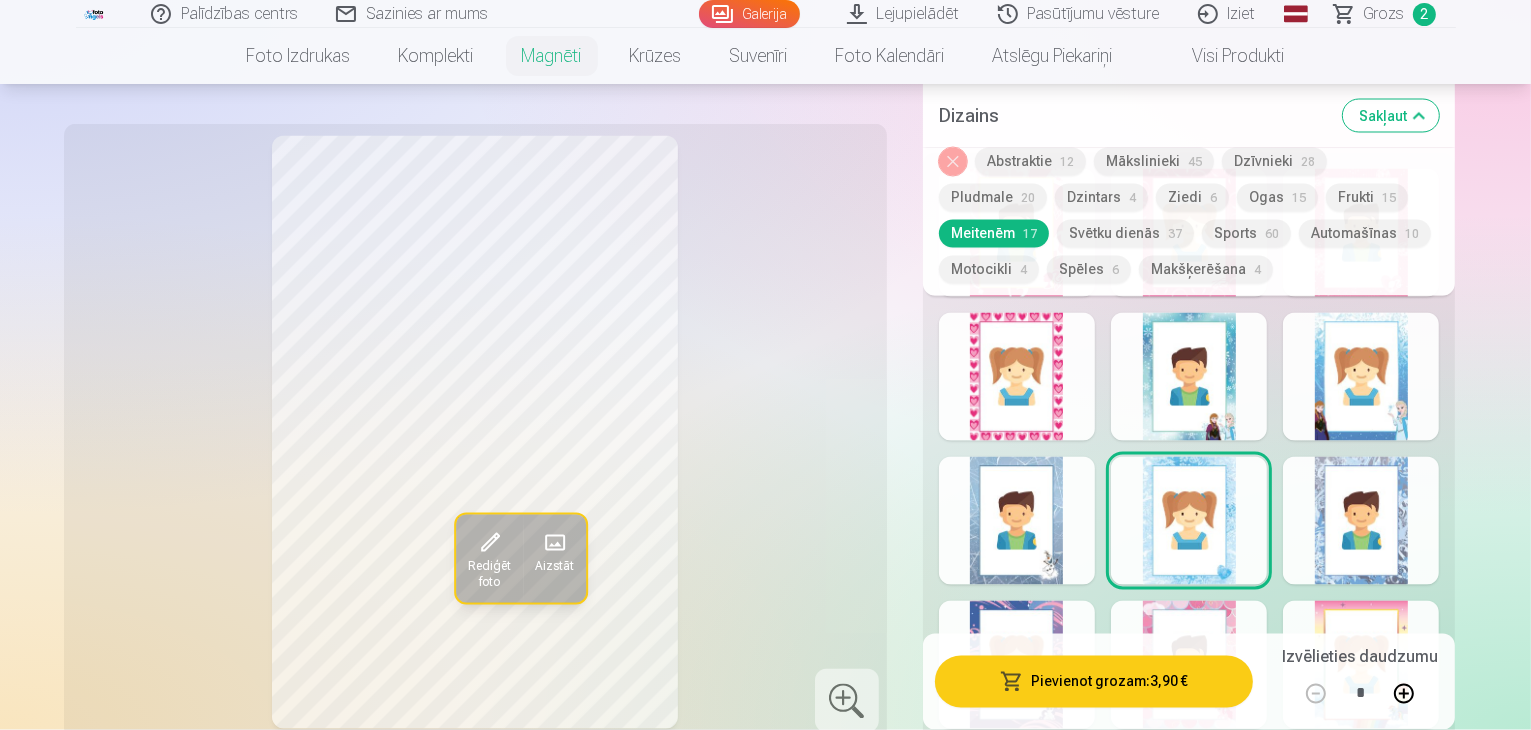 click on "Svētku dienās 37" at bounding box center [1125, 234] 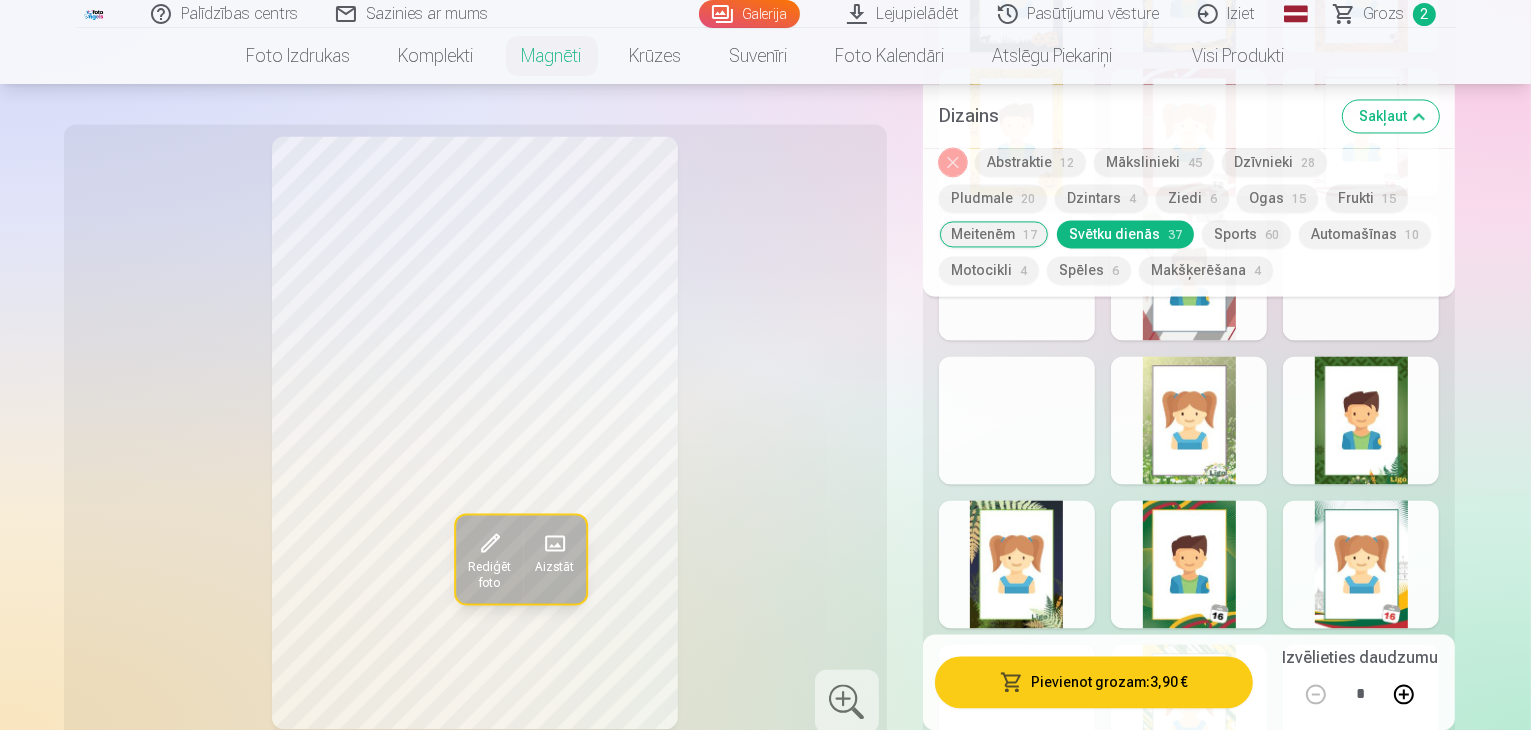 scroll, scrollTop: 4000, scrollLeft: 0, axis: vertical 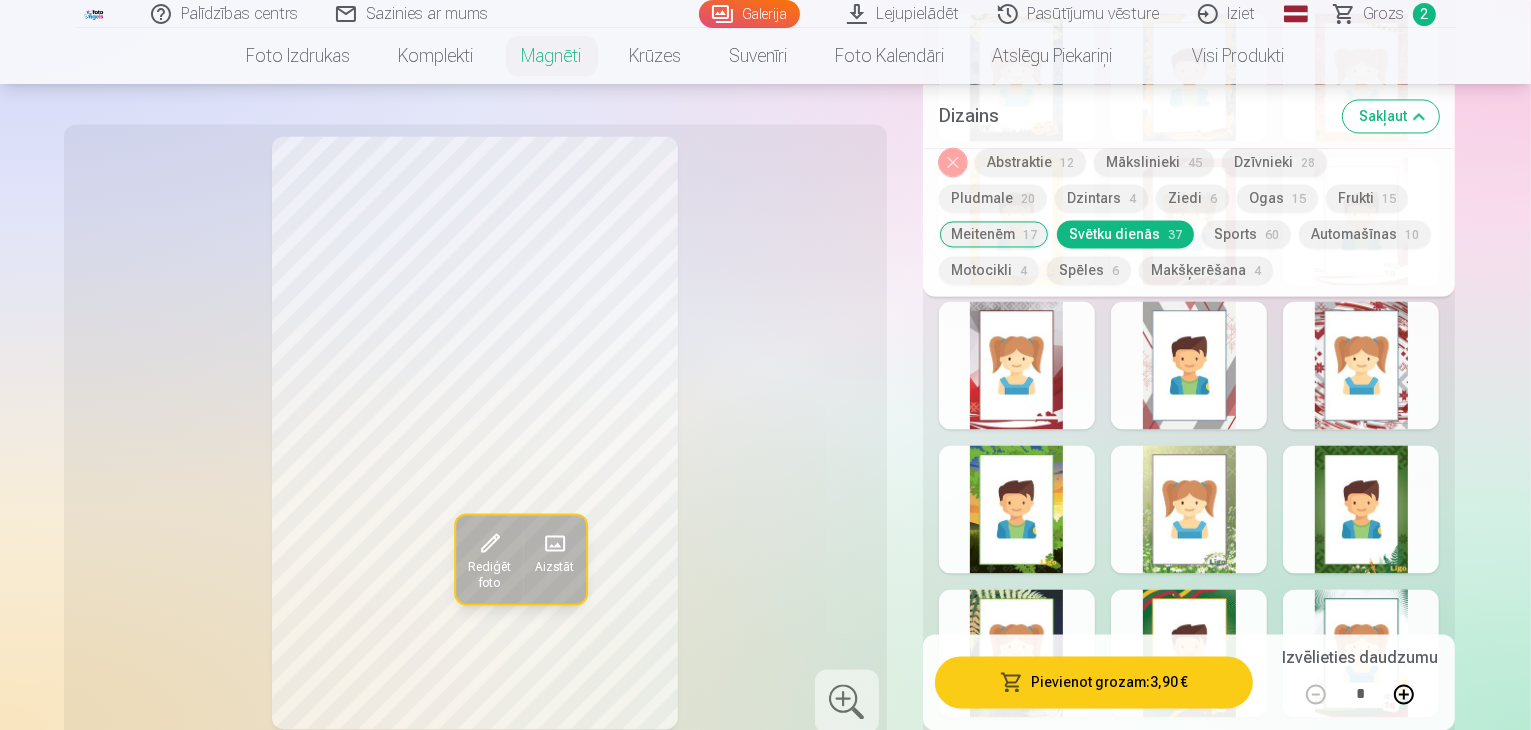 click on "Noņemiet dizainu" at bounding box center [953, 162] 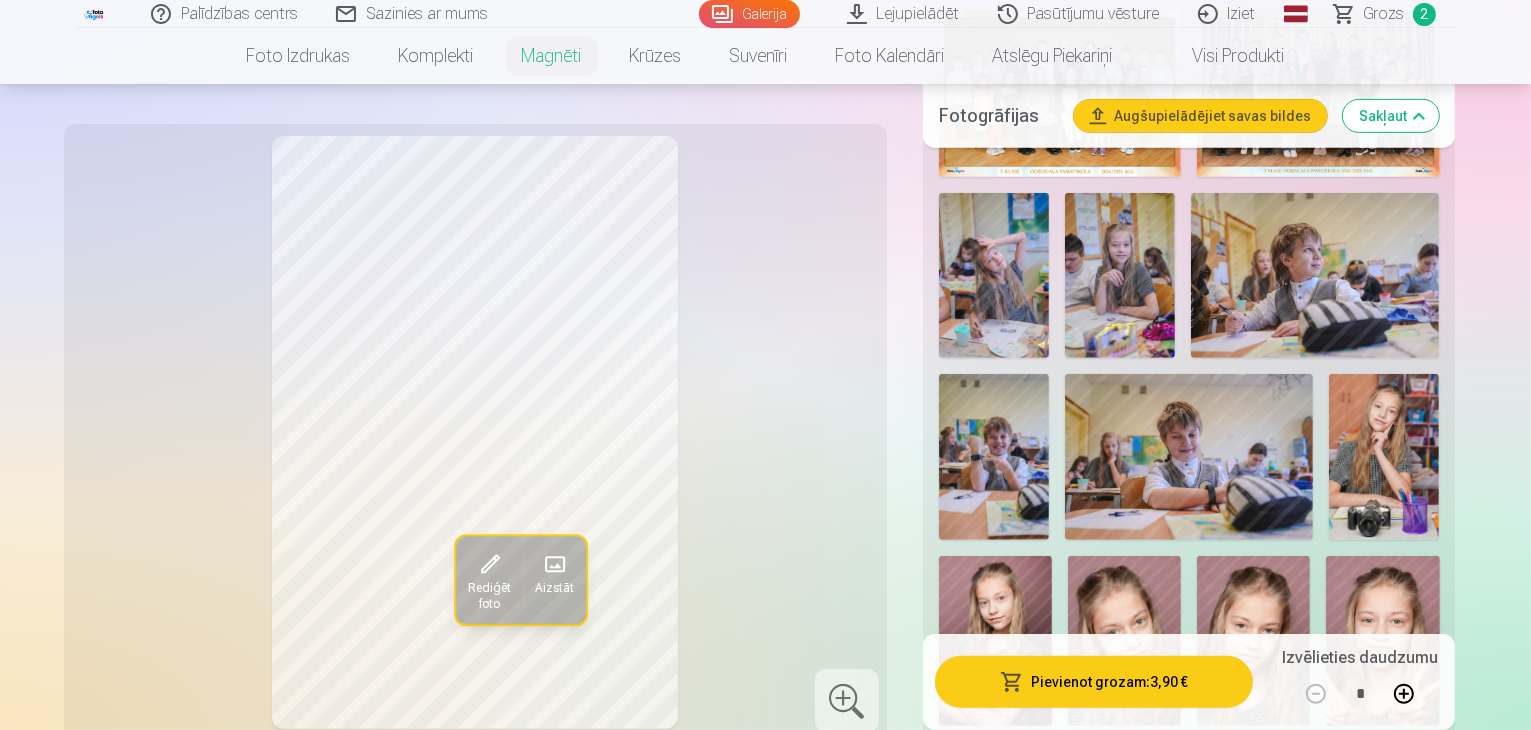 scroll, scrollTop: 30, scrollLeft: 0, axis: vertical 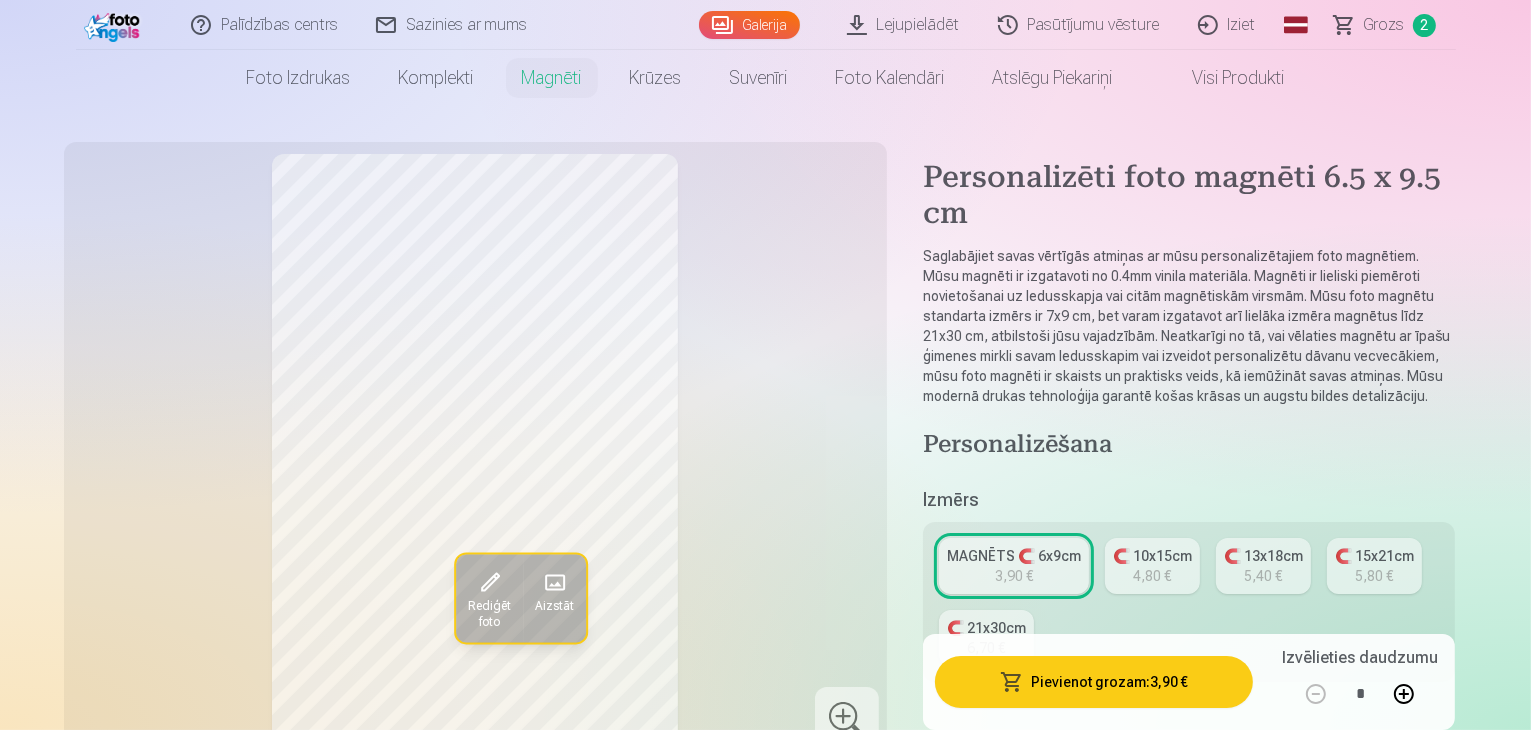 click on "MAGNĒTS 🧲 6x9cm 3,90 €" at bounding box center (1014, 566) 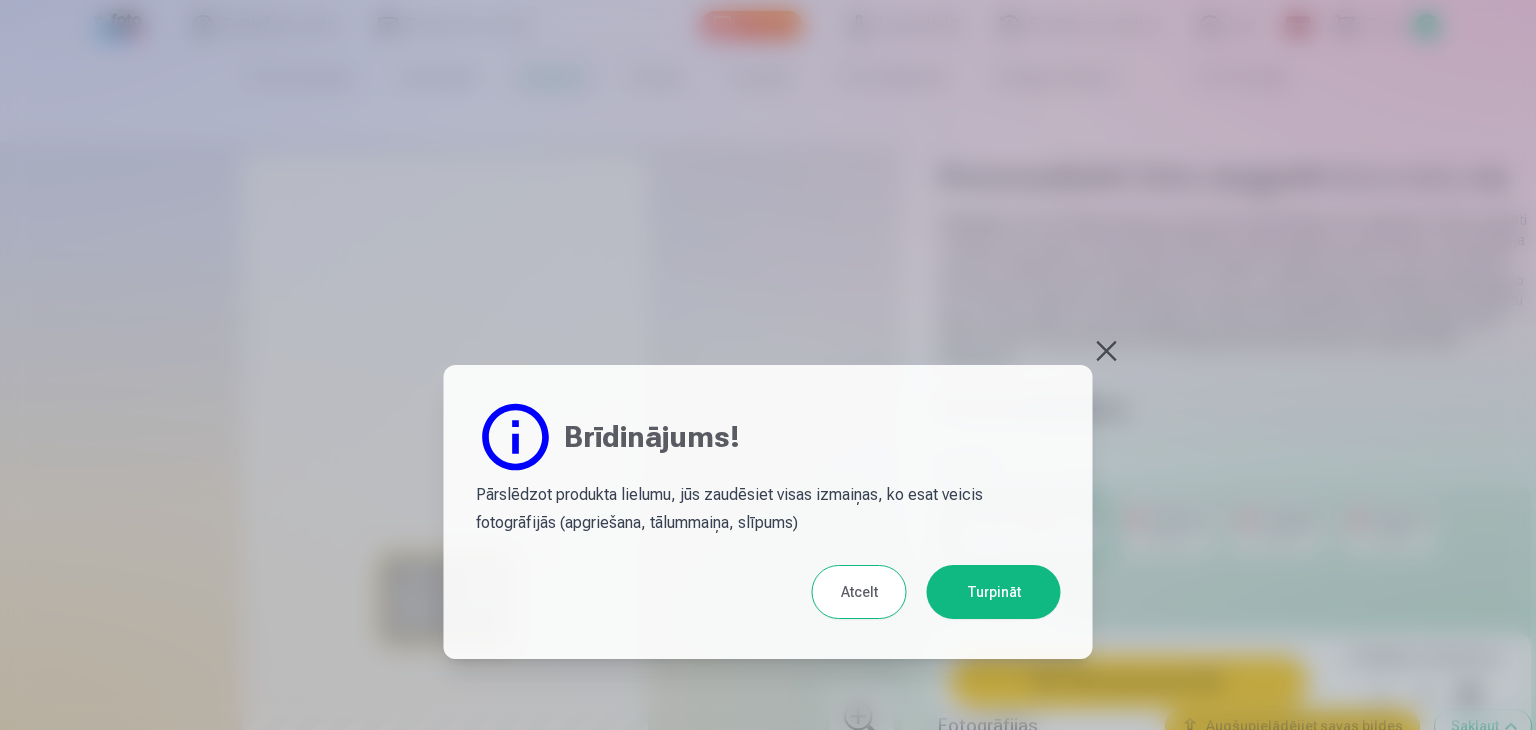 click on "Turpināt" at bounding box center (994, 592) 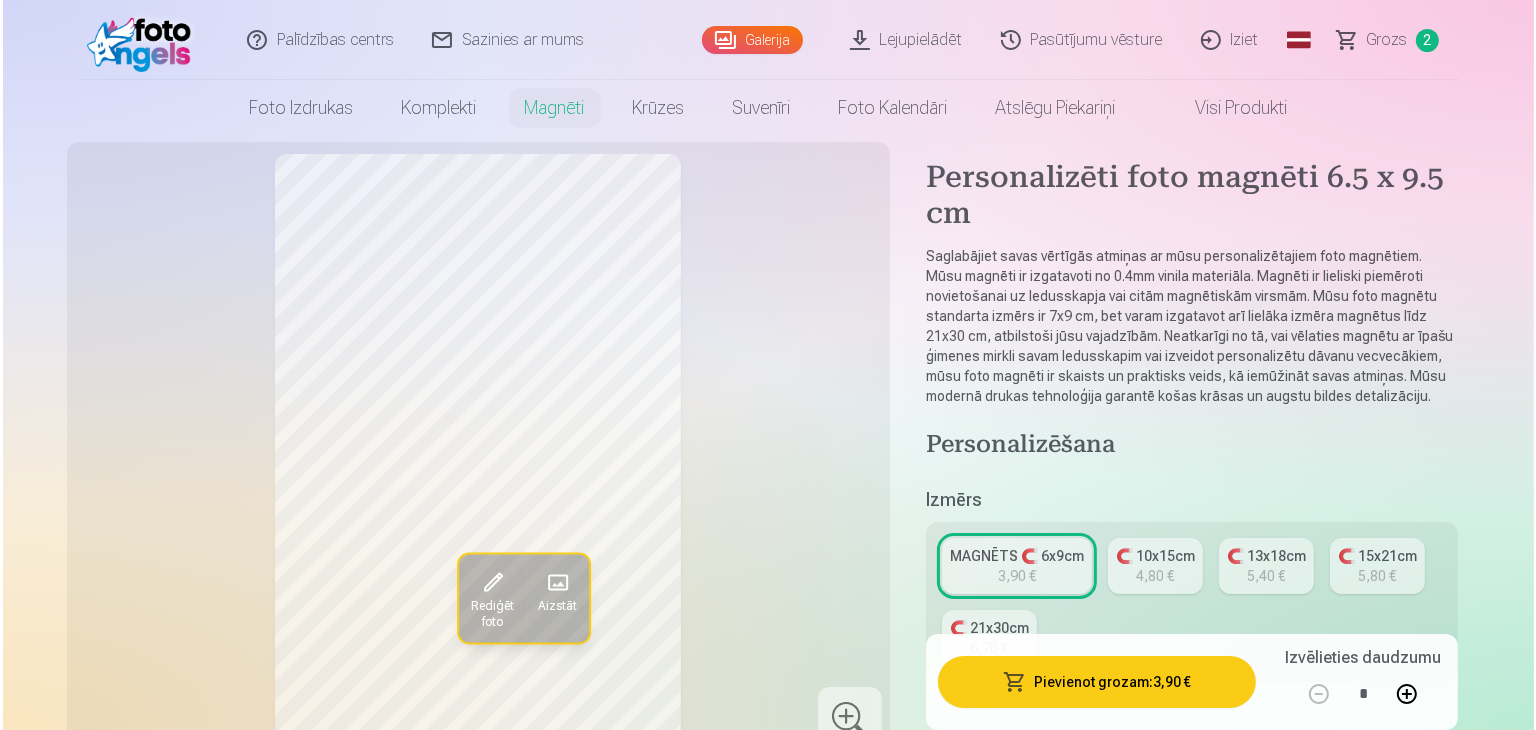 scroll, scrollTop: 0, scrollLeft: 0, axis: both 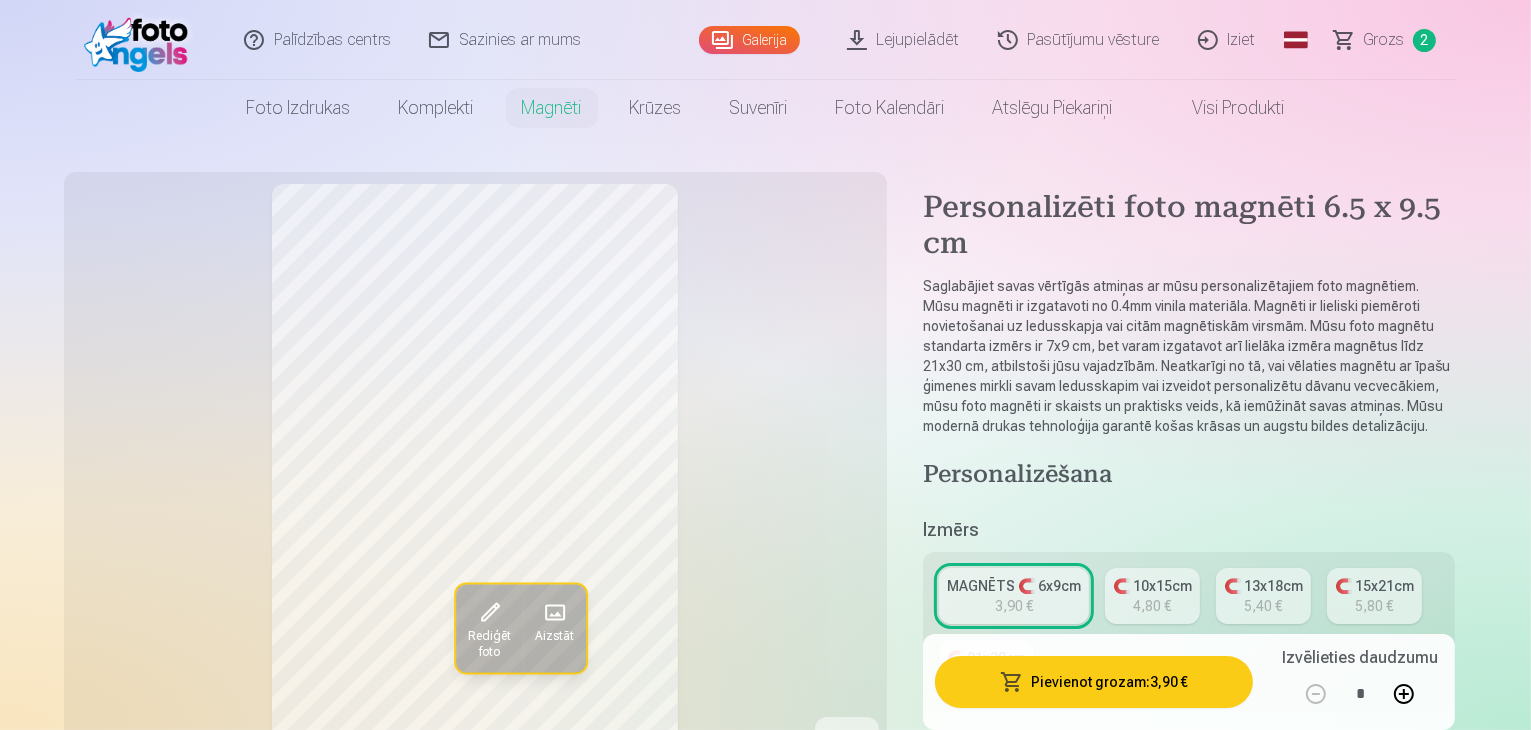 click on "Pievienot grozam :  3,90 €" at bounding box center [1094, 682] 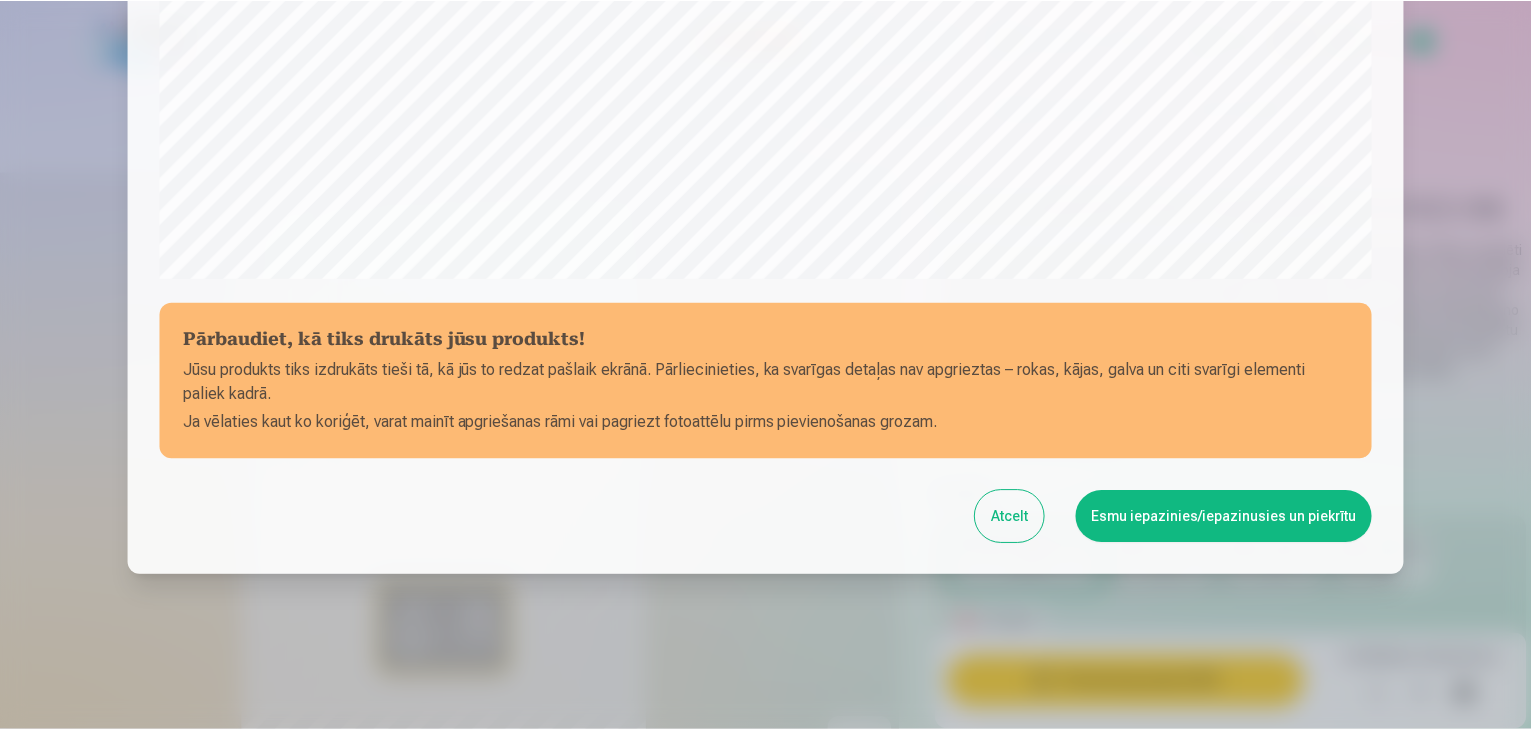 scroll, scrollTop: 710, scrollLeft: 0, axis: vertical 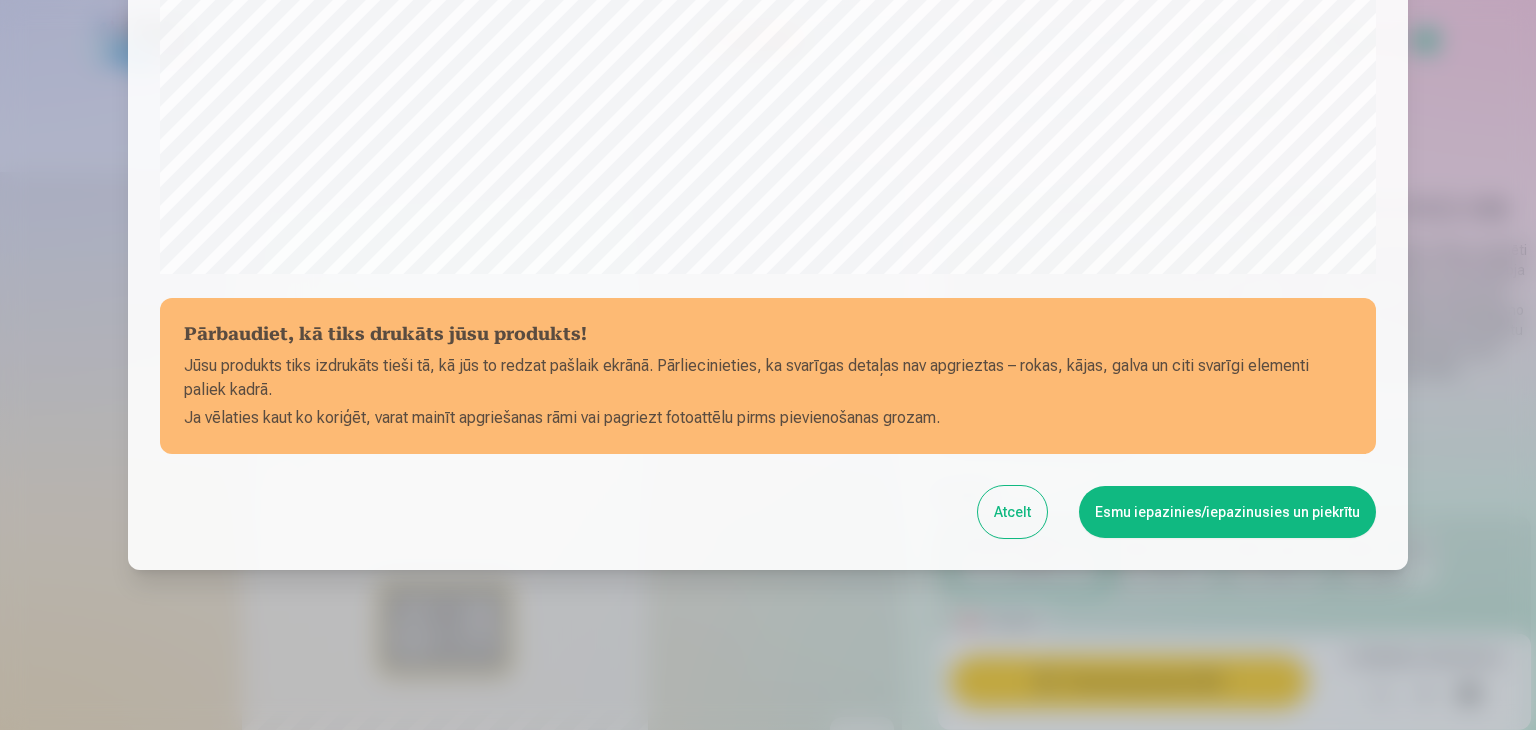 click on "Esmu iepazinies/iepazinusies un piekrītu" at bounding box center [1227, 512] 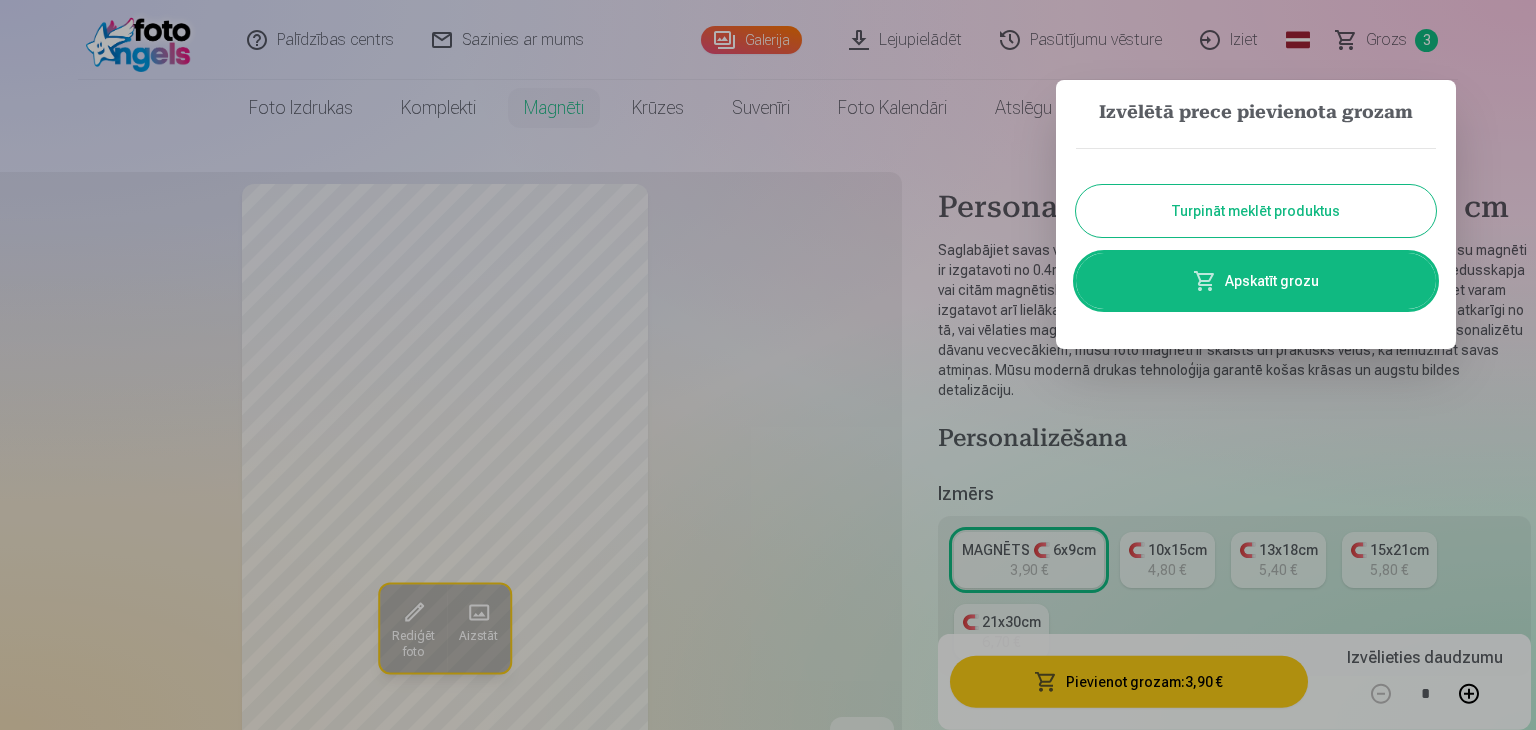 click on "Apskatīt grozu" at bounding box center (1256, 281) 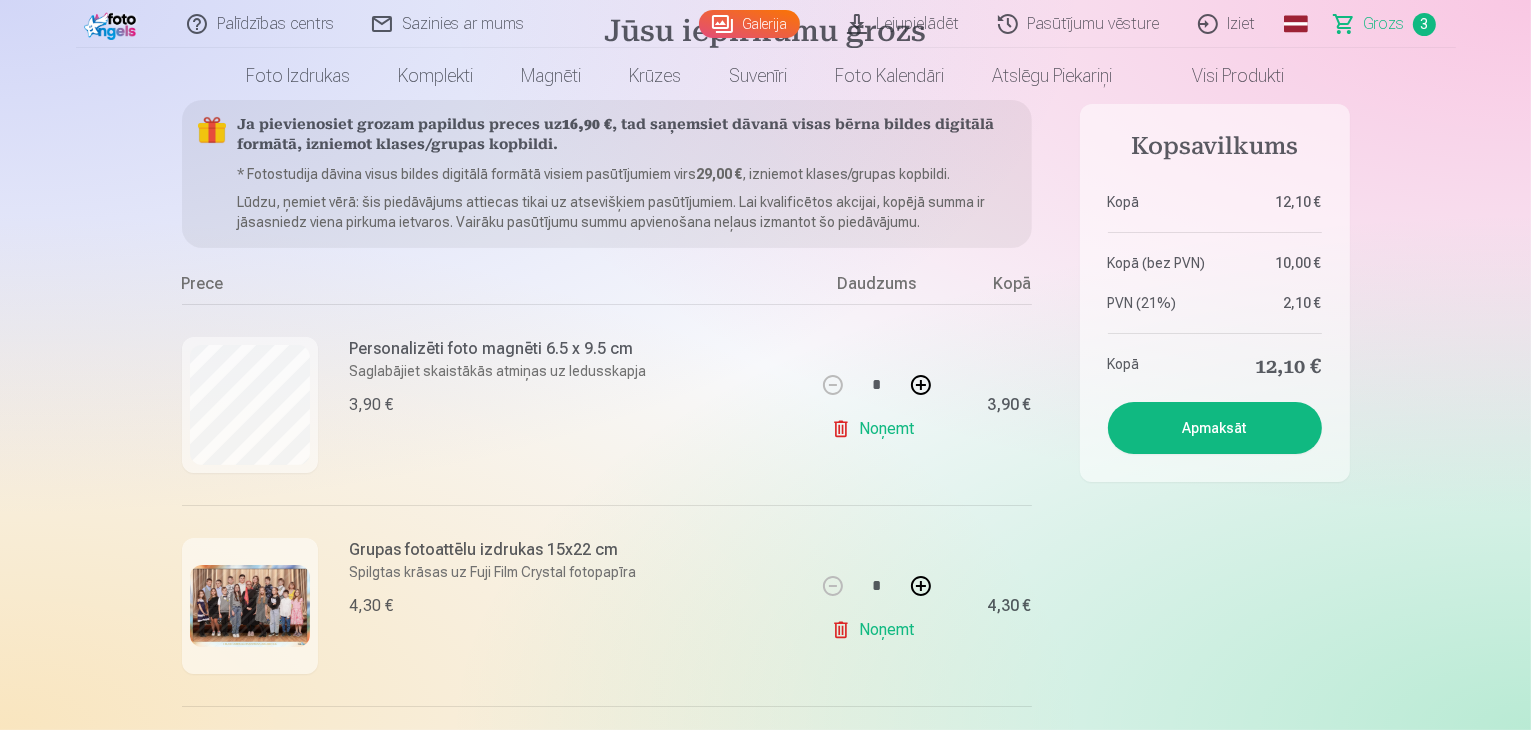 scroll, scrollTop: 0, scrollLeft: 0, axis: both 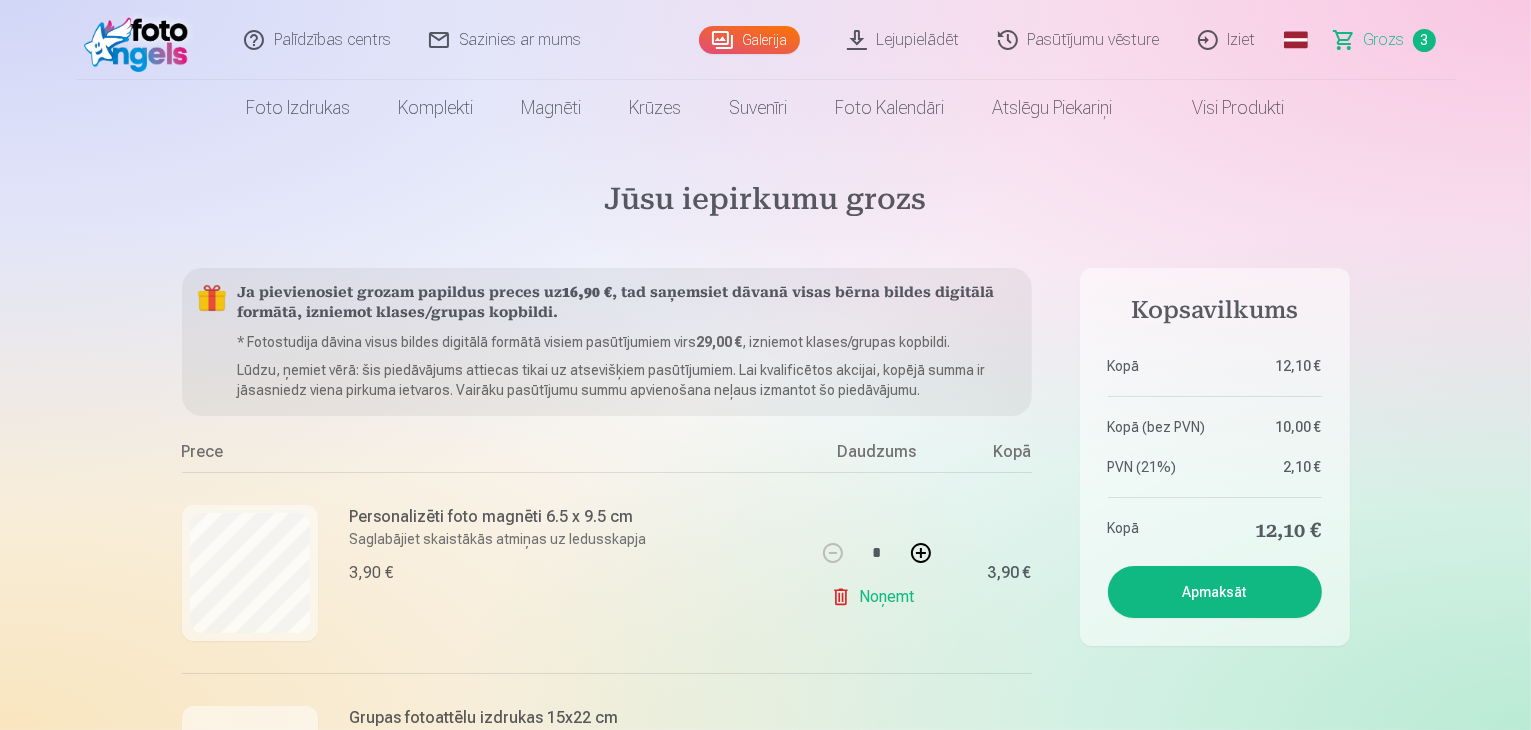 click on "Noņemt" at bounding box center (876, 597) 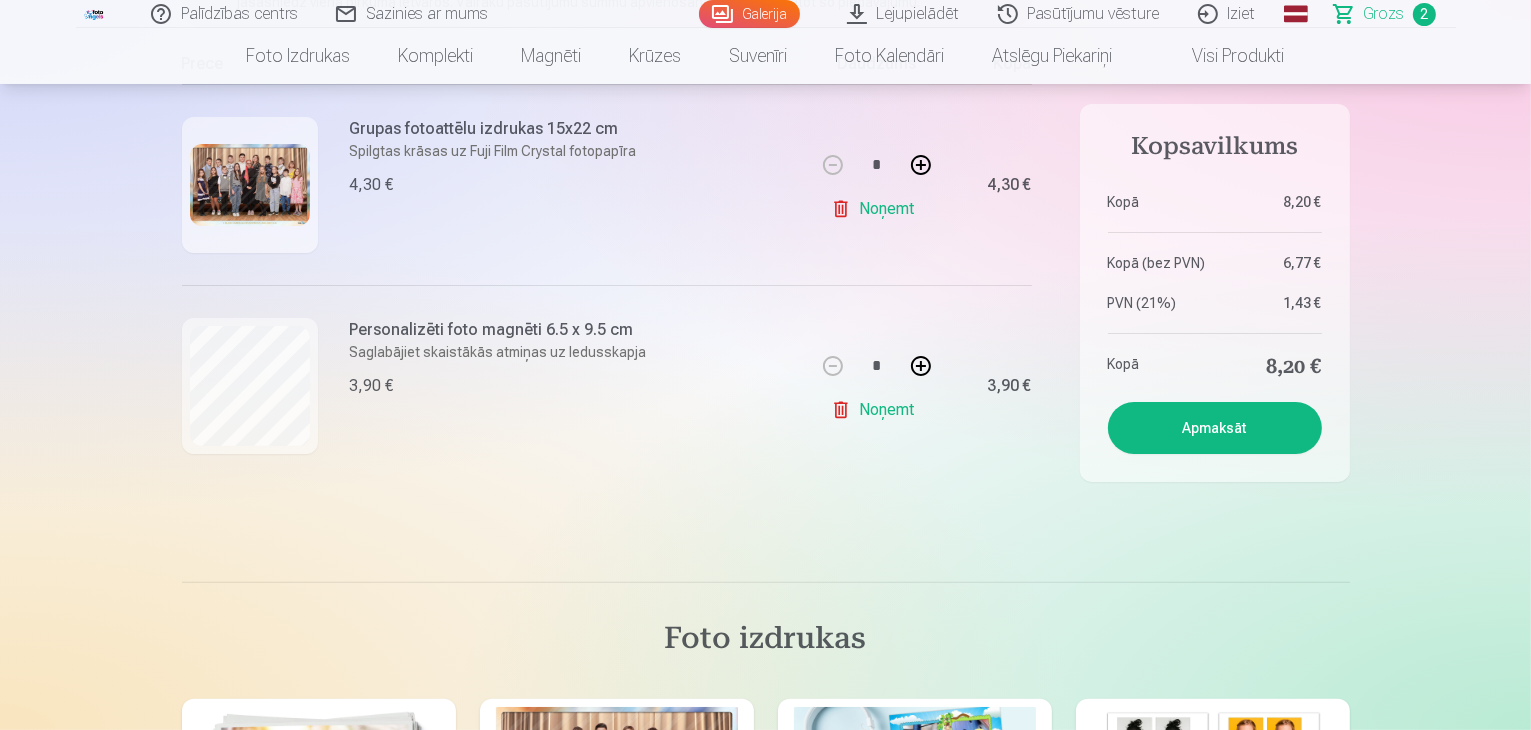 scroll, scrollTop: 400, scrollLeft: 0, axis: vertical 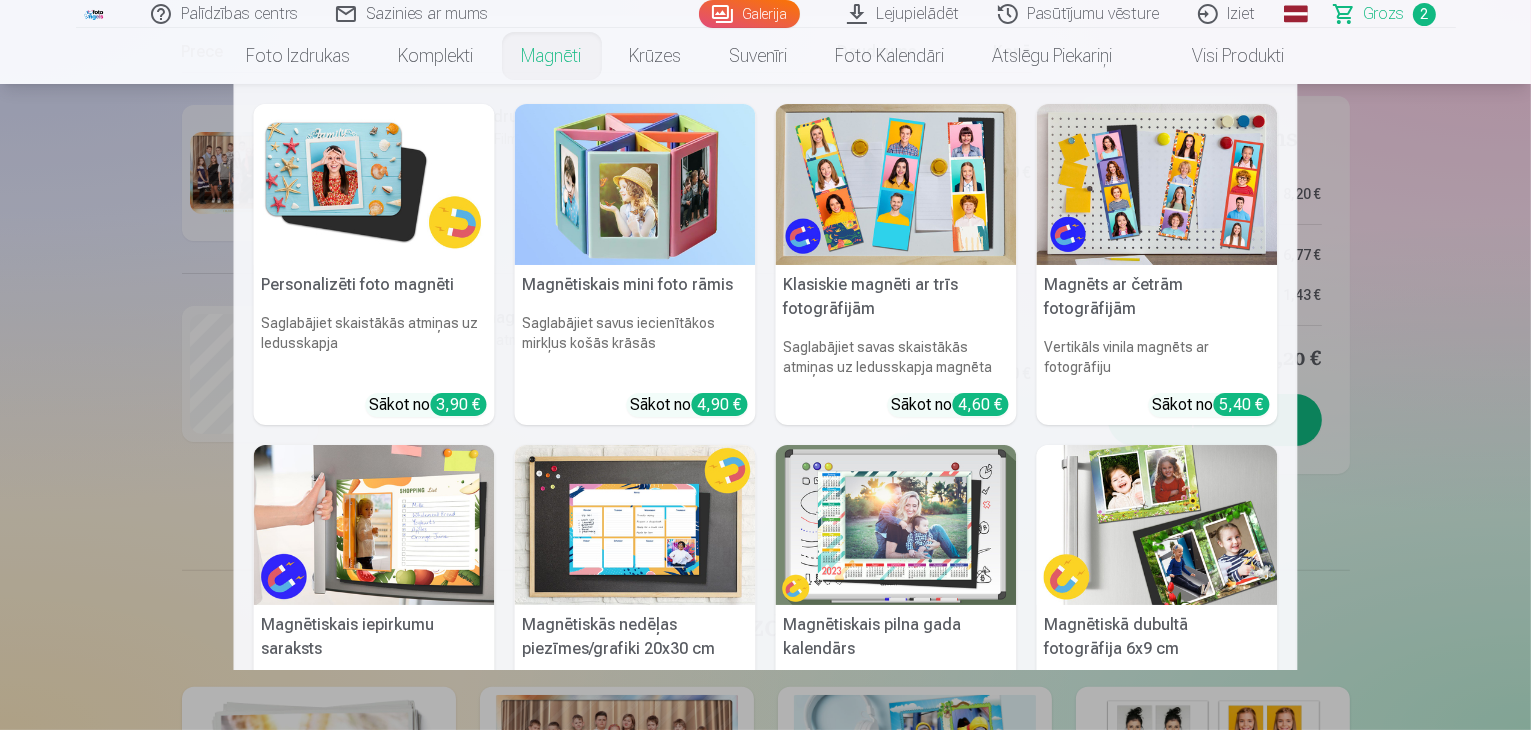 click on "Magnēti" at bounding box center [552, 56] 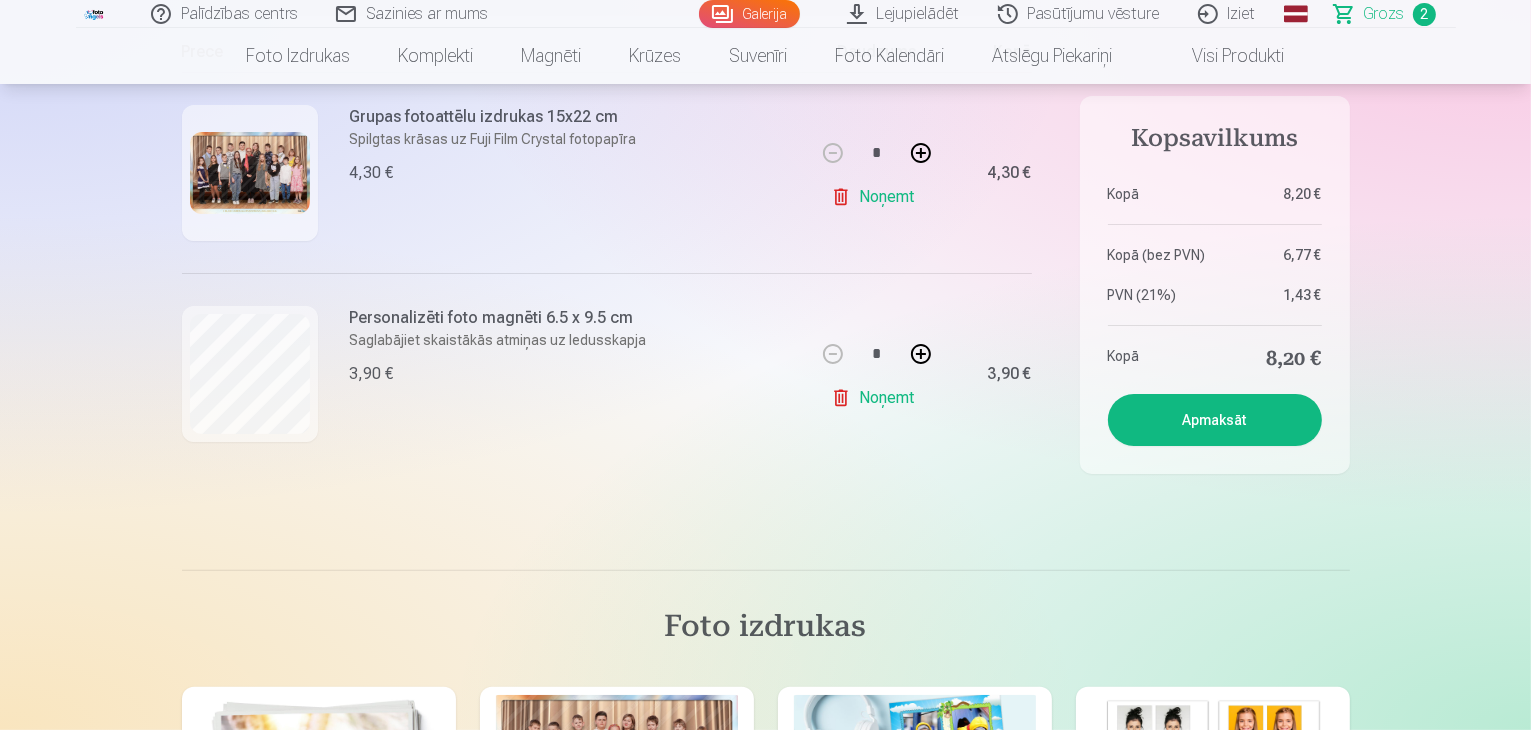 scroll, scrollTop: 0, scrollLeft: 0, axis: both 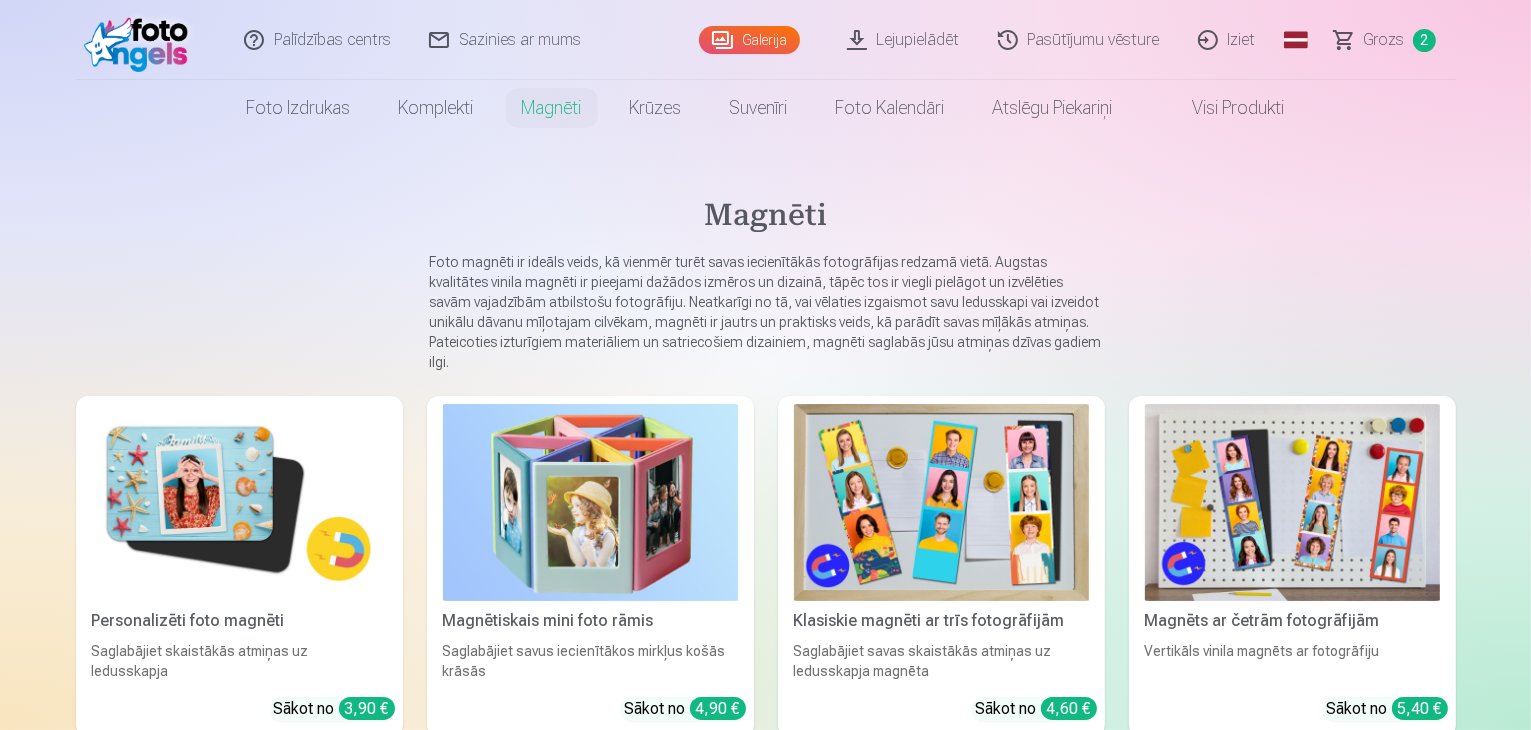click at bounding box center [239, 502] 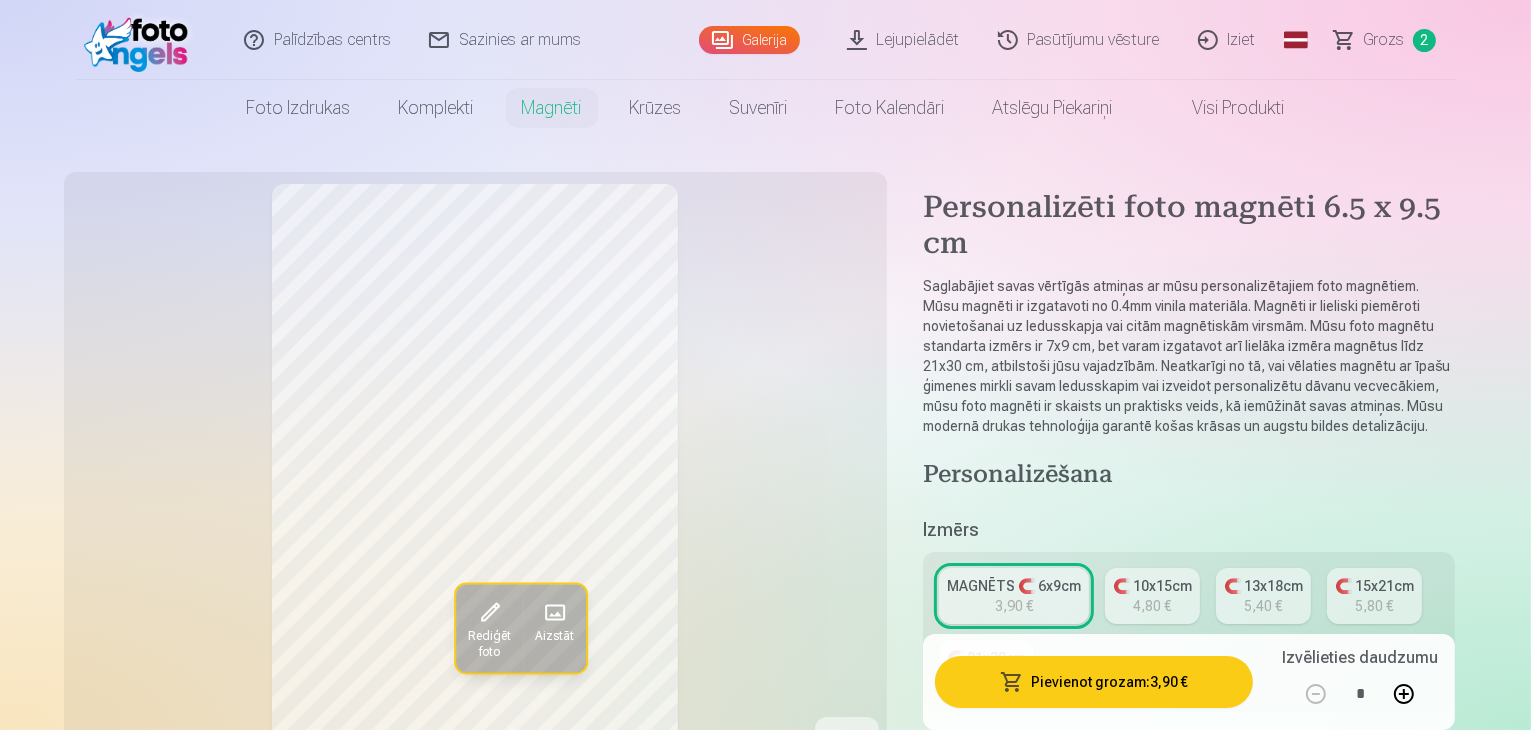 click on "MAGNĒTS 🧲 6x9cm" at bounding box center [1014, 586] 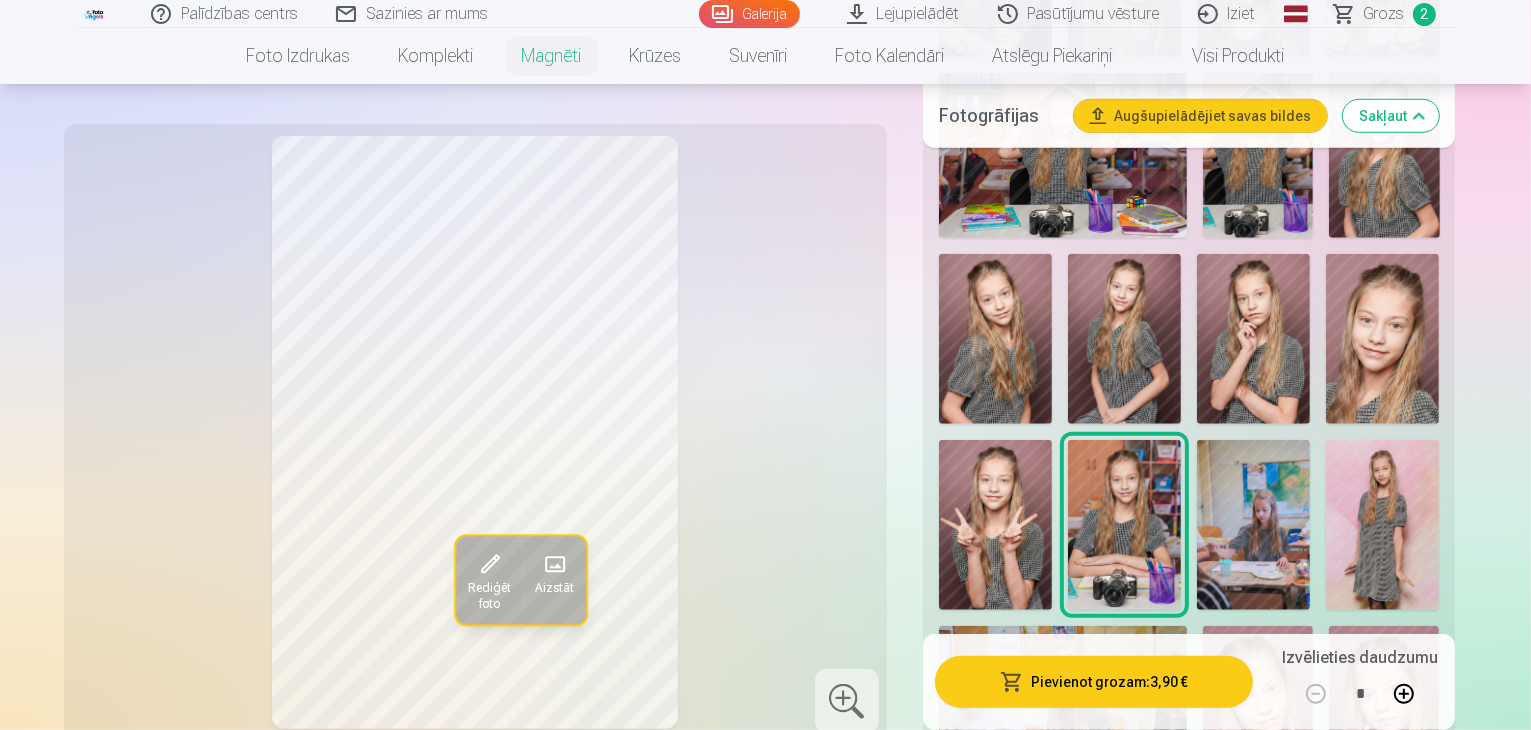 scroll, scrollTop: 1500, scrollLeft: 0, axis: vertical 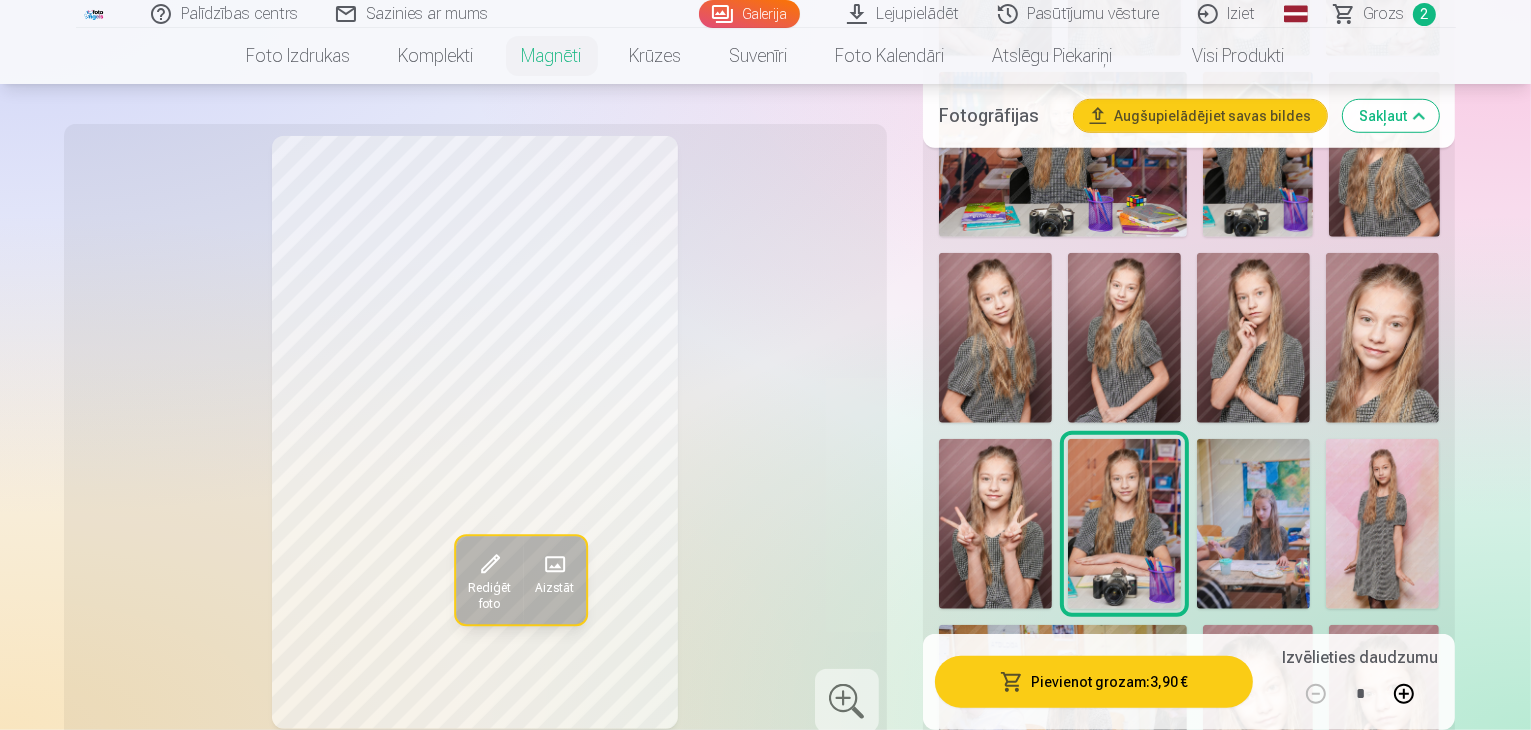 click at bounding box center [995, 524] 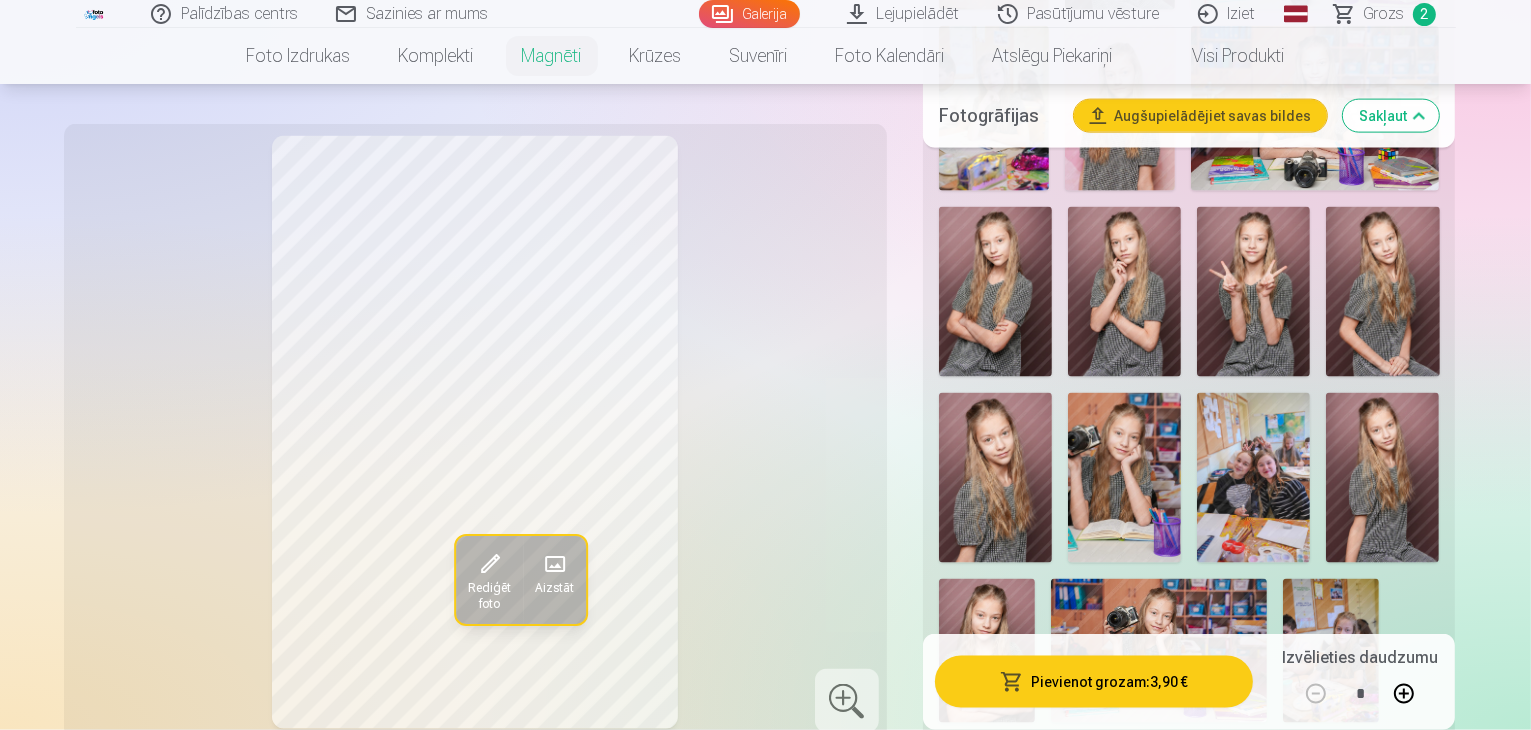 scroll, scrollTop: 2800, scrollLeft: 0, axis: vertical 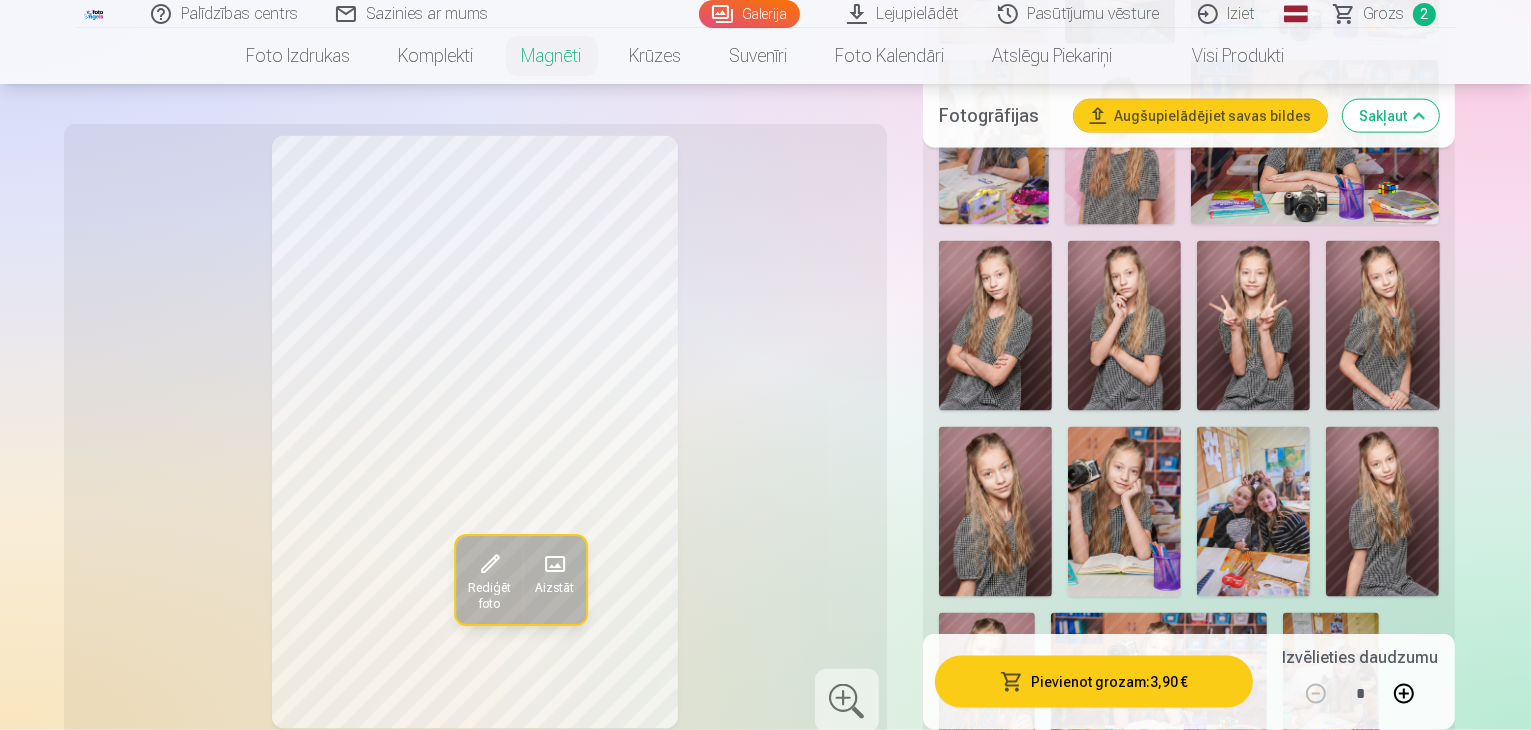 click on "Ziedi 6" at bounding box center [1192, 955] 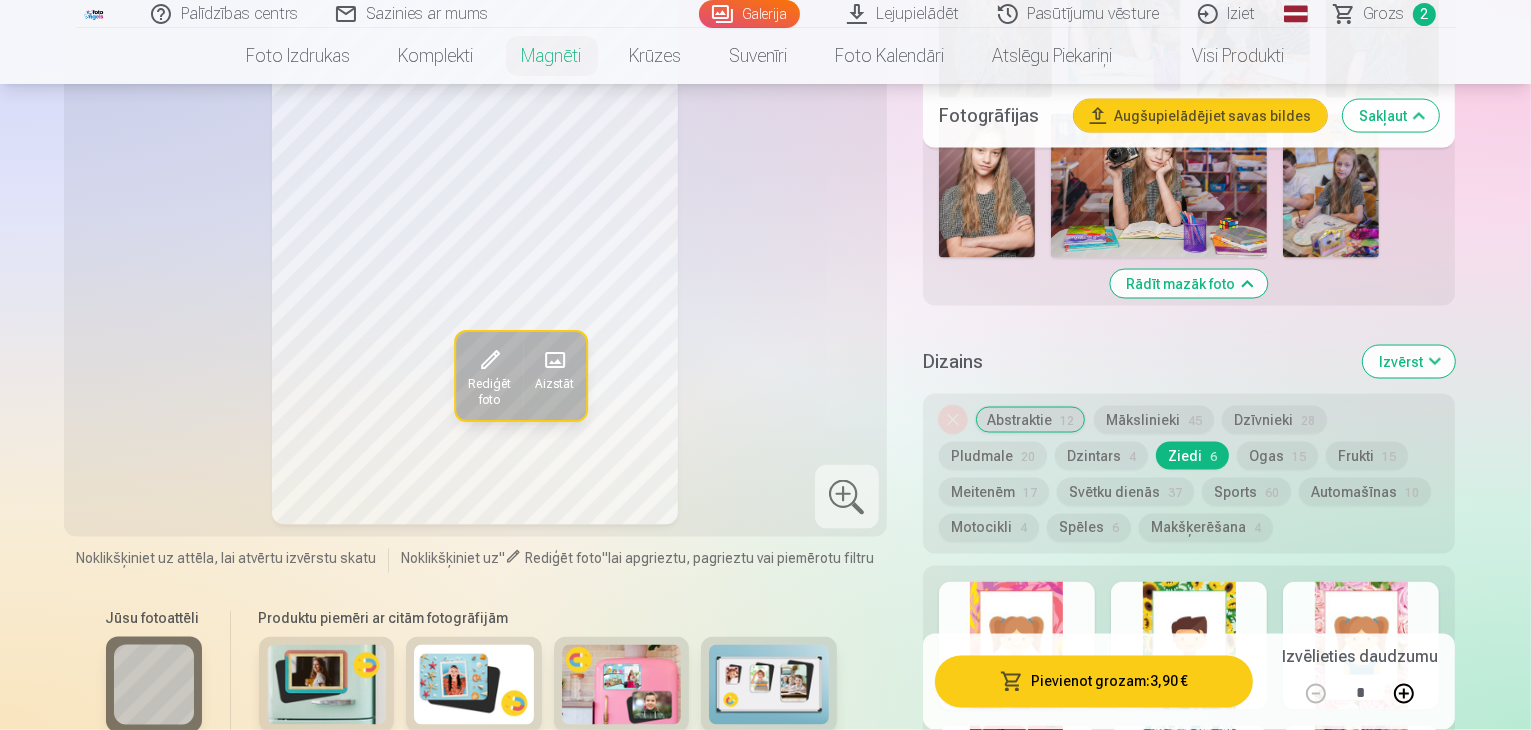 scroll, scrollTop: 3300, scrollLeft: 0, axis: vertical 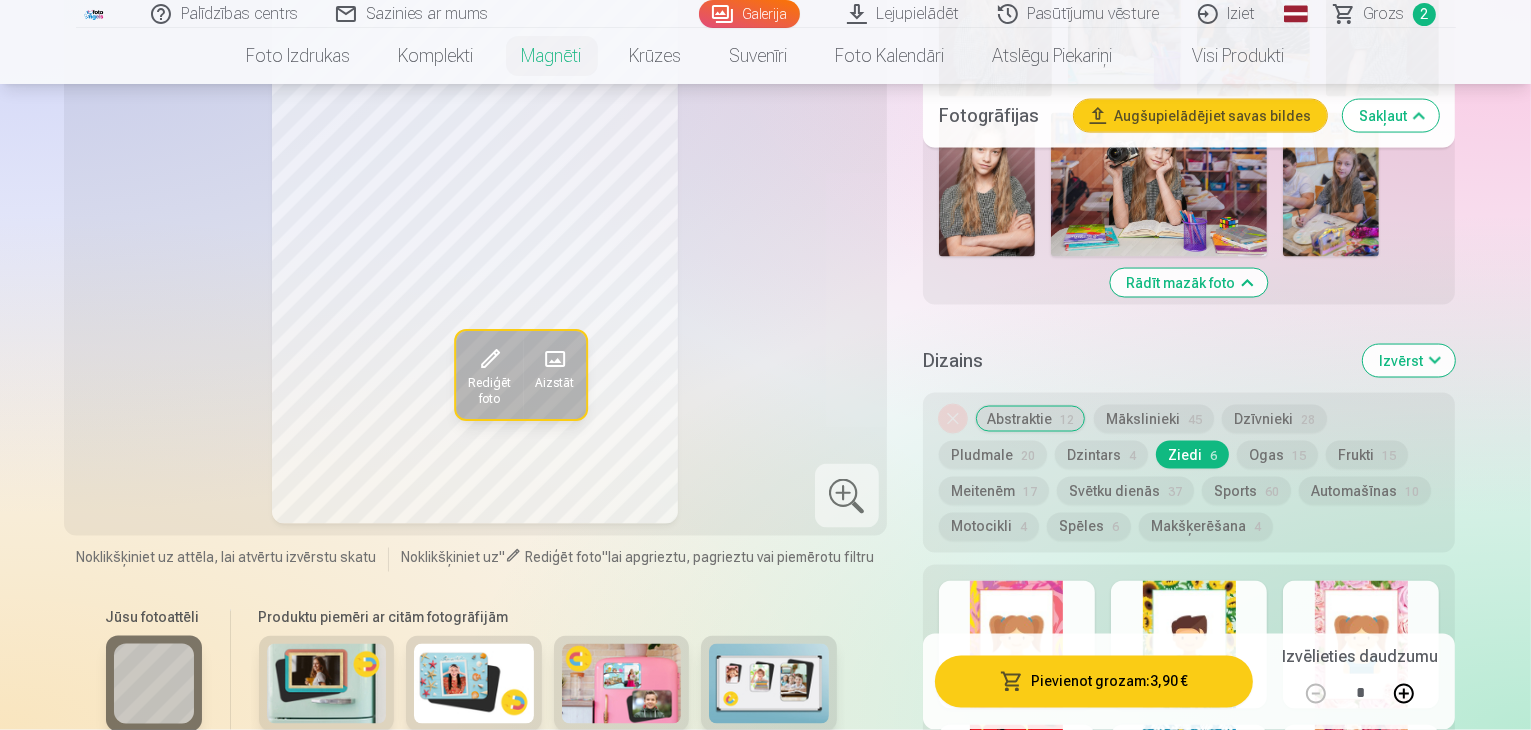 click at bounding box center (1361, 789) 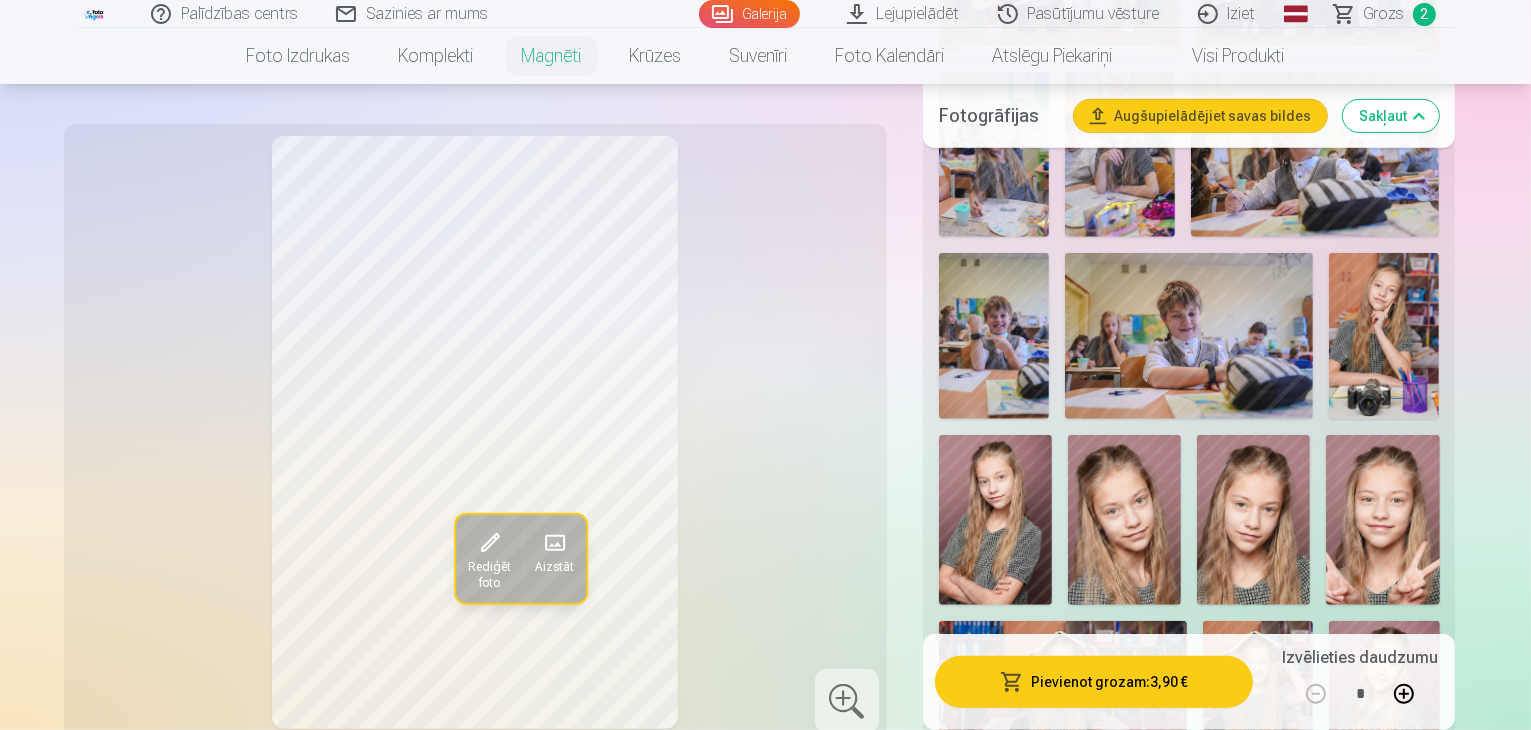 scroll, scrollTop: 1000, scrollLeft: 0, axis: vertical 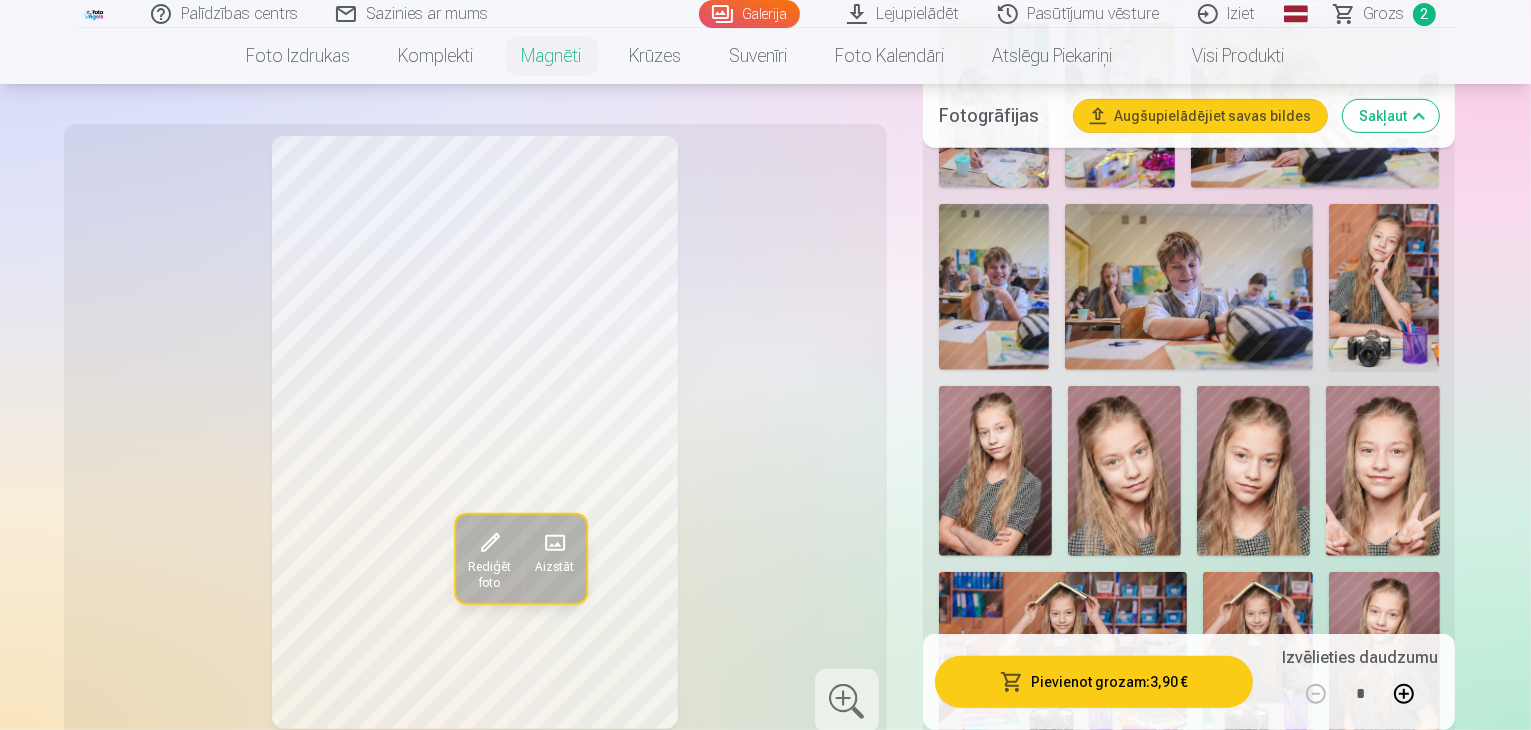 click at bounding box center [1384, 286] 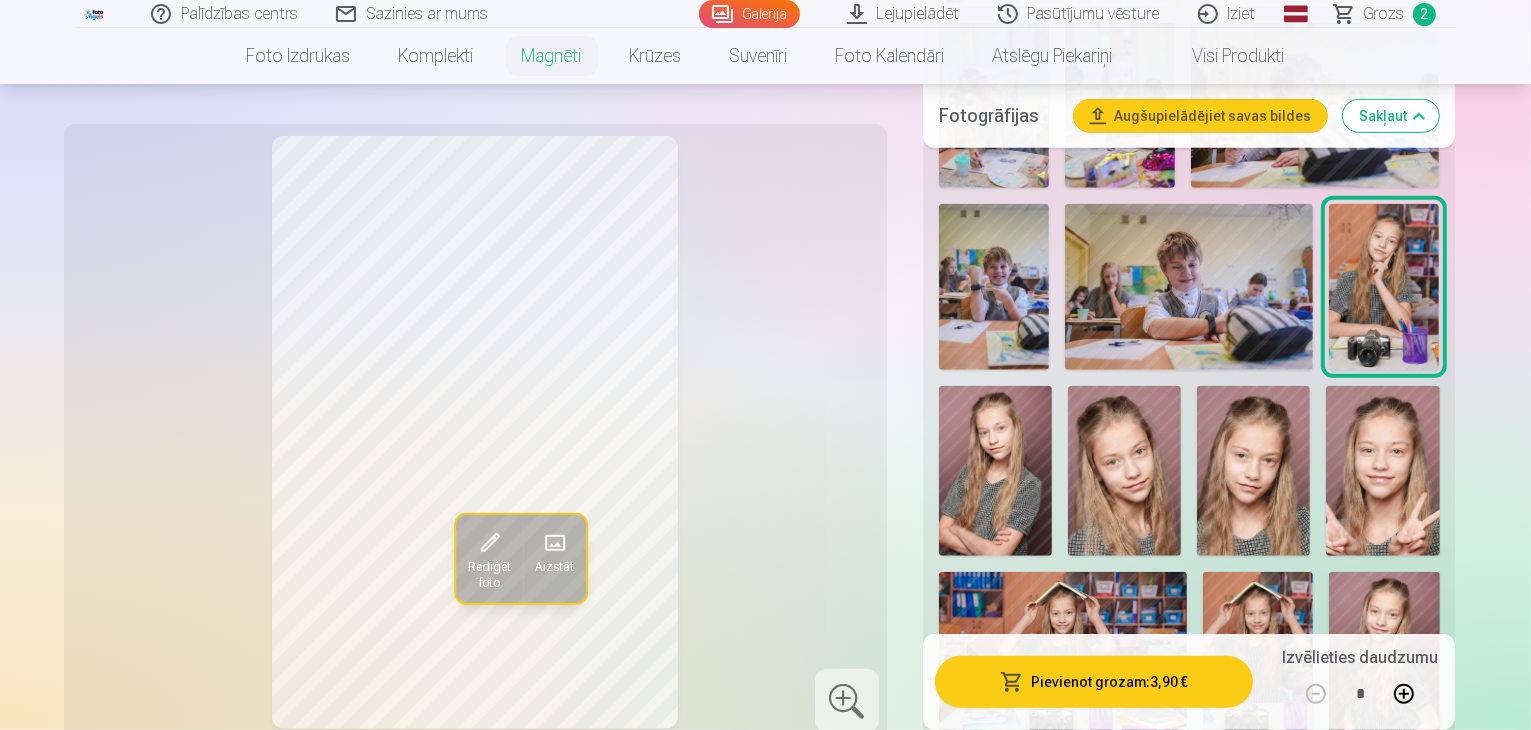 click at bounding box center (1384, 654) 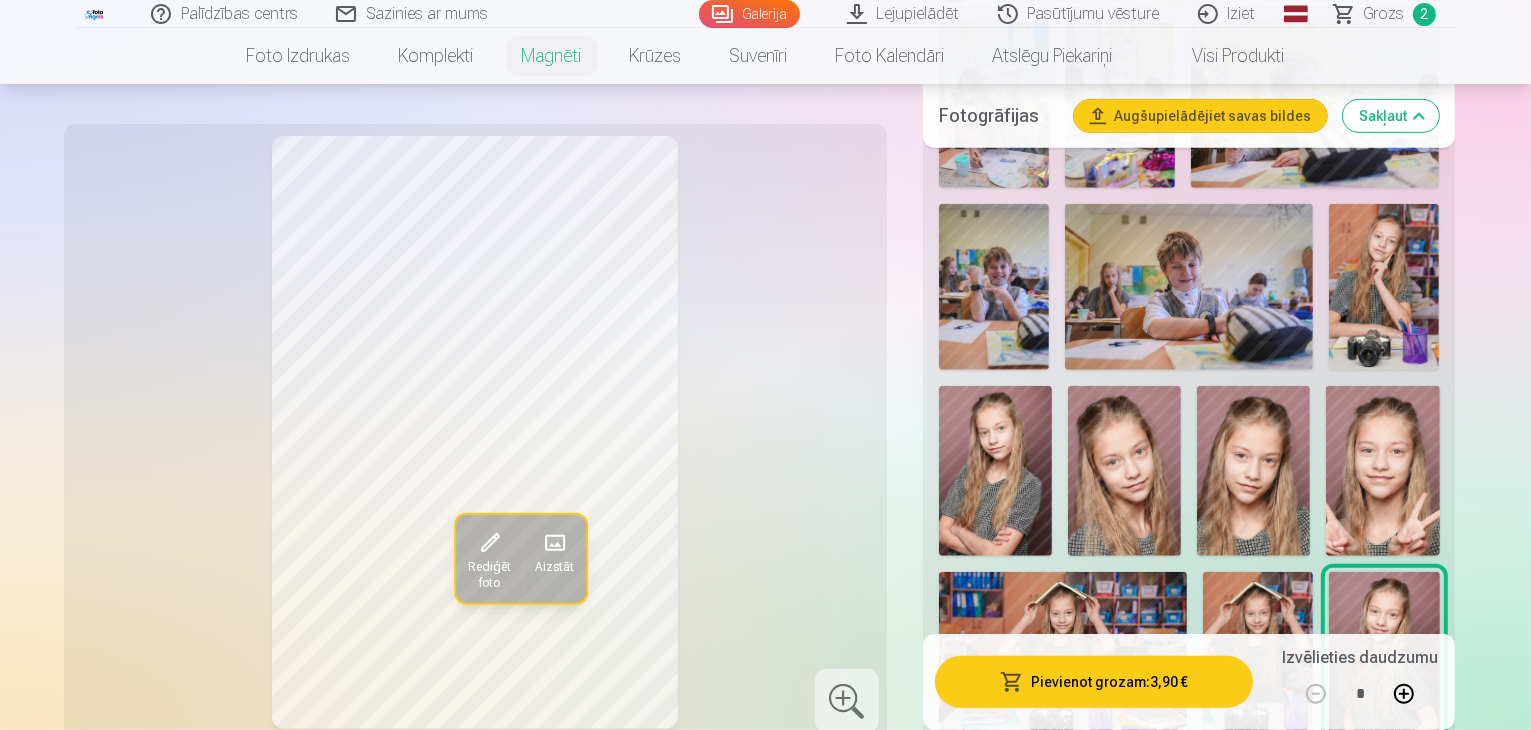 click at bounding box center [995, 838] 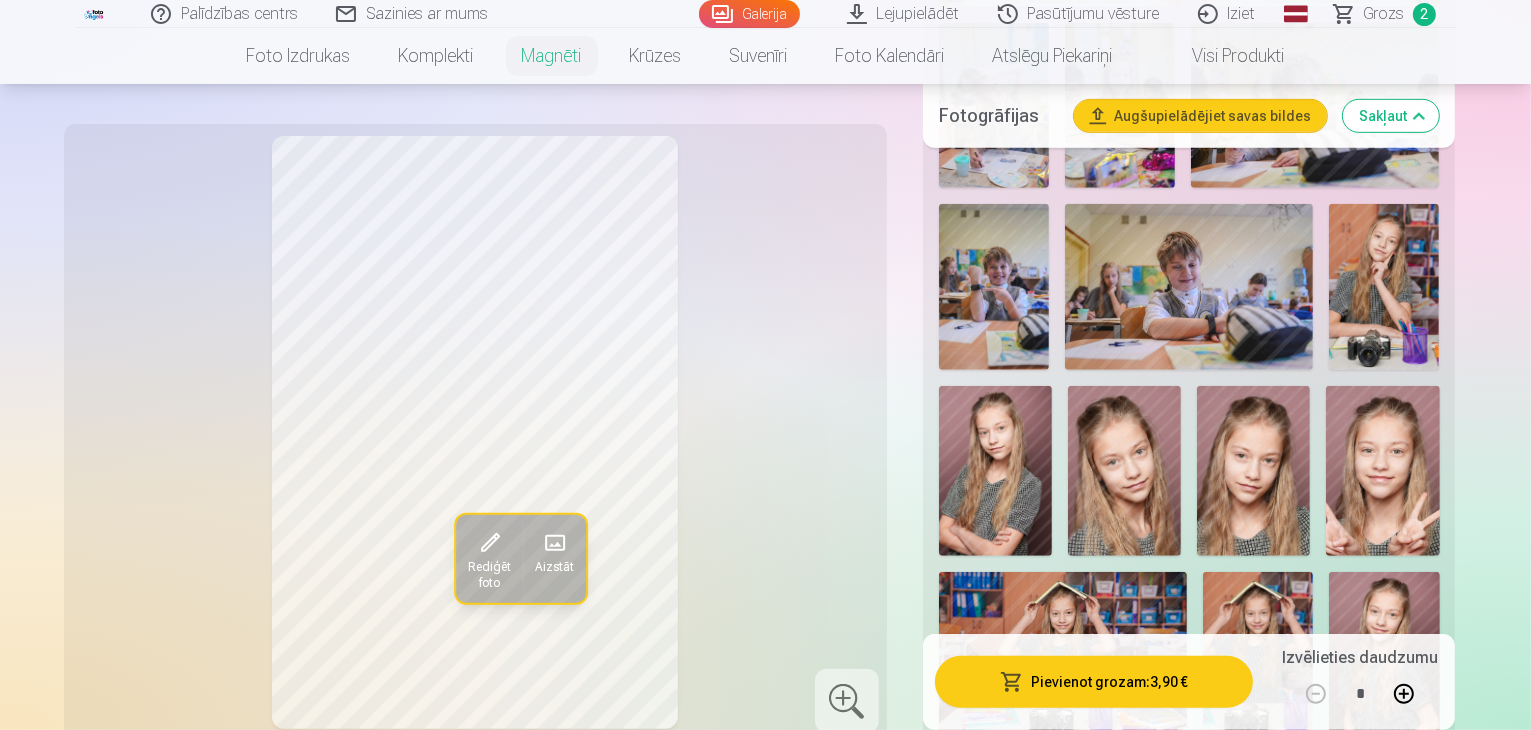click at bounding box center (1124, 838) 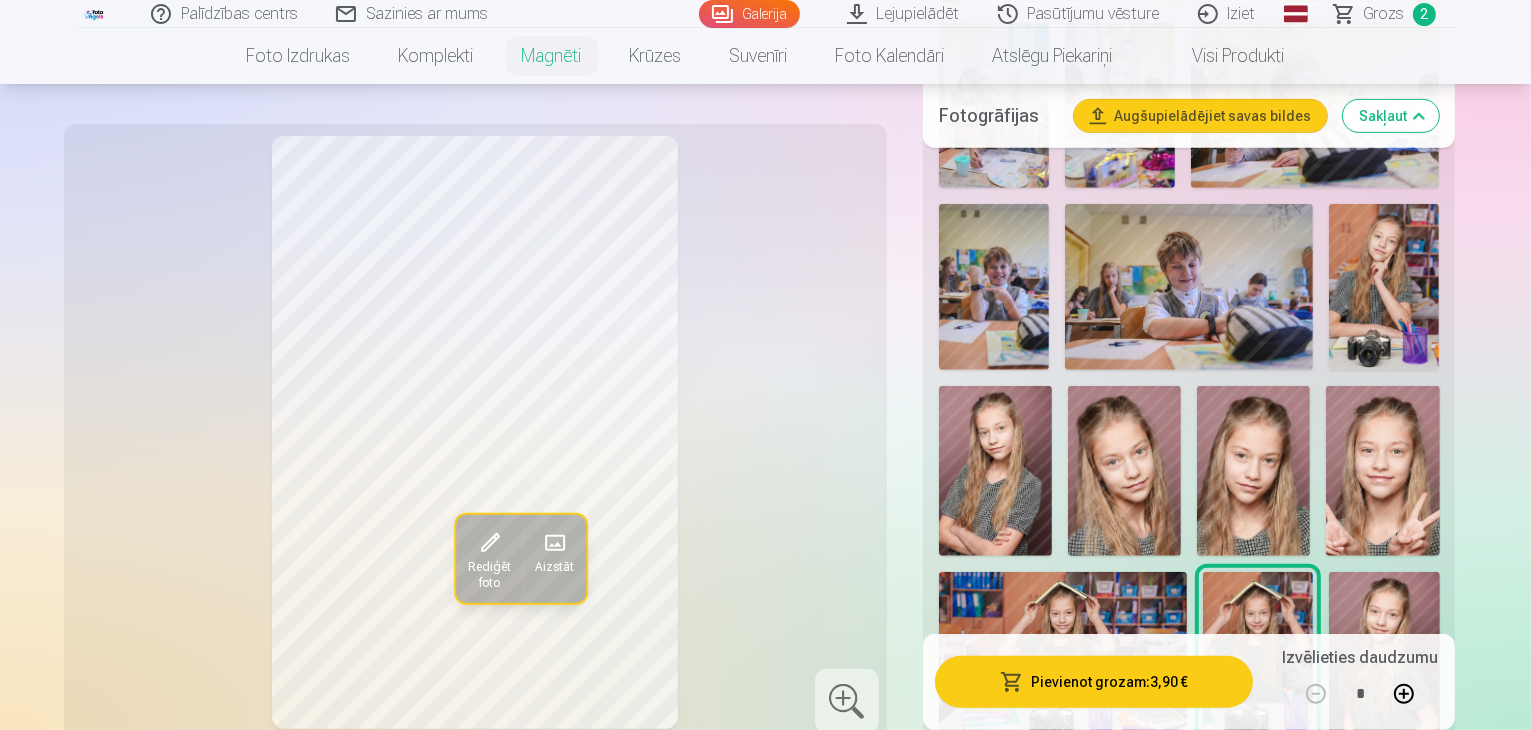 click at bounding box center (1124, 471) 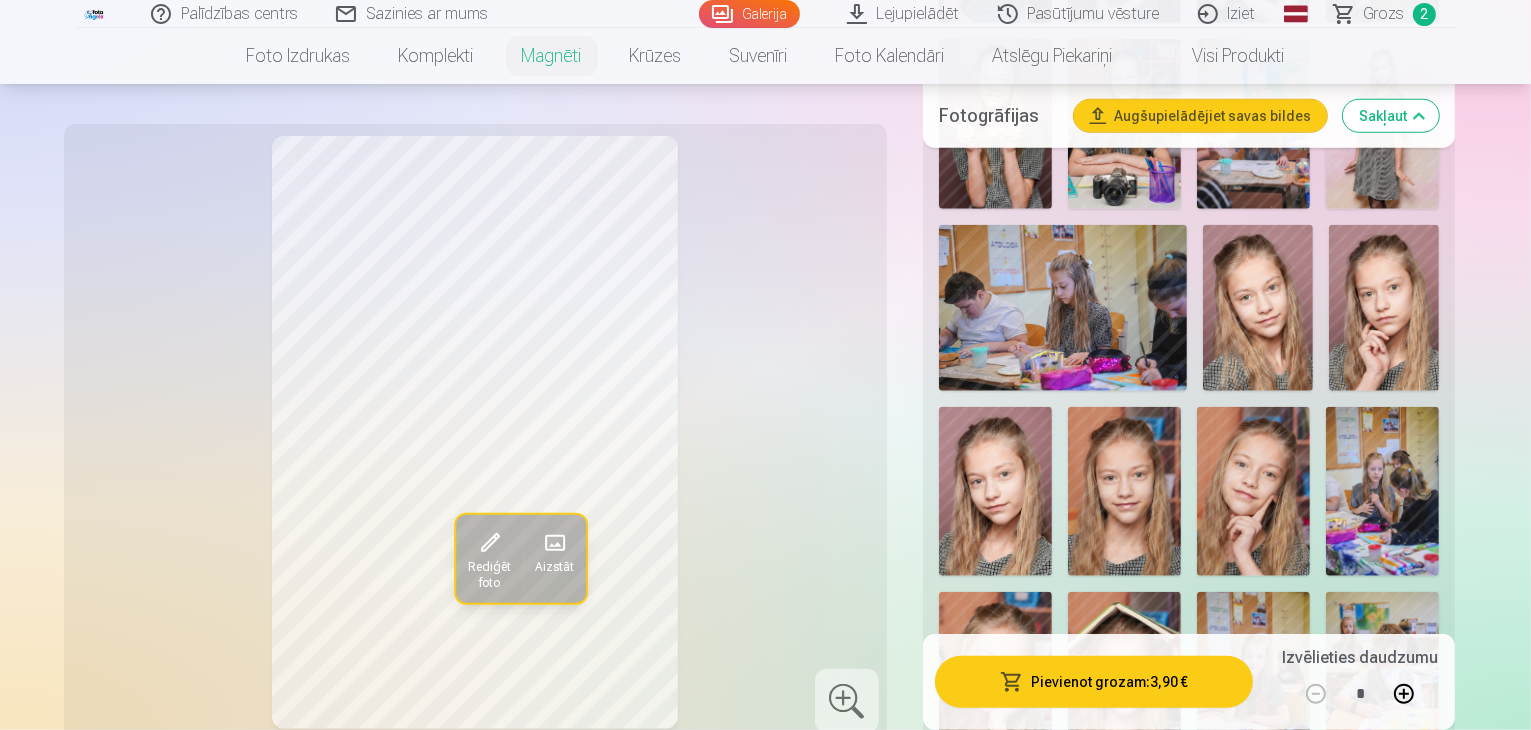 scroll, scrollTop: 2000, scrollLeft: 0, axis: vertical 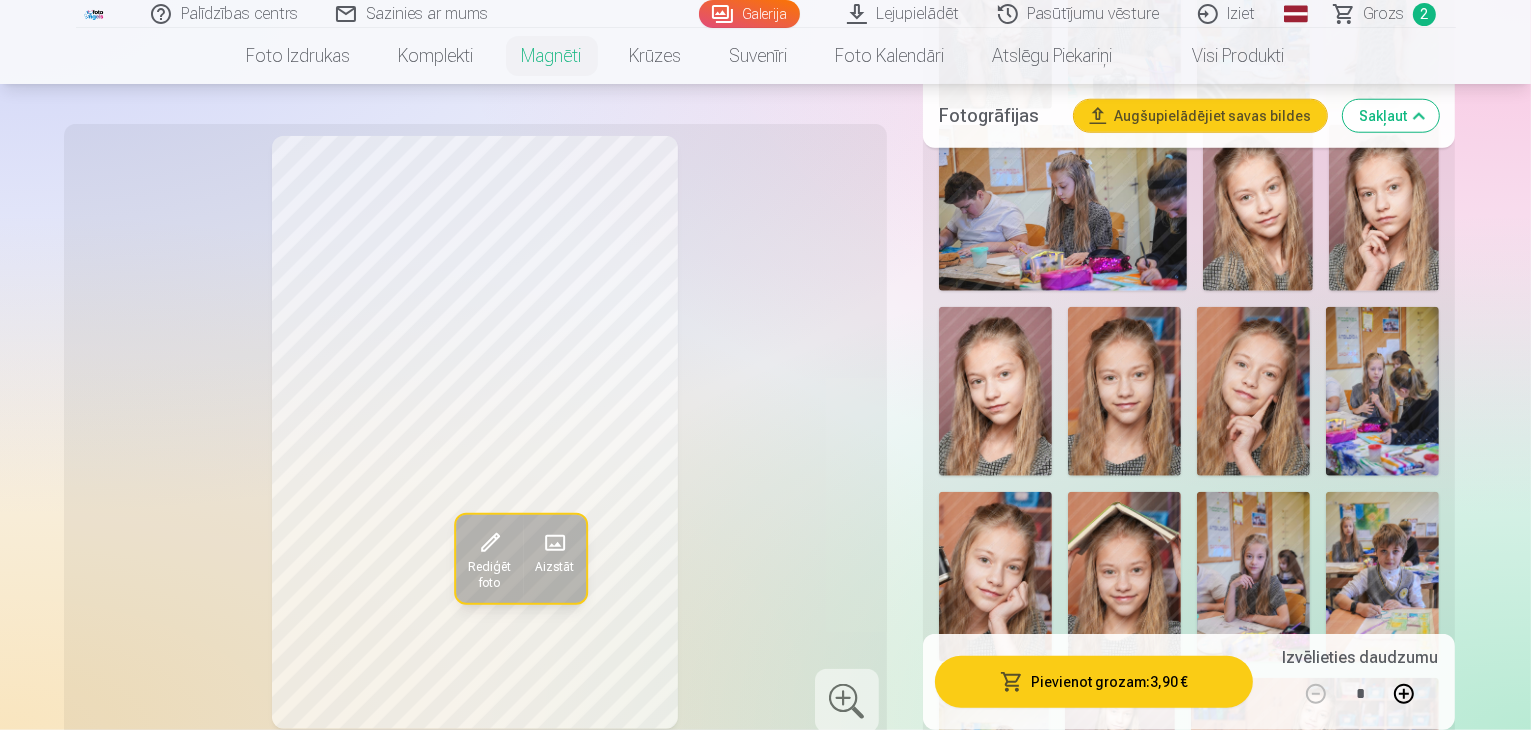 click at bounding box center (1315, 760) 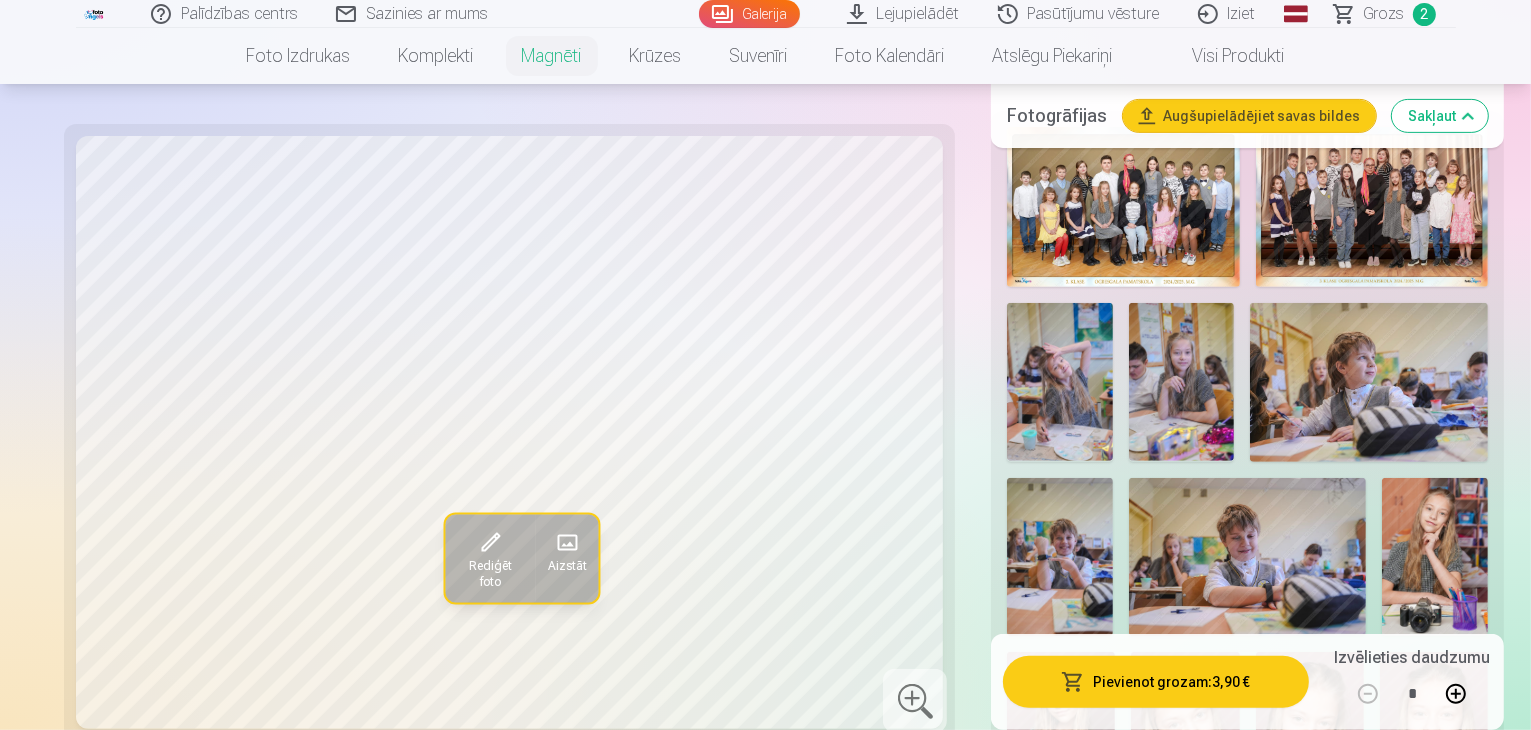 scroll, scrollTop: 700, scrollLeft: 0, axis: vertical 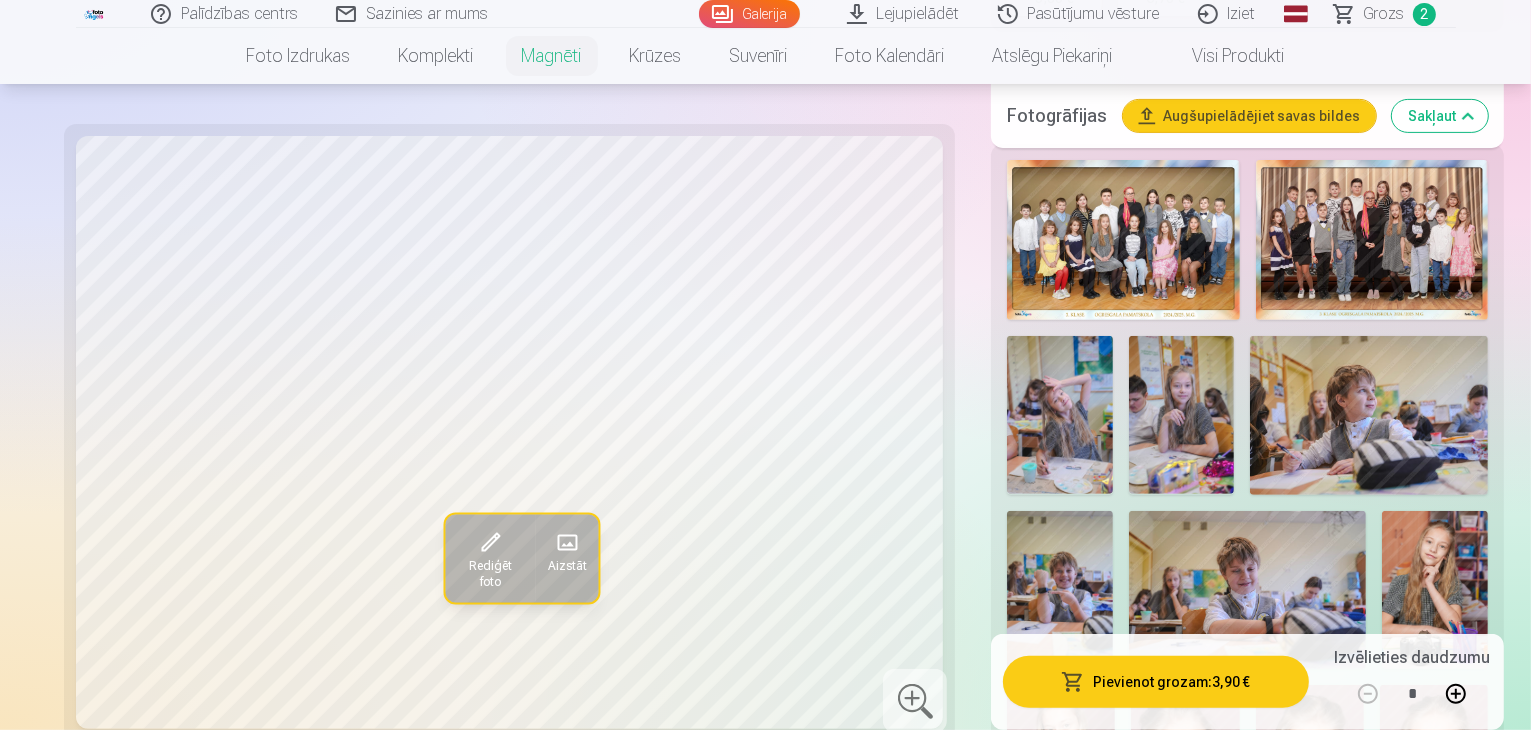click at bounding box center (1435, 590) 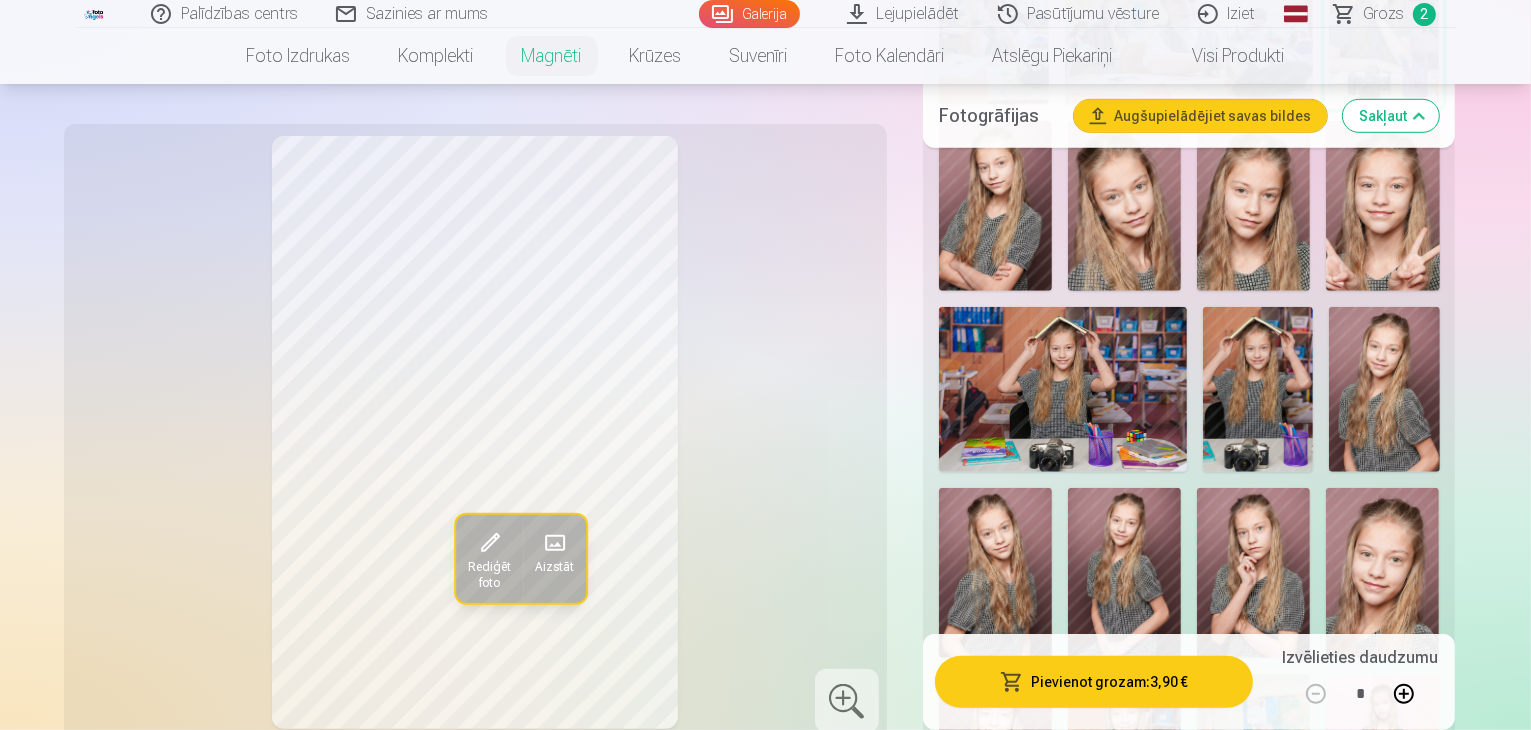 scroll, scrollTop: 1300, scrollLeft: 0, axis: vertical 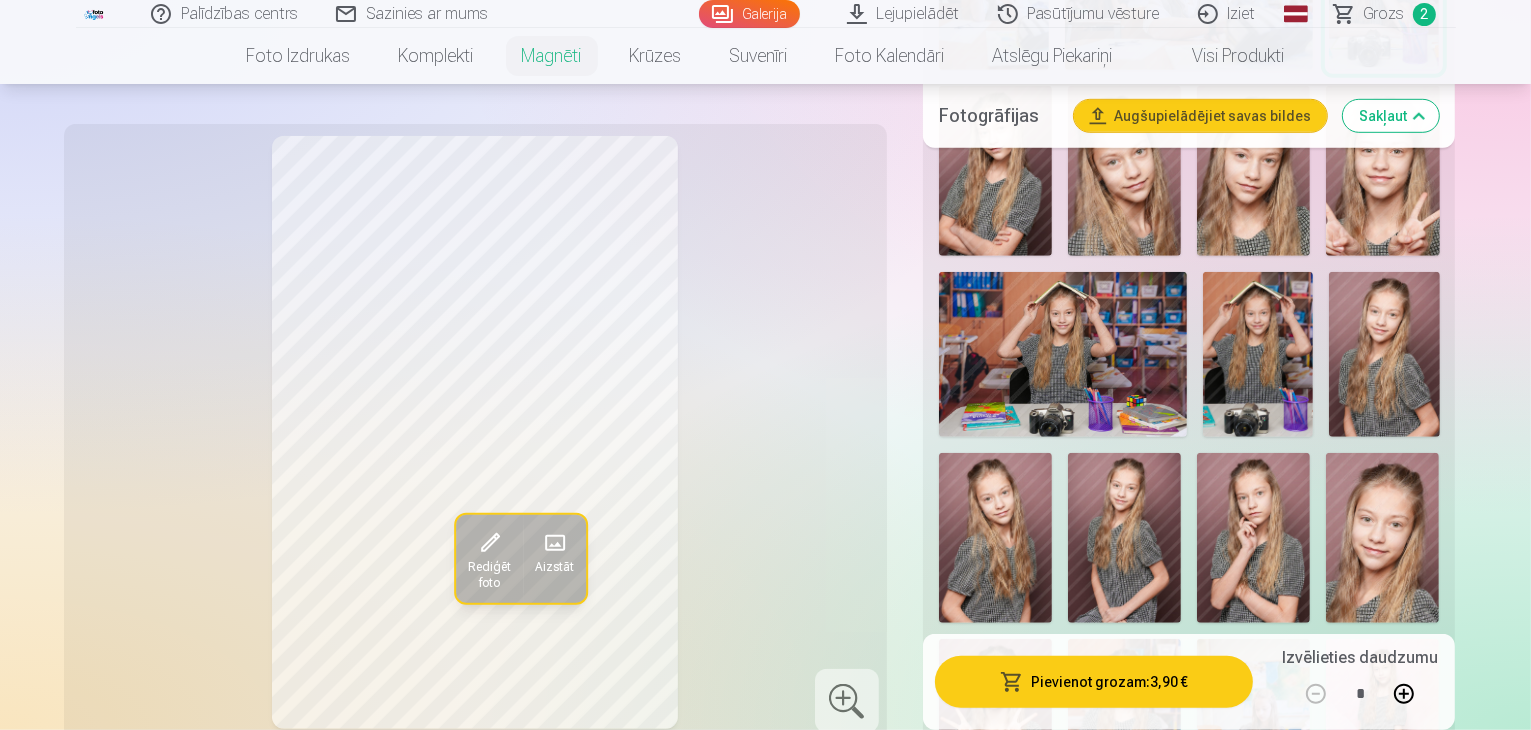 click at bounding box center [995, 724] 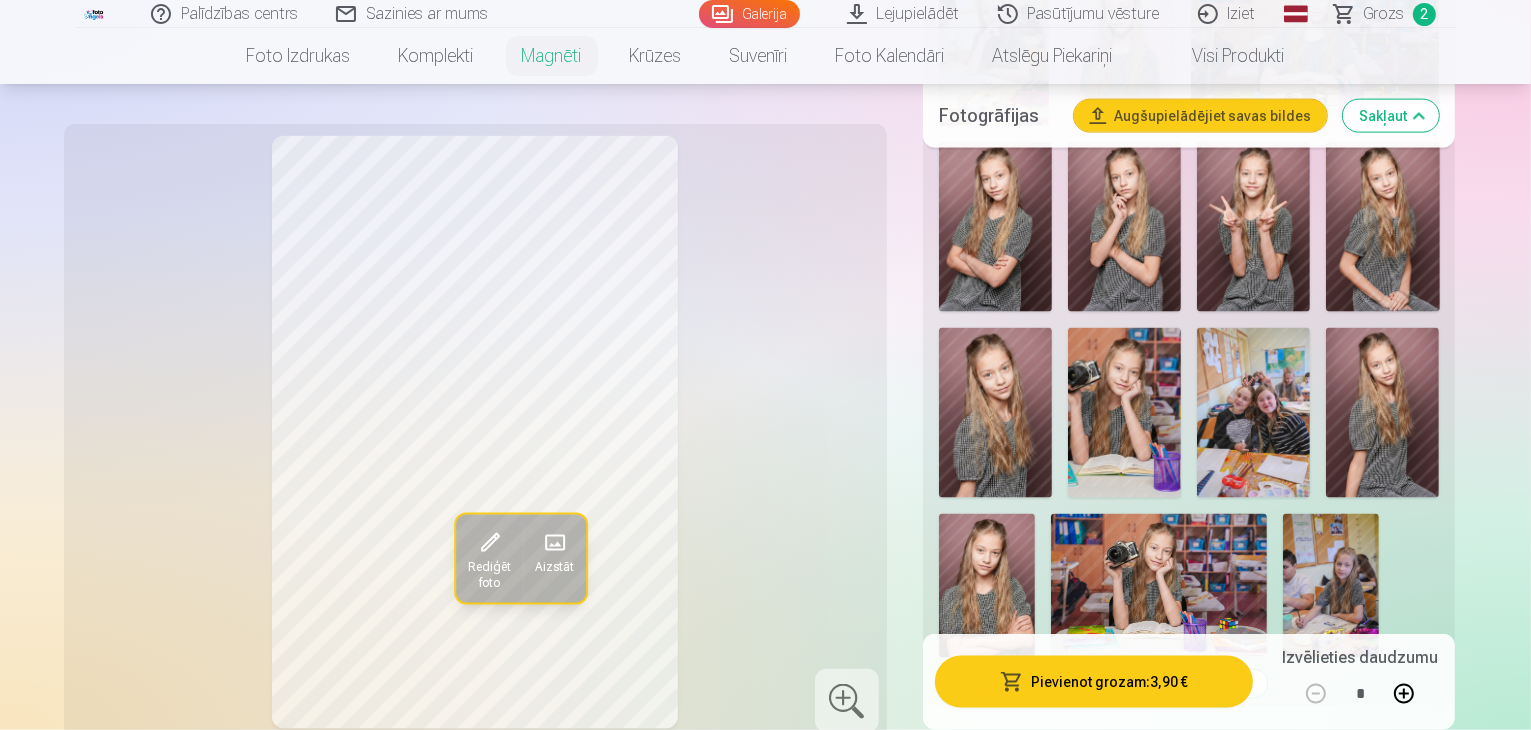 scroll, scrollTop: 2900, scrollLeft: 0, axis: vertical 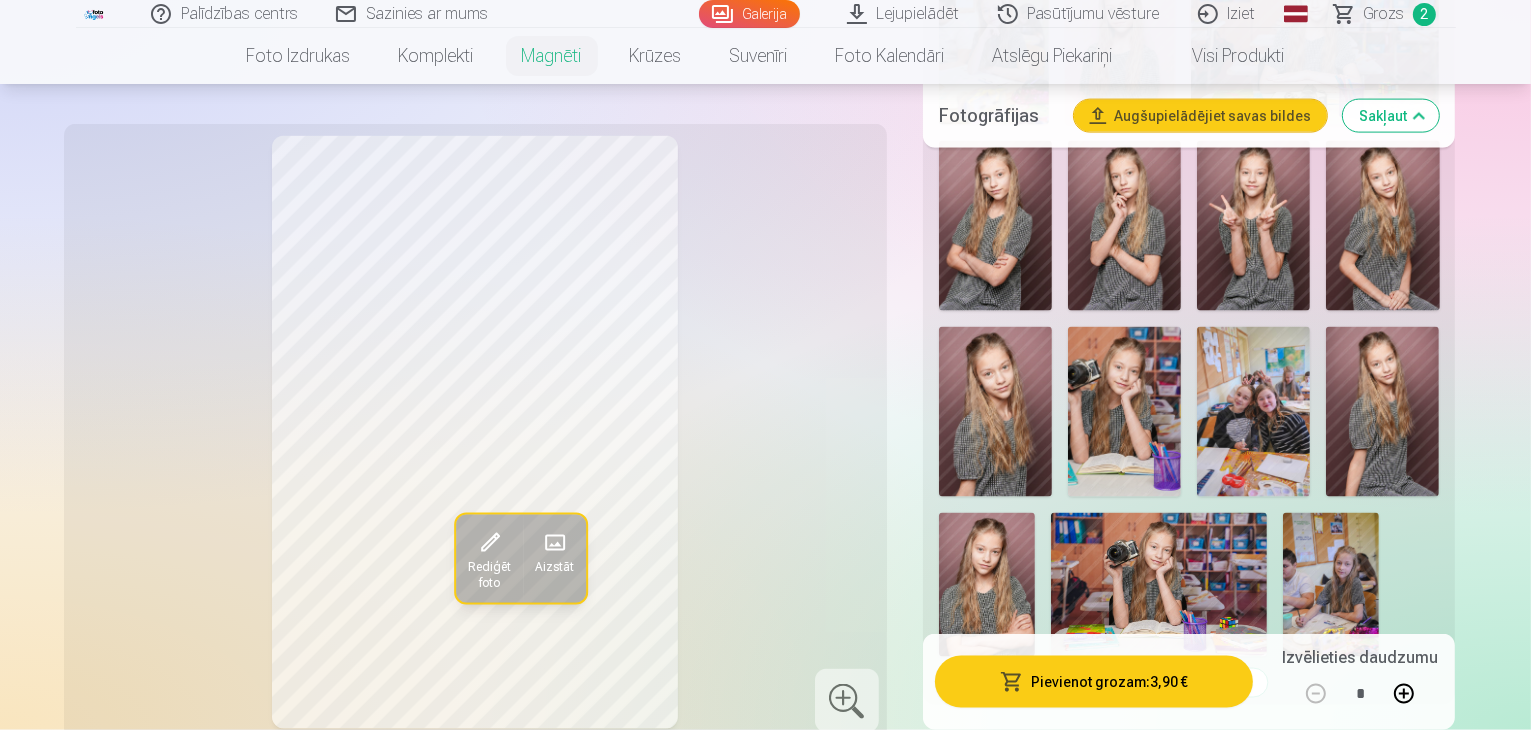 click on "15" at bounding box center (1299, 856) 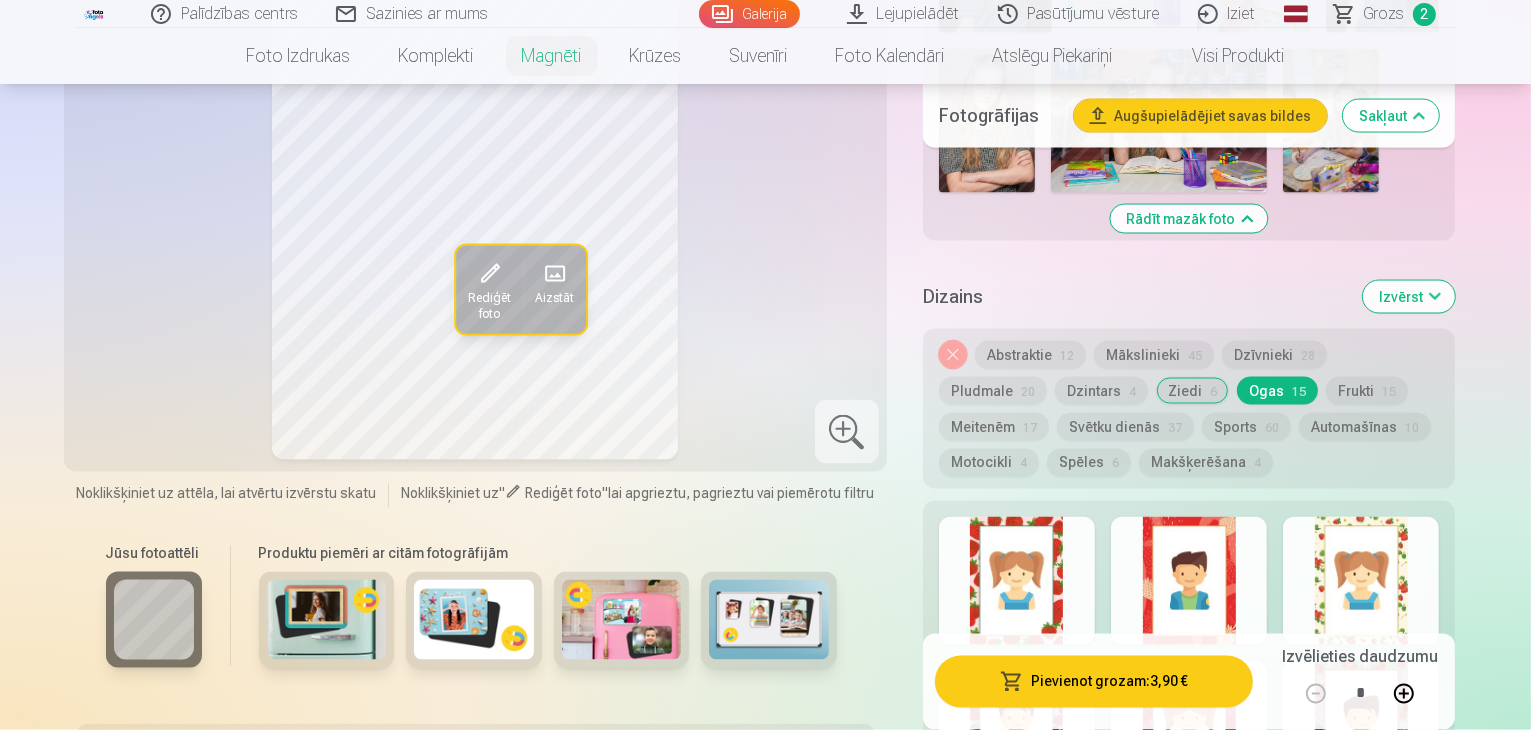 scroll, scrollTop: 3200, scrollLeft: 0, axis: vertical 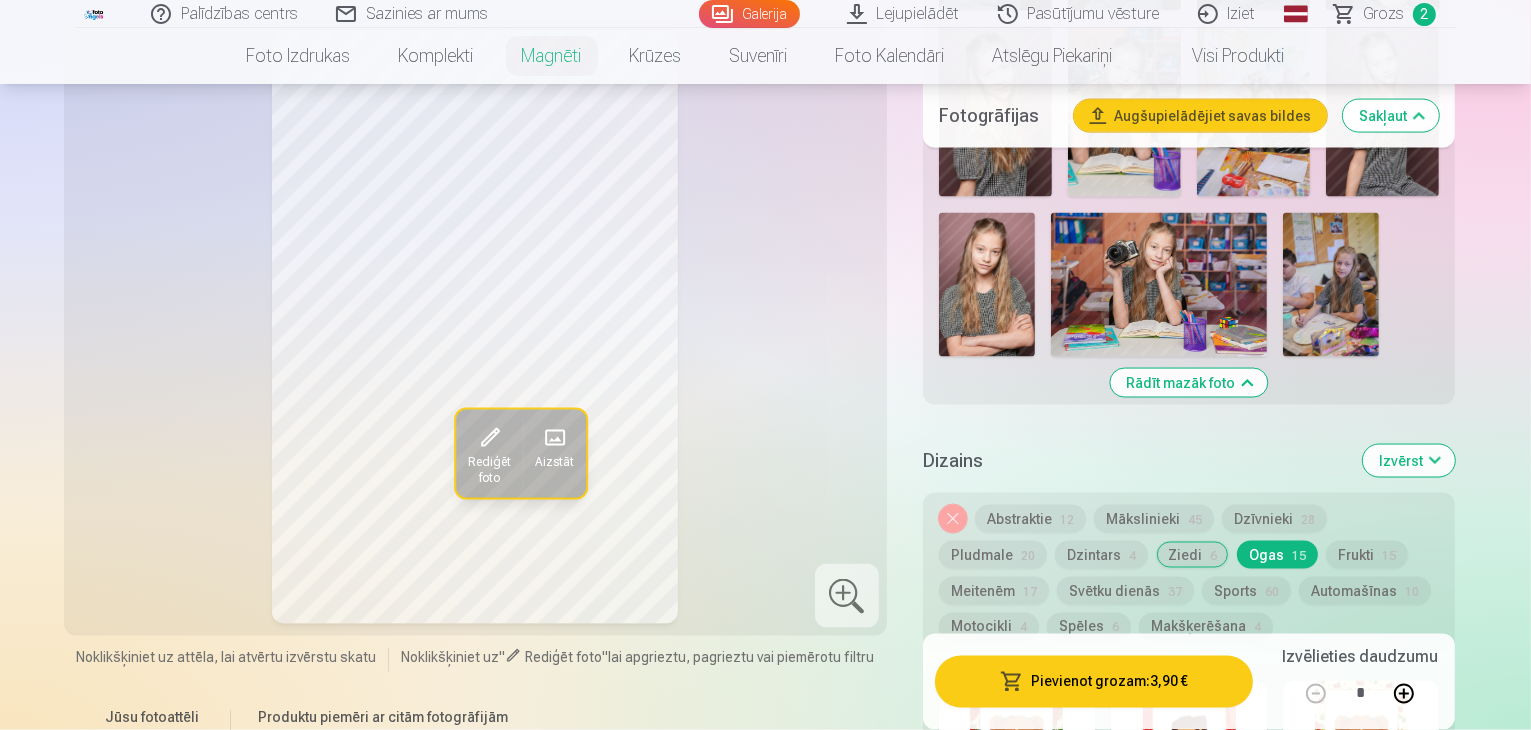 click on "Skatīt vairāk dizainu" at bounding box center [1189, 918] 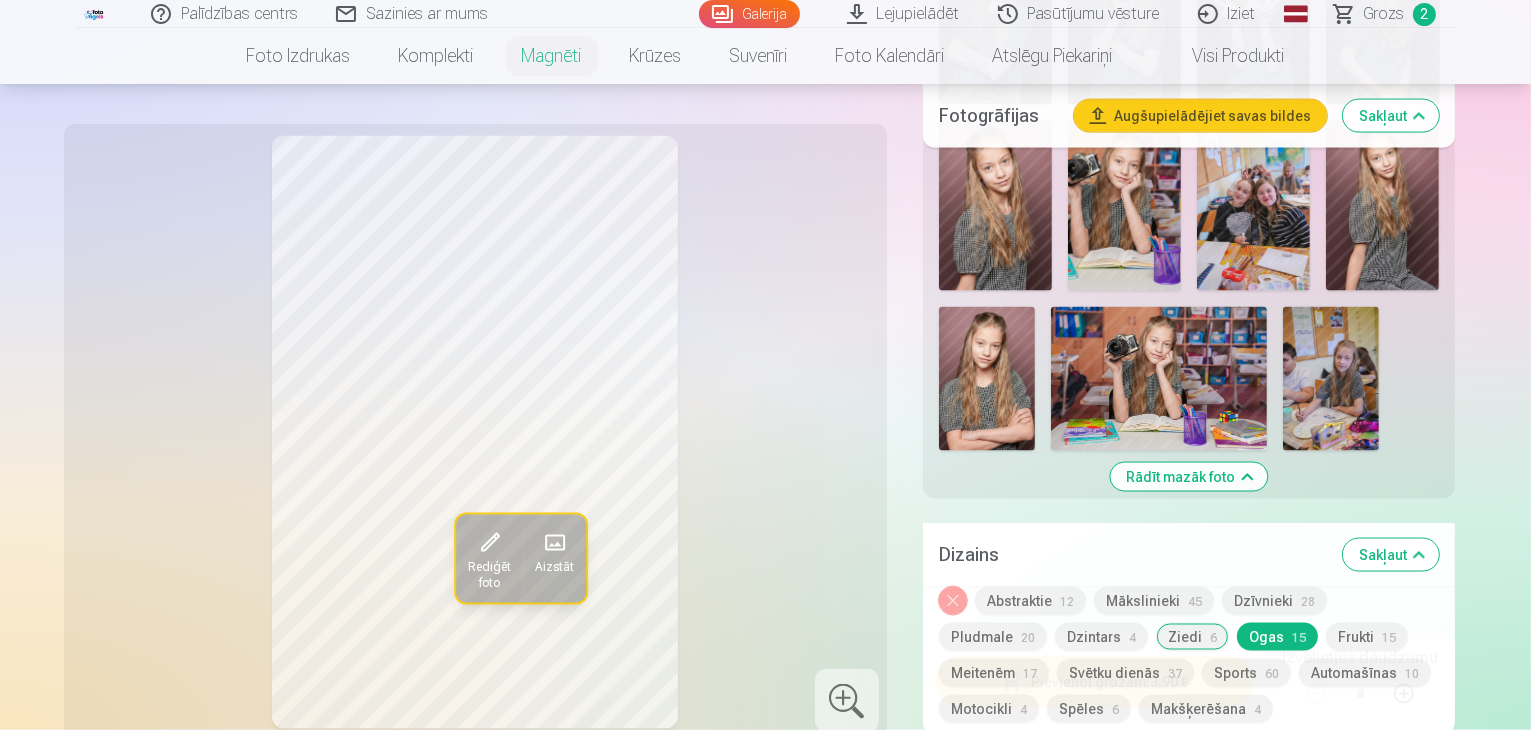 scroll, scrollTop: 3000, scrollLeft: 0, axis: vertical 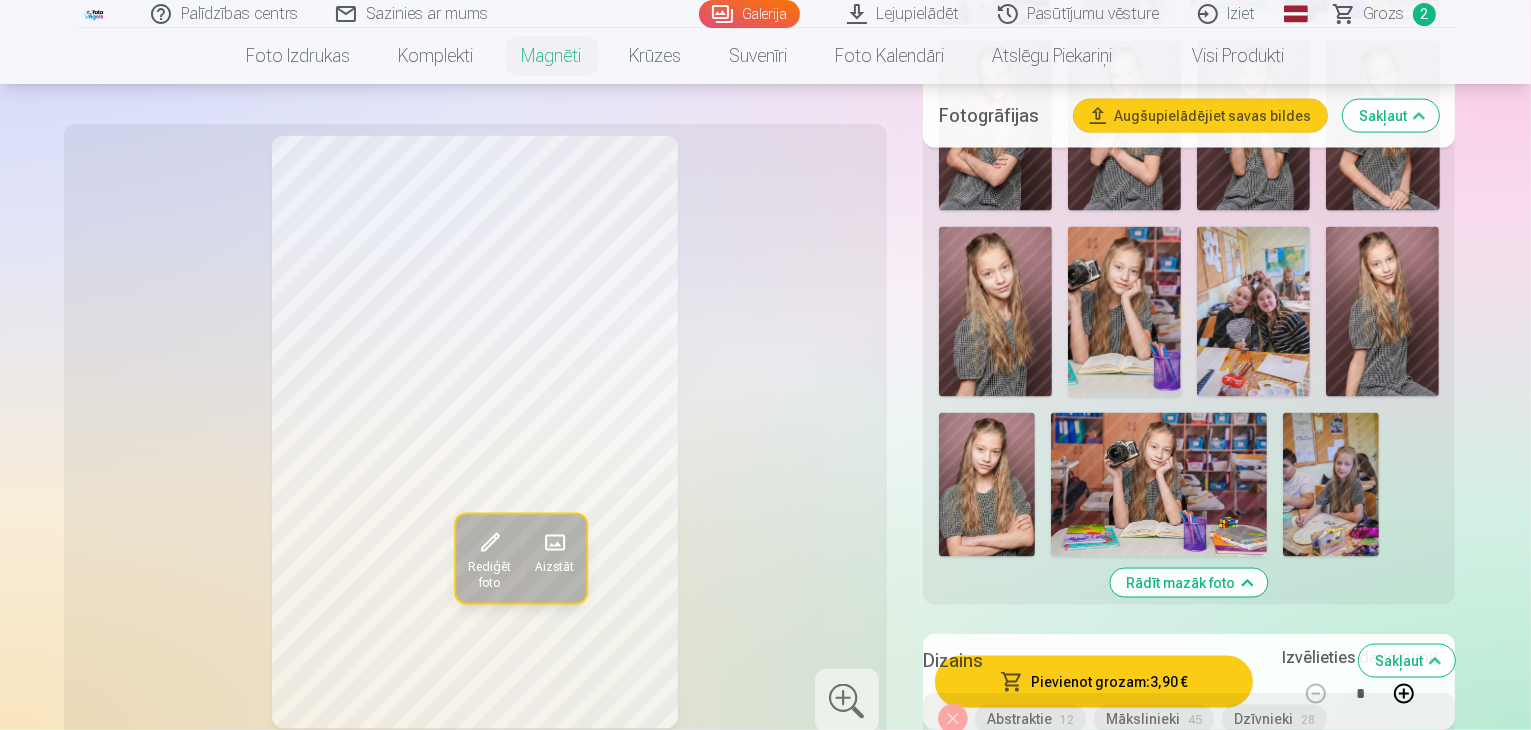 click at bounding box center (1361, 945) 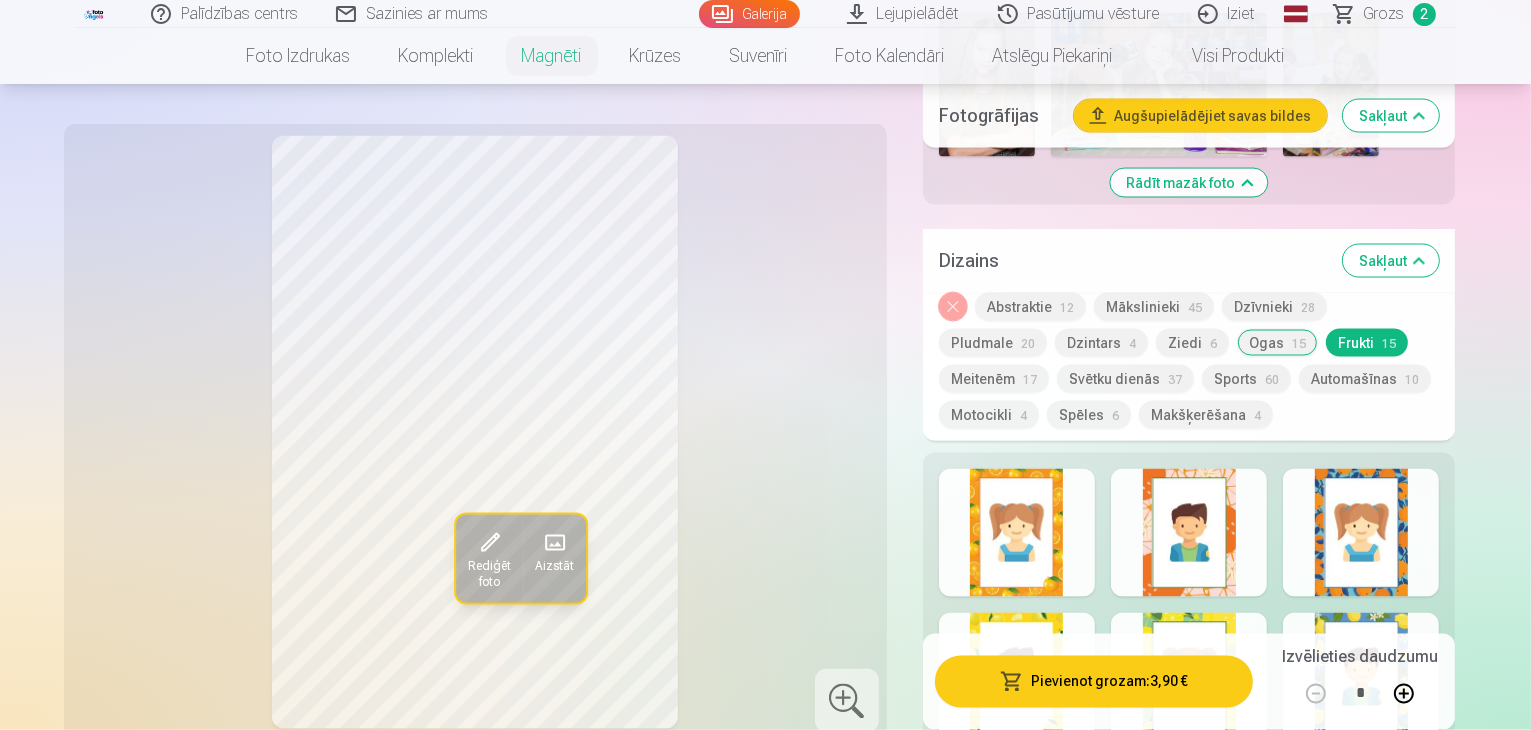 scroll, scrollTop: 3500, scrollLeft: 0, axis: vertical 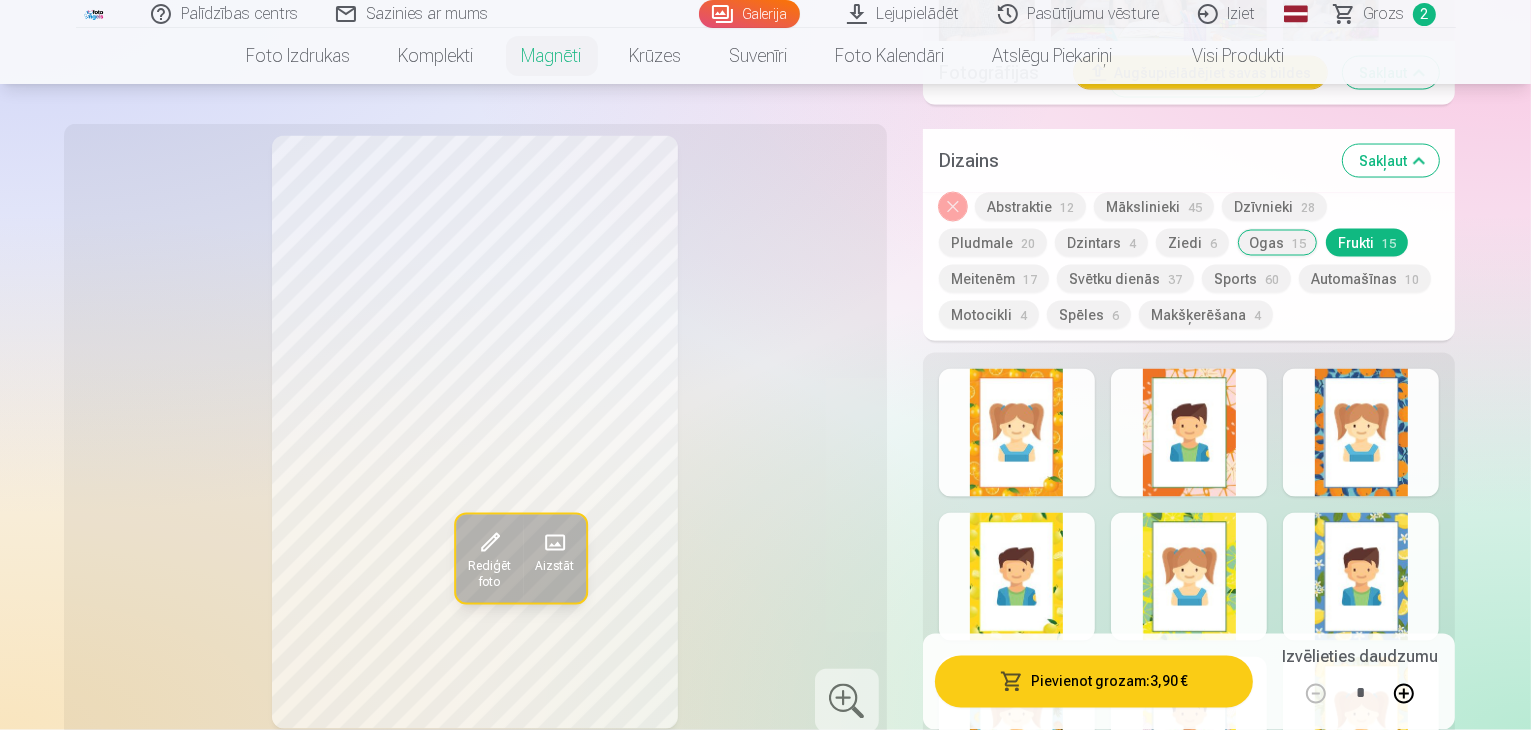 click at bounding box center [1361, 1009] 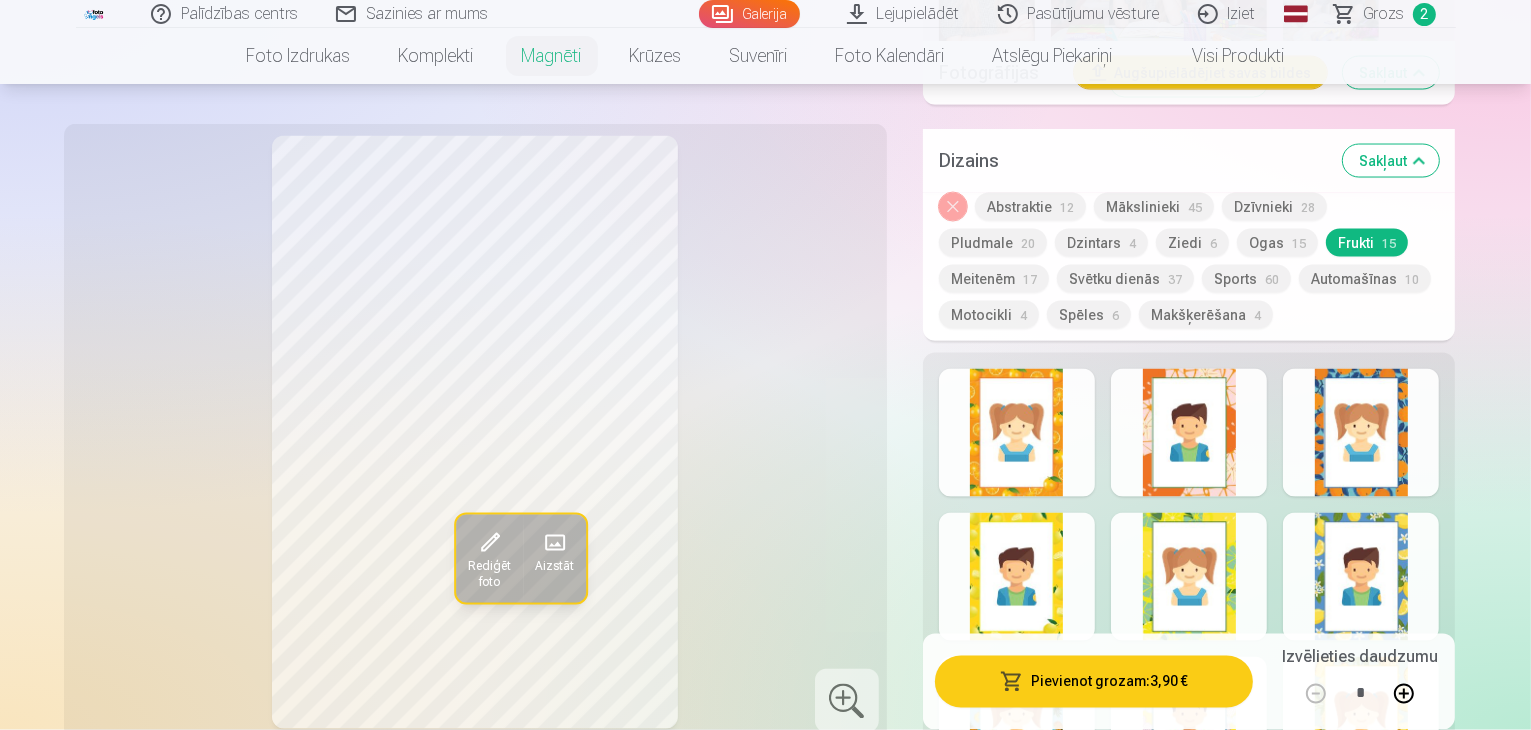 scroll, scrollTop: 3000, scrollLeft: 0, axis: vertical 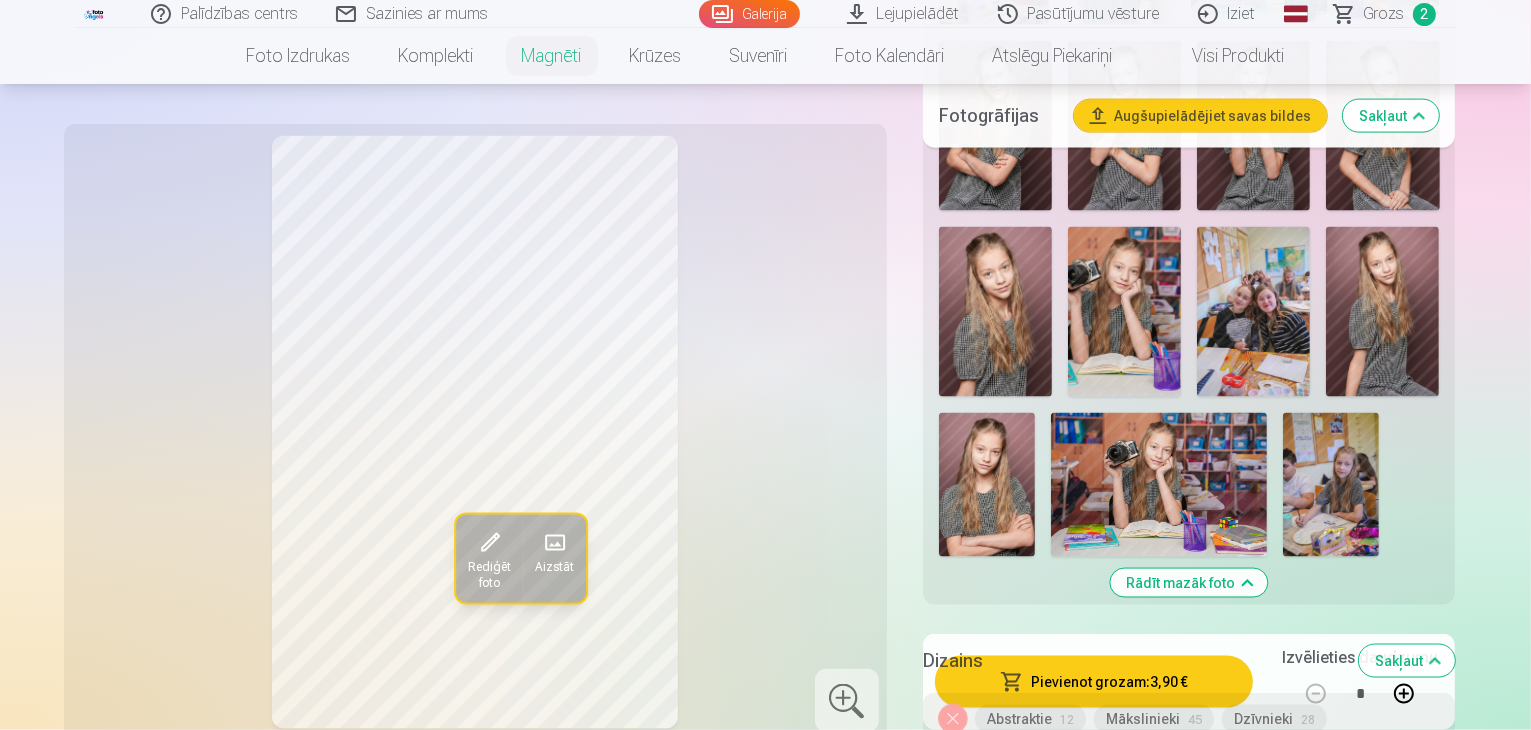 click on "Svētku dienās 37" at bounding box center [1125, 791] 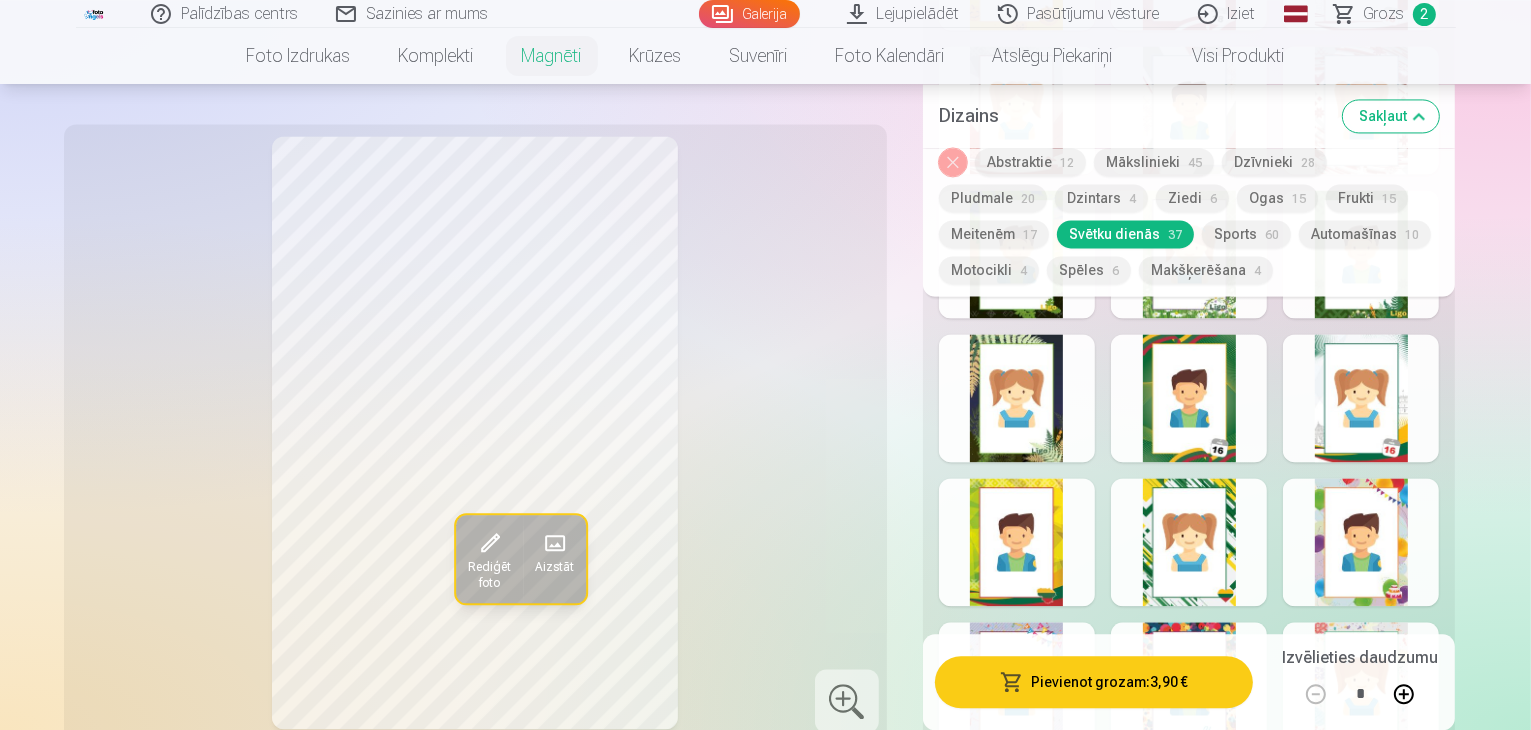 scroll, scrollTop: 4400, scrollLeft: 0, axis: vertical 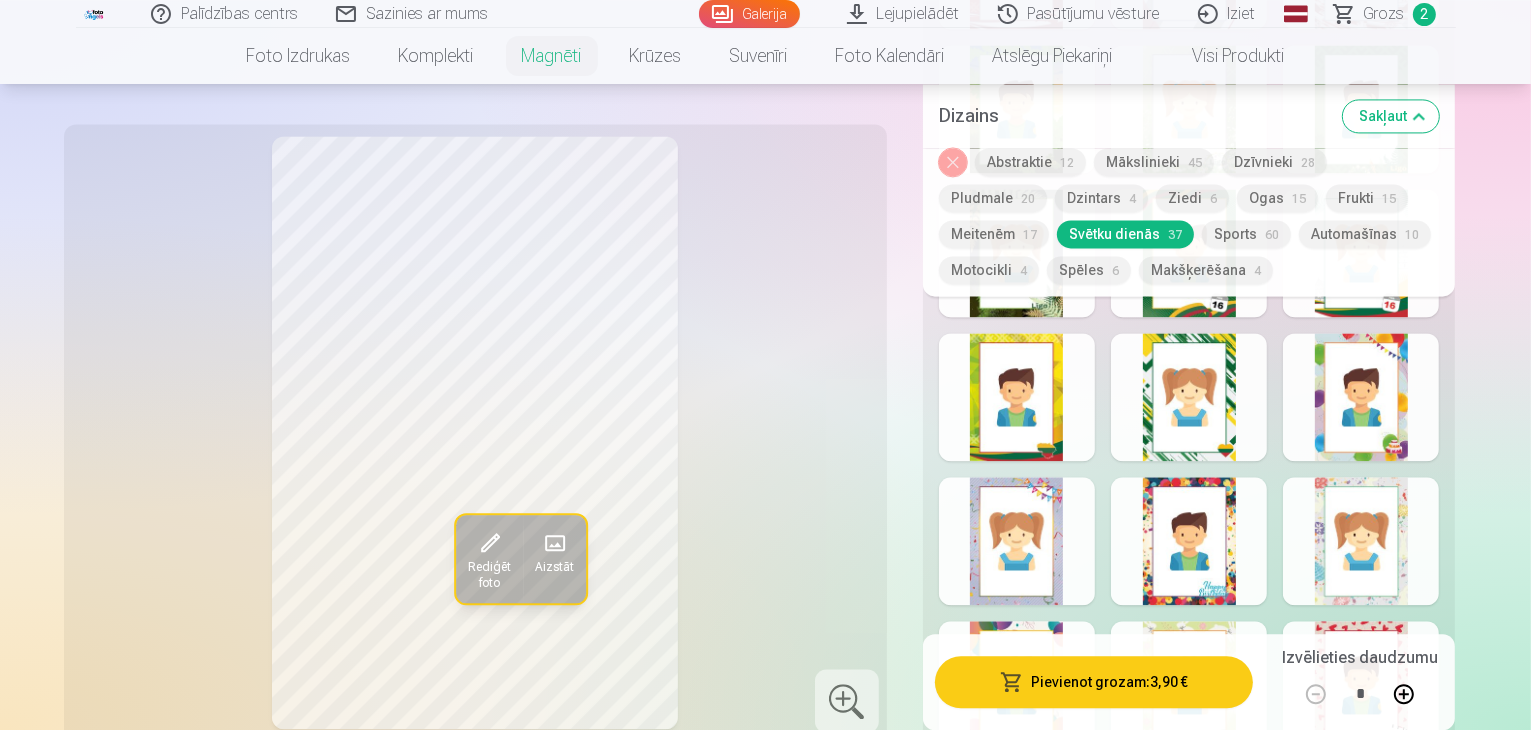 click at bounding box center [1189, 1117] 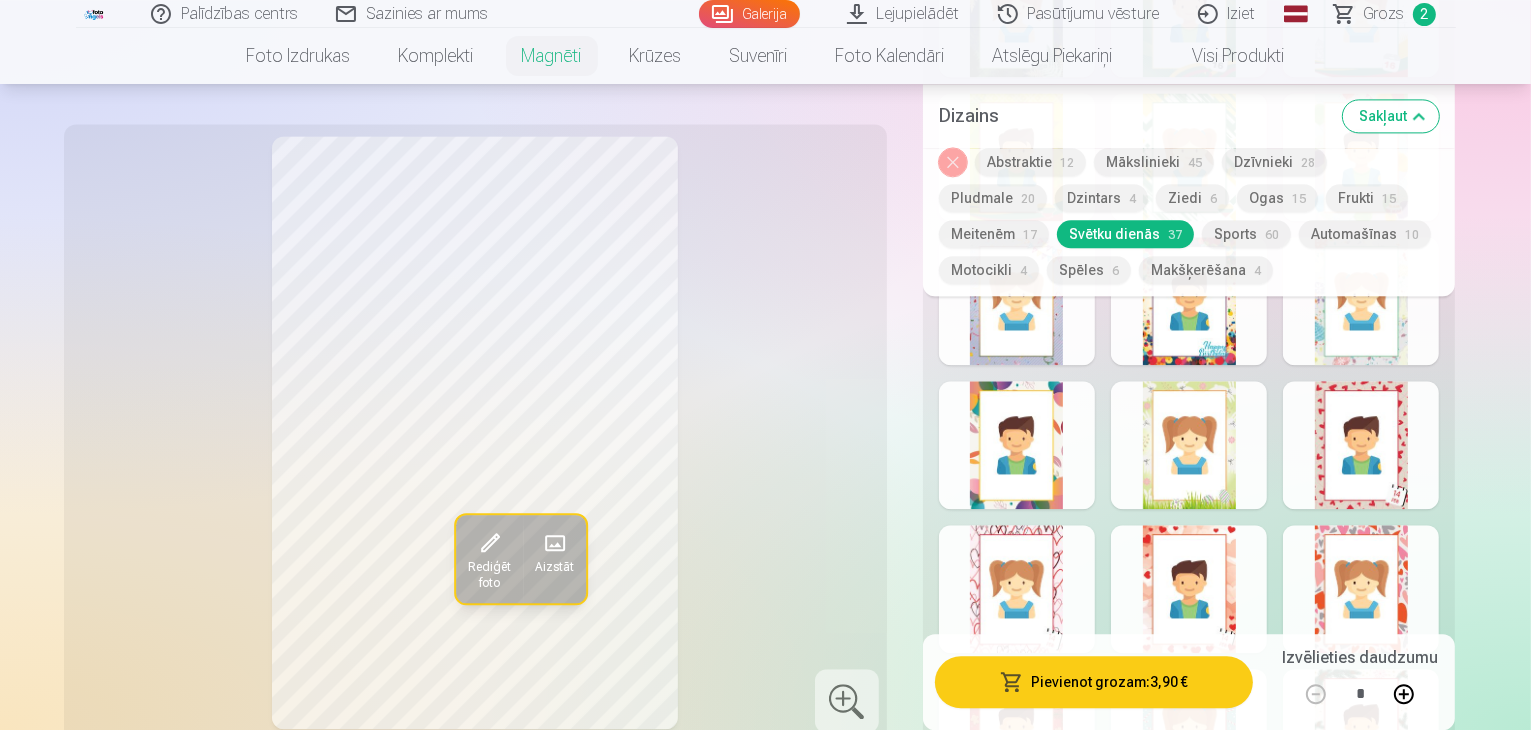 scroll, scrollTop: 4700, scrollLeft: 0, axis: vertical 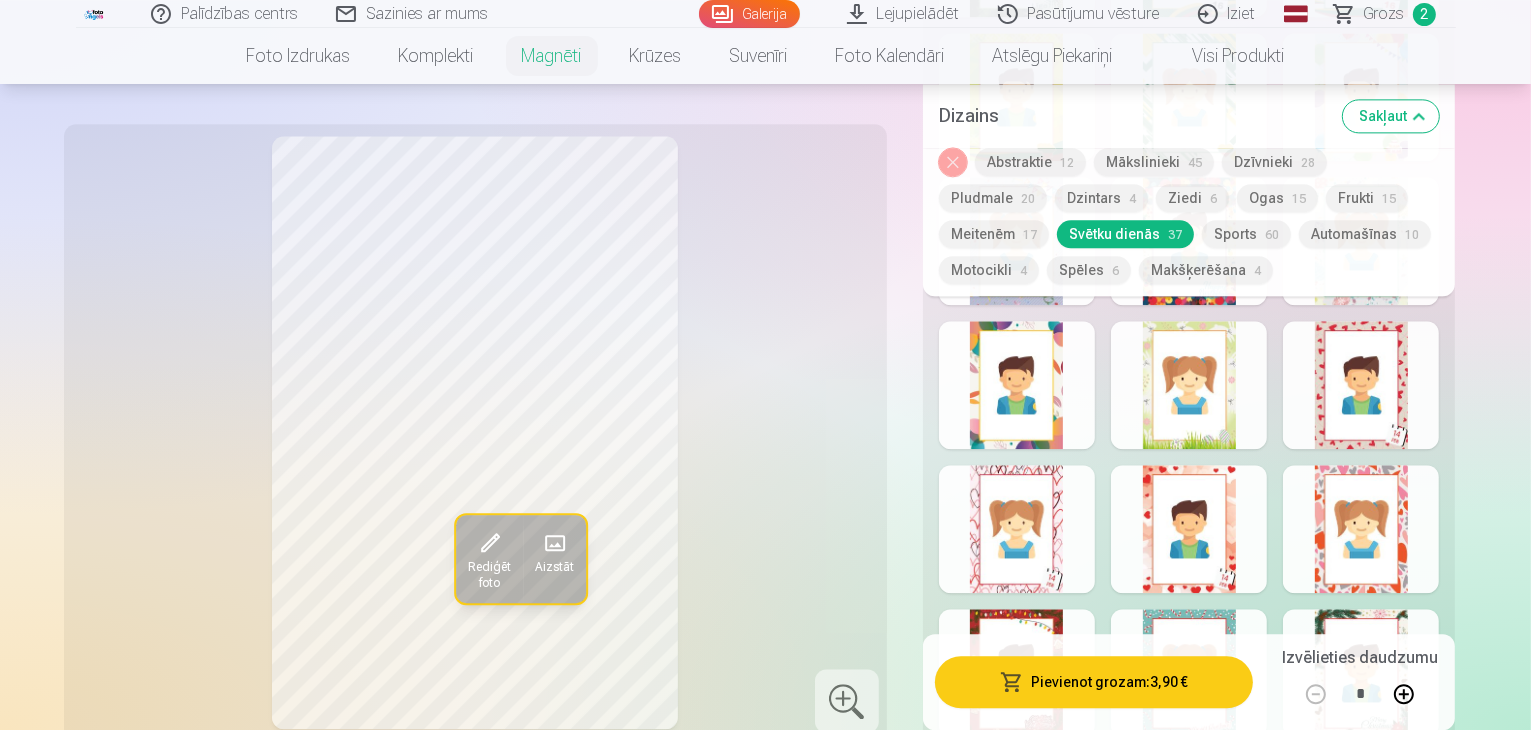 click on "Automašīnas 10" at bounding box center [1365, 234] 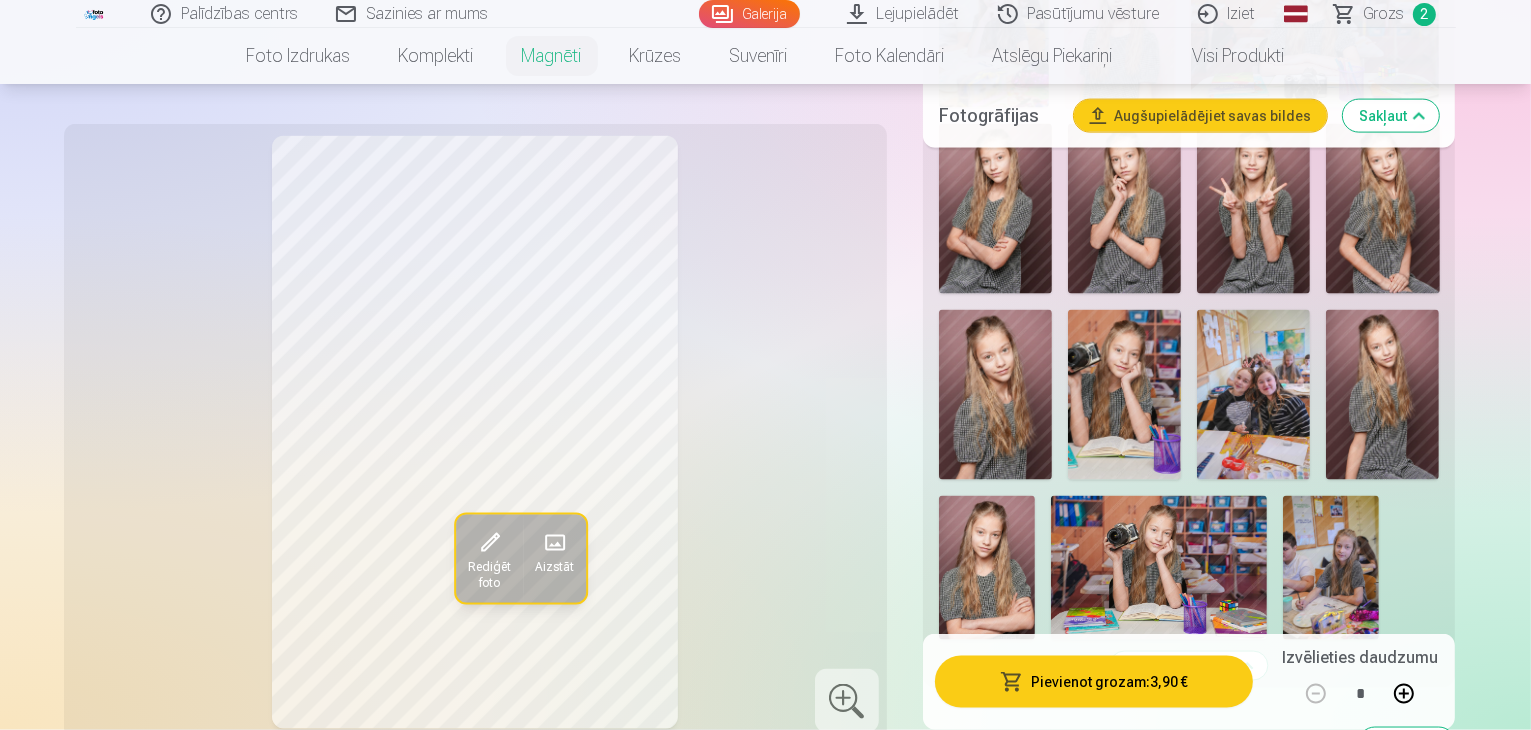 scroll, scrollTop: 2900, scrollLeft: 0, axis: vertical 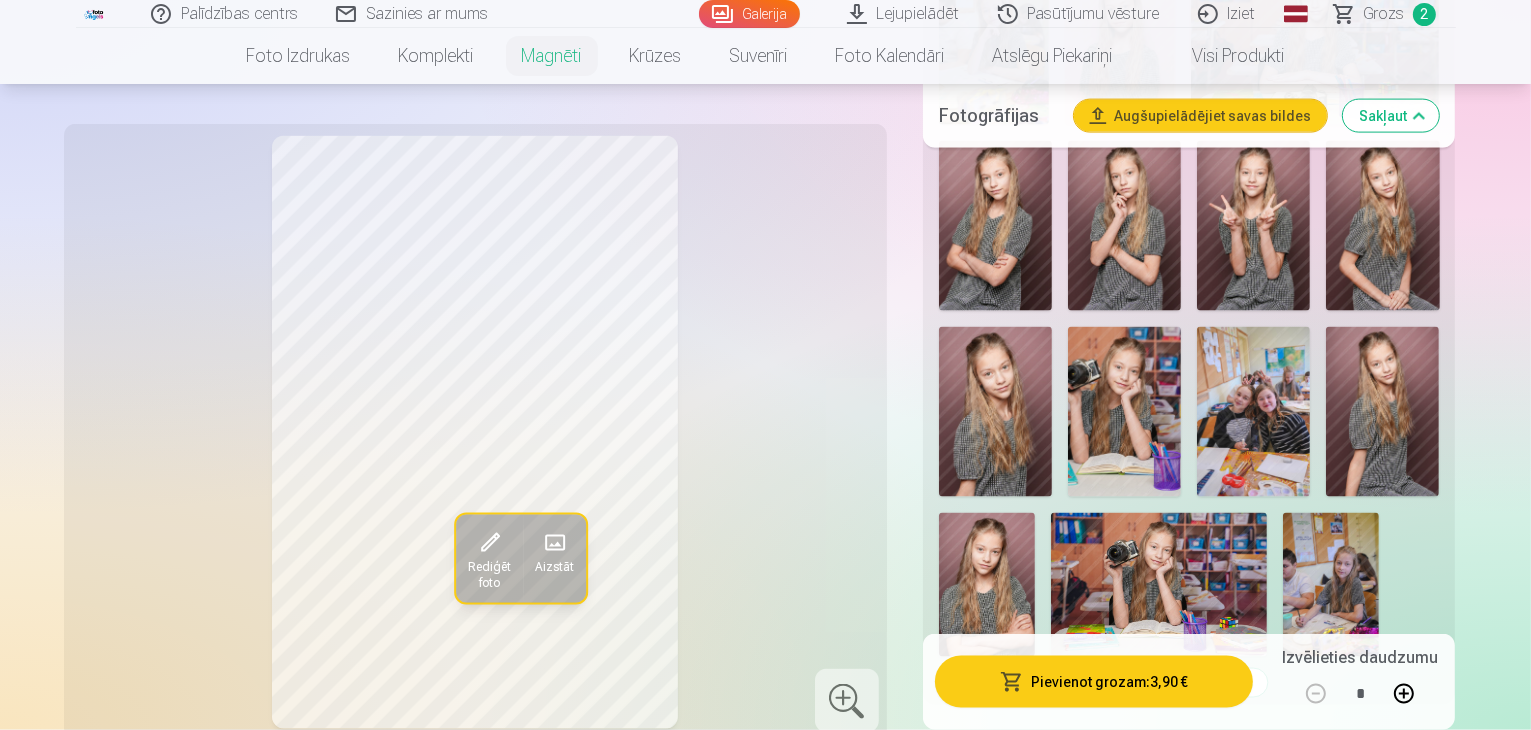 click at bounding box center (1189, 1045) 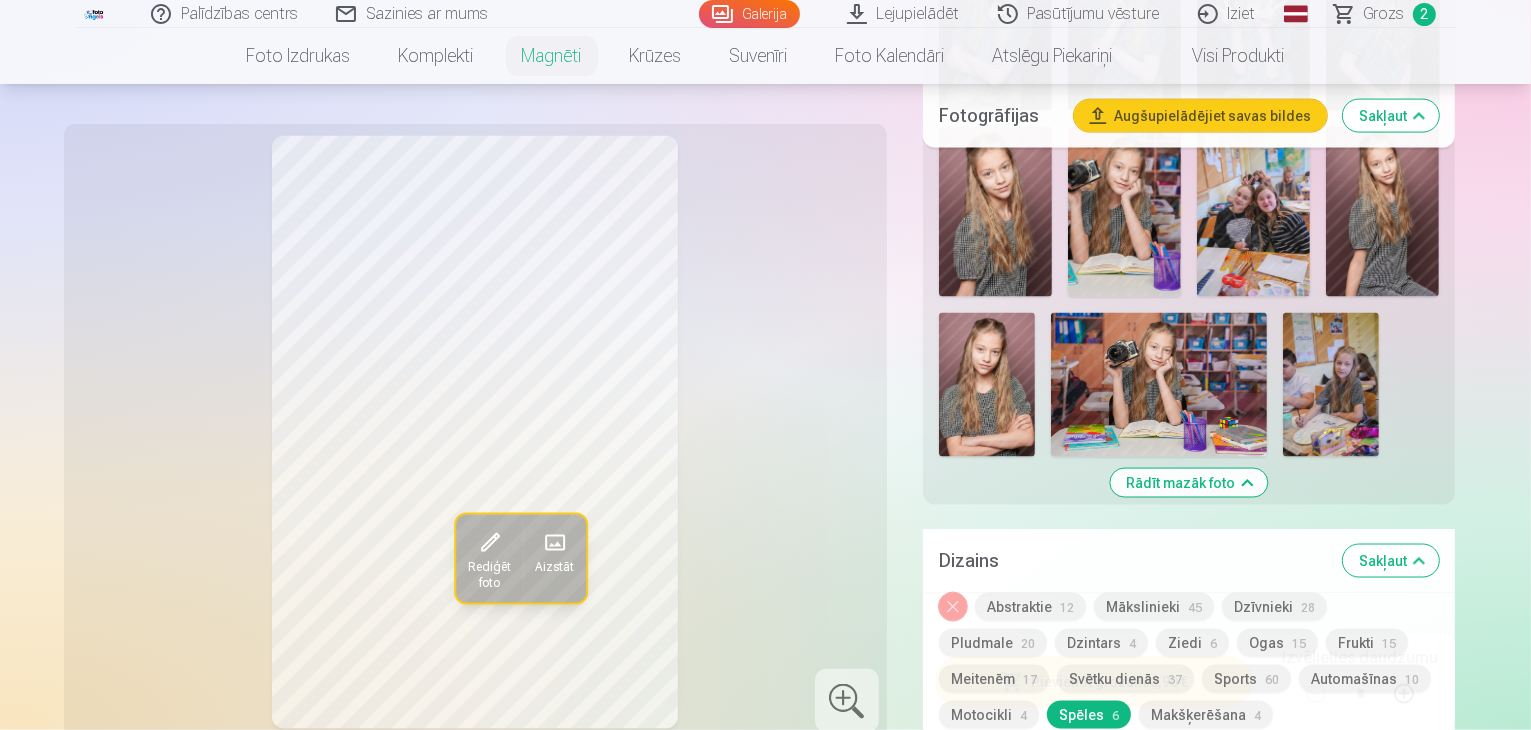 scroll, scrollTop: 3000, scrollLeft: 0, axis: vertical 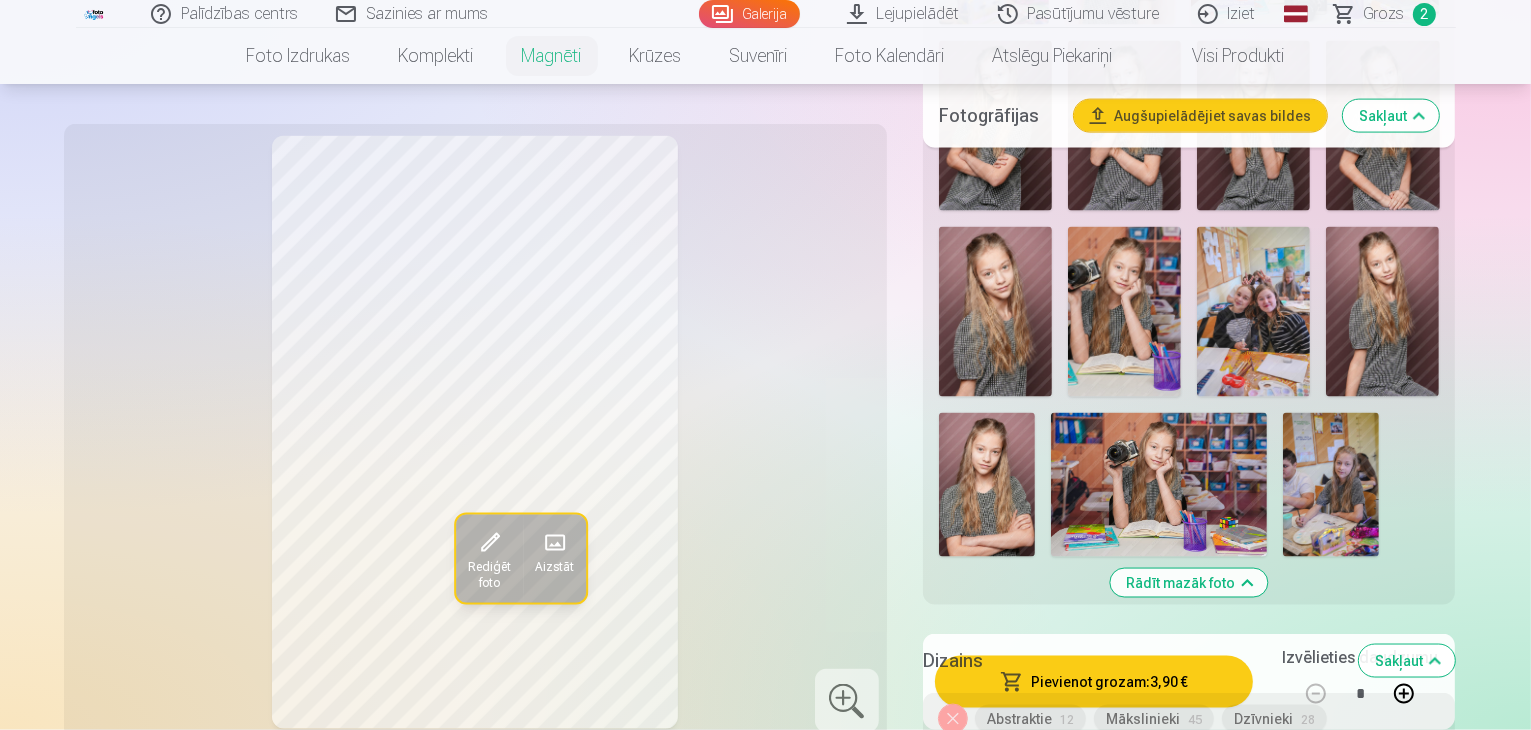 click at bounding box center [1017, 945] 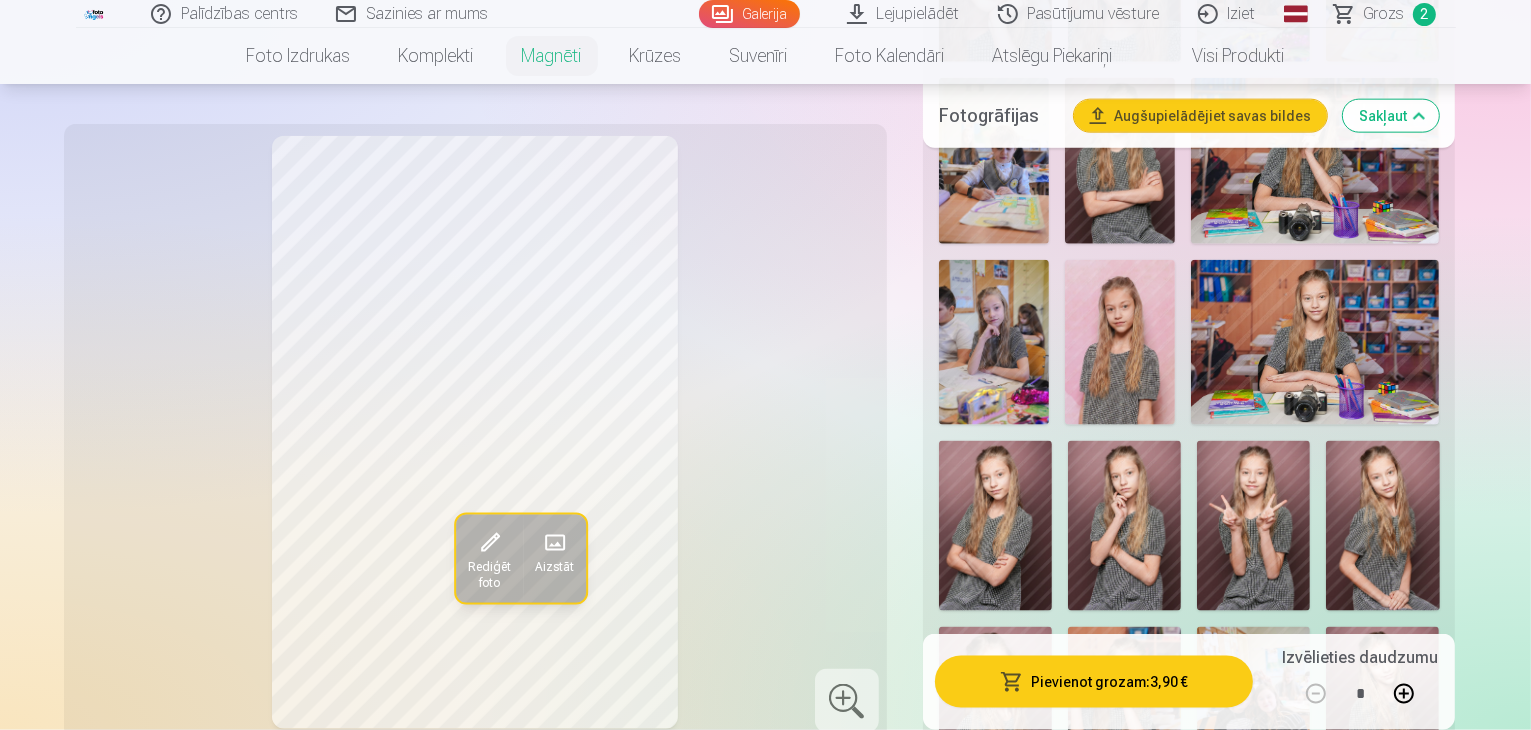 scroll, scrollTop: 2700, scrollLeft: 0, axis: vertical 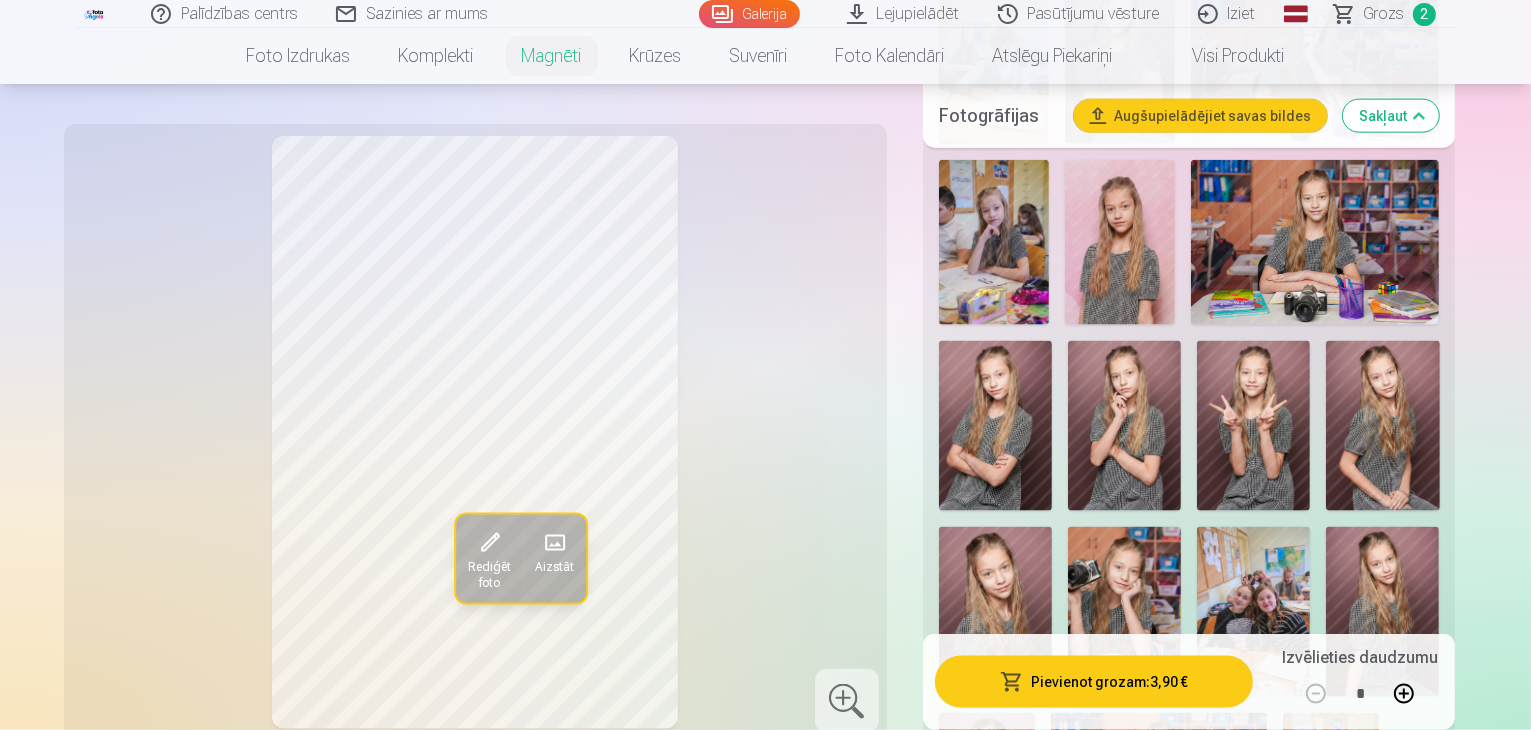click on "Dzīvnieki 28" at bounding box center (1274, 1019) 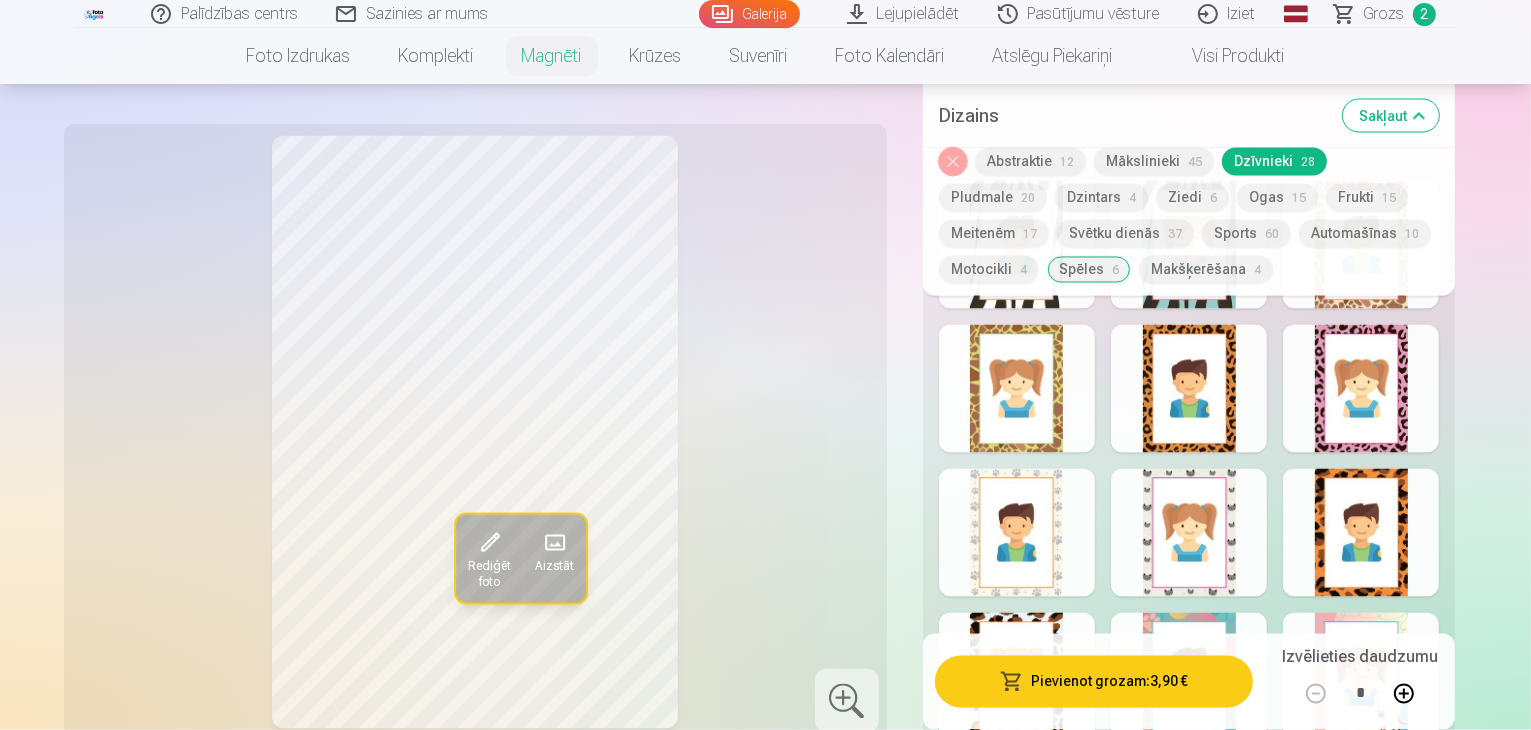 scroll, scrollTop: 3700, scrollLeft: 0, axis: vertical 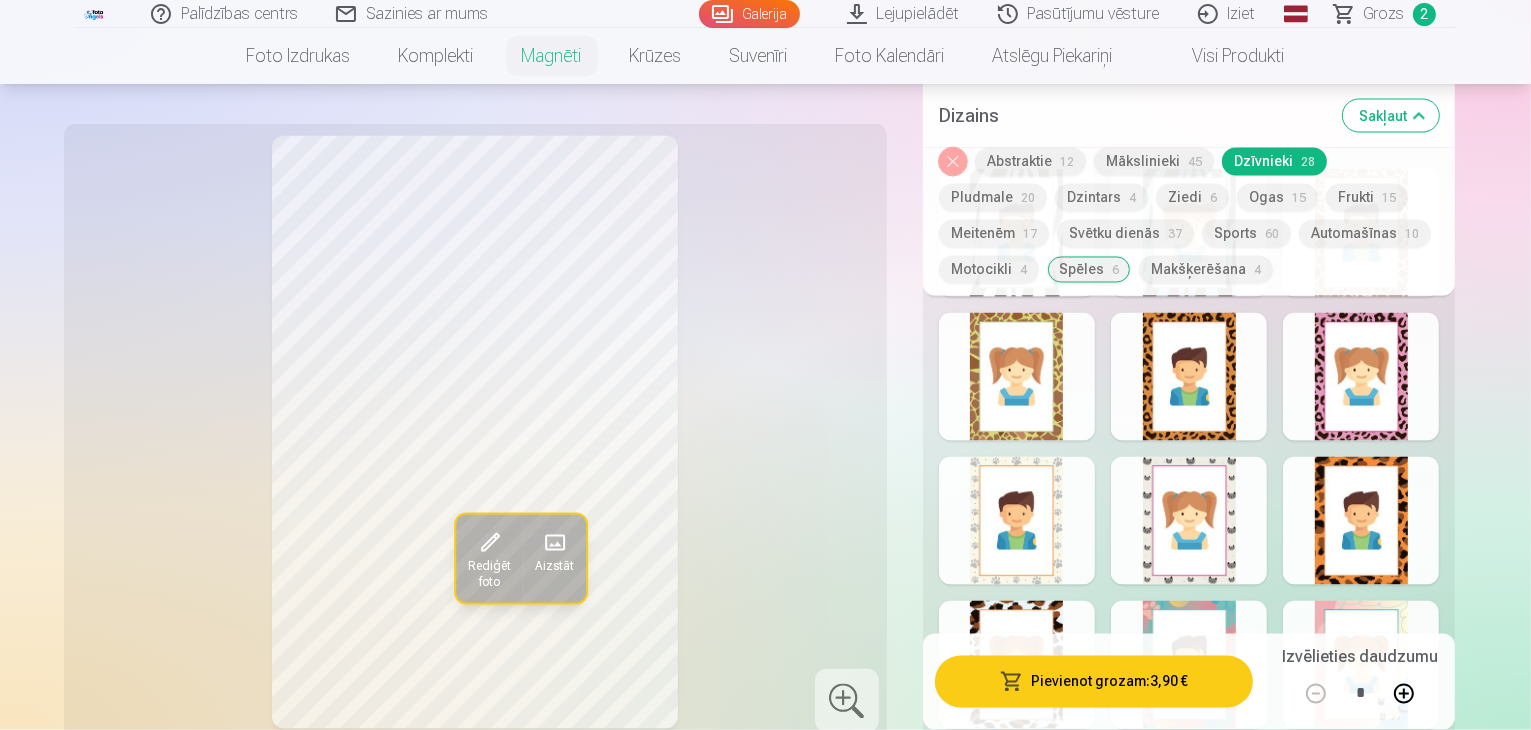 click at bounding box center [1017, 953] 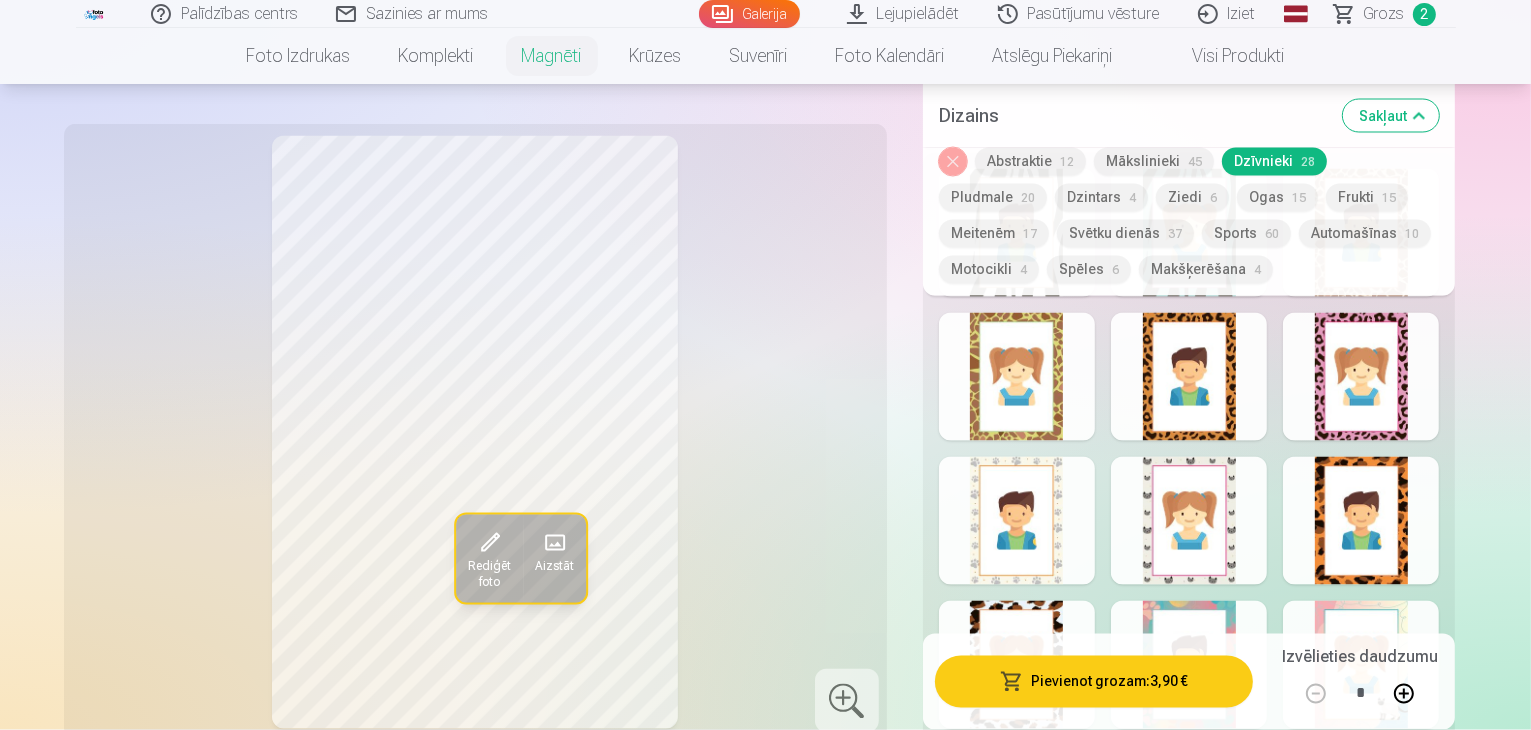 click at bounding box center [1189, 953] 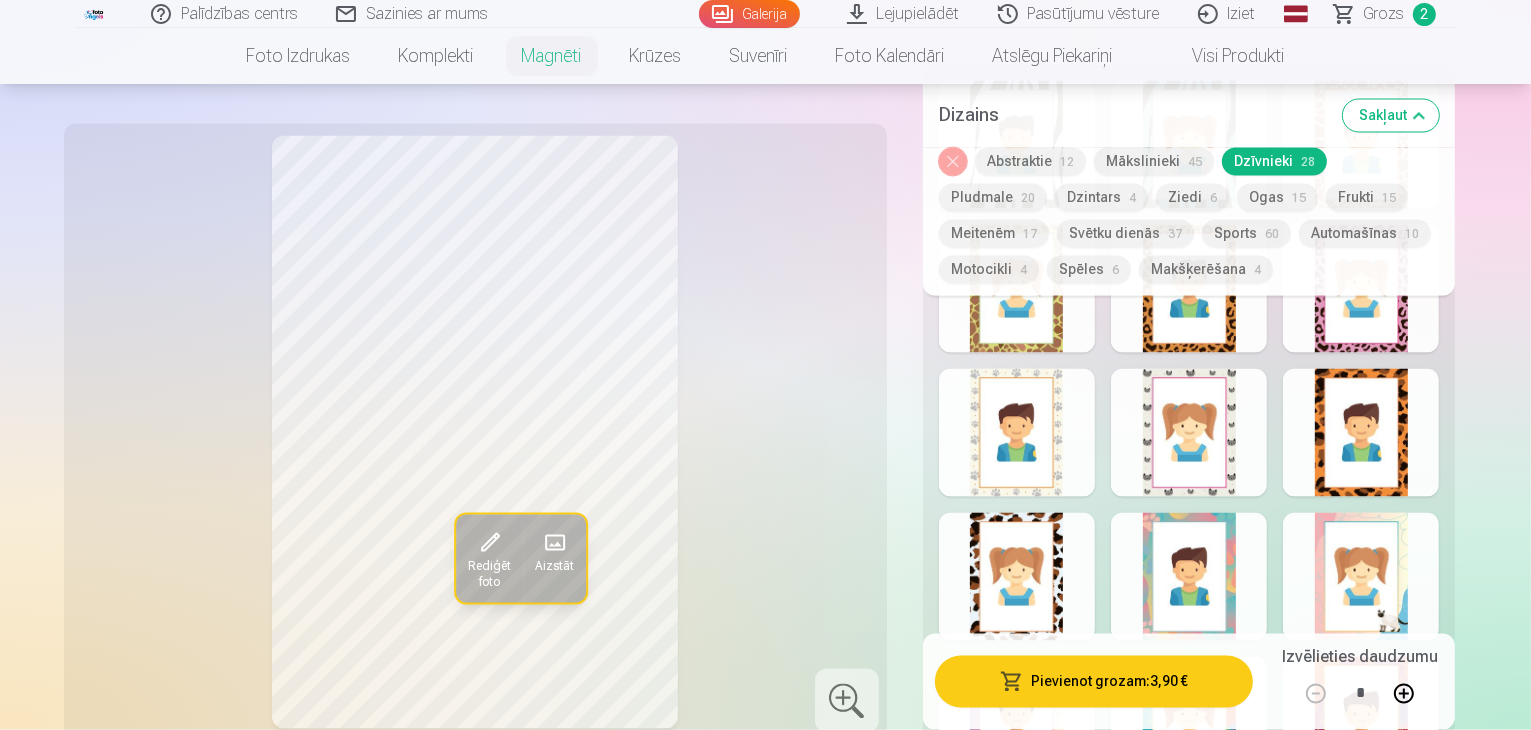 scroll, scrollTop: 4100, scrollLeft: 0, axis: vertical 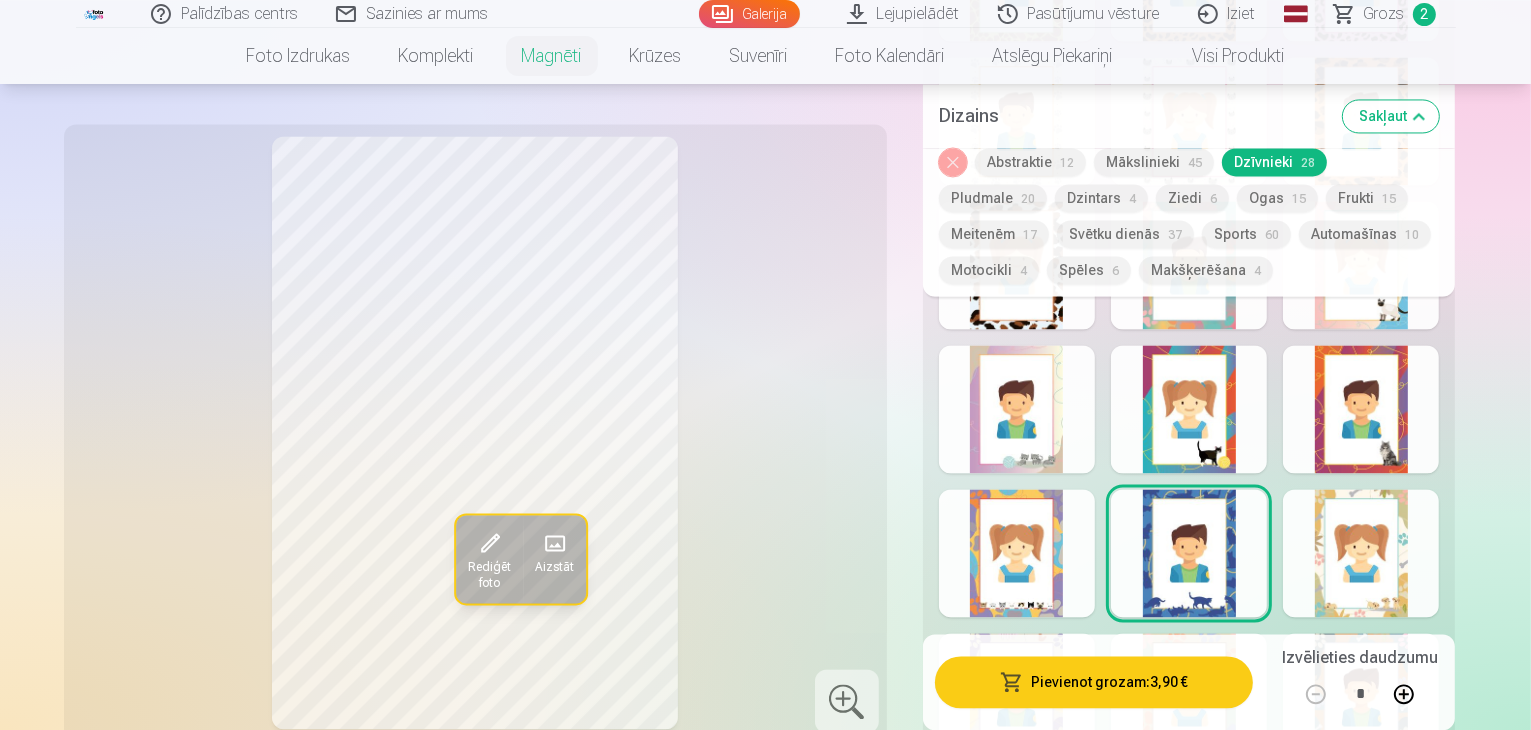 click at bounding box center [1189, 985] 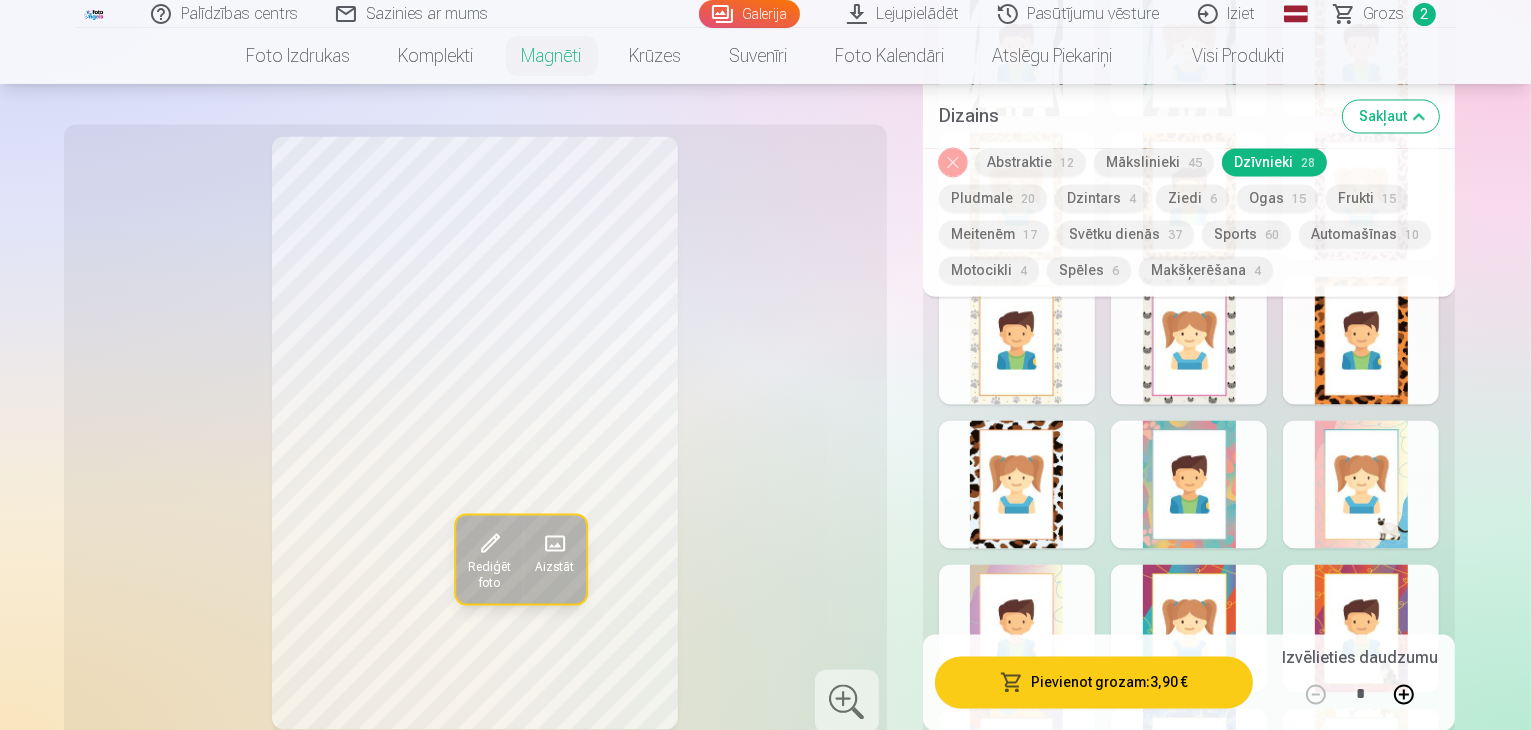 scroll, scrollTop: 3900, scrollLeft: 0, axis: vertical 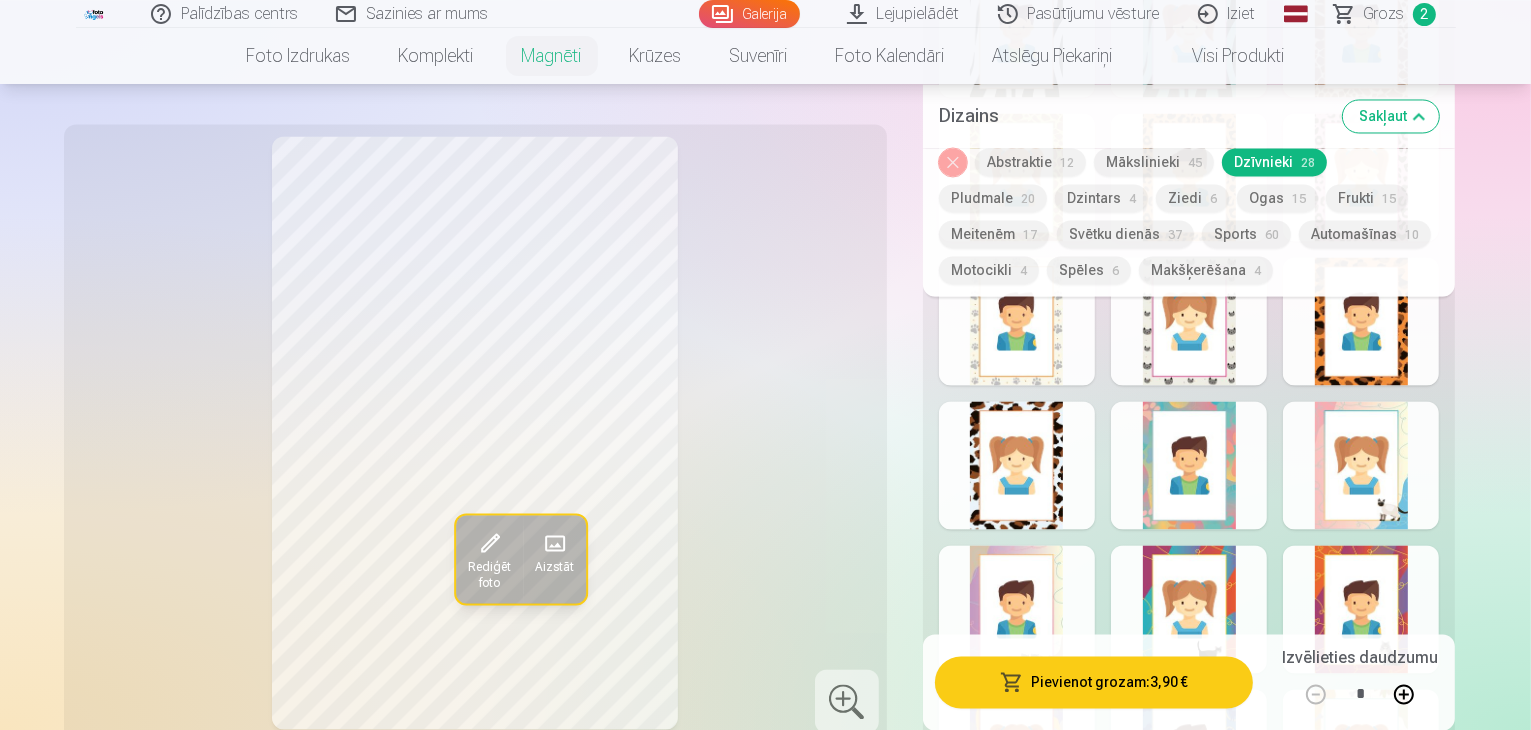 click on "Ziedi 6" at bounding box center (1192, 198) 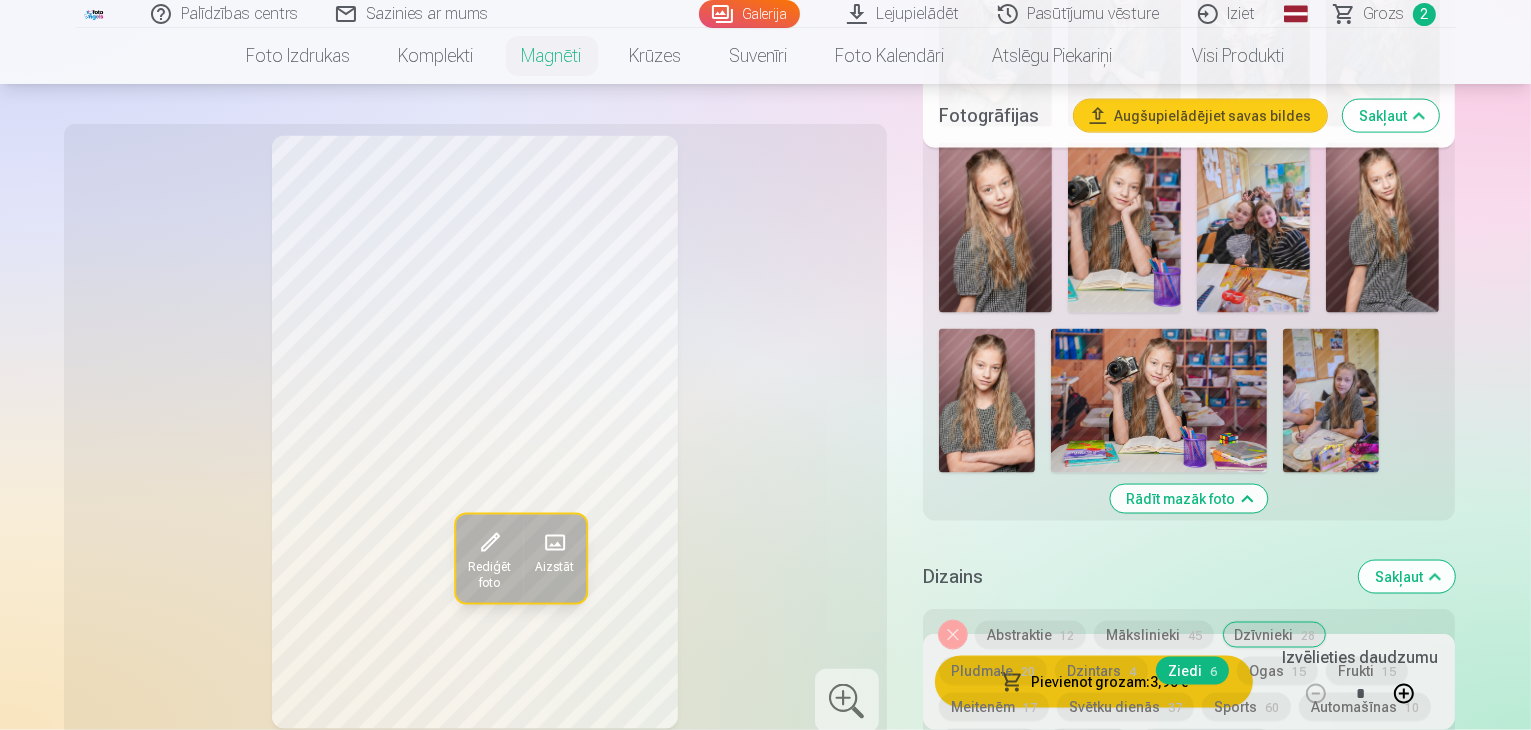 scroll, scrollTop: 3000, scrollLeft: 0, axis: vertical 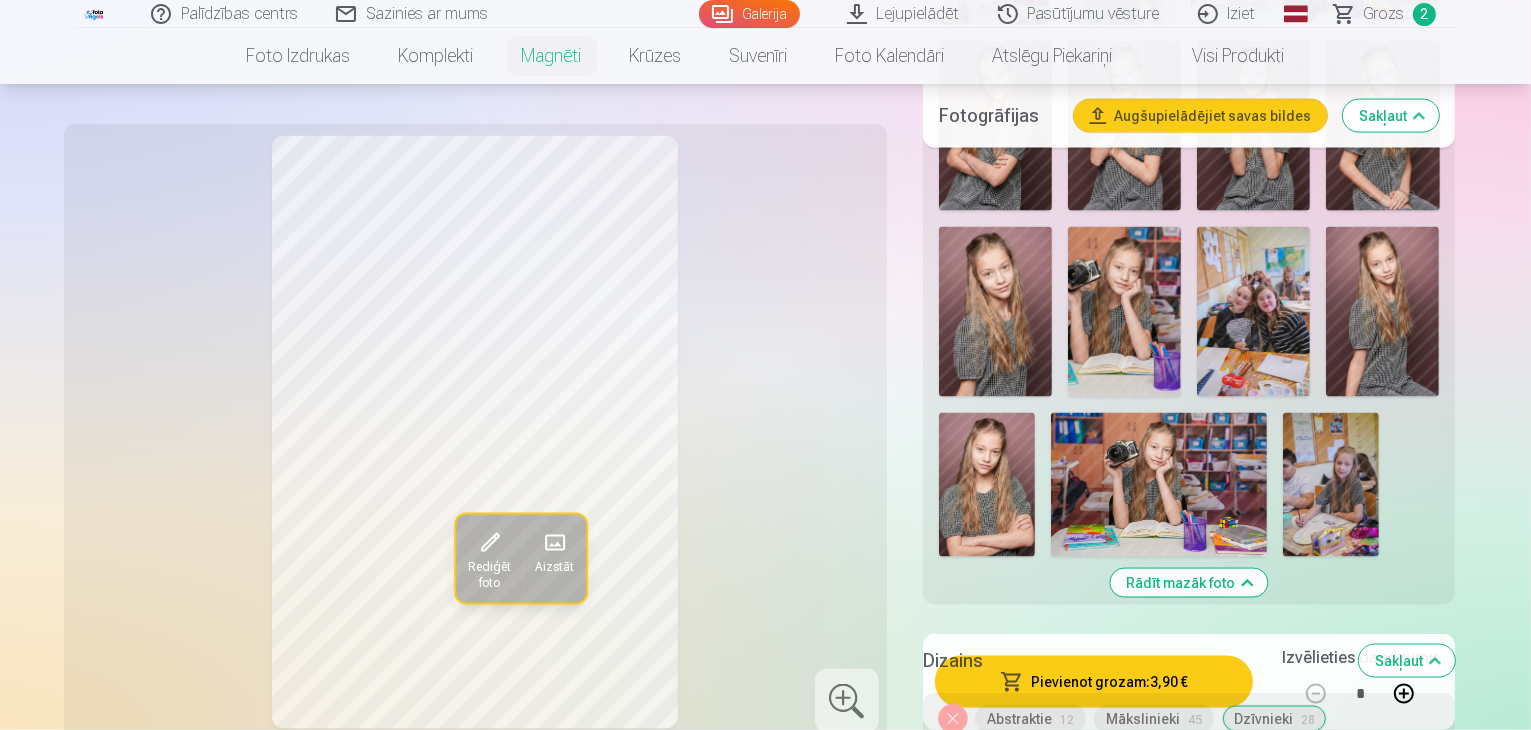 click at bounding box center [1361, 945] 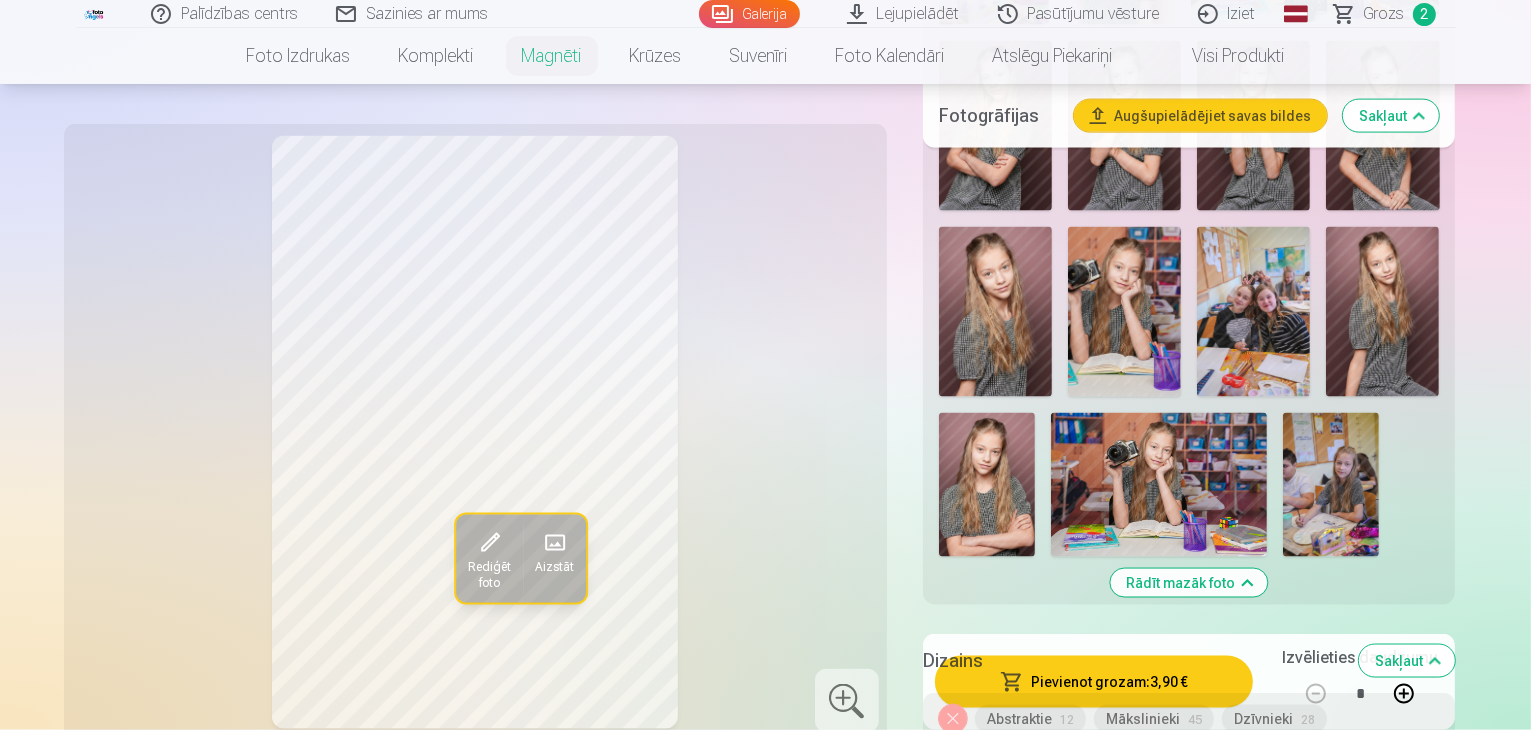 scroll, scrollTop: 3100, scrollLeft: 0, axis: vertical 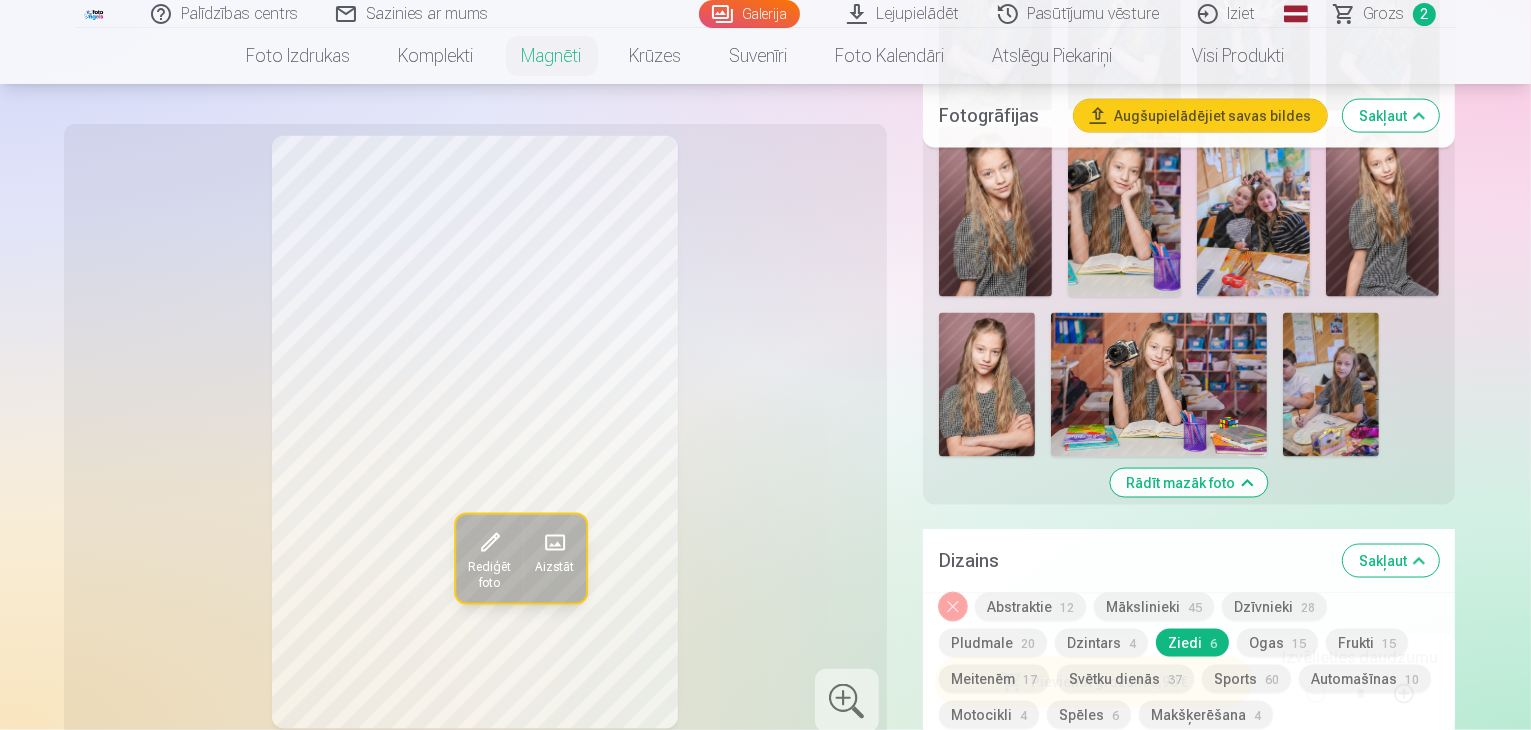click at bounding box center (1017, 977) 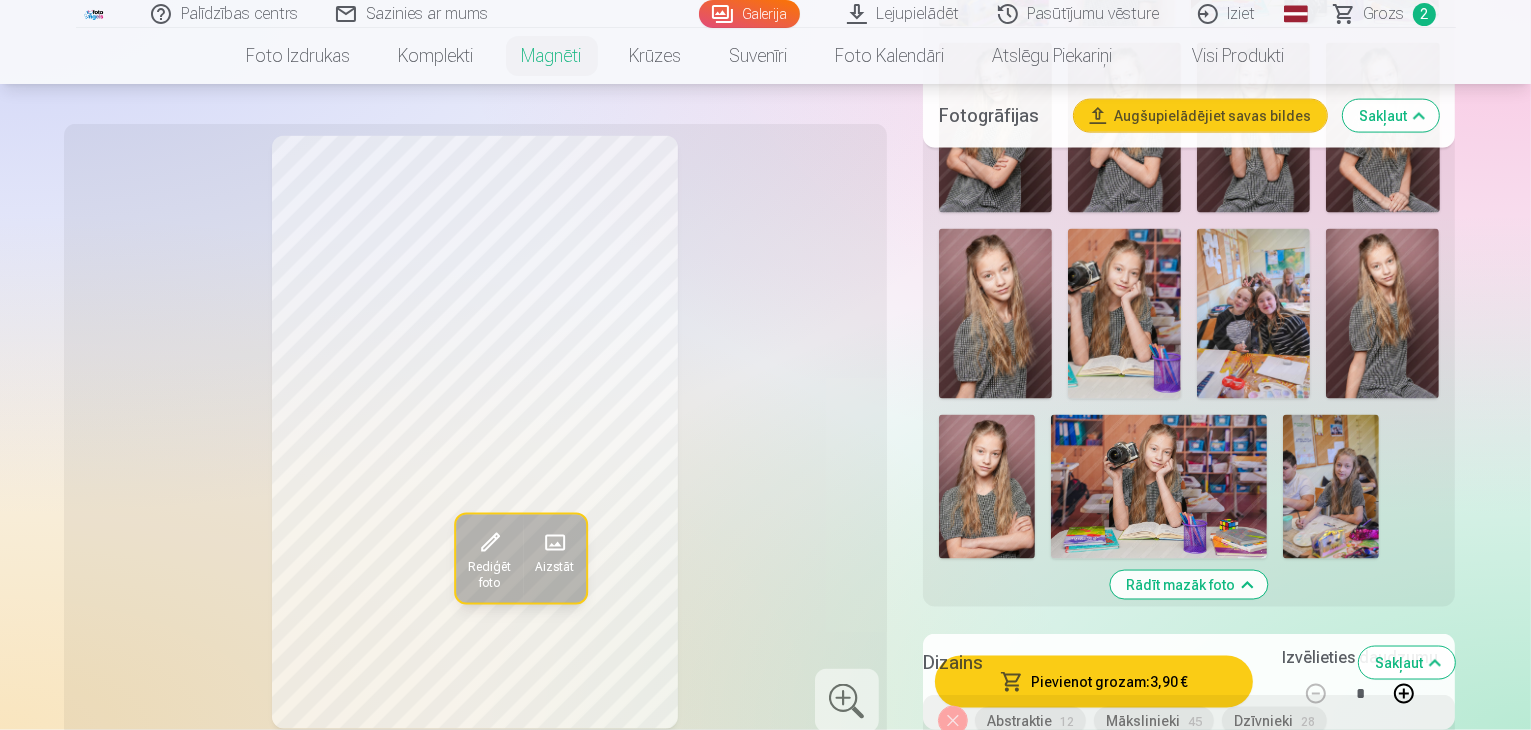 scroll, scrollTop: 3100, scrollLeft: 0, axis: vertical 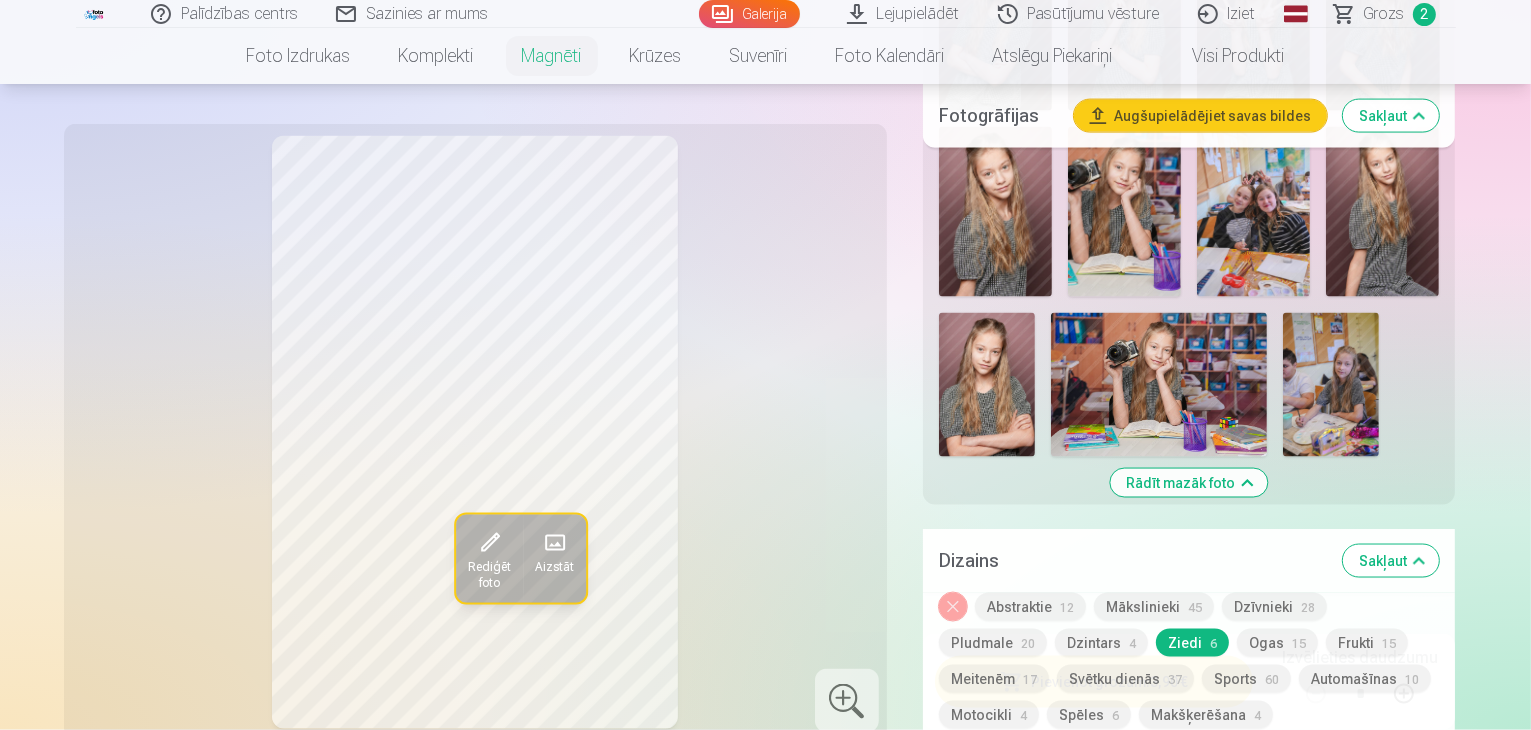 click at bounding box center [1361, 977] 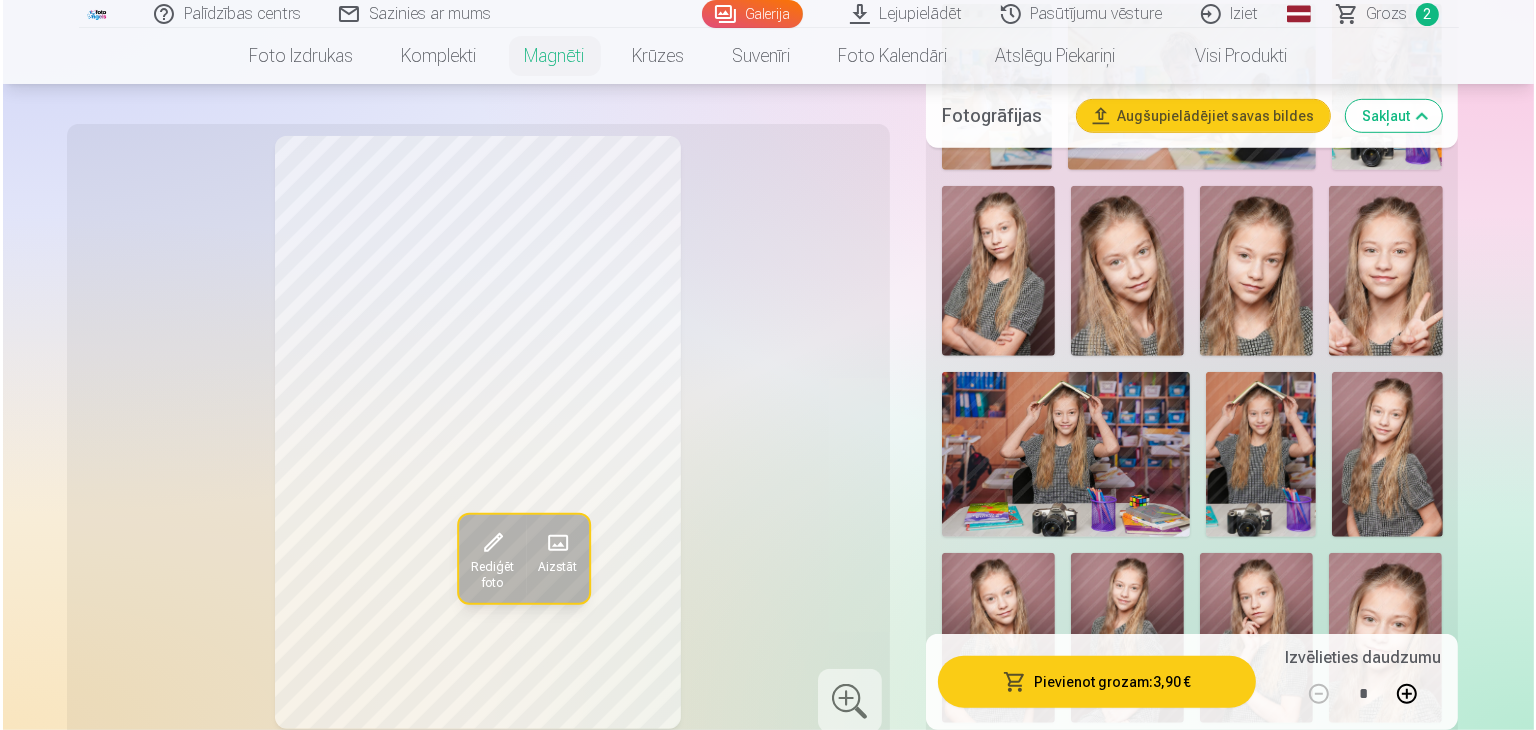 scroll, scrollTop: 1300, scrollLeft: 0, axis: vertical 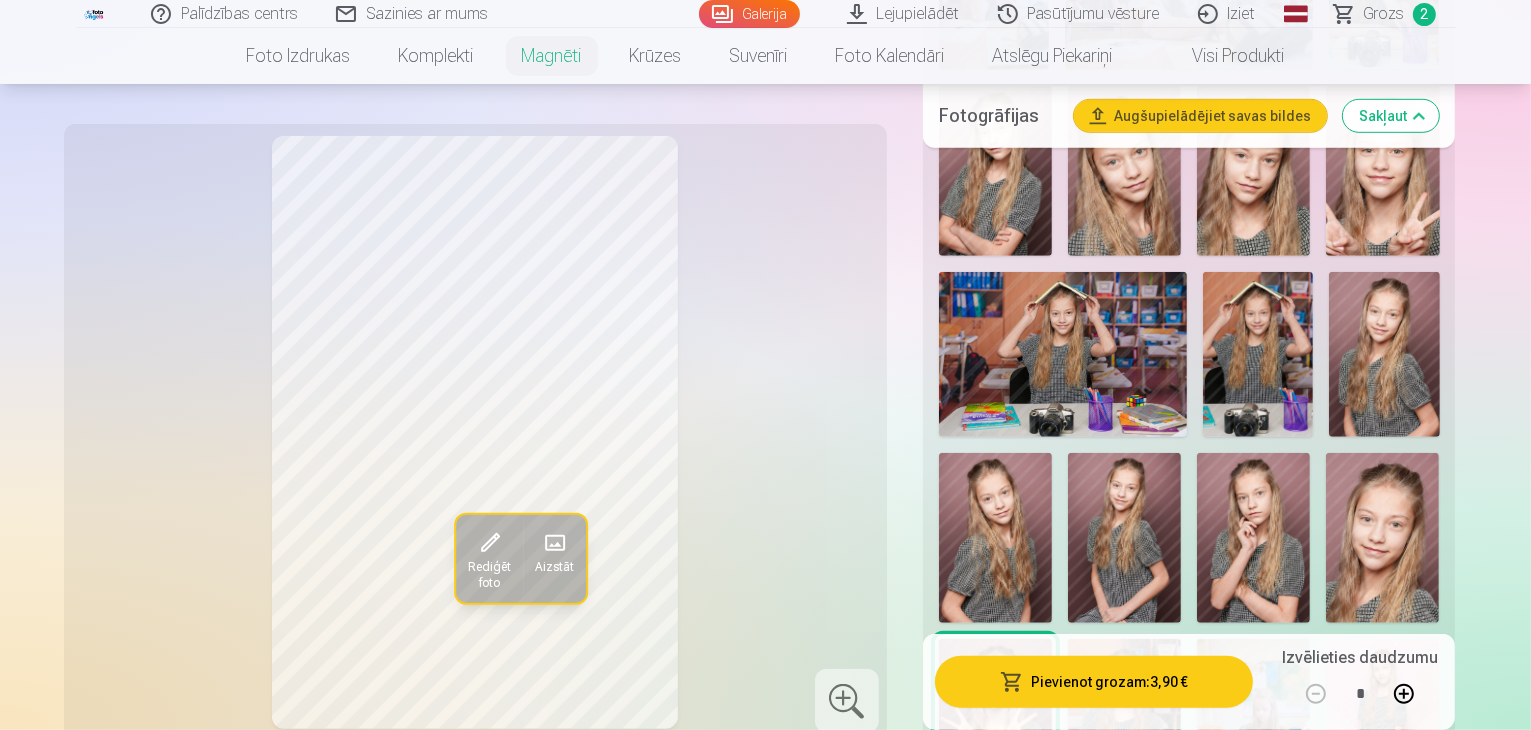 click on "Pievienot grozam :  3,90 €" at bounding box center (1094, 682) 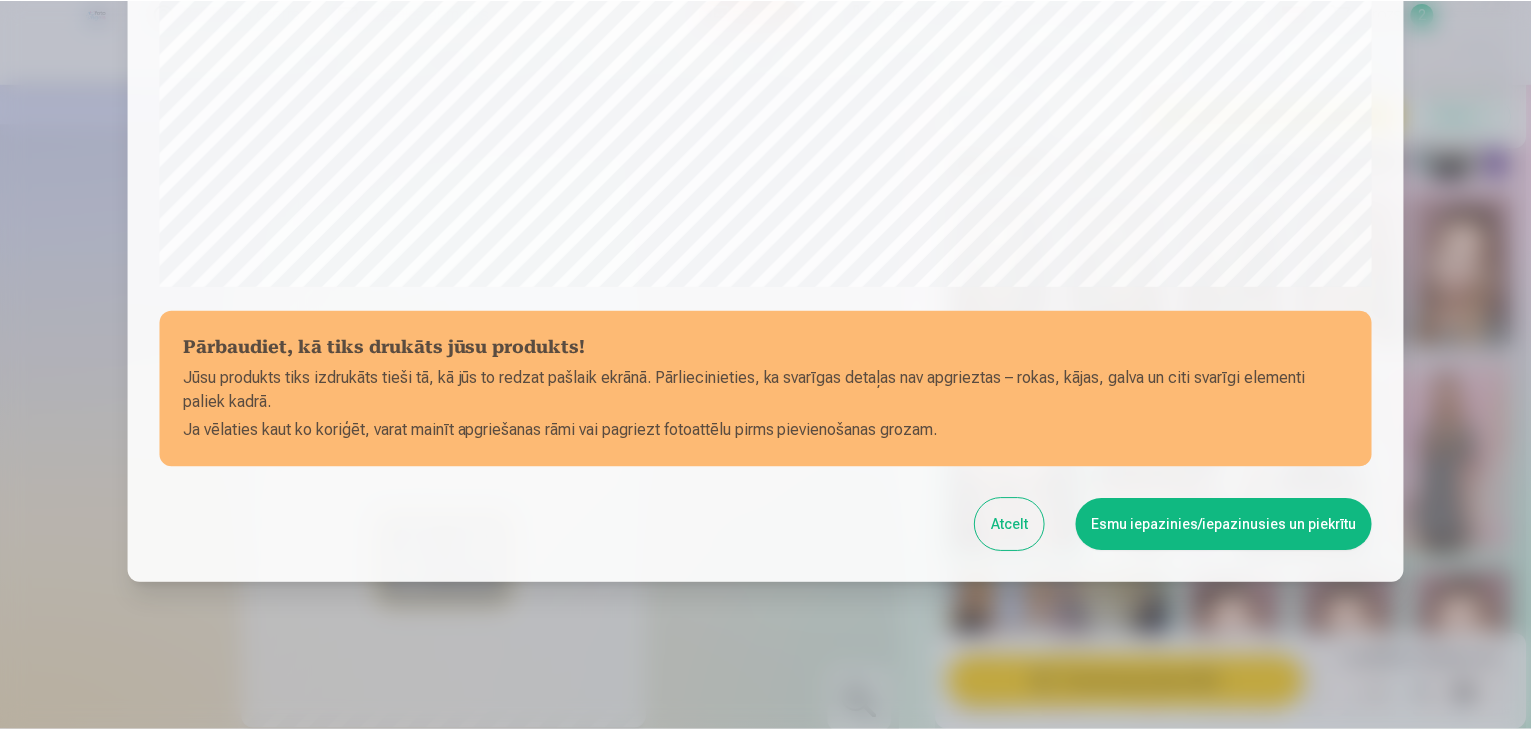 scroll, scrollTop: 710, scrollLeft: 0, axis: vertical 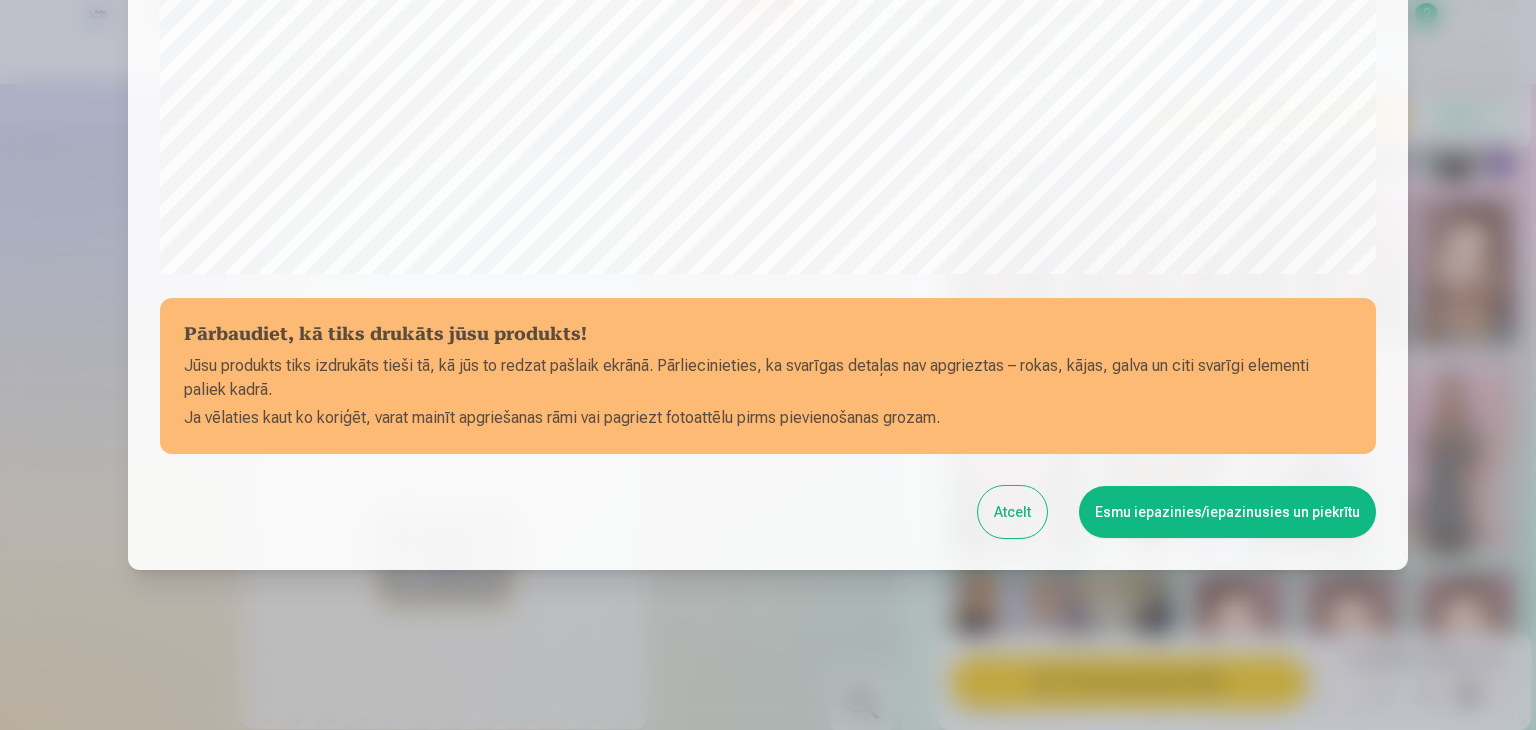 click on "Esmu iepazinies/iepazinusies un piekrītu" at bounding box center [1227, 512] 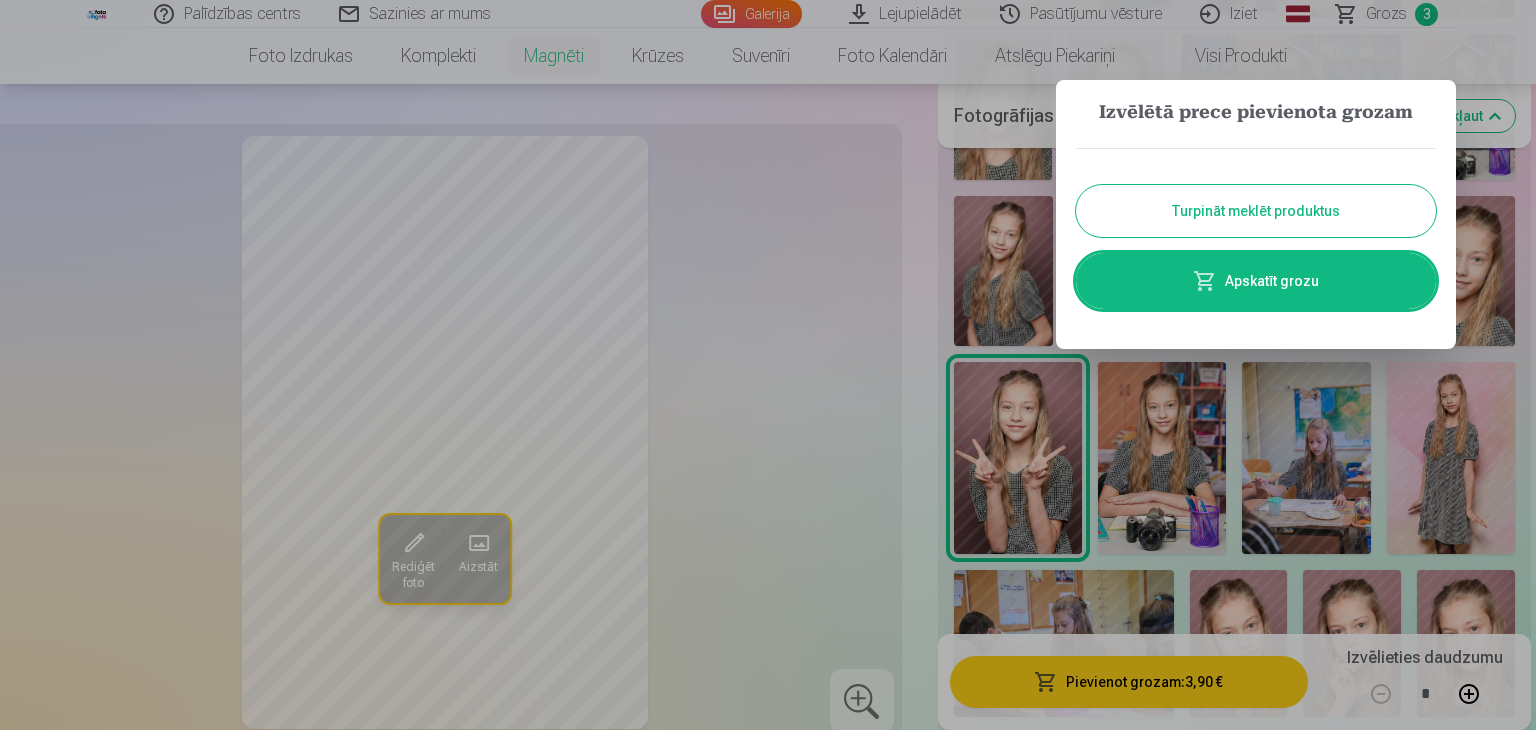 click on "Apskatīt grozu" at bounding box center (1256, 281) 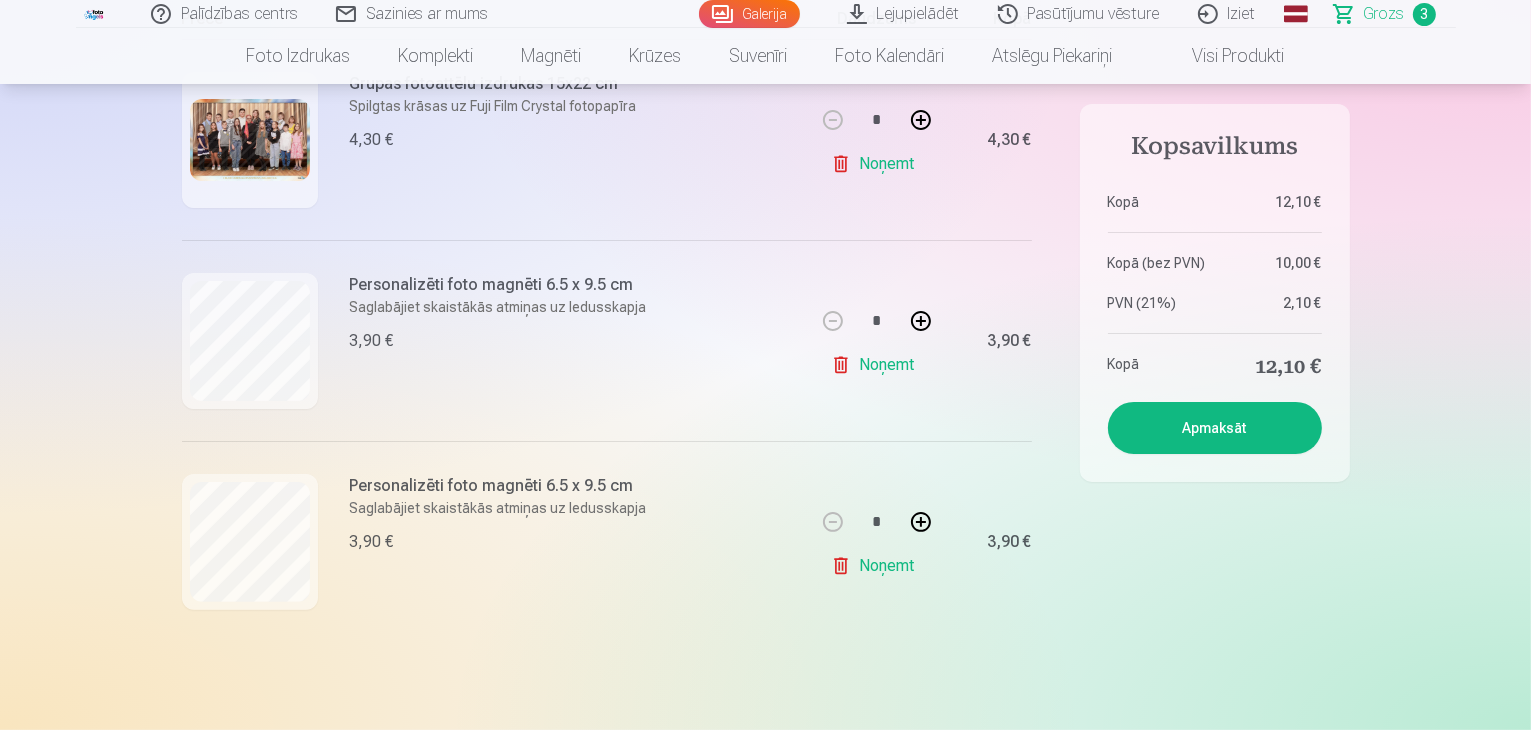 scroll, scrollTop: 400, scrollLeft: 0, axis: vertical 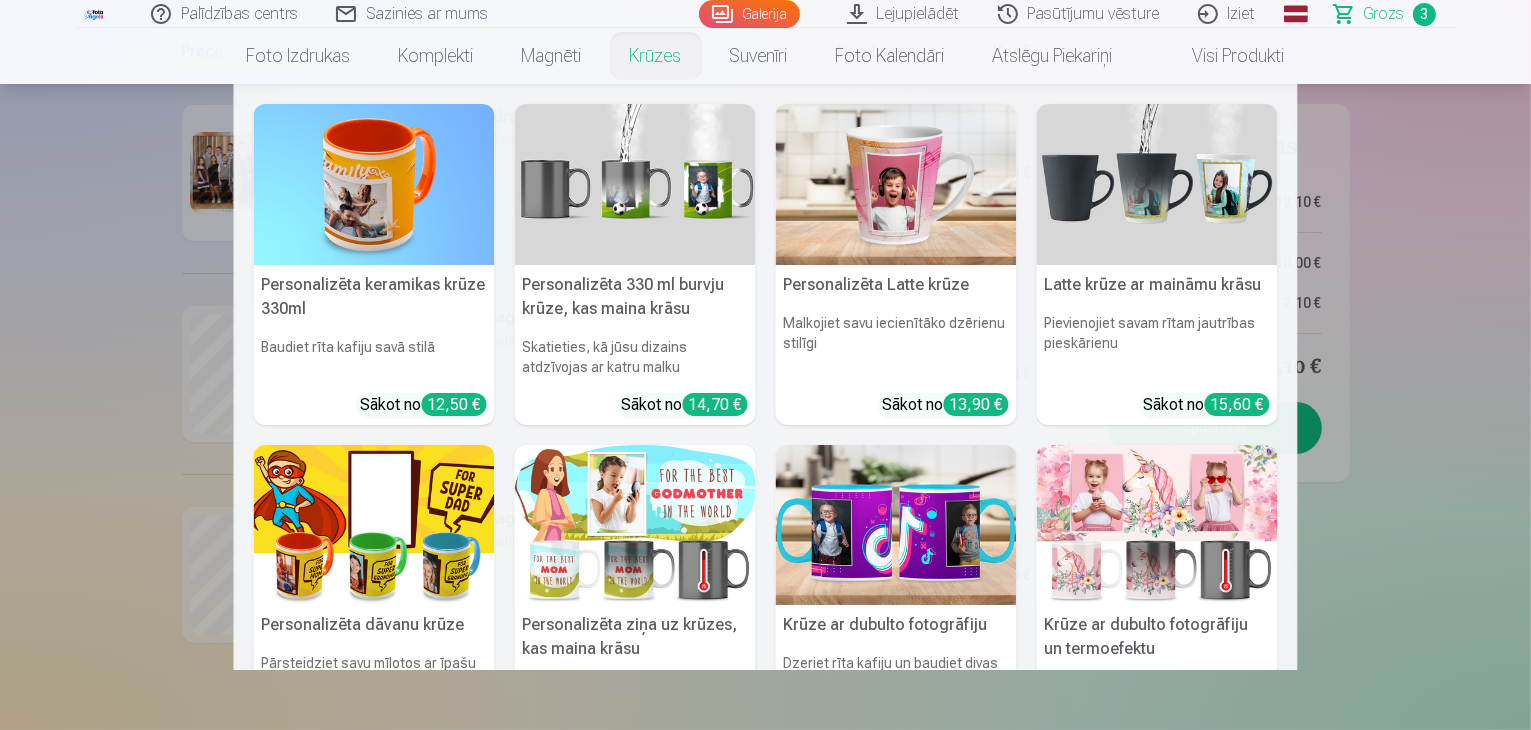 click on "Krūzes" at bounding box center (656, 56) 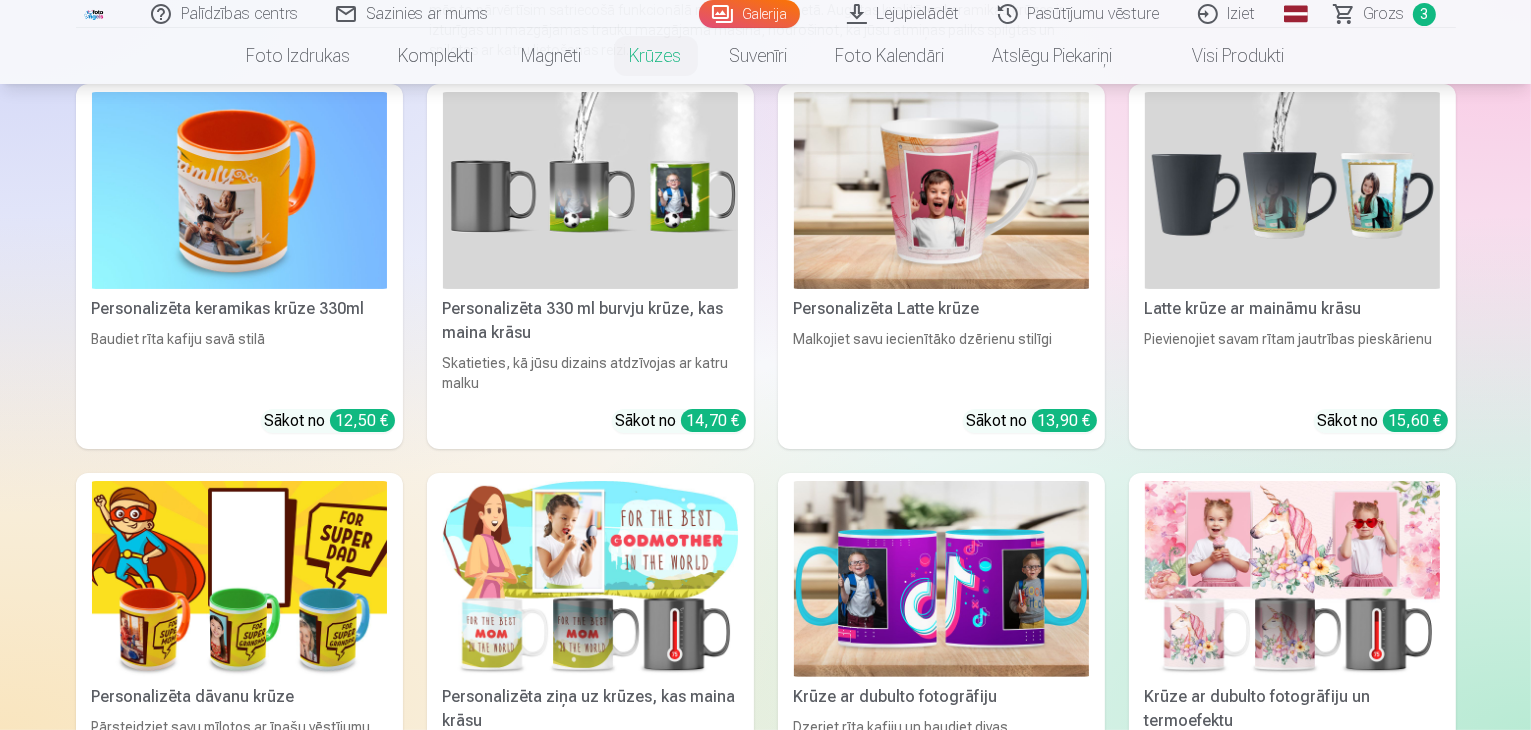 scroll, scrollTop: 300, scrollLeft: 0, axis: vertical 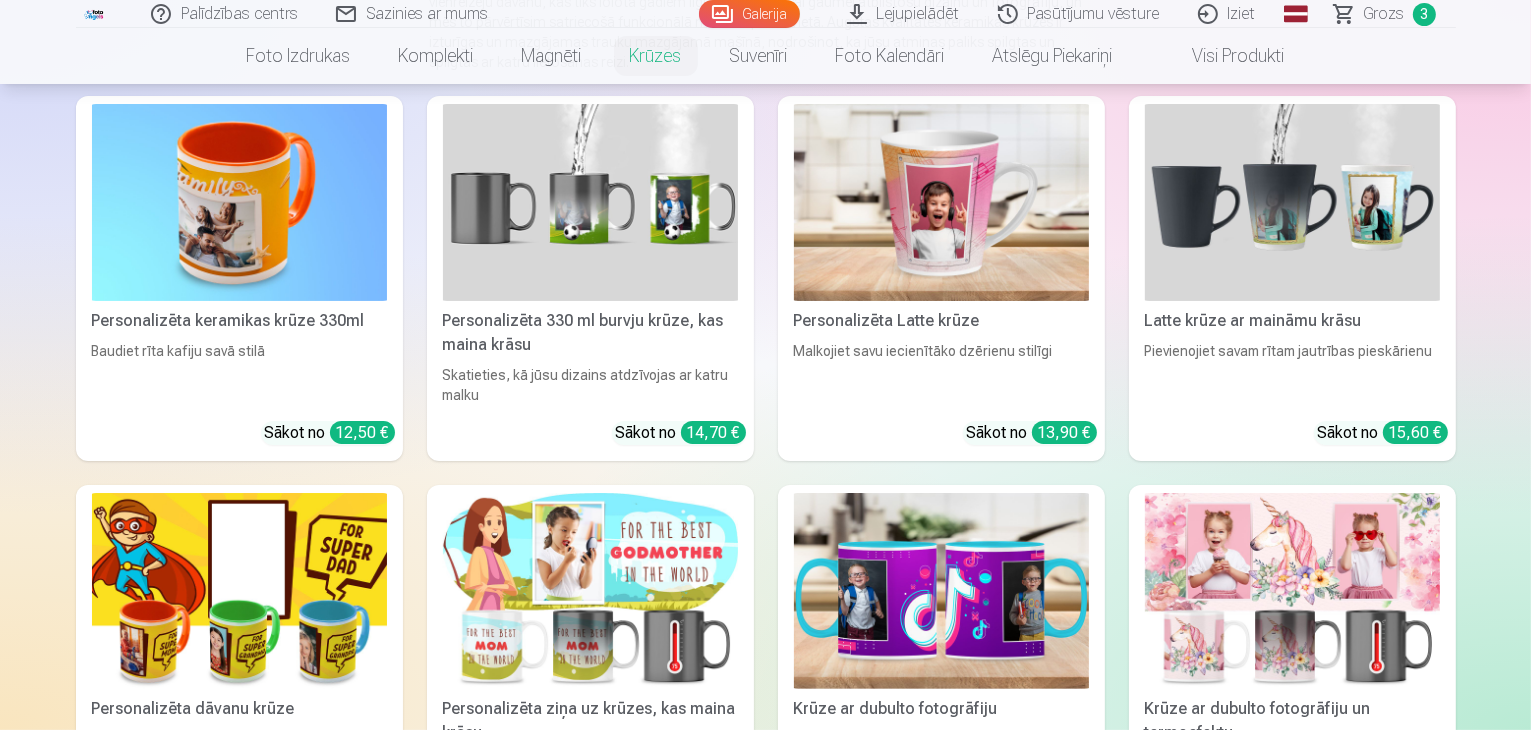 click at bounding box center [941, 202] 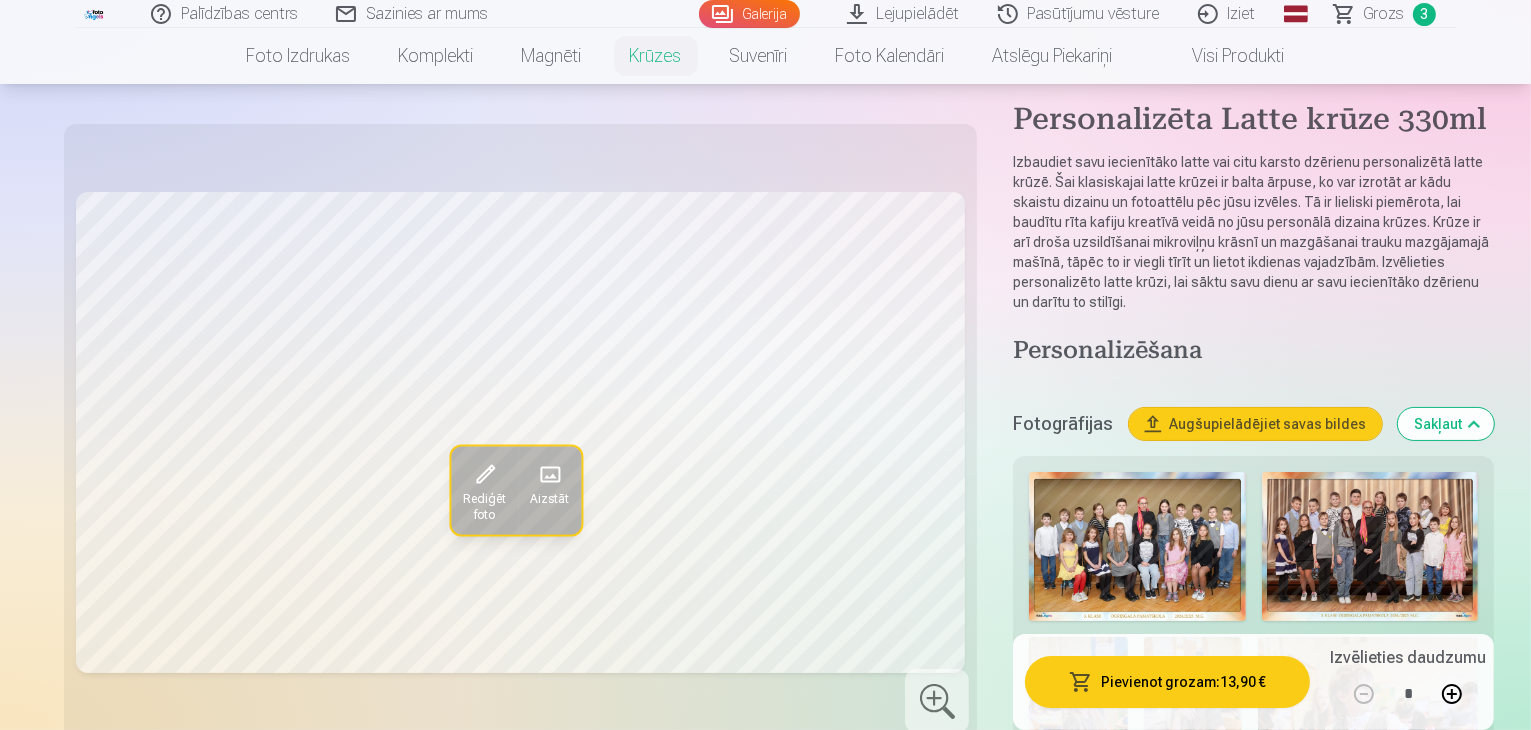 scroll, scrollTop: 100, scrollLeft: 0, axis: vertical 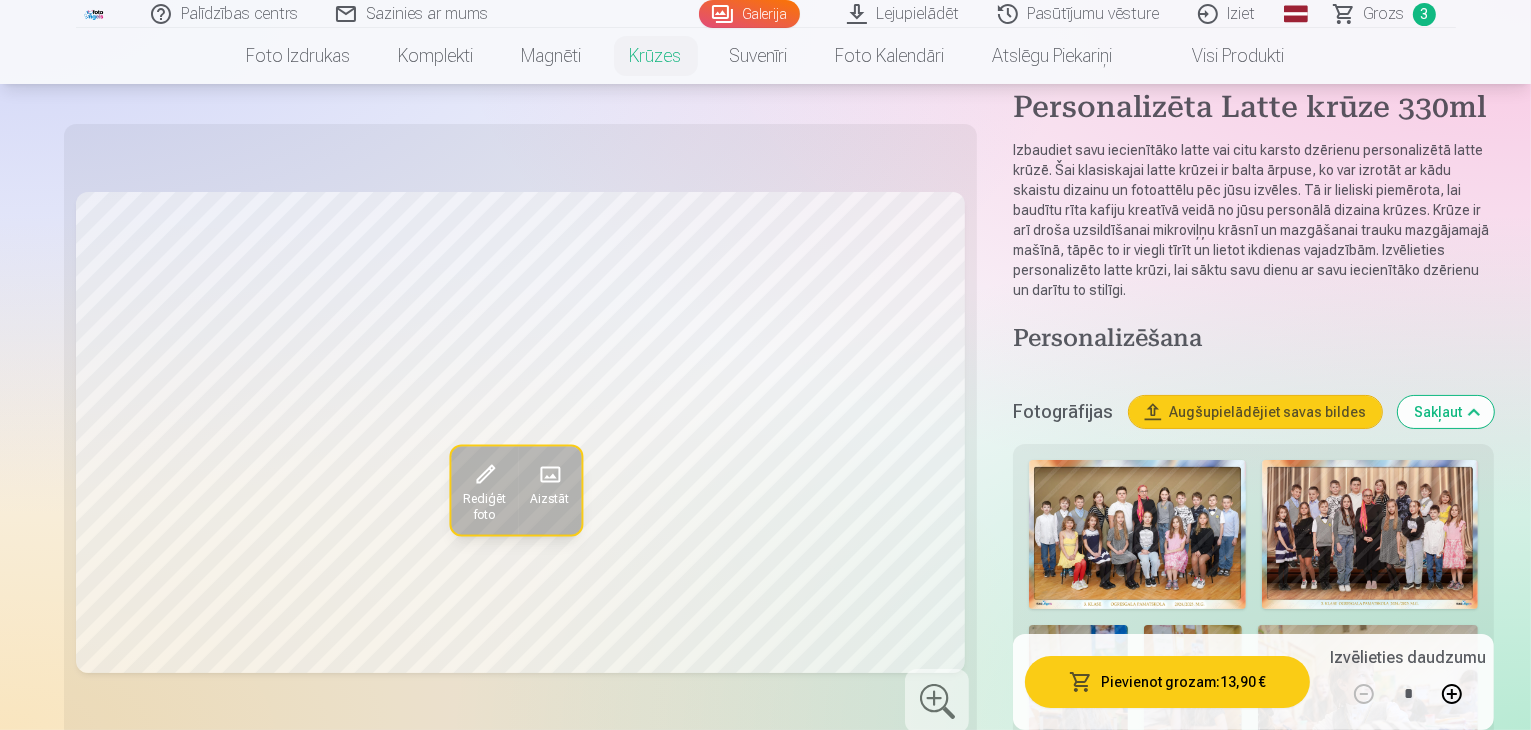click at bounding box center (1078, 698) 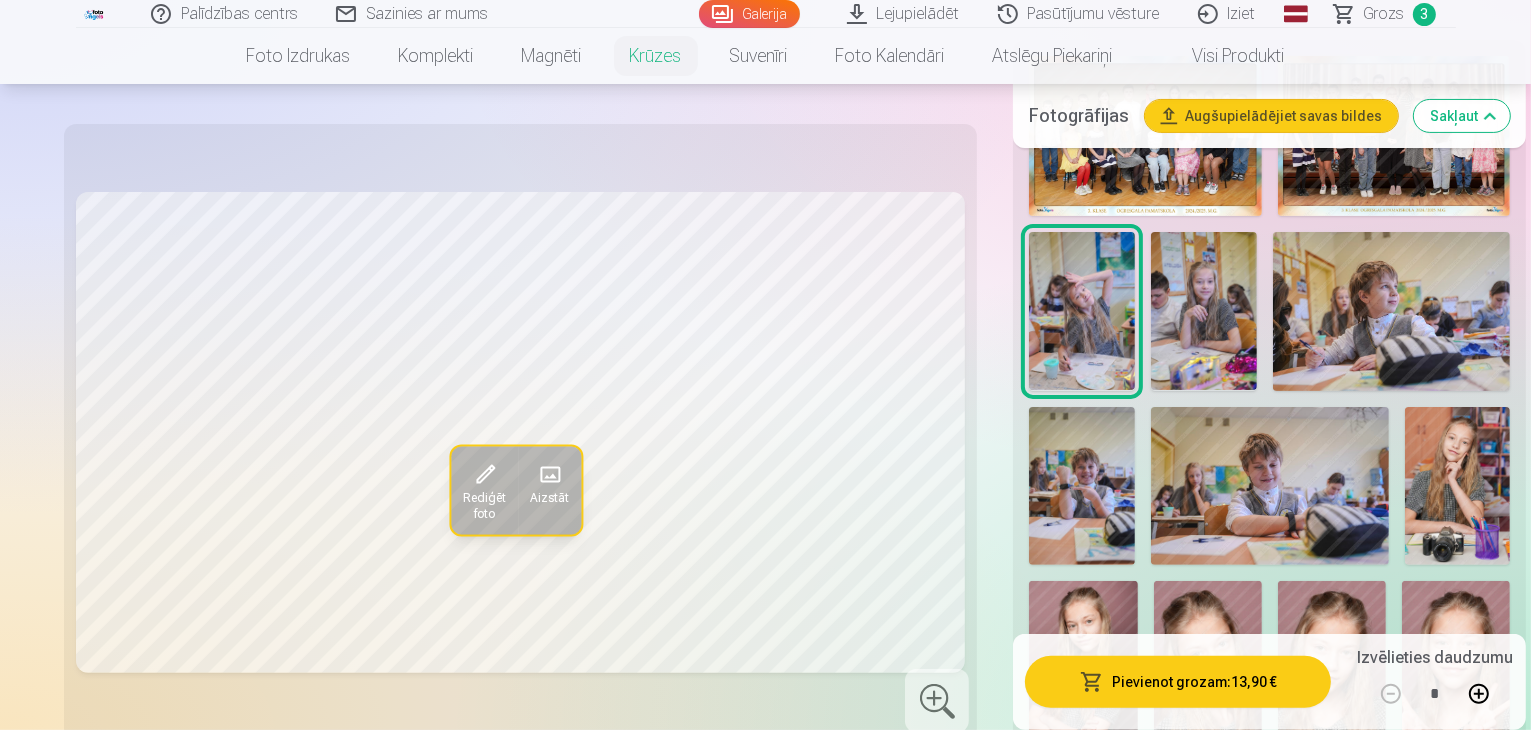scroll, scrollTop: 500, scrollLeft: 0, axis: vertical 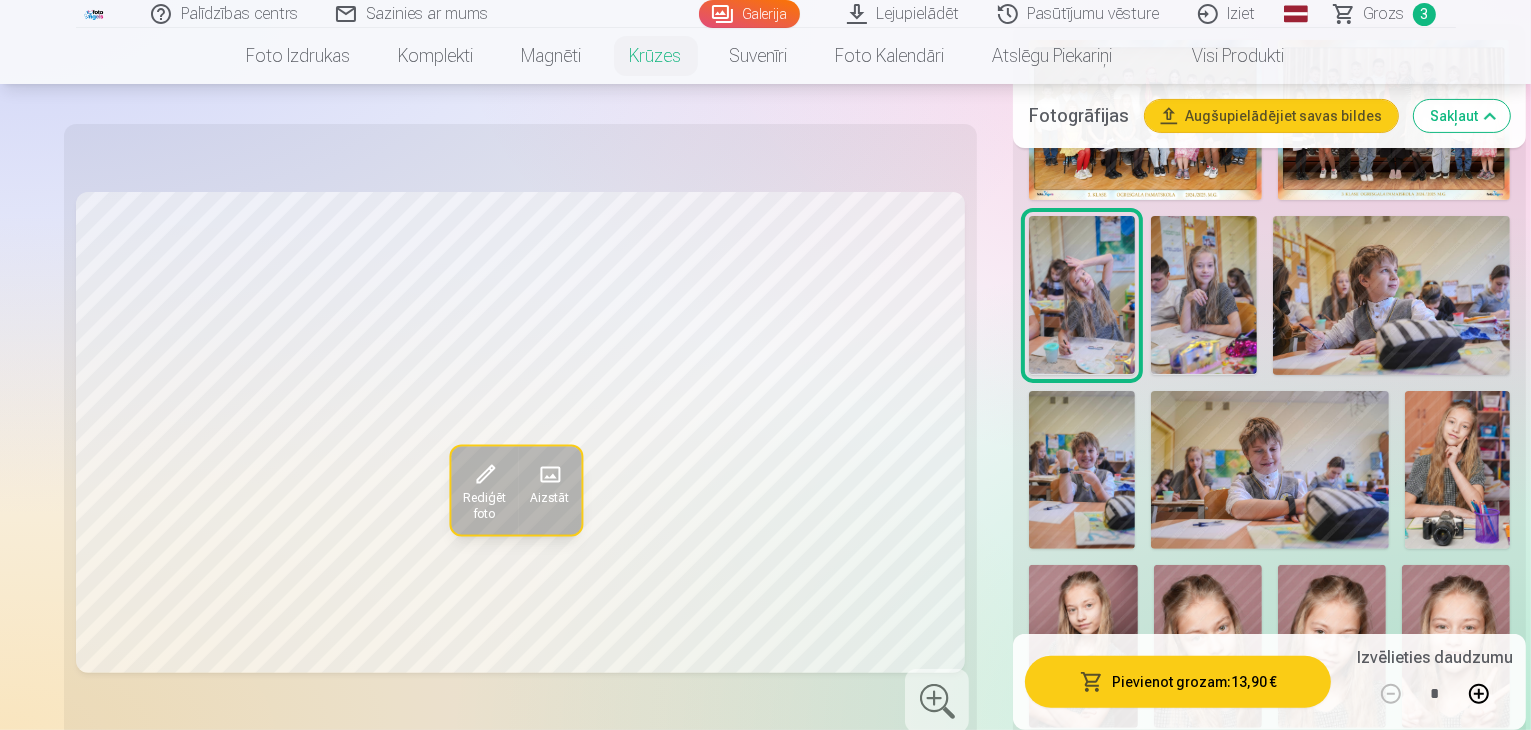 click at bounding box center (1458, 470) 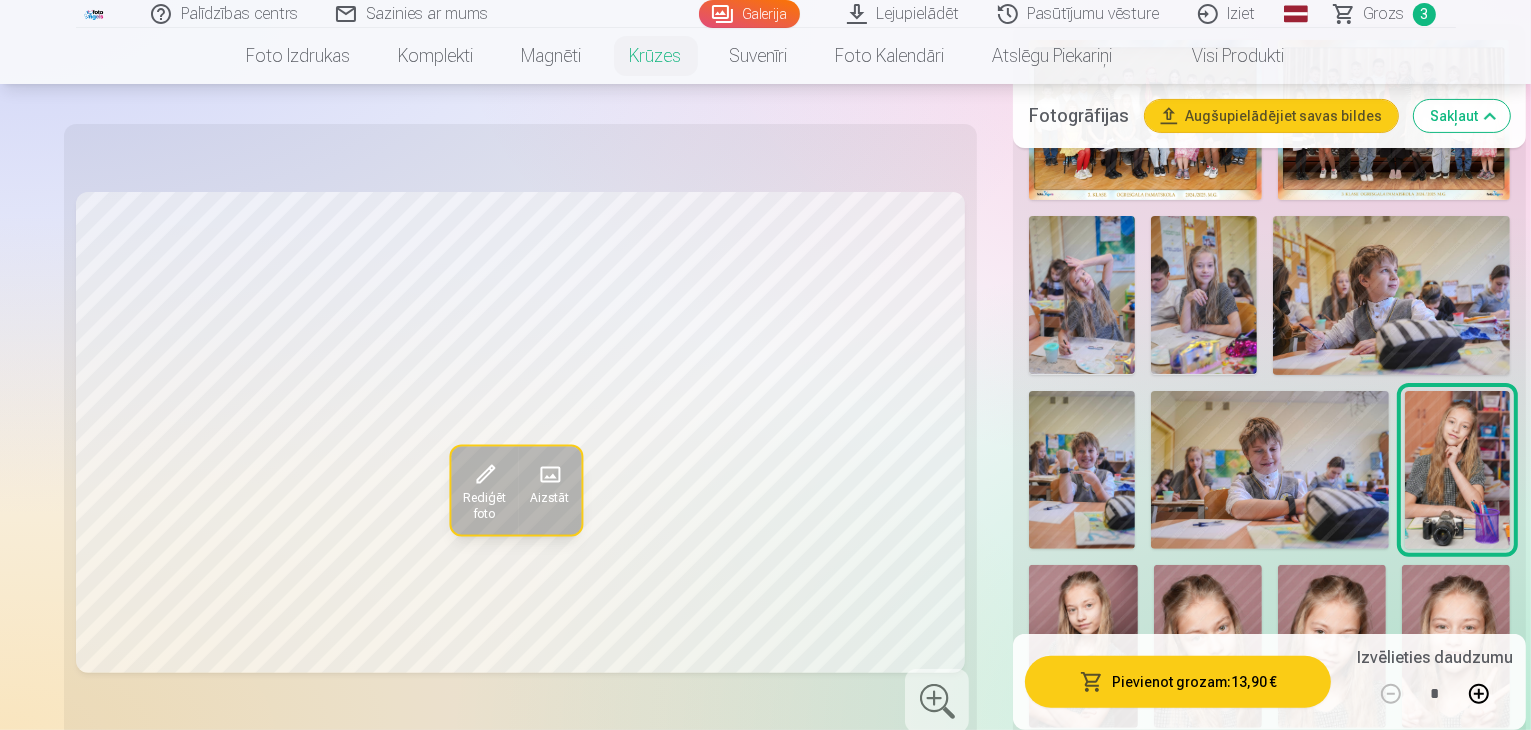 click at bounding box center [1083, 646] 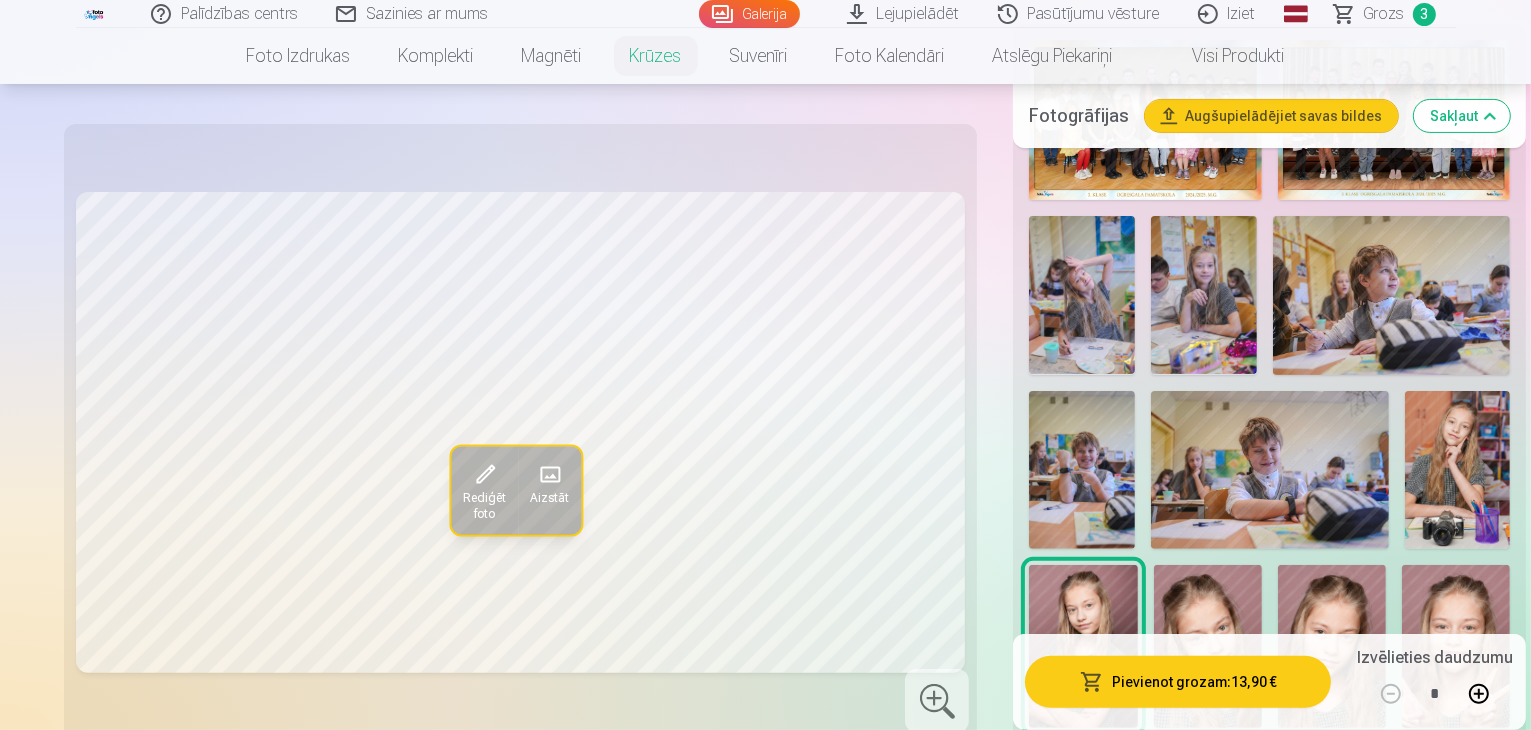 click at bounding box center [1208, 646] 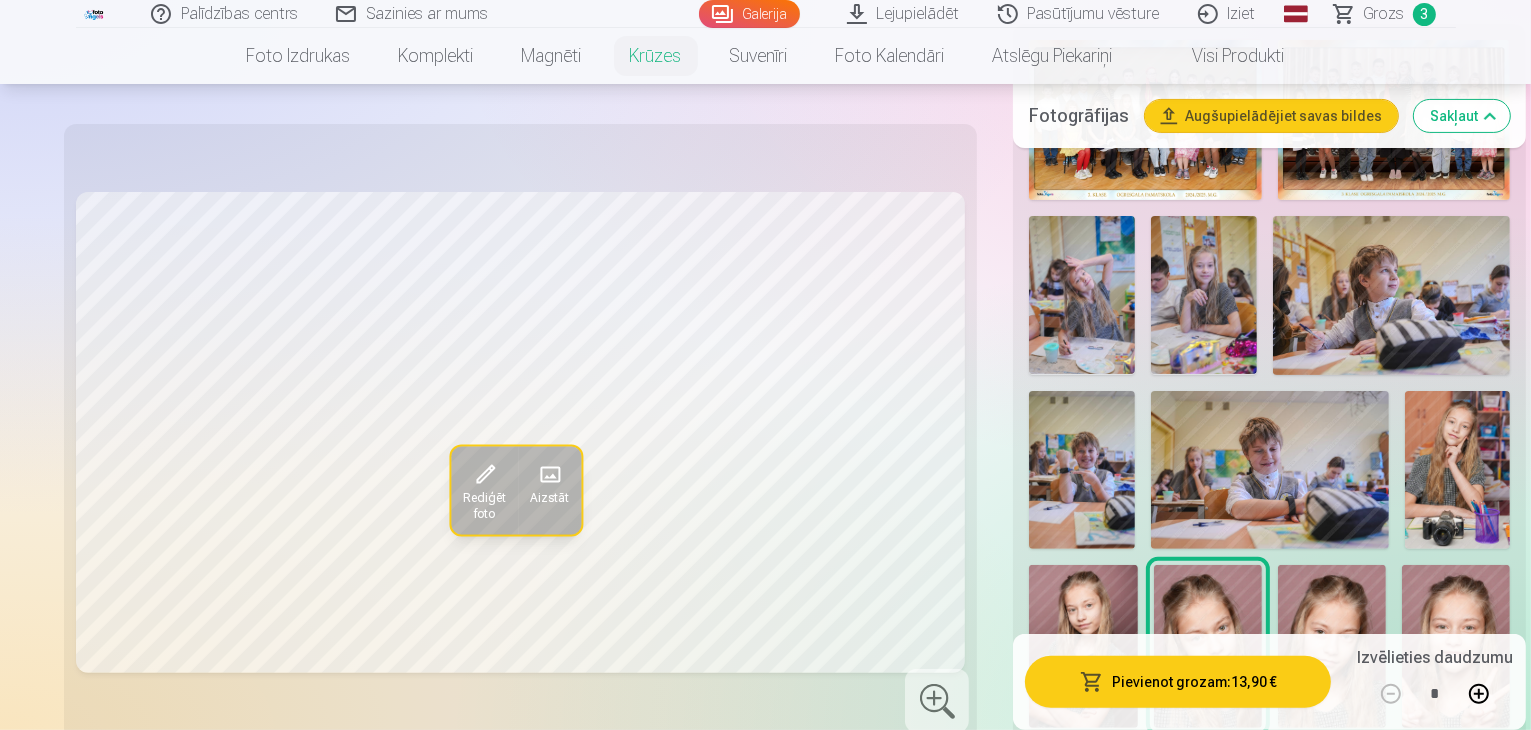 click at bounding box center (1332, 646) 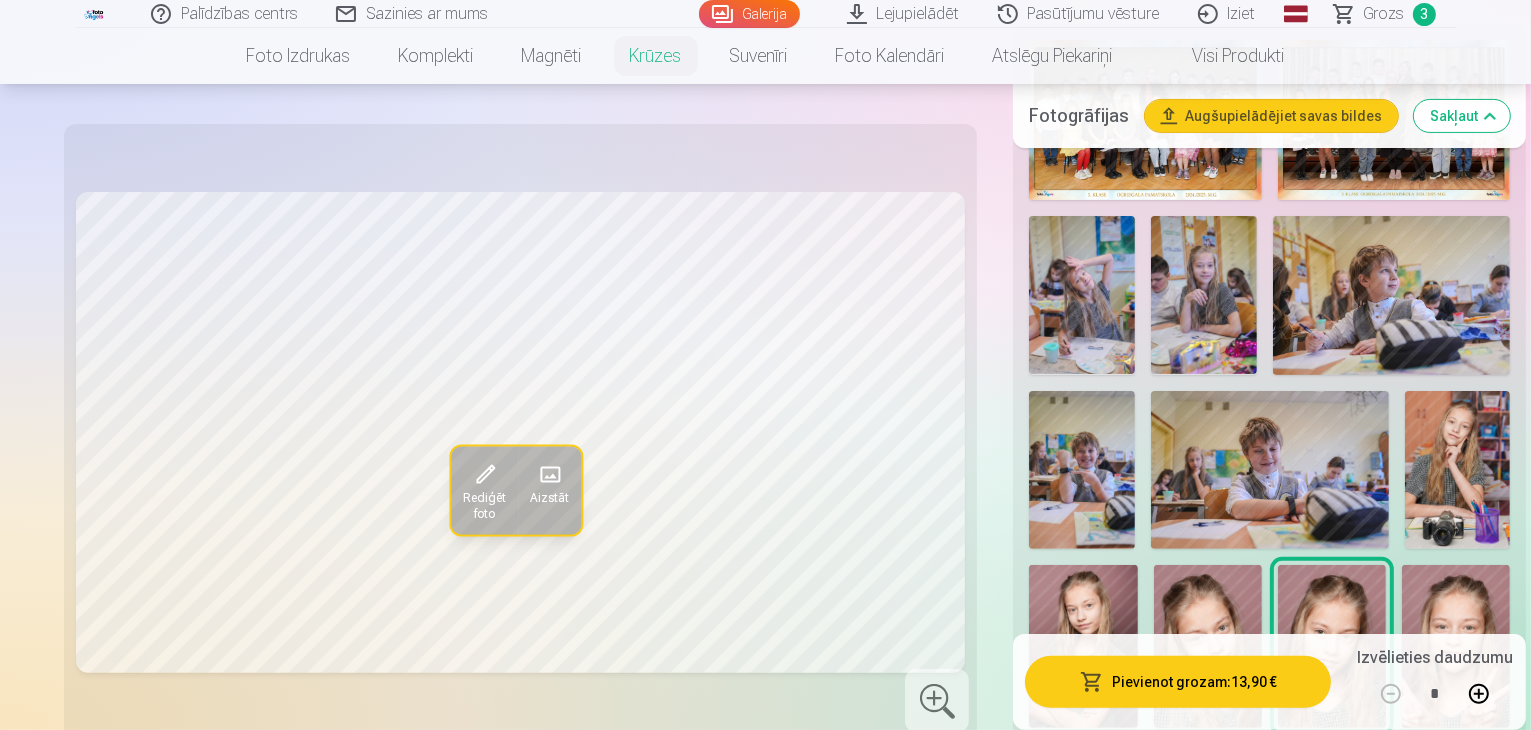 click at bounding box center [1456, 646] 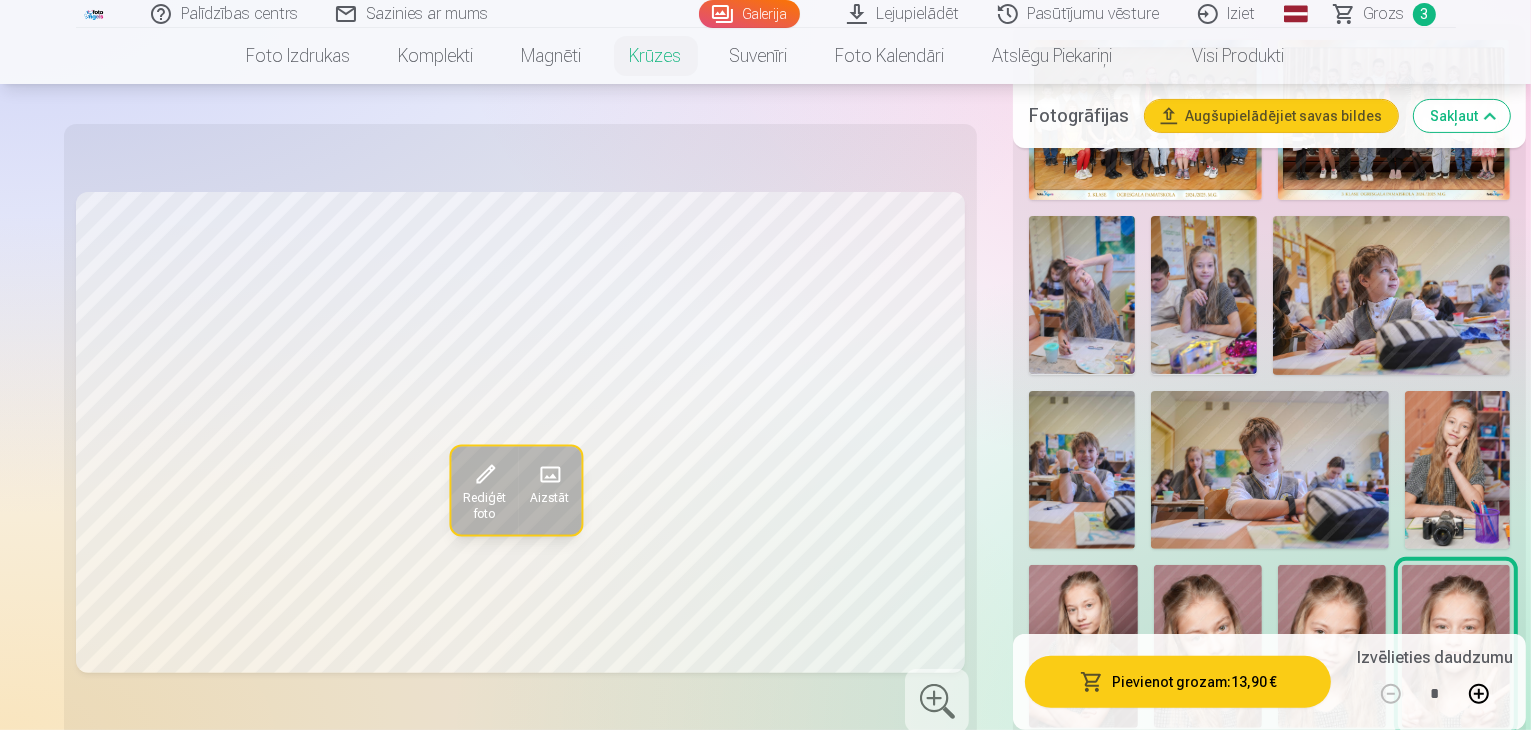 click at bounding box center [1148, 823] 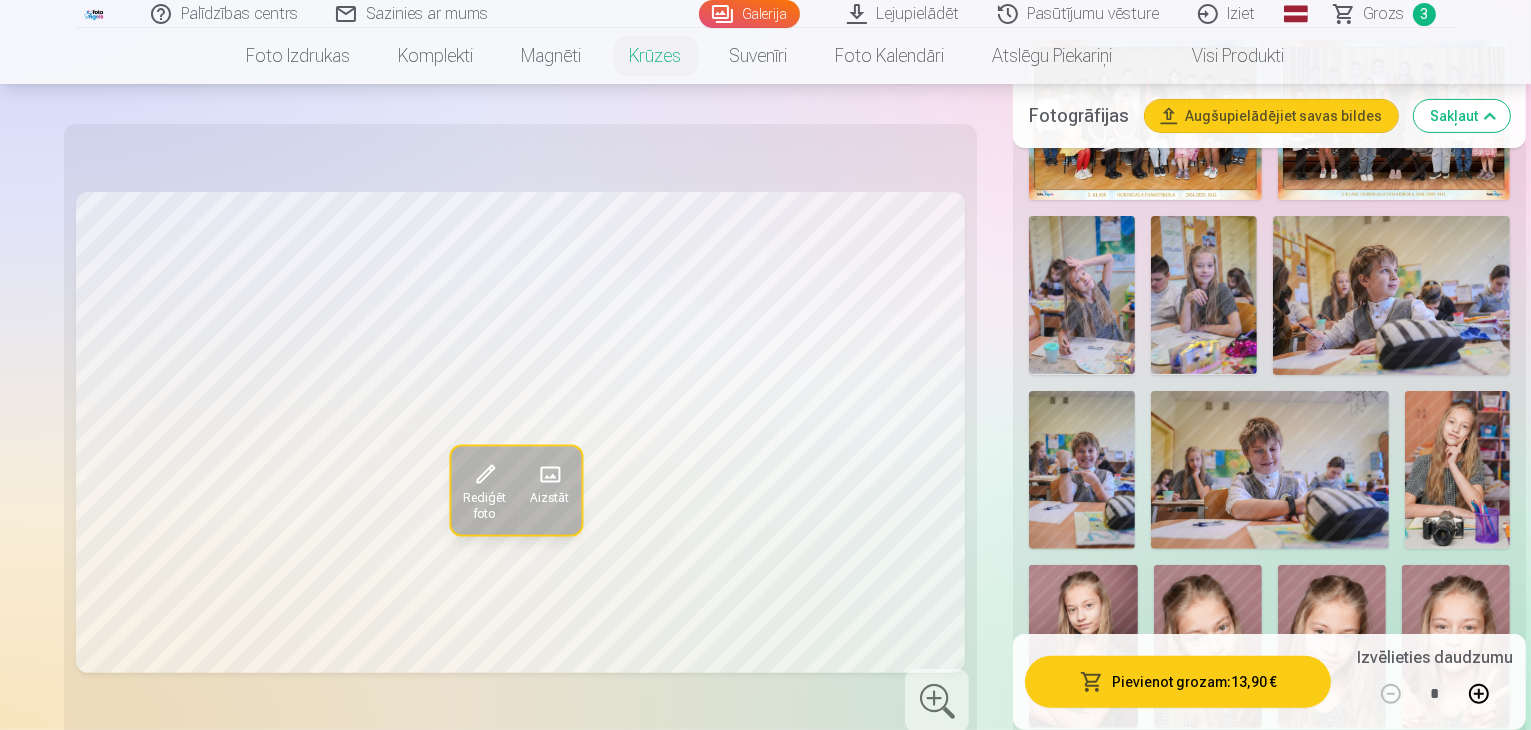 click at bounding box center (1336, 823) 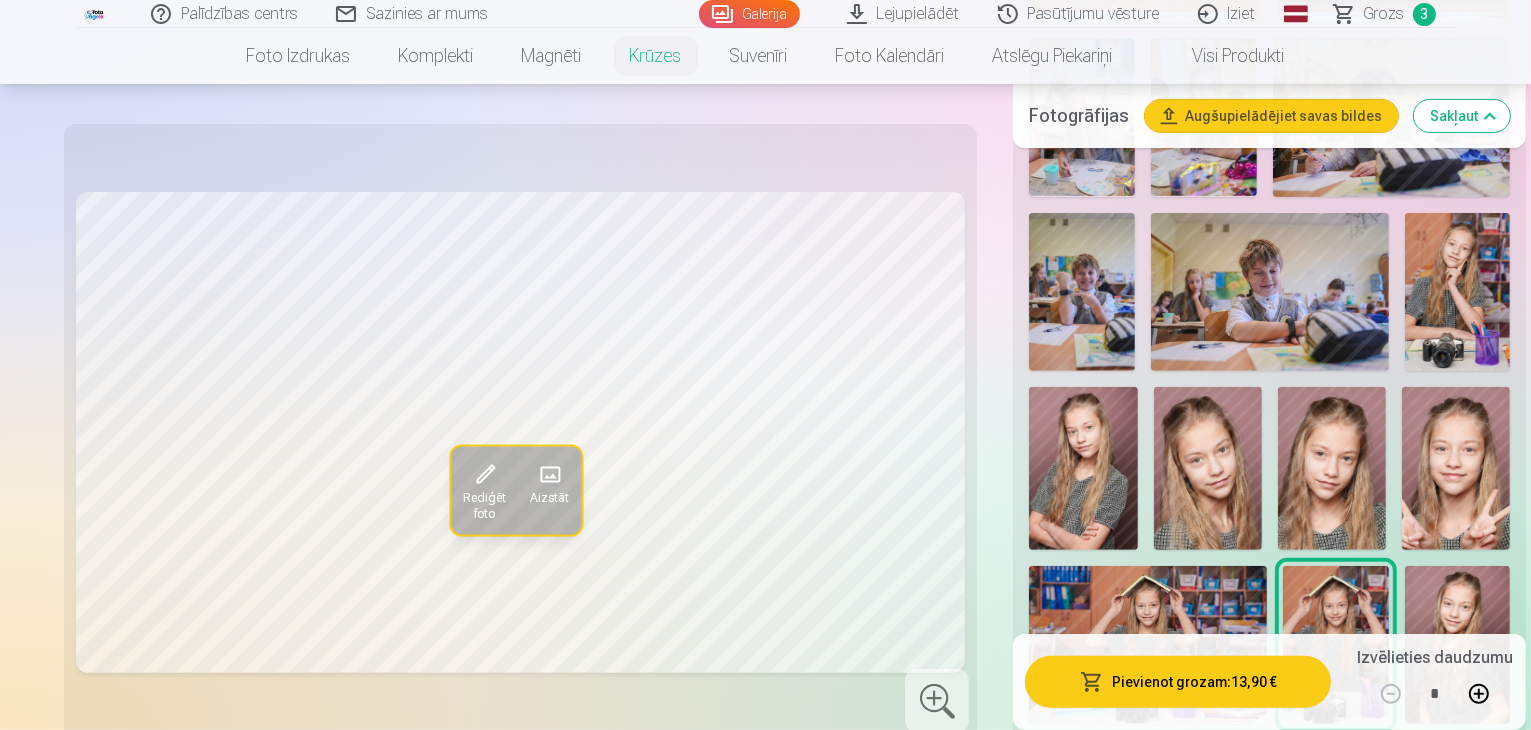 scroll, scrollTop: 800, scrollLeft: 0, axis: vertical 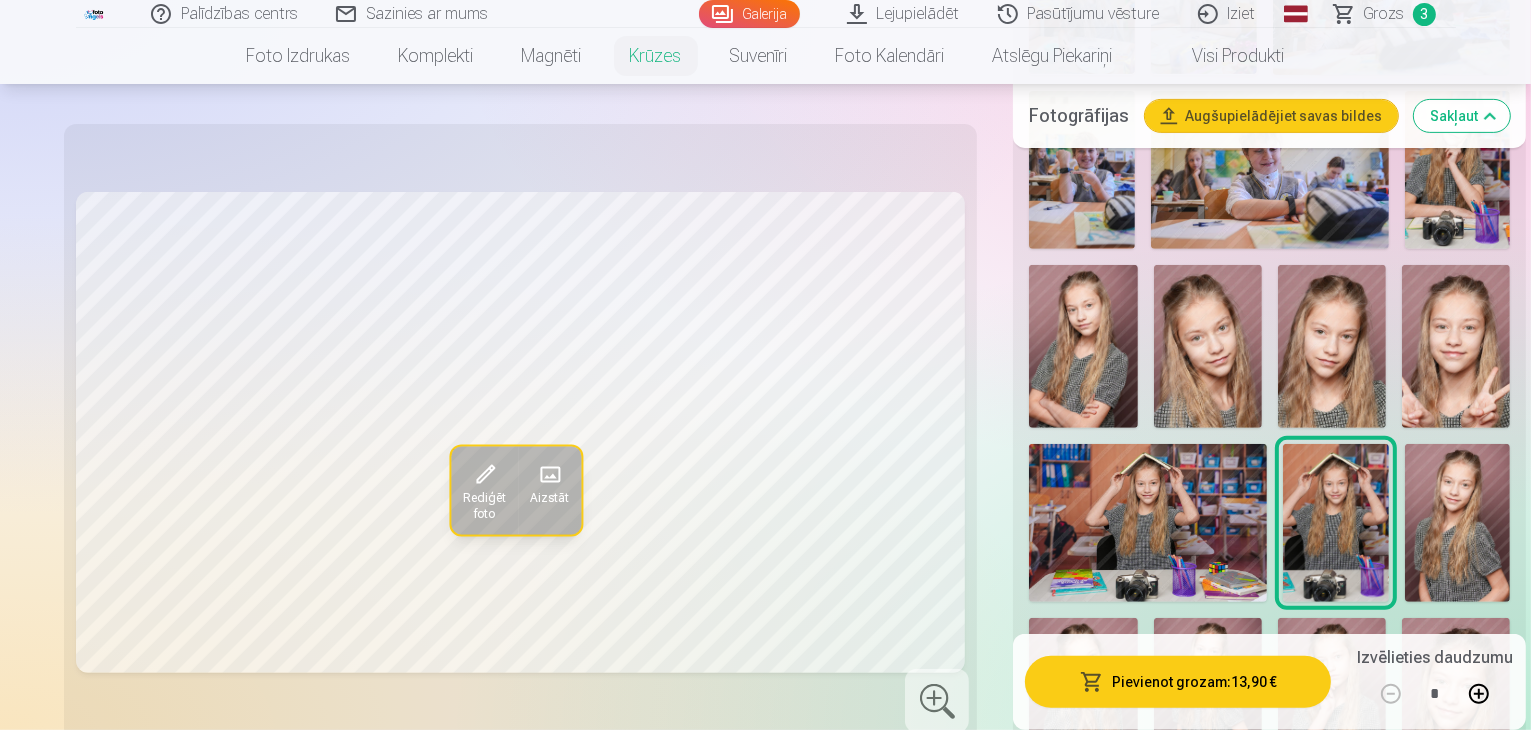 click at bounding box center [1458, 523] 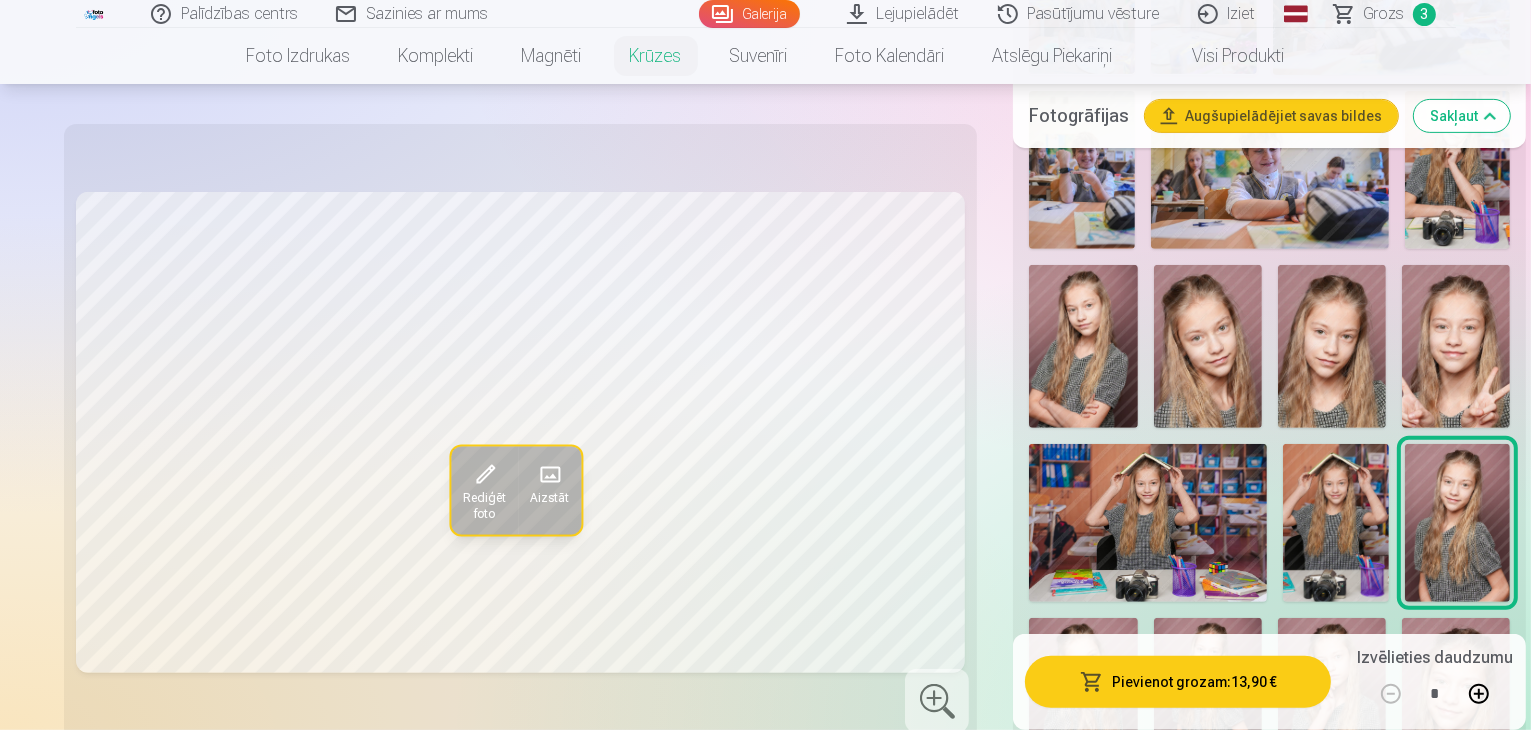 click at bounding box center [1083, 699] 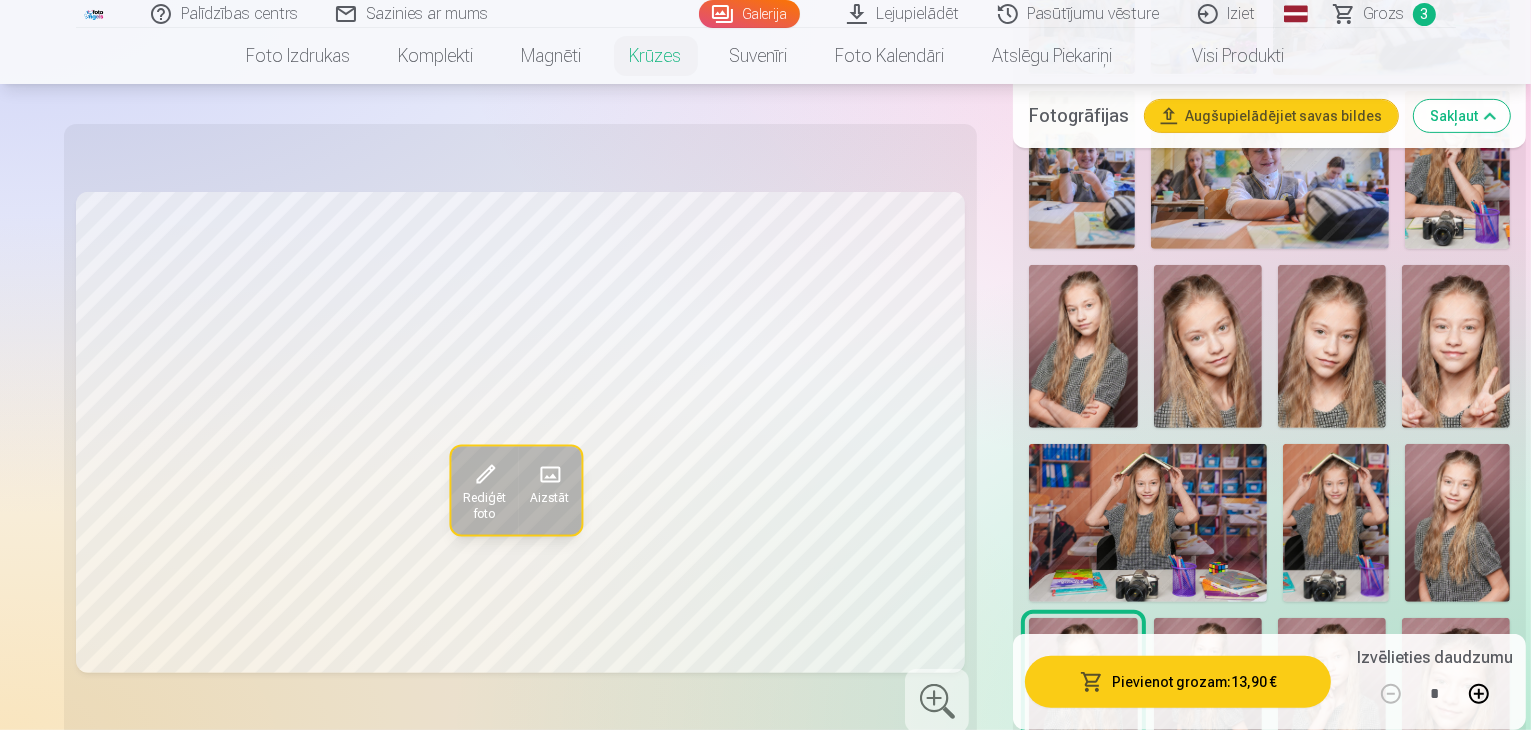 click at bounding box center [1208, 699] 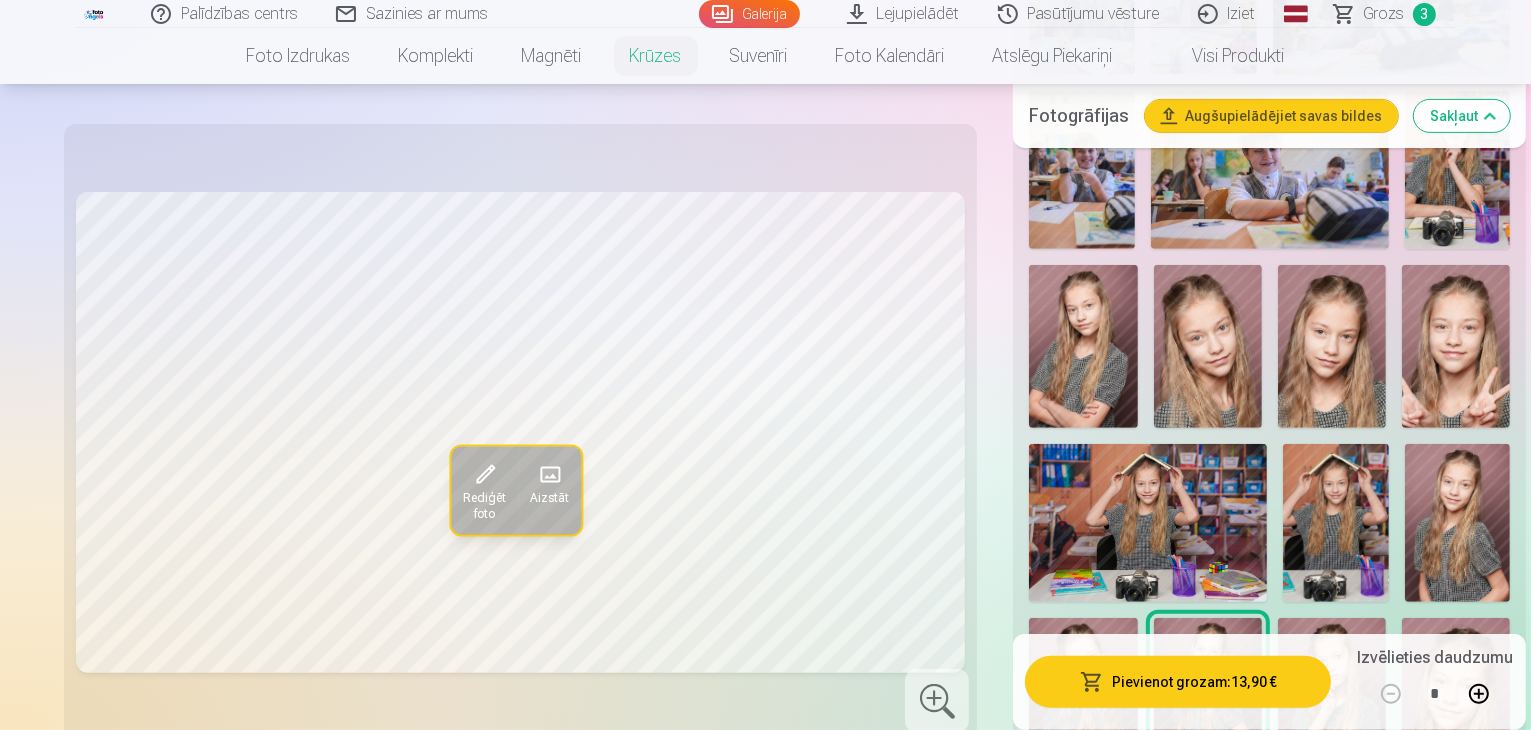 click at bounding box center (1332, 699) 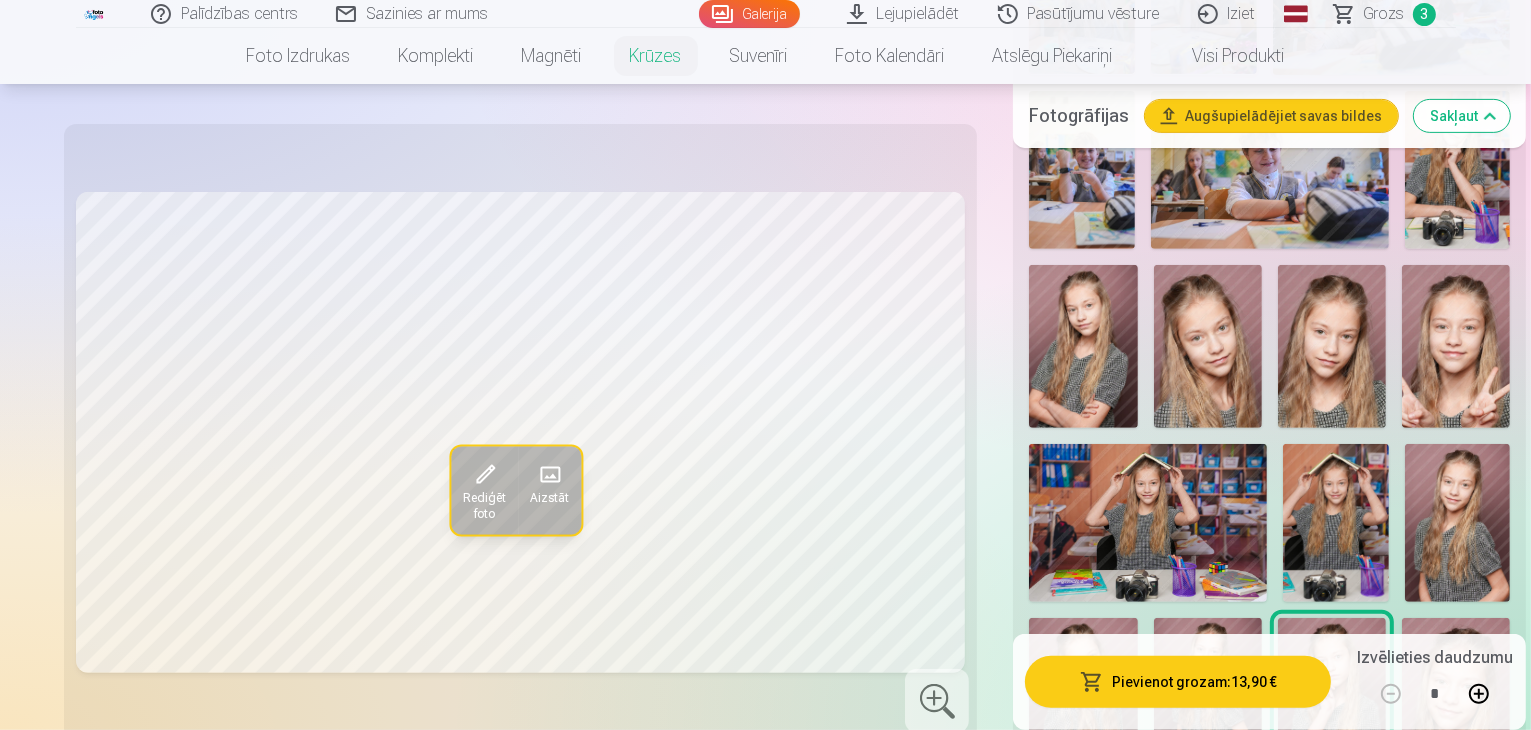 click at bounding box center [1456, 699] 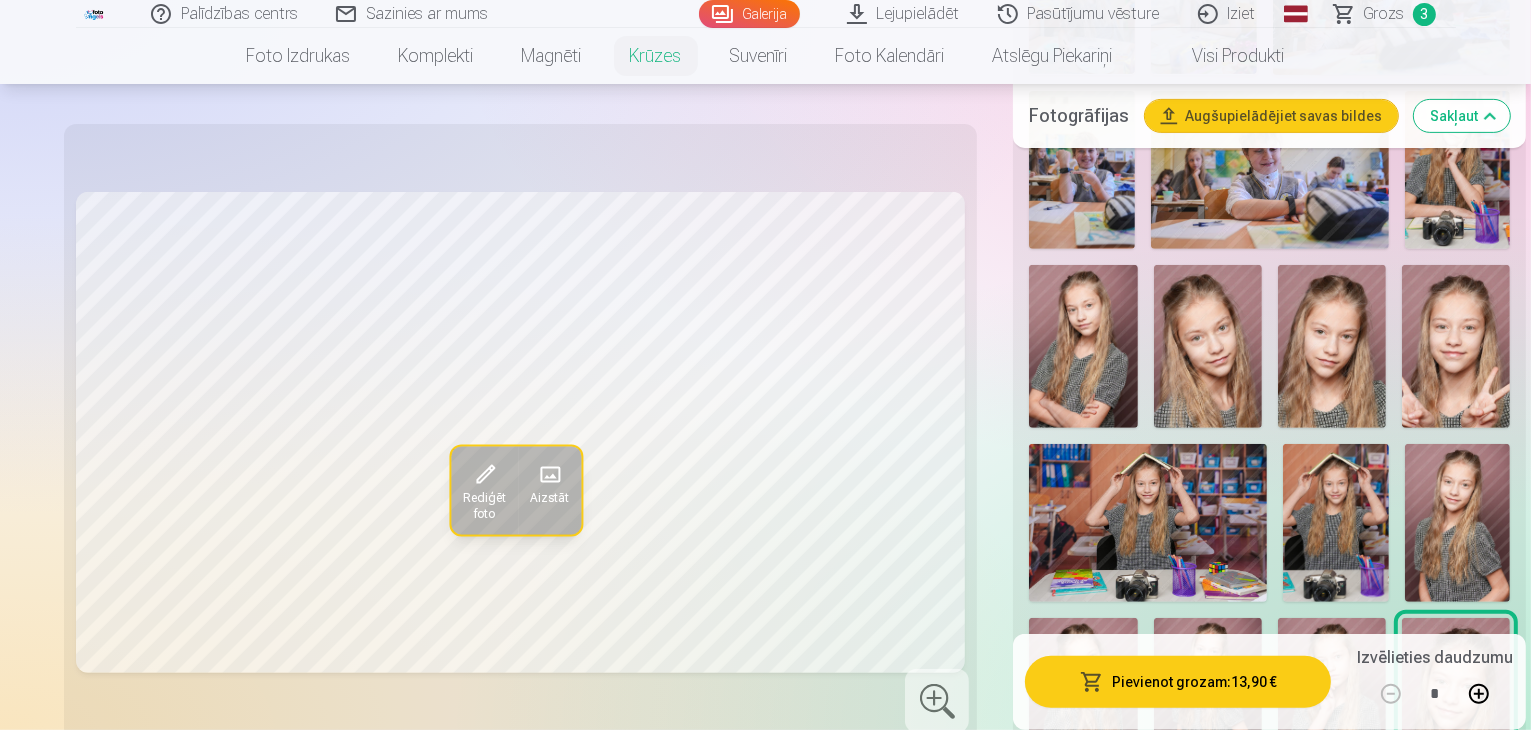 click at bounding box center [1083, 878] 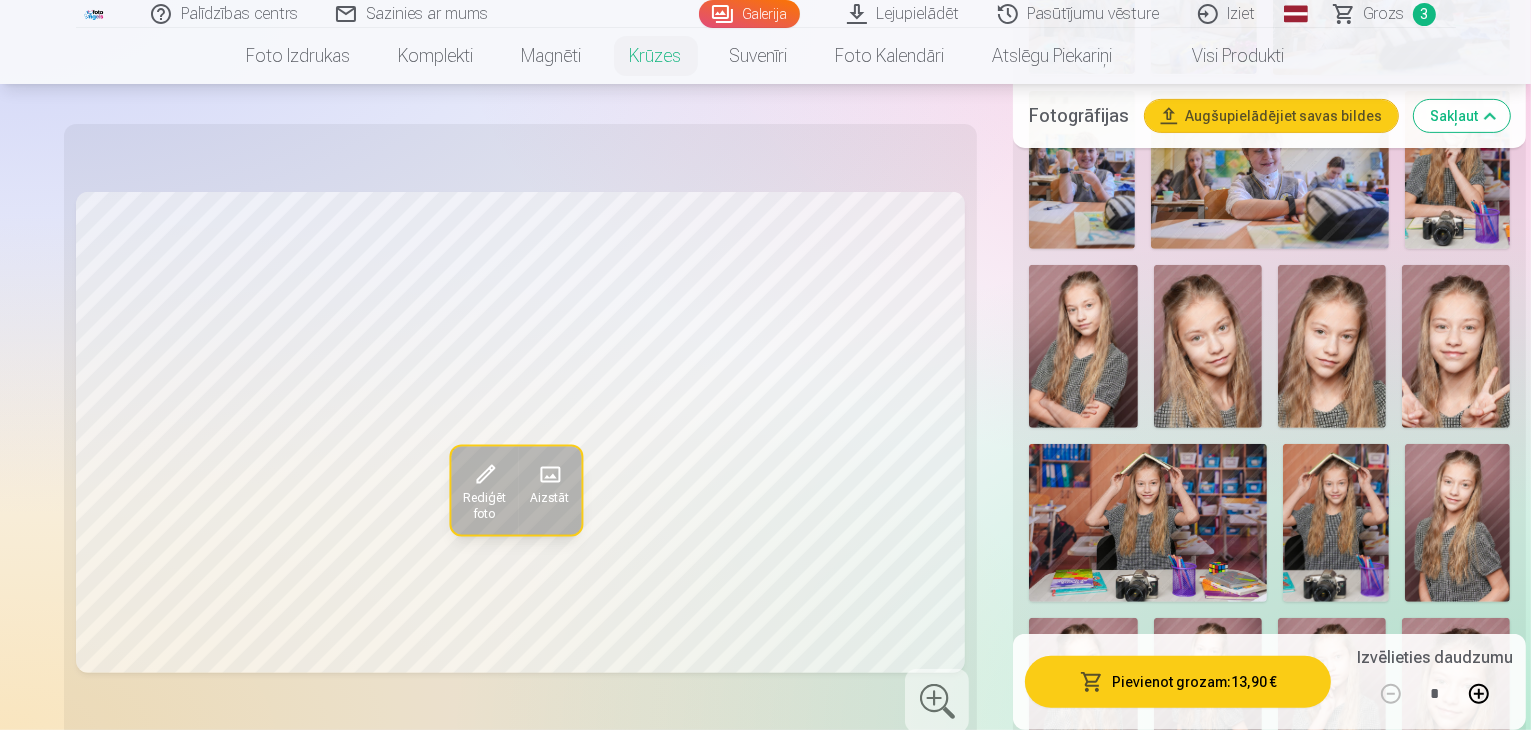 click at bounding box center [1208, 878] 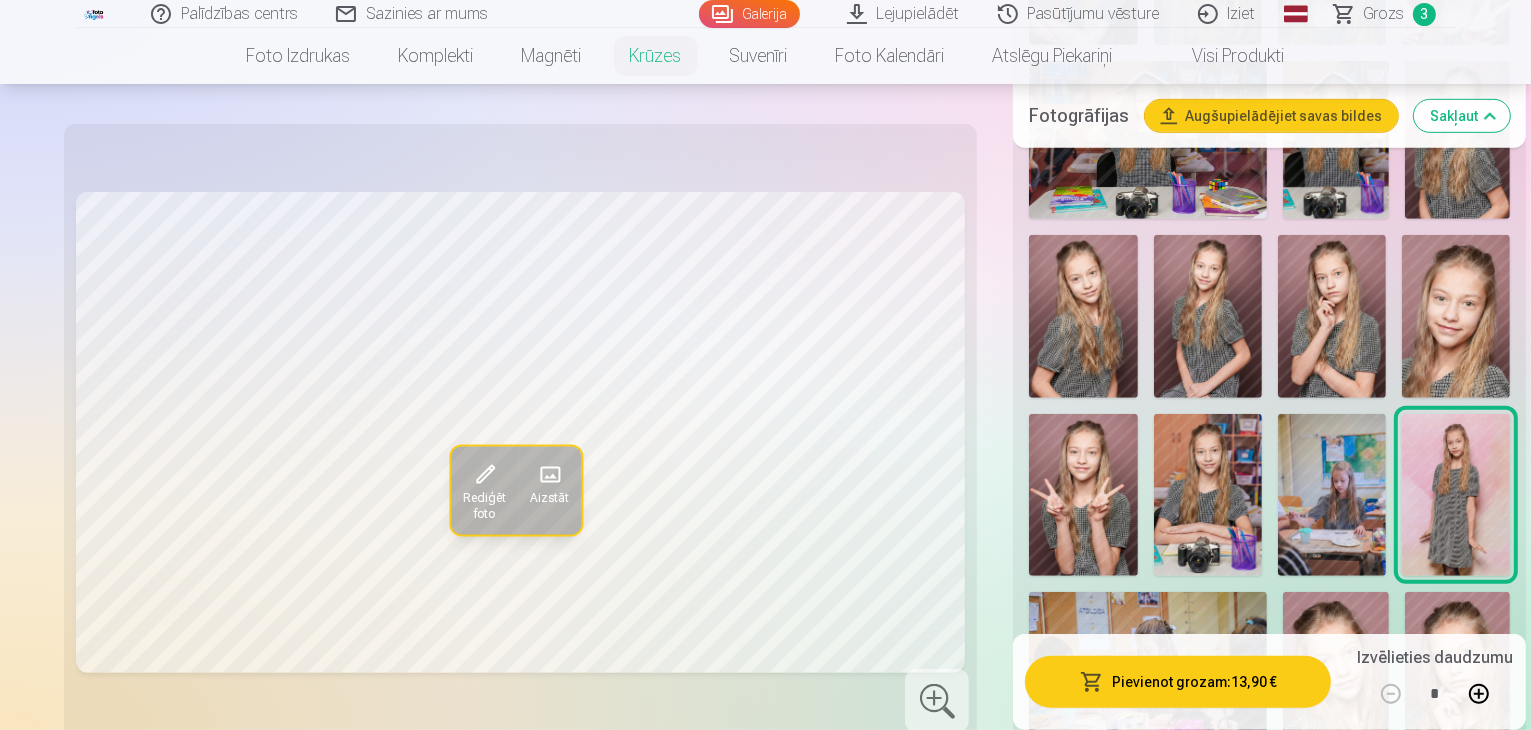 scroll, scrollTop: 1200, scrollLeft: 0, axis: vertical 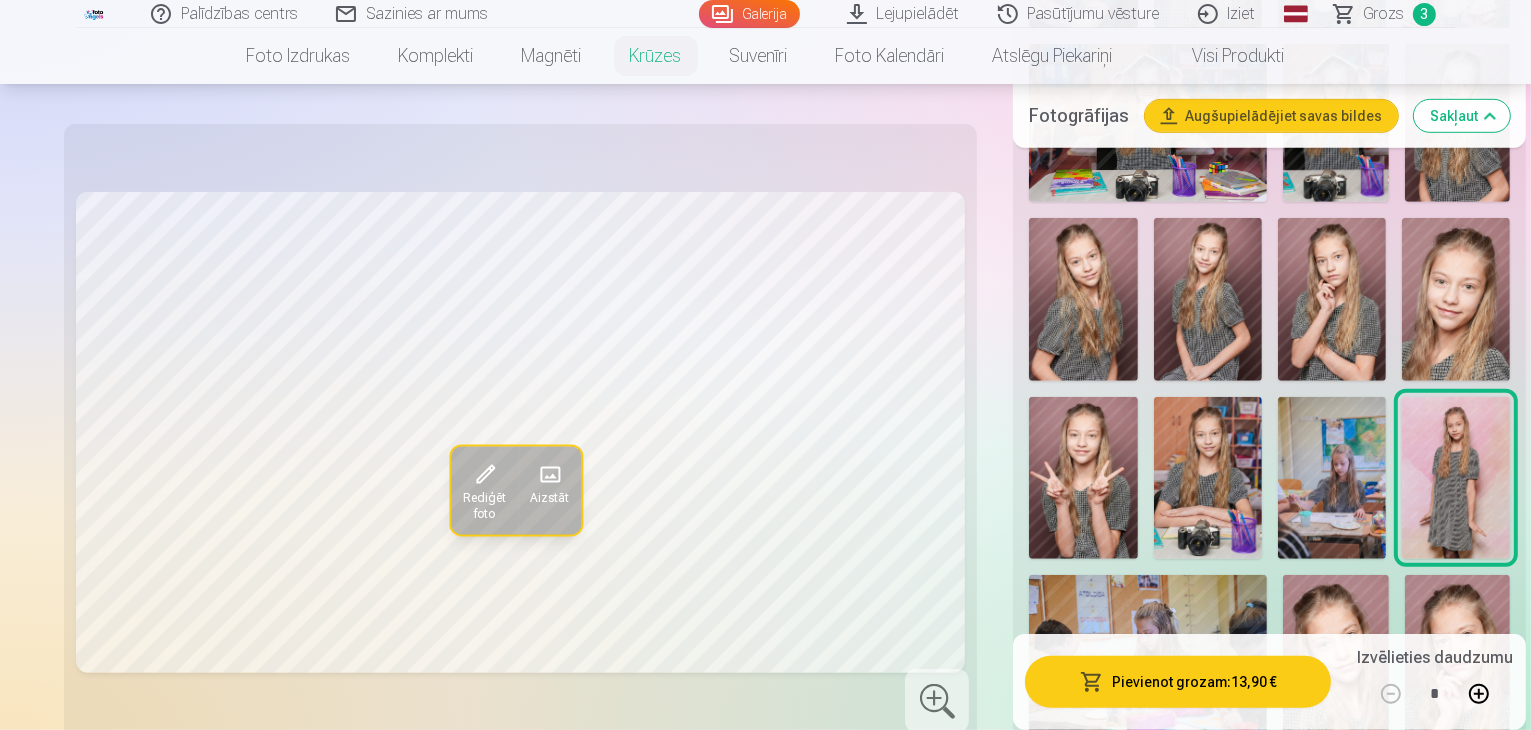 click at bounding box center [1336, 654] 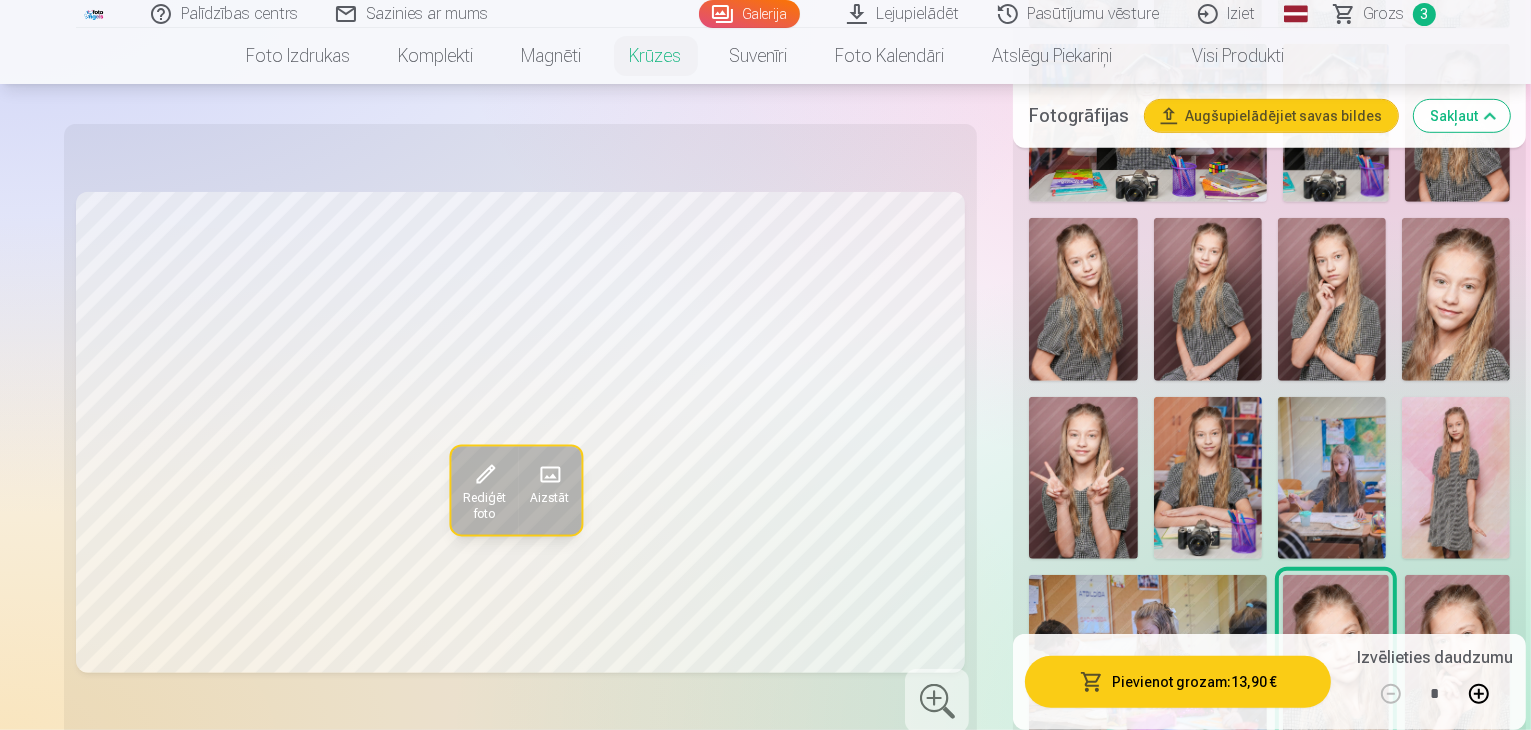 click at bounding box center [1458, 654] 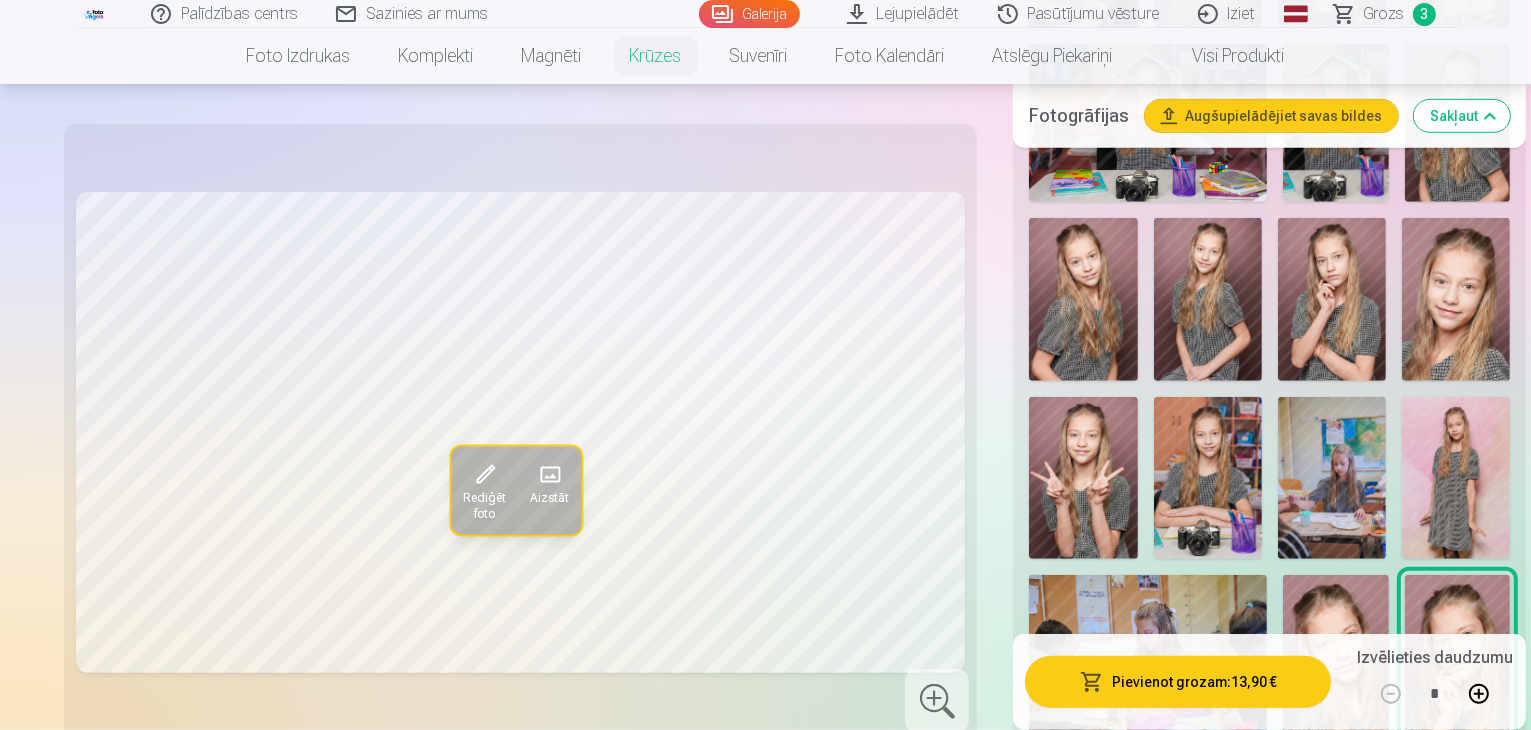 click at bounding box center (1083, 831) 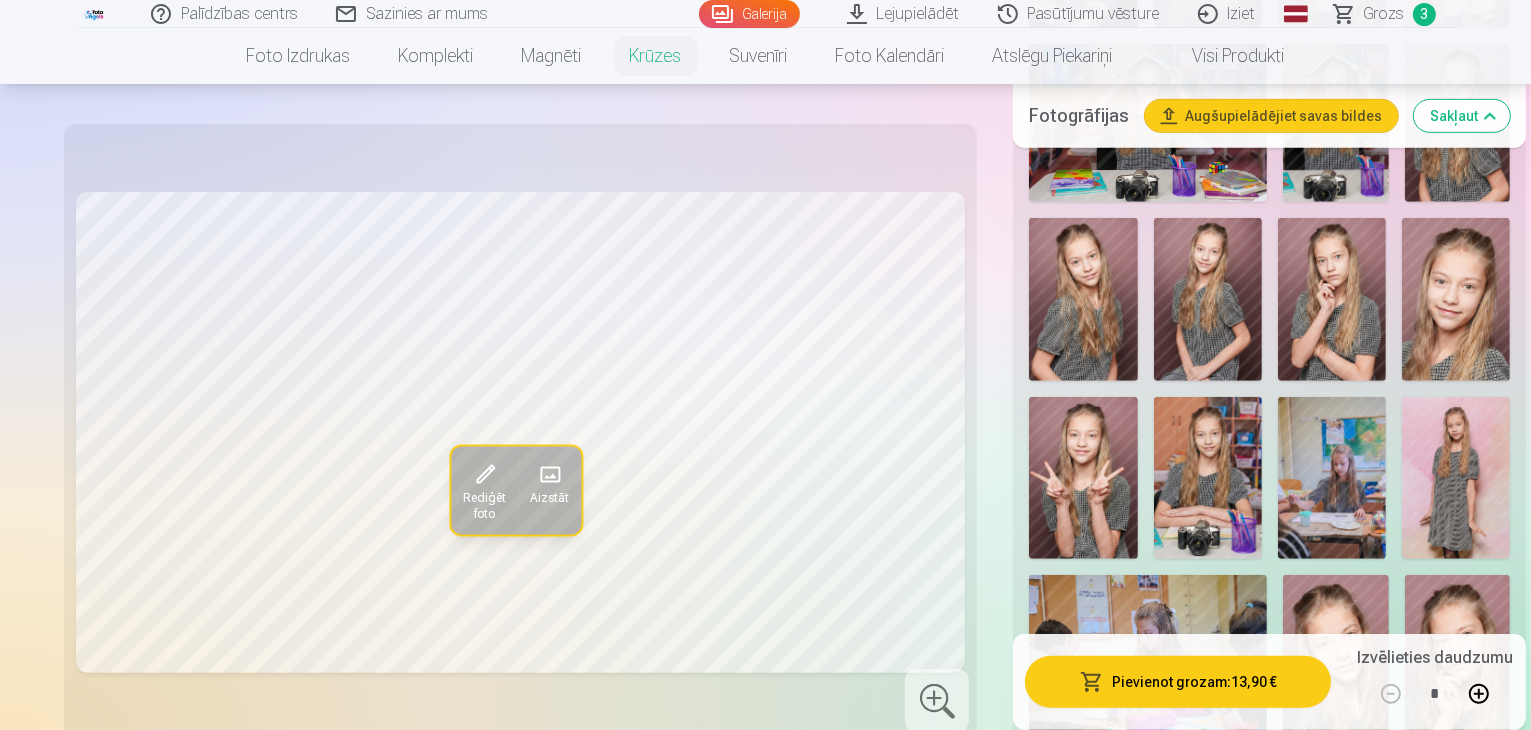 scroll, scrollTop: 1300, scrollLeft: 0, axis: vertical 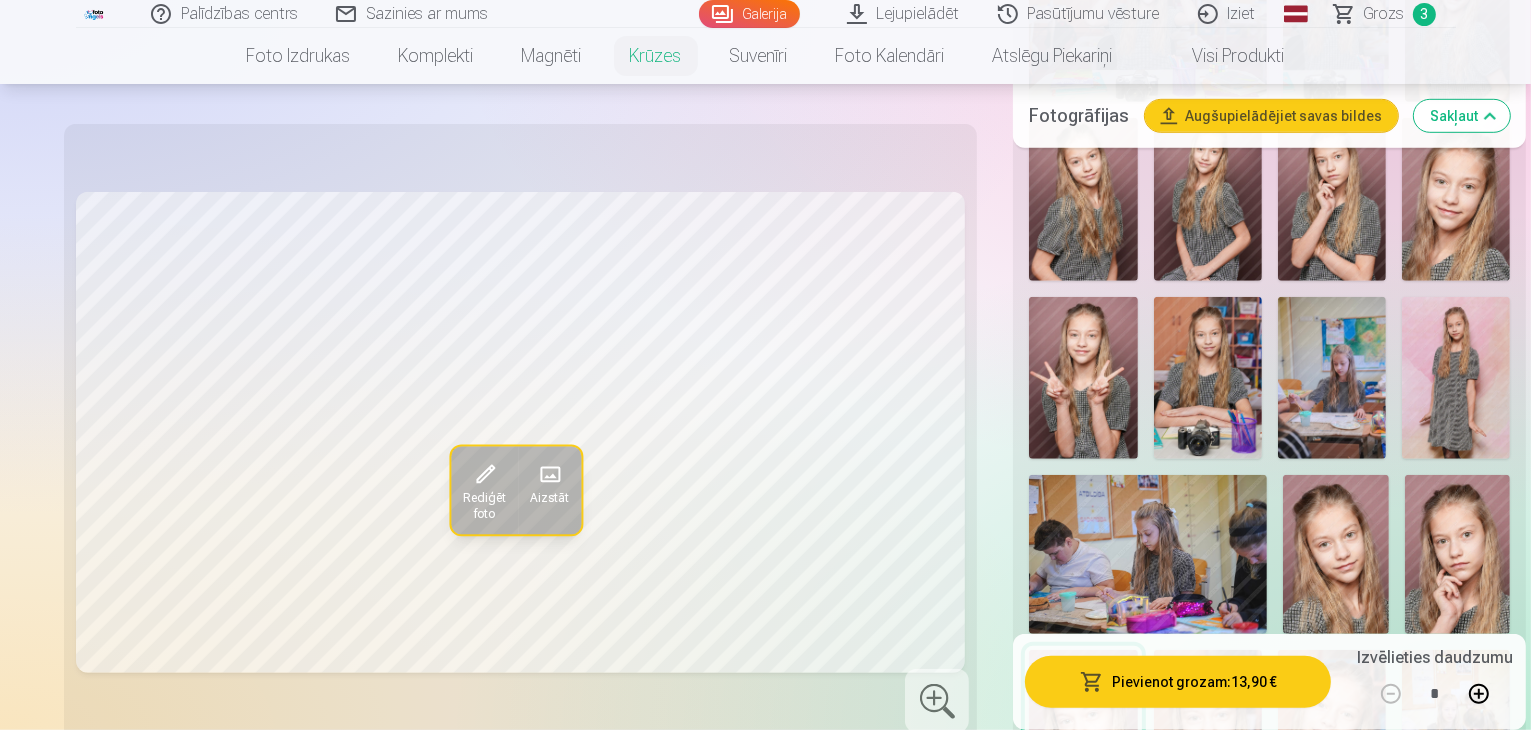 click at bounding box center [1208, 909] 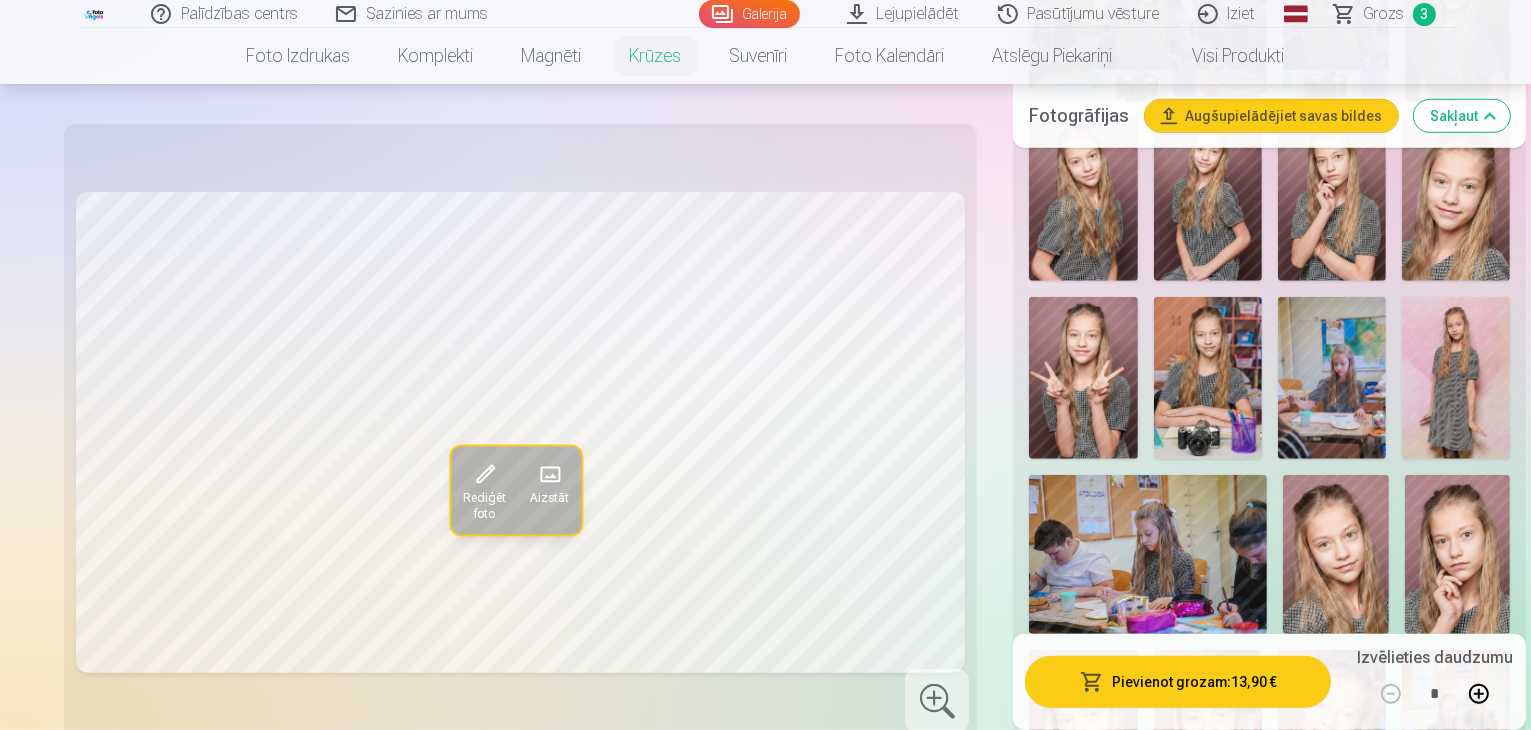 click at bounding box center [1083, 909] 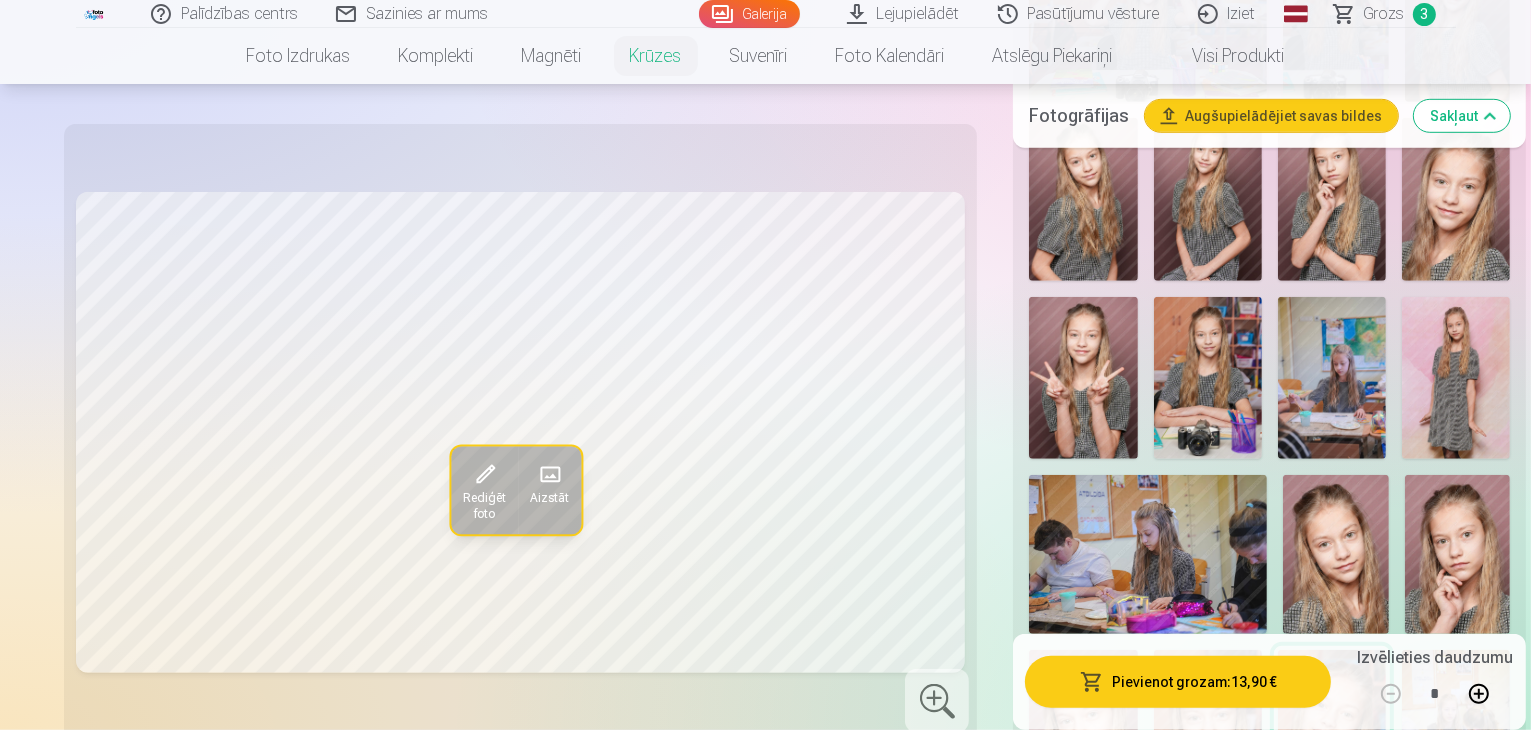 click at bounding box center [1208, 731] 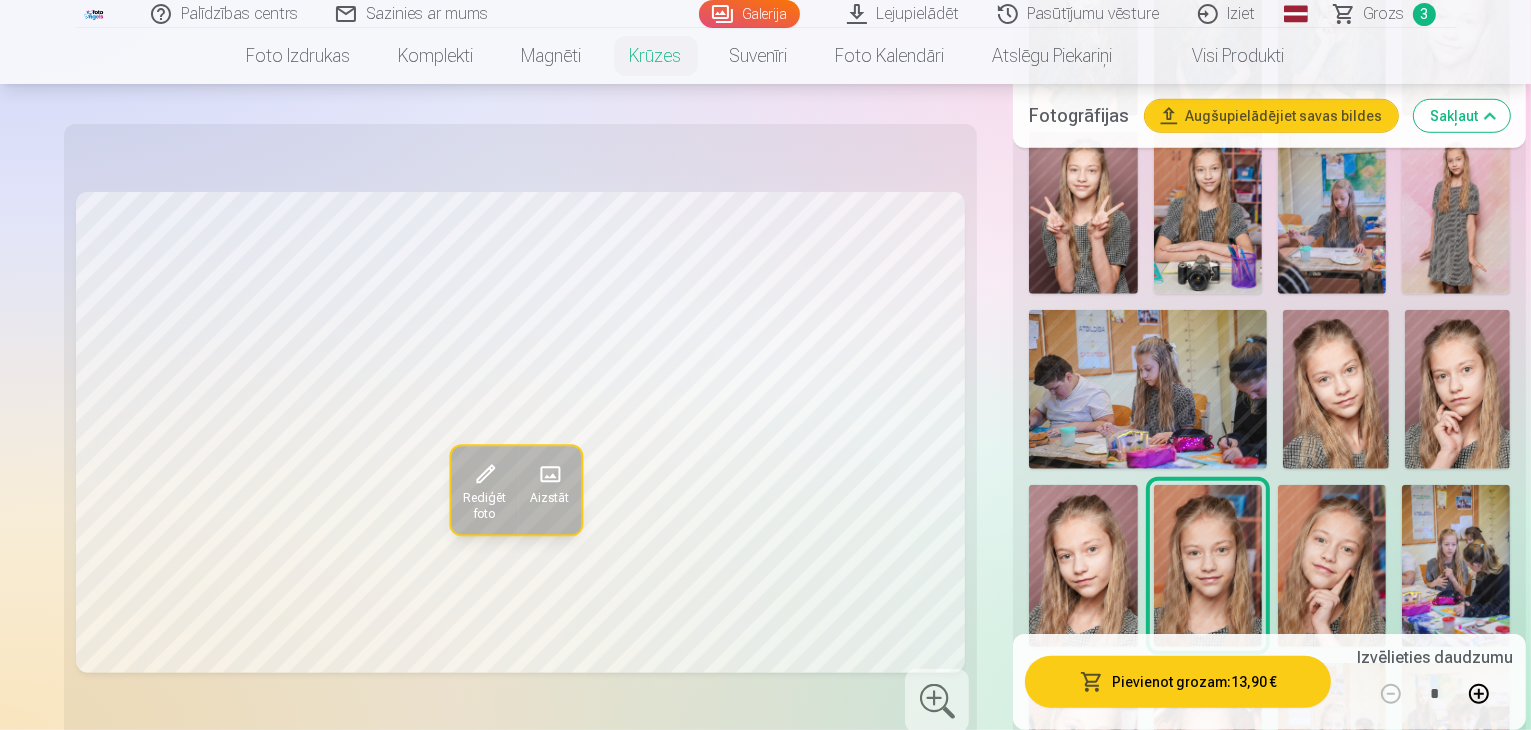scroll, scrollTop: 1600, scrollLeft: 0, axis: vertical 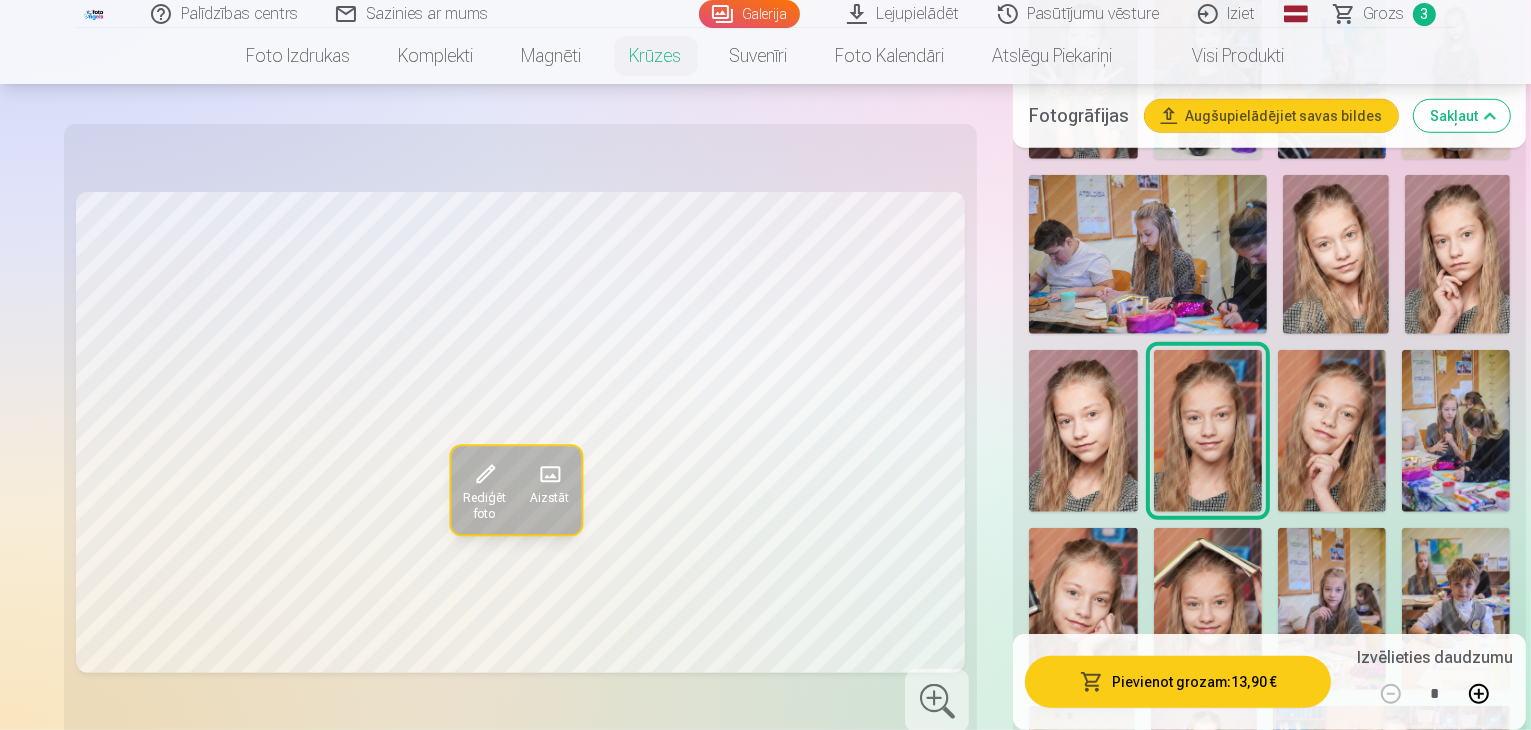 click at bounding box center [1204, 785] 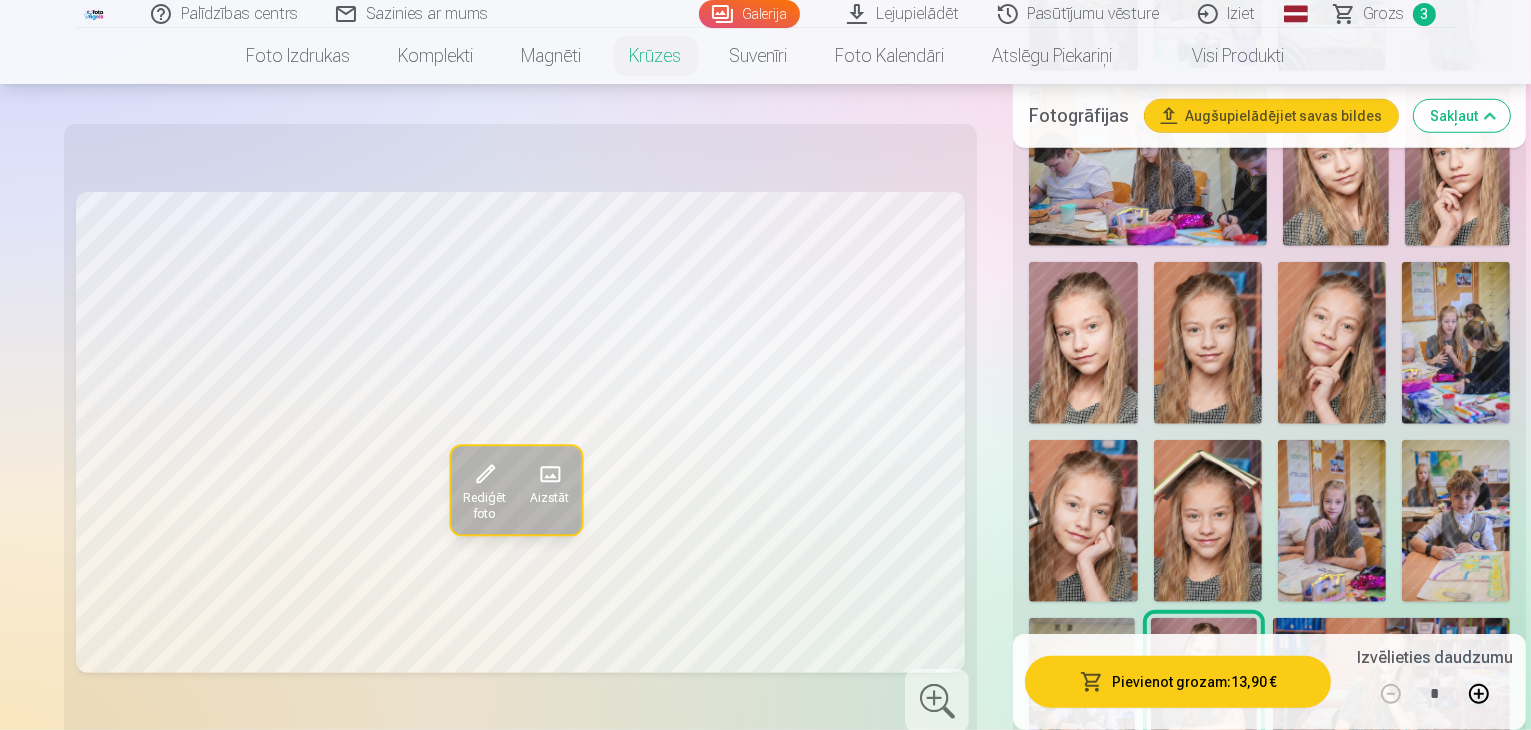 scroll, scrollTop: 1700, scrollLeft: 0, axis: vertical 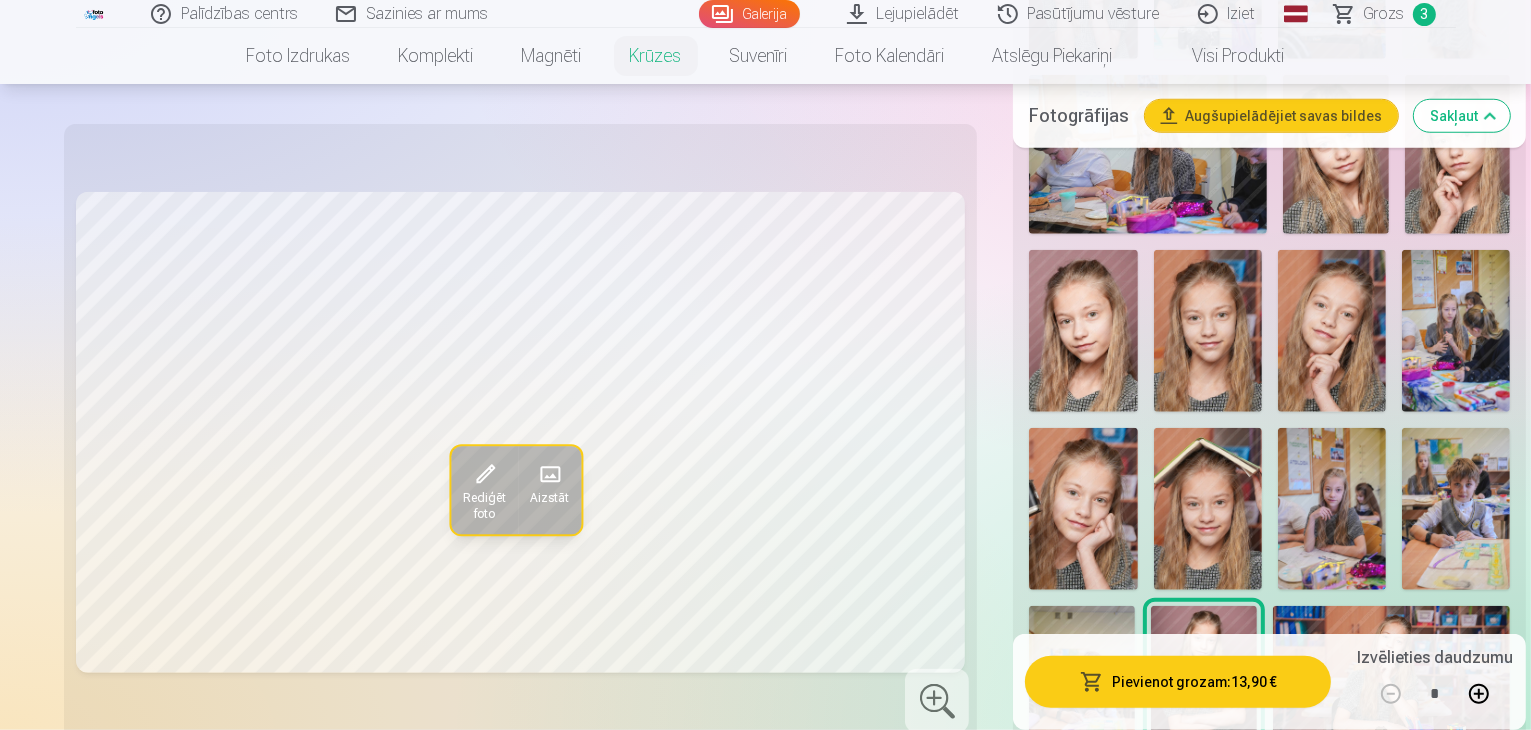 click at bounding box center (1204, 860) 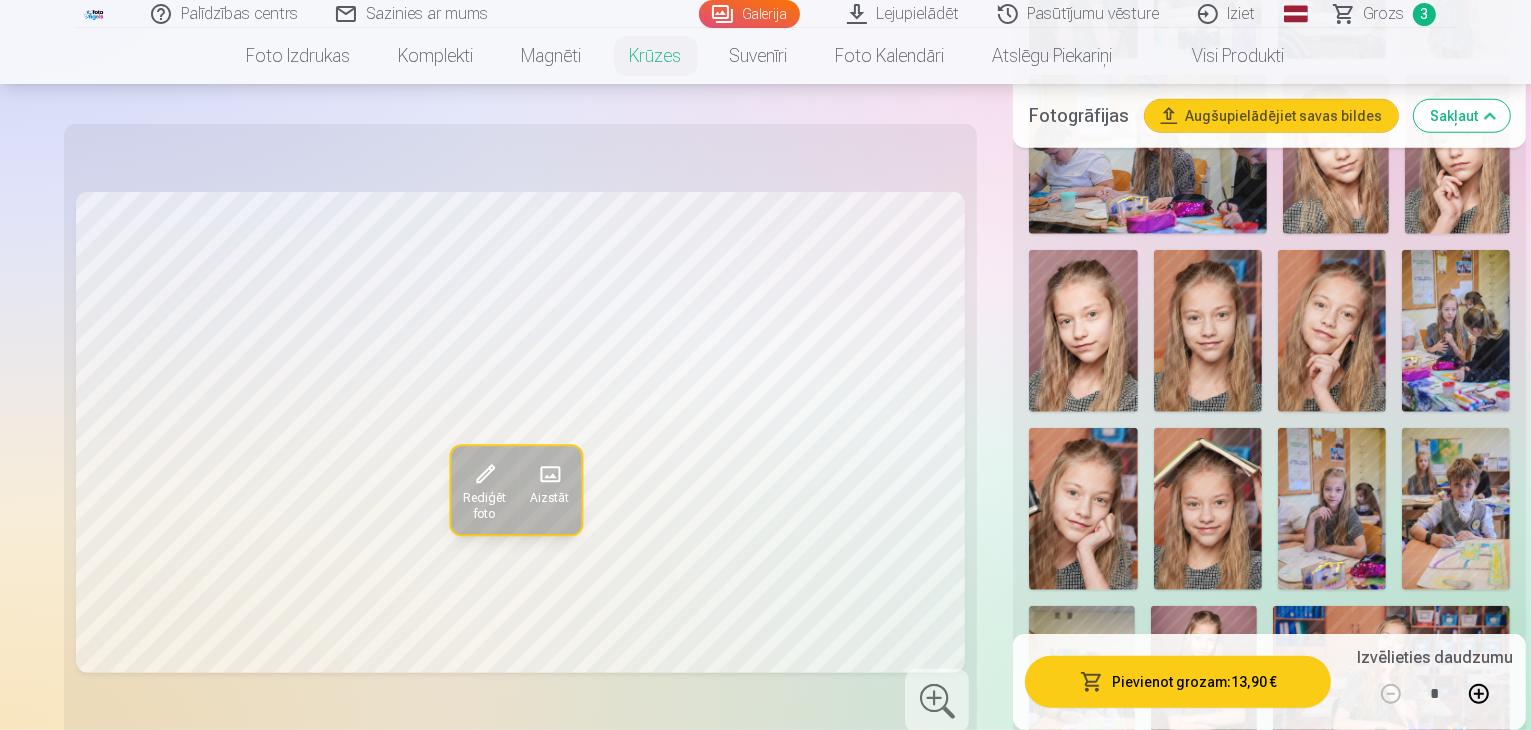 click at bounding box center (1392, 685) 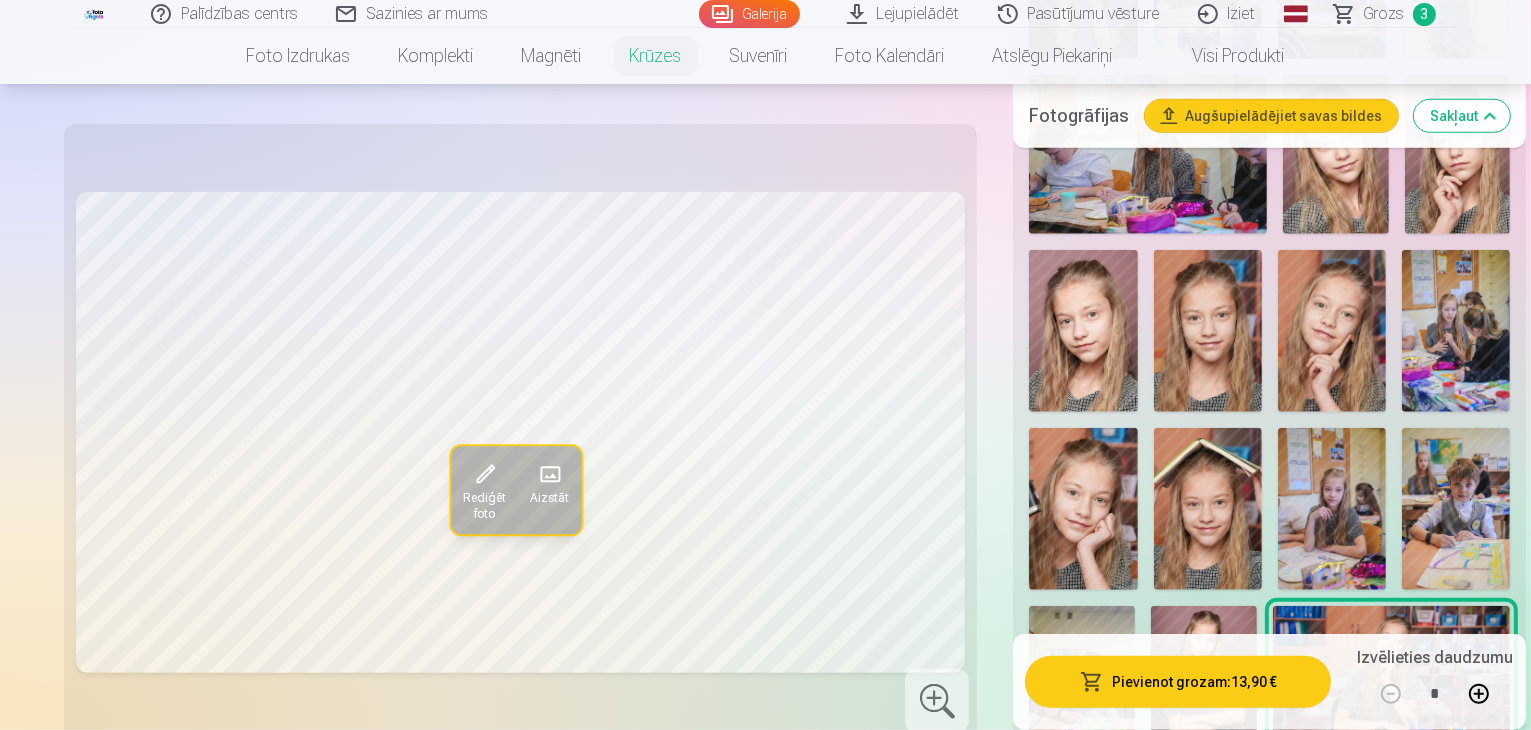 scroll, scrollTop: 1900, scrollLeft: 0, axis: vertical 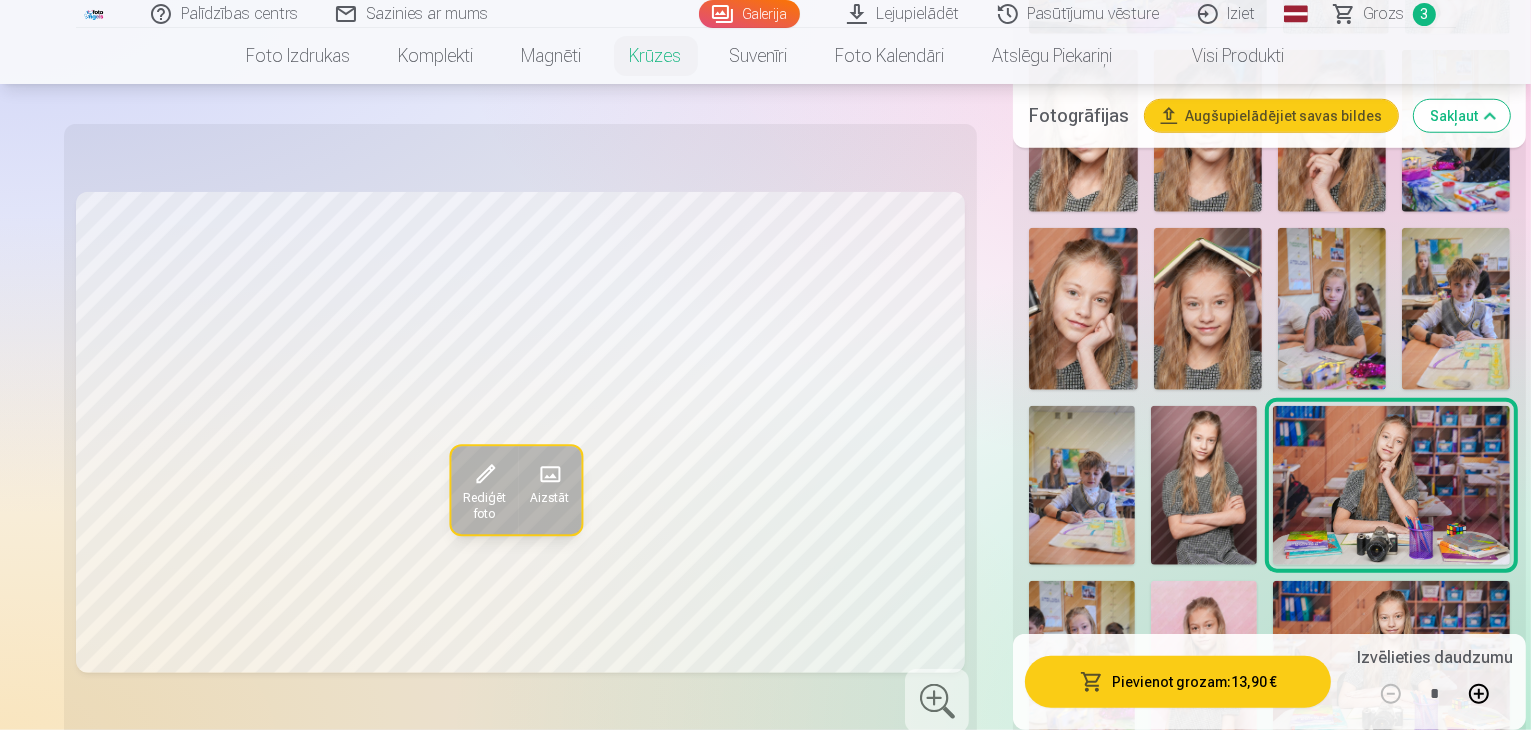 click at bounding box center [1392, 660] 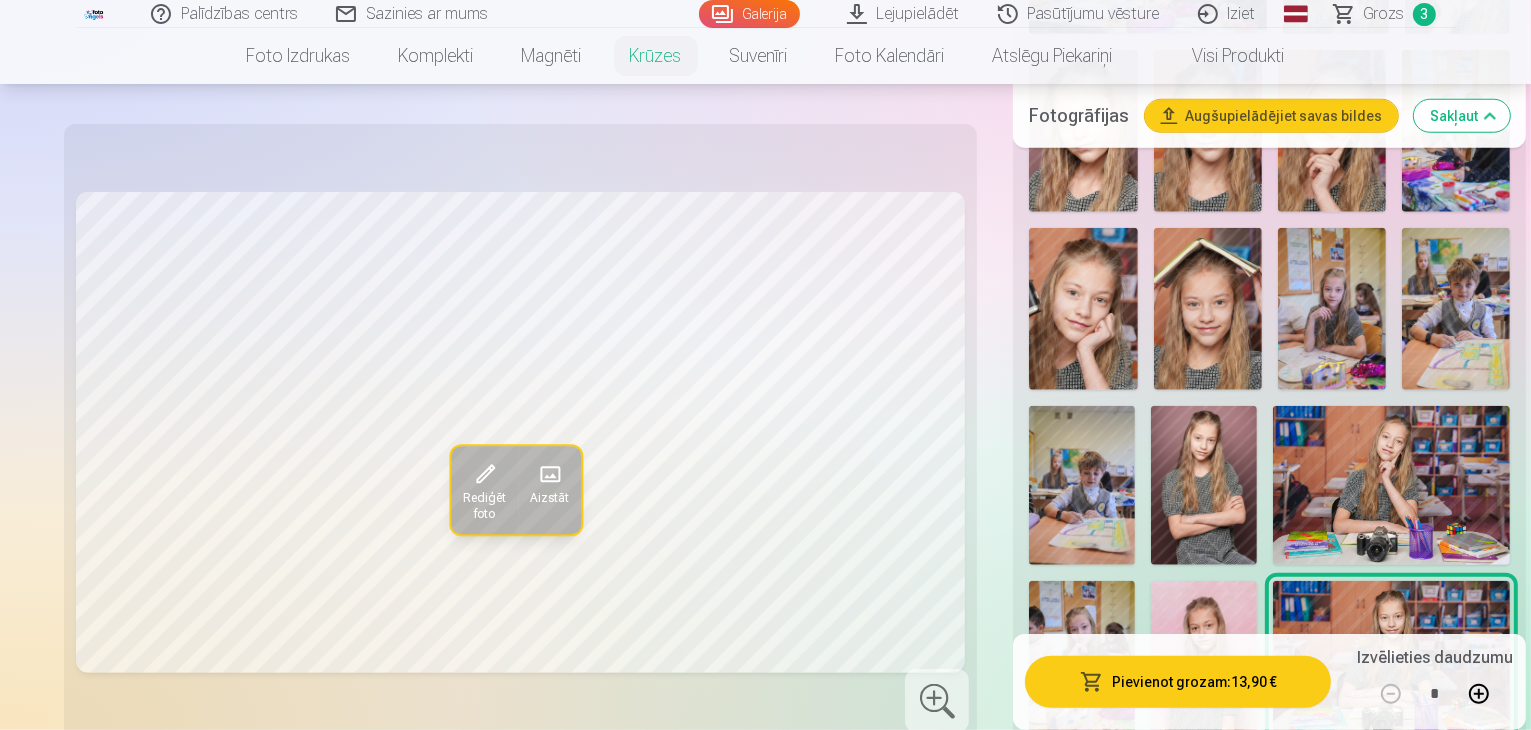 click at bounding box center (1083, 836) 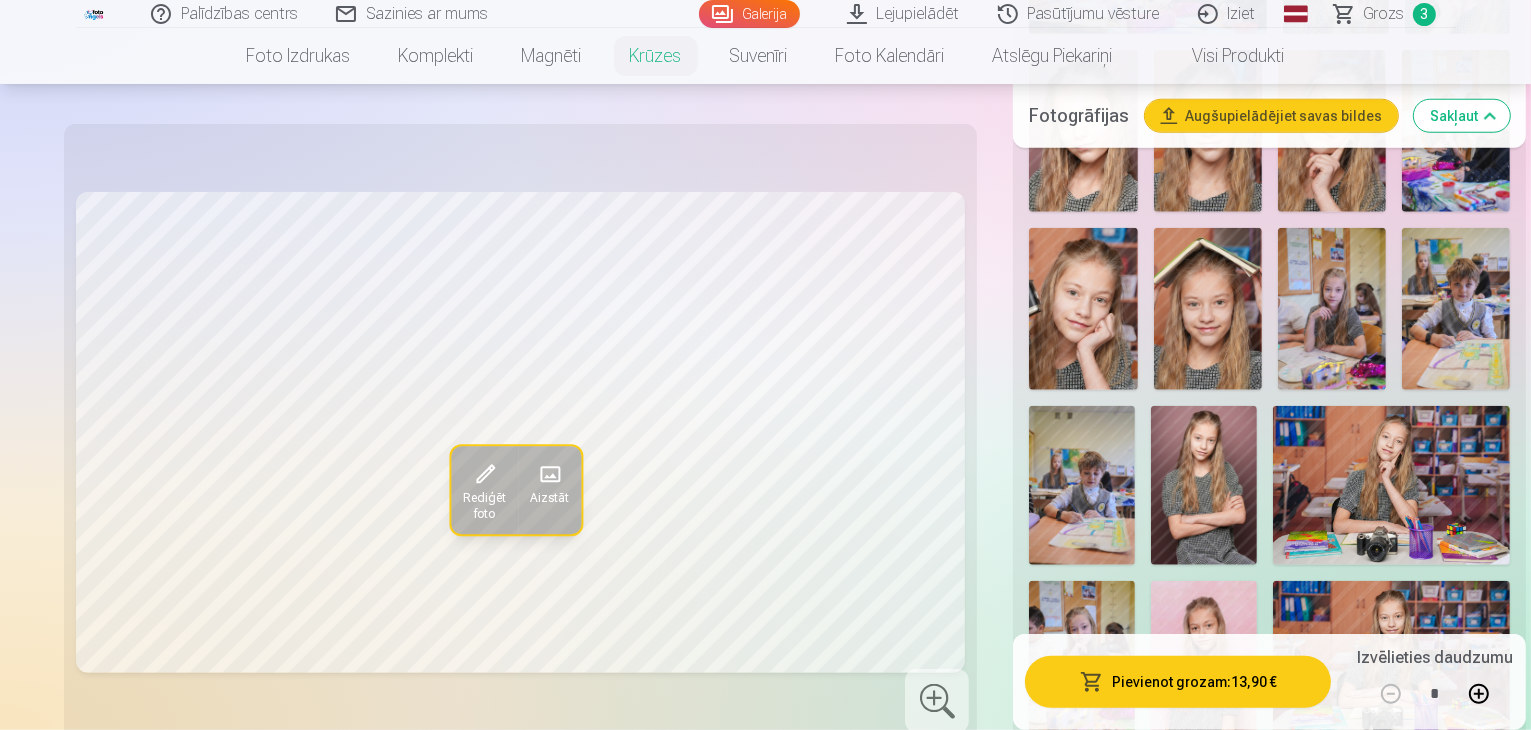 click at bounding box center (1208, 836) 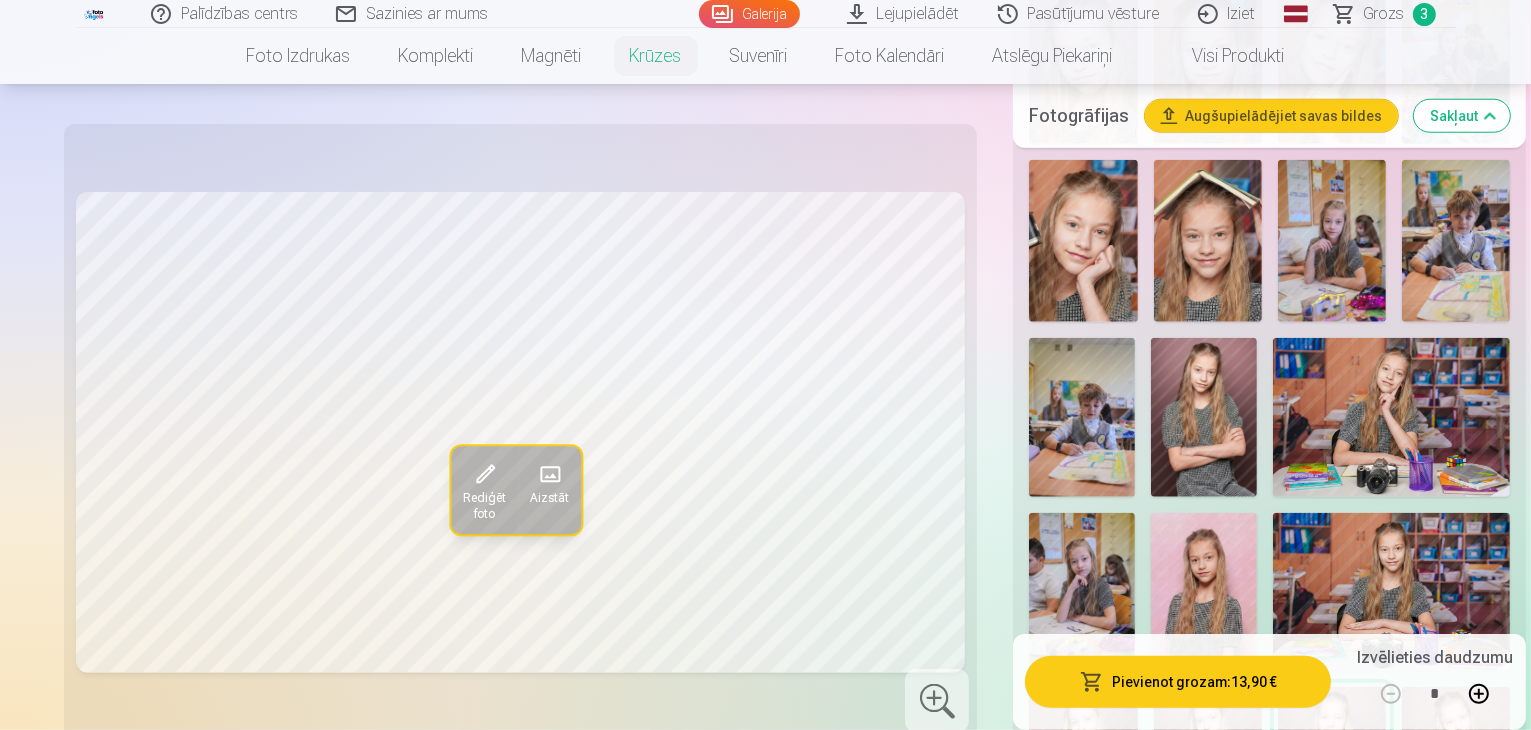 scroll, scrollTop: 2000, scrollLeft: 0, axis: vertical 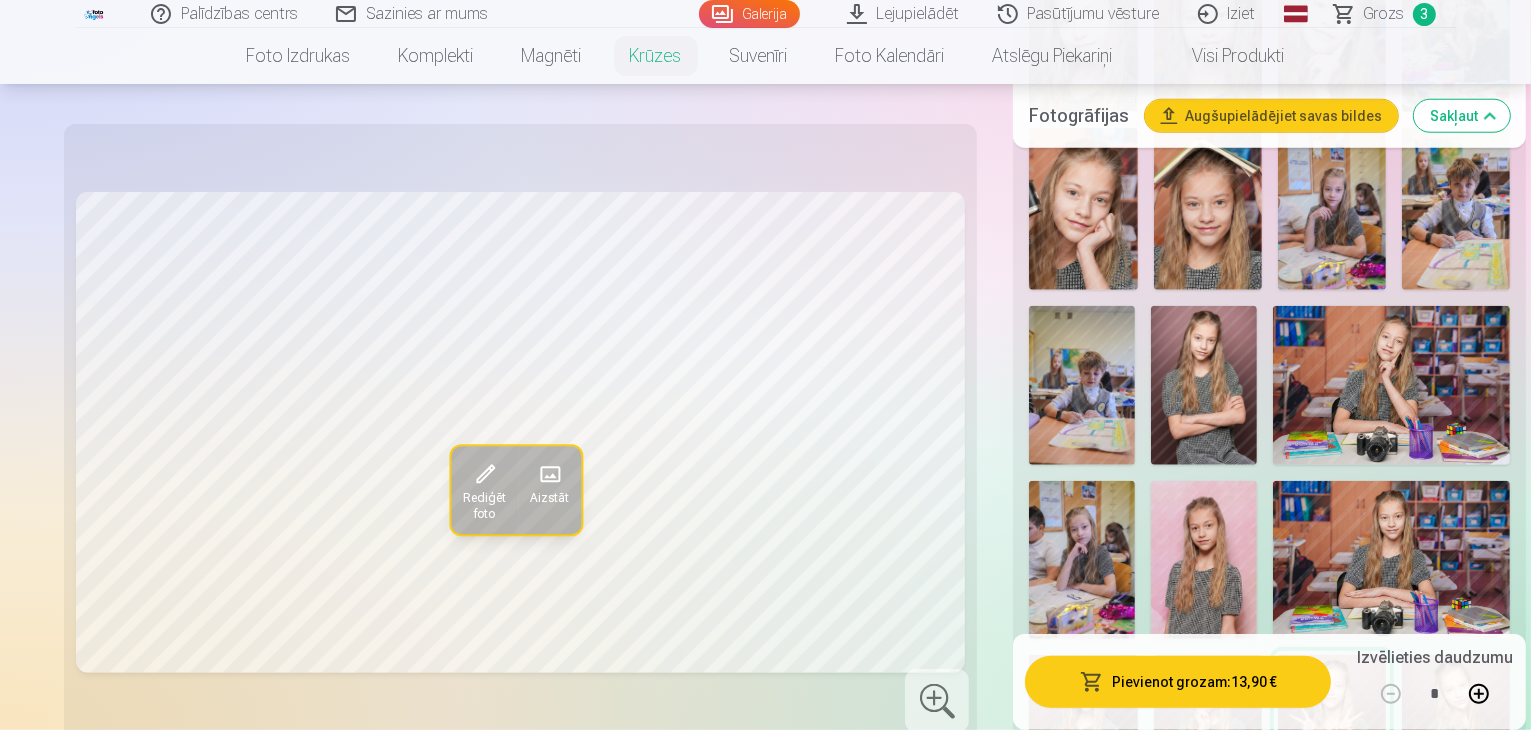 click at bounding box center (1456, 915) 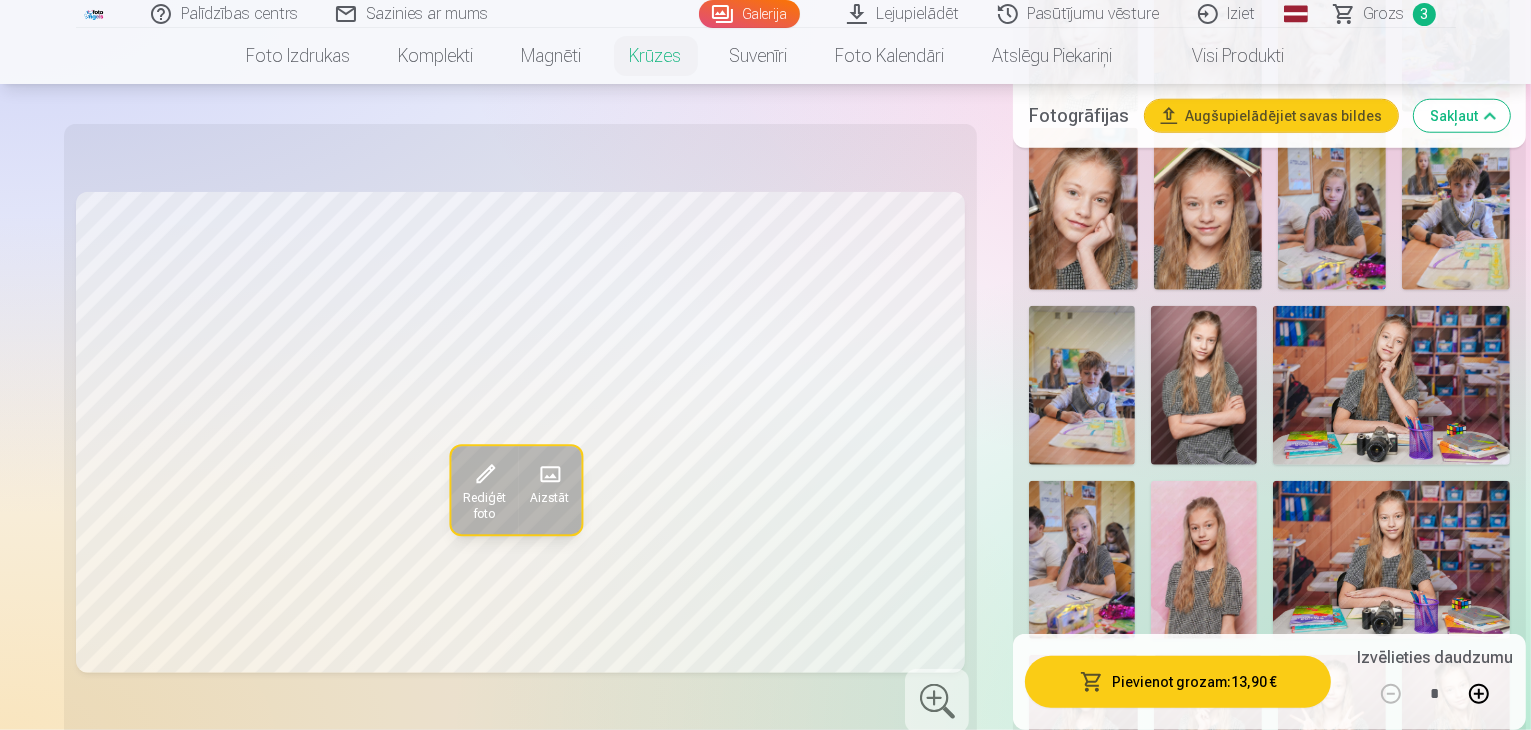 click at bounding box center (1208, 915) 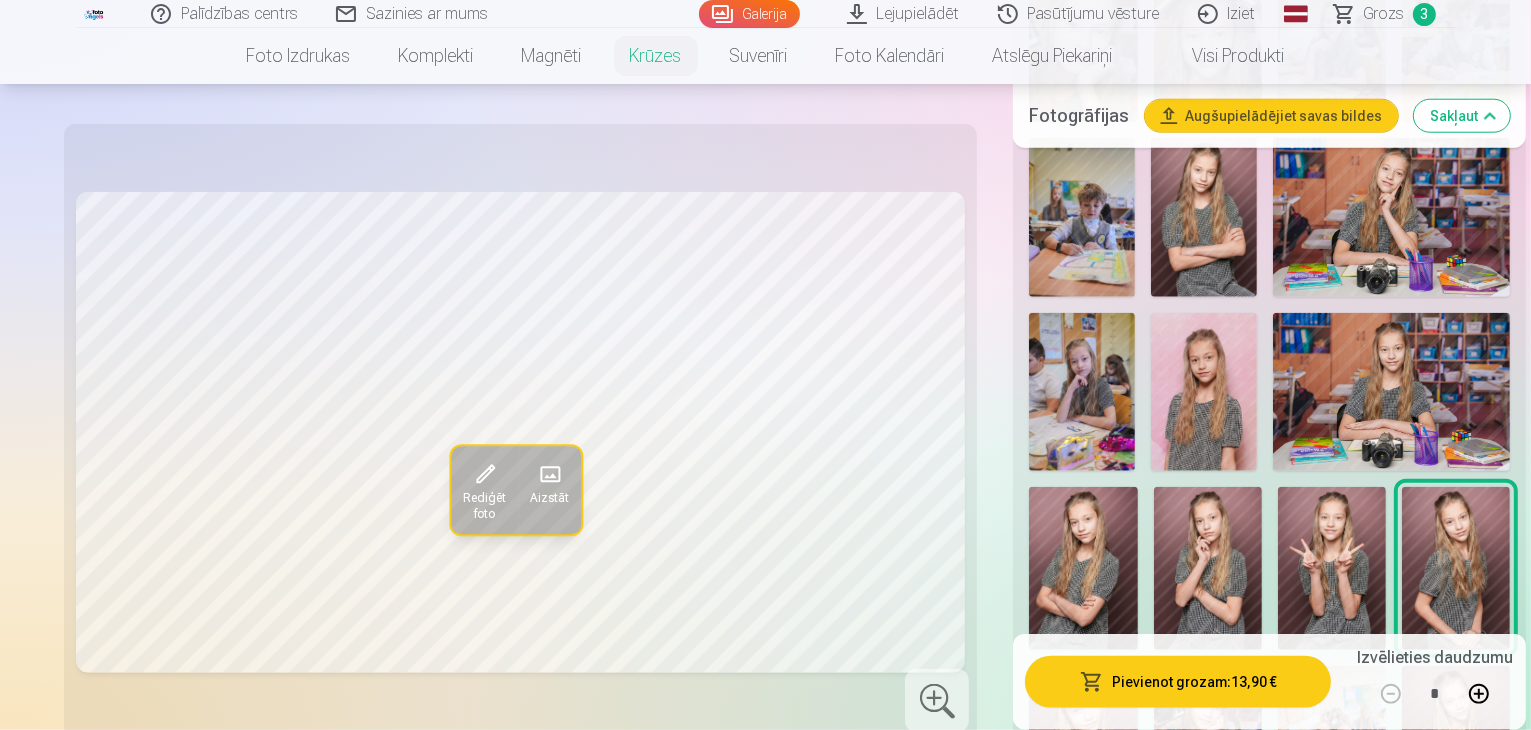scroll, scrollTop: 2200, scrollLeft: 0, axis: vertical 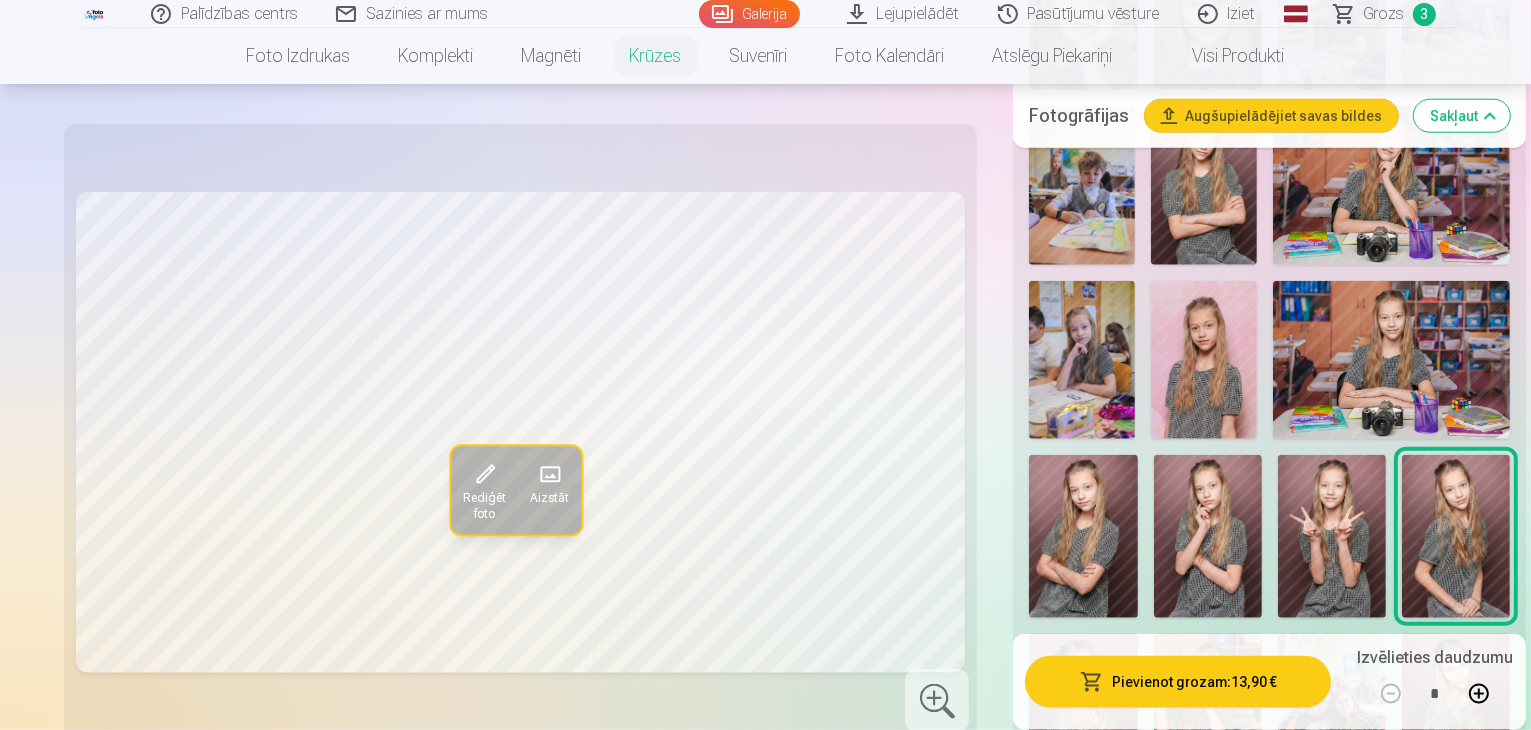 click at bounding box center (1077, 884) 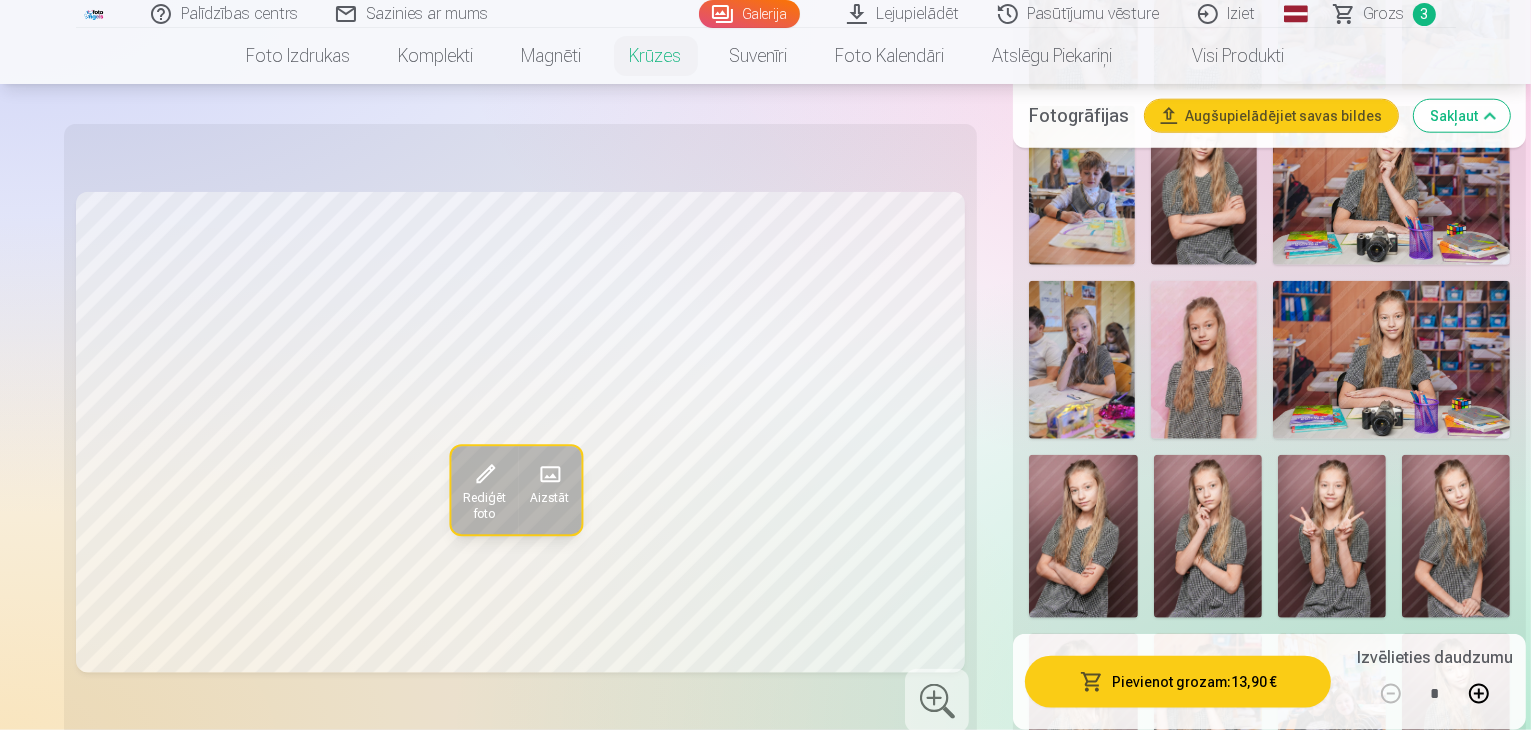 click at bounding box center (1249, 884) 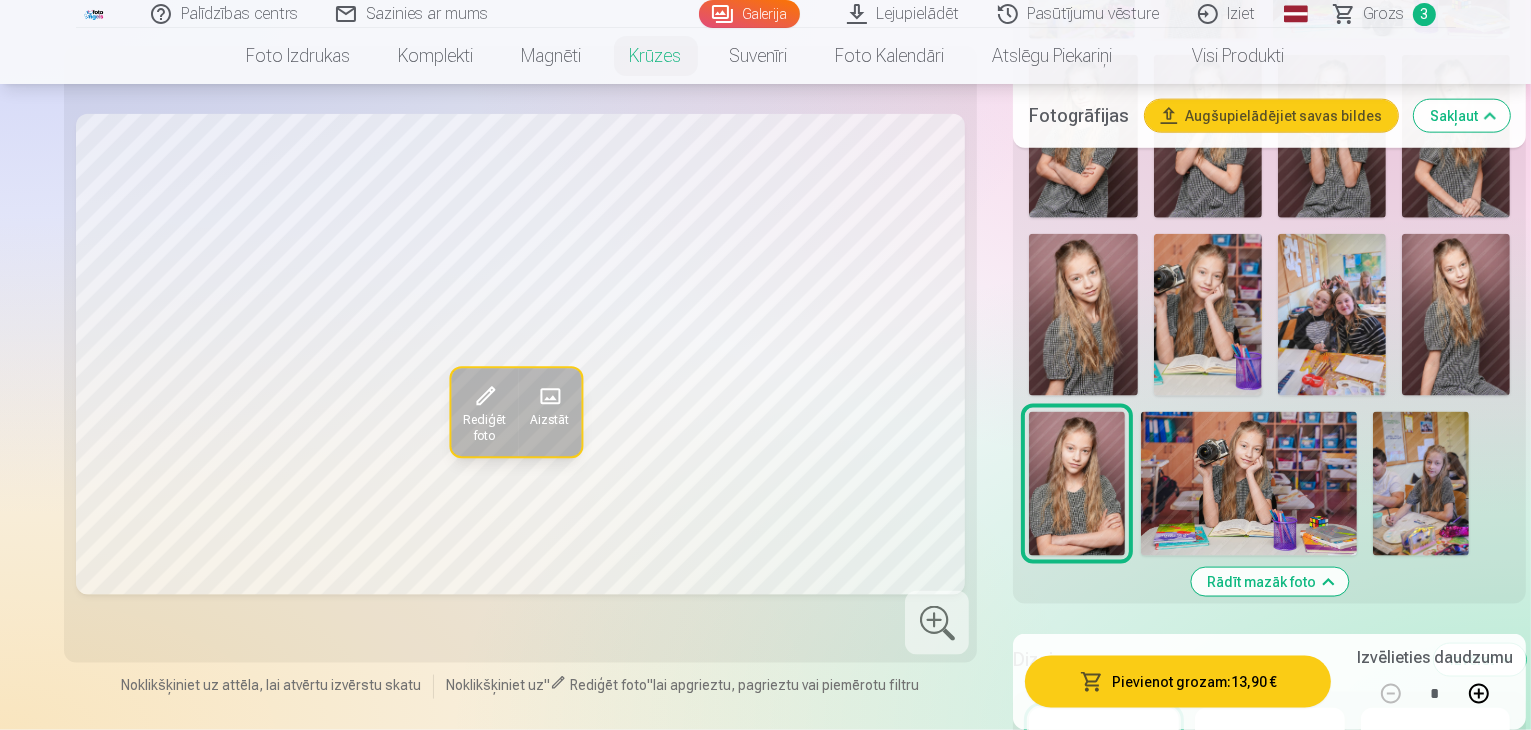 scroll, scrollTop: 2700, scrollLeft: 0, axis: vertical 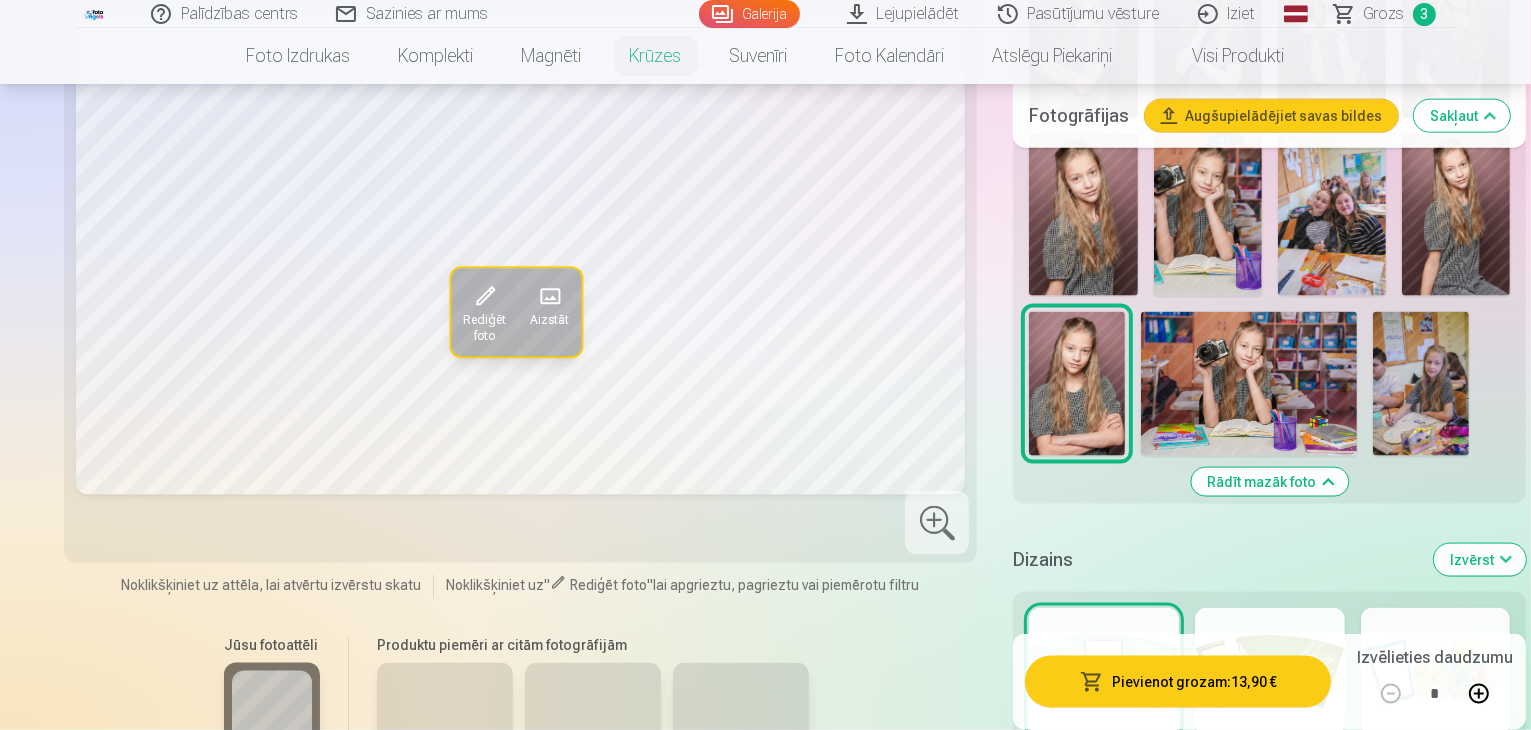 click at bounding box center (1270, 816) 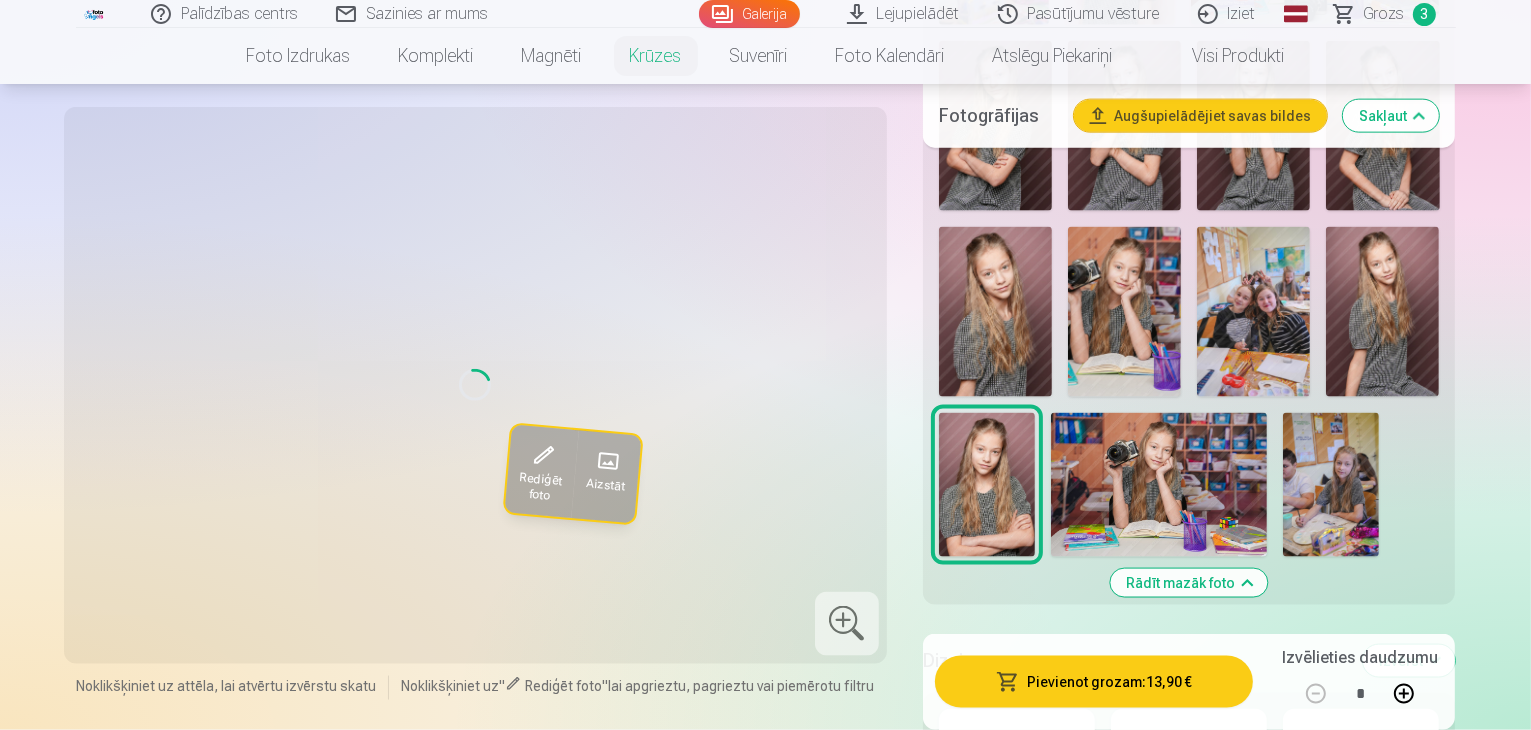 click on "Skatīt vairāk dizainu" at bounding box center [1189, 946] 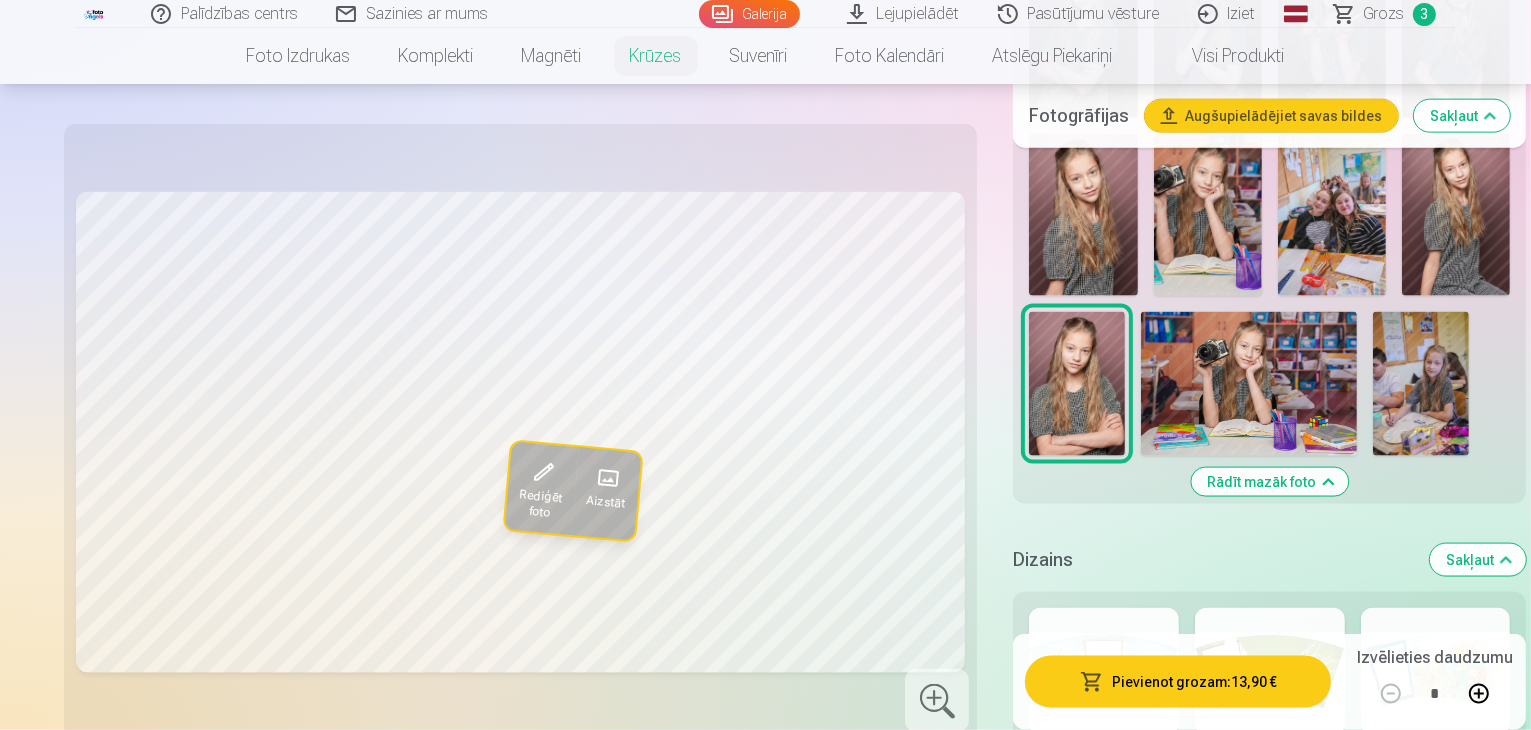 click at bounding box center [1436, 816] 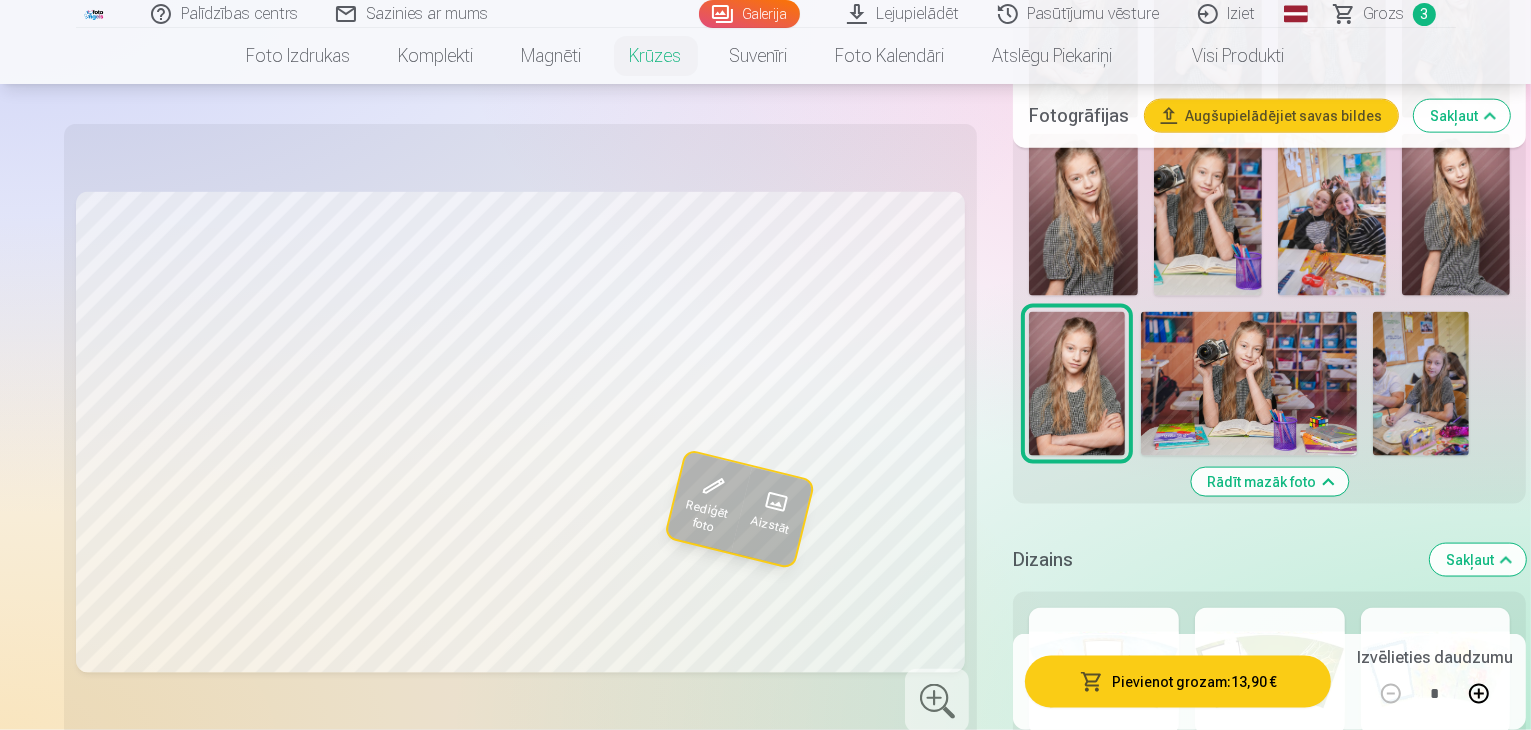 click at bounding box center [1436, 960] 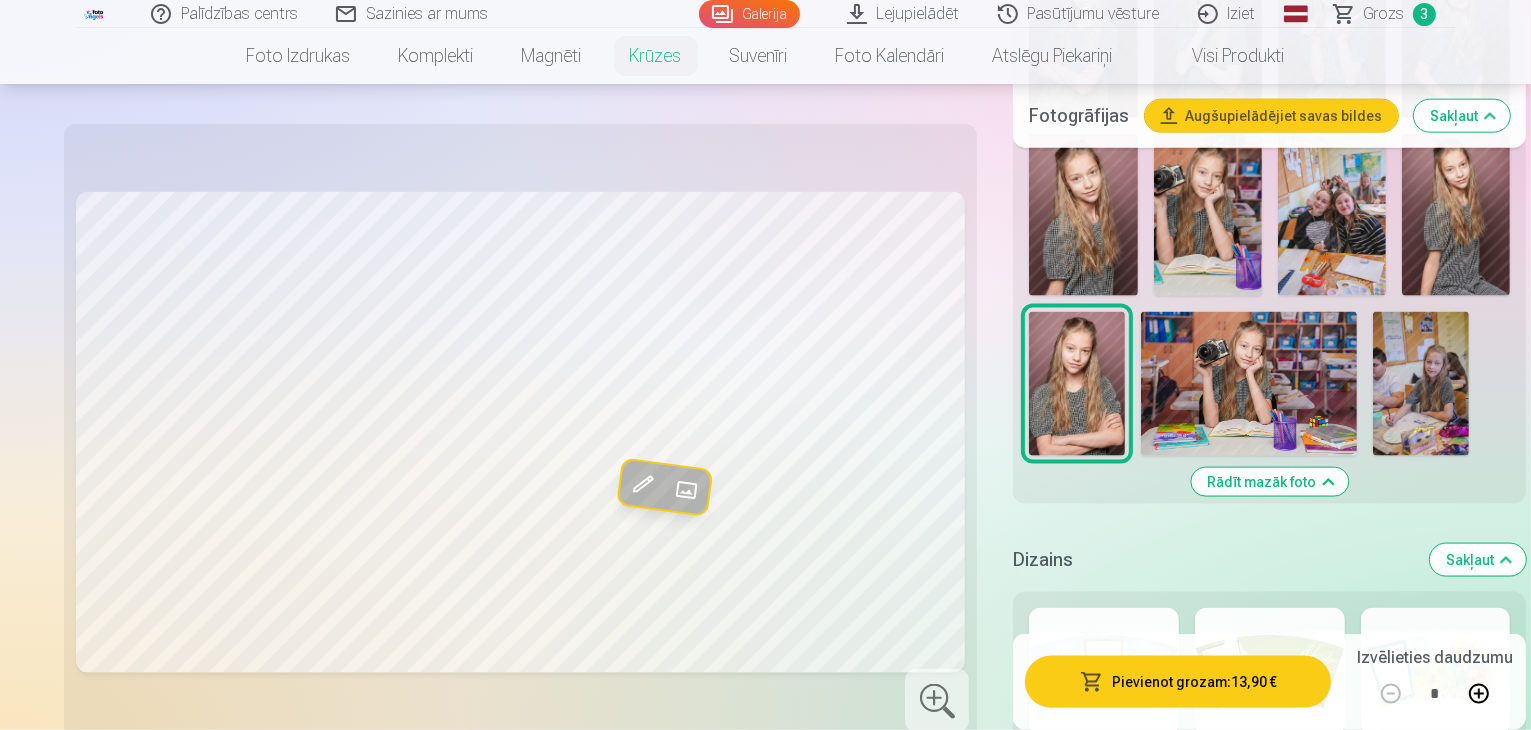 click at bounding box center [1270, 960] 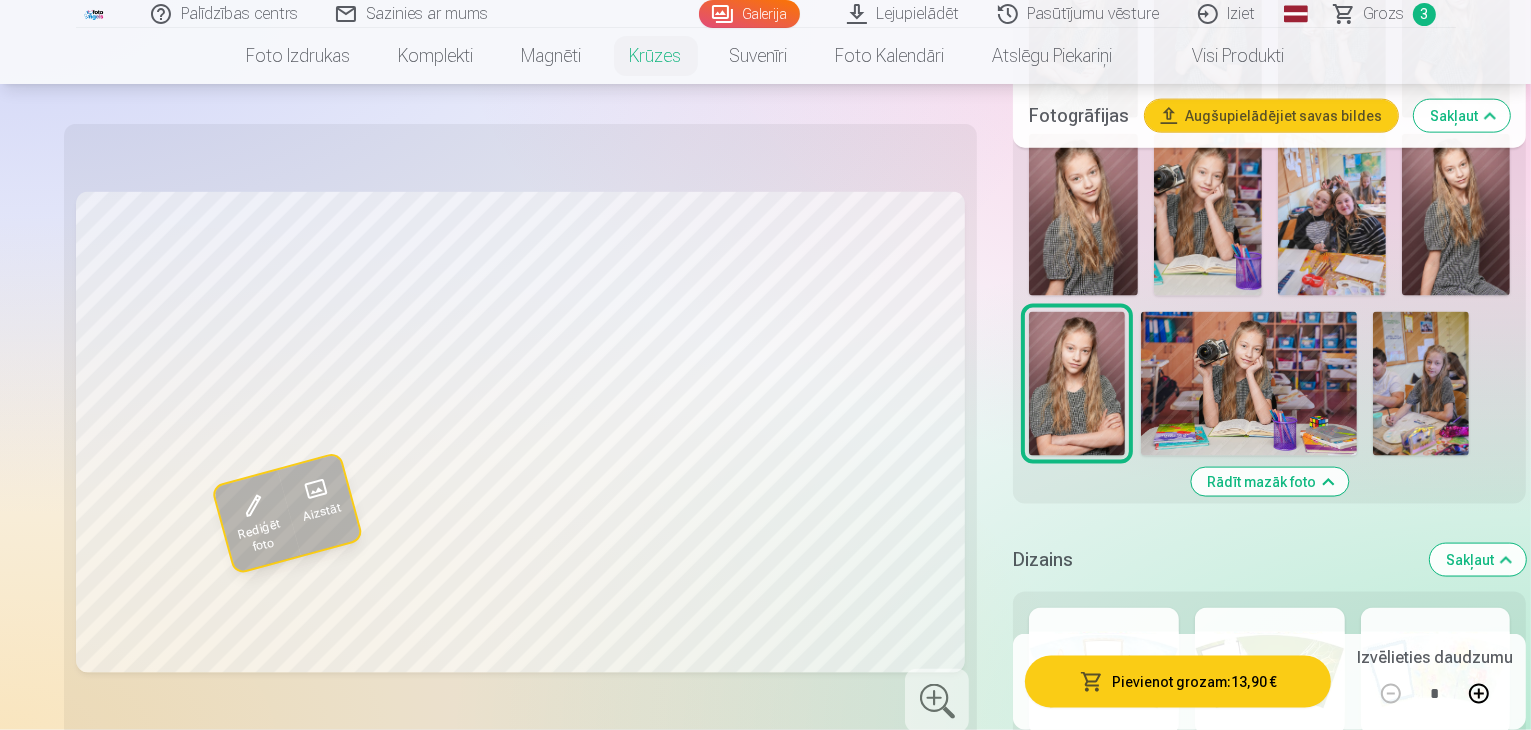 click at bounding box center [1104, 960] 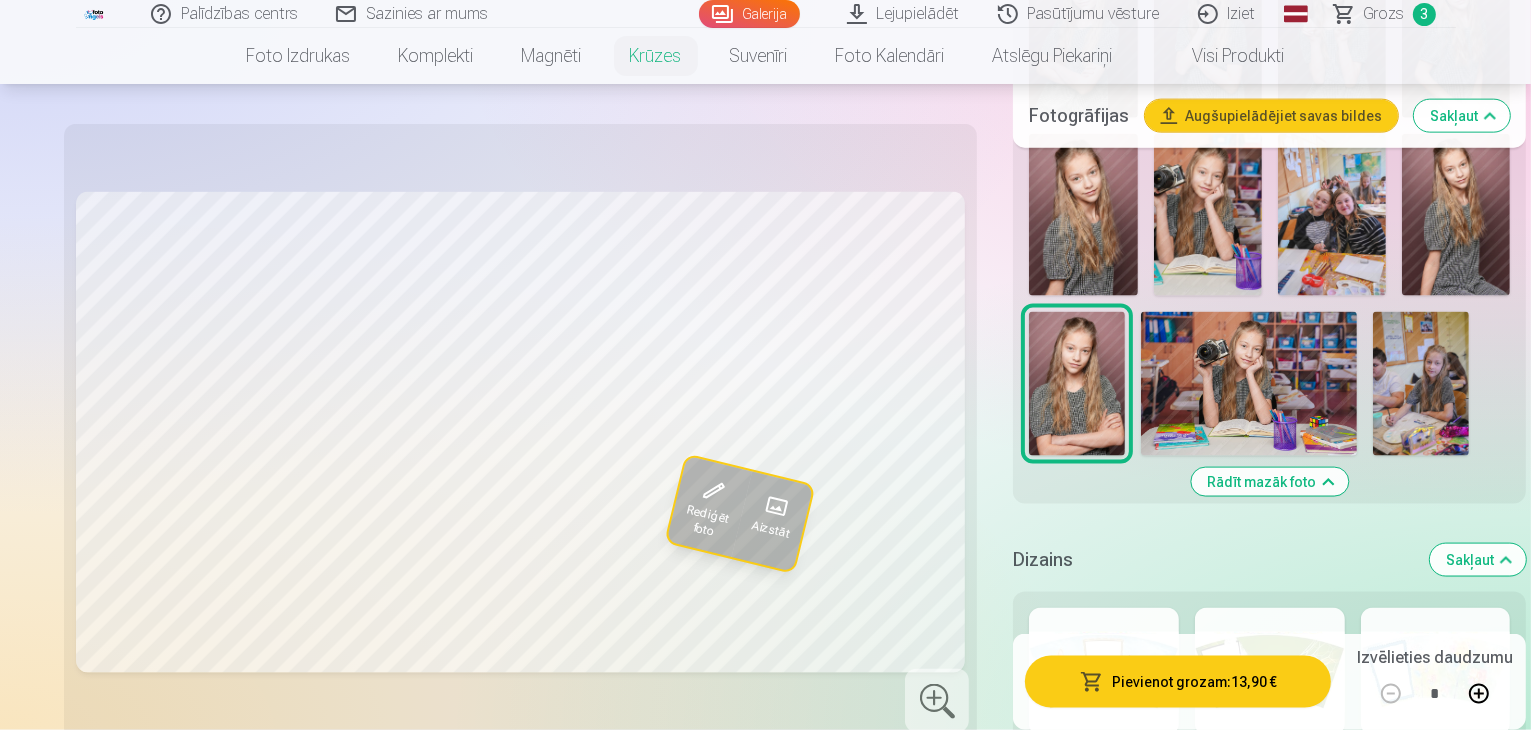 click at bounding box center (1104, 816) 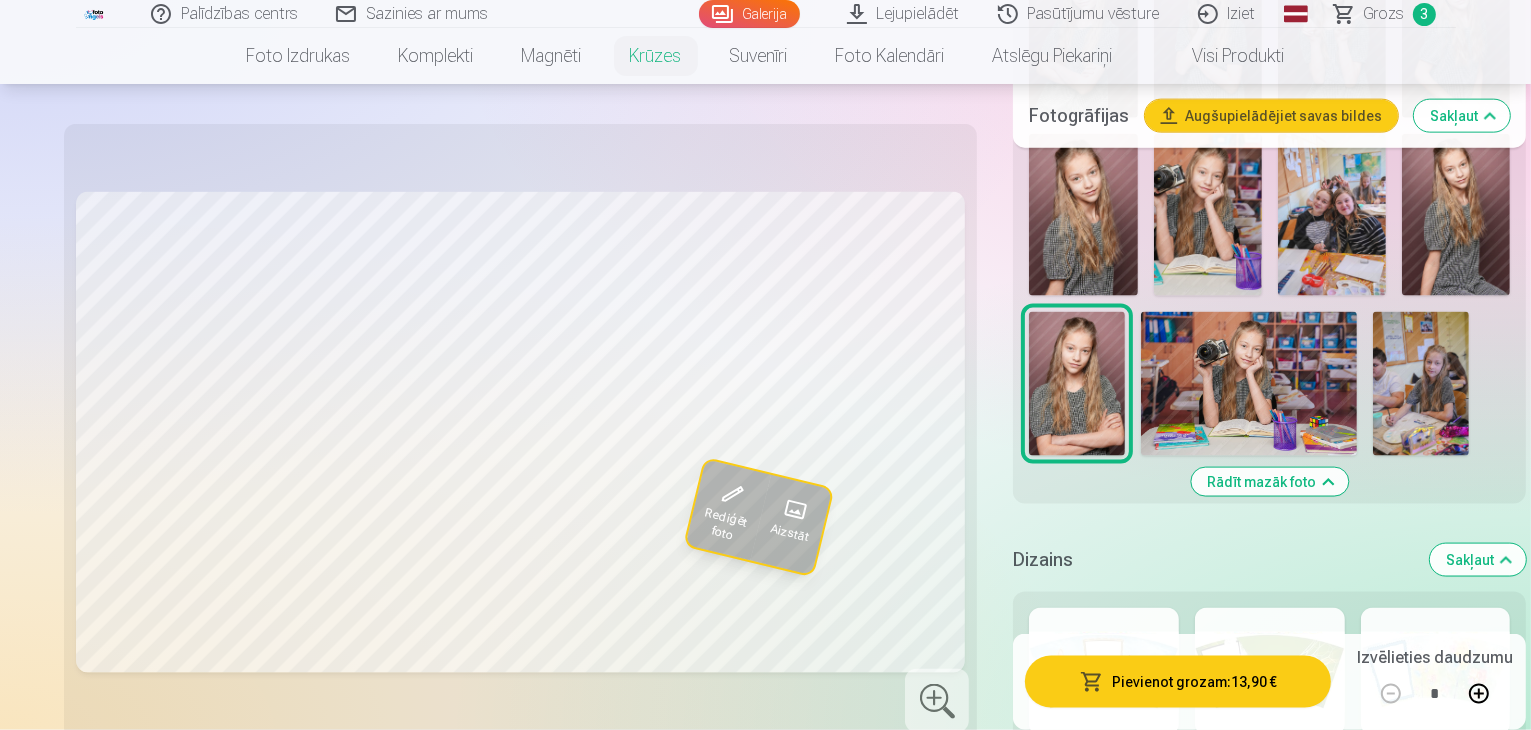 click at bounding box center [1436, 672] 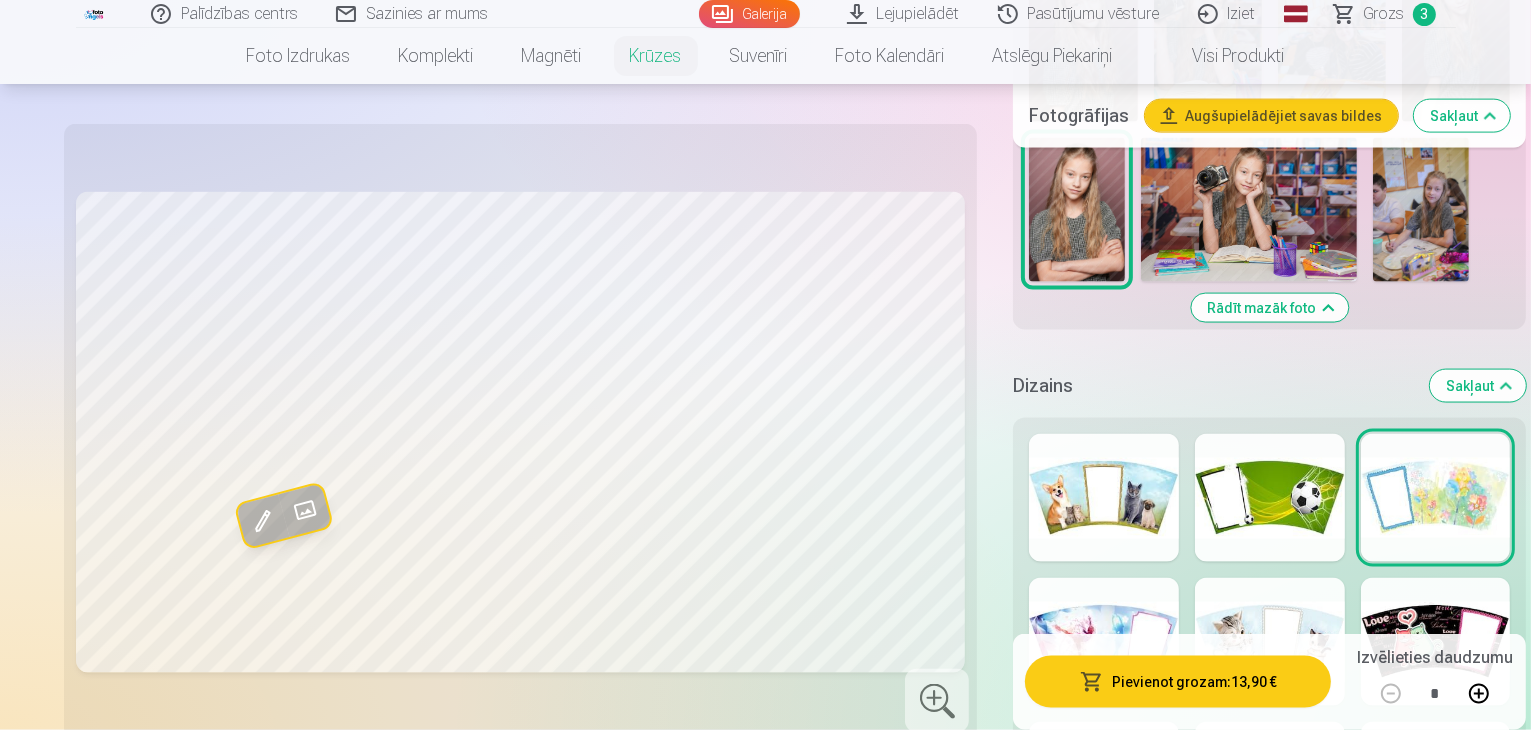 scroll, scrollTop: 2900, scrollLeft: 0, axis: vertical 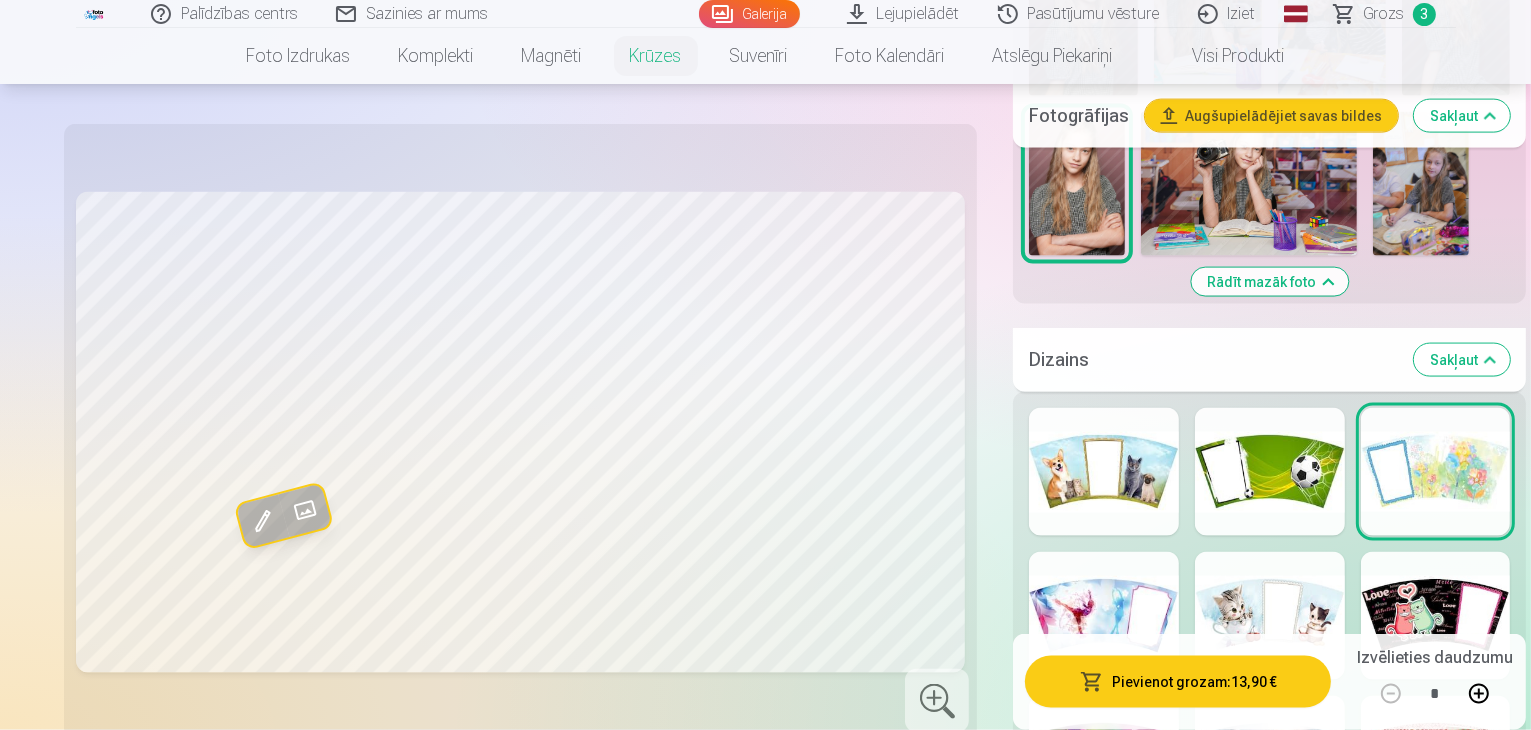 click at bounding box center [1104, 904] 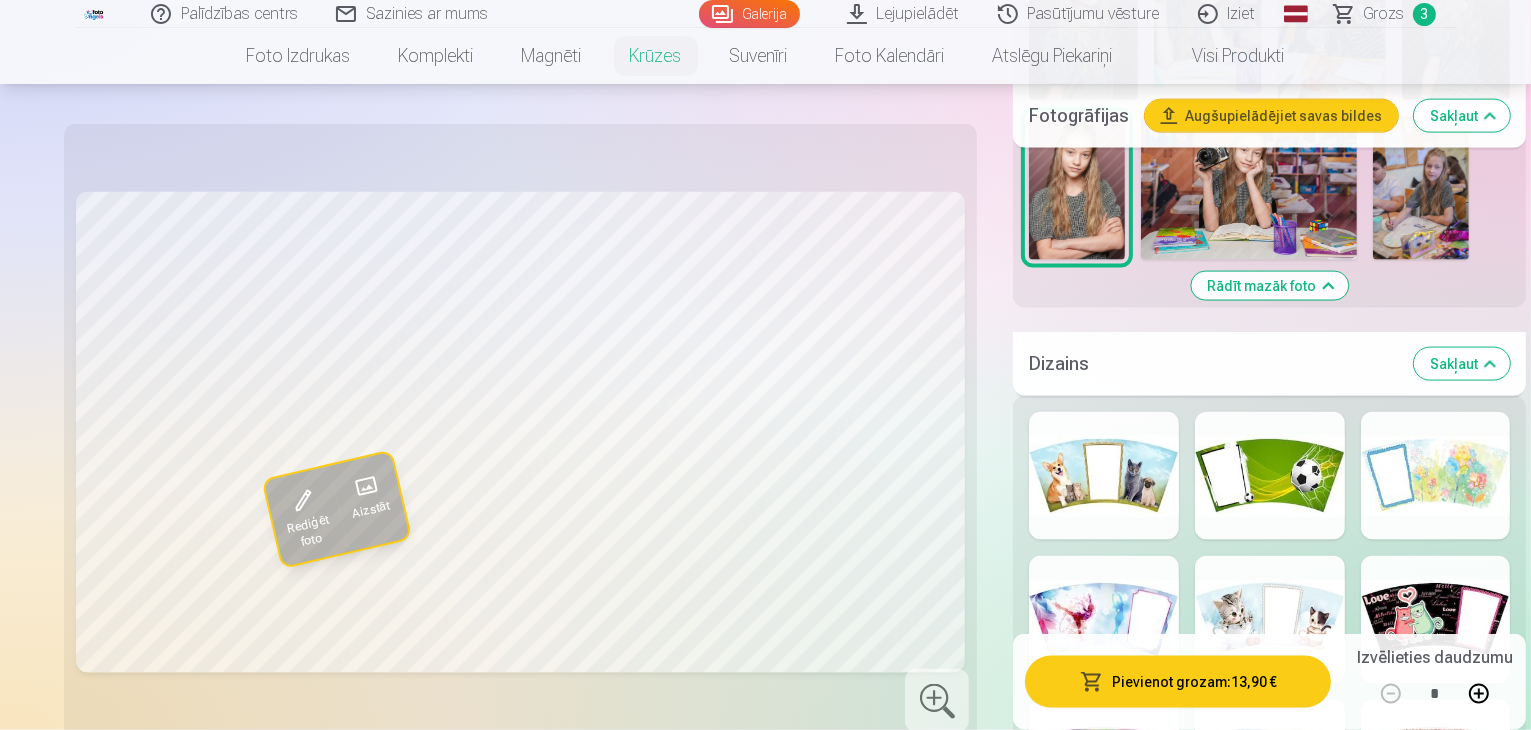 scroll, scrollTop: 2900, scrollLeft: 0, axis: vertical 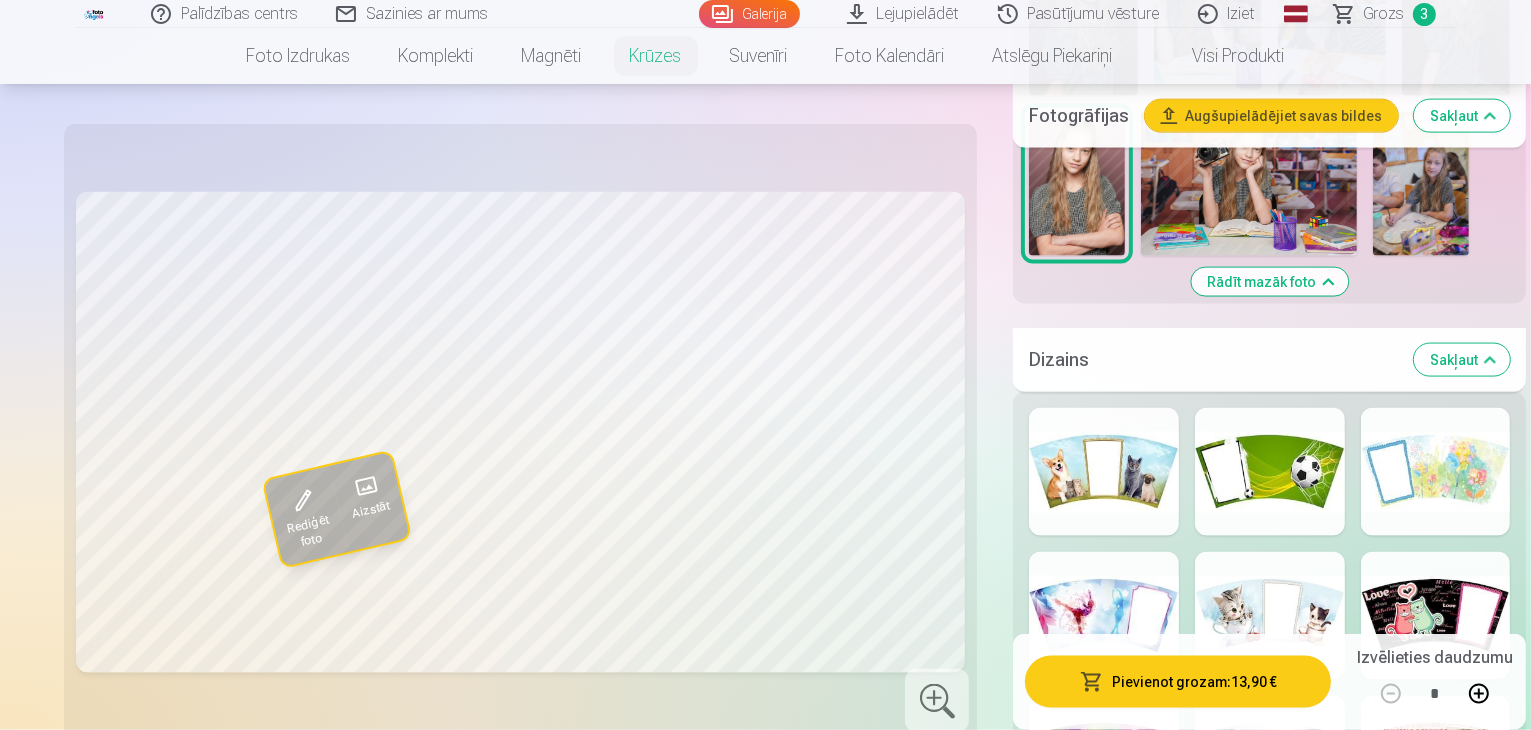 click at bounding box center (1270, 904) 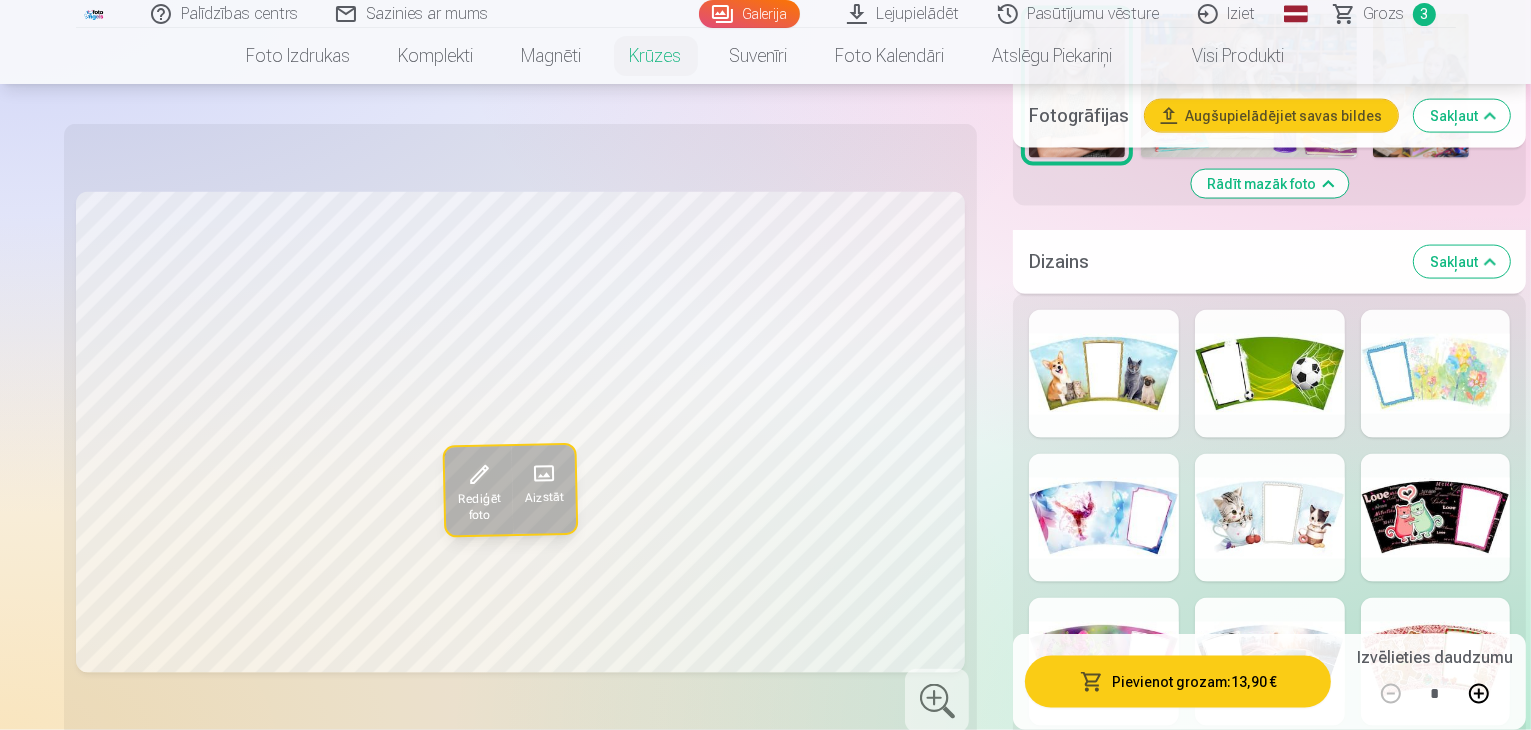 scroll, scrollTop: 3000, scrollLeft: 0, axis: vertical 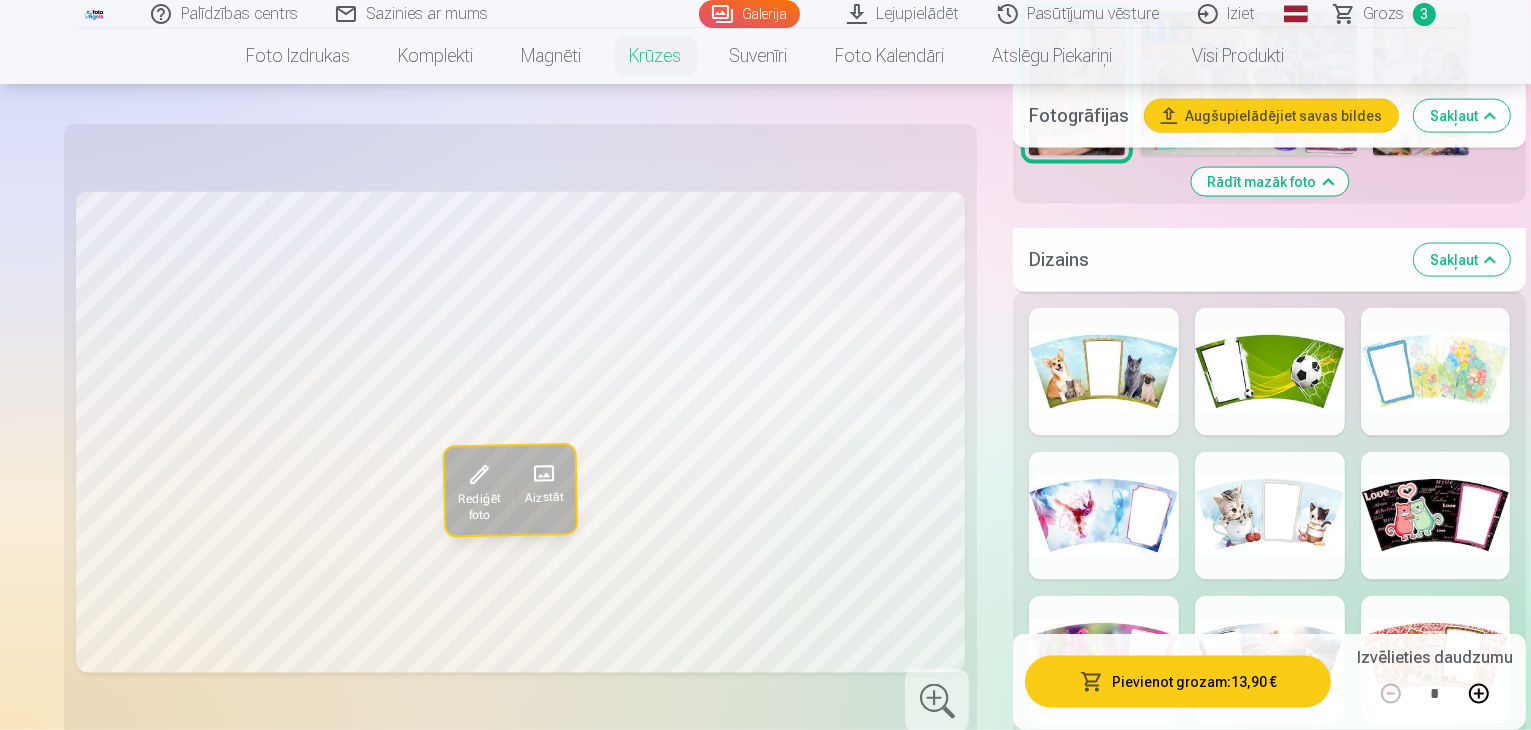 click at bounding box center [1436, 804] 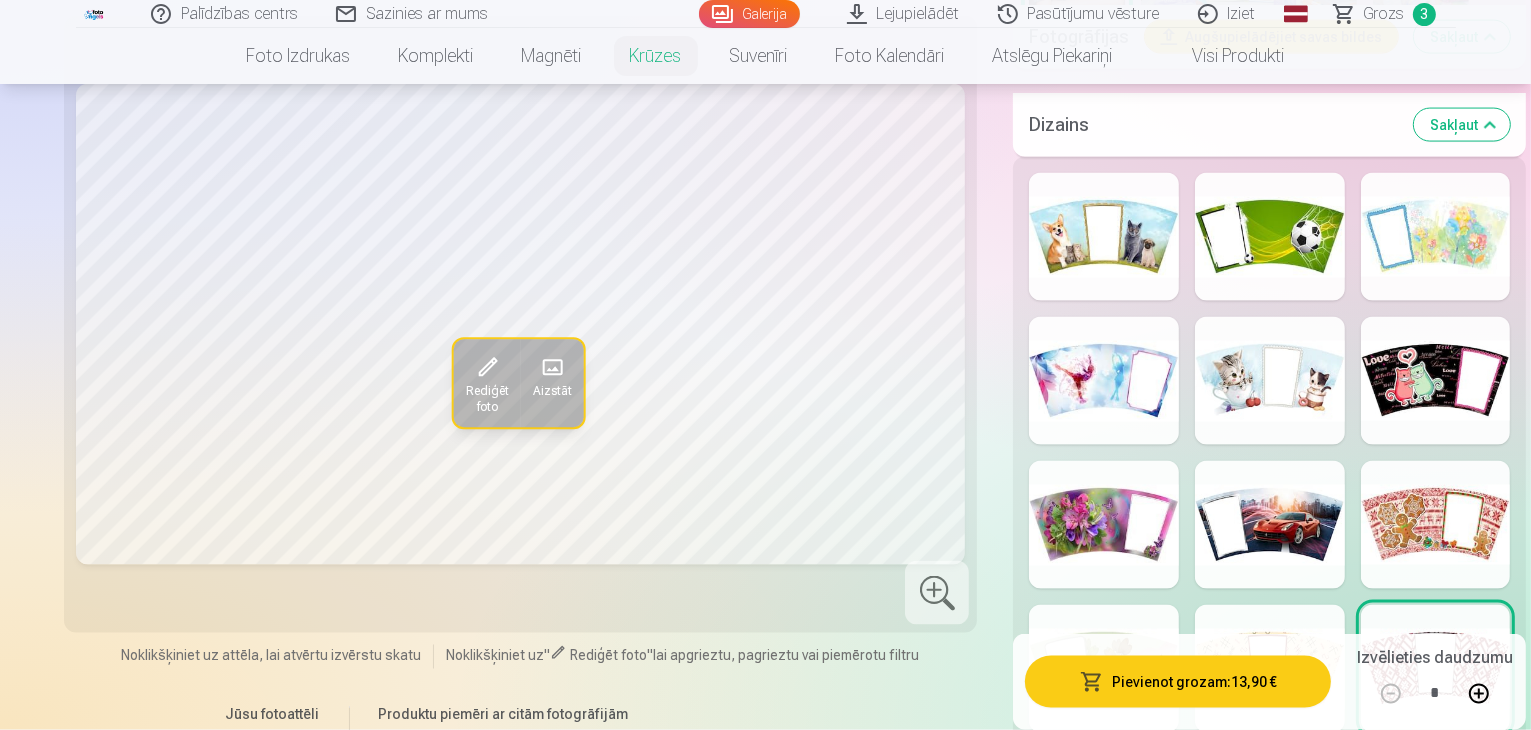 scroll, scrollTop: 3200, scrollLeft: 0, axis: vertical 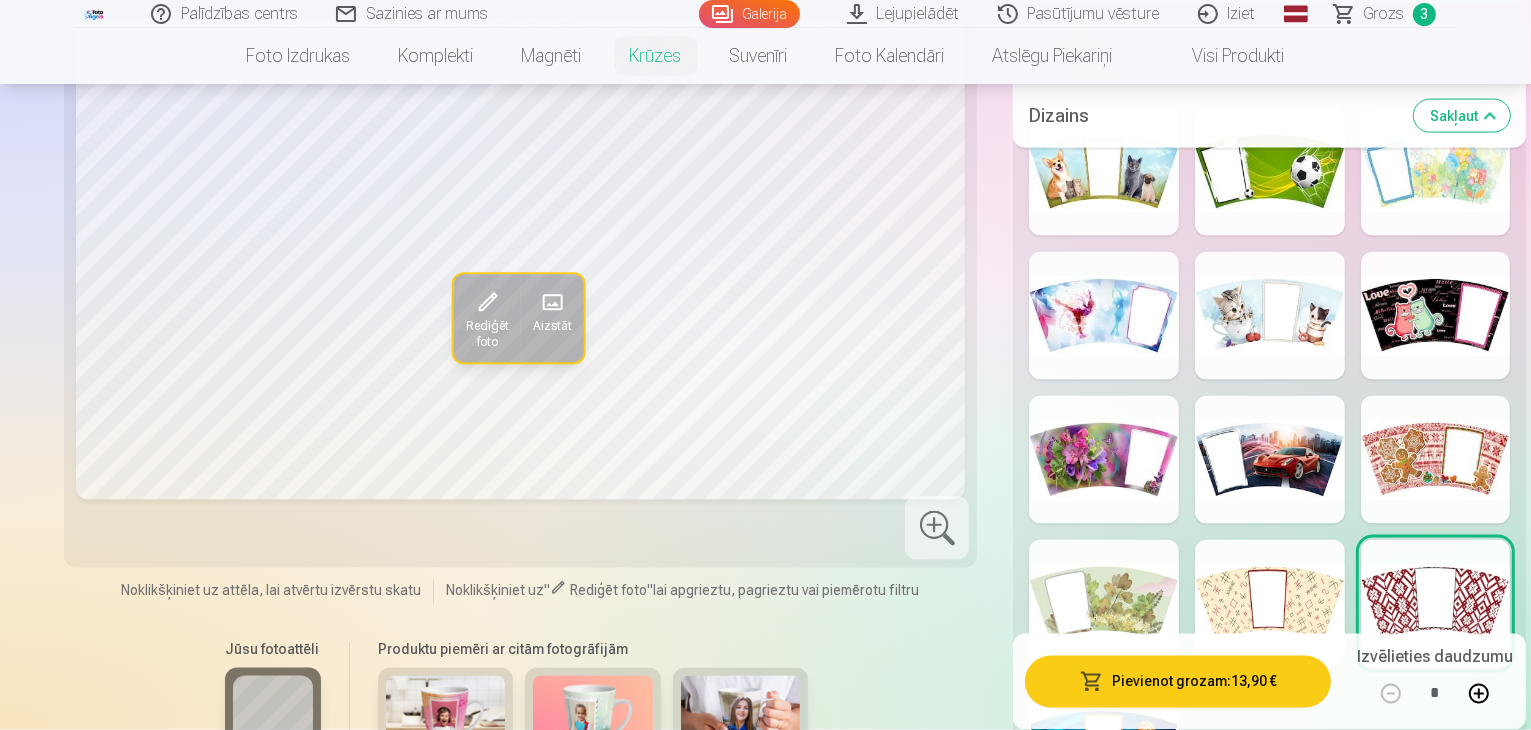 click at bounding box center [741, 716] 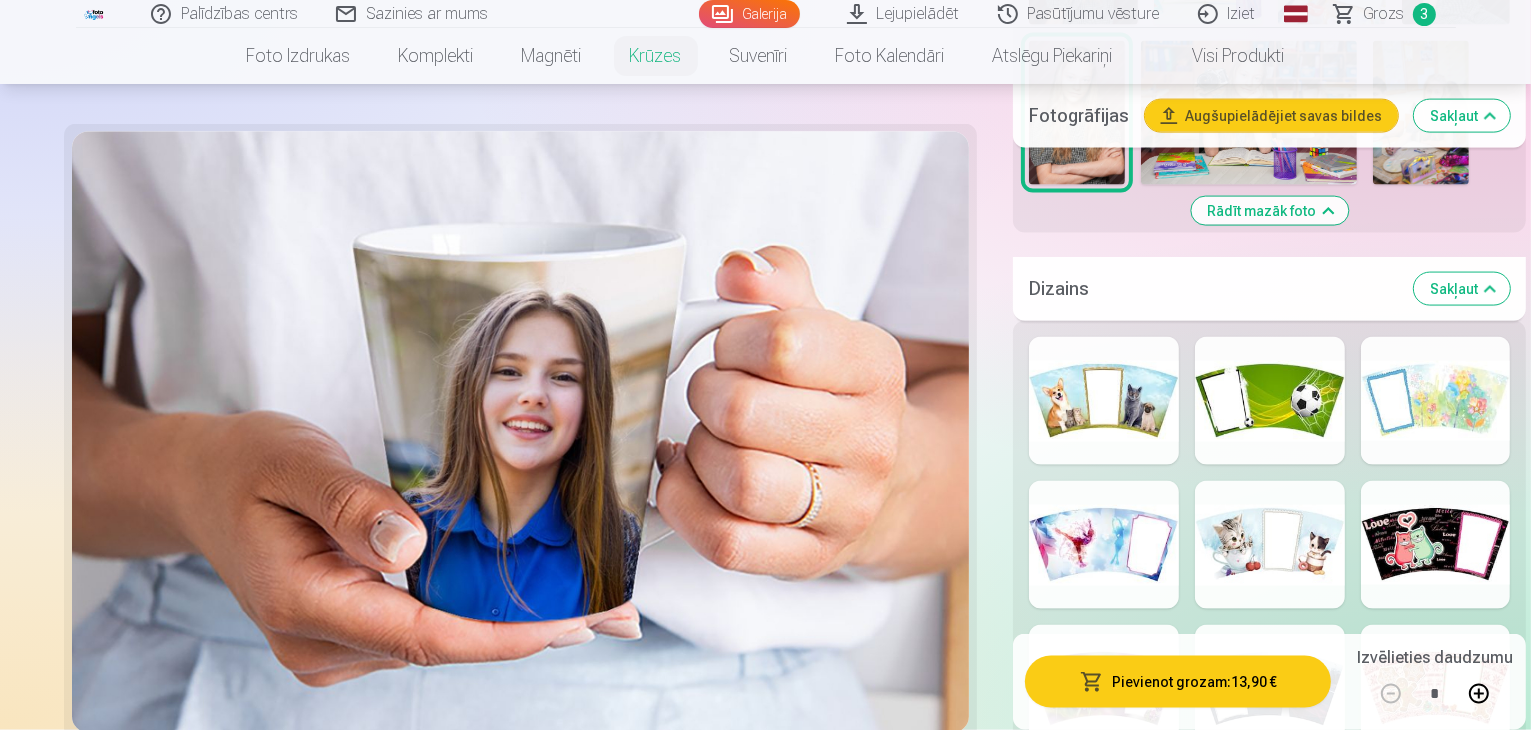 scroll, scrollTop: 3000, scrollLeft: 0, axis: vertical 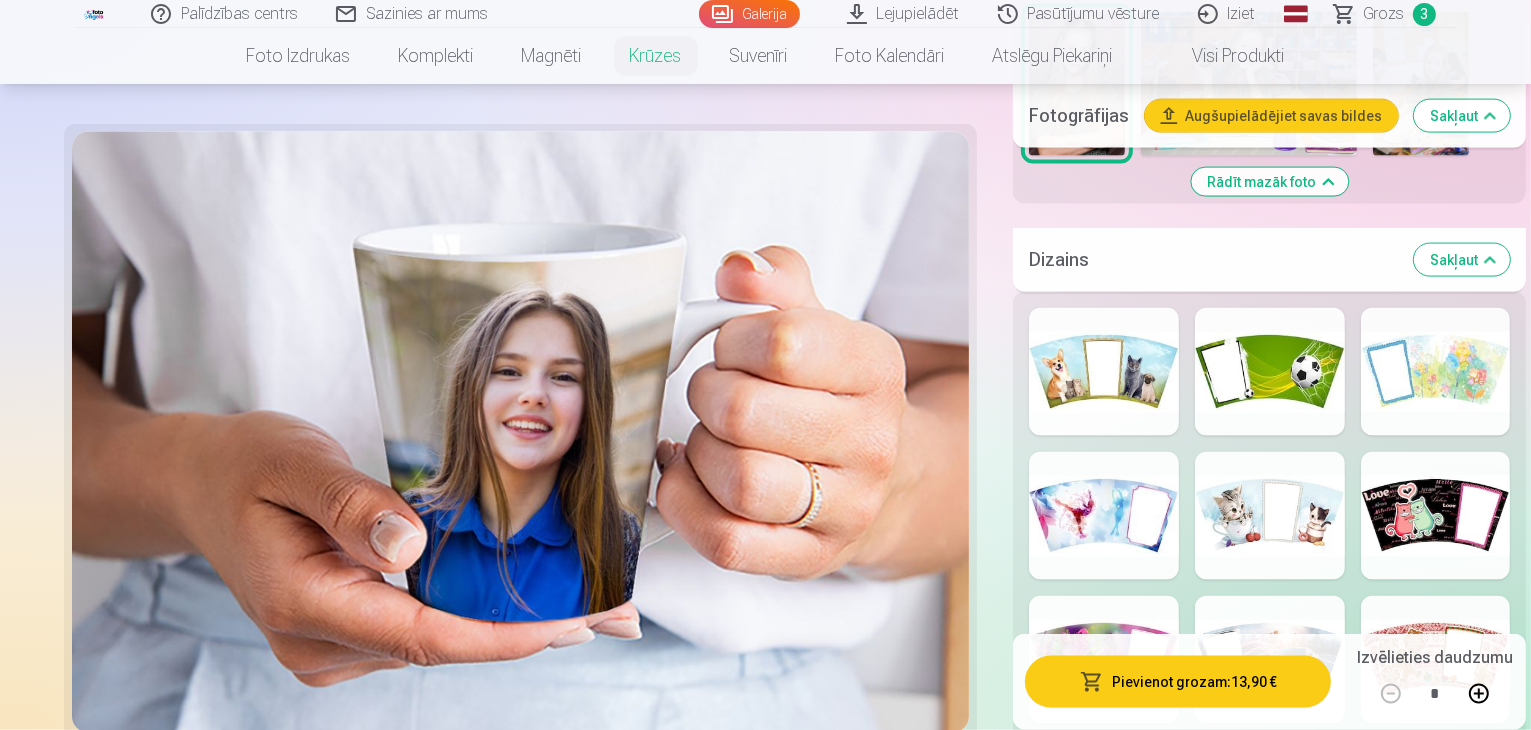 click at bounding box center [593, 889] 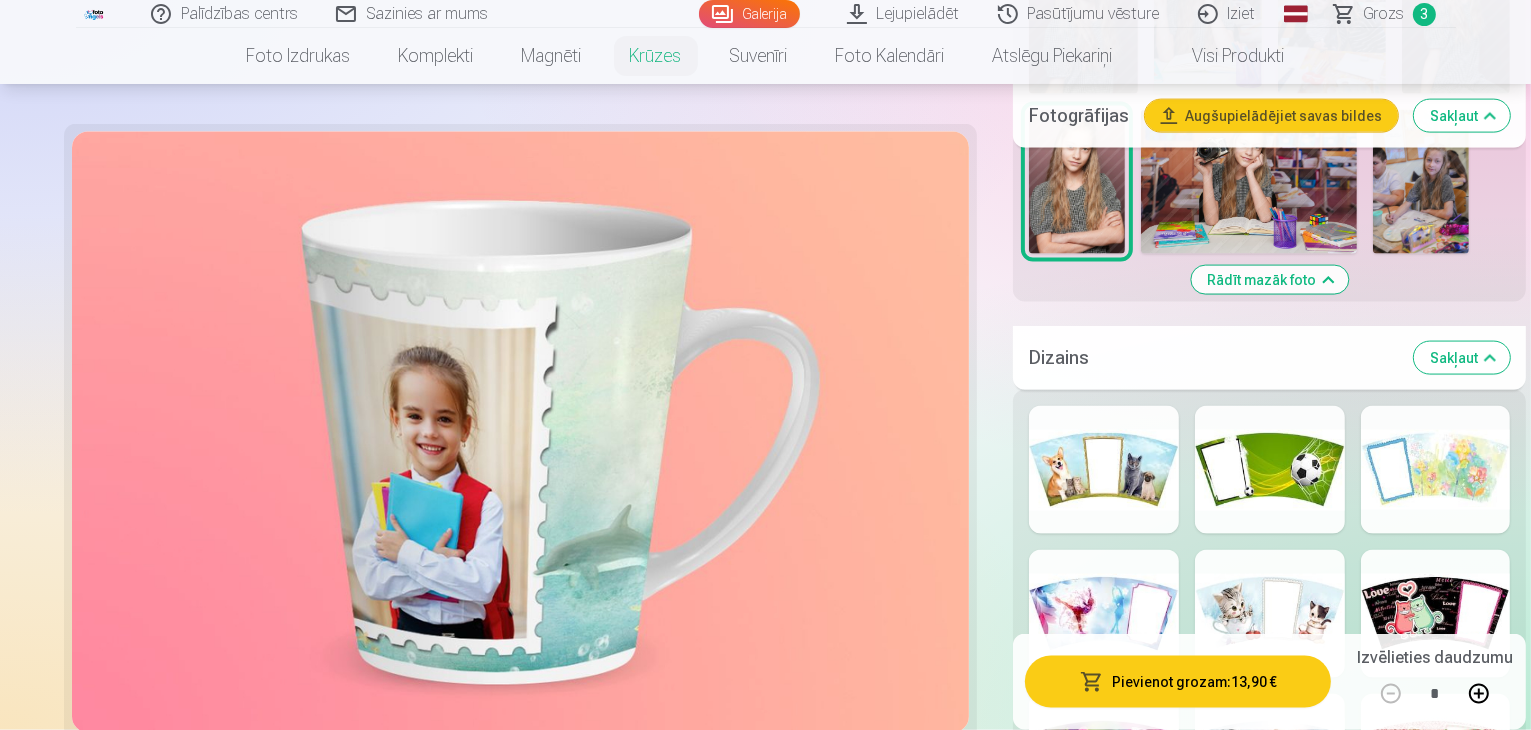 scroll, scrollTop: 3000, scrollLeft: 0, axis: vertical 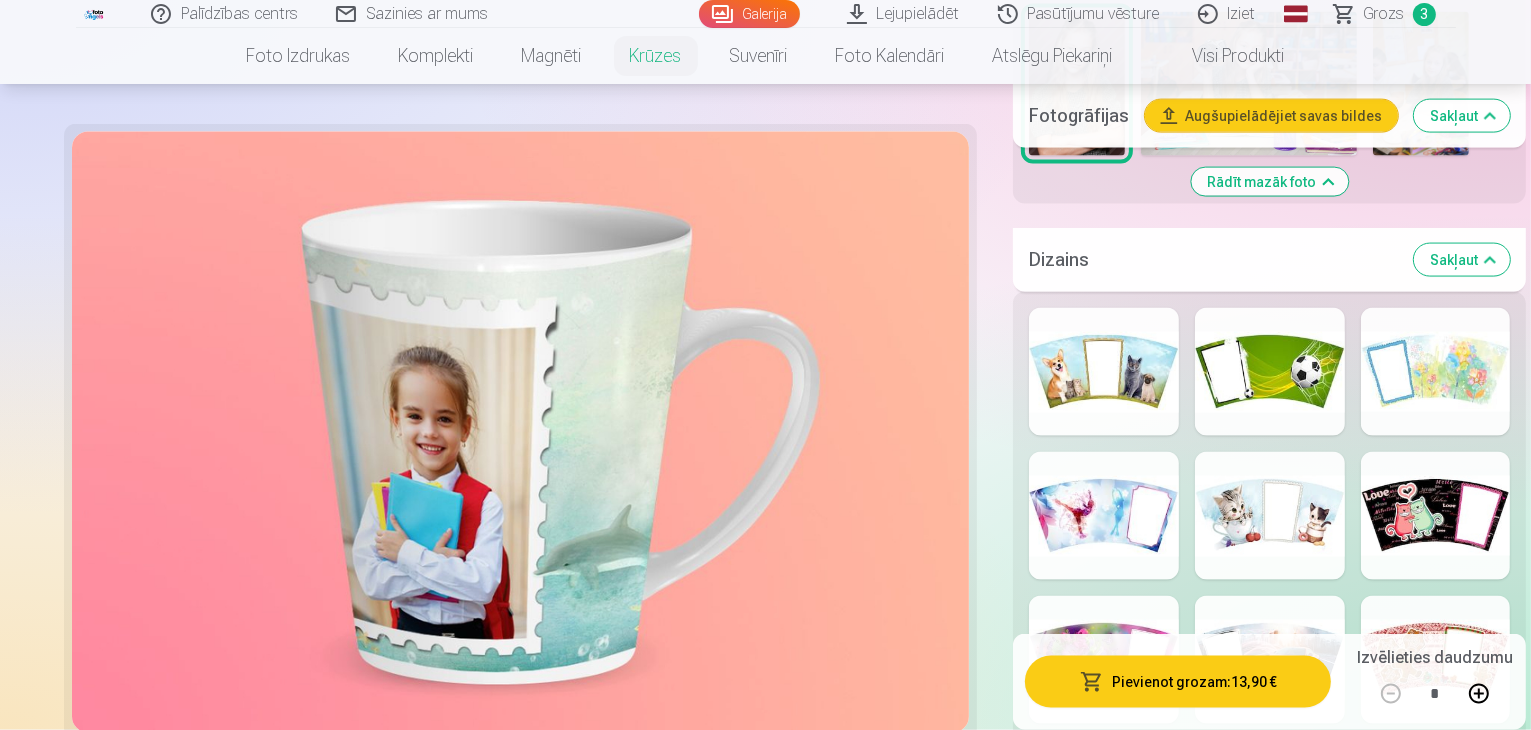 click at bounding box center [446, 889] 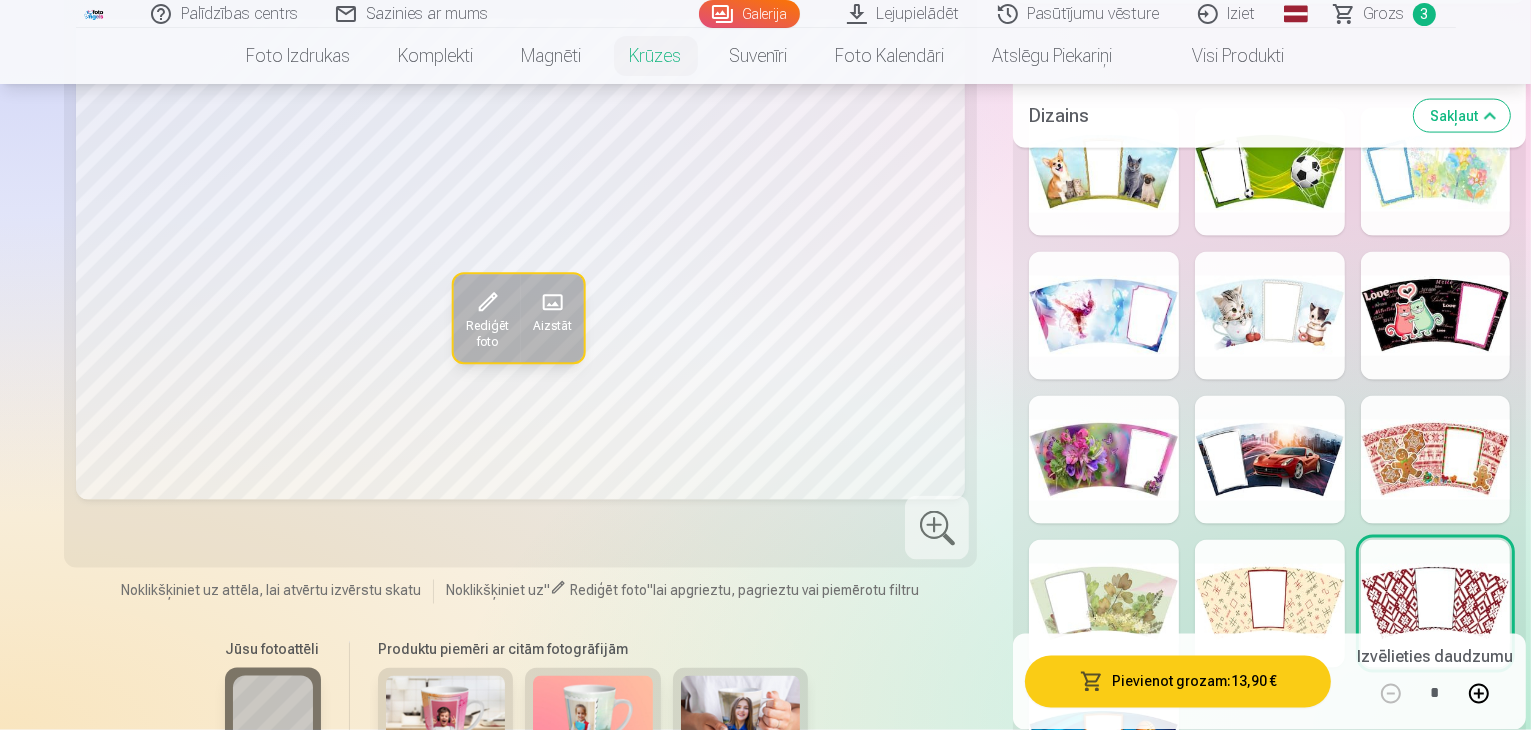 scroll, scrollTop: 2700, scrollLeft: 0, axis: vertical 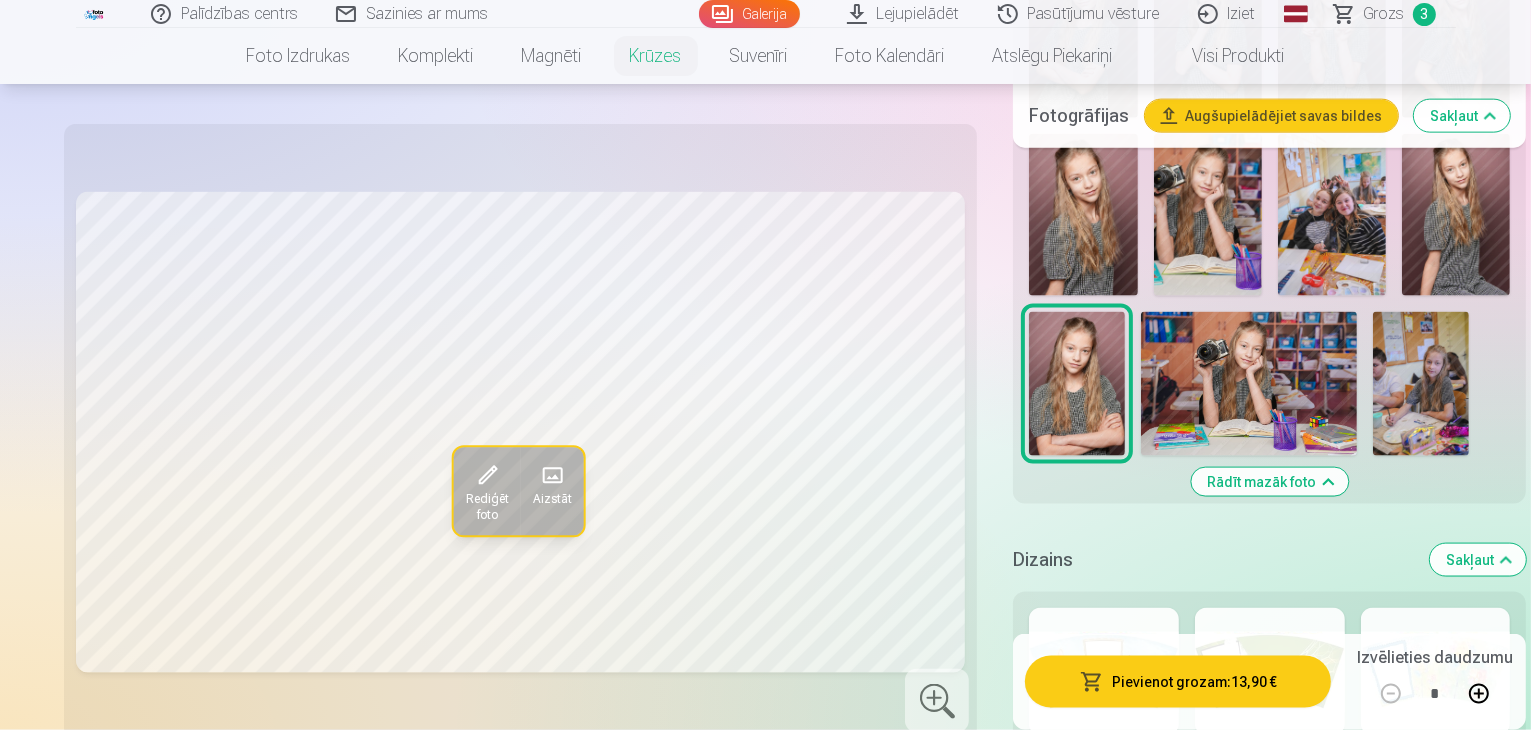 click at bounding box center [1436, 816] 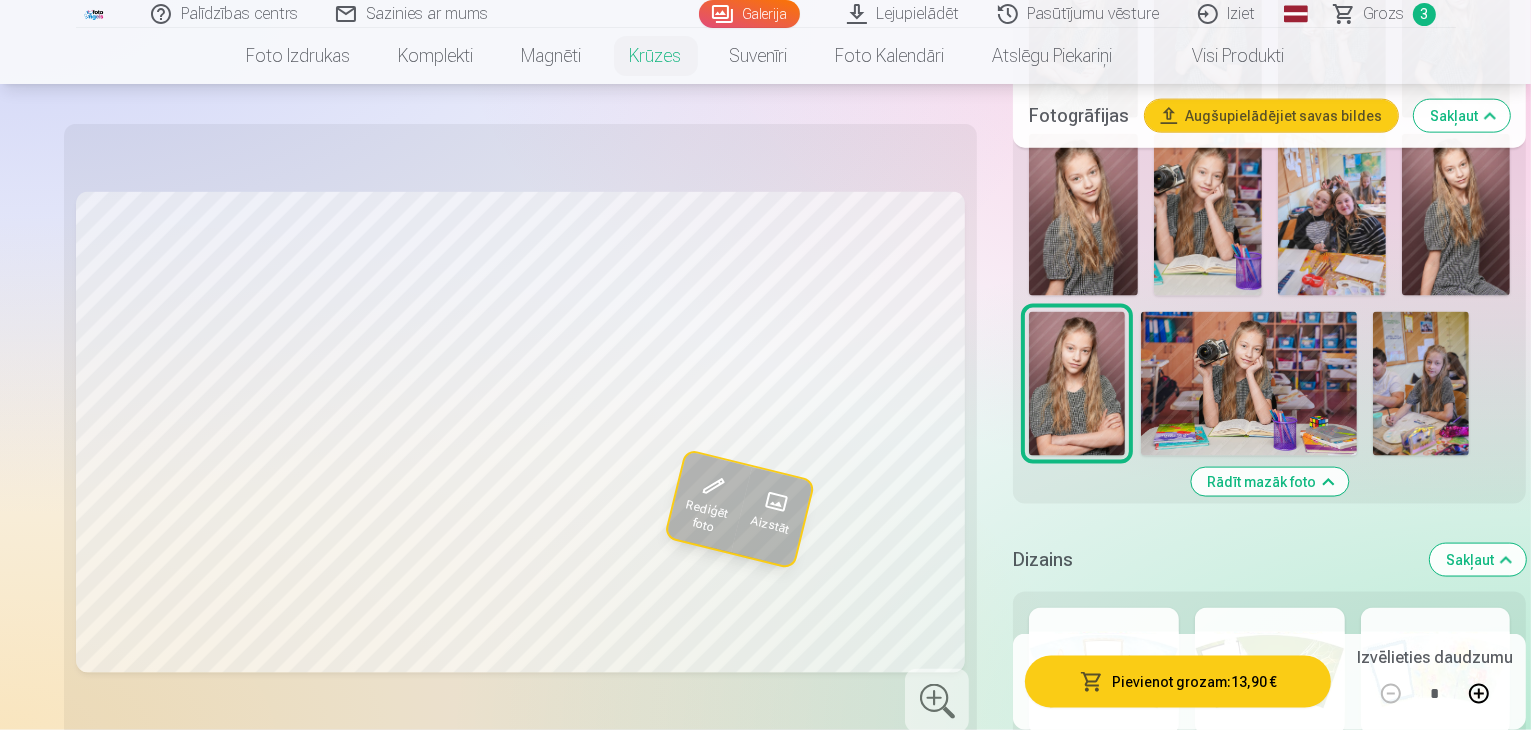 click at bounding box center [1104, 960] 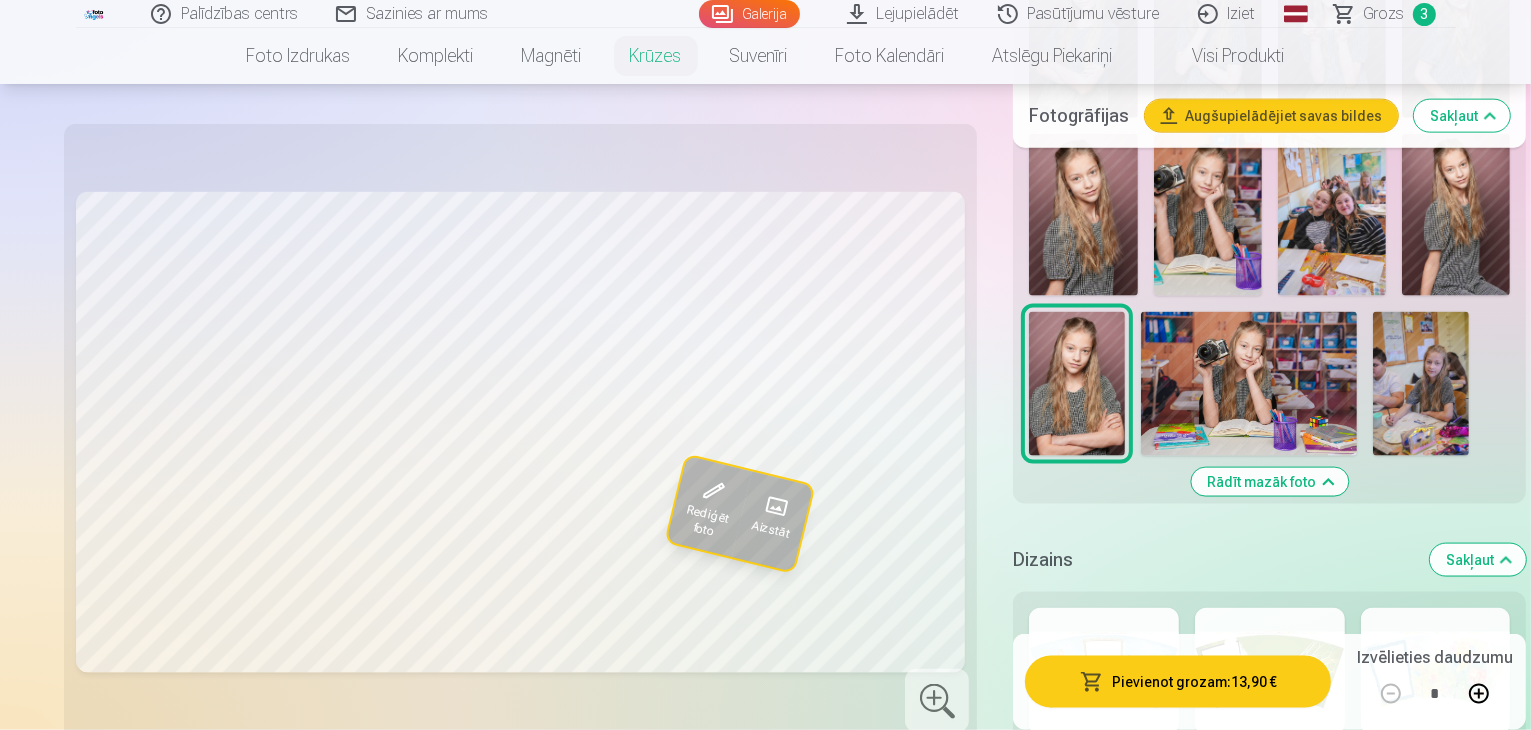 click at bounding box center (1270, 816) 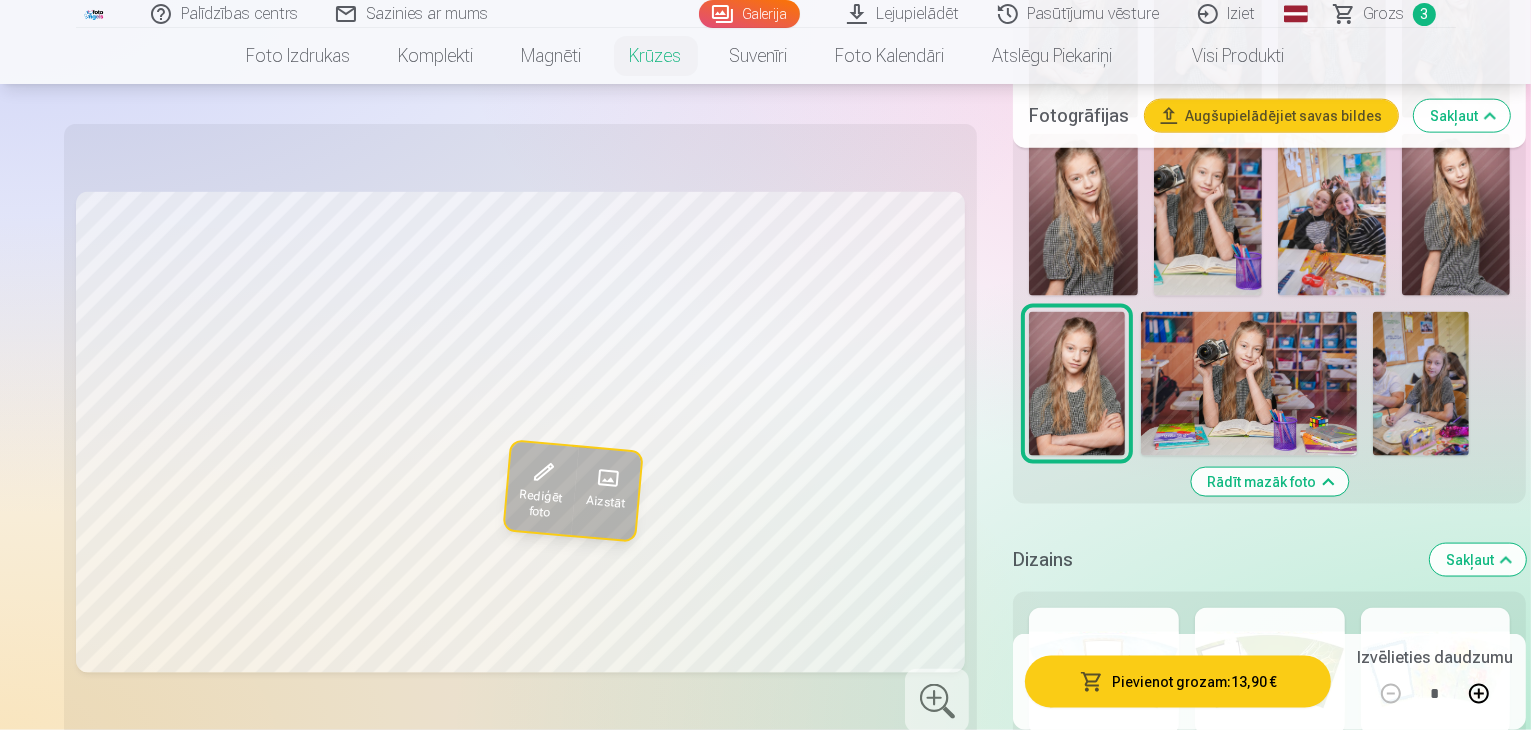 click at bounding box center (1436, 672) 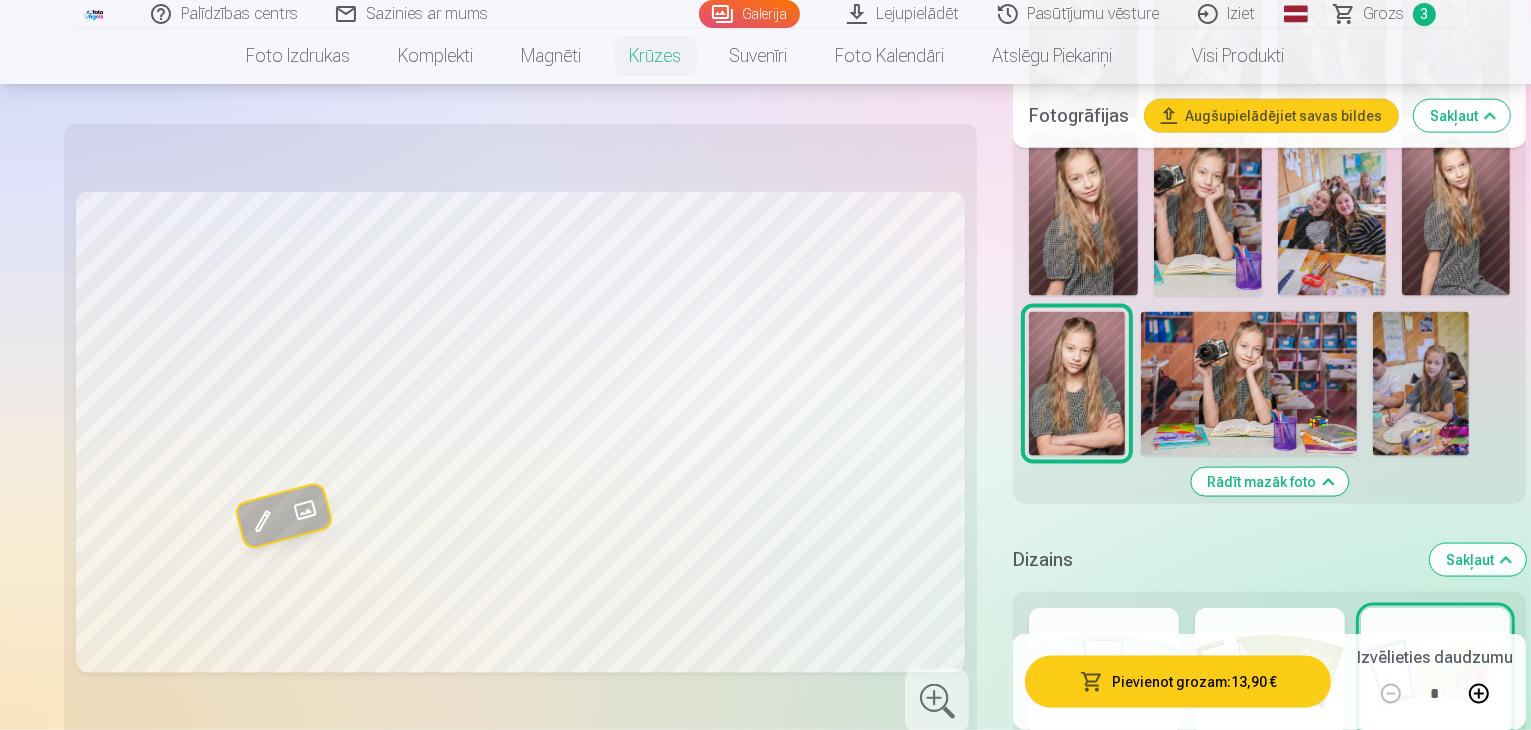 click at bounding box center [1104, 960] 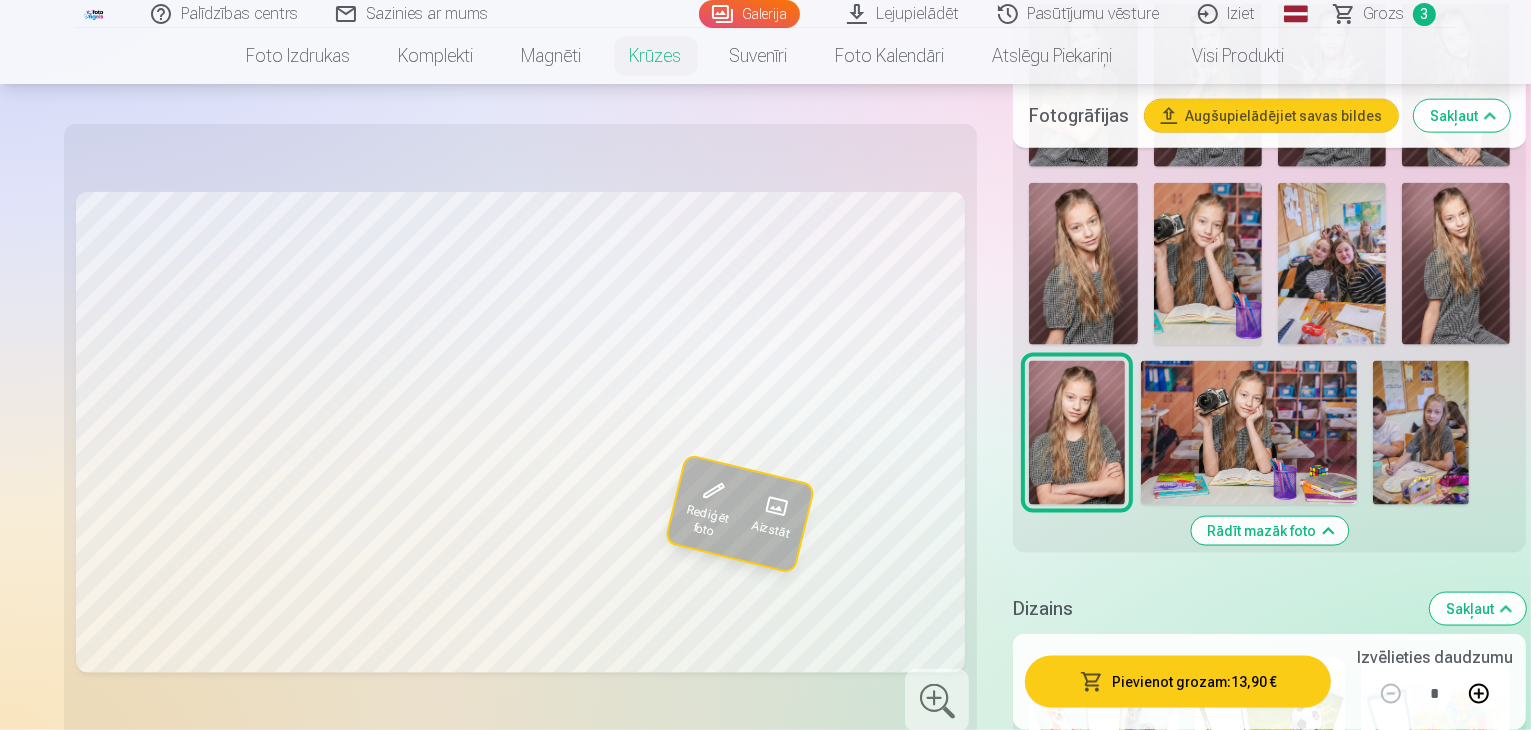 scroll, scrollTop: 2600, scrollLeft: 0, axis: vertical 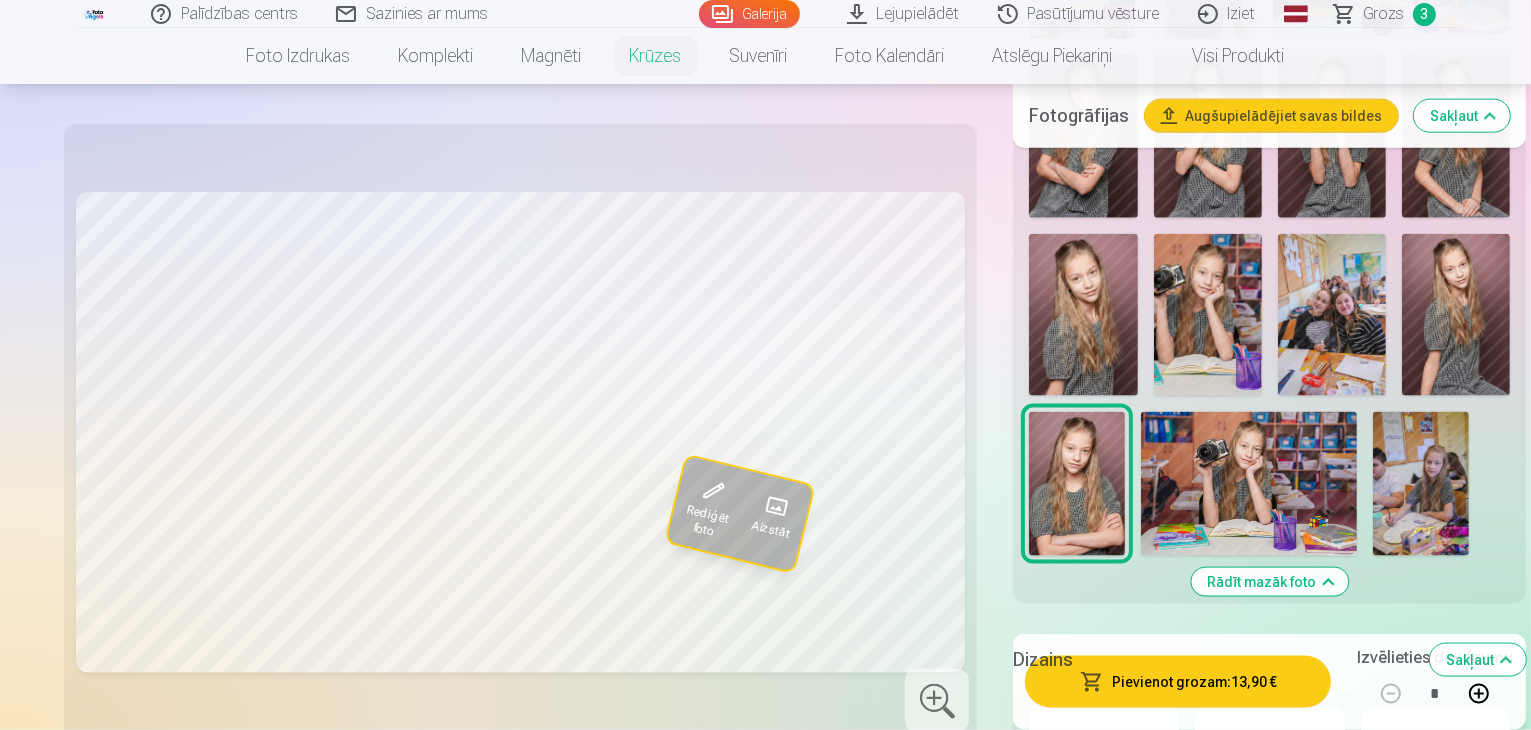 click at bounding box center [1270, 916] 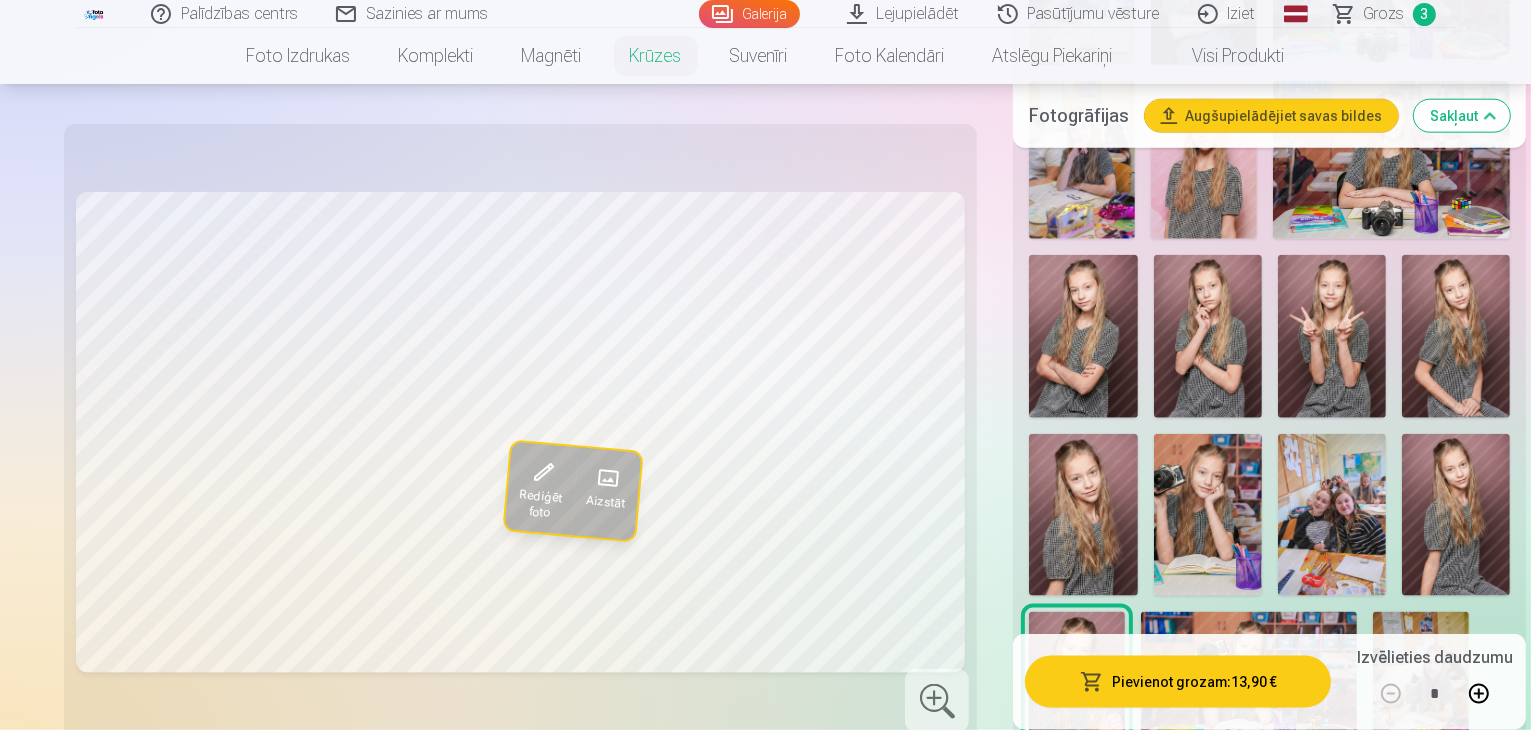 scroll, scrollTop: 2200, scrollLeft: 0, axis: vertical 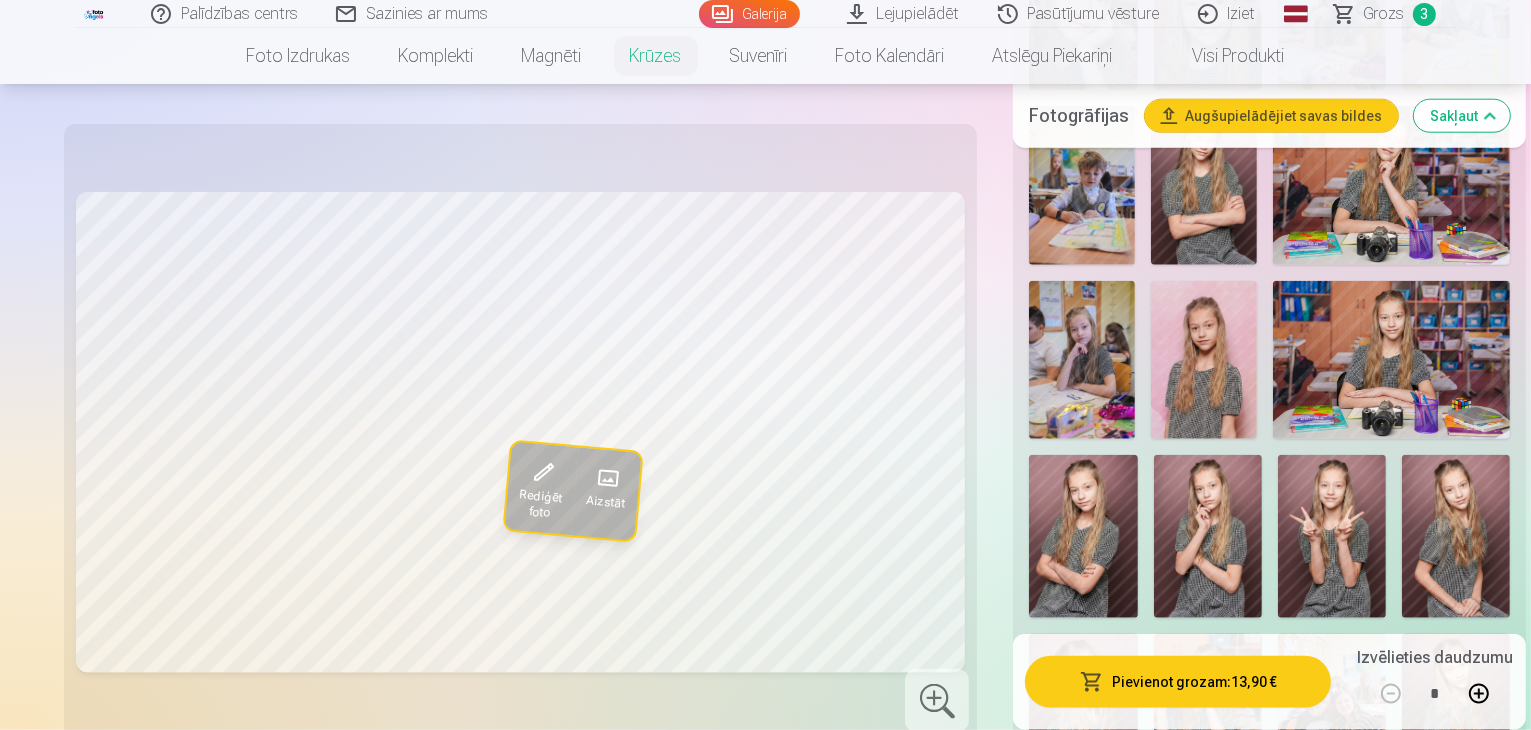 click at bounding box center (1456, 715) 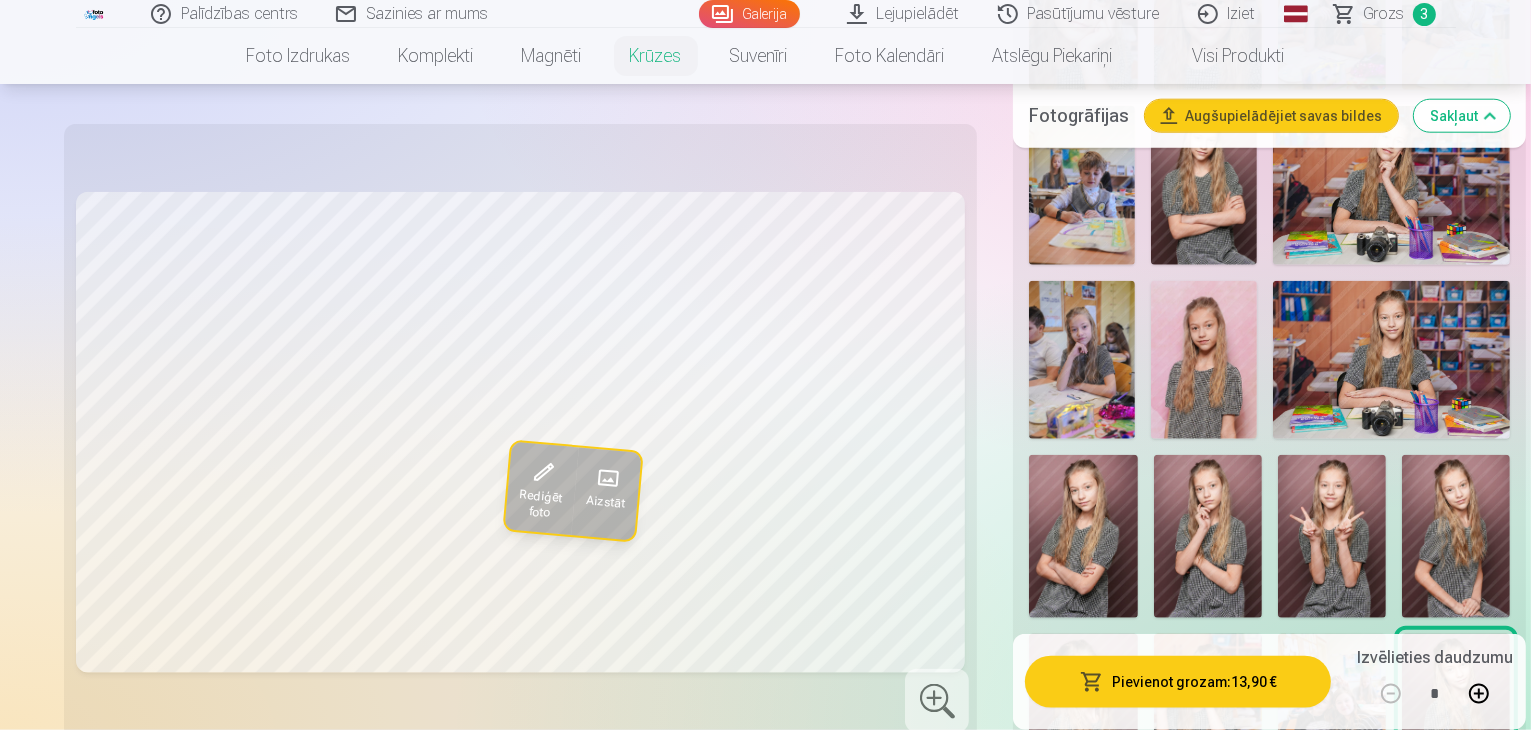 click at bounding box center (1208, 715) 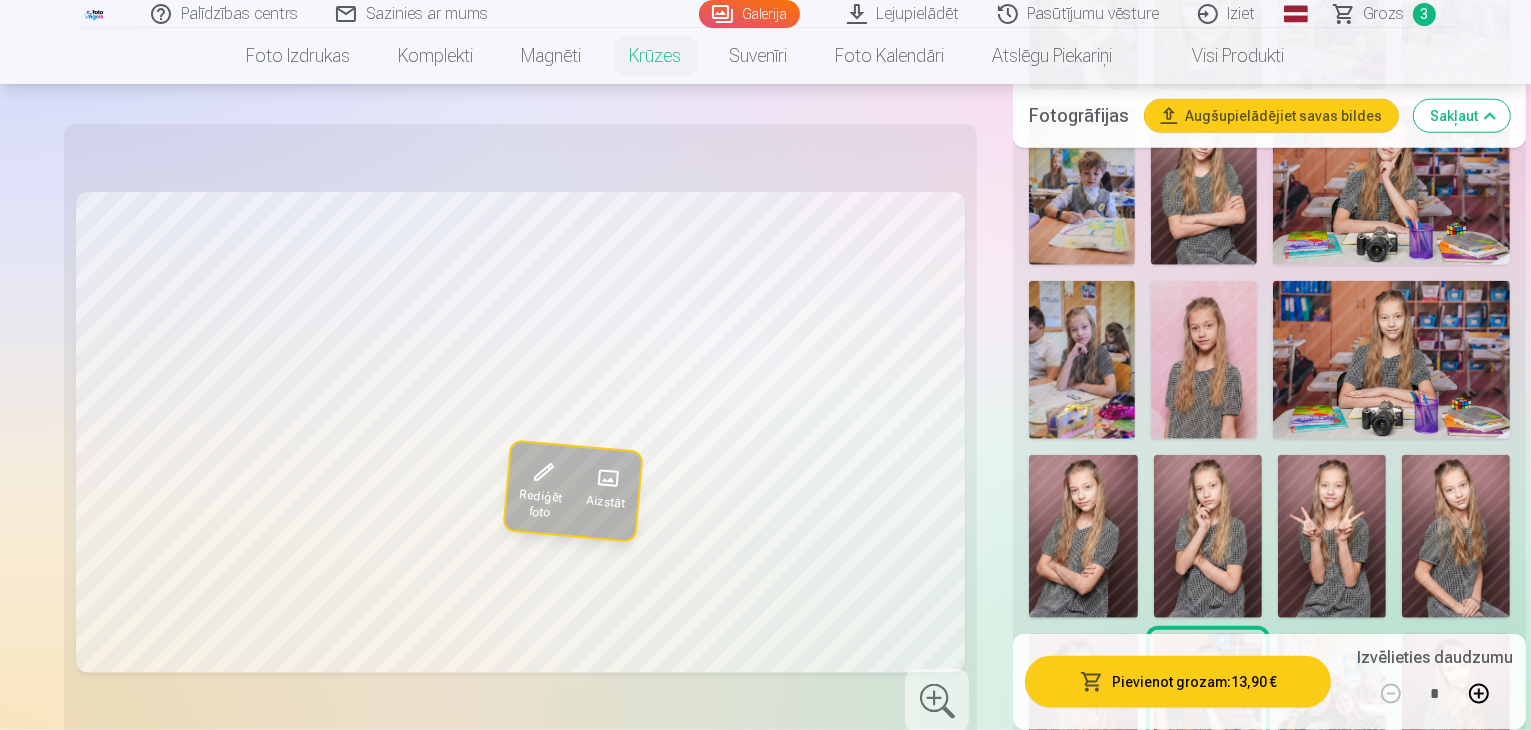 click at bounding box center (1083, 715) 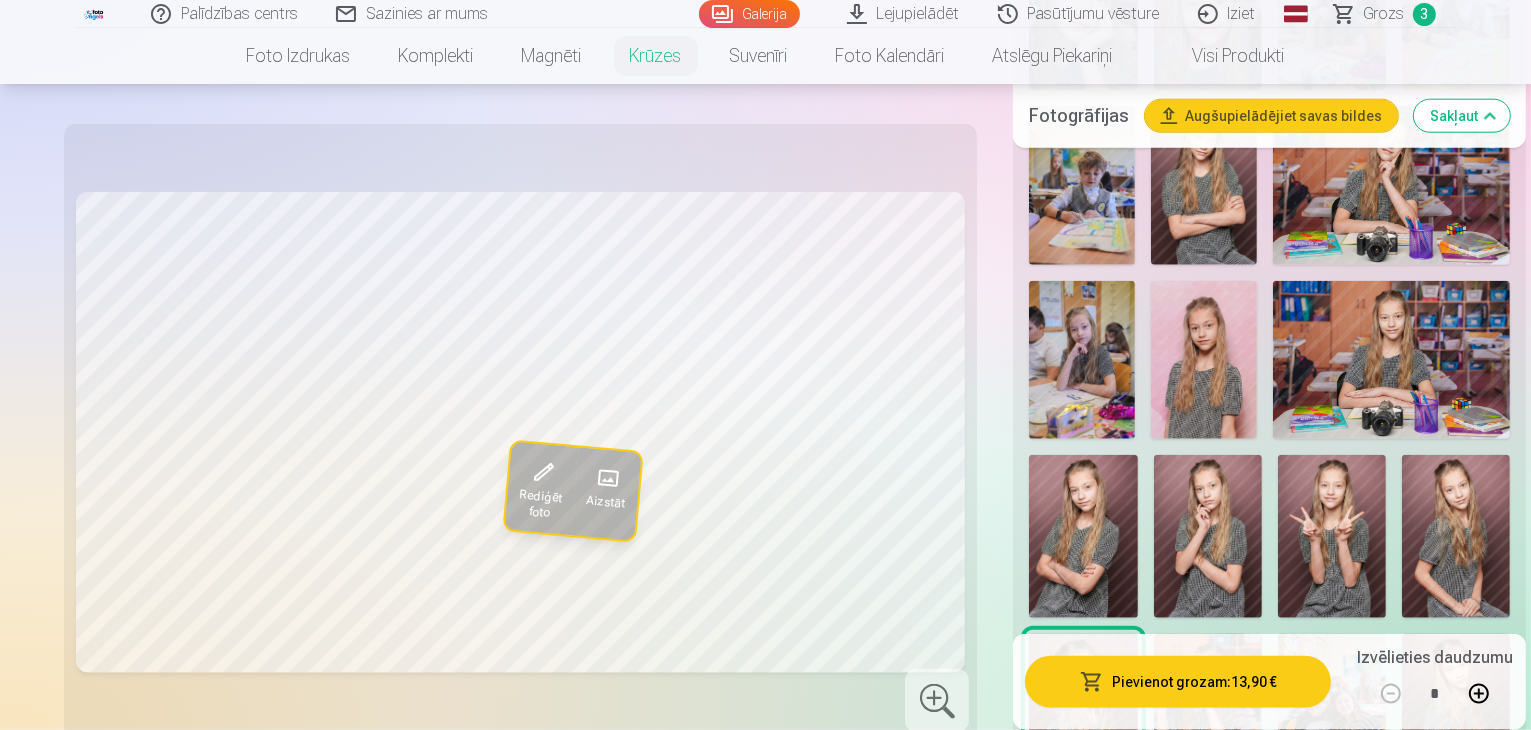 click at bounding box center [1456, 536] 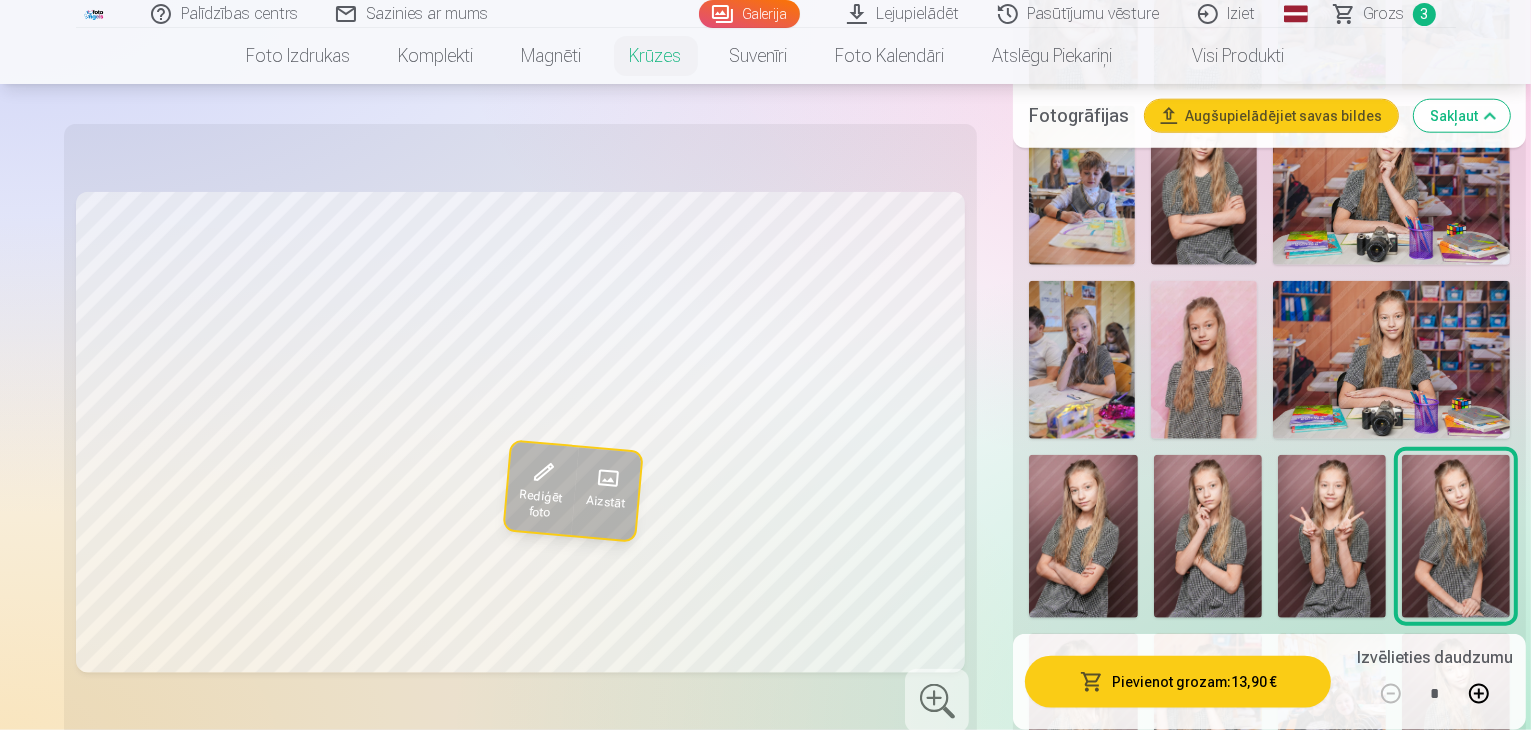 click at bounding box center [1332, 536] 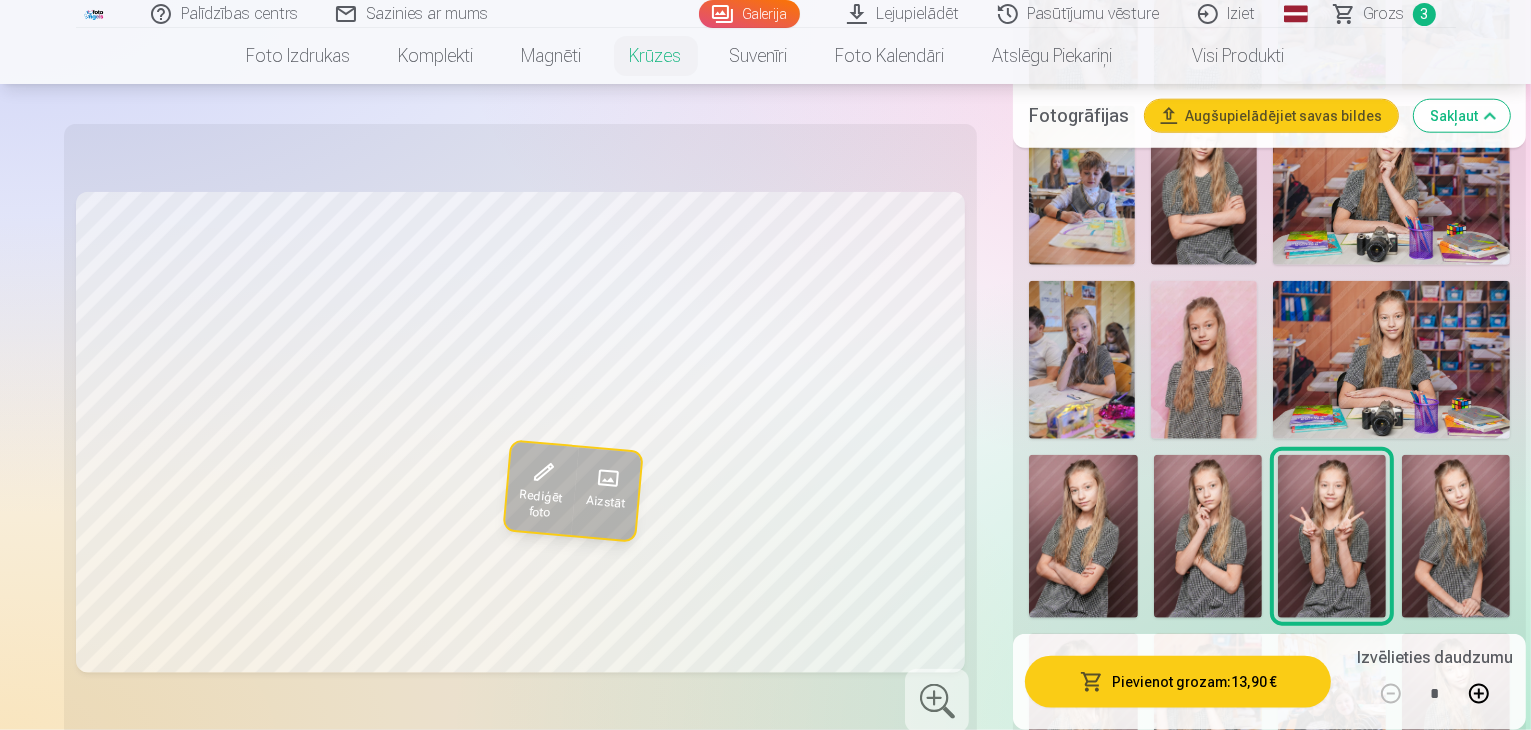 click at bounding box center [1208, 536] 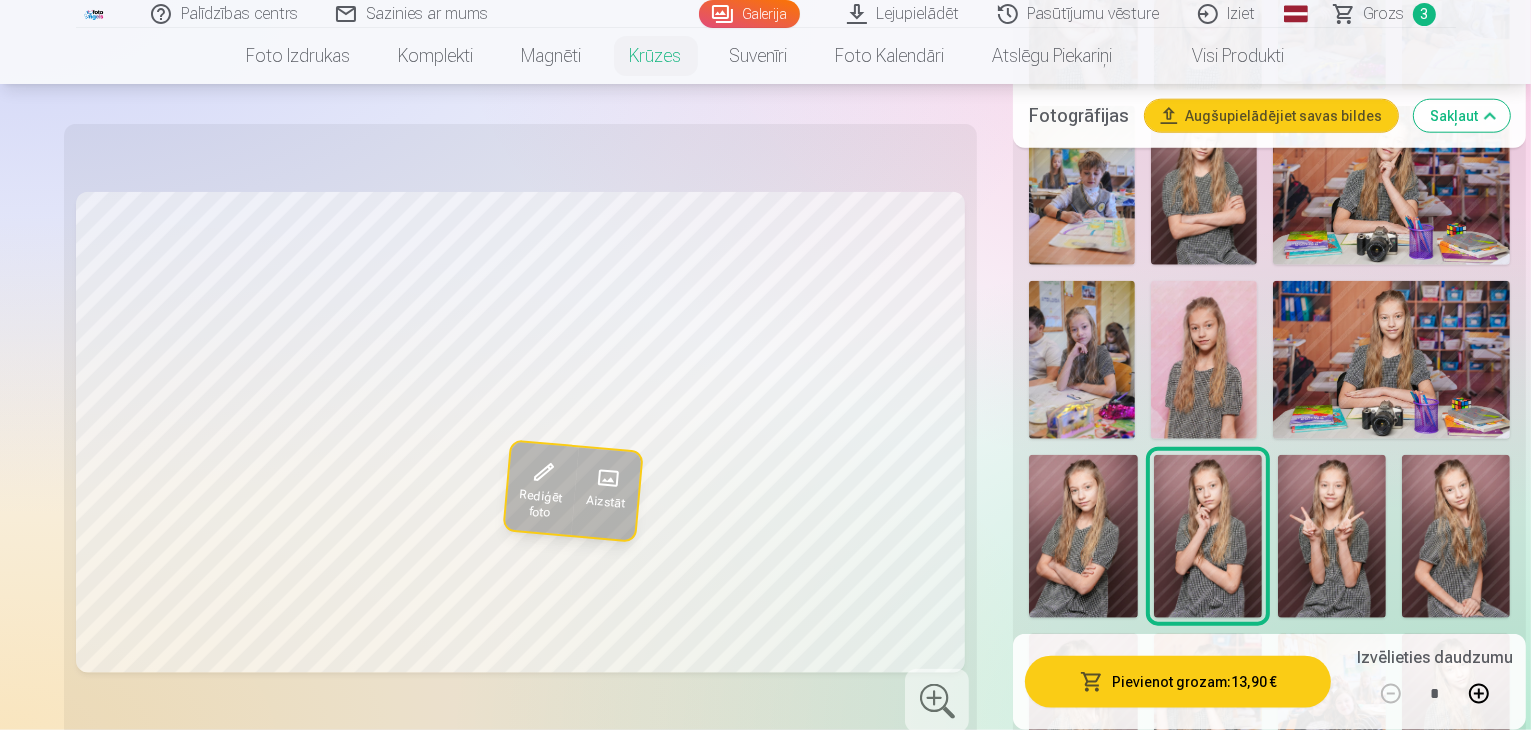 click at bounding box center (1083, 536) 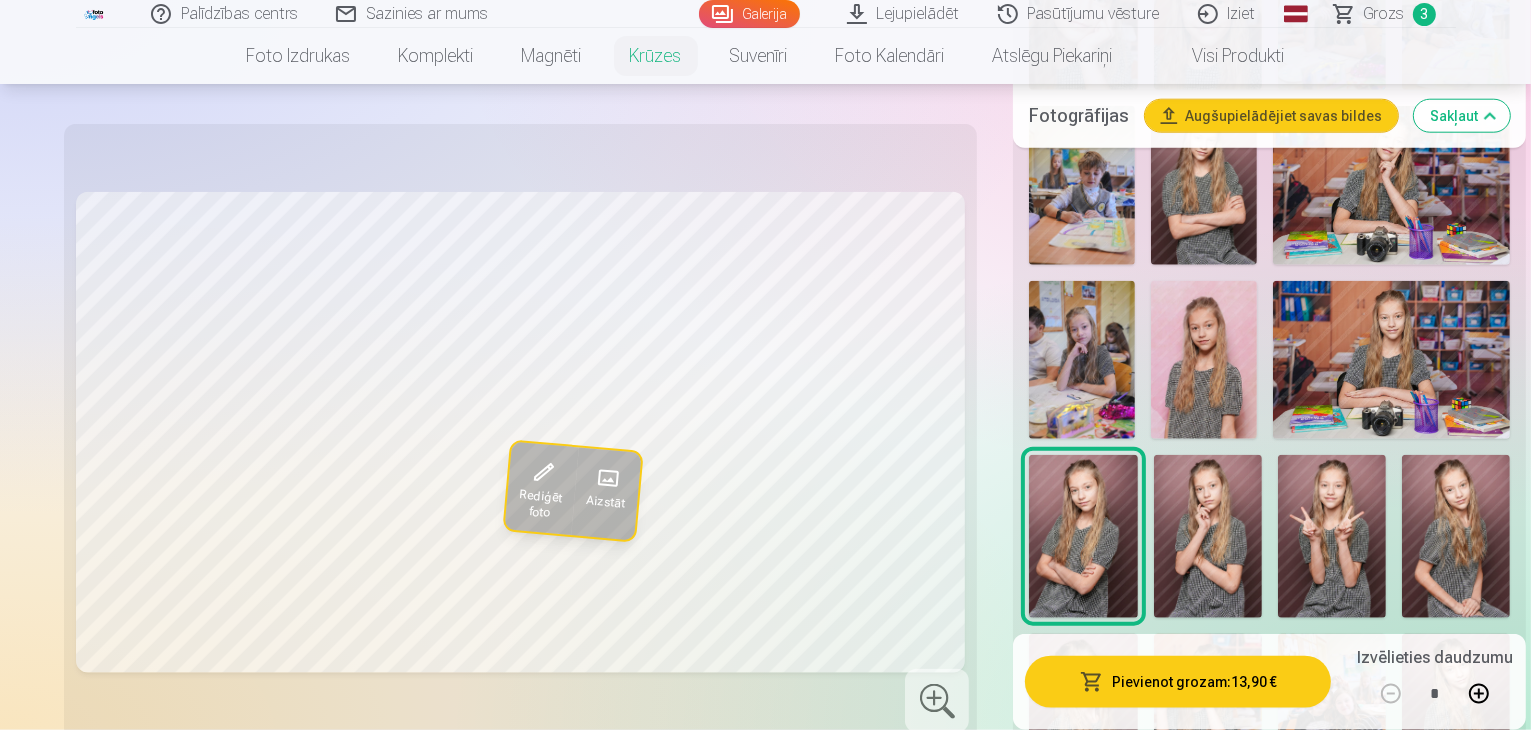 click at bounding box center [1392, 360] 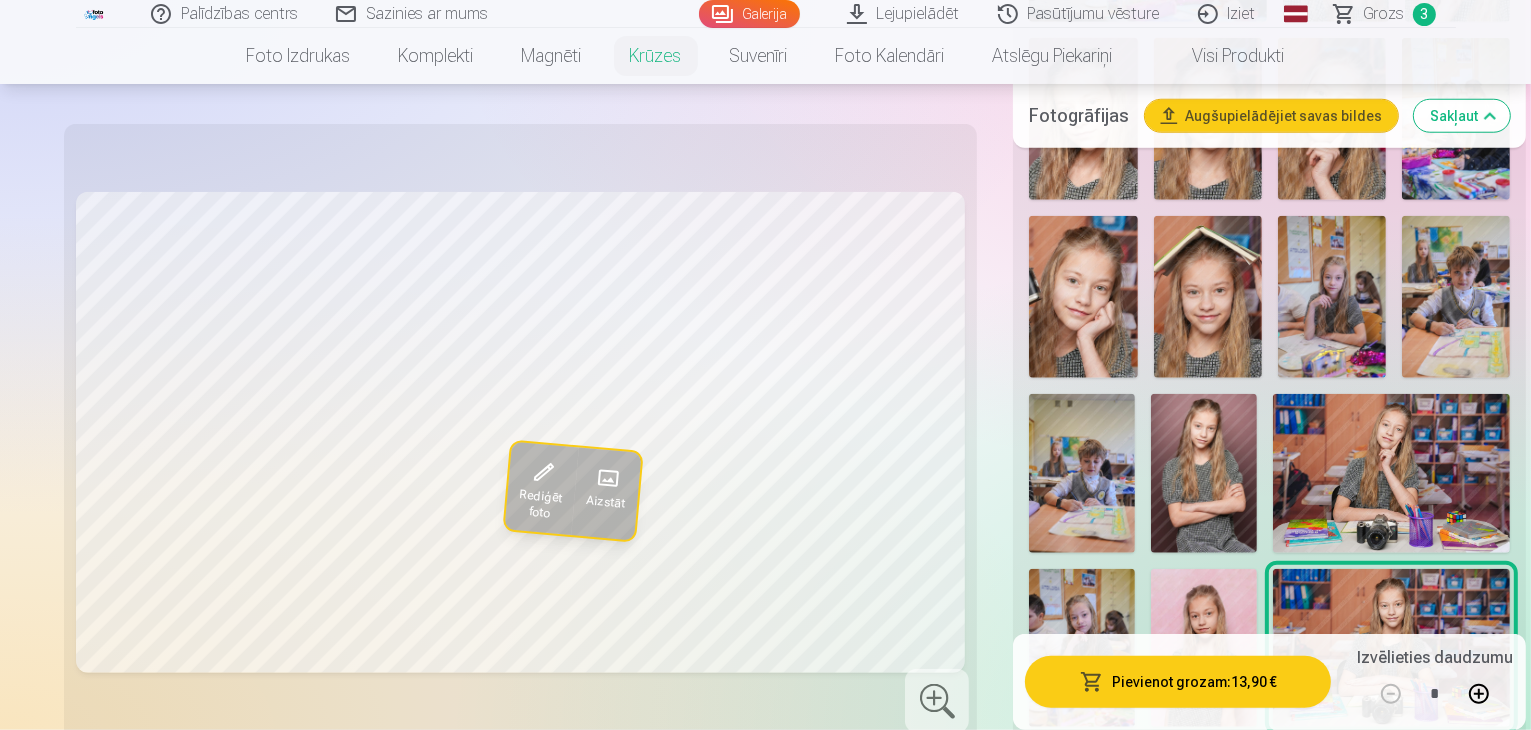scroll, scrollTop: 1900, scrollLeft: 0, axis: vertical 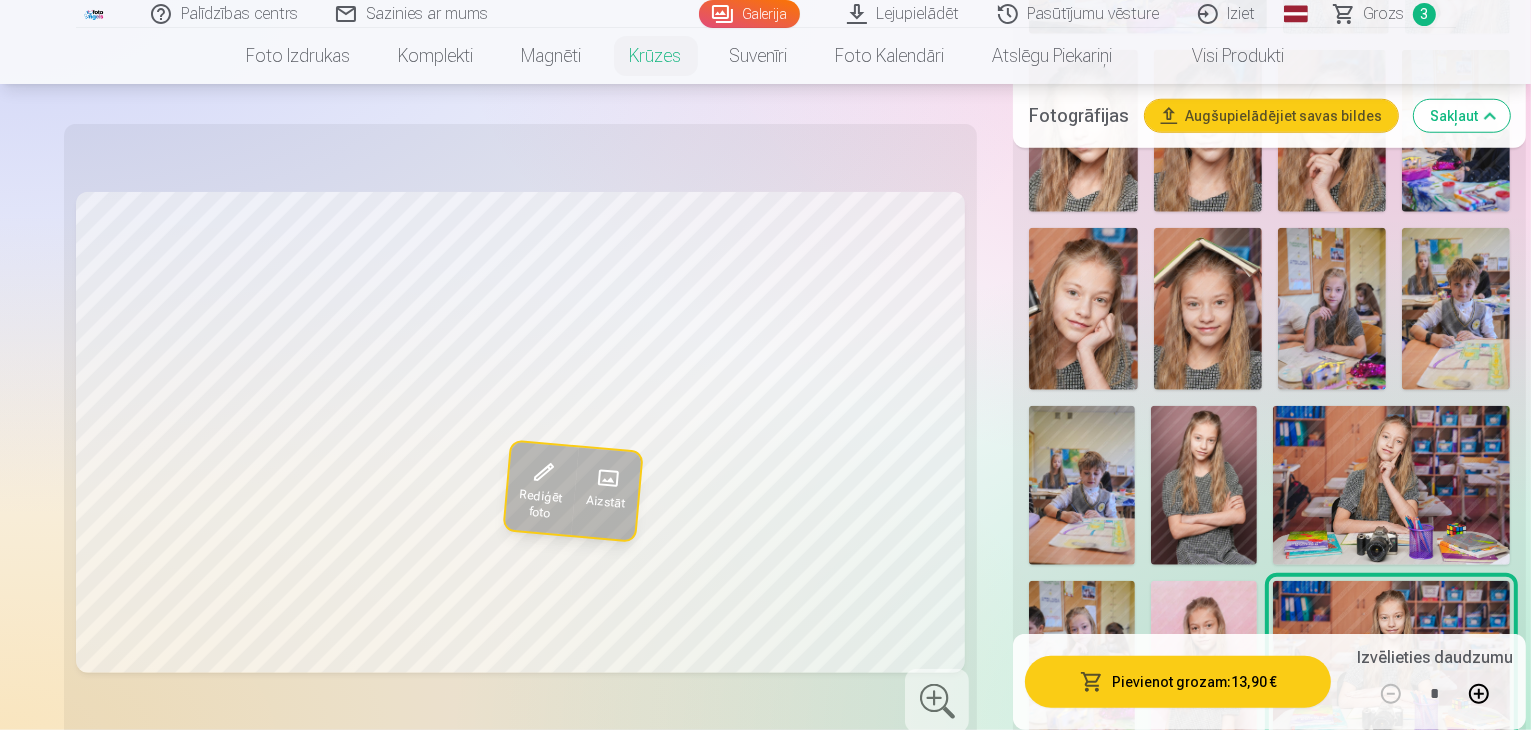 click at bounding box center (1204, 660) 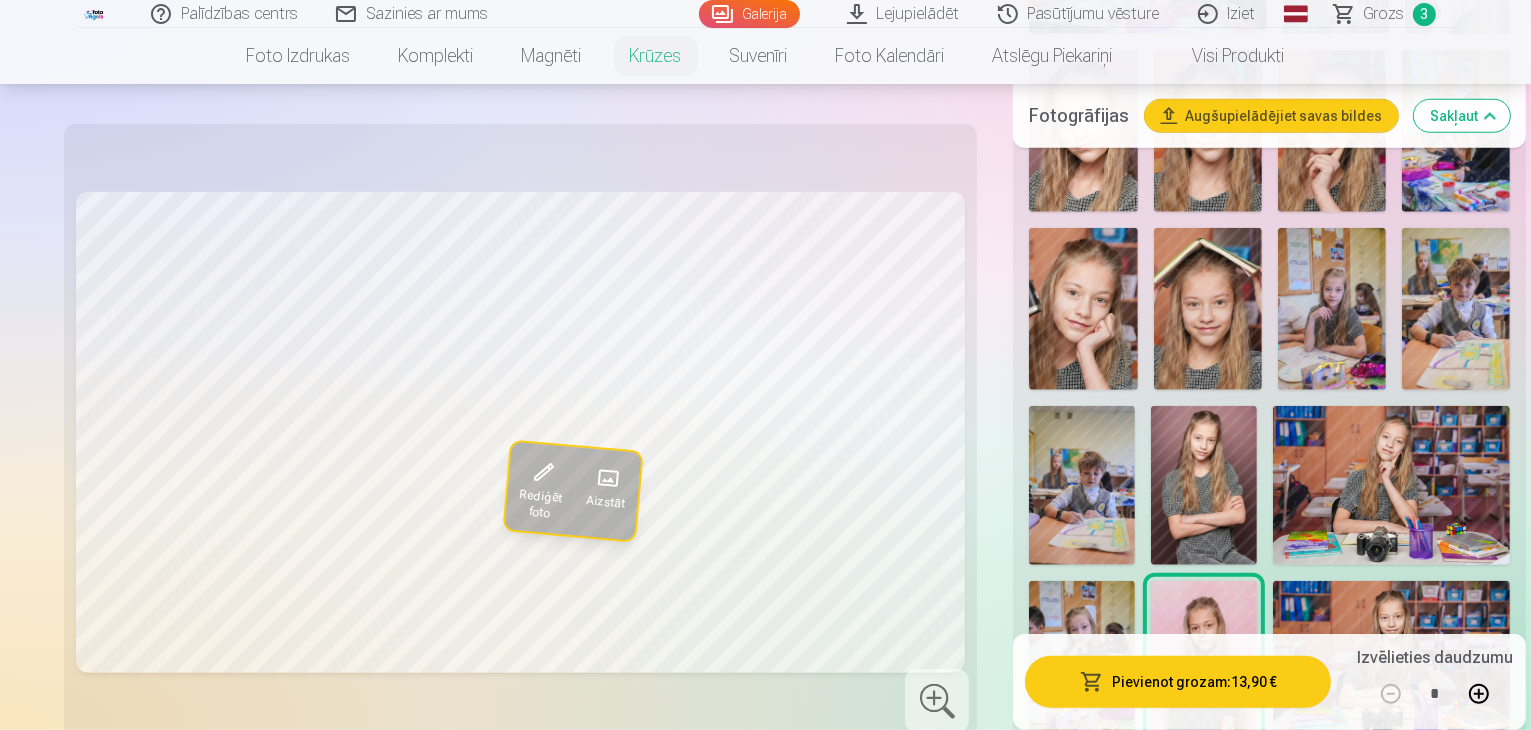 click at bounding box center [1082, 660] 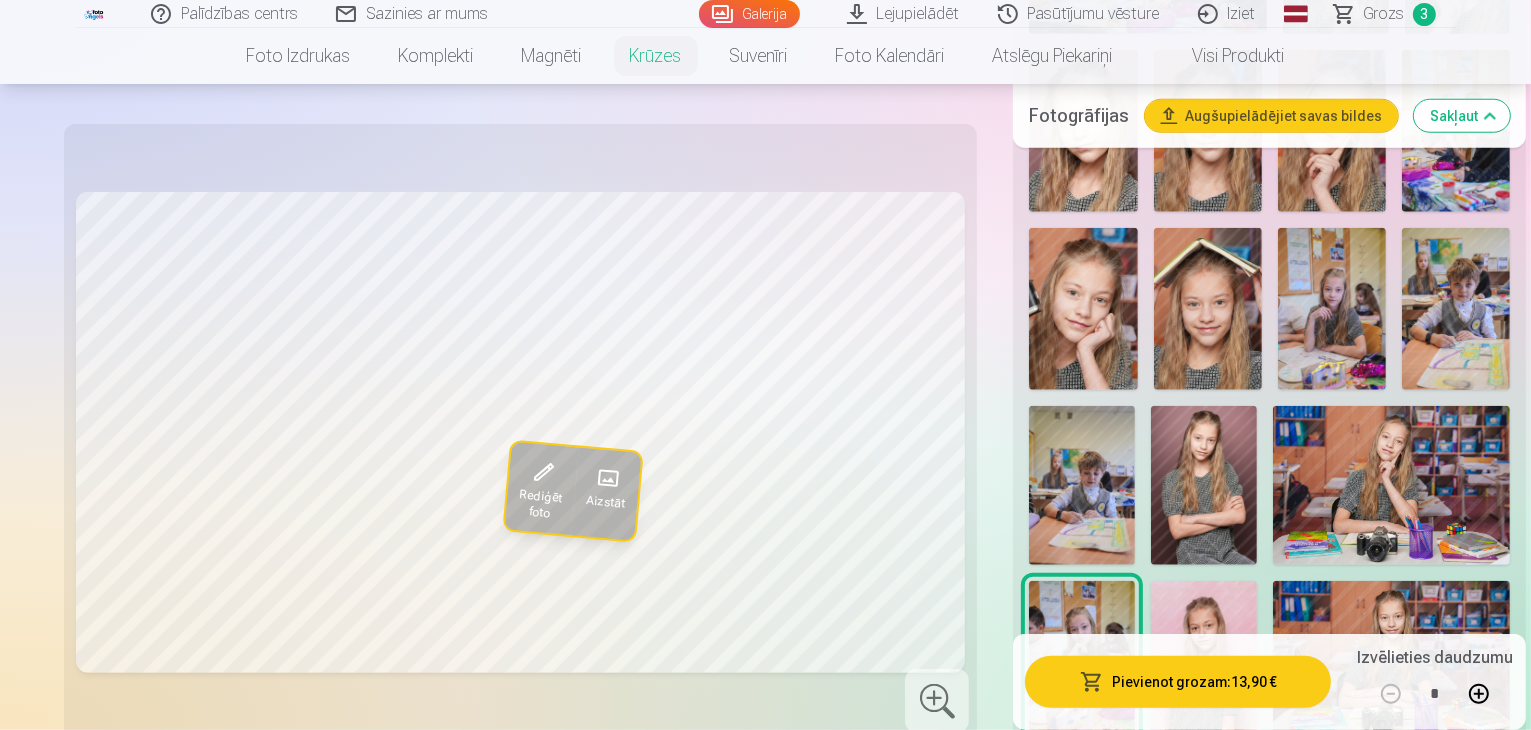 click at bounding box center [1392, 485] 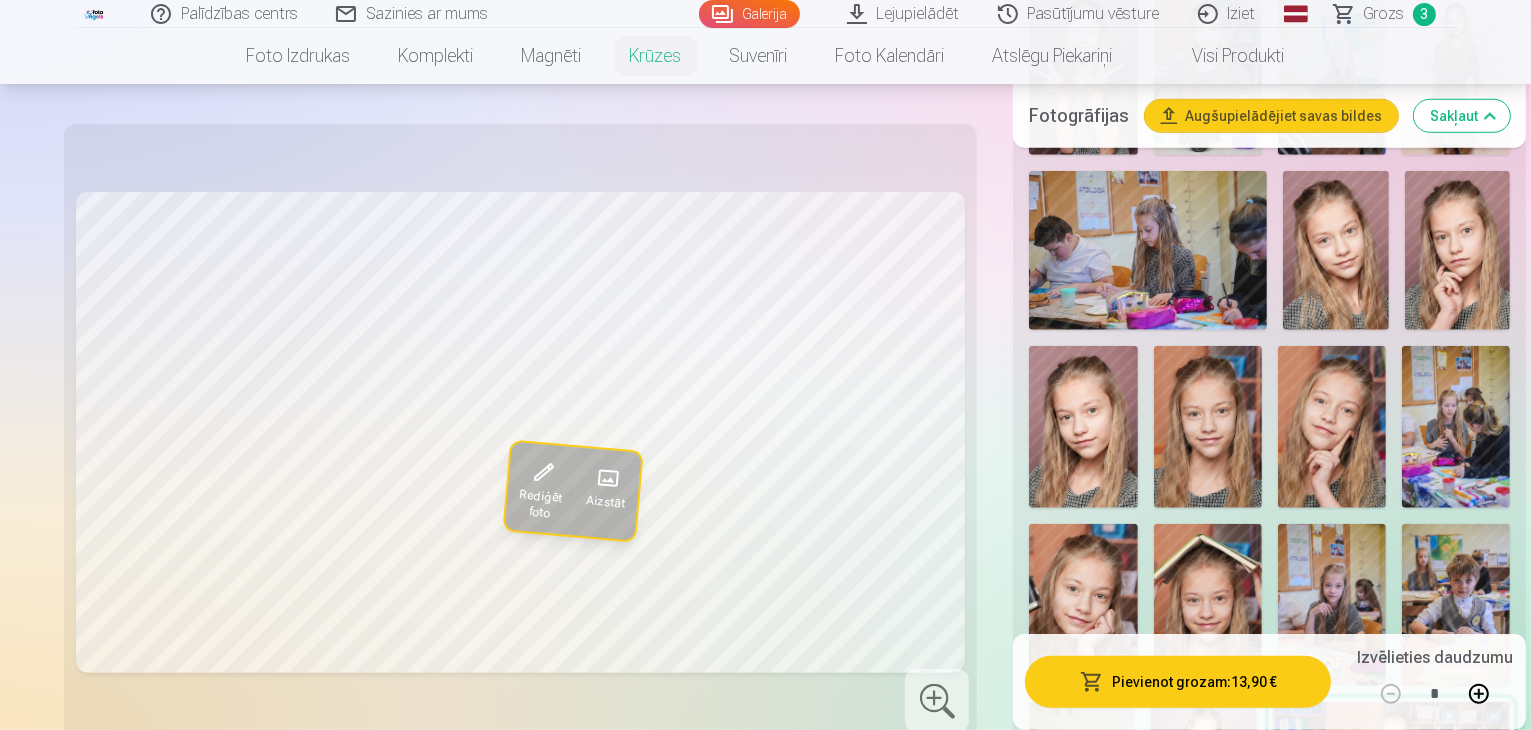 scroll, scrollTop: 1600, scrollLeft: 0, axis: vertical 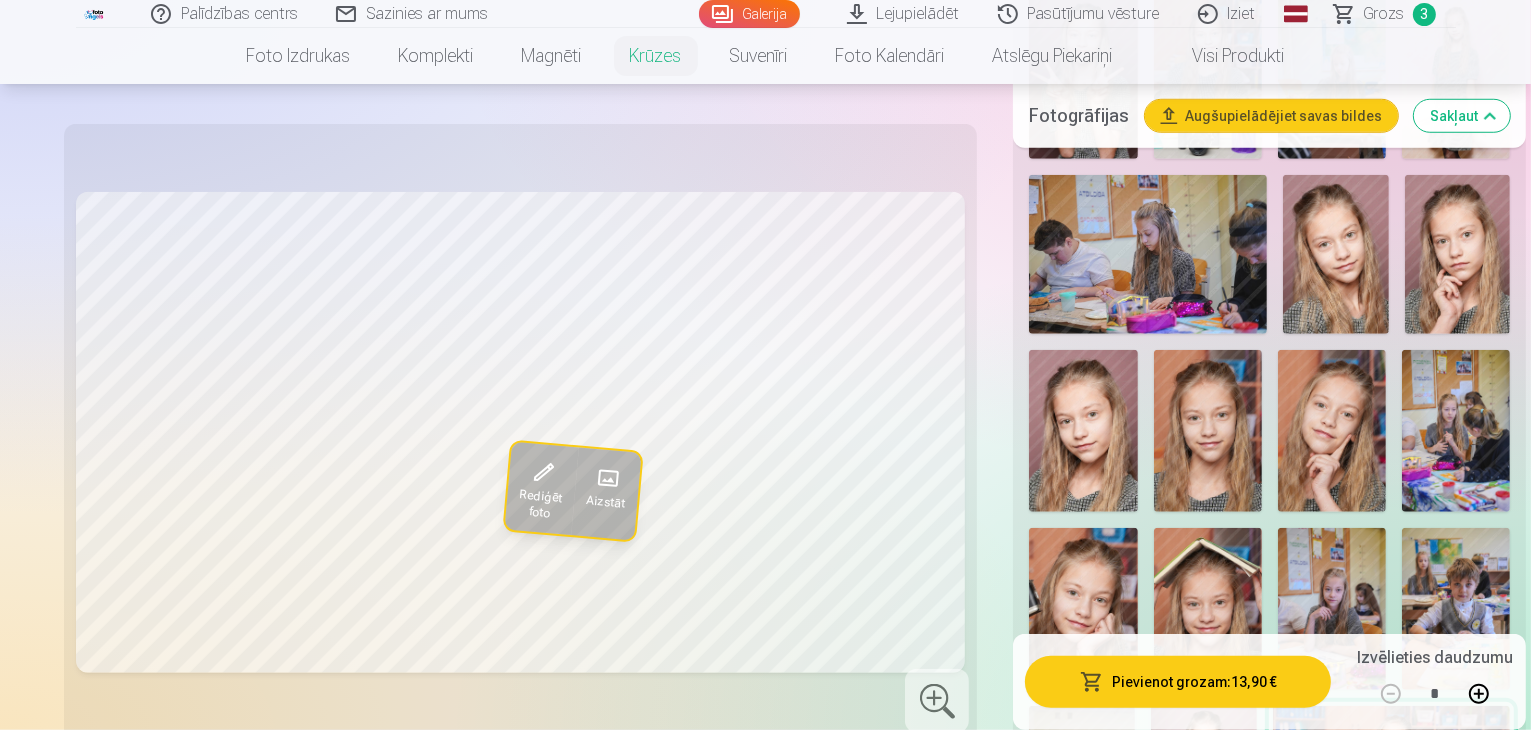 click at bounding box center [1204, 785] 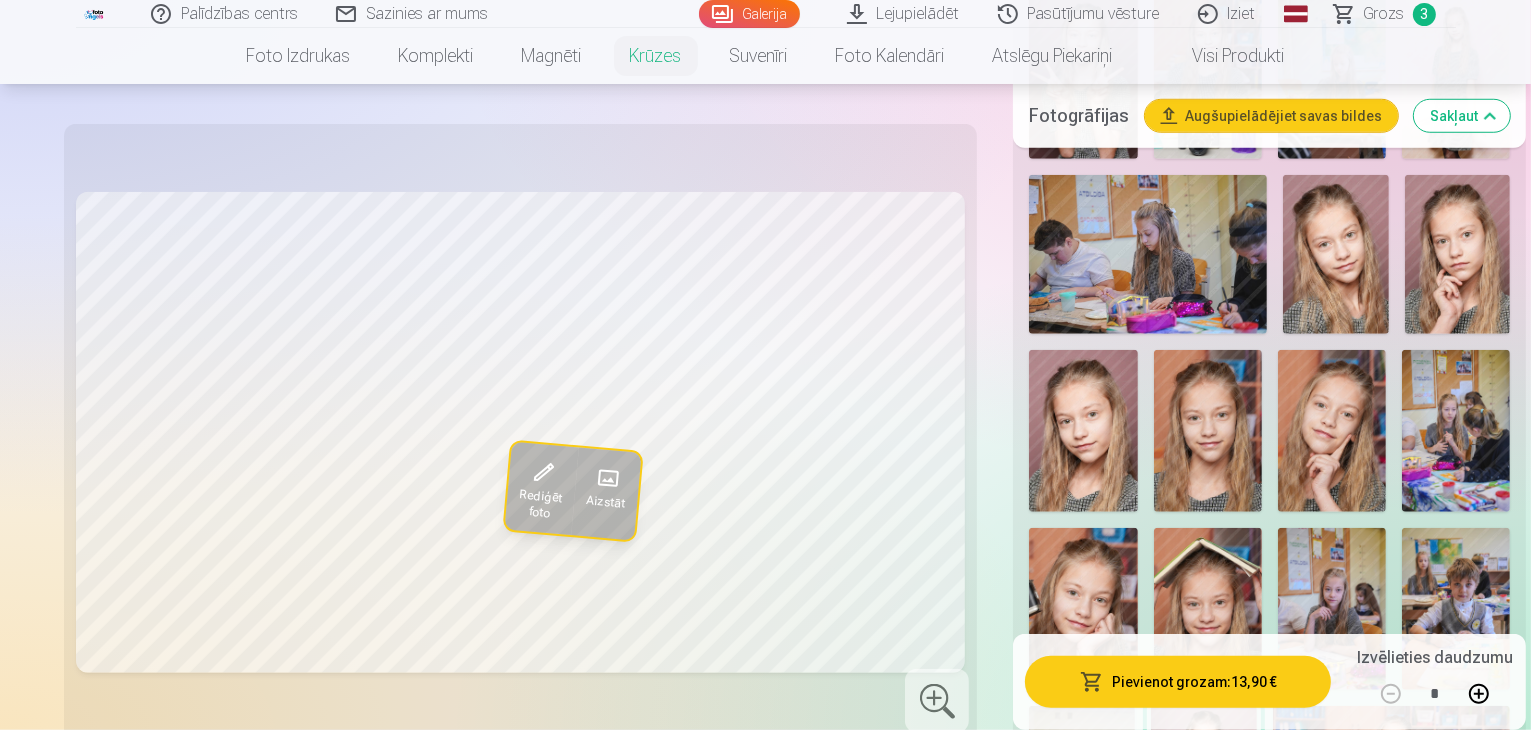 click at bounding box center [1332, 609] 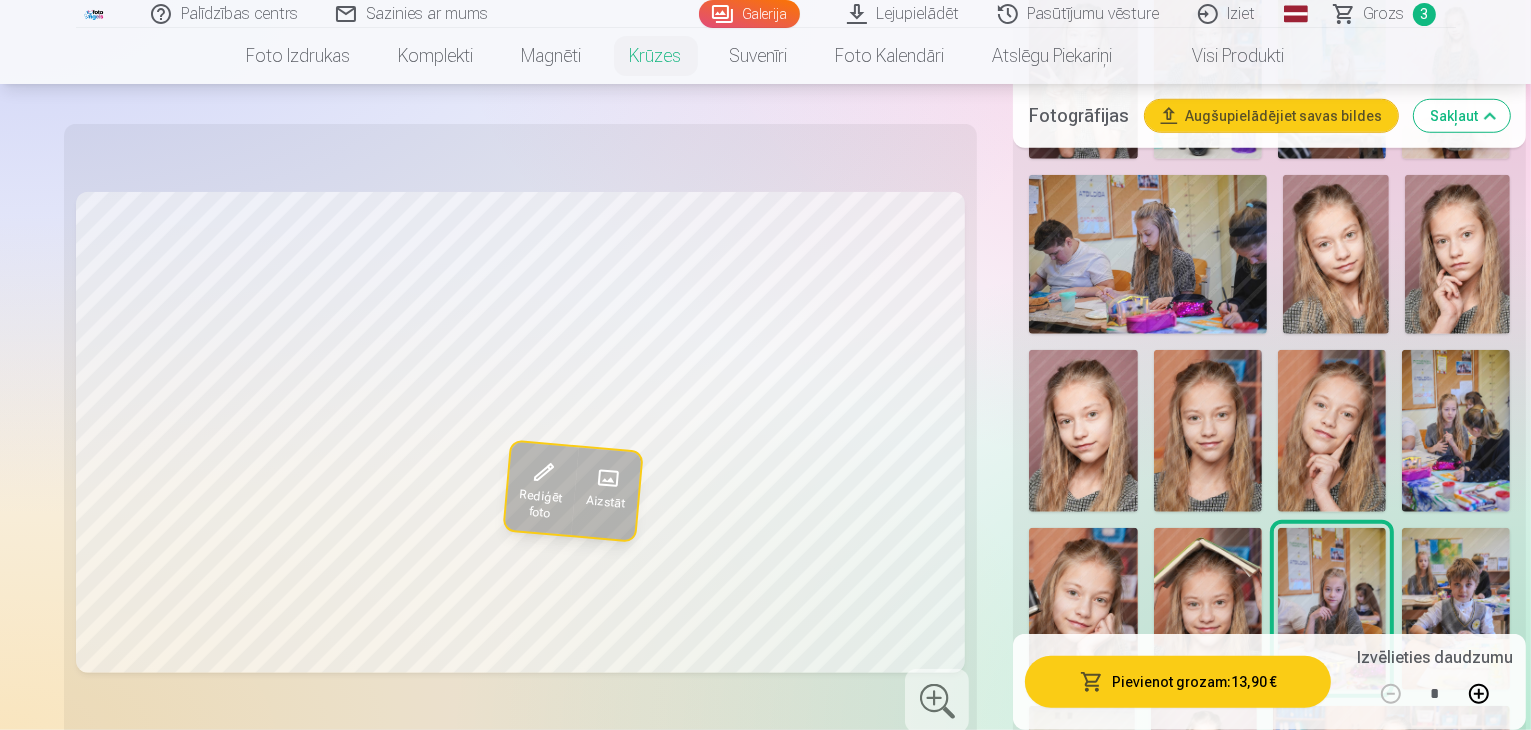 click at bounding box center [1208, 609] 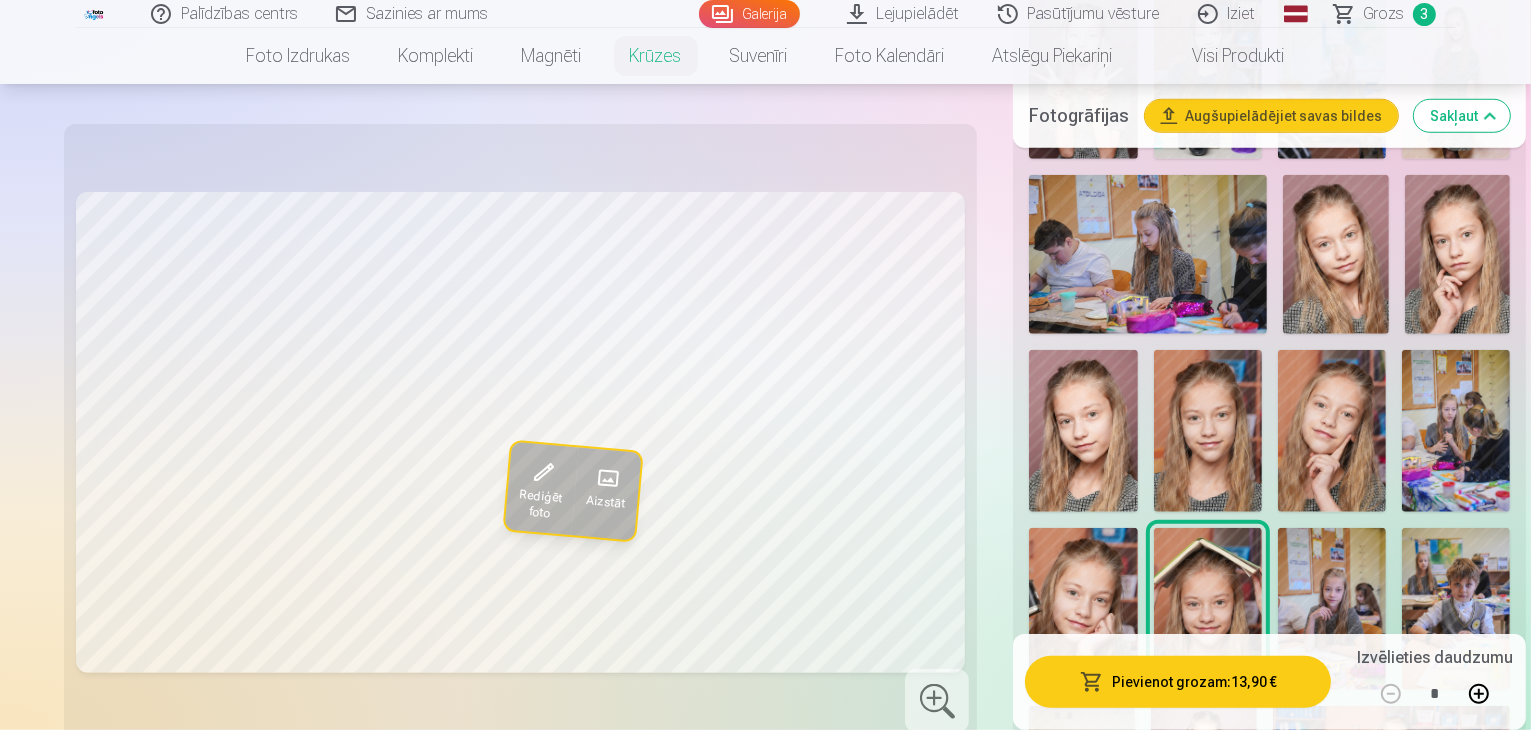 click at bounding box center (1083, 609) 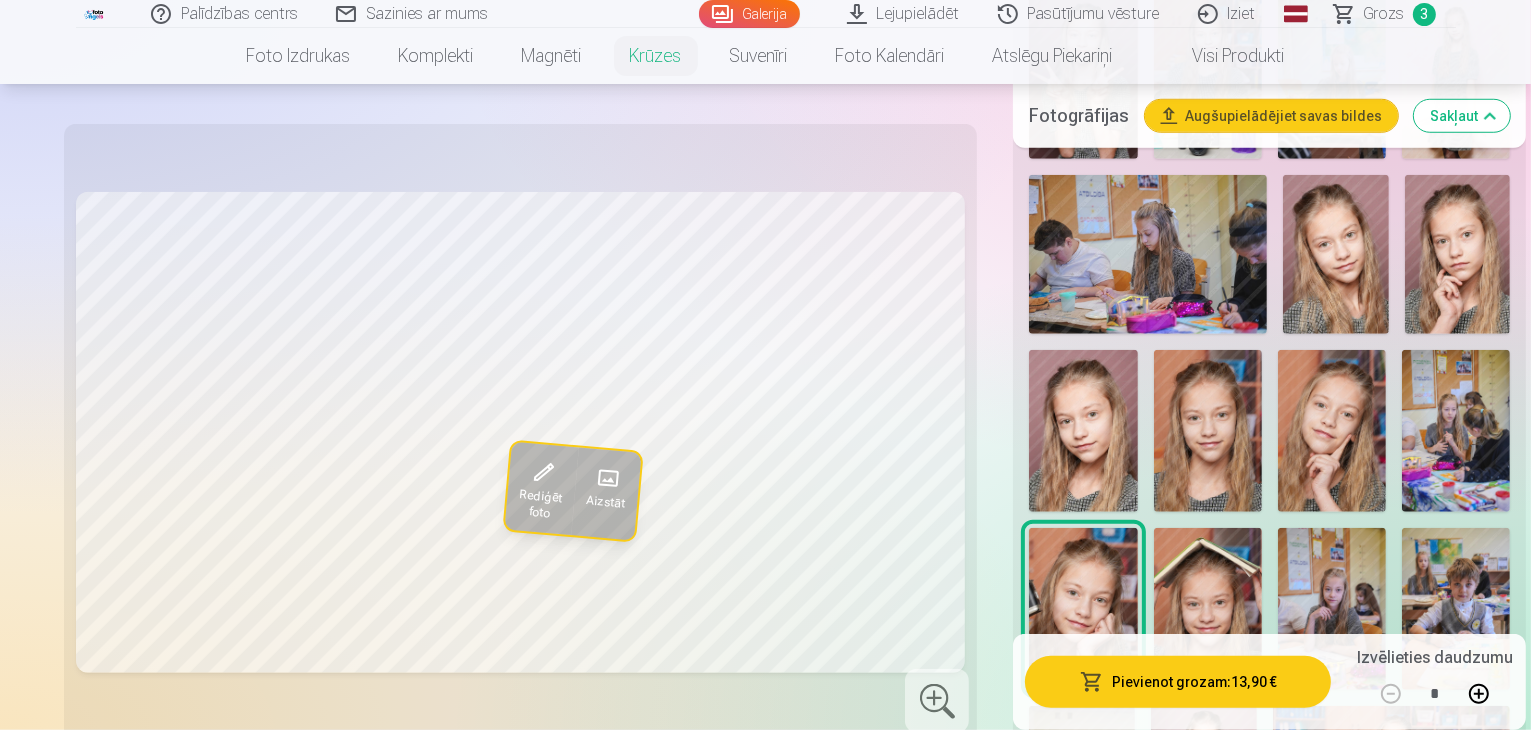 click at bounding box center [1332, 431] 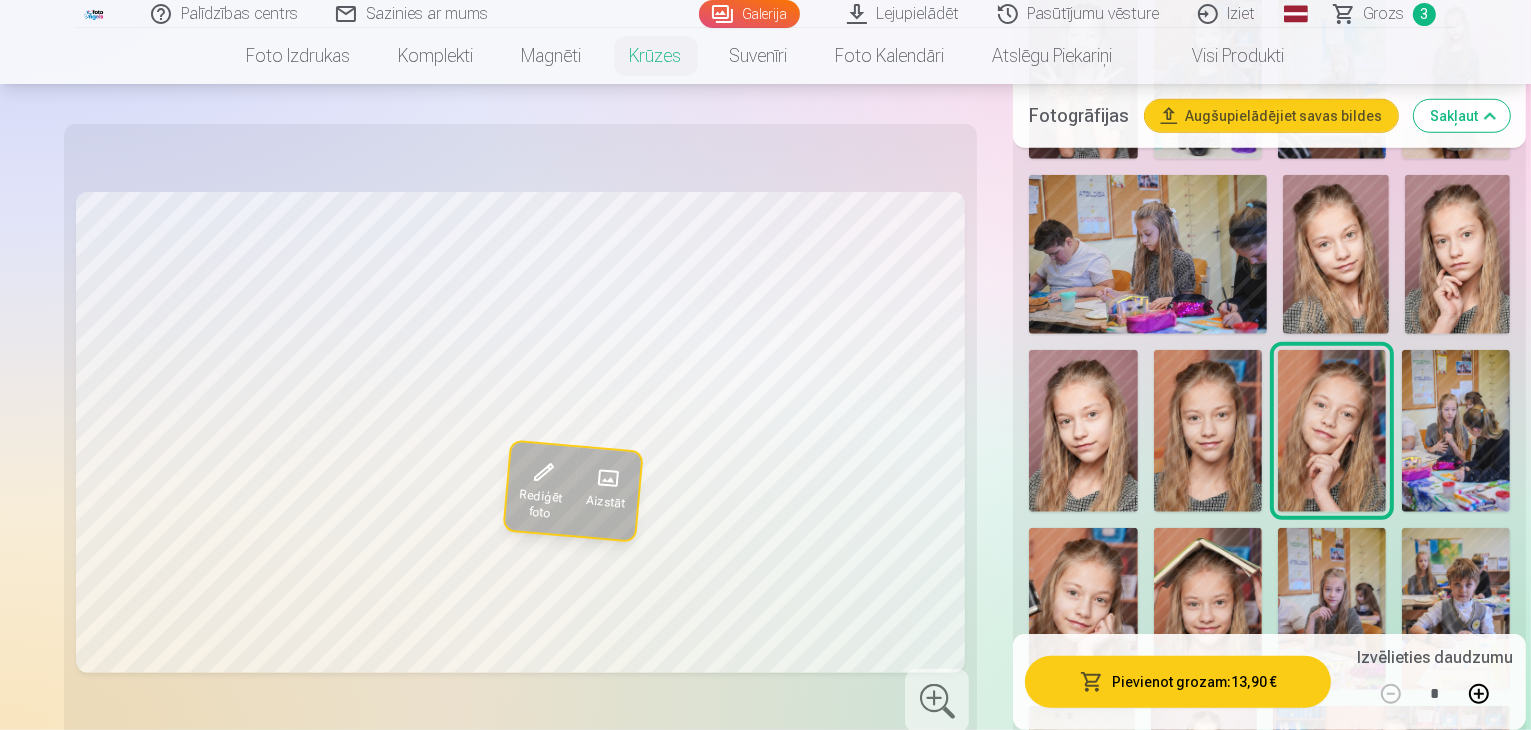 click at bounding box center (1208, 431) 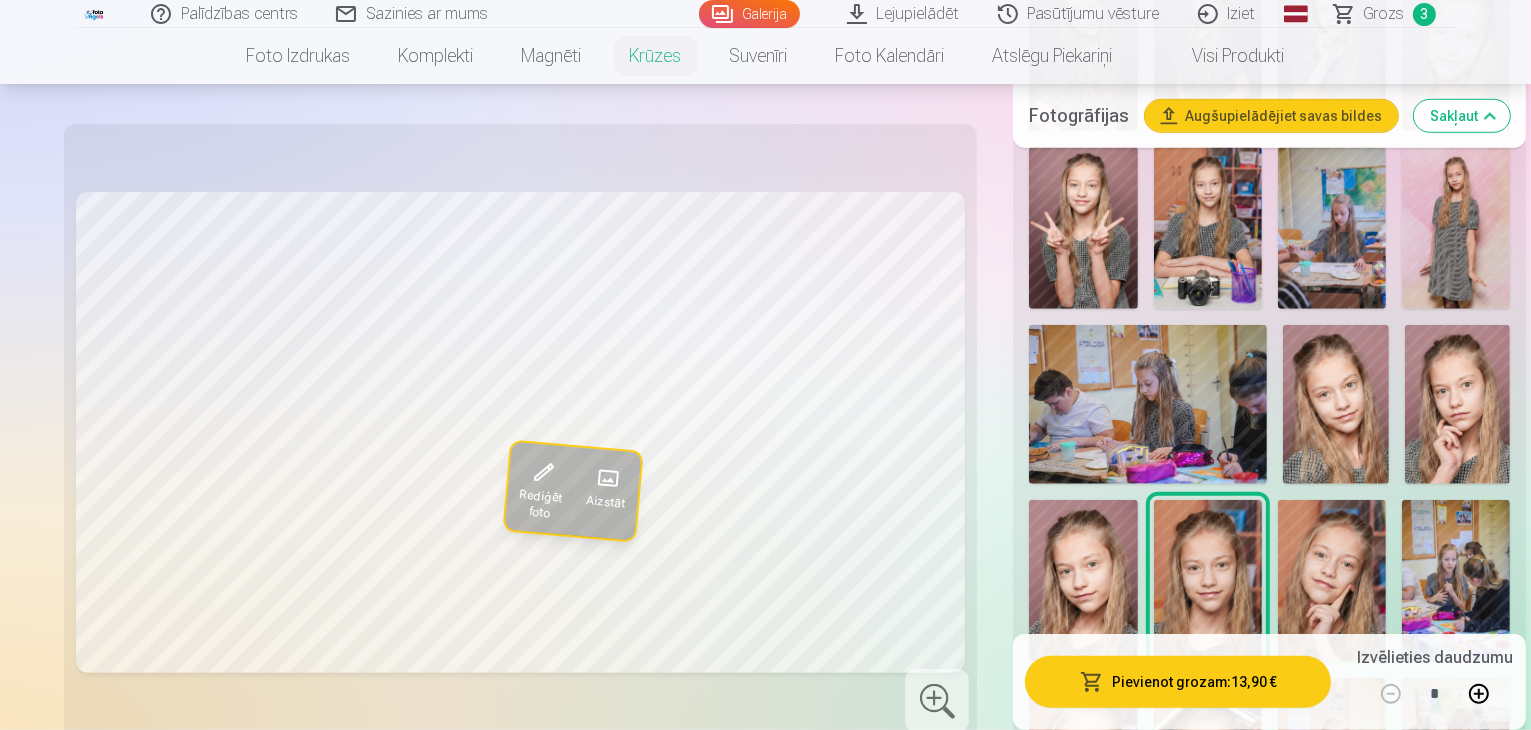 scroll, scrollTop: 1400, scrollLeft: 0, axis: vertical 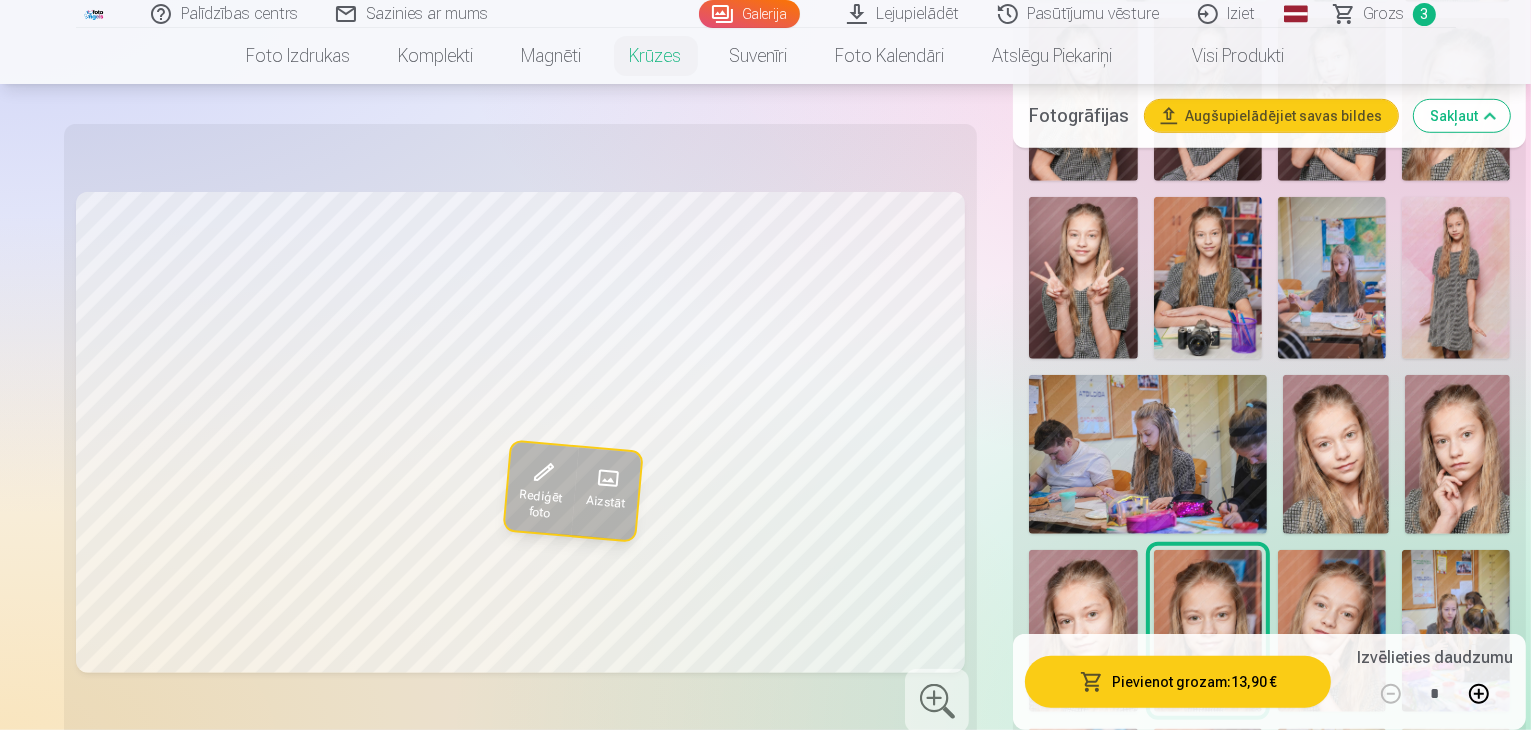 click at bounding box center (1083, 631) 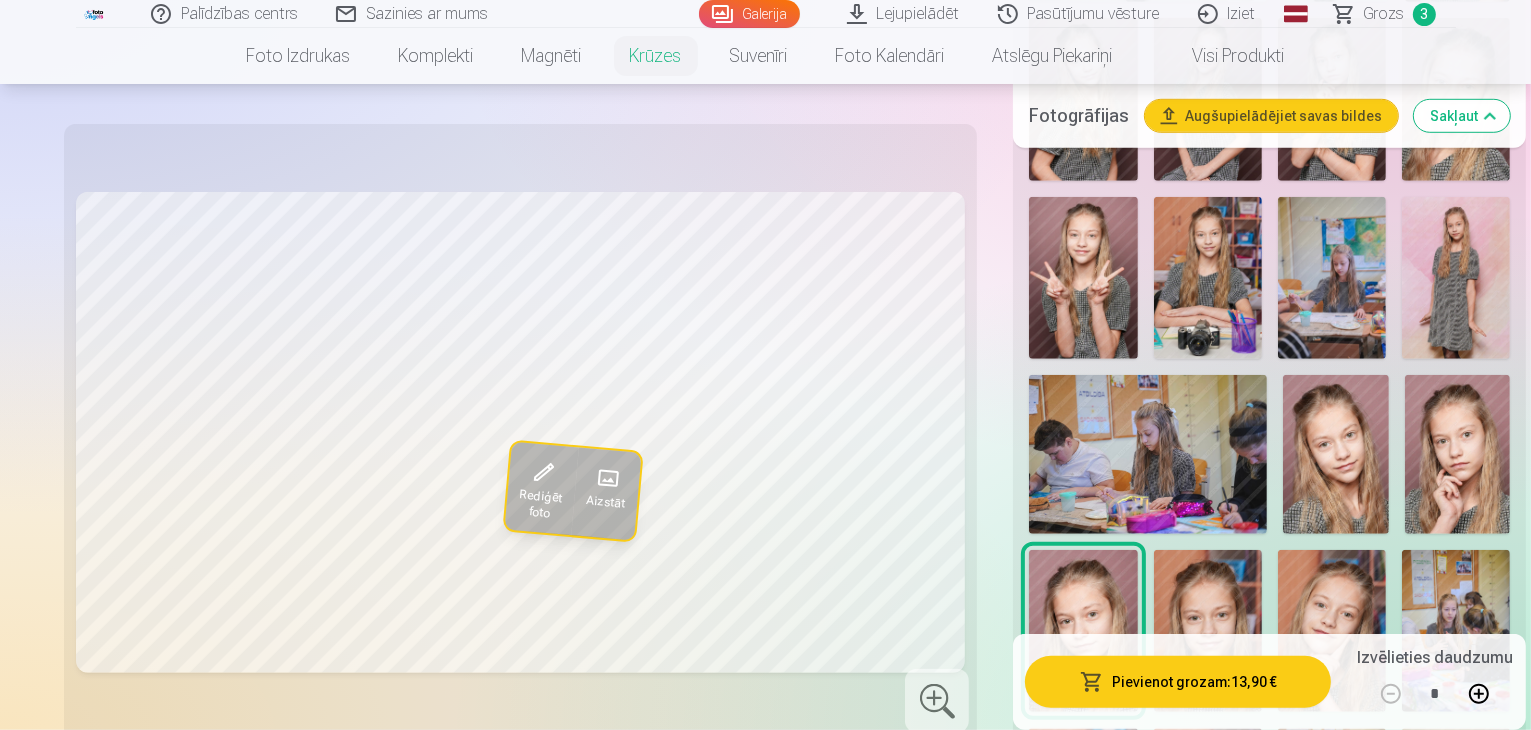 click at bounding box center [1458, 454] 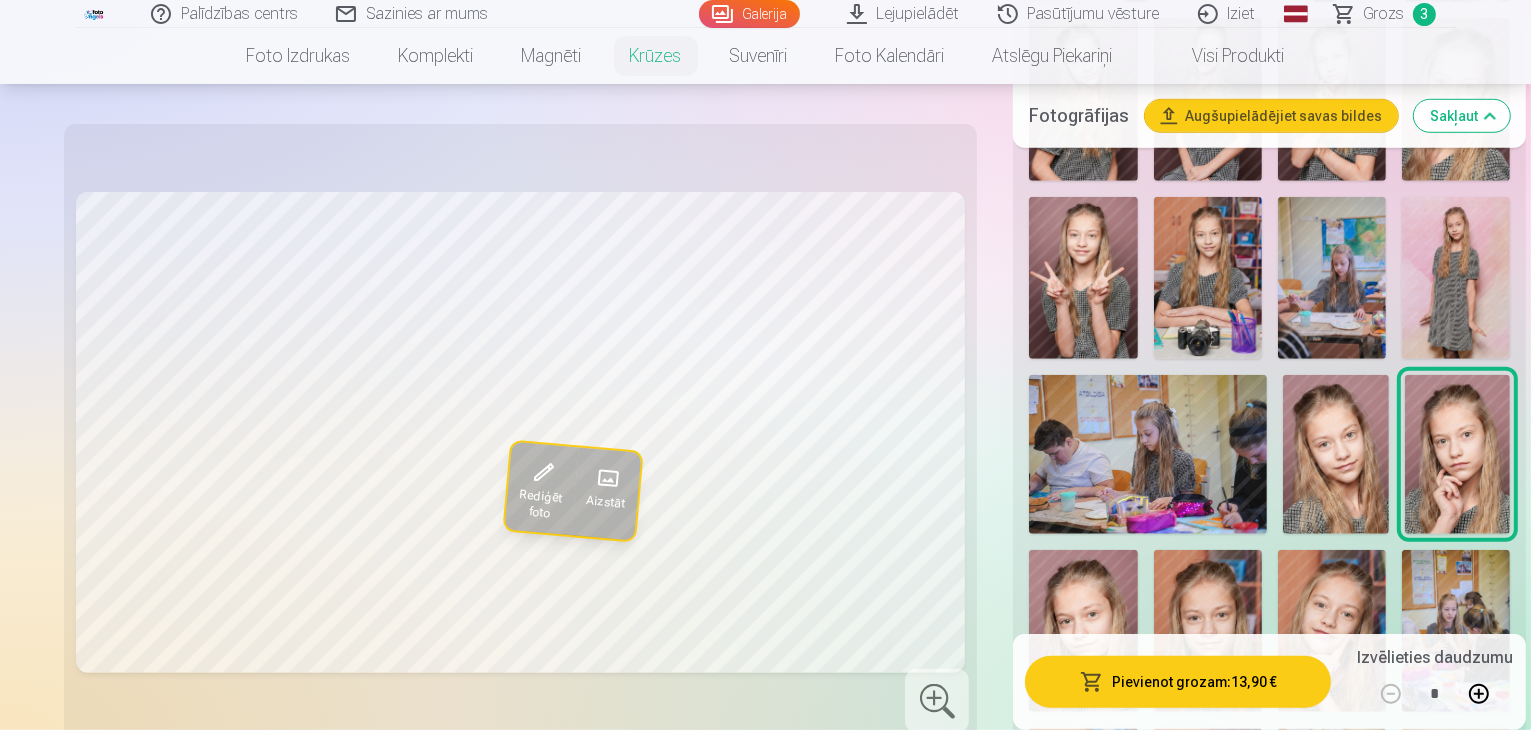 click at bounding box center [1336, 454] 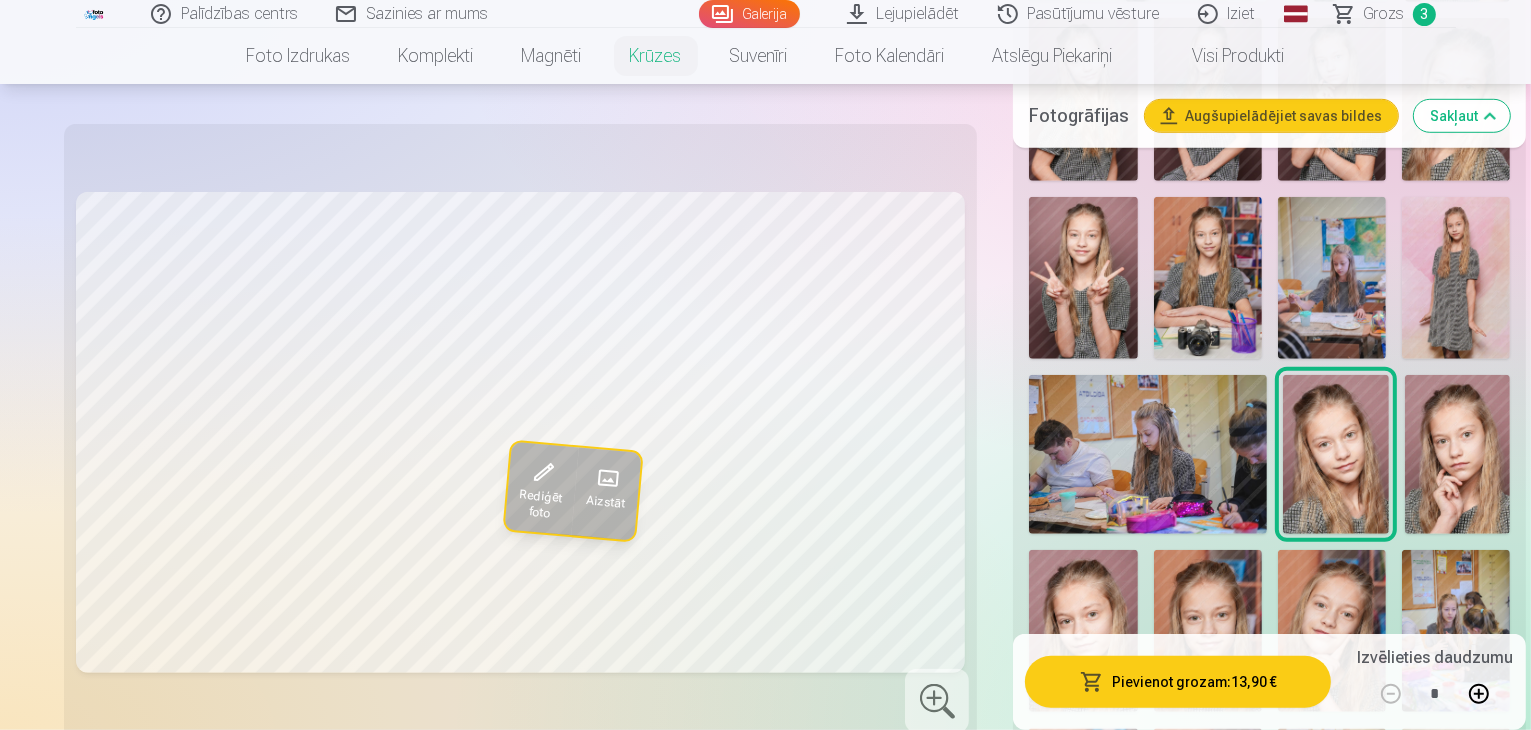 click at bounding box center [1208, 631] 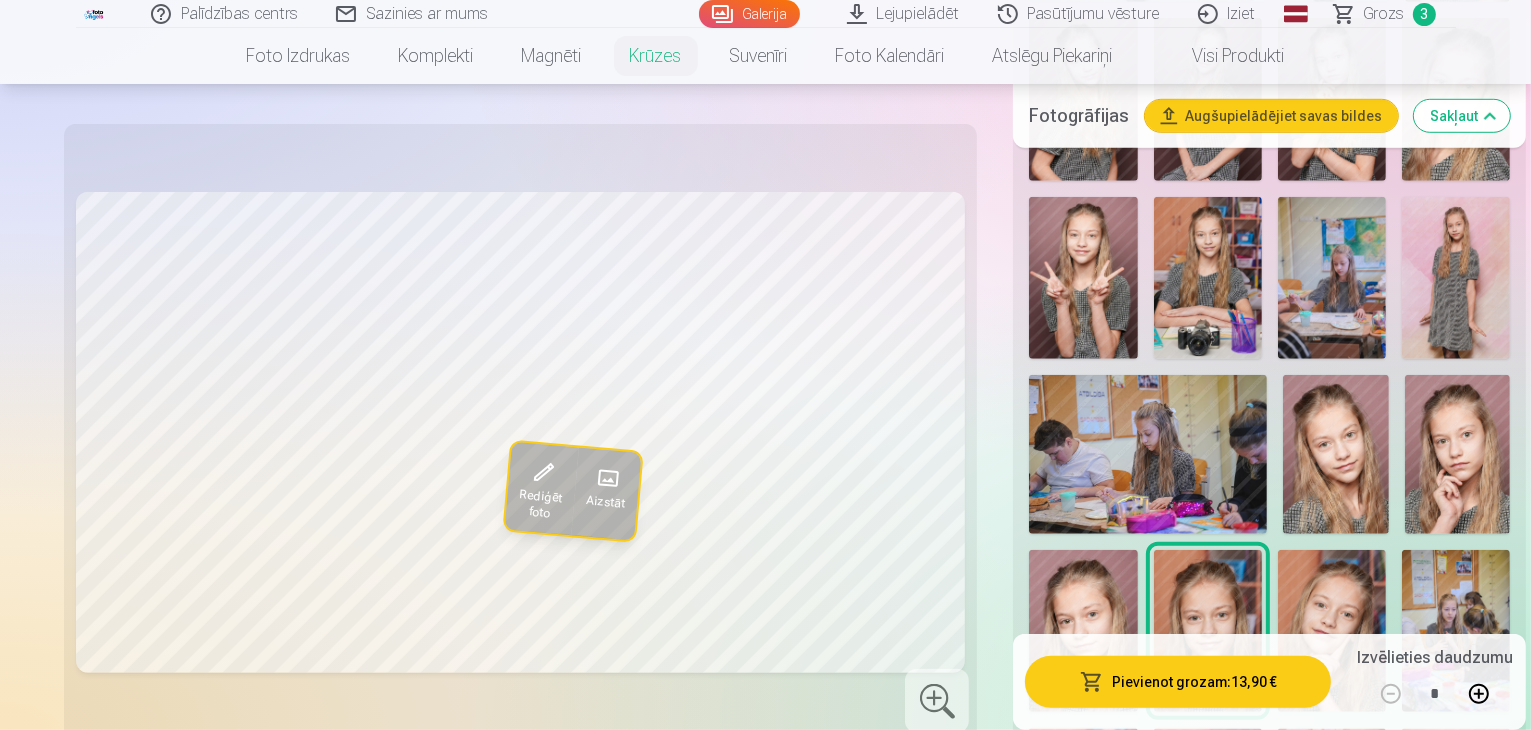 click at bounding box center (1336, 454) 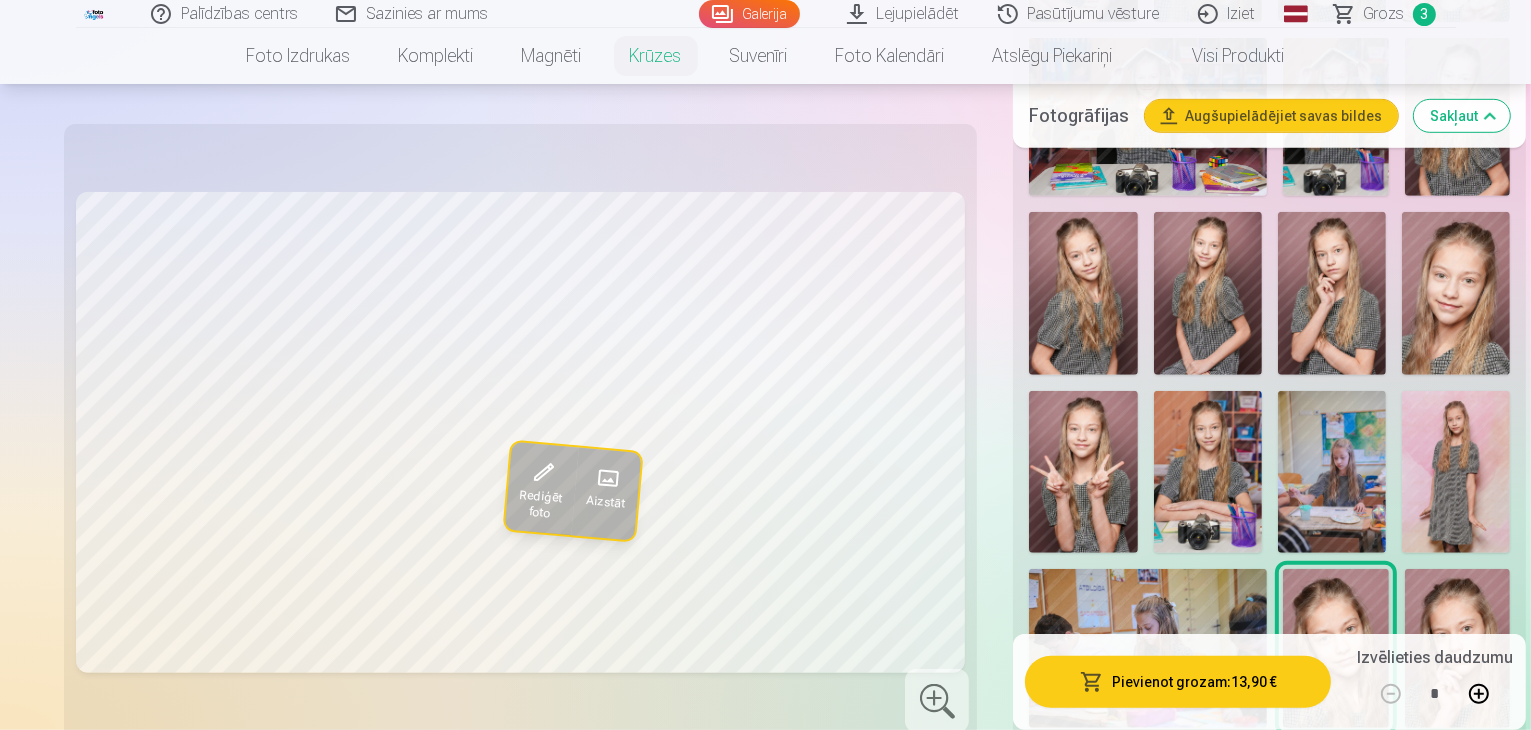 scroll, scrollTop: 1200, scrollLeft: 0, axis: vertical 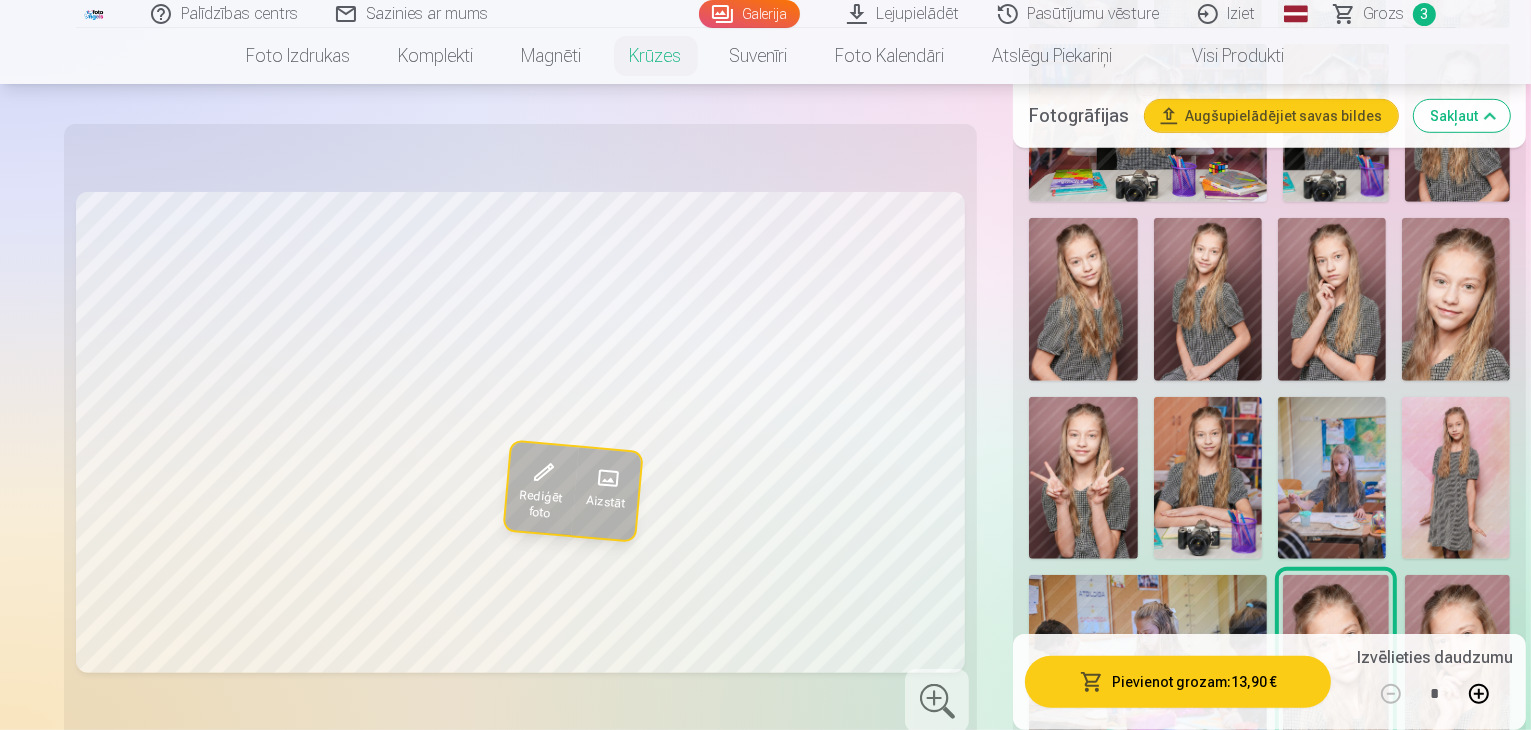 click at bounding box center [1456, 478] 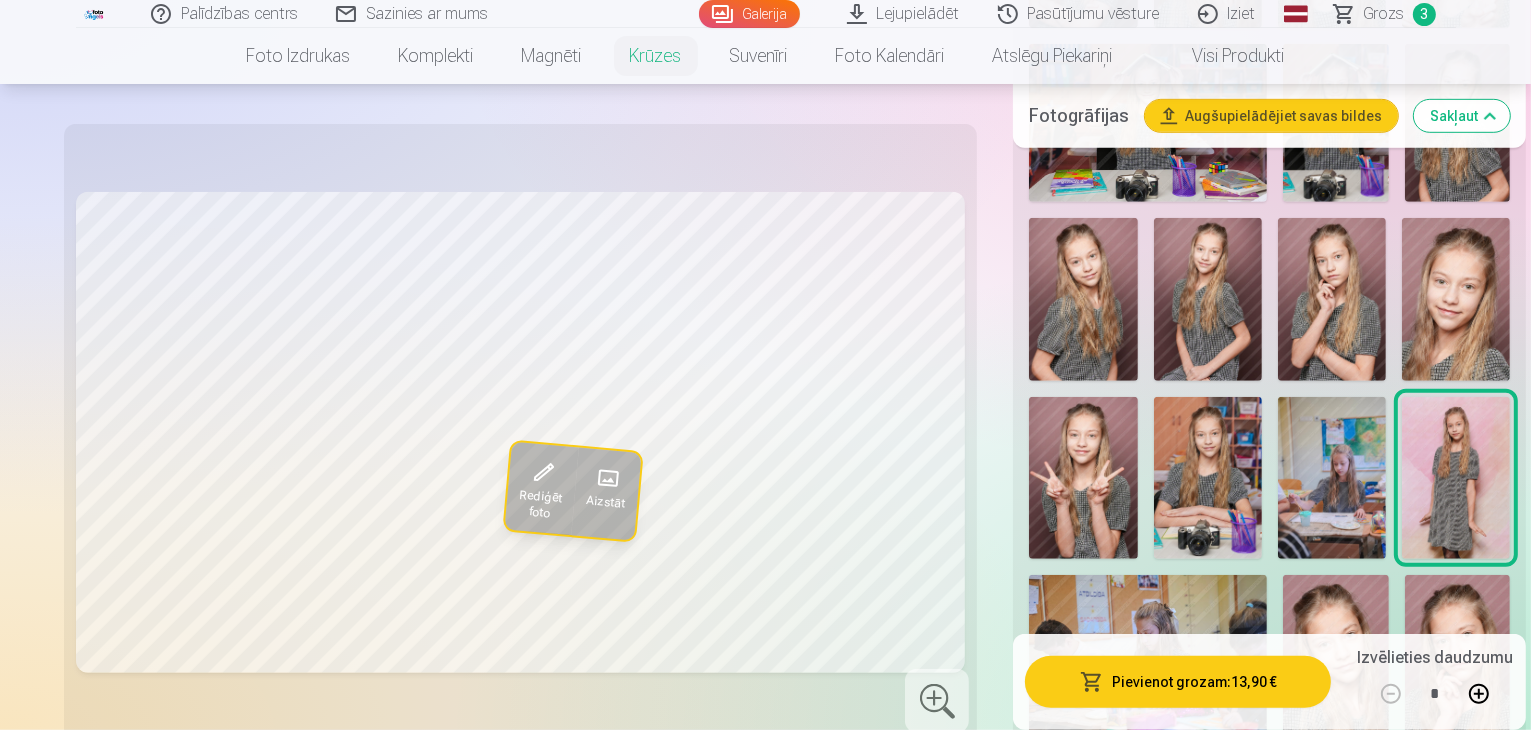 click at bounding box center [1332, 478] 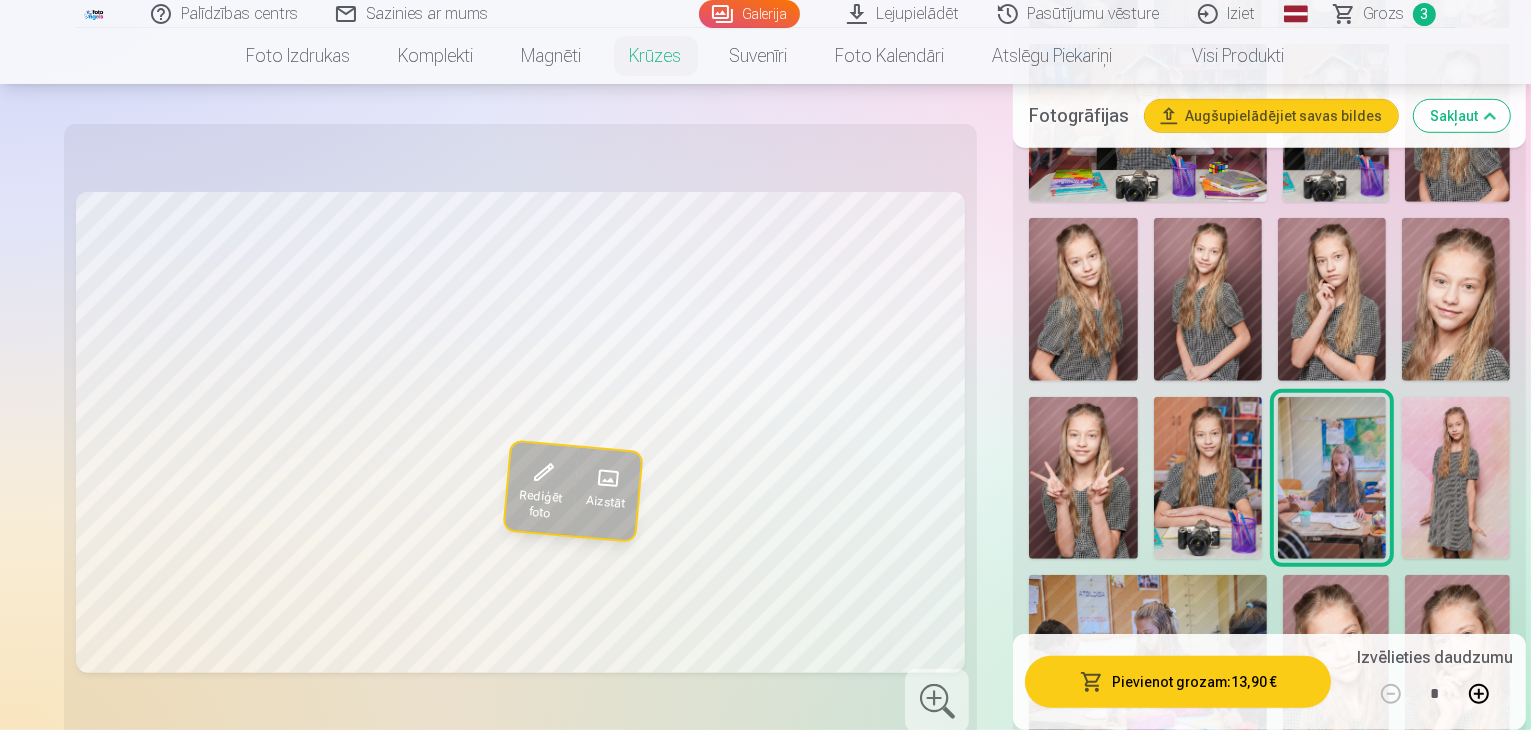click at bounding box center [1208, 478] 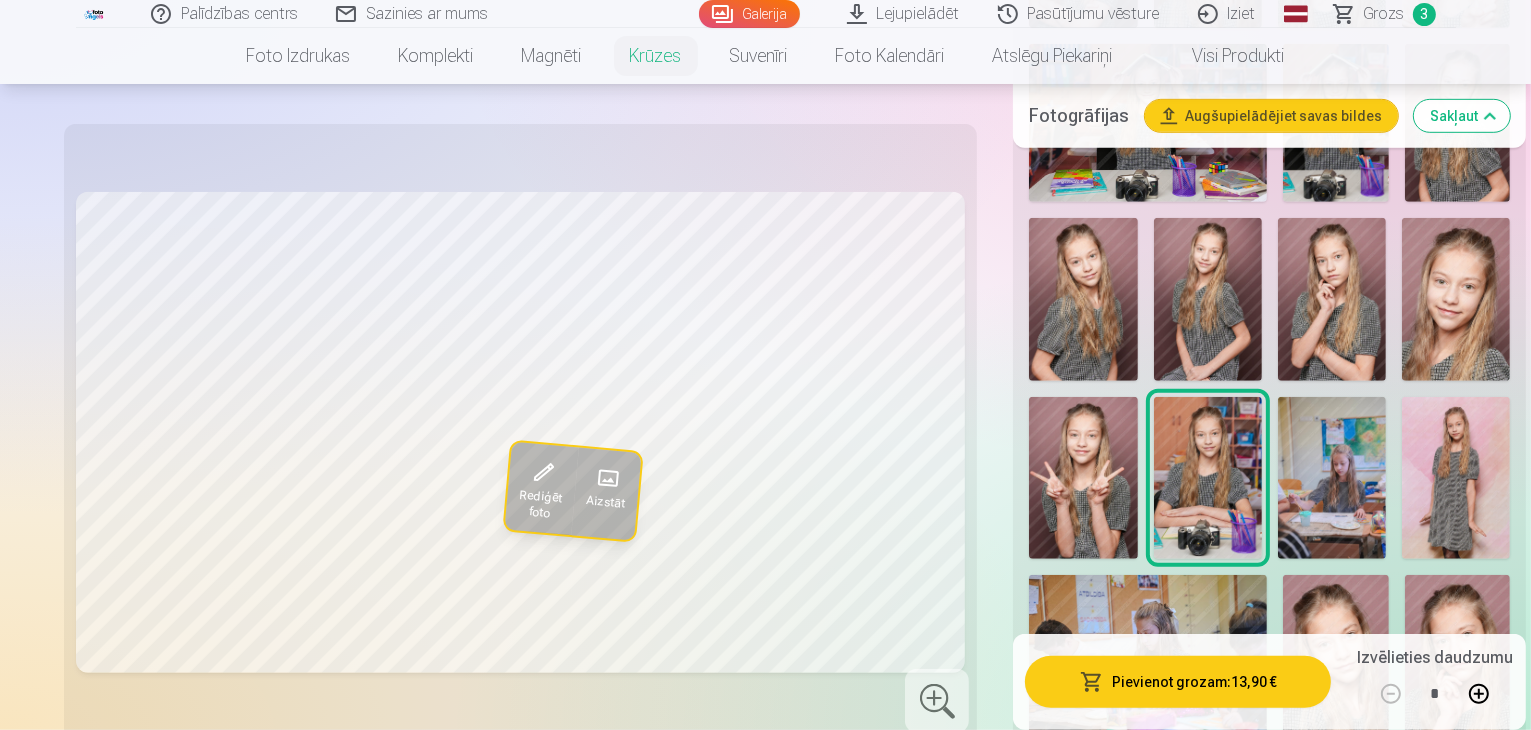 click at bounding box center [1083, 478] 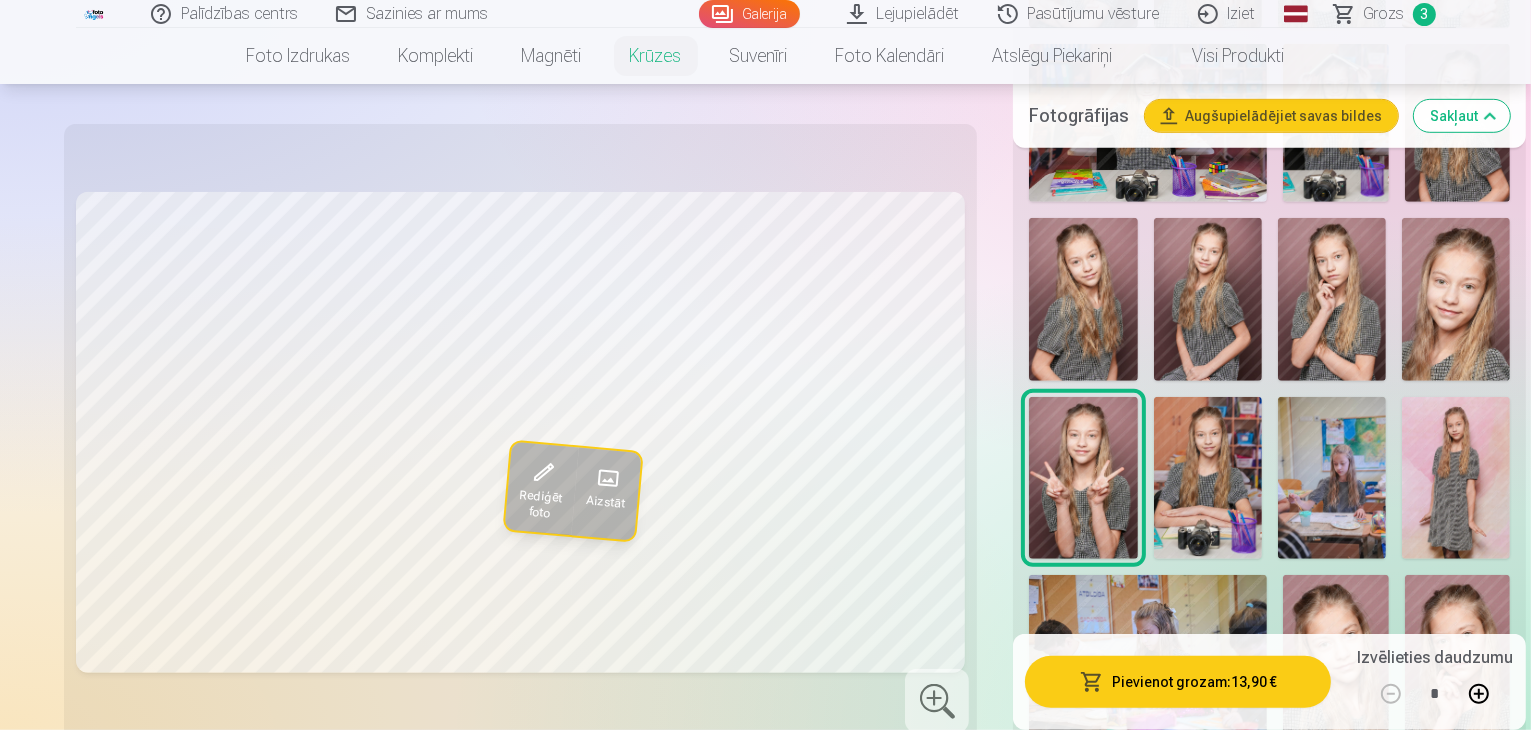 scroll, scrollTop: 1000, scrollLeft: 0, axis: vertical 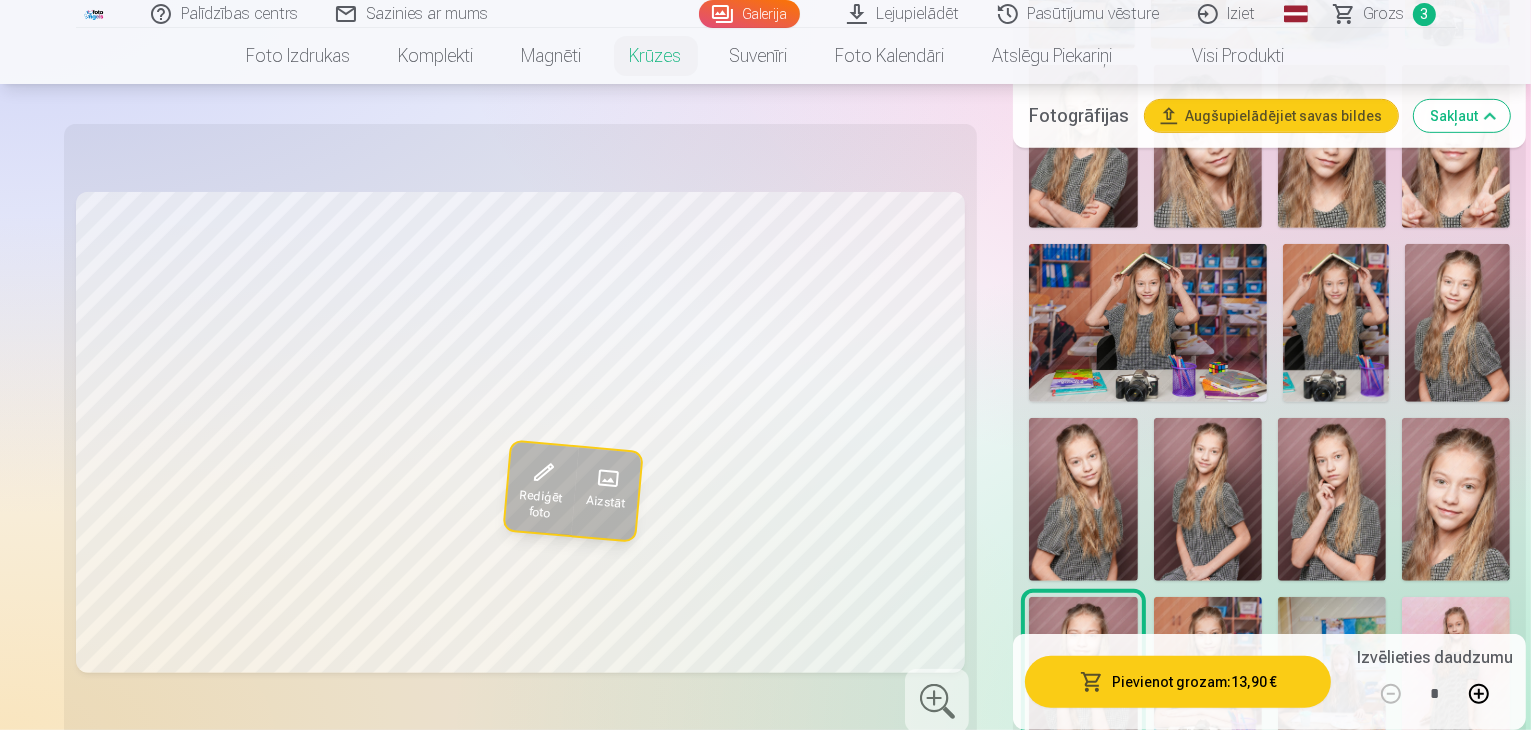 click at bounding box center (1456, 499) 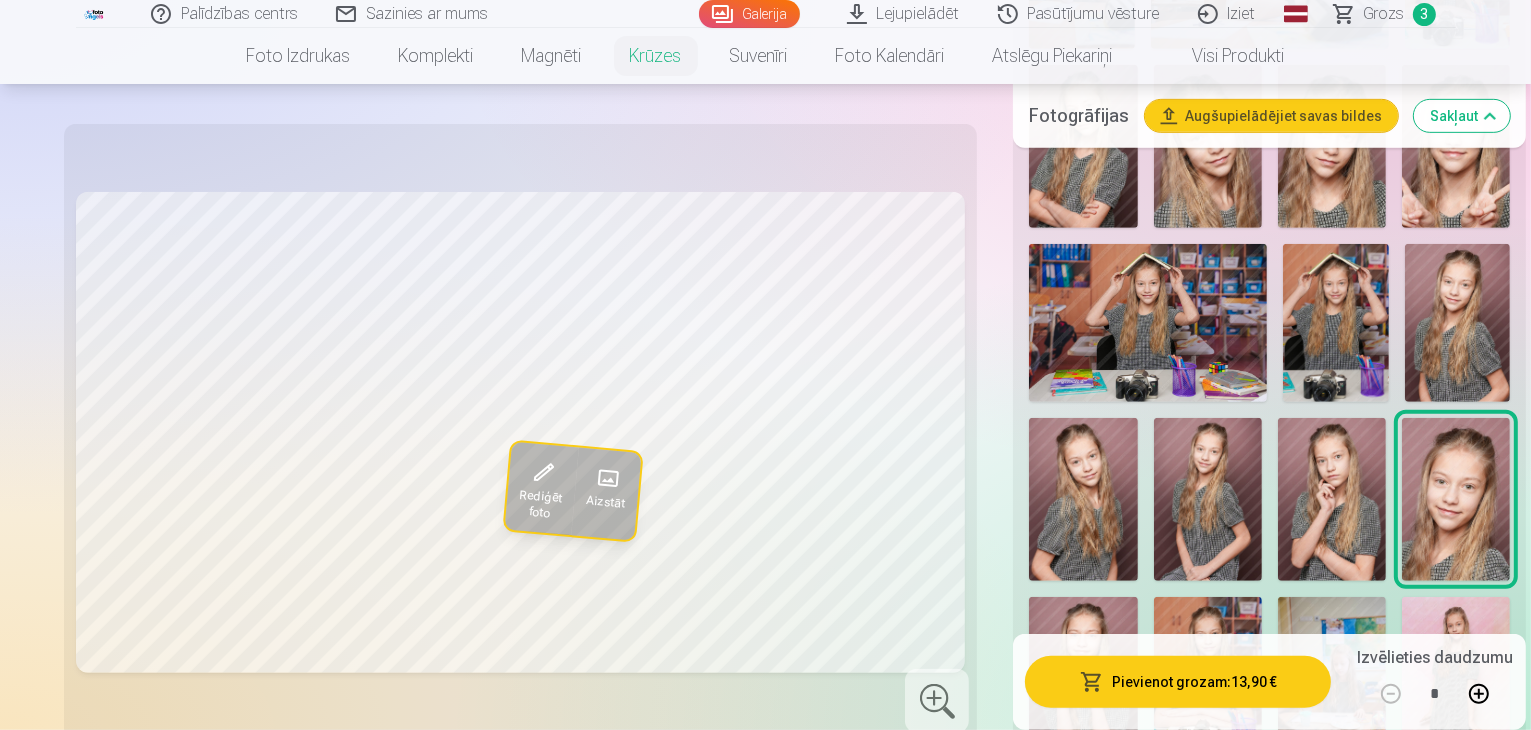 click at bounding box center (1332, 499) 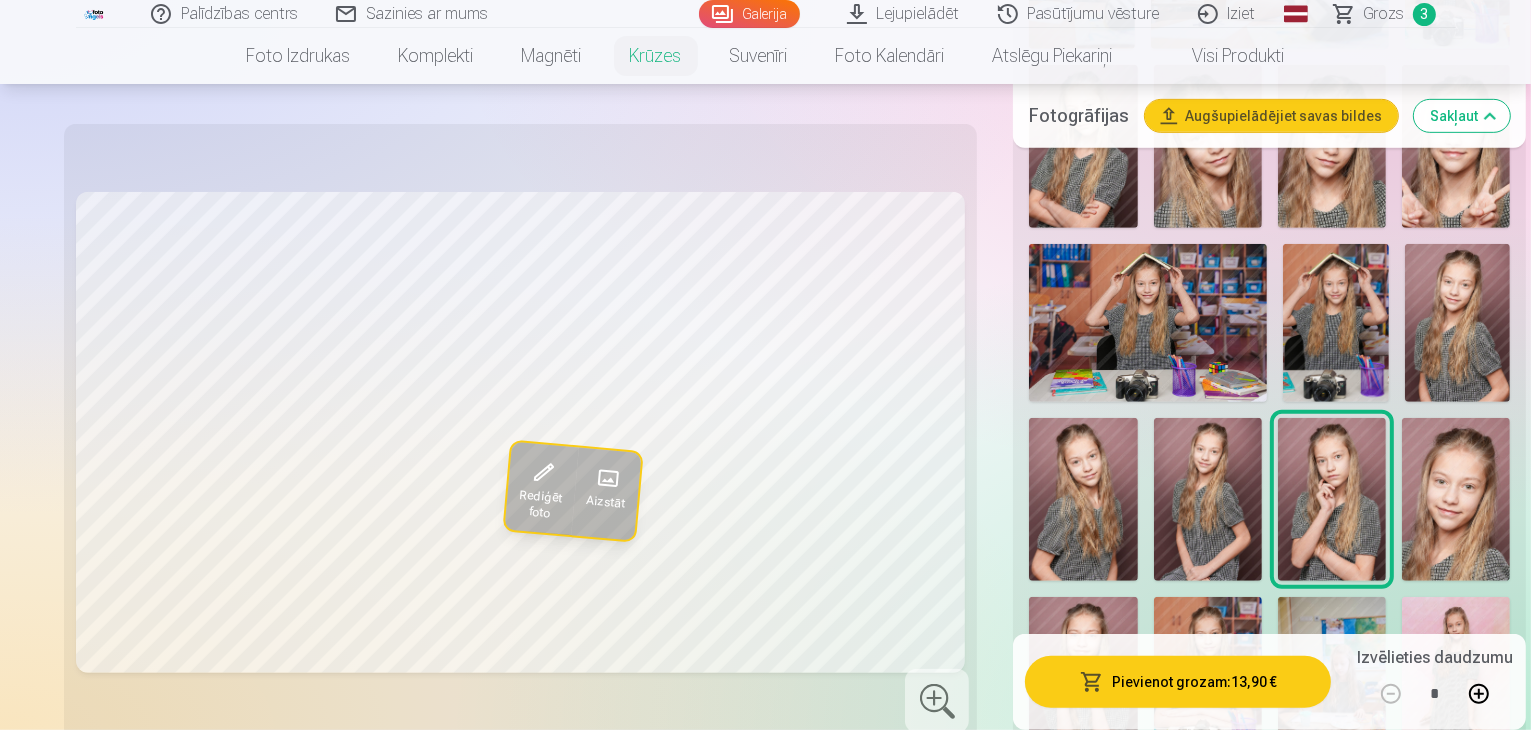 click at bounding box center (1208, 499) 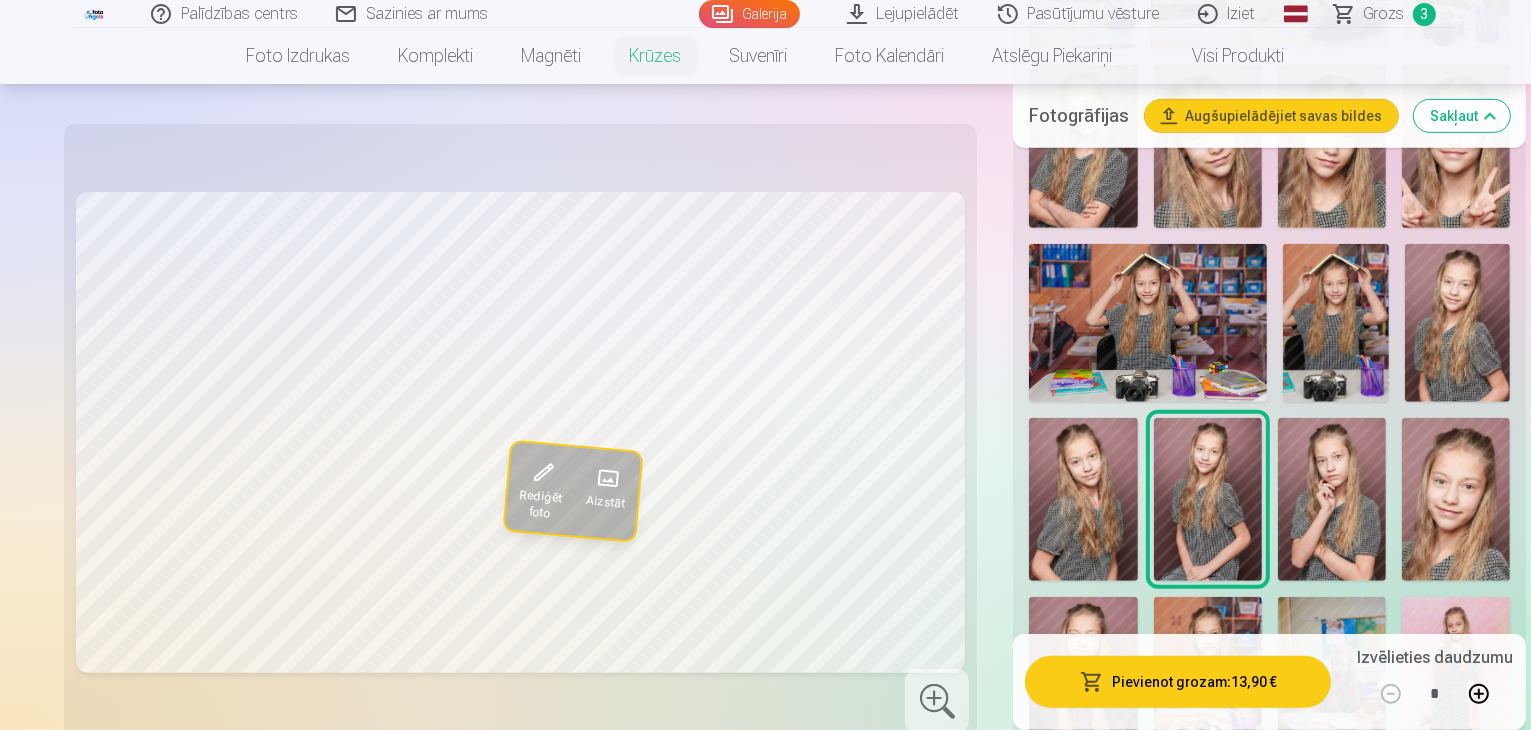 click at bounding box center (1083, 499) 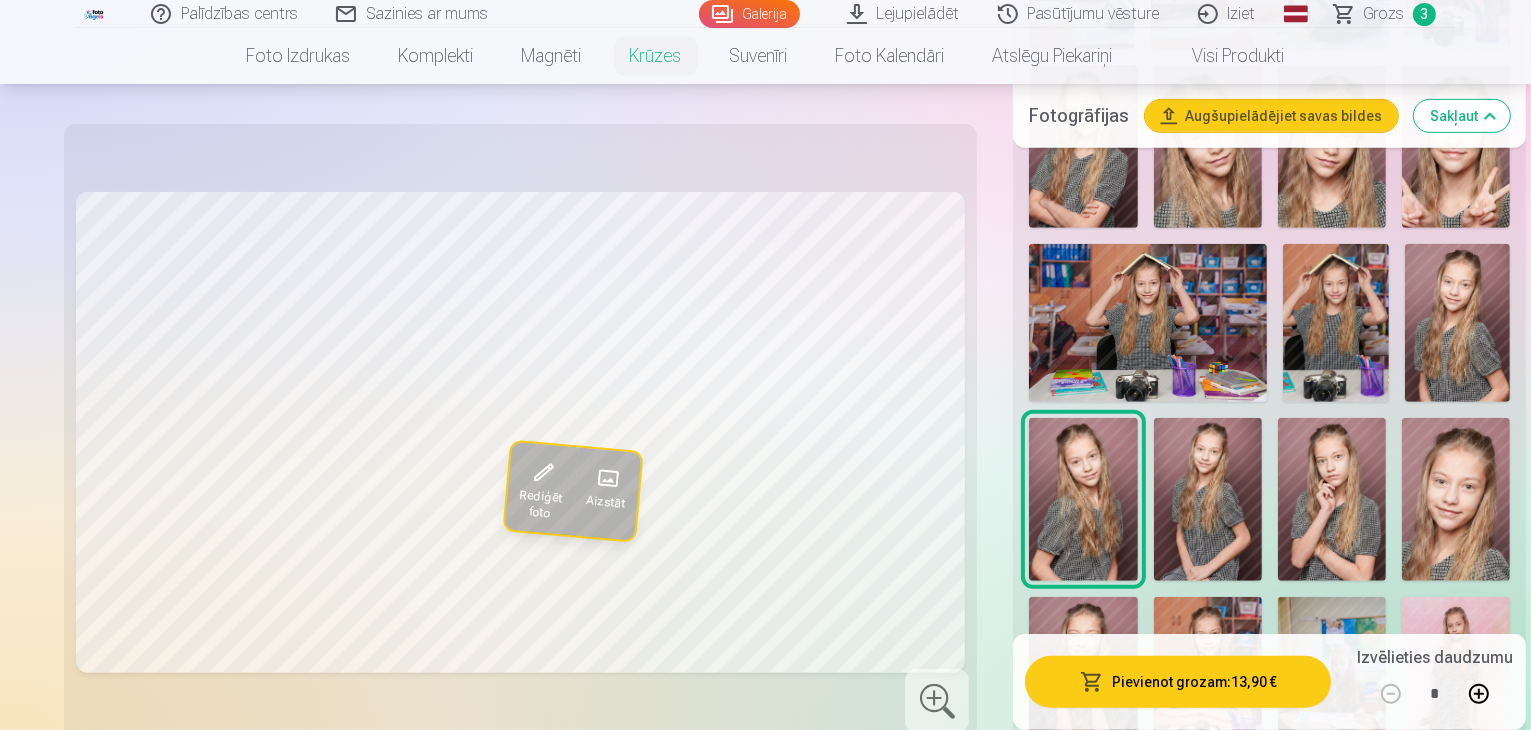 click at bounding box center (1458, 323) 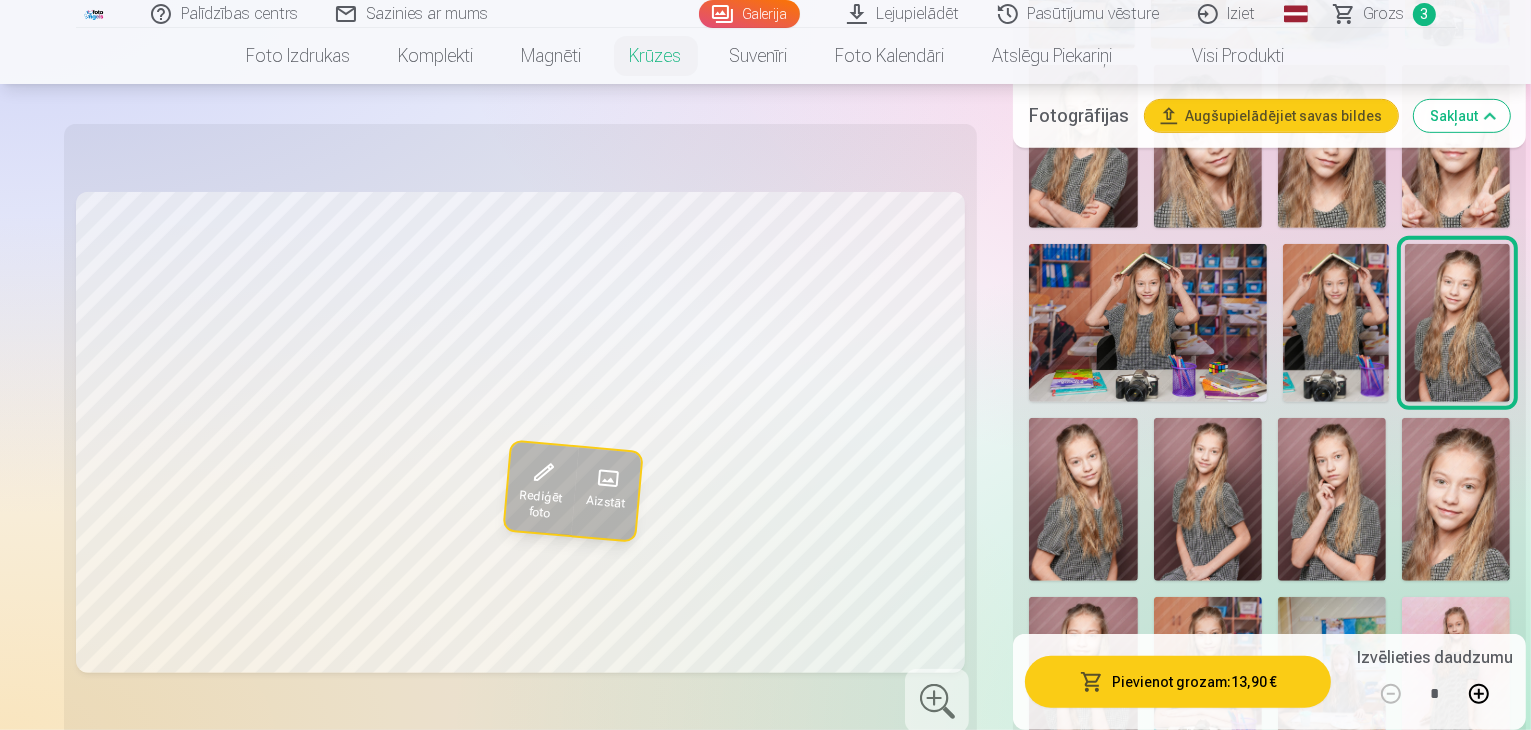 scroll, scrollTop: 700, scrollLeft: 0, axis: vertical 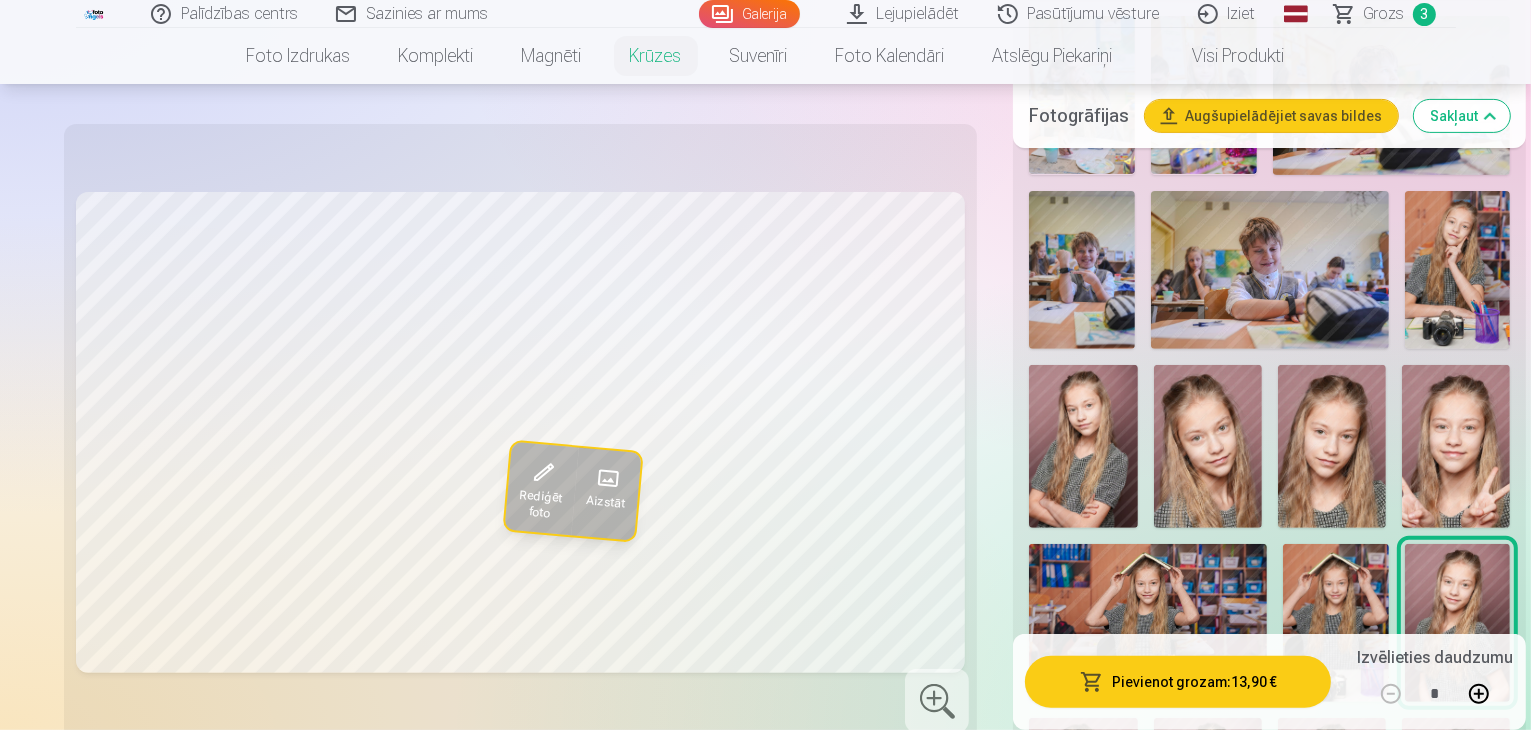 click at bounding box center [1208, 446] 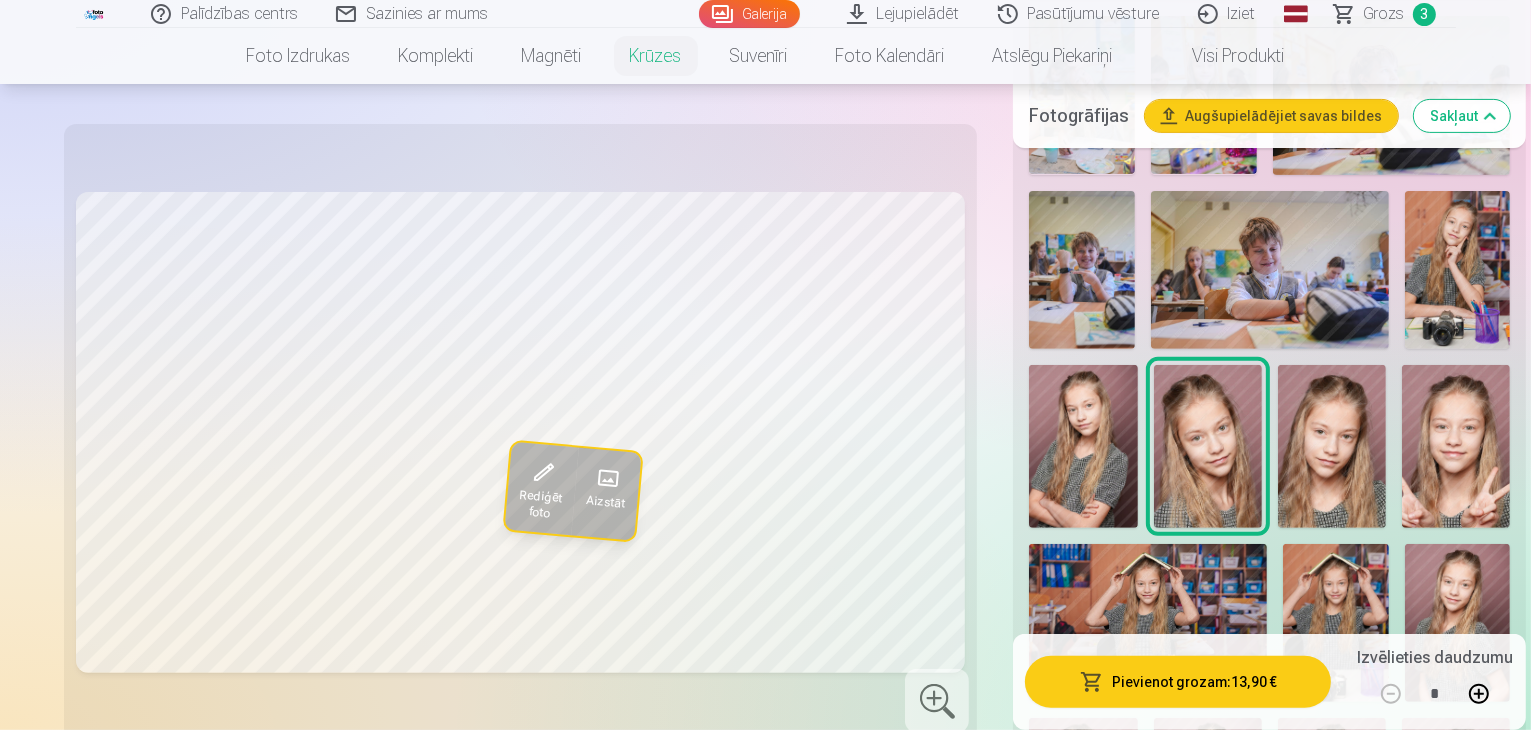 click at bounding box center [1083, 446] 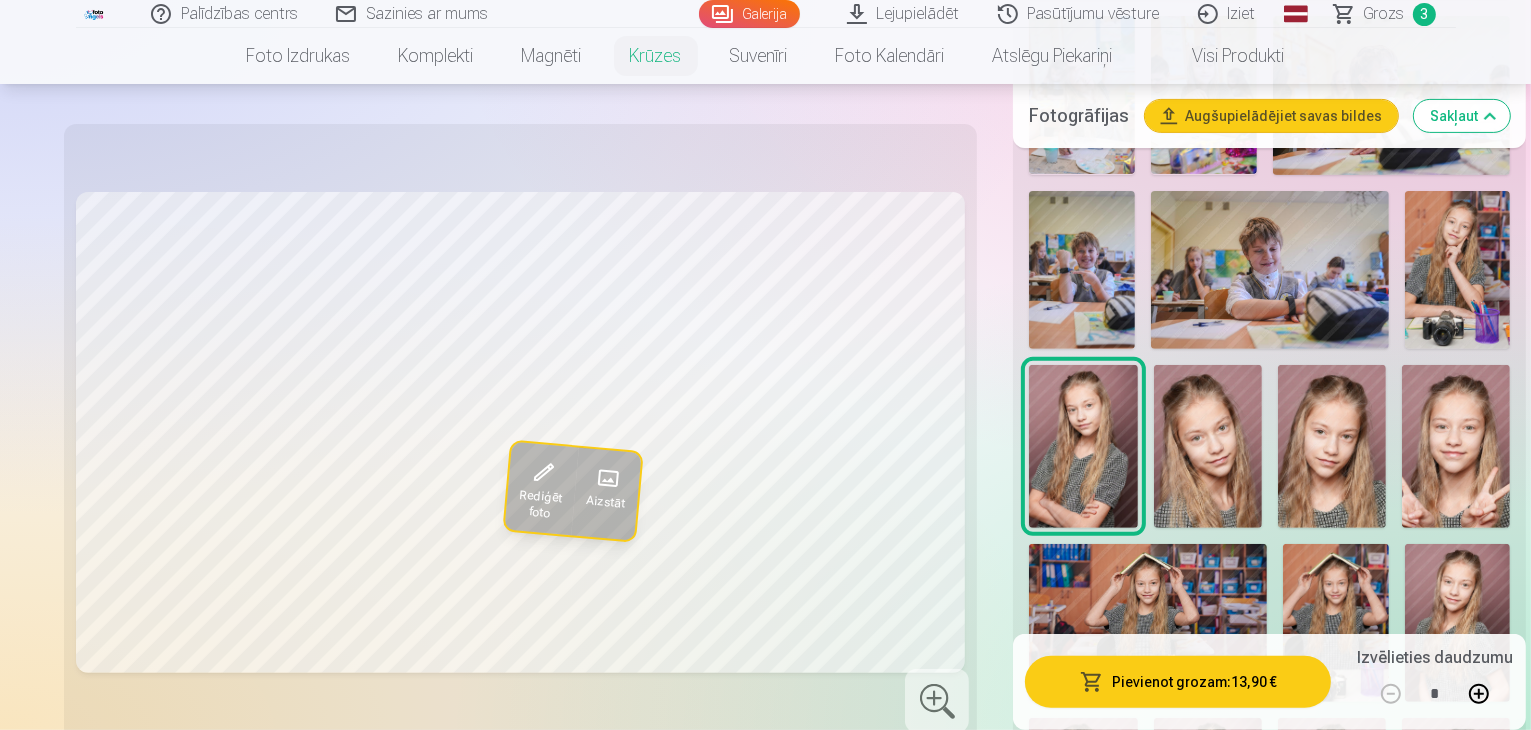 click at bounding box center (1458, 270) 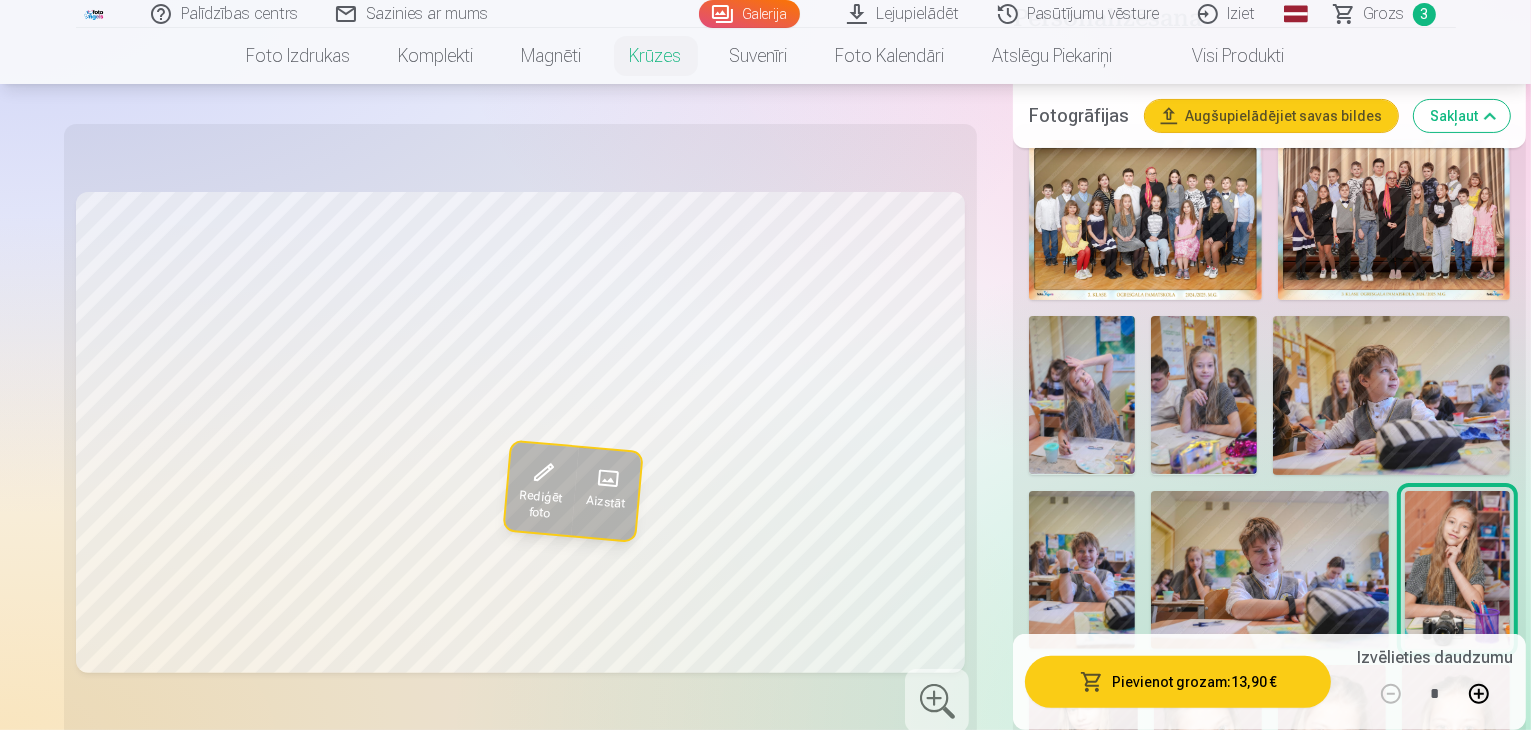 scroll, scrollTop: 100, scrollLeft: 0, axis: vertical 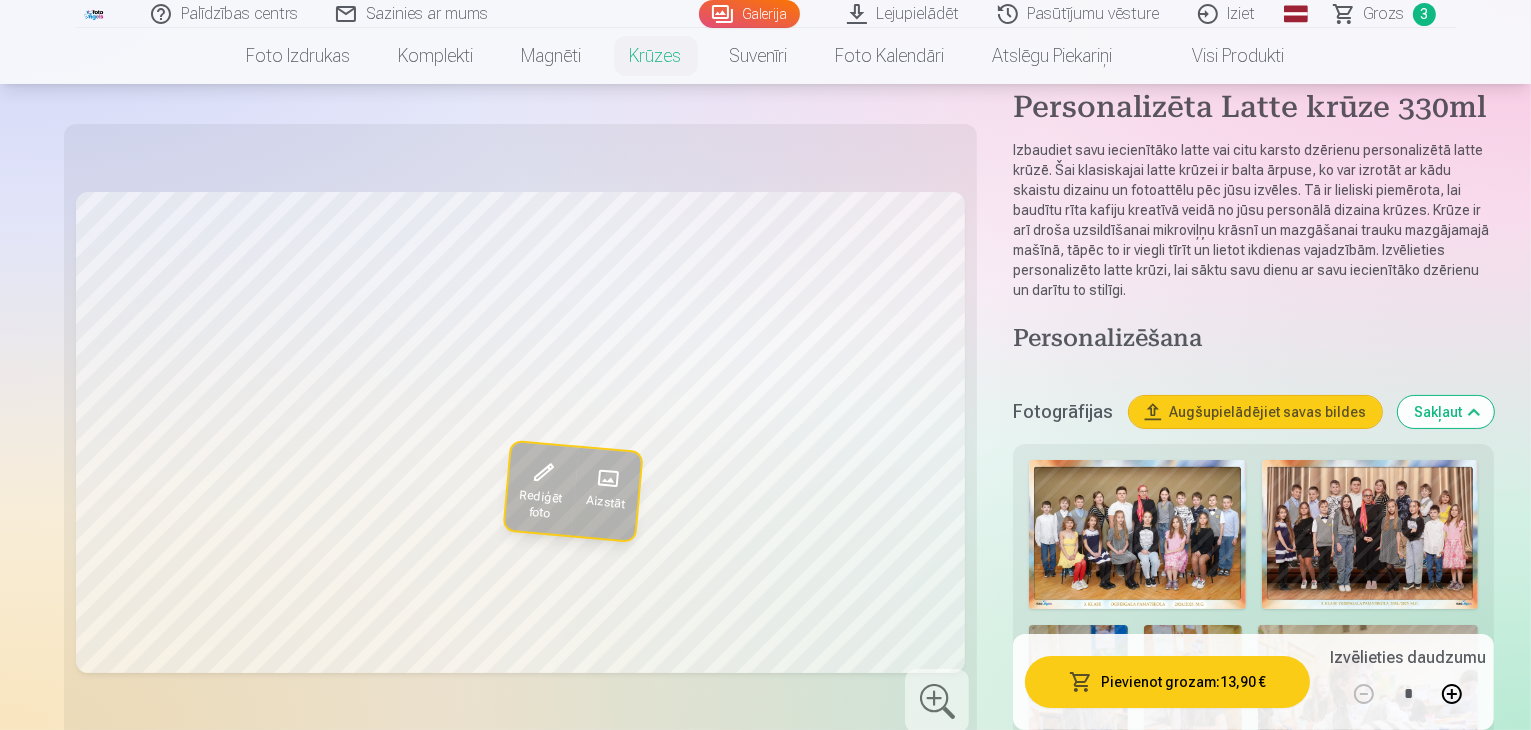 click at bounding box center (1078, 698) 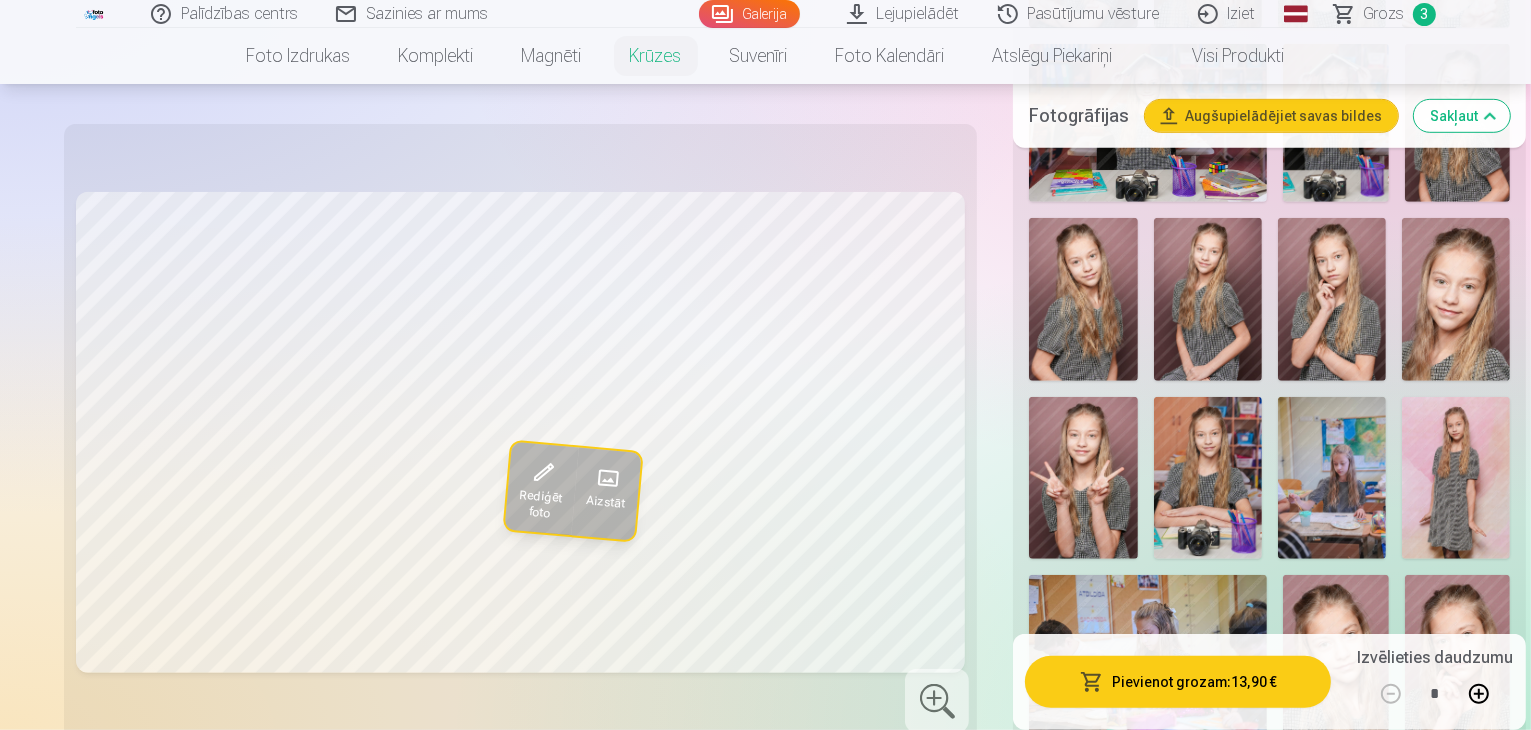scroll, scrollTop: 1400, scrollLeft: 0, axis: vertical 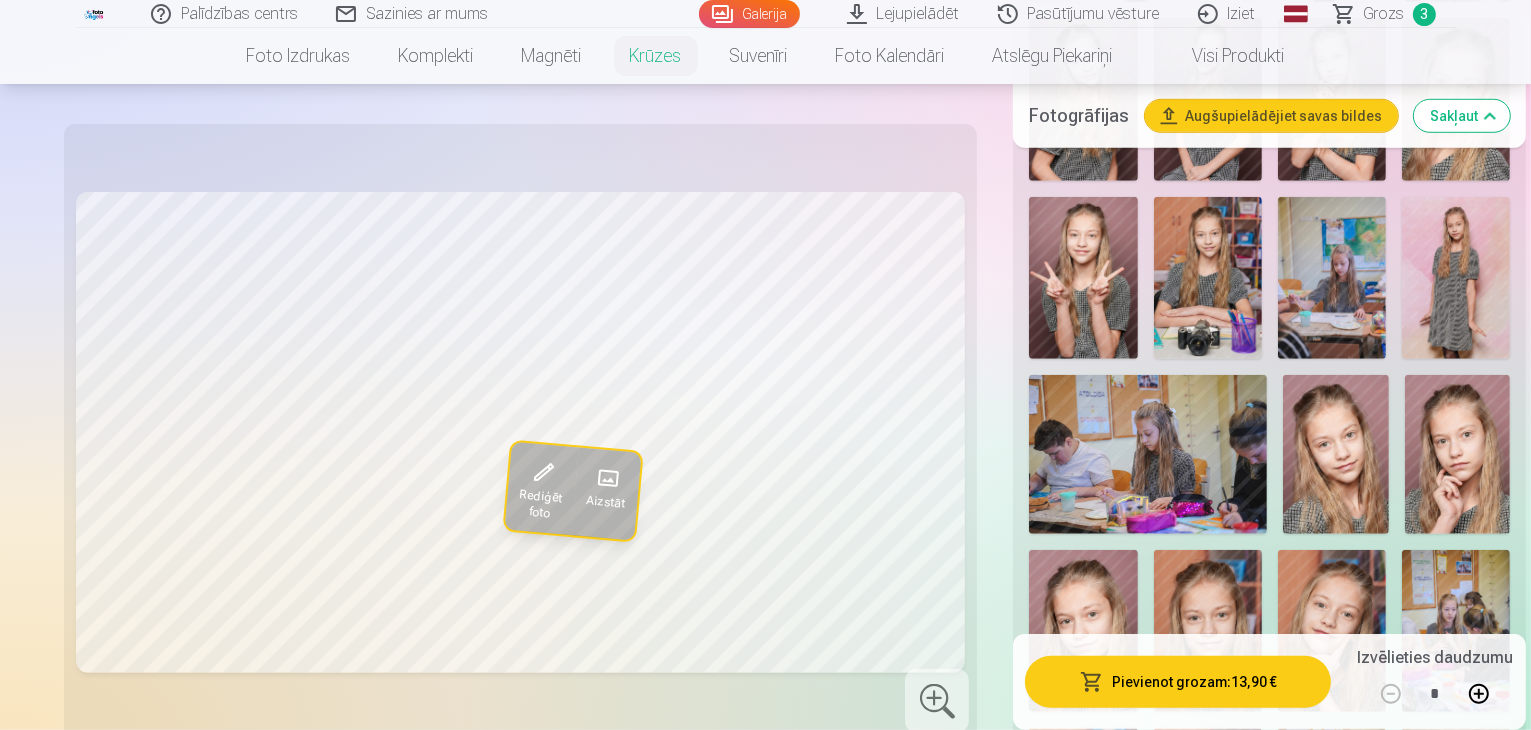 click at bounding box center [1208, 631] 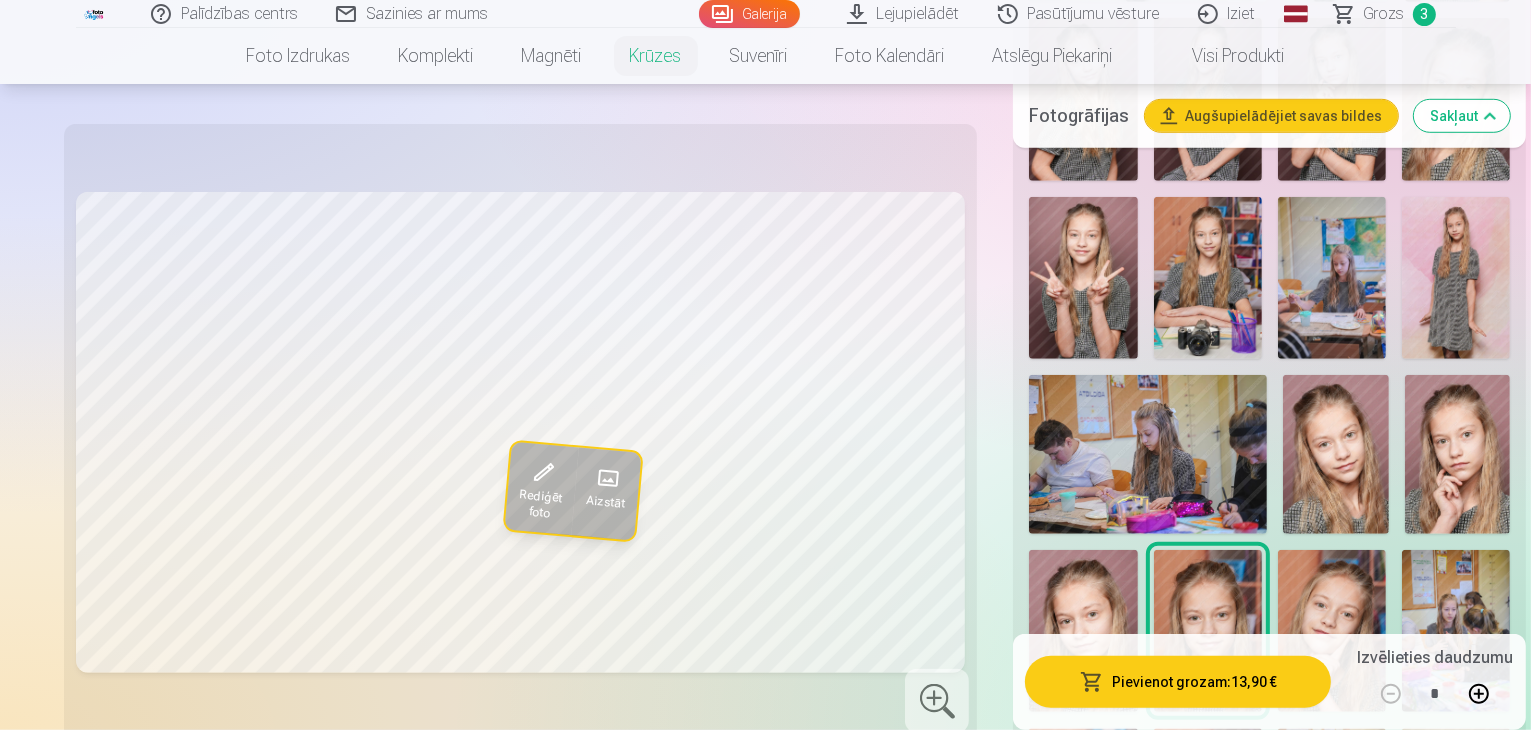 click at bounding box center [1336, 454] 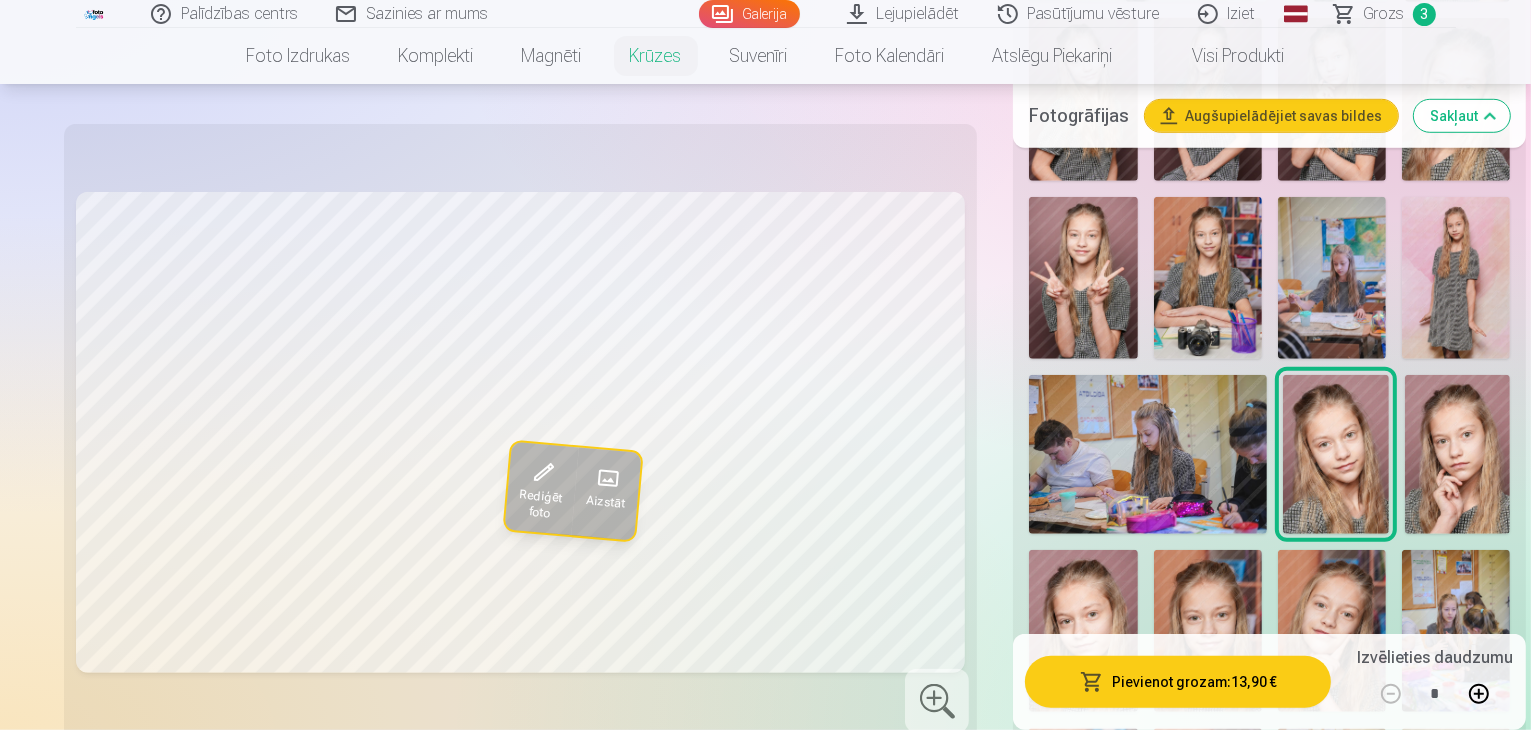 click at bounding box center (1208, 631) 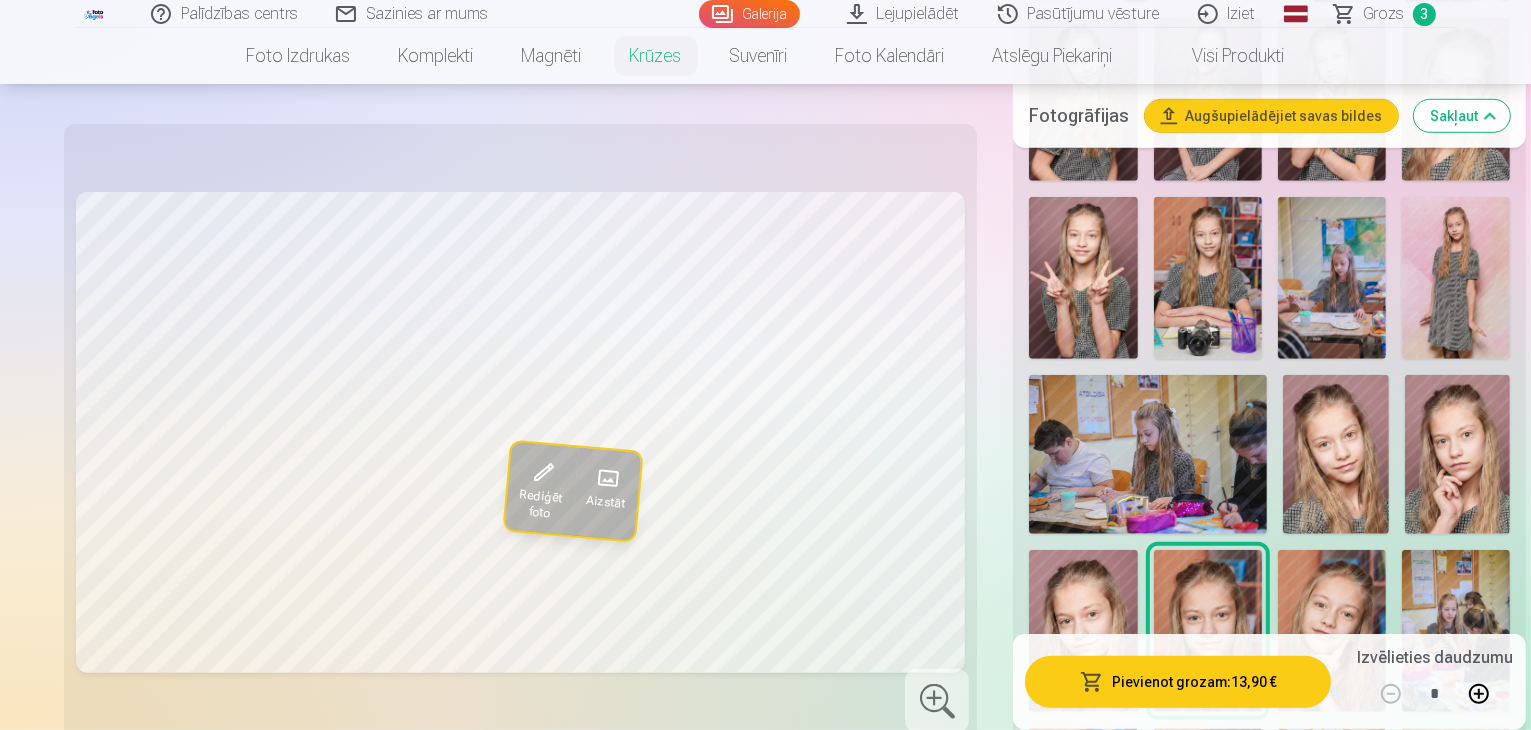 click at bounding box center [1083, 631] 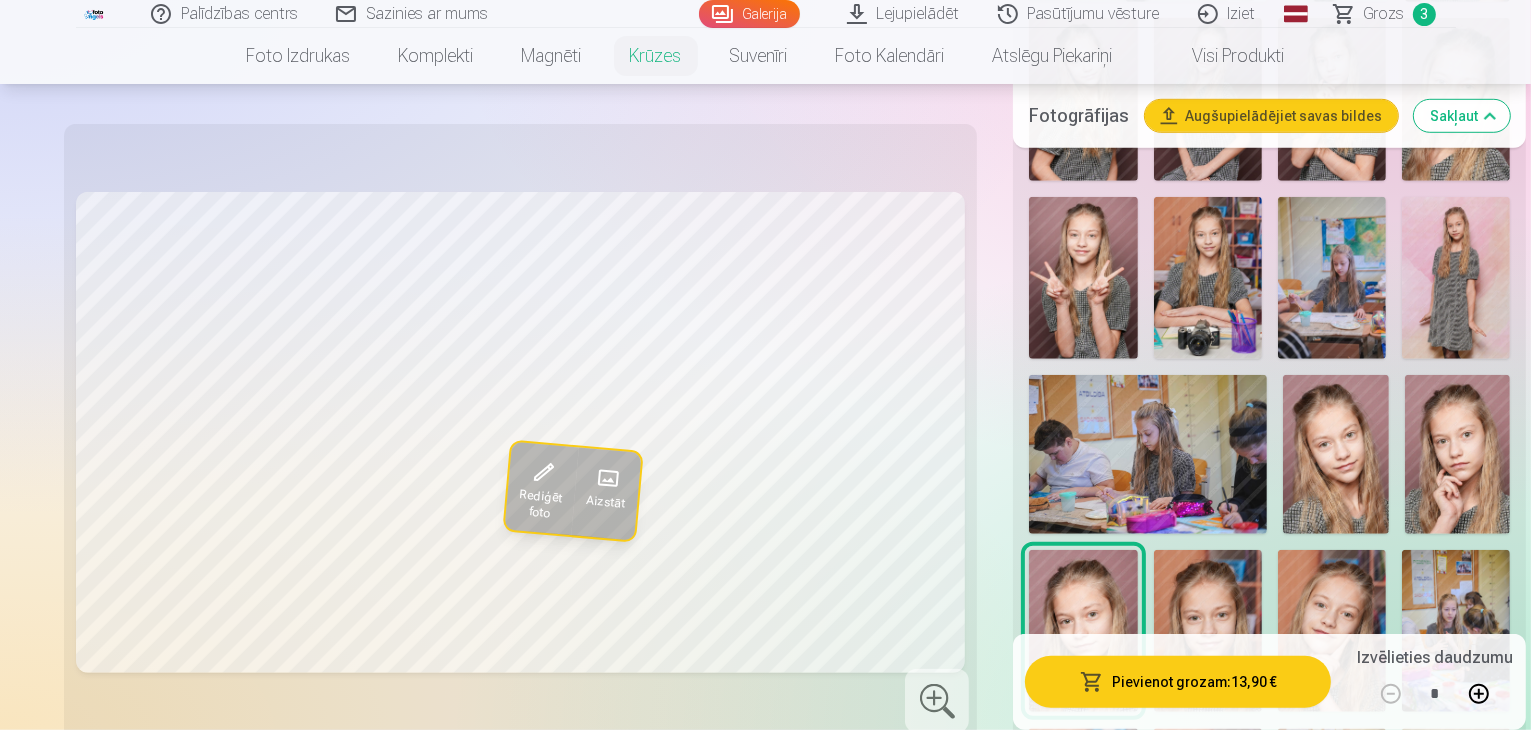 click at bounding box center (1458, 454) 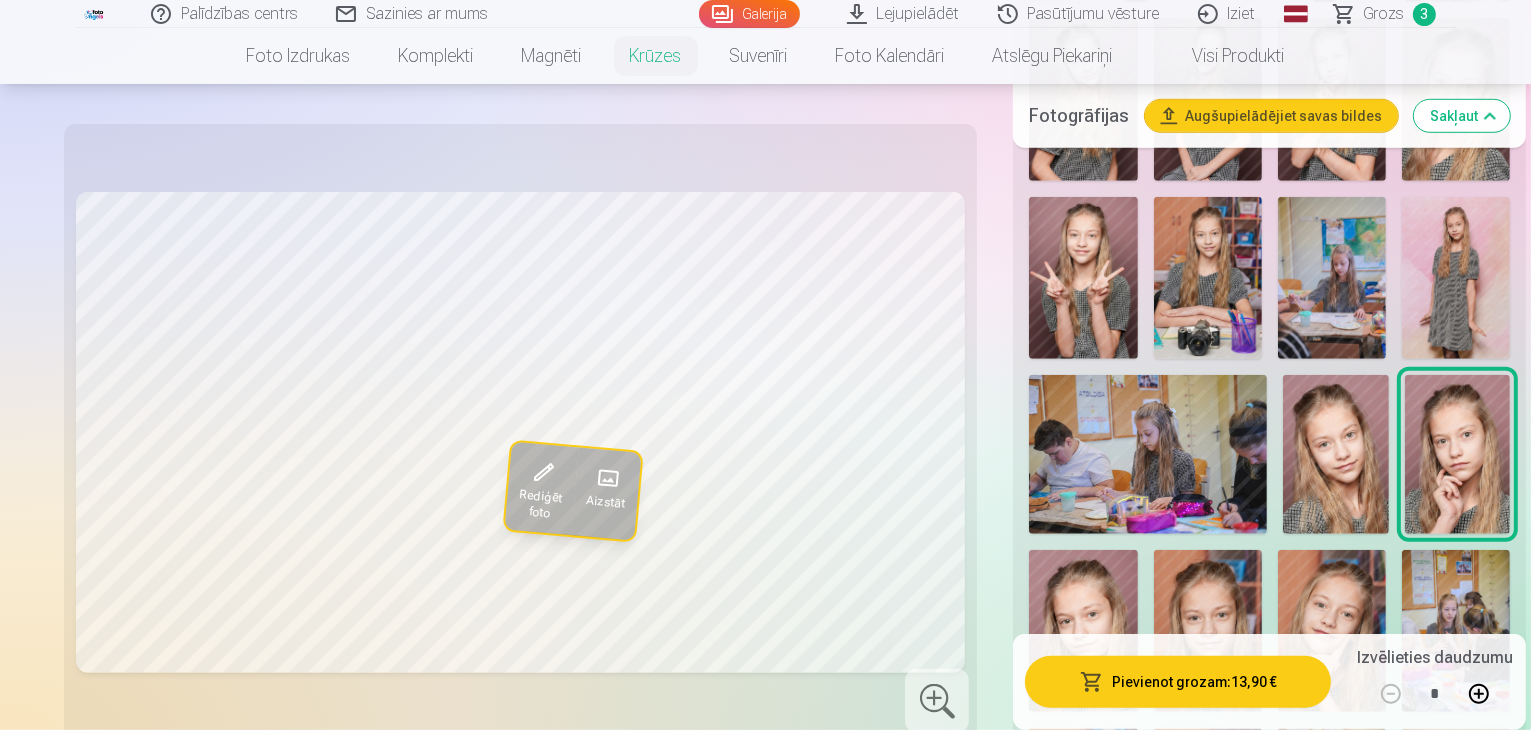 click at bounding box center (1269, 448) 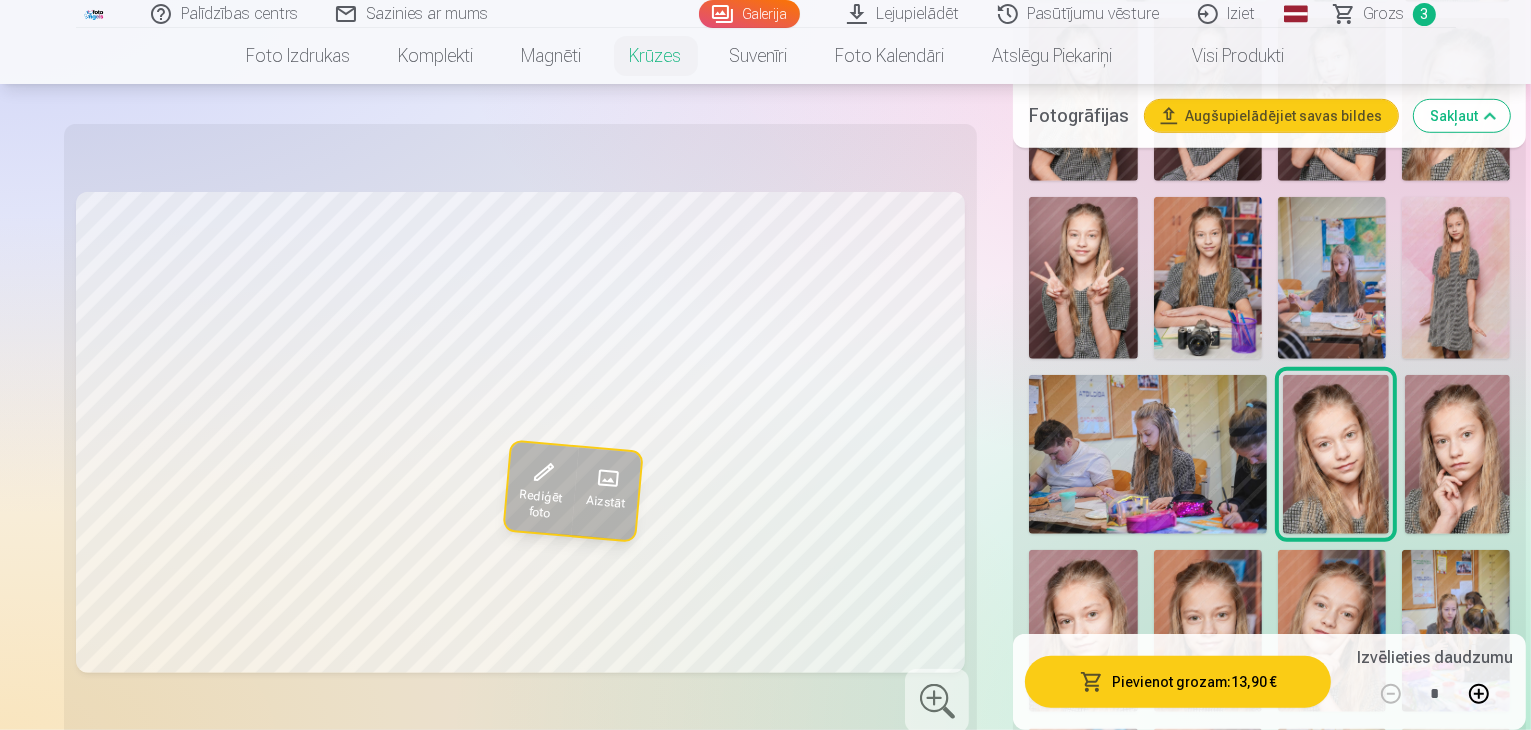 click at bounding box center [1208, 631] 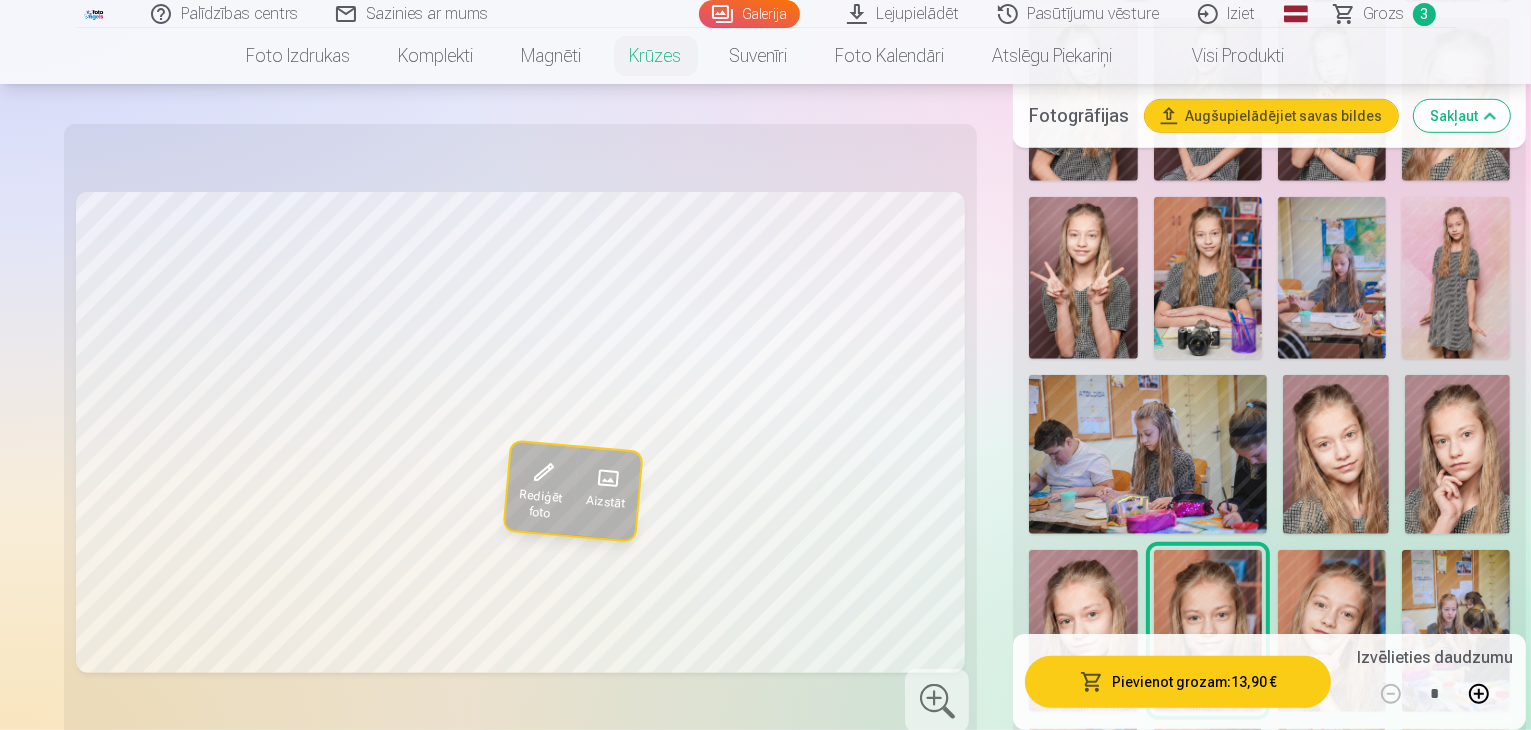 click at bounding box center [1336, 454] 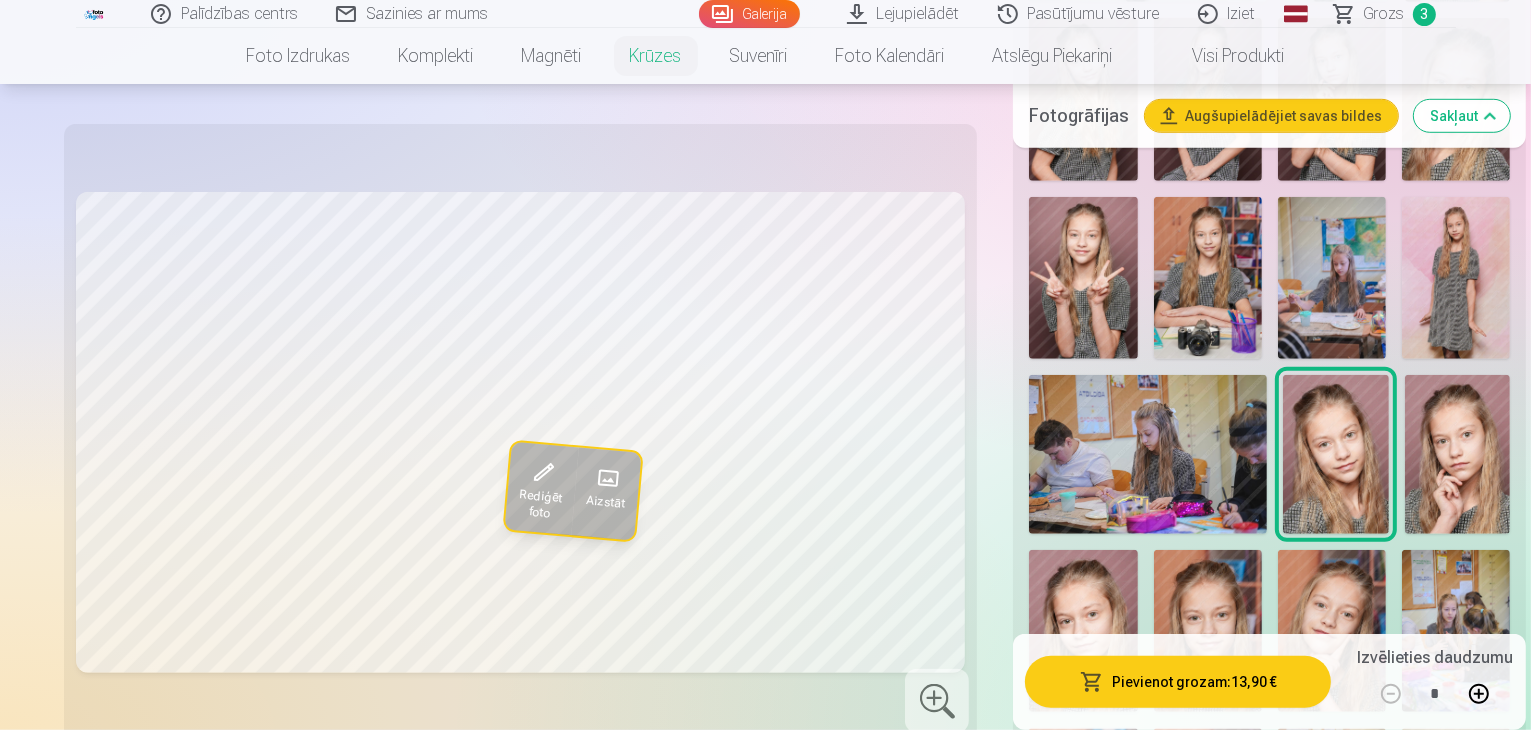click at bounding box center (1208, 631) 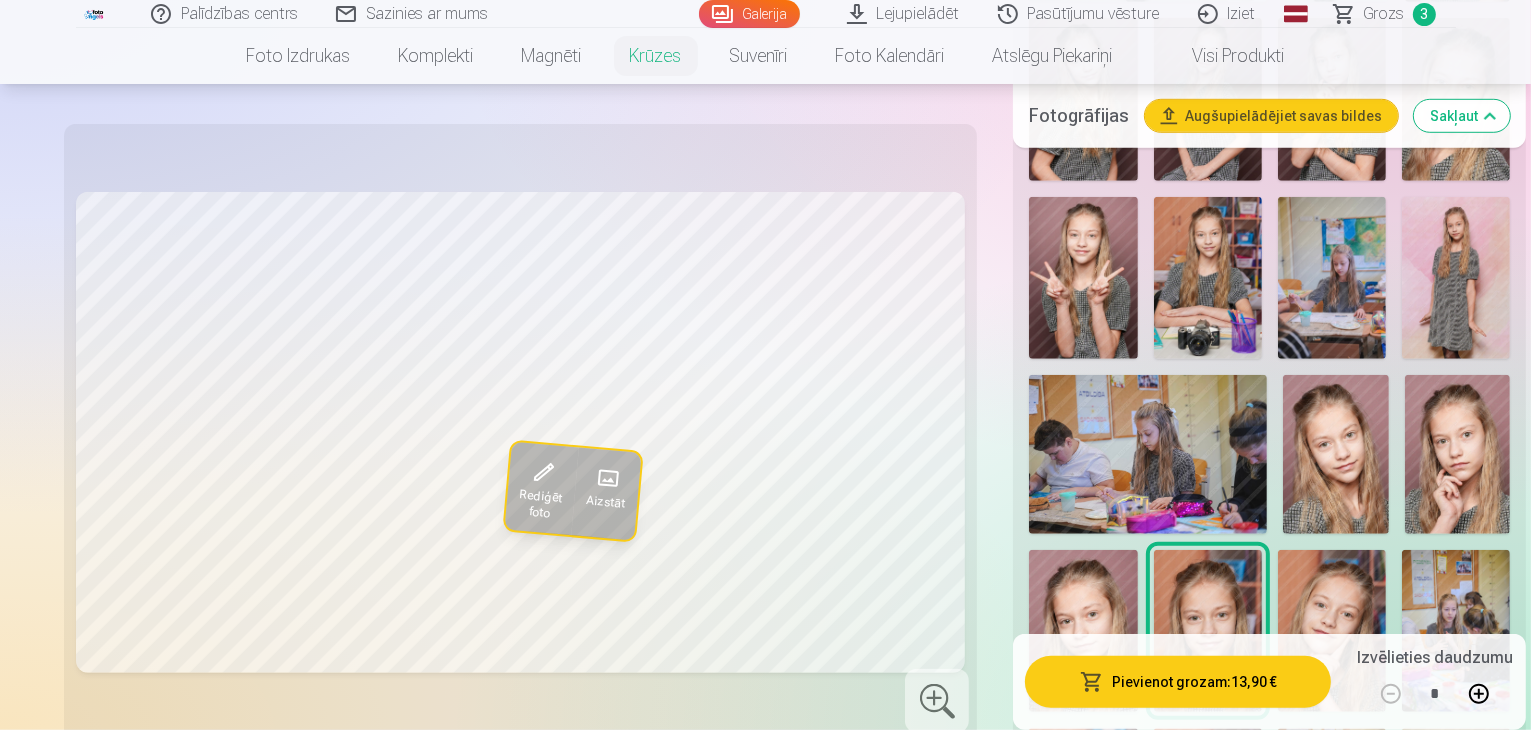 click at bounding box center (1208, 809) 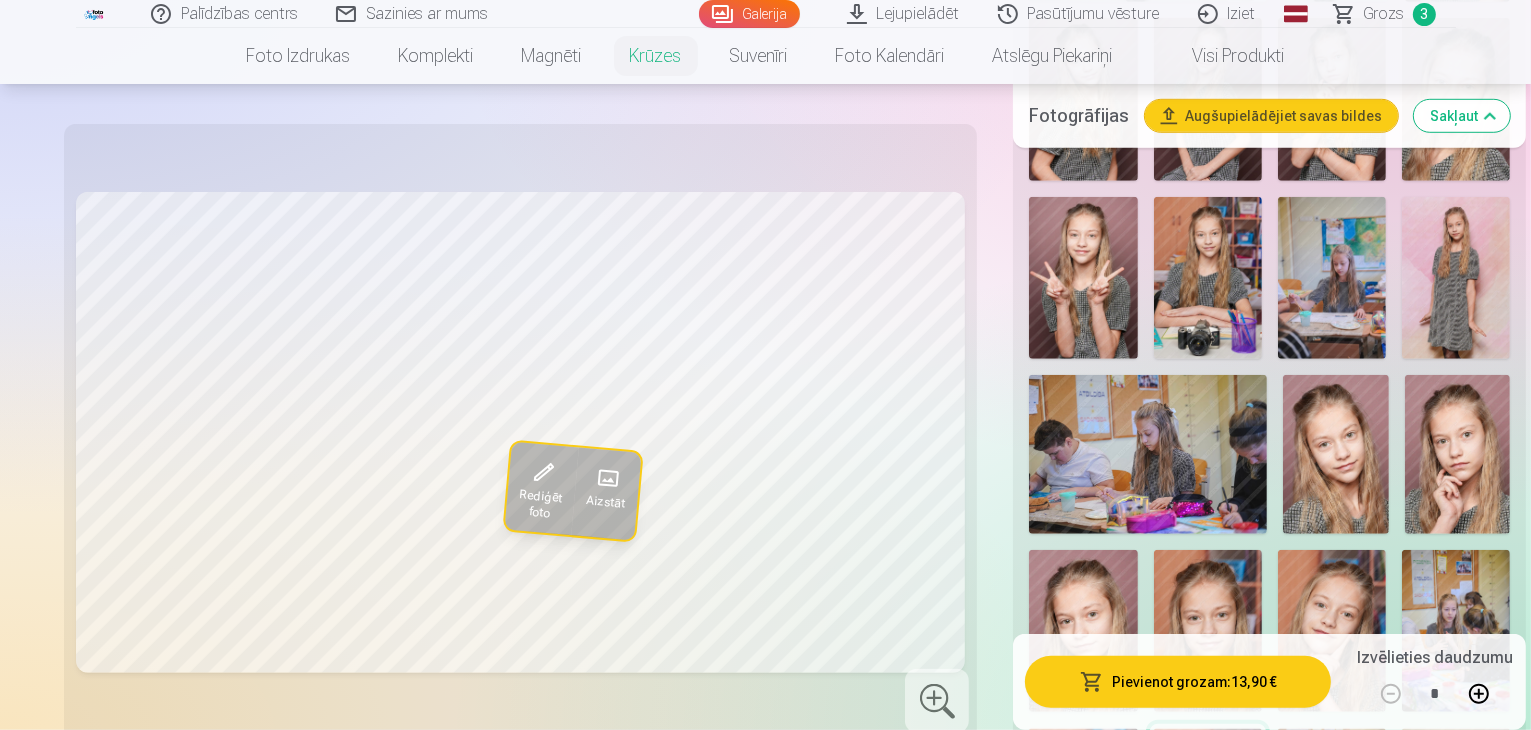 click at bounding box center (1083, 809) 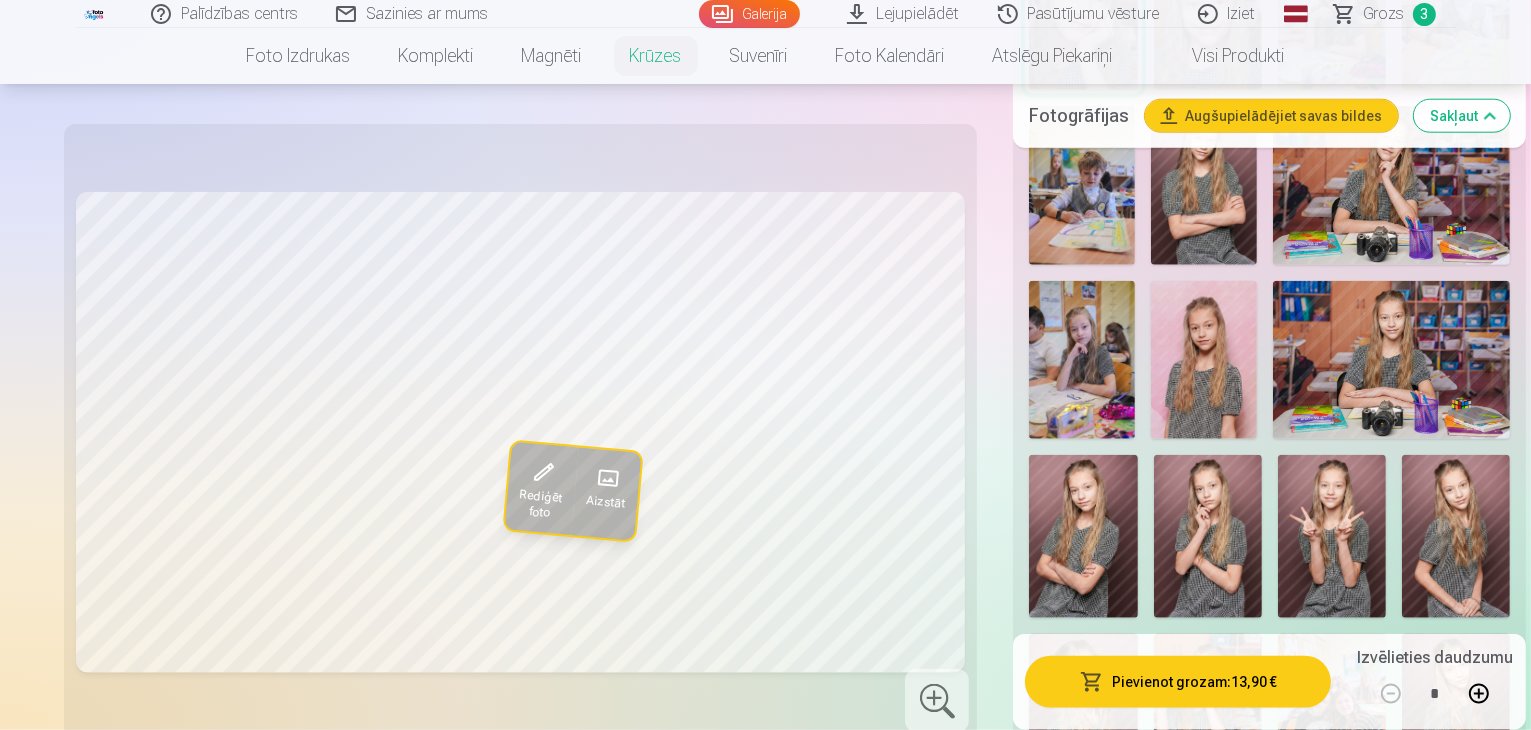 scroll, scrollTop: 2300, scrollLeft: 0, axis: vertical 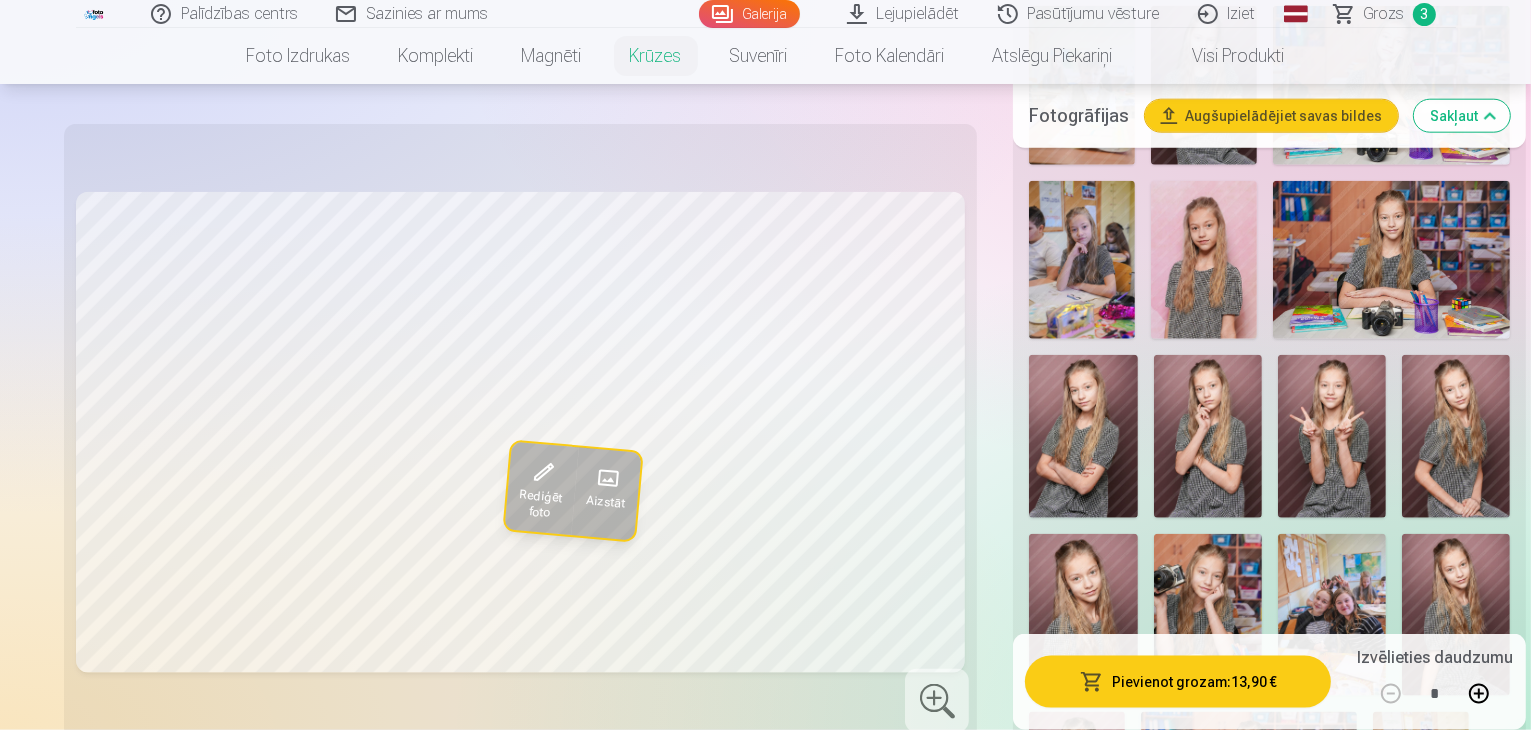 click at bounding box center (1077, 784) 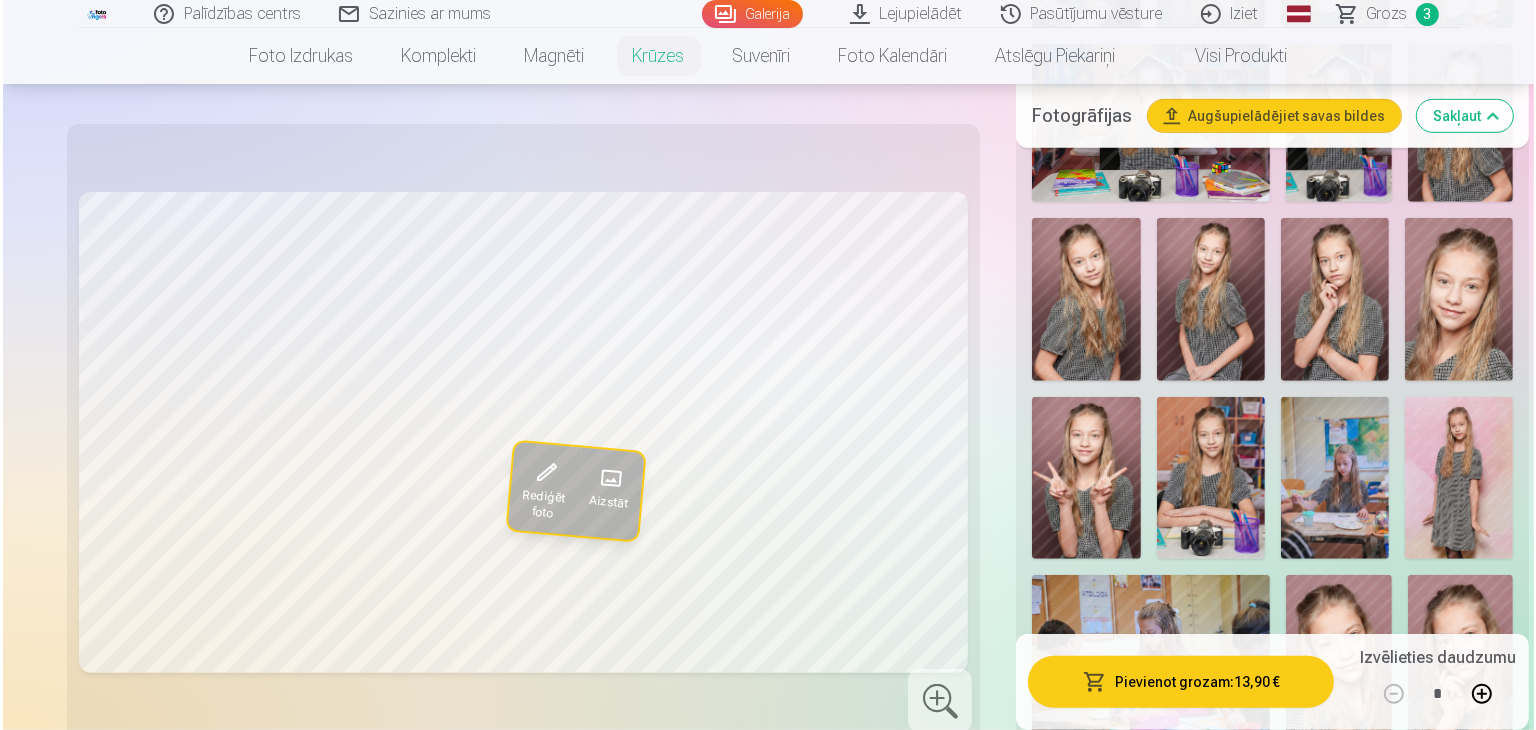 scroll, scrollTop: 1300, scrollLeft: 0, axis: vertical 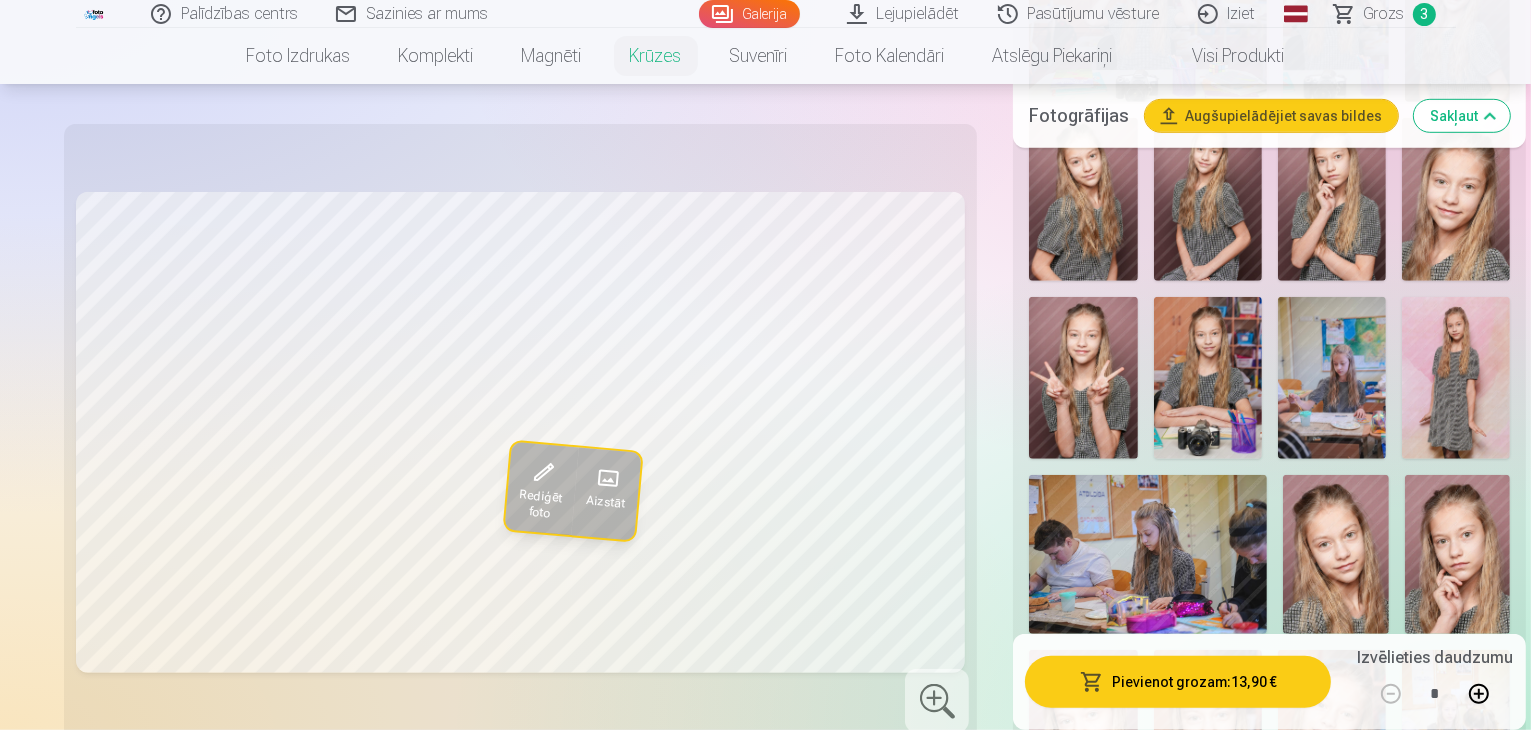 click at bounding box center (1332, 731) 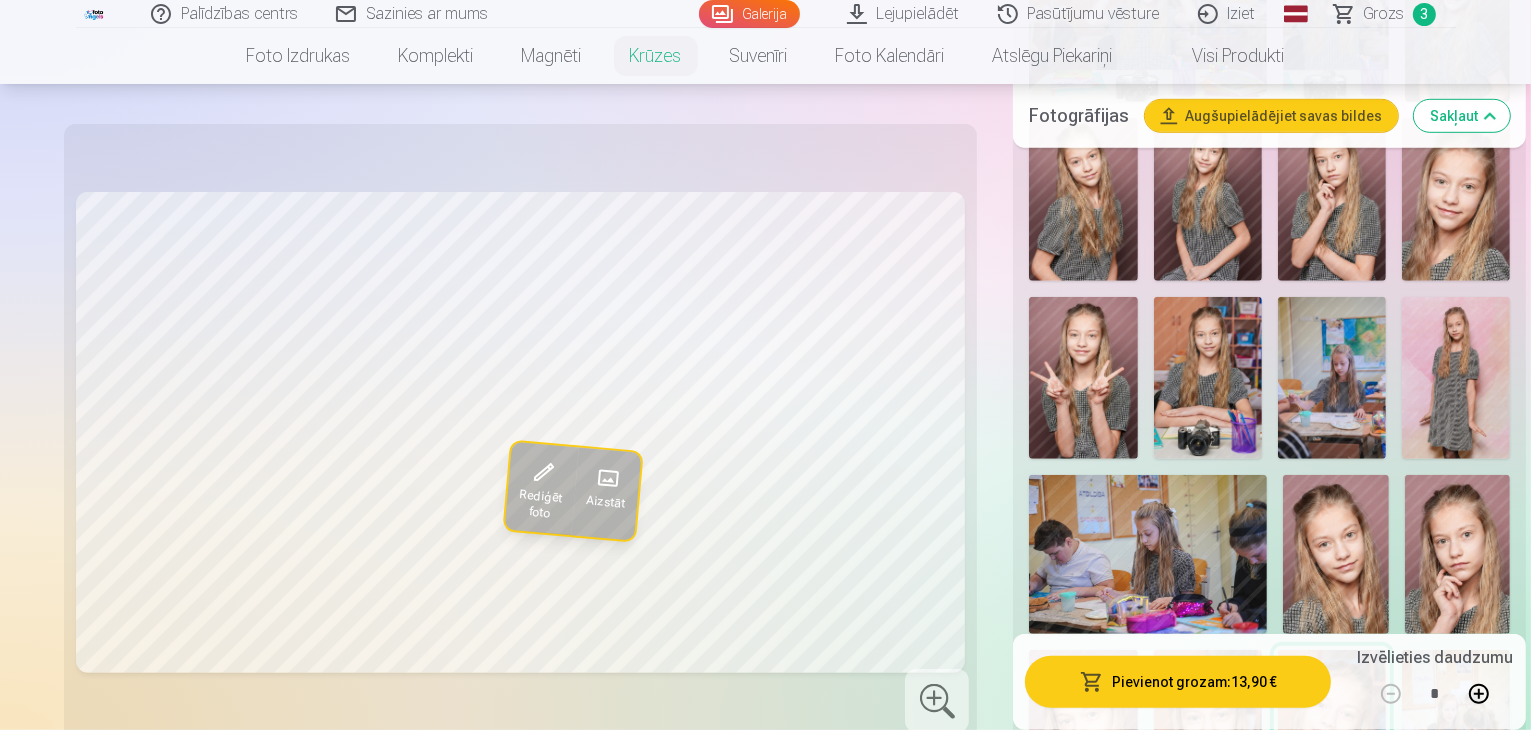 click at bounding box center (1208, 731) 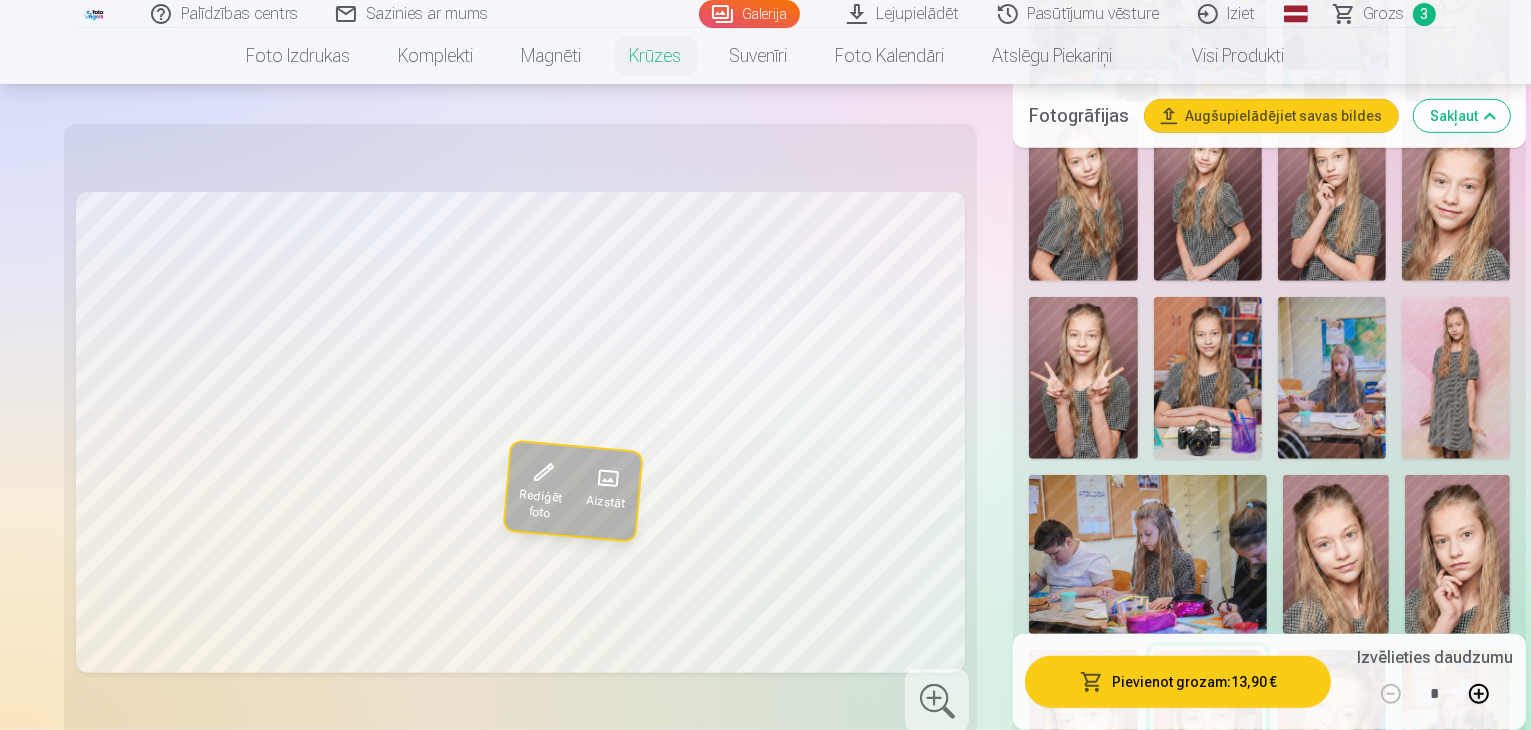 click at bounding box center [1336, 554] 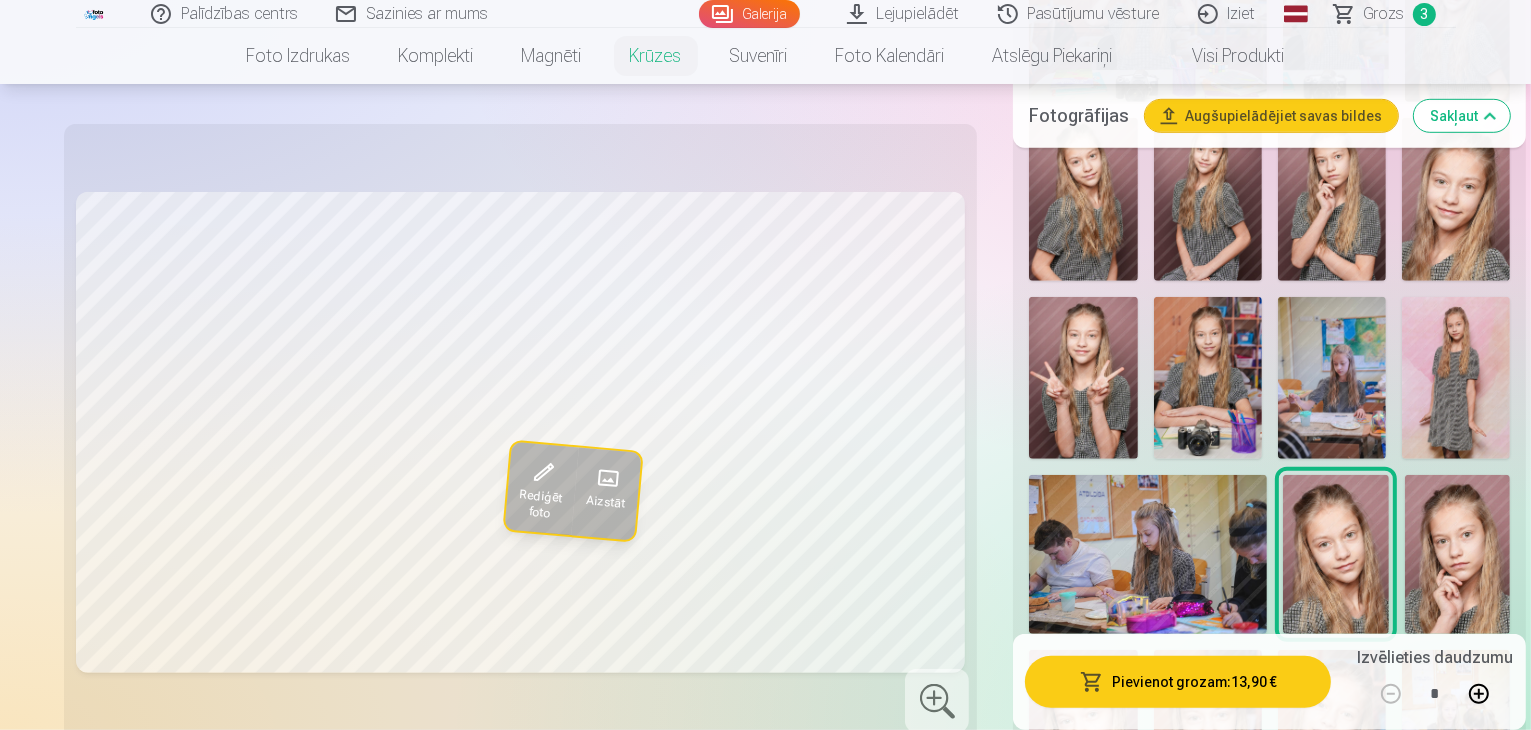 click at bounding box center [1208, 731] 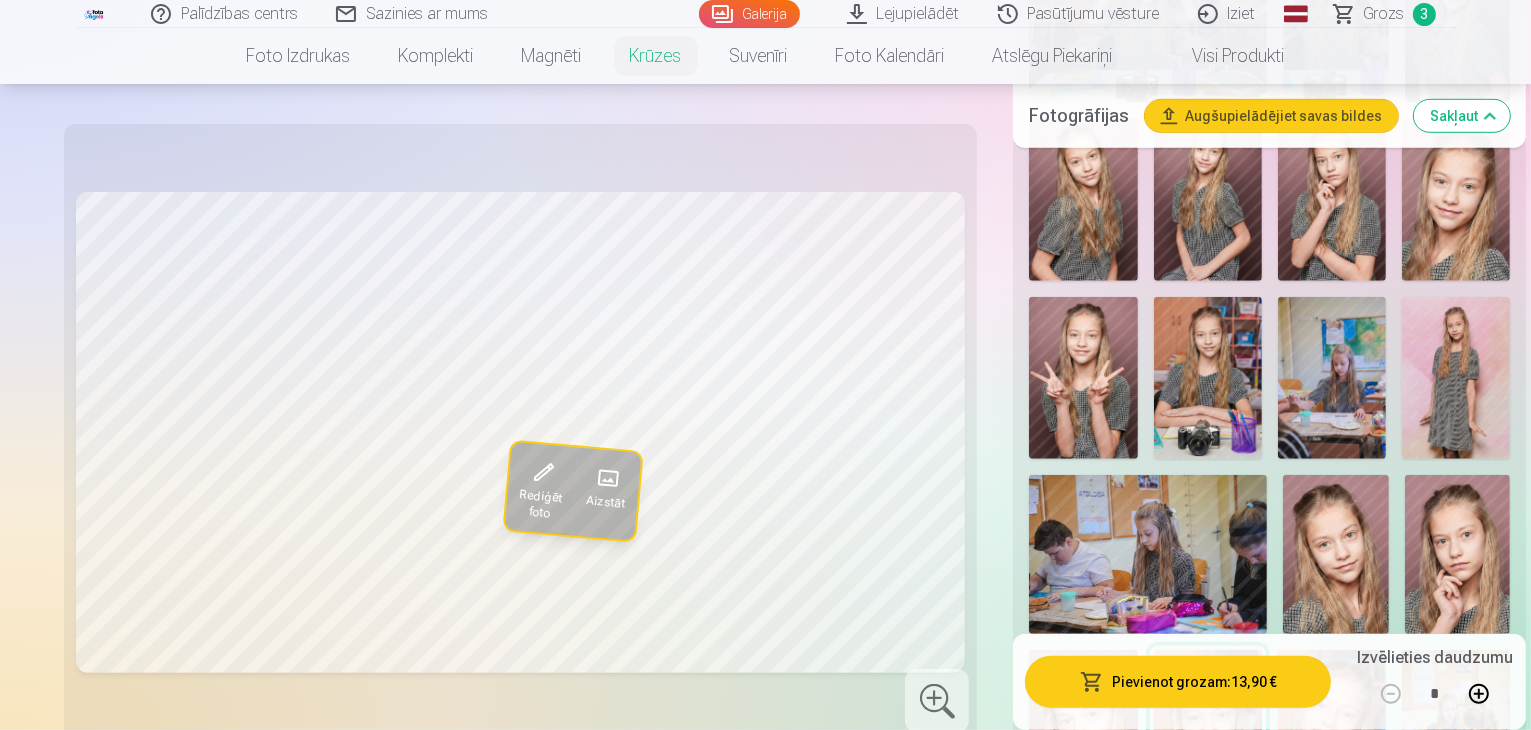 click at bounding box center [1336, 554] 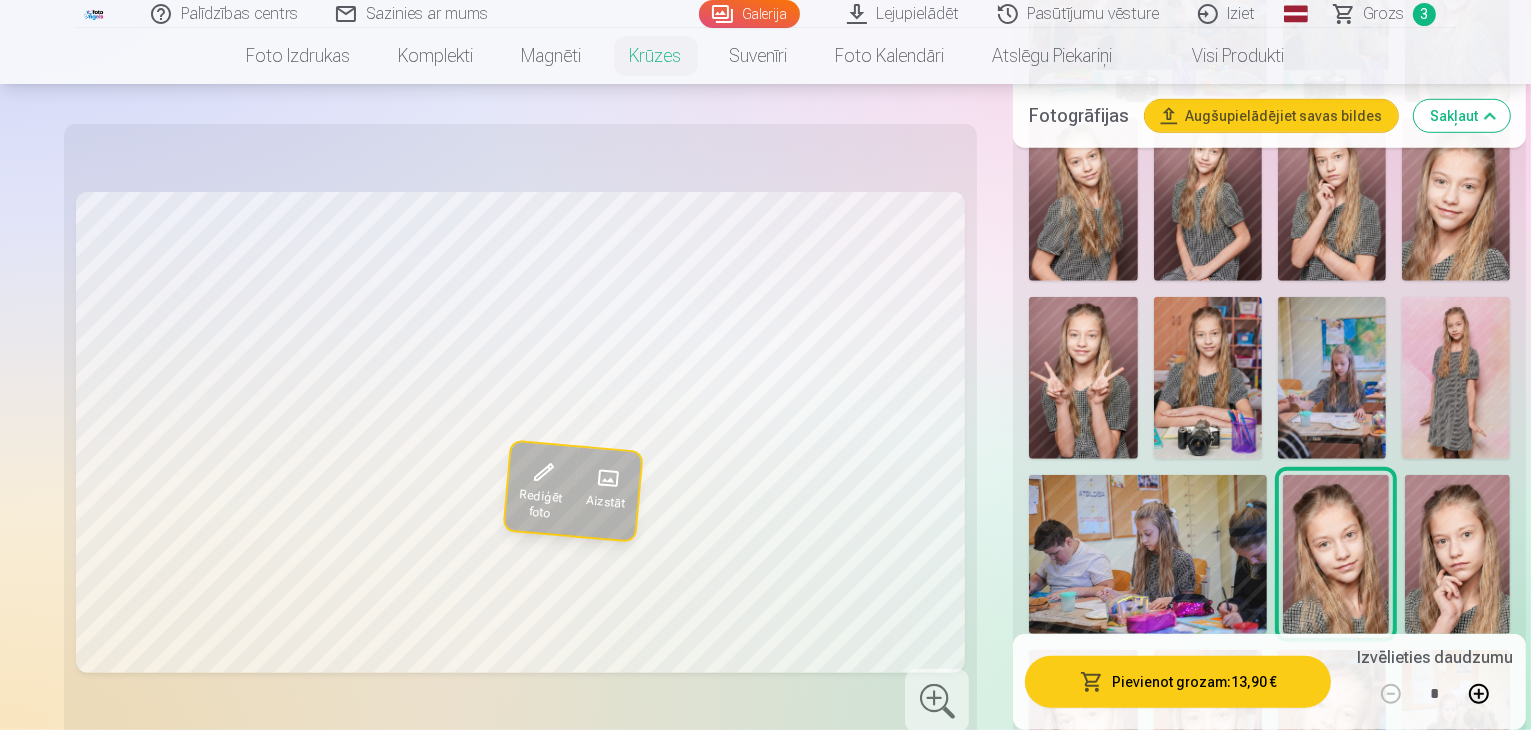 click at bounding box center [1208, 731] 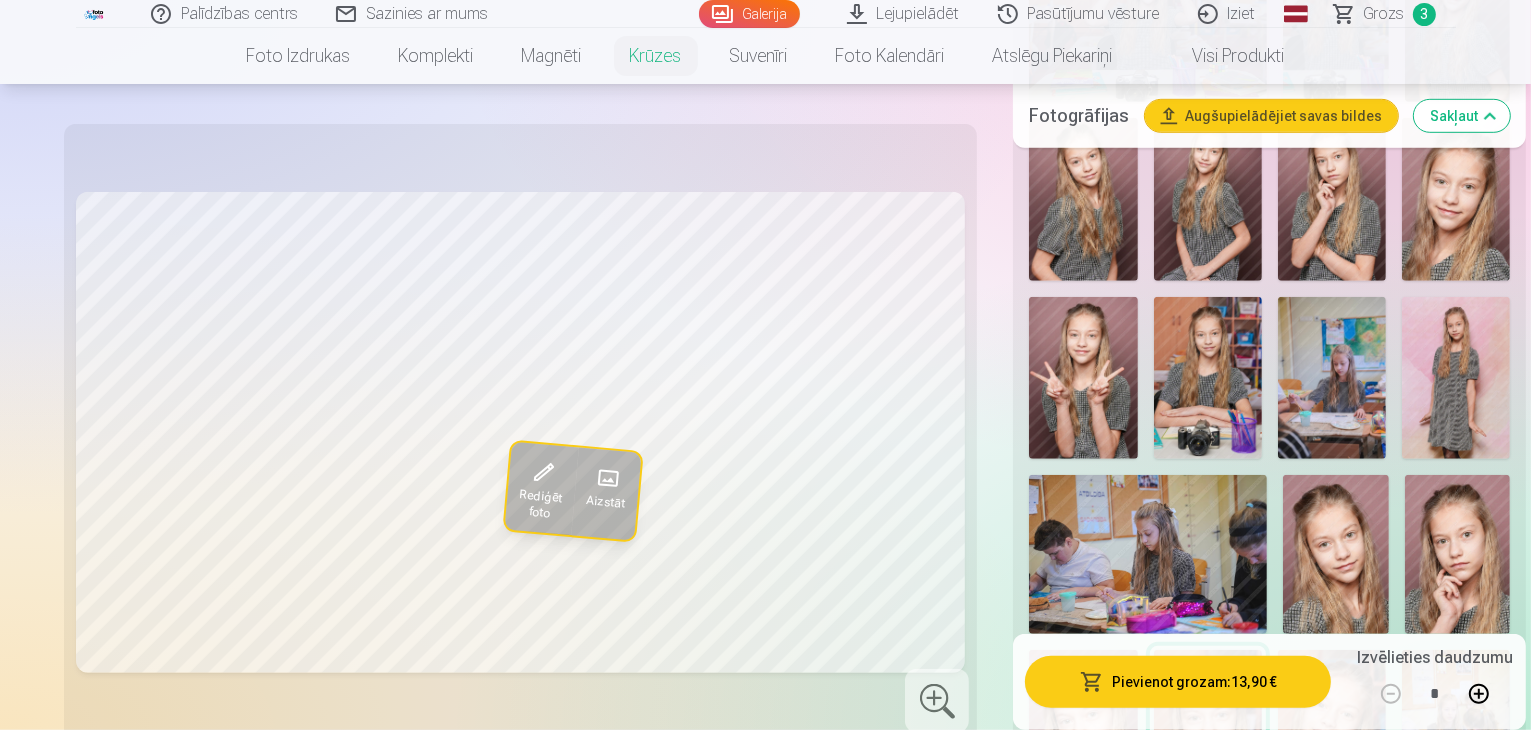 click at bounding box center (1336, 554) 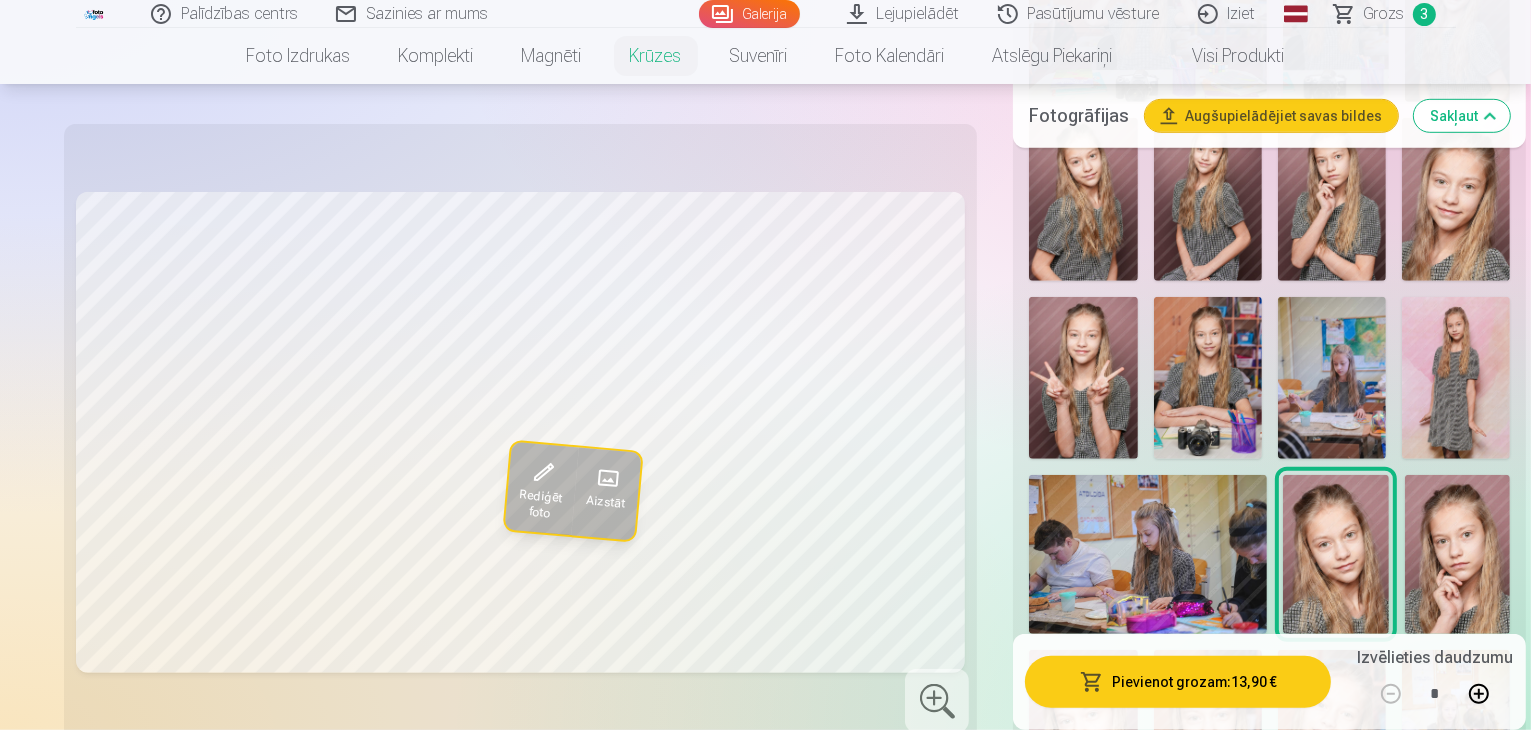 click at bounding box center [1208, 731] 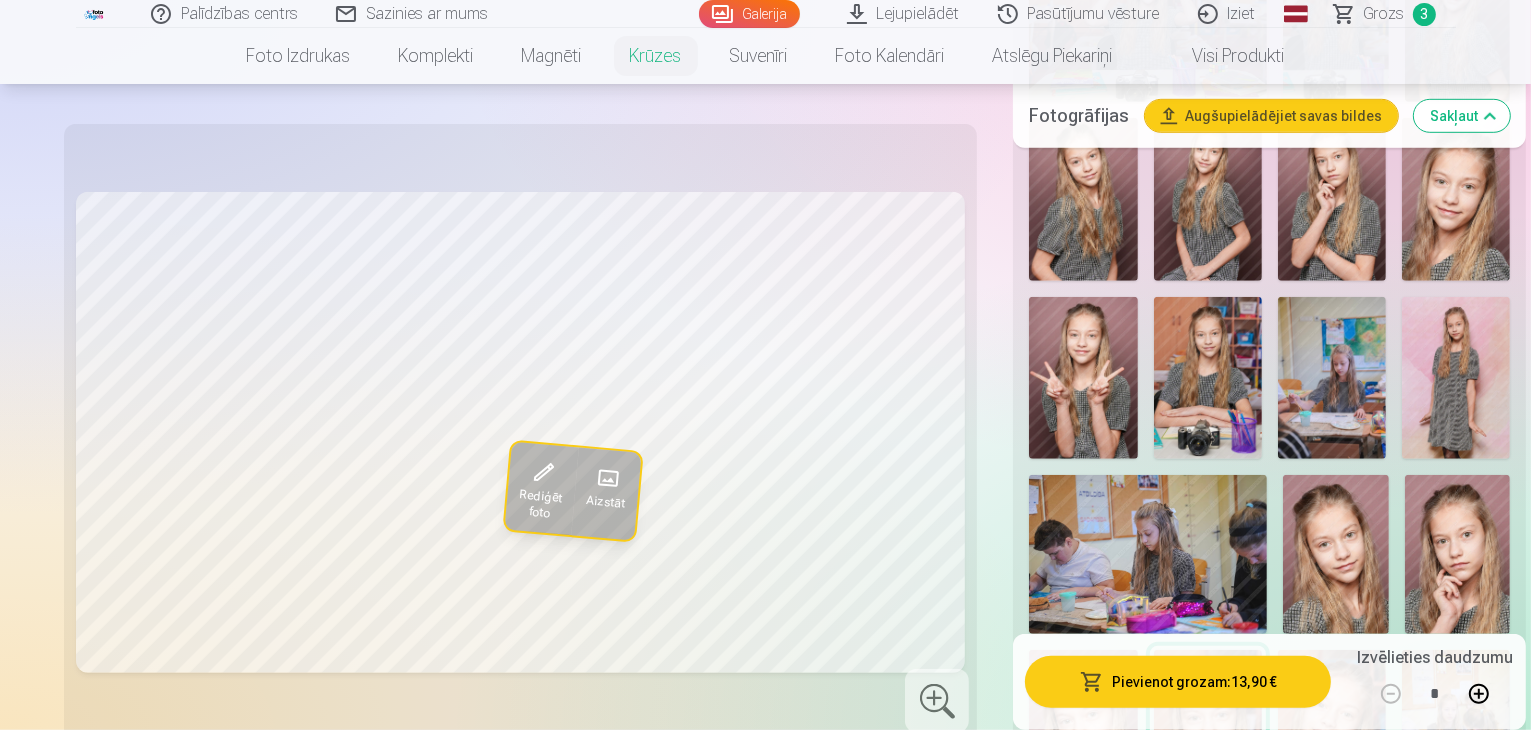 click at bounding box center [1336, 554] 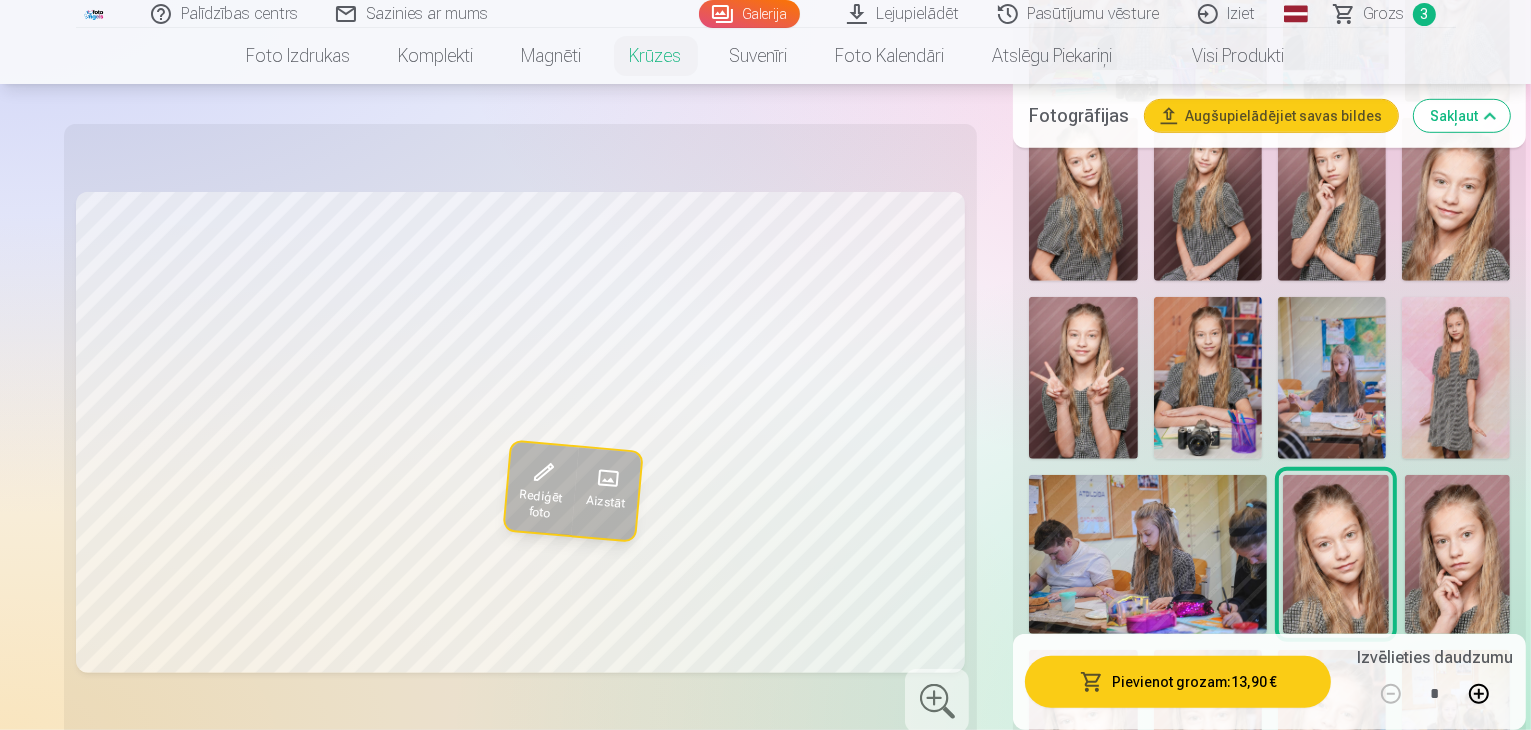 click at bounding box center (1208, 731) 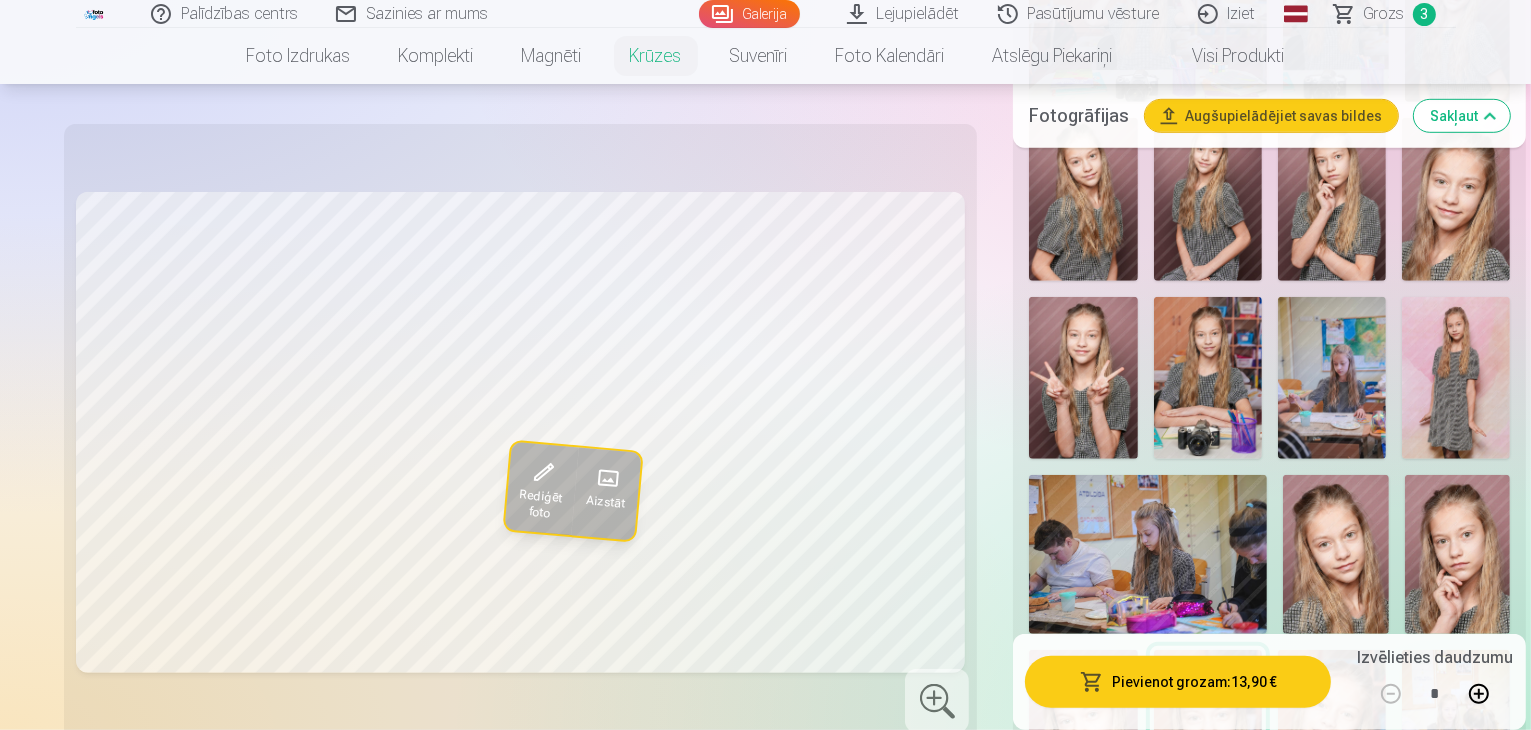 click at bounding box center [1336, 554] 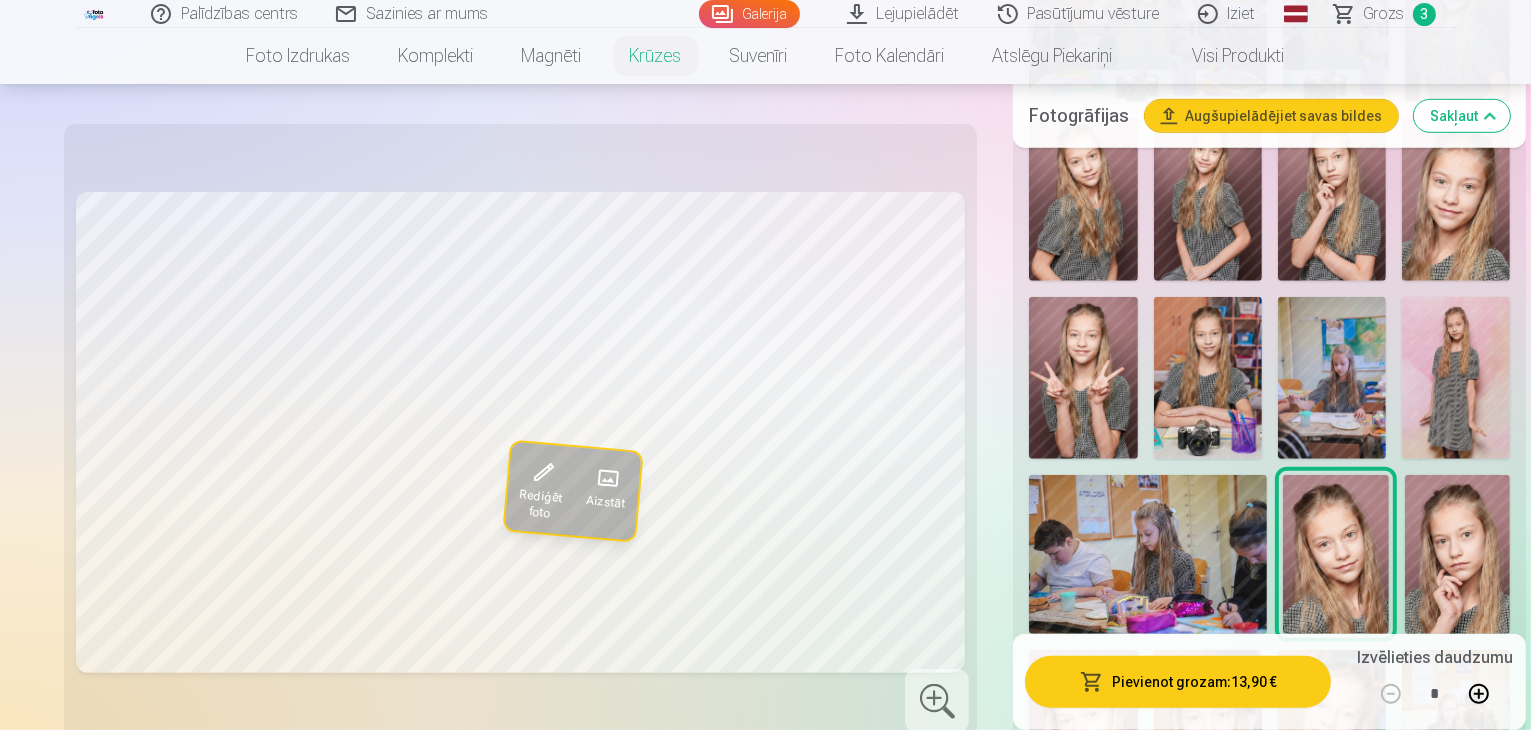 click at bounding box center (1208, 731) 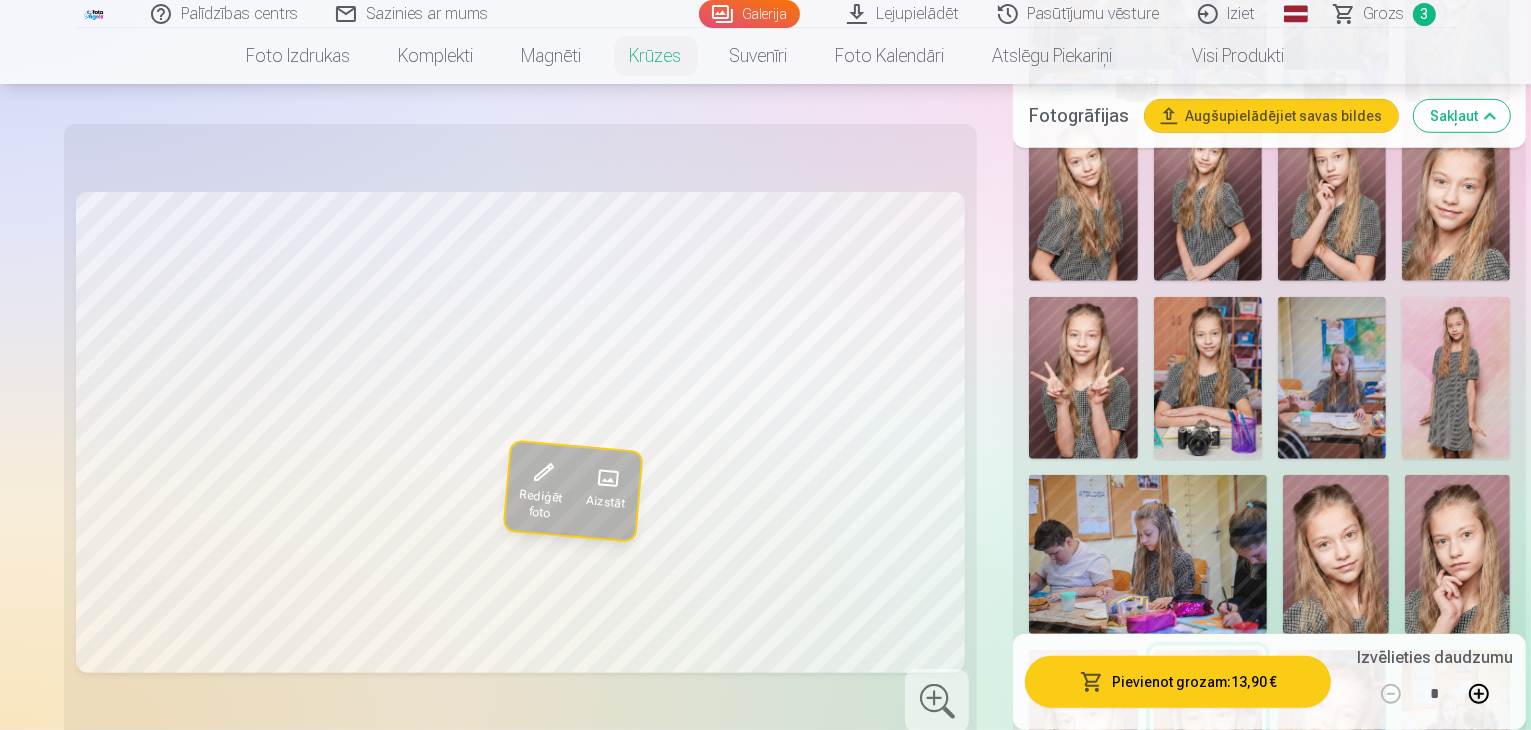 click at bounding box center [1336, 554] 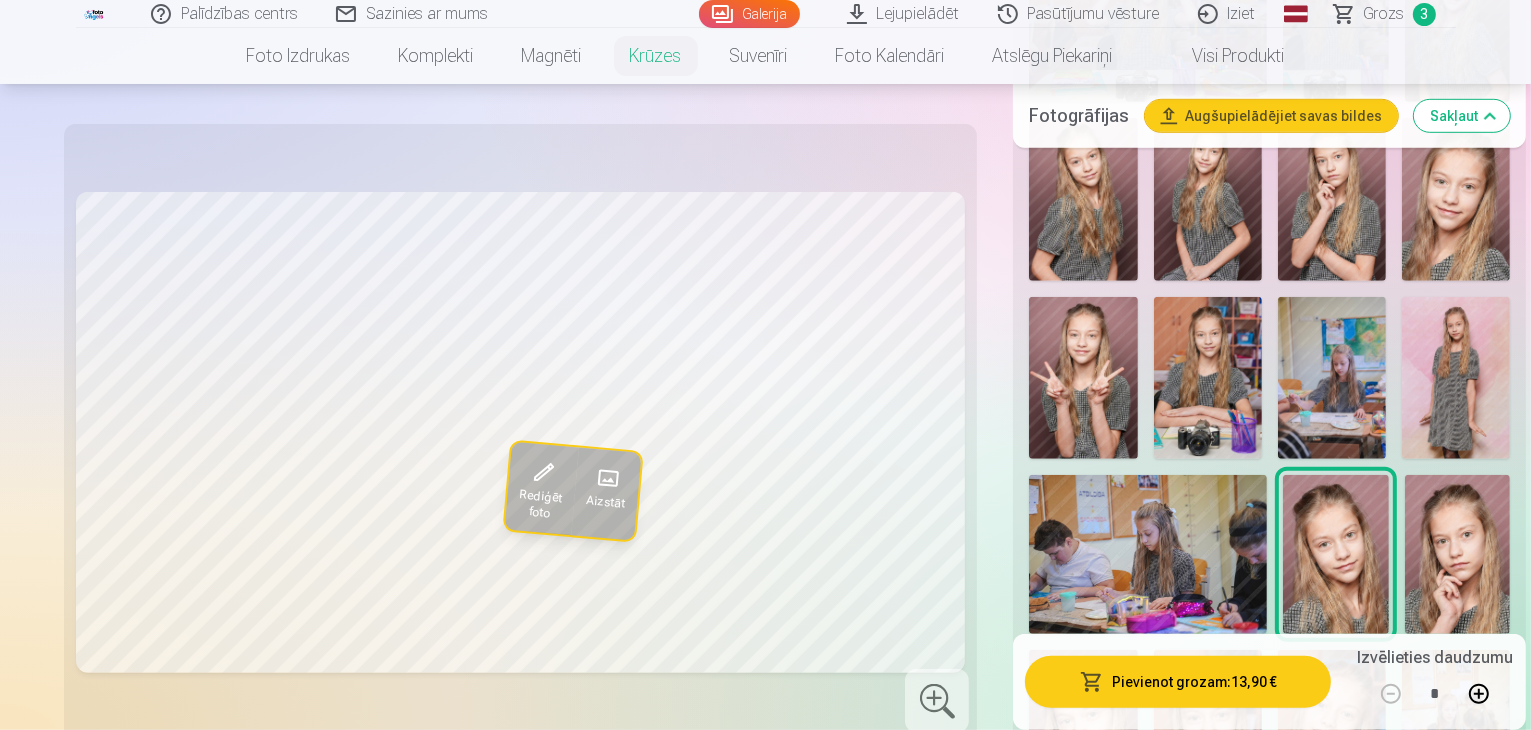 click at bounding box center [1208, 731] 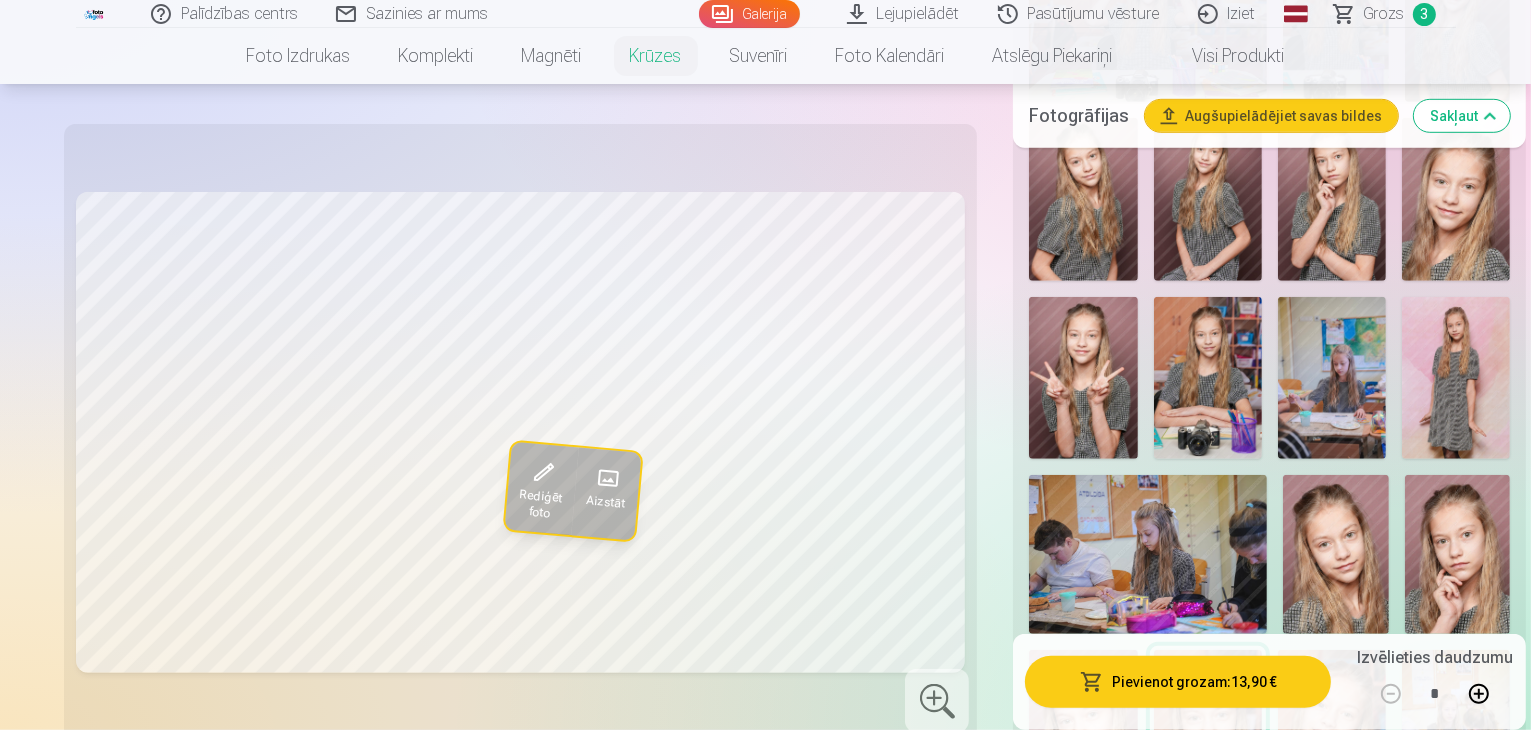 click at bounding box center (1336, 554) 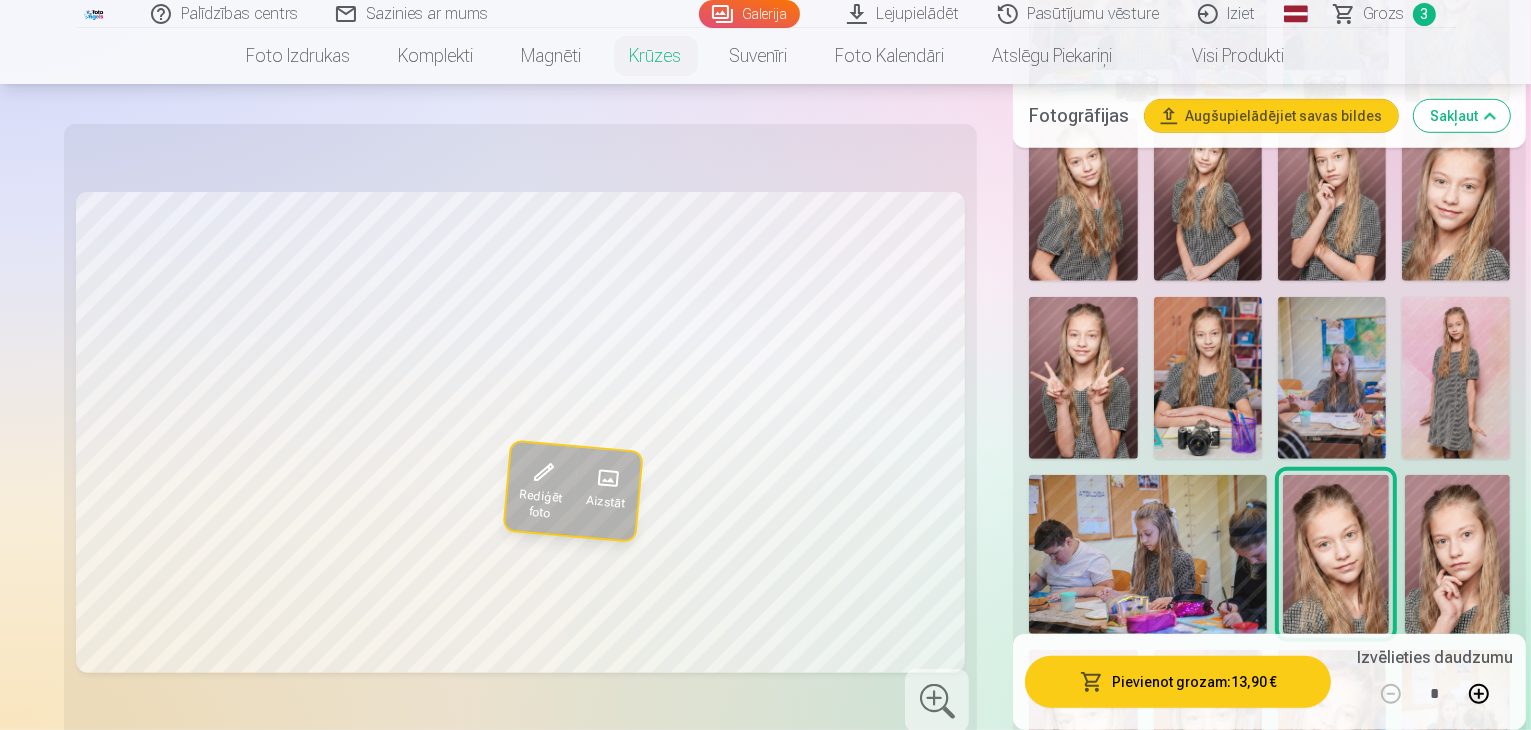 click at bounding box center [1208, 731] 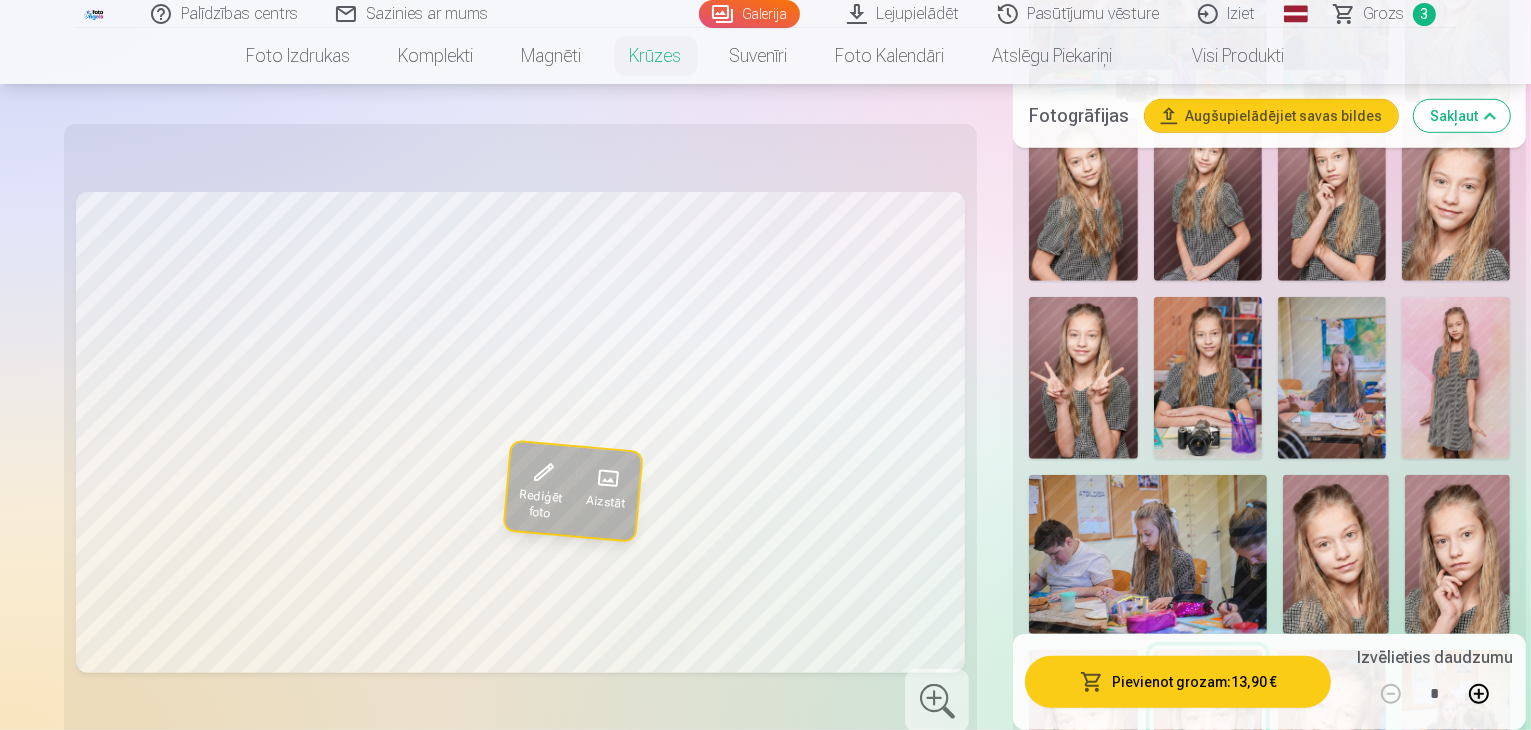 click at bounding box center [1336, 554] 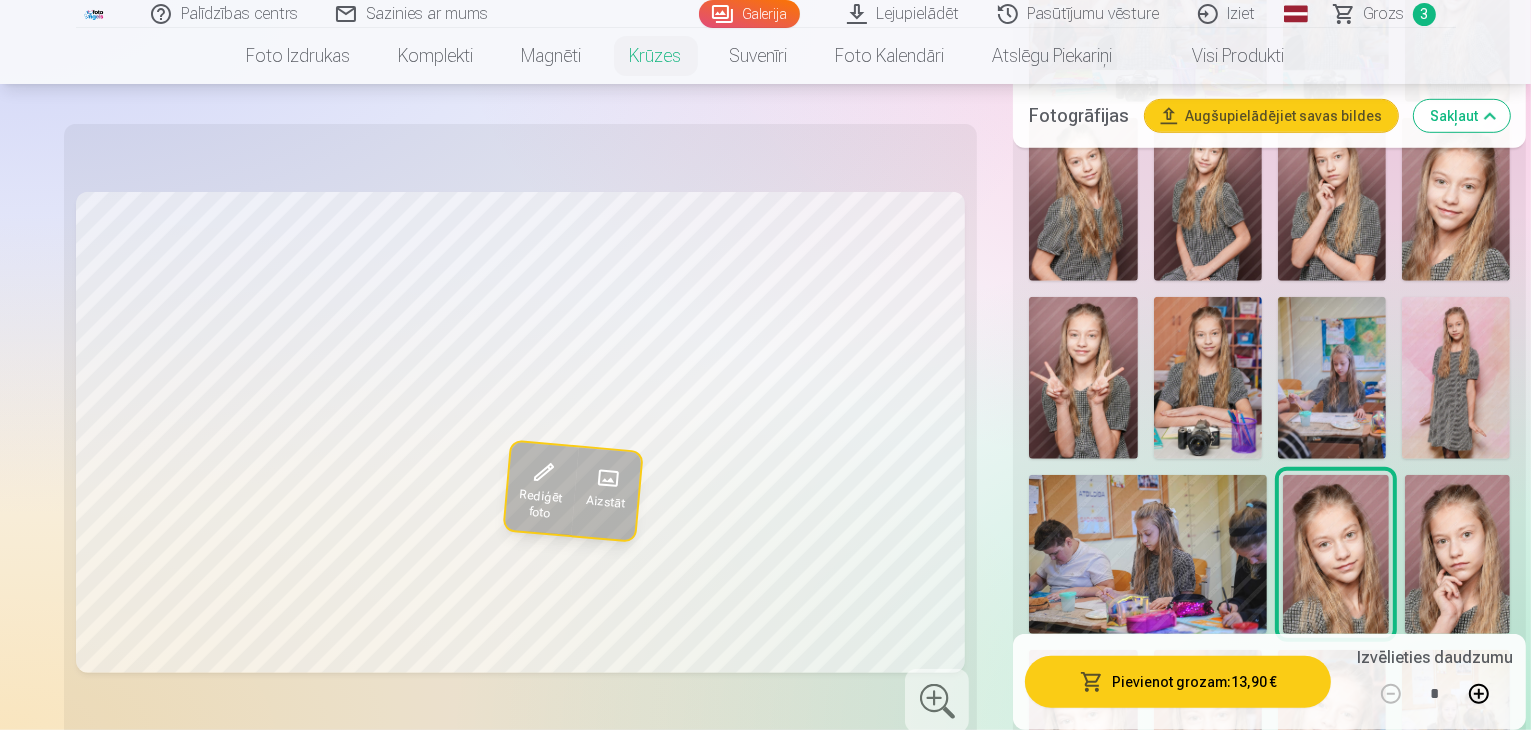 click on "Pievienot grozam :  13,90 €" at bounding box center (1178, 682) 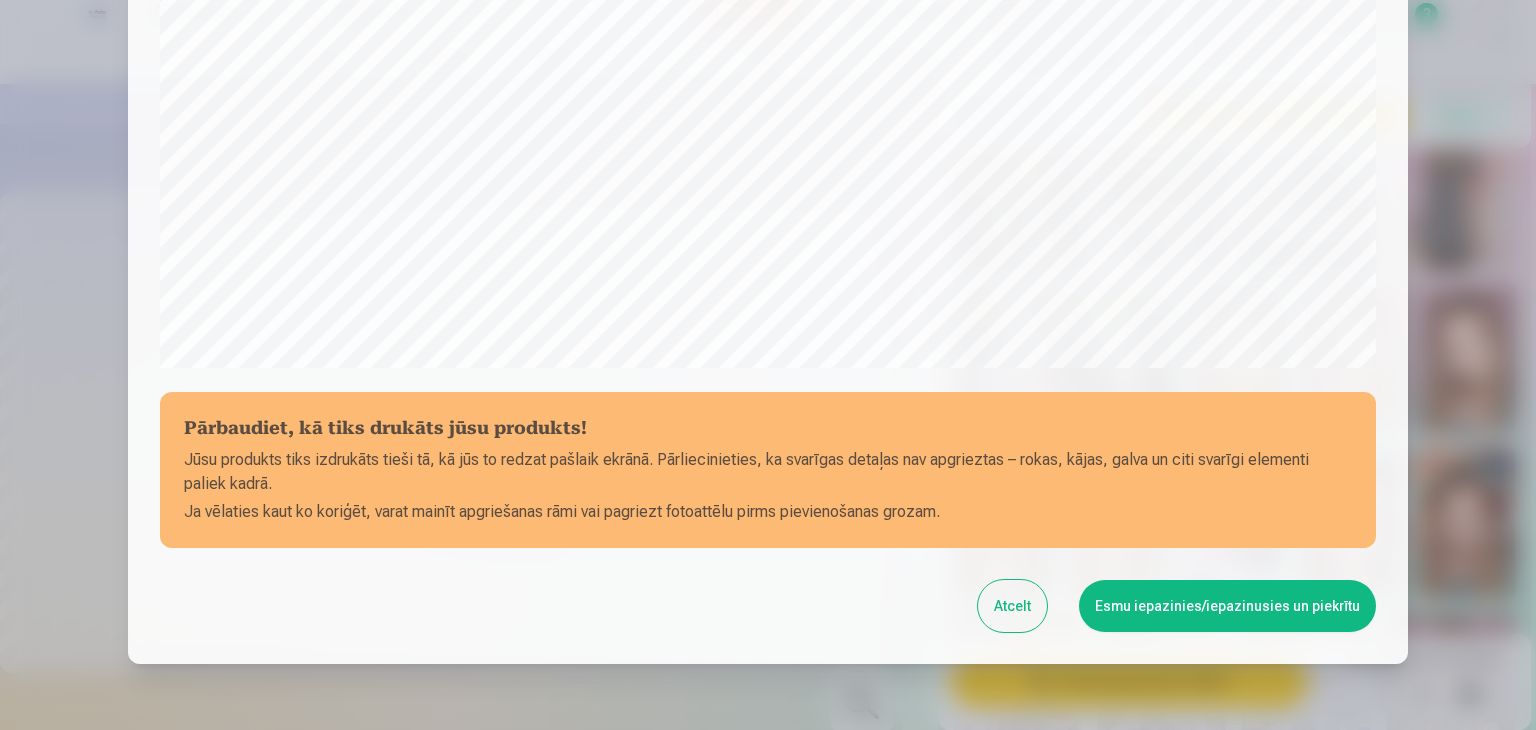 scroll, scrollTop: 710, scrollLeft: 0, axis: vertical 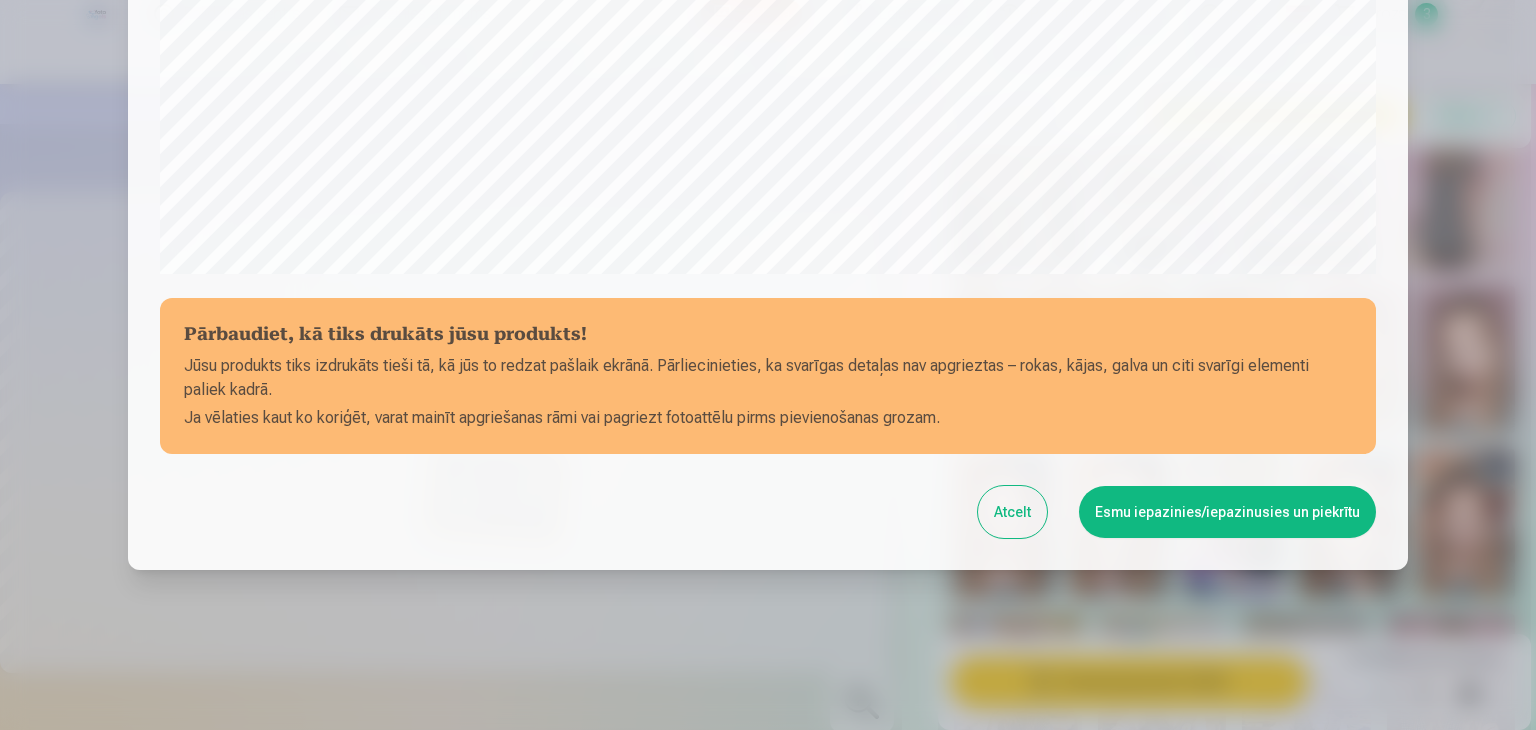 click on "Esmu iepazinies/iepazinusies un piekrītu" at bounding box center (1227, 512) 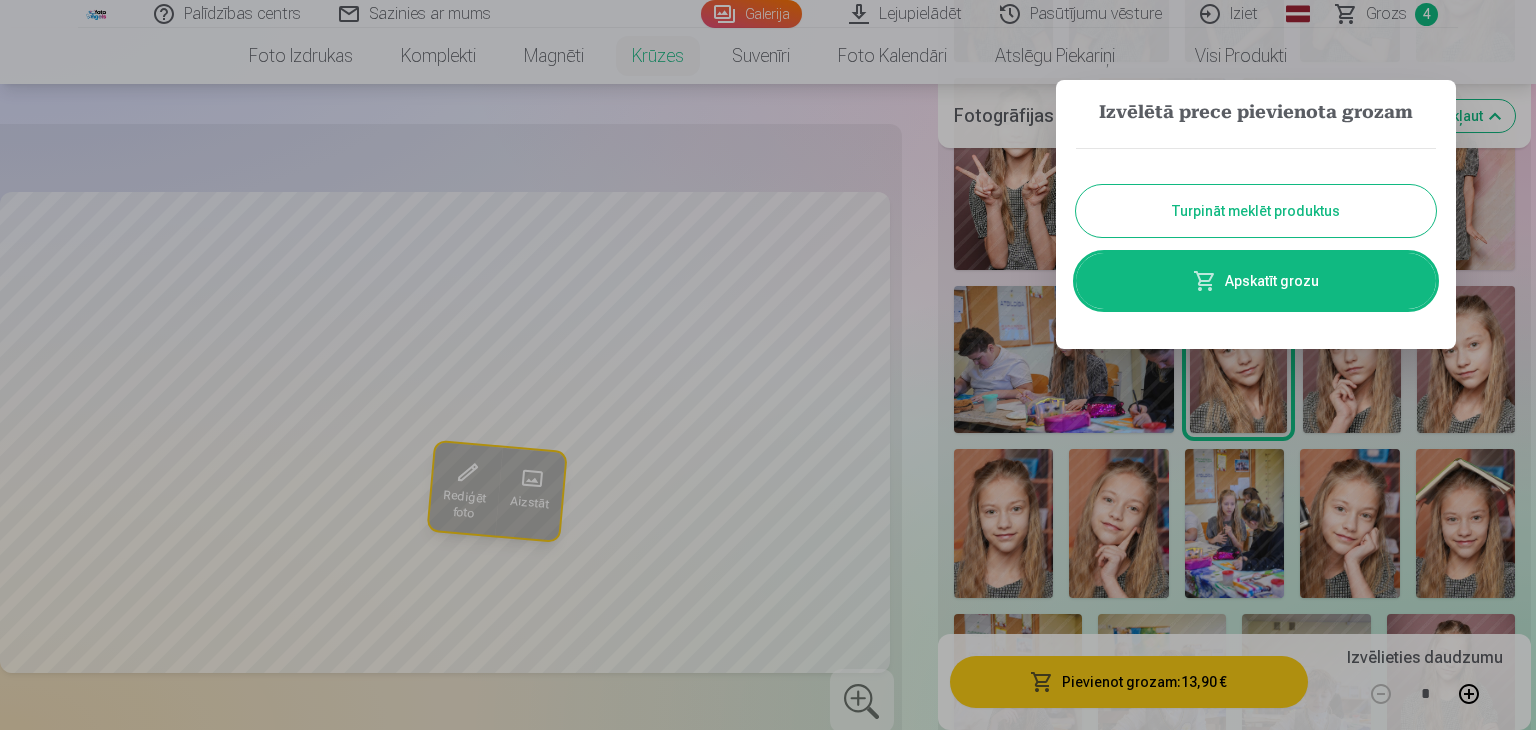 click on "Apskatīt grozu" at bounding box center [1256, 281] 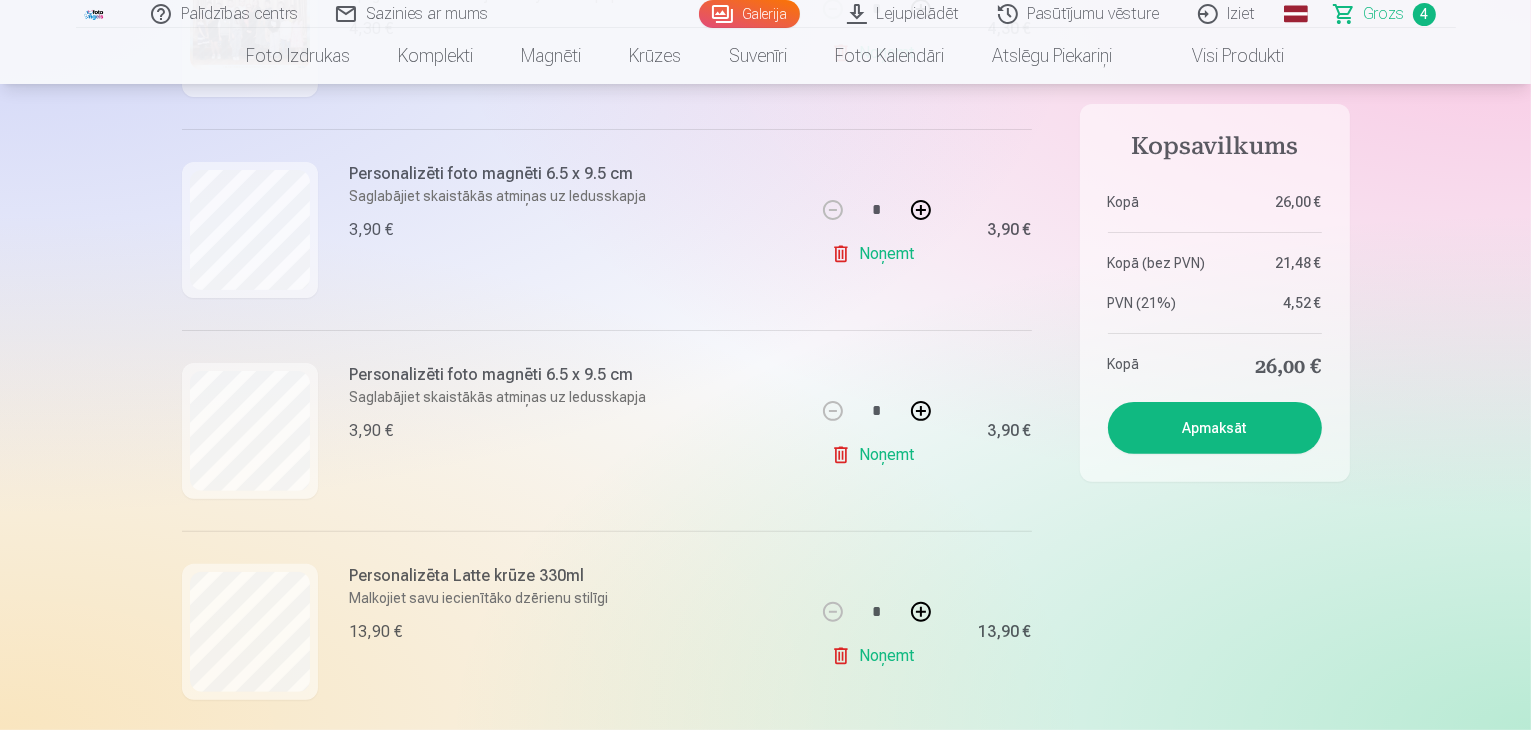 scroll, scrollTop: 600, scrollLeft: 0, axis: vertical 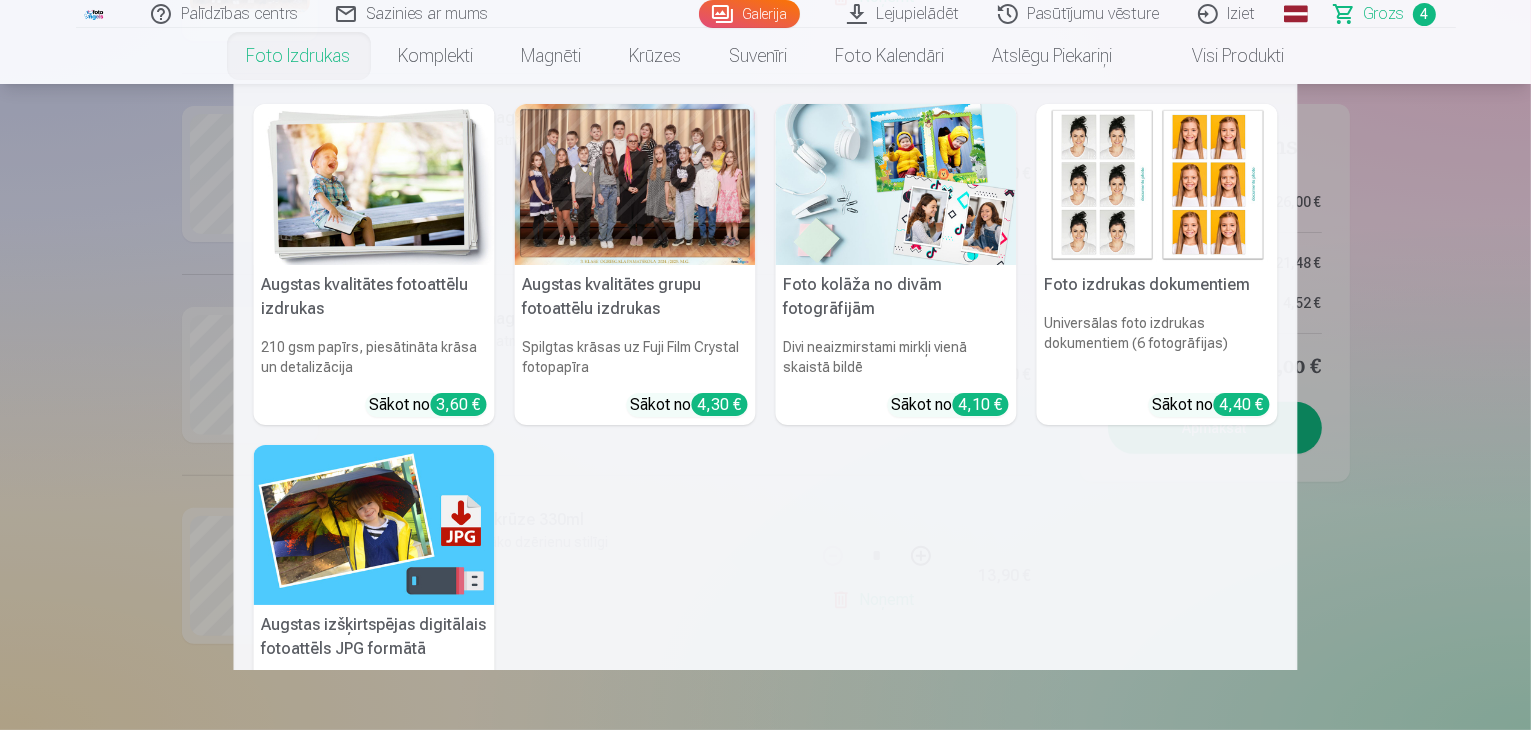 click on "Foto izdrukas" at bounding box center [299, 56] 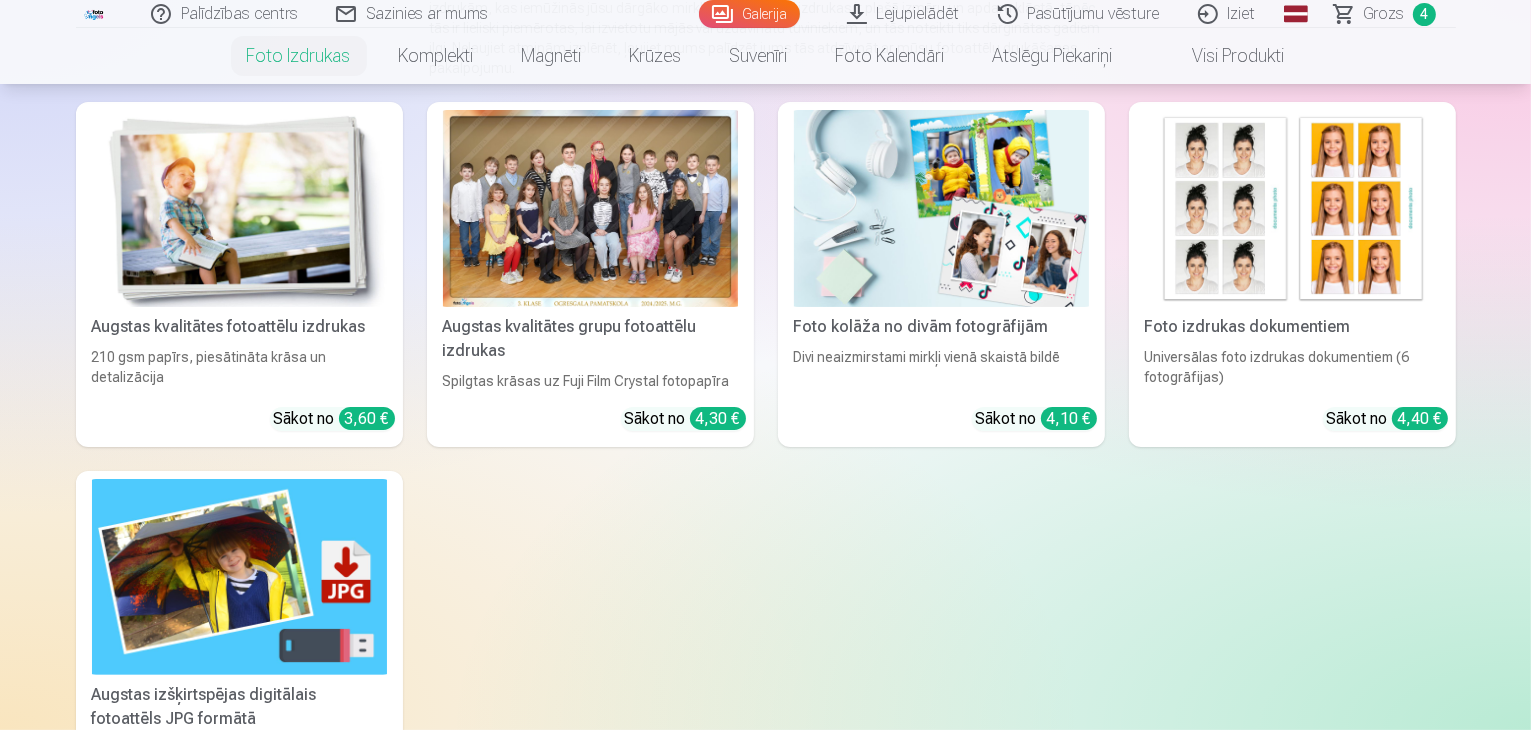 scroll, scrollTop: 300, scrollLeft: 0, axis: vertical 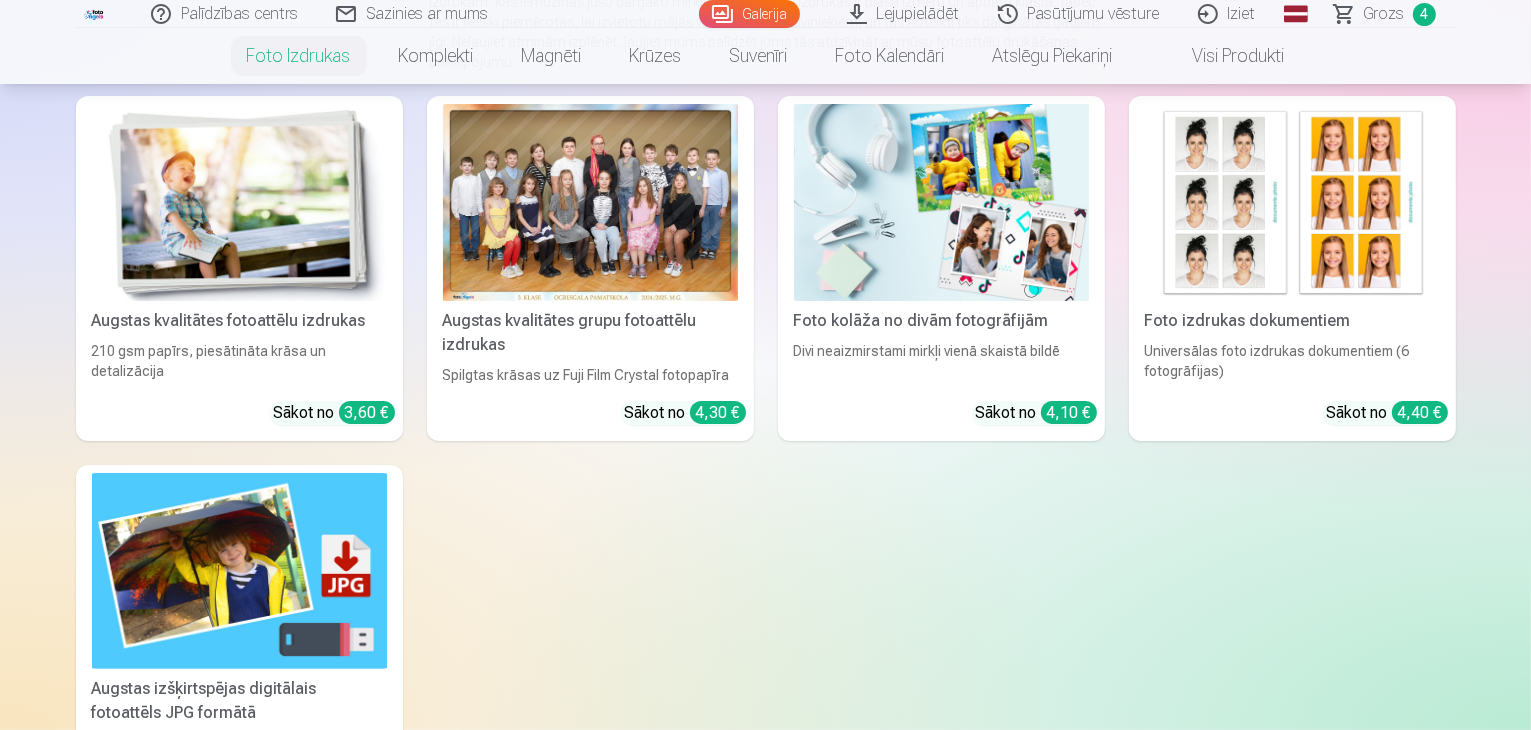 click at bounding box center [941, 202] 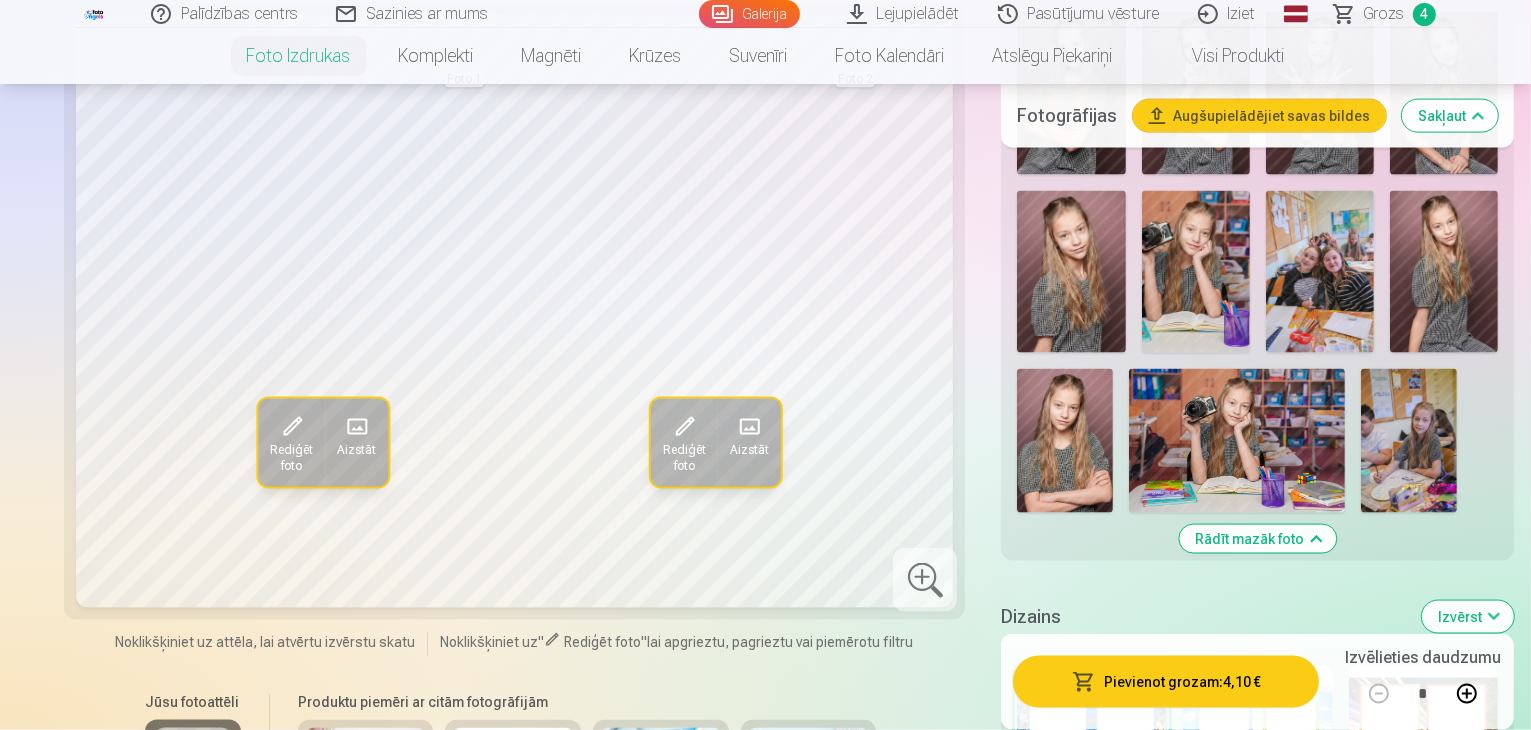 scroll, scrollTop: 3000, scrollLeft: 0, axis: vertical 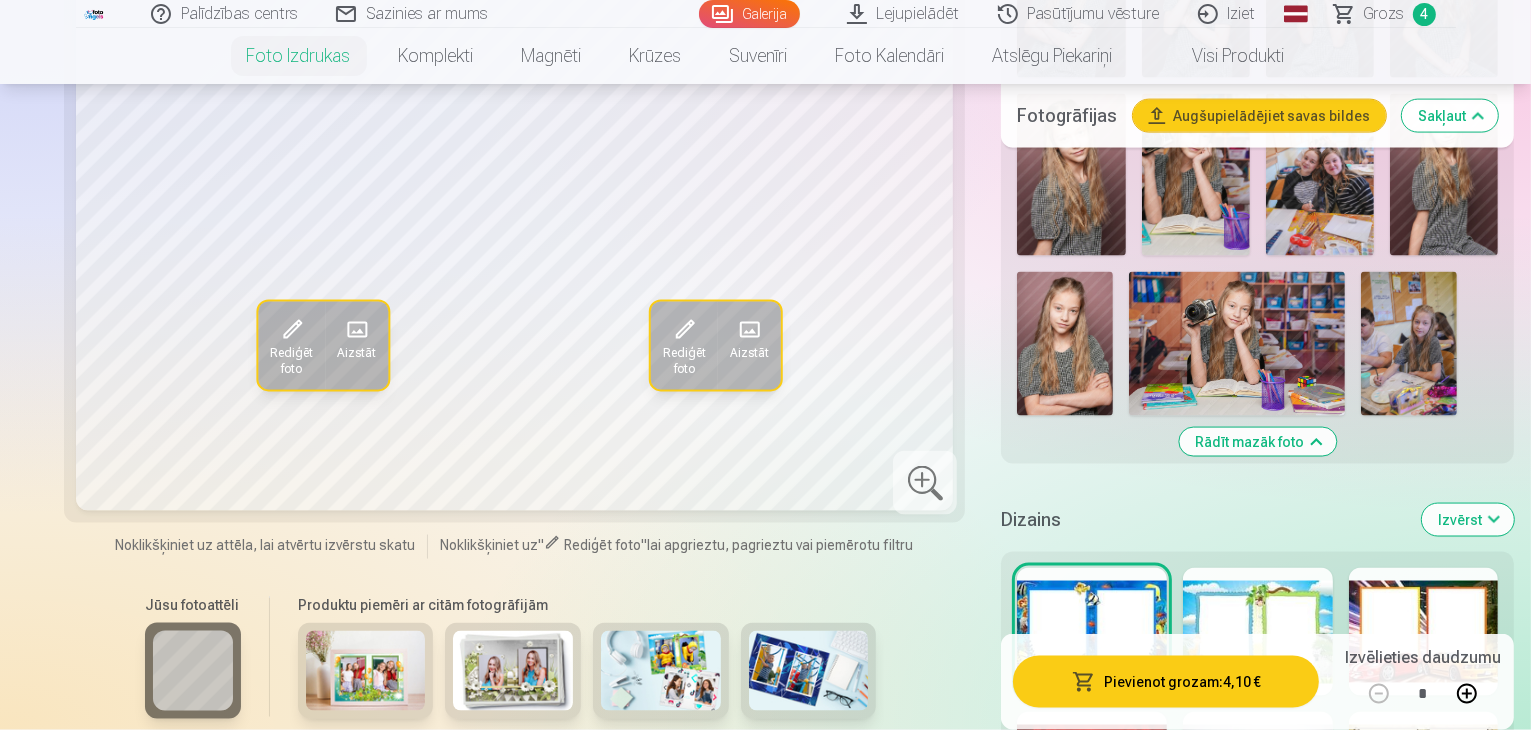 click on "Skatīt vairāk dizainu" at bounding box center [1258, 805] 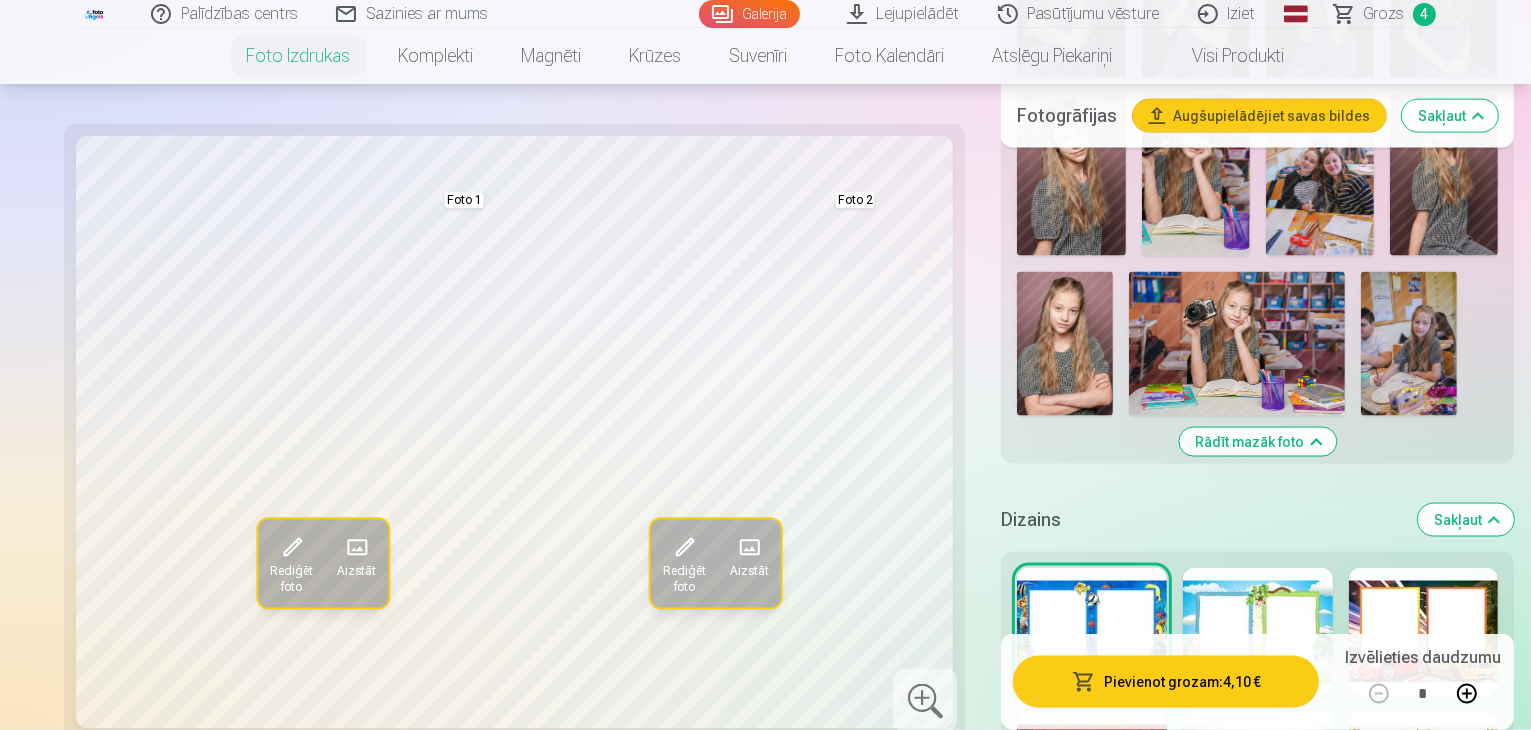 click on "Rādīt mazāk dizainu" at bounding box center [1257, 1230] 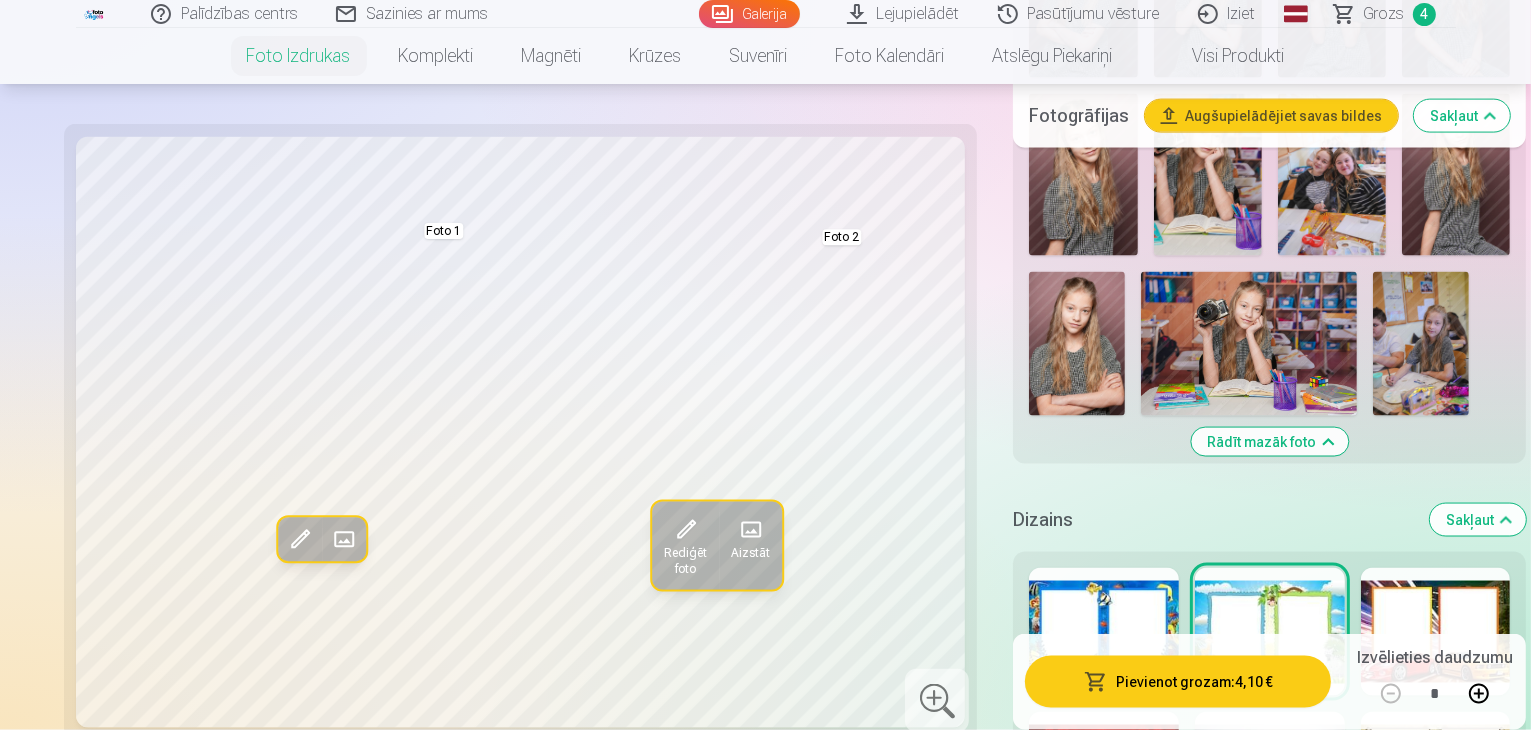 click at bounding box center [1104, 776] 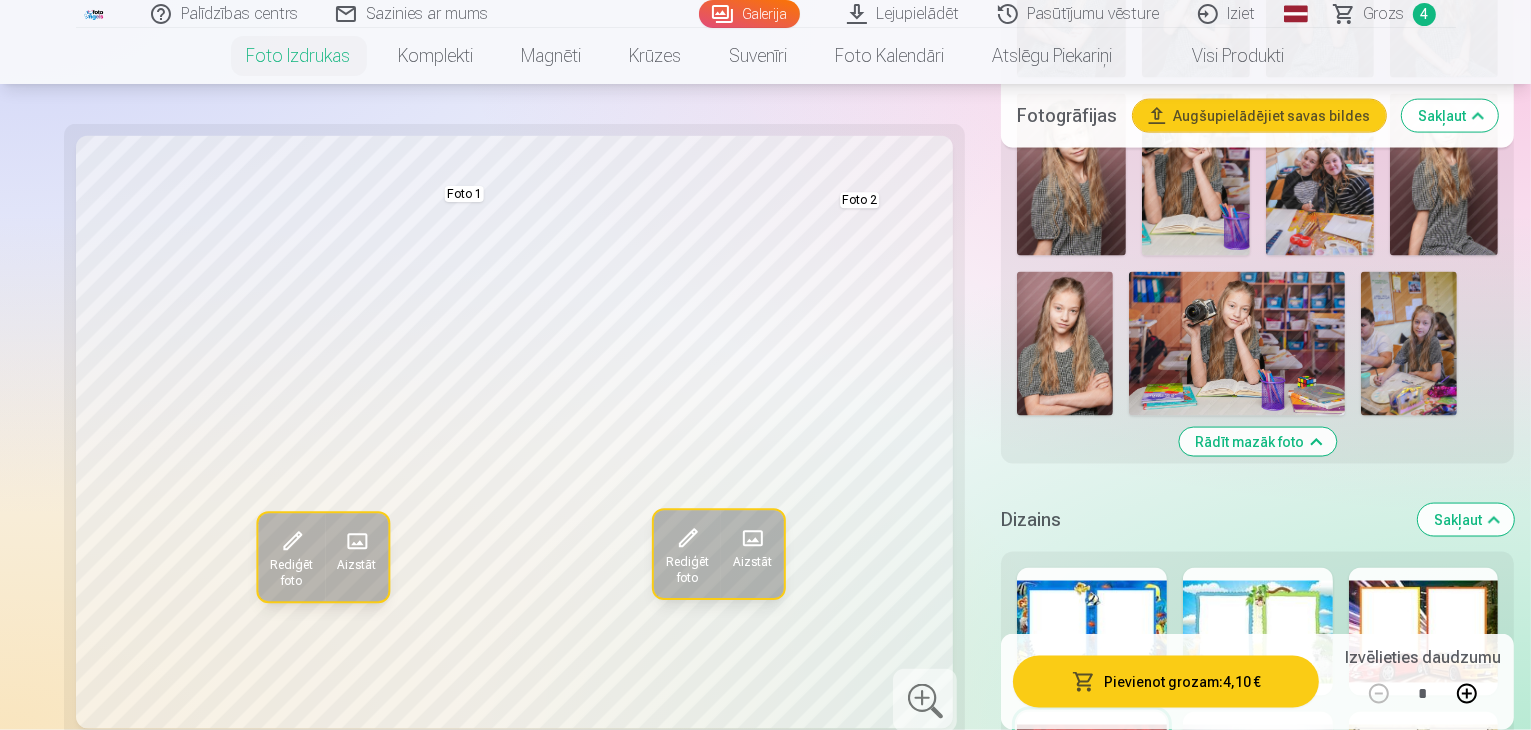 click at bounding box center [1258, 776] 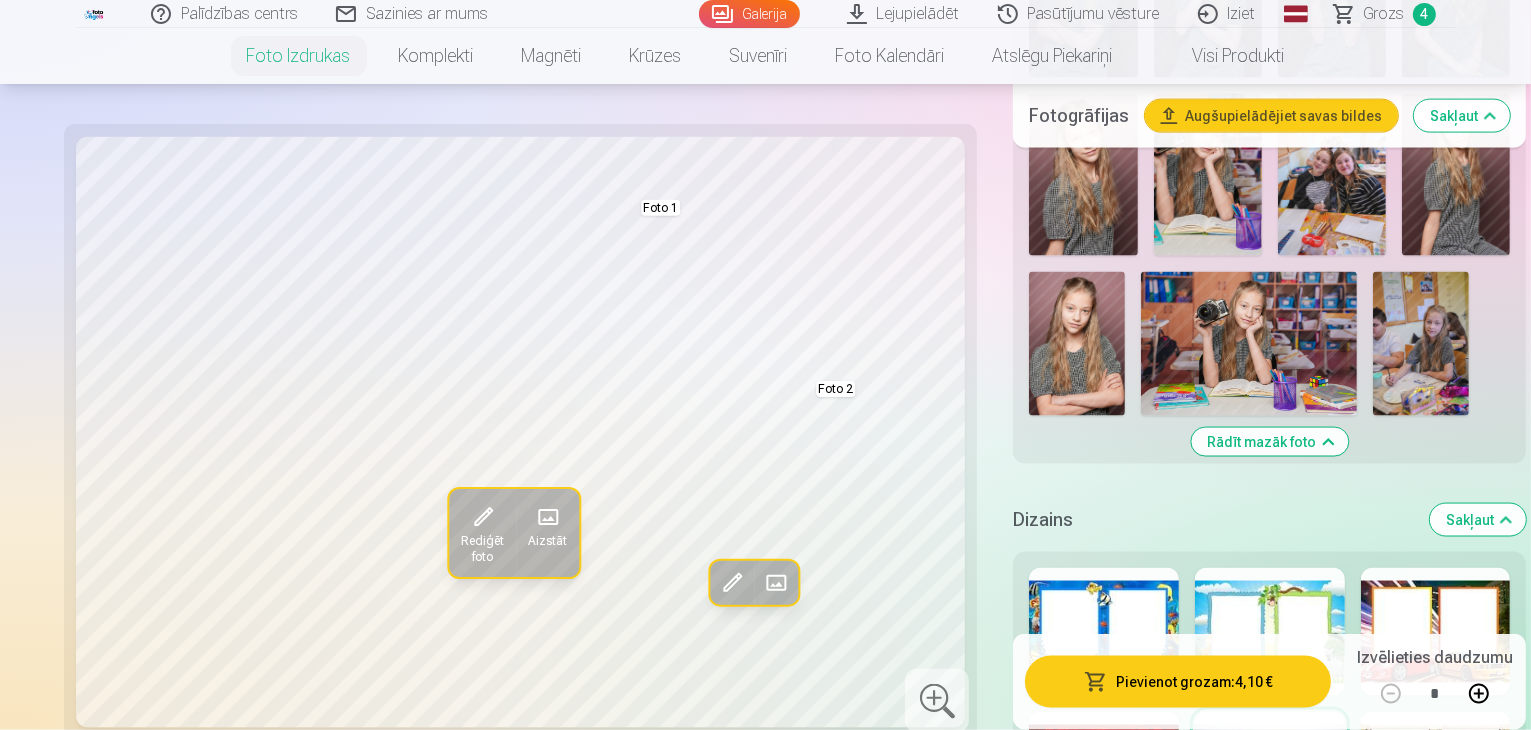 click at bounding box center [1270, 920] 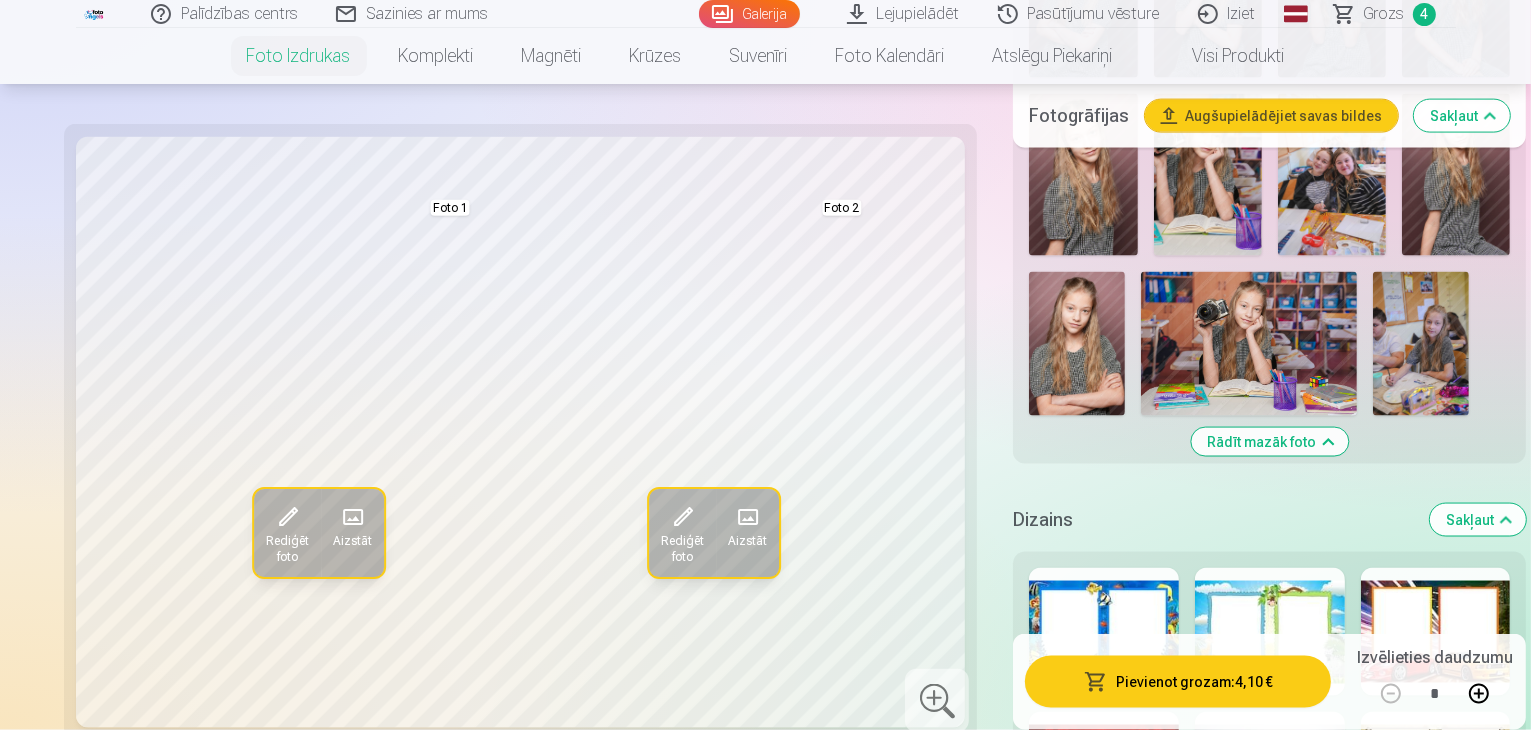 click at bounding box center (1104, 920) 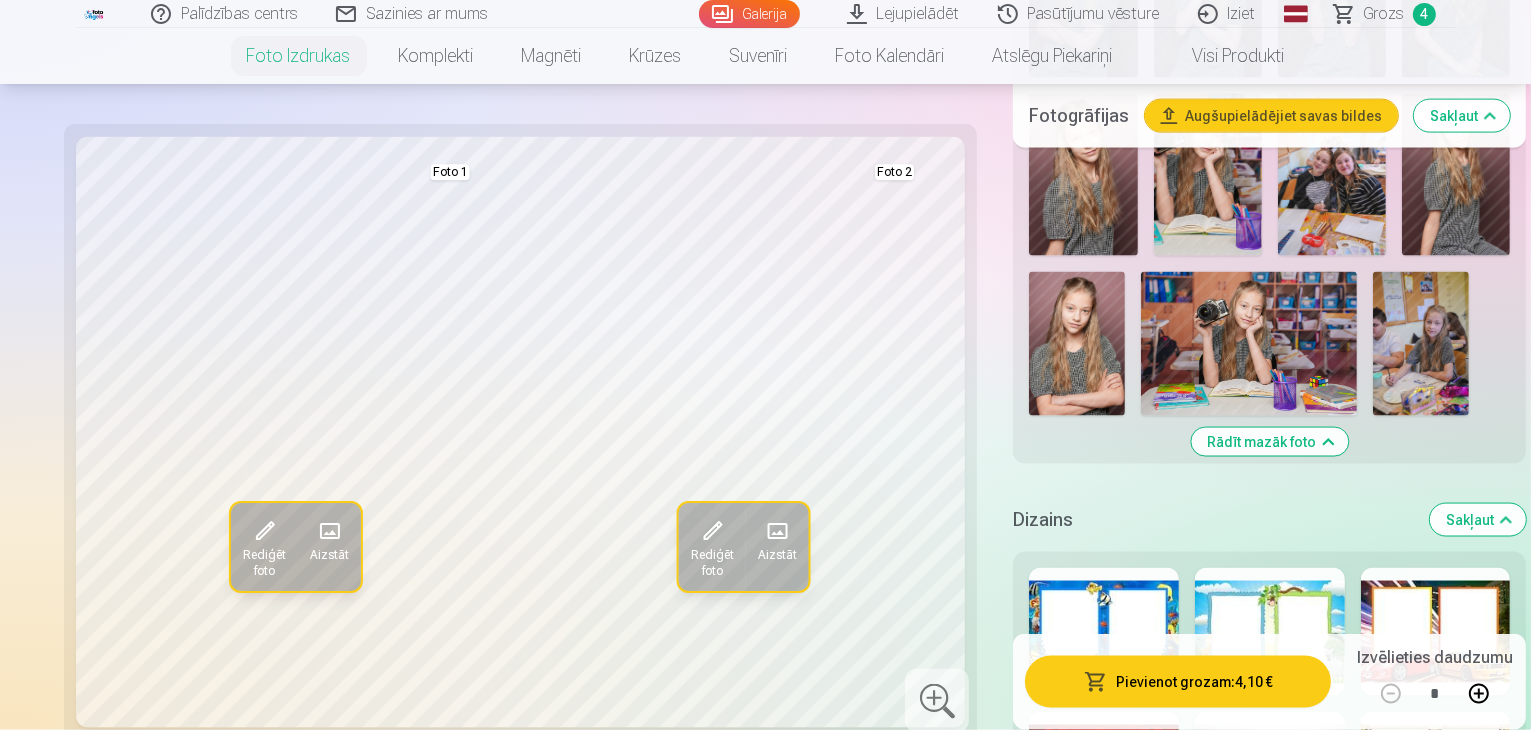 click at bounding box center (1104, 1064) 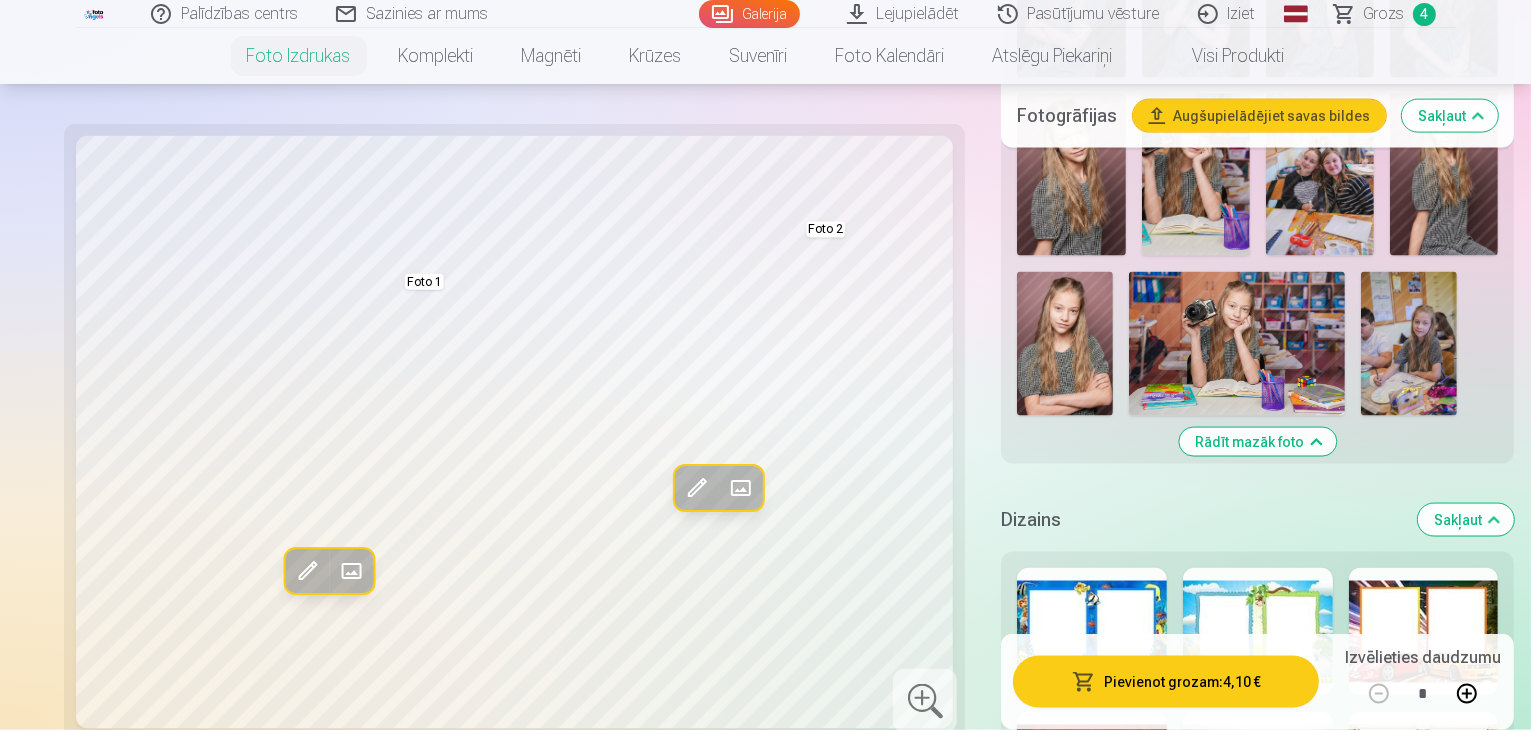 click at bounding box center [1258, 1064] 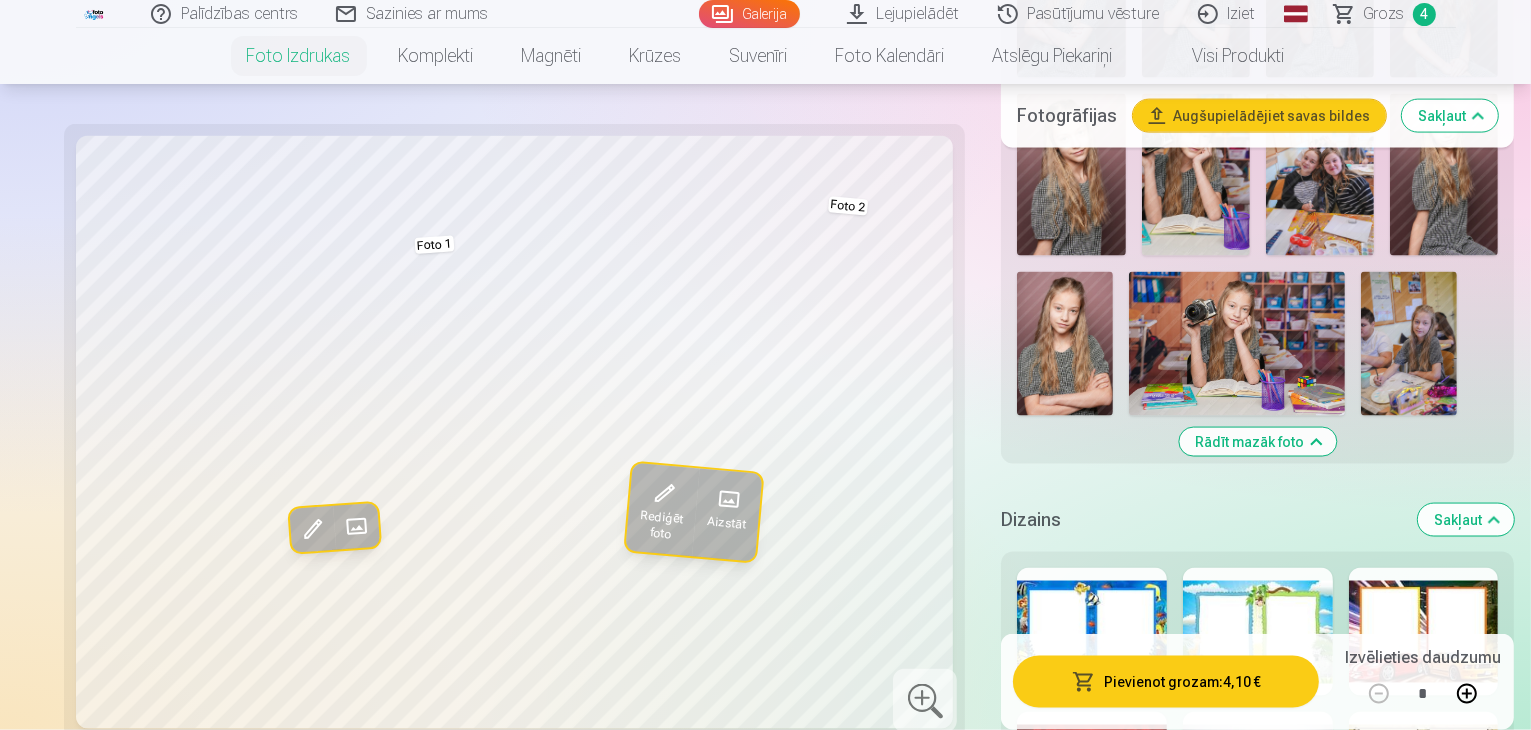 click at bounding box center (1424, 1064) 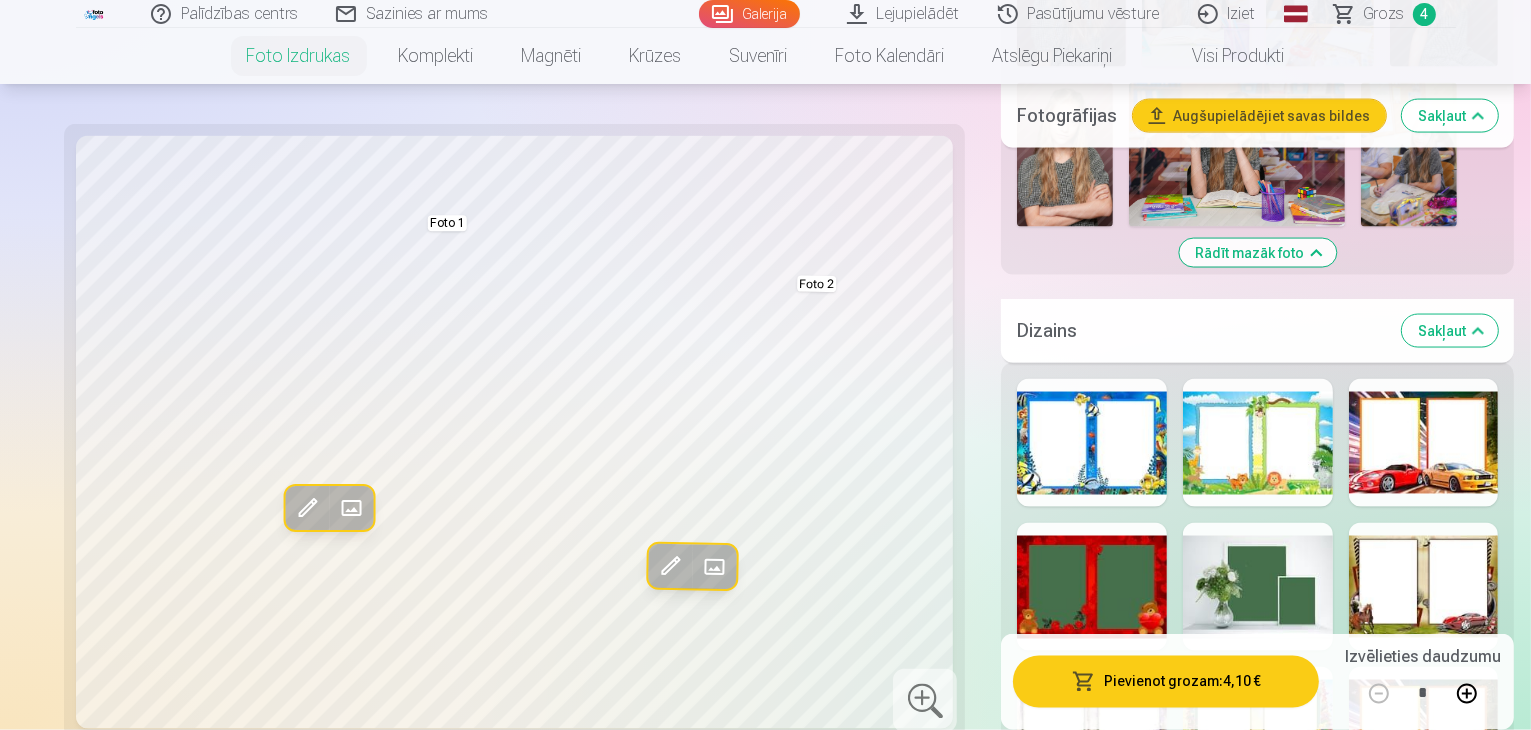 scroll, scrollTop: 3200, scrollLeft: 0, axis: vertical 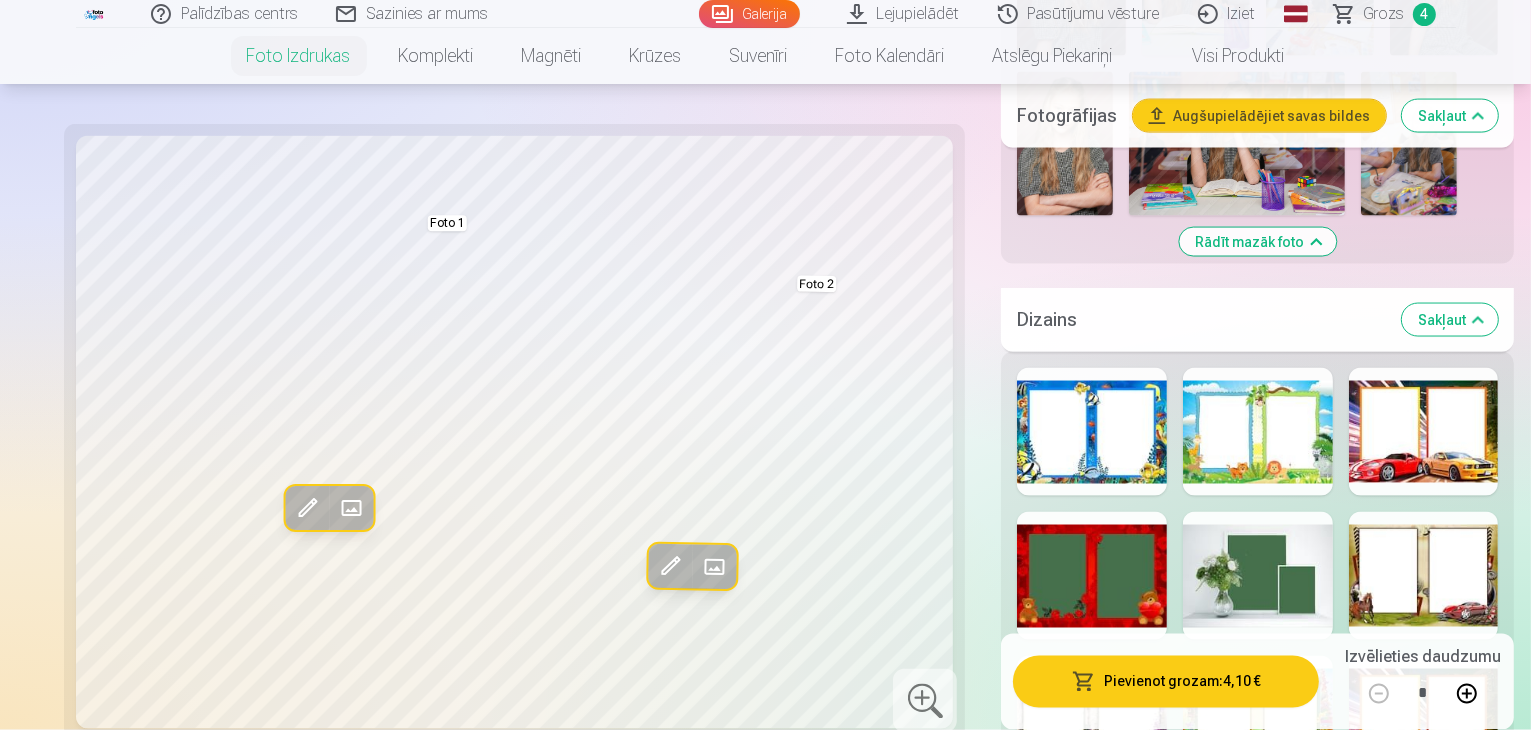 click at bounding box center (1092, 1008) 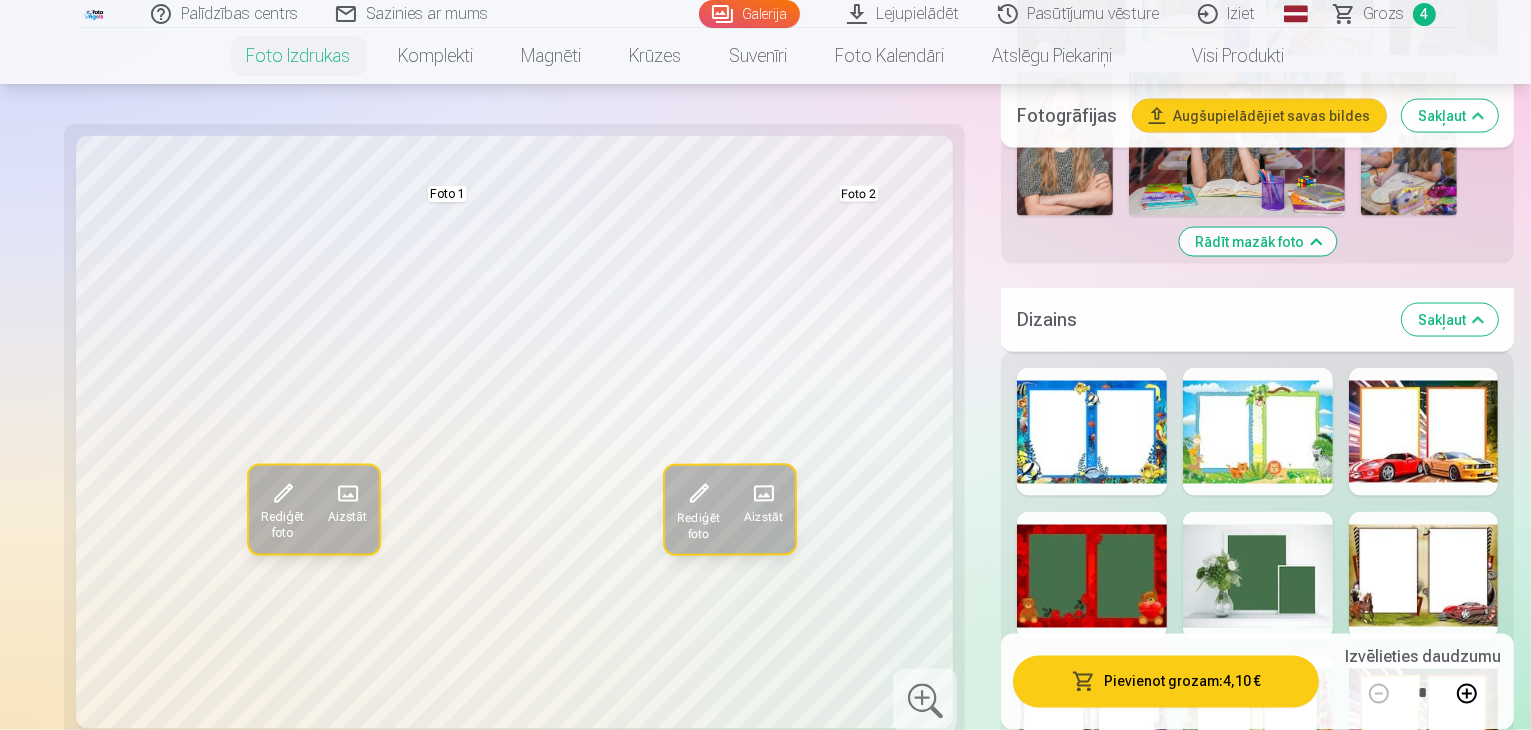 click at bounding box center [1258, 1008] 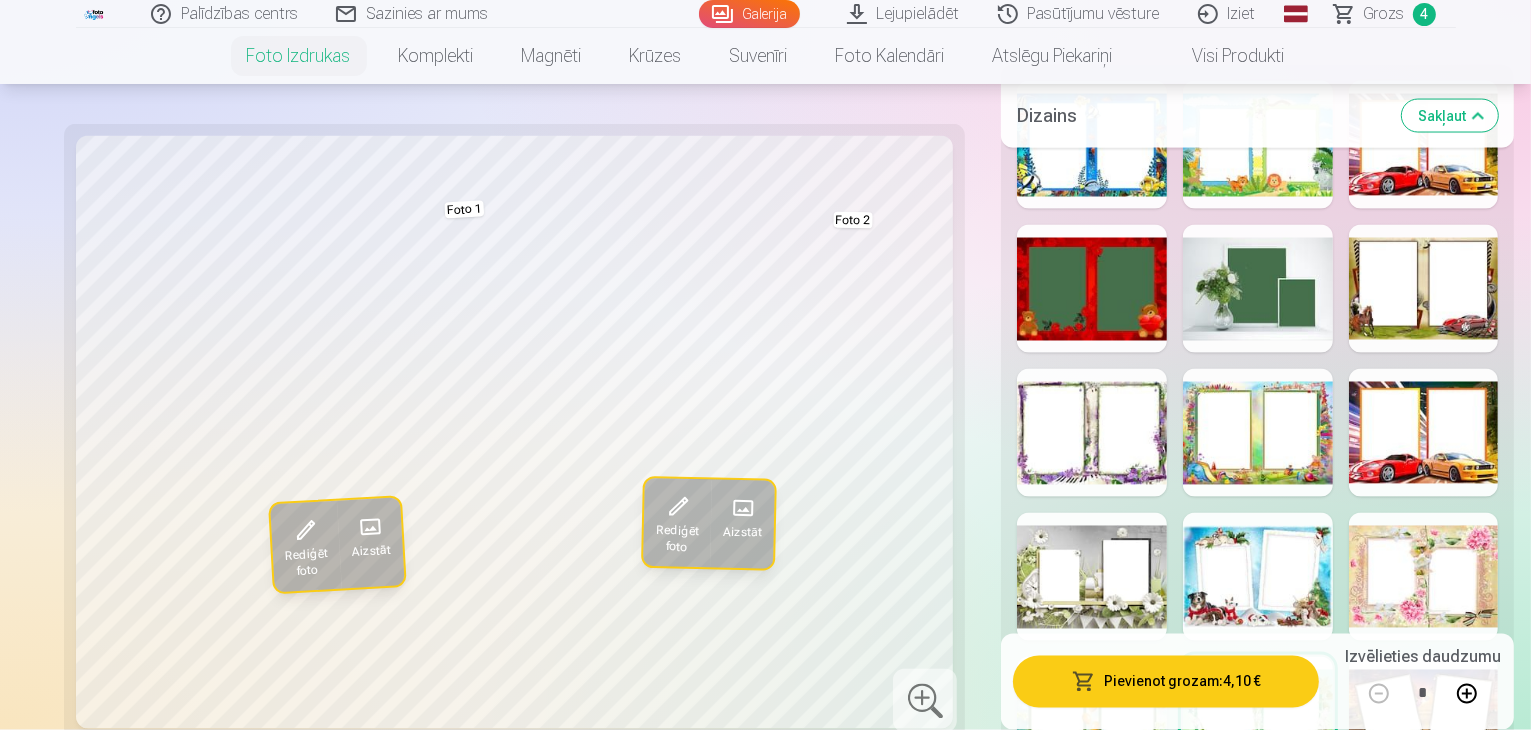 scroll, scrollTop: 3500, scrollLeft: 0, axis: vertical 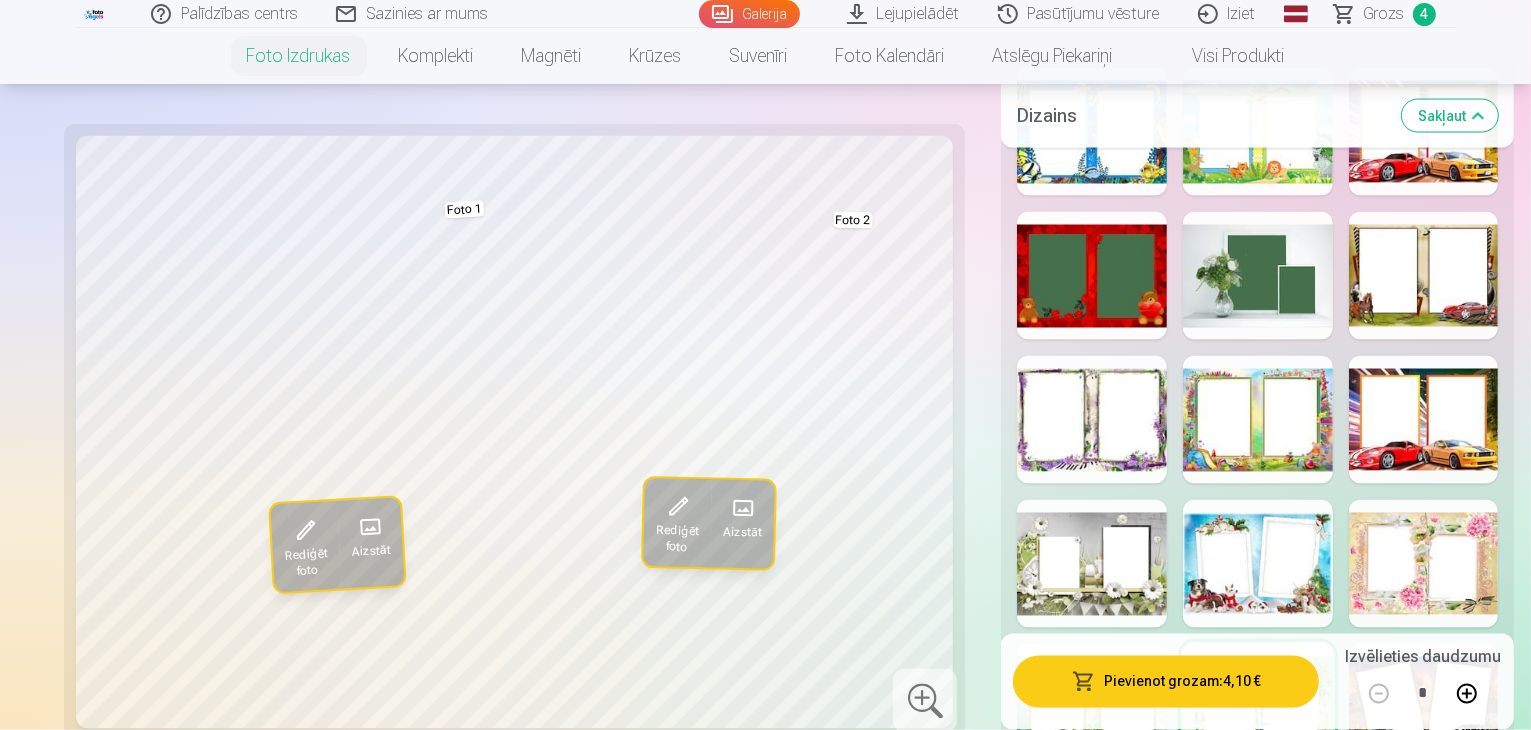 click at bounding box center (1092, 852) 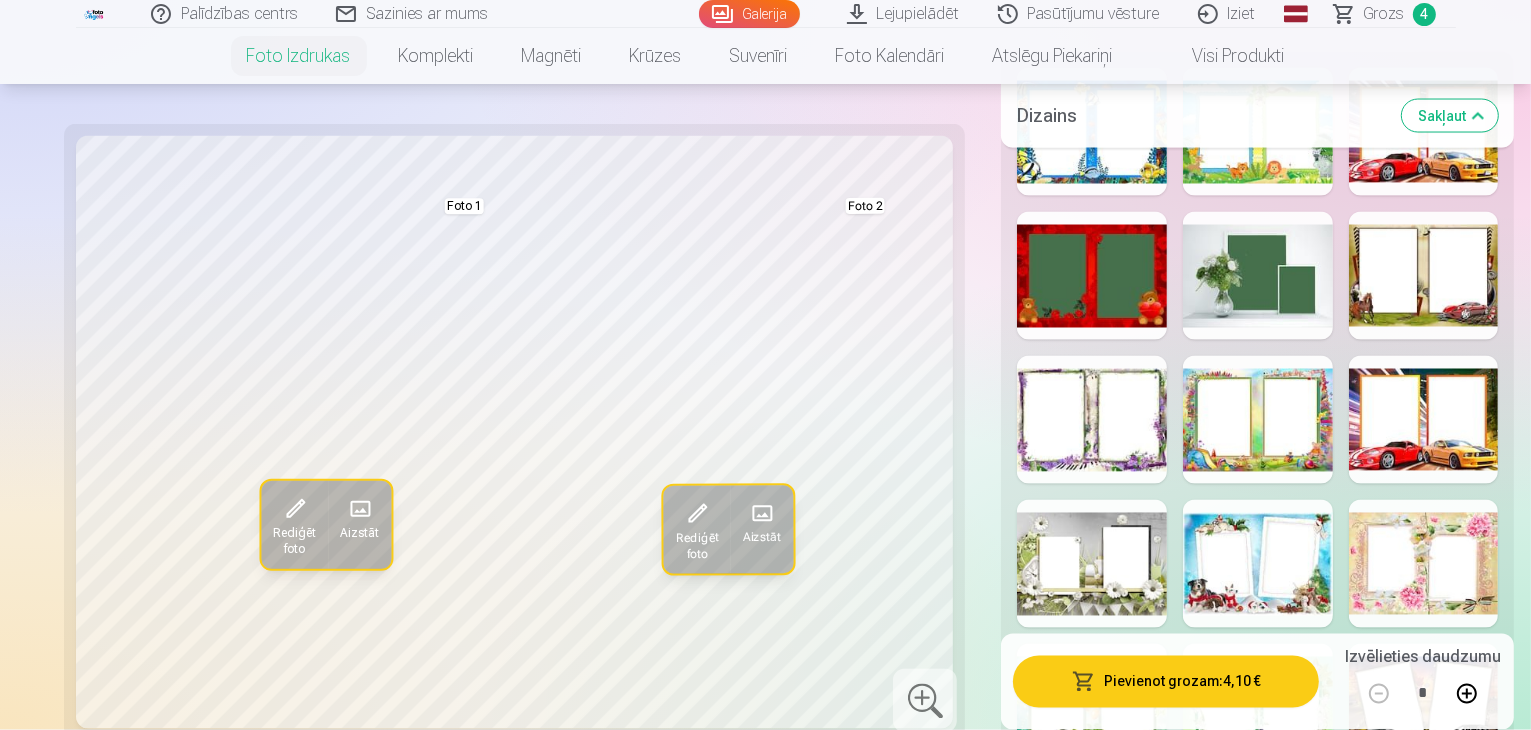 click at bounding box center (1424, 852) 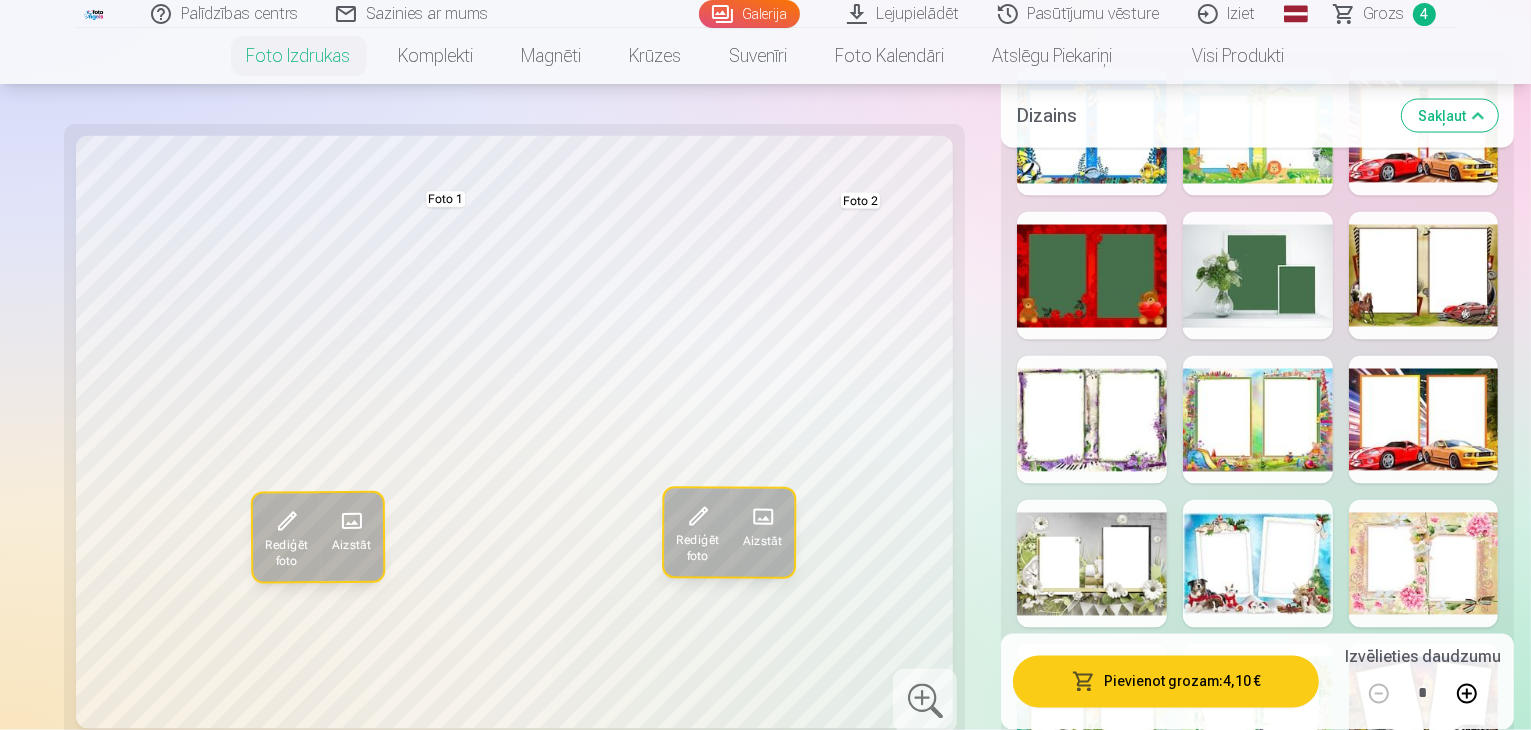 click at bounding box center [1092, 996] 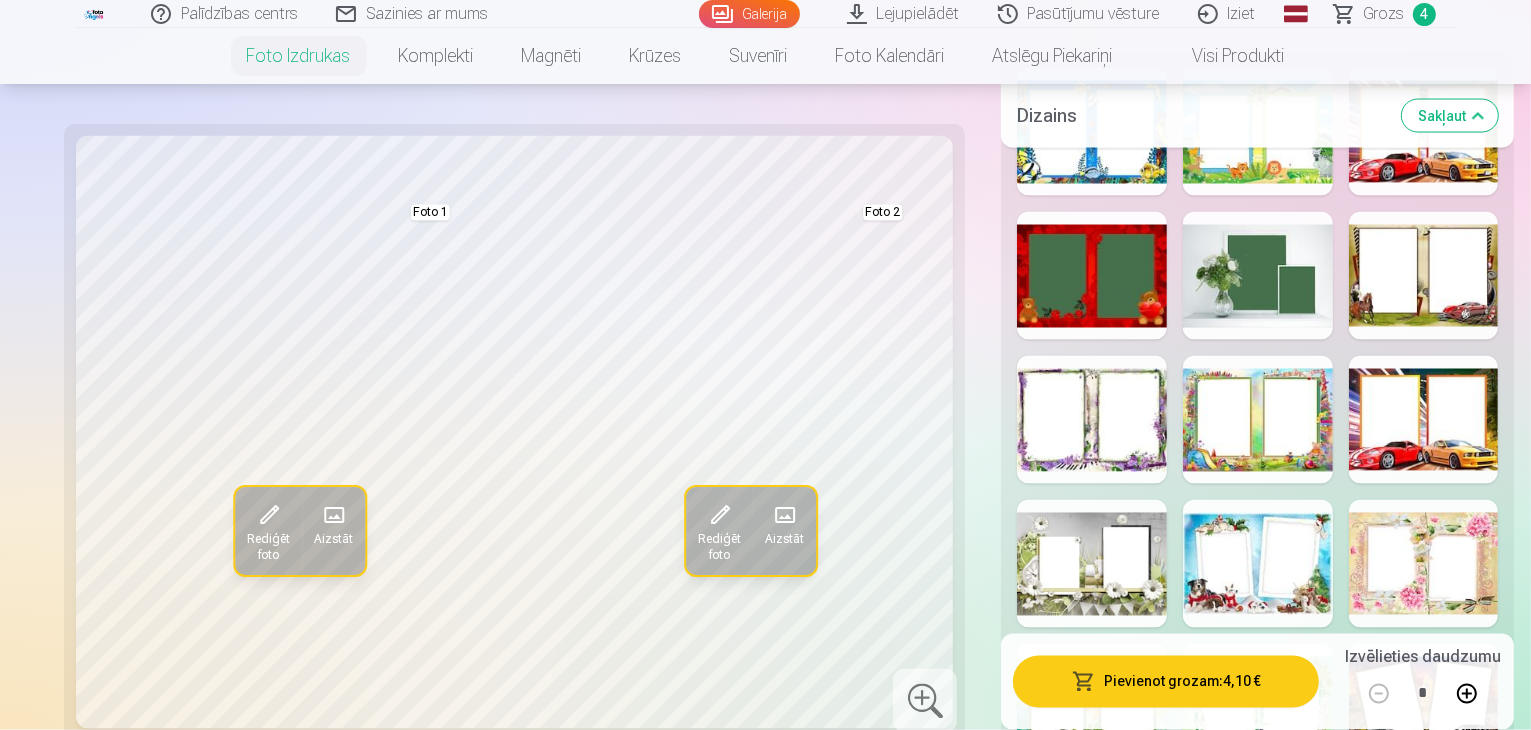 click at bounding box center [1258, 996] 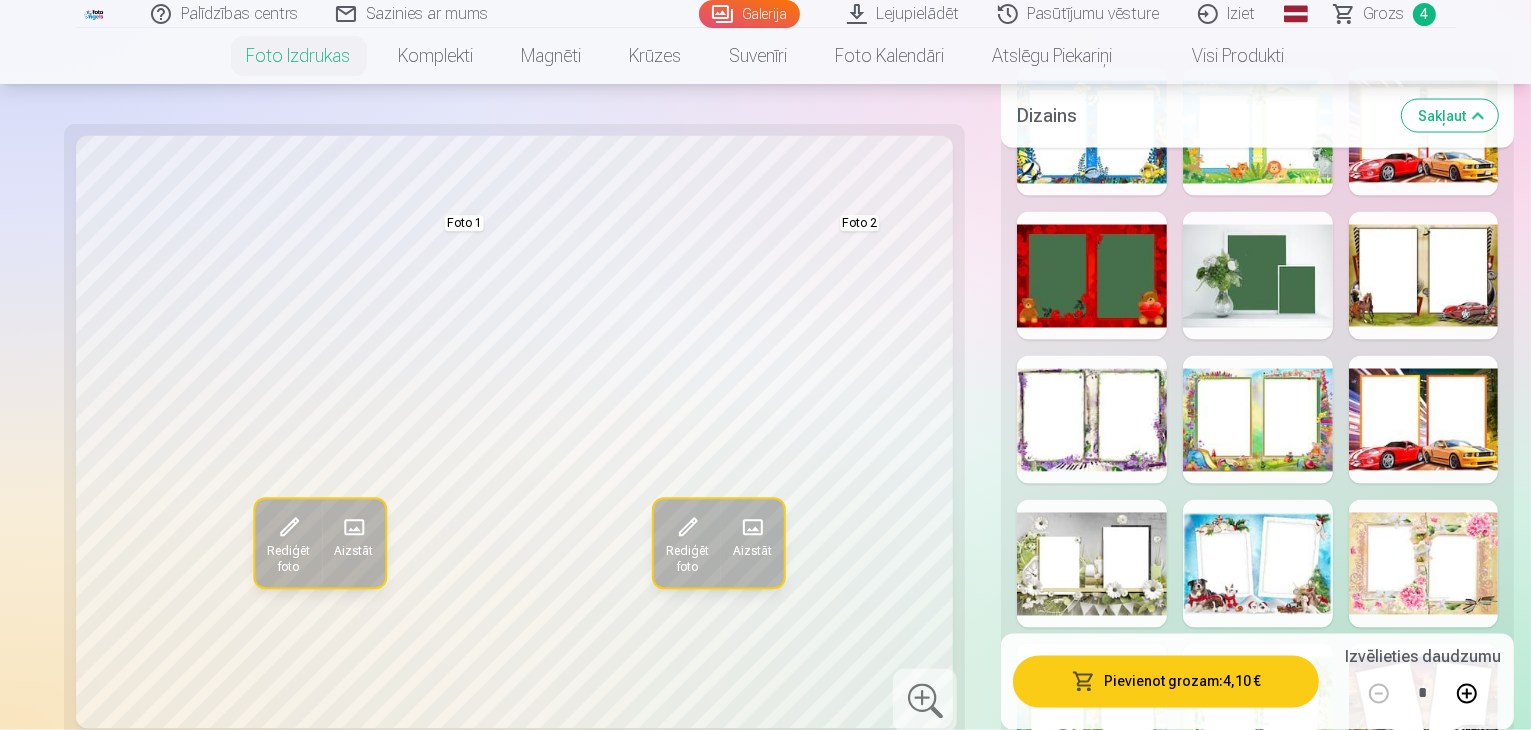click at bounding box center (1424, 996) 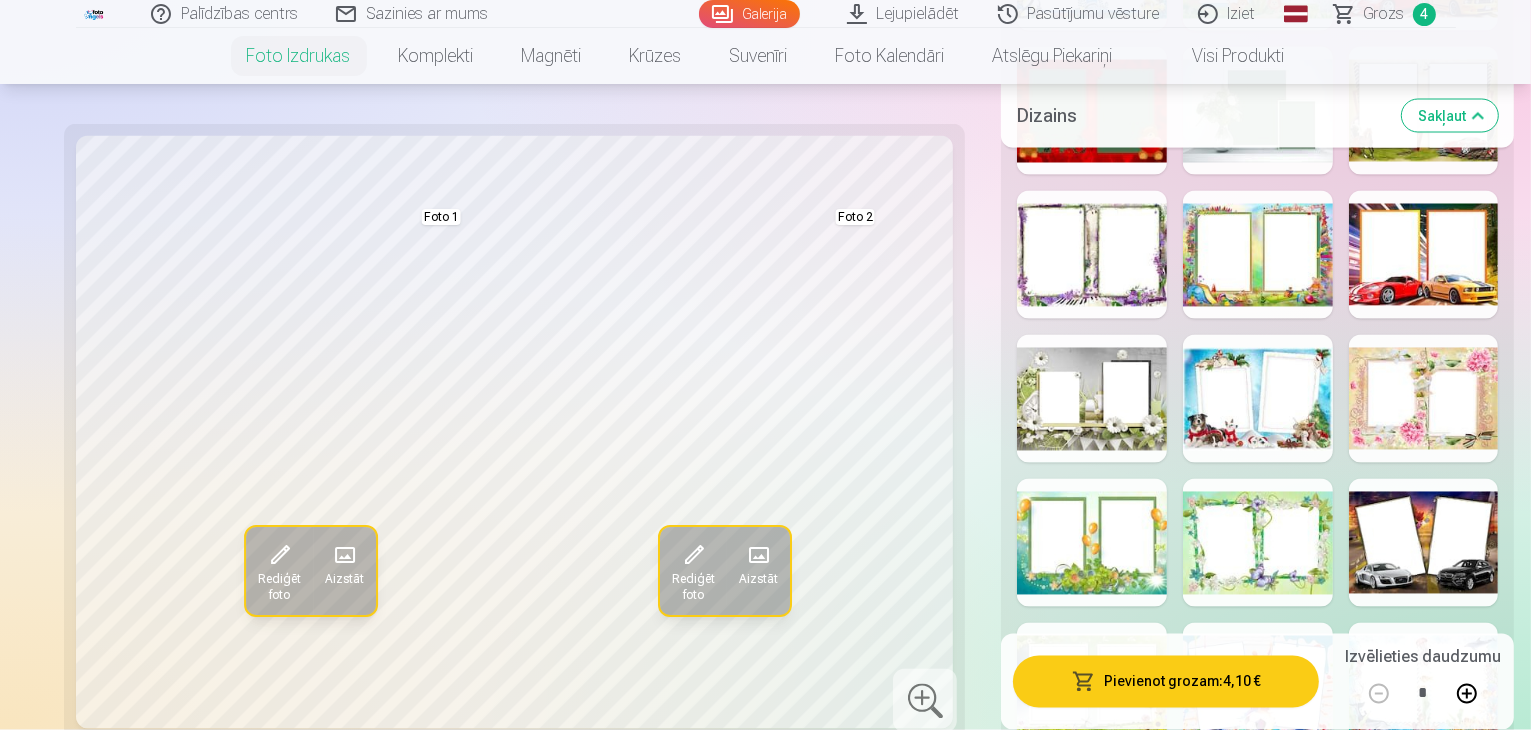 scroll, scrollTop: 3700, scrollLeft: 0, axis: vertical 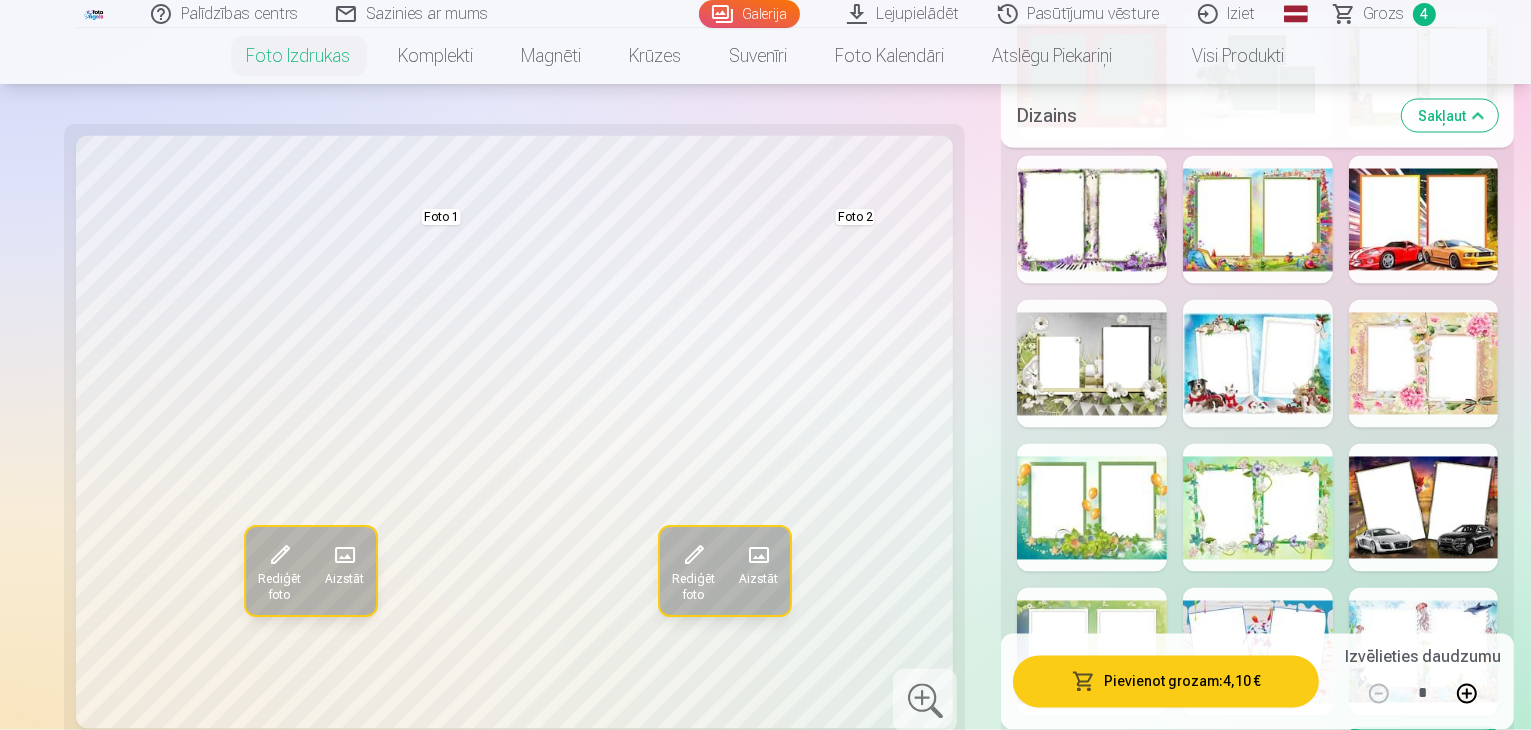 click at bounding box center [1092, 940] 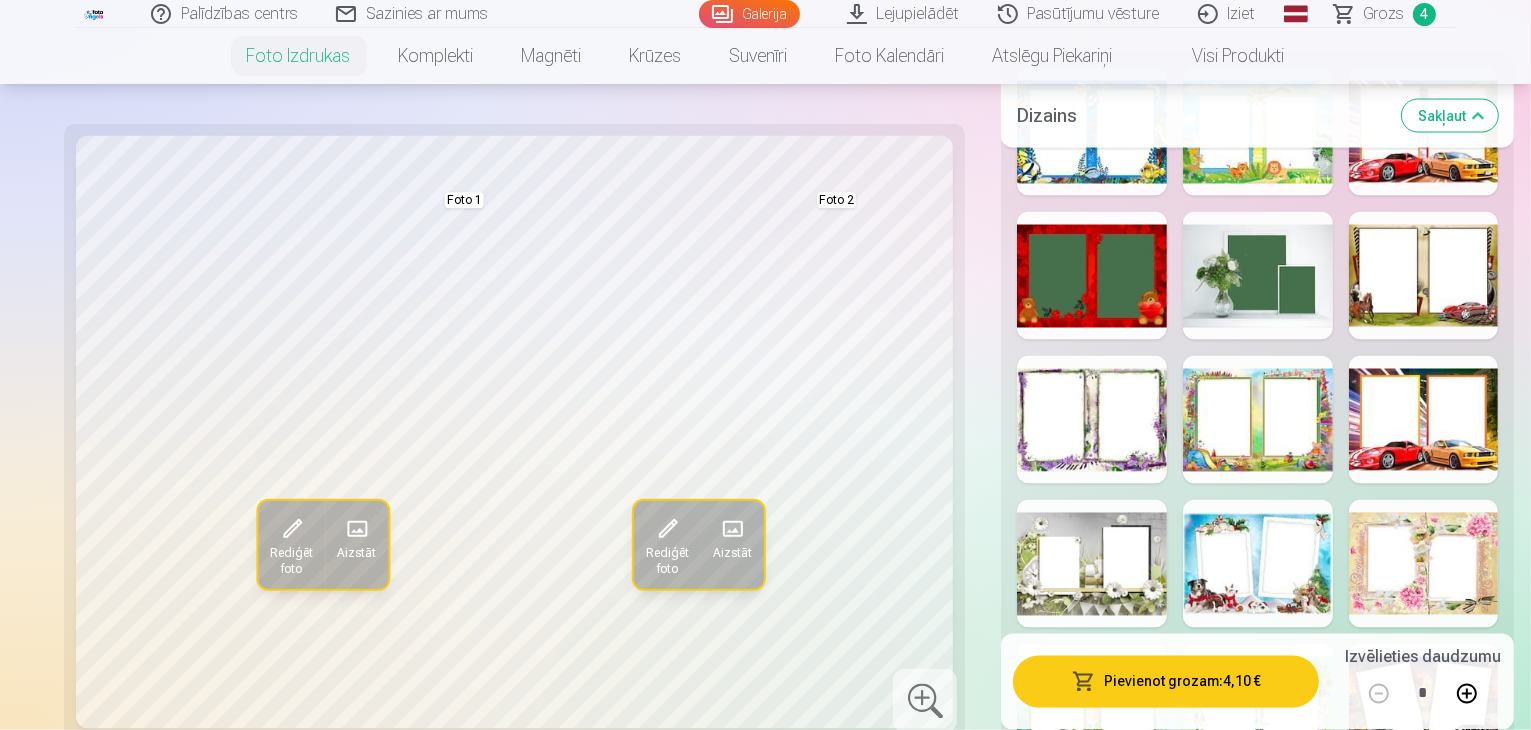 scroll, scrollTop: 3600, scrollLeft: 0, axis: vertical 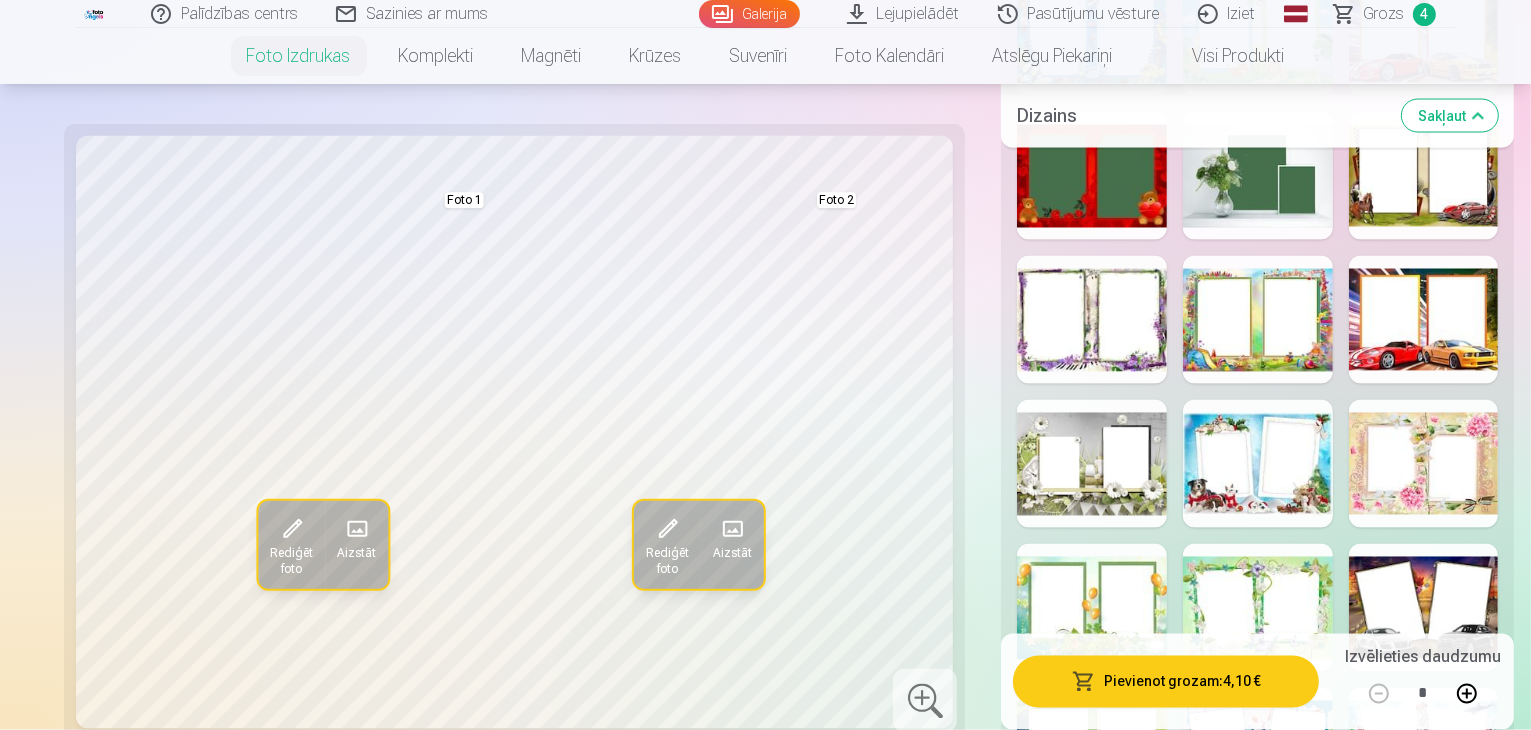 click on "Pievienot grozam :  4,10 € Izvēlieties daudzumu *" at bounding box center [1257, 682] 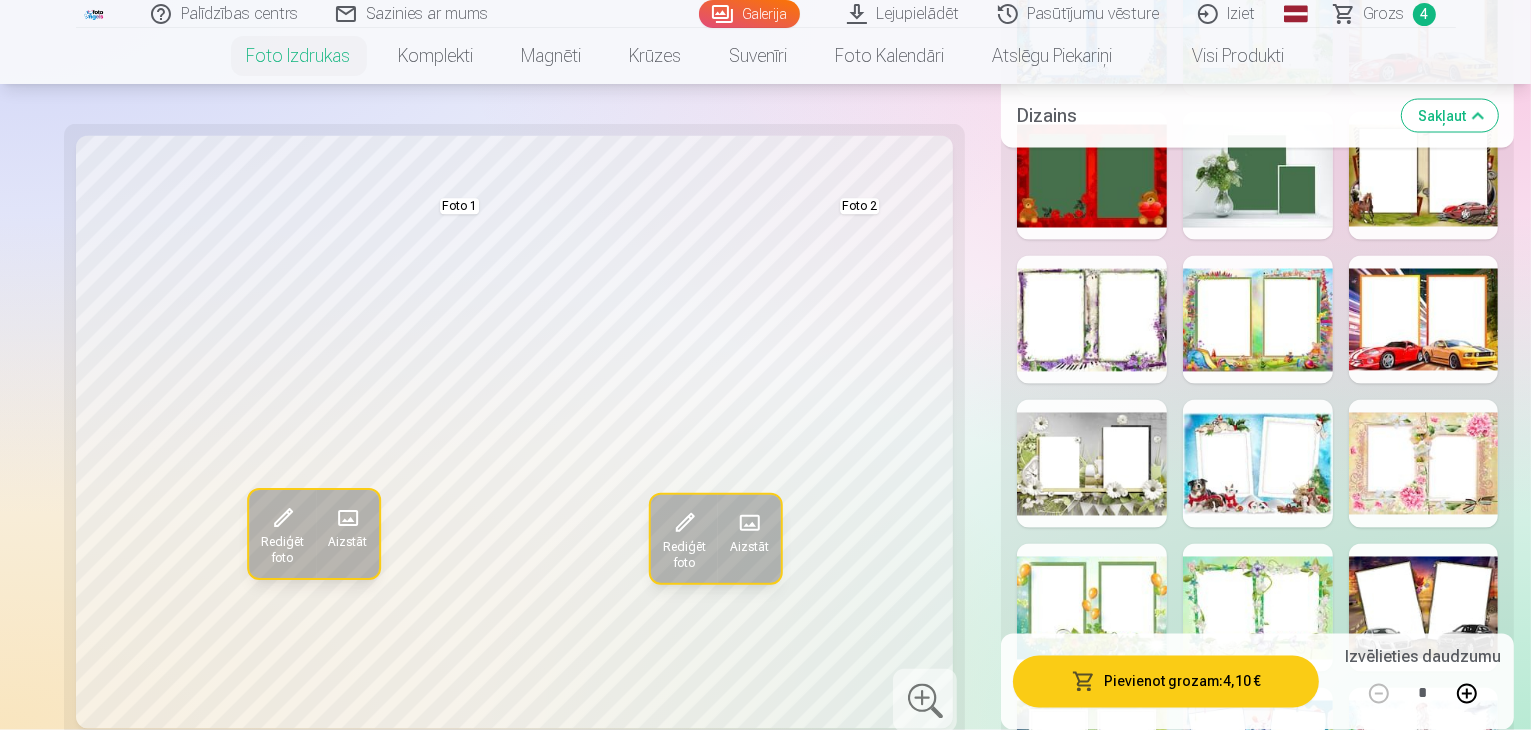 click at bounding box center (1424, 1040) 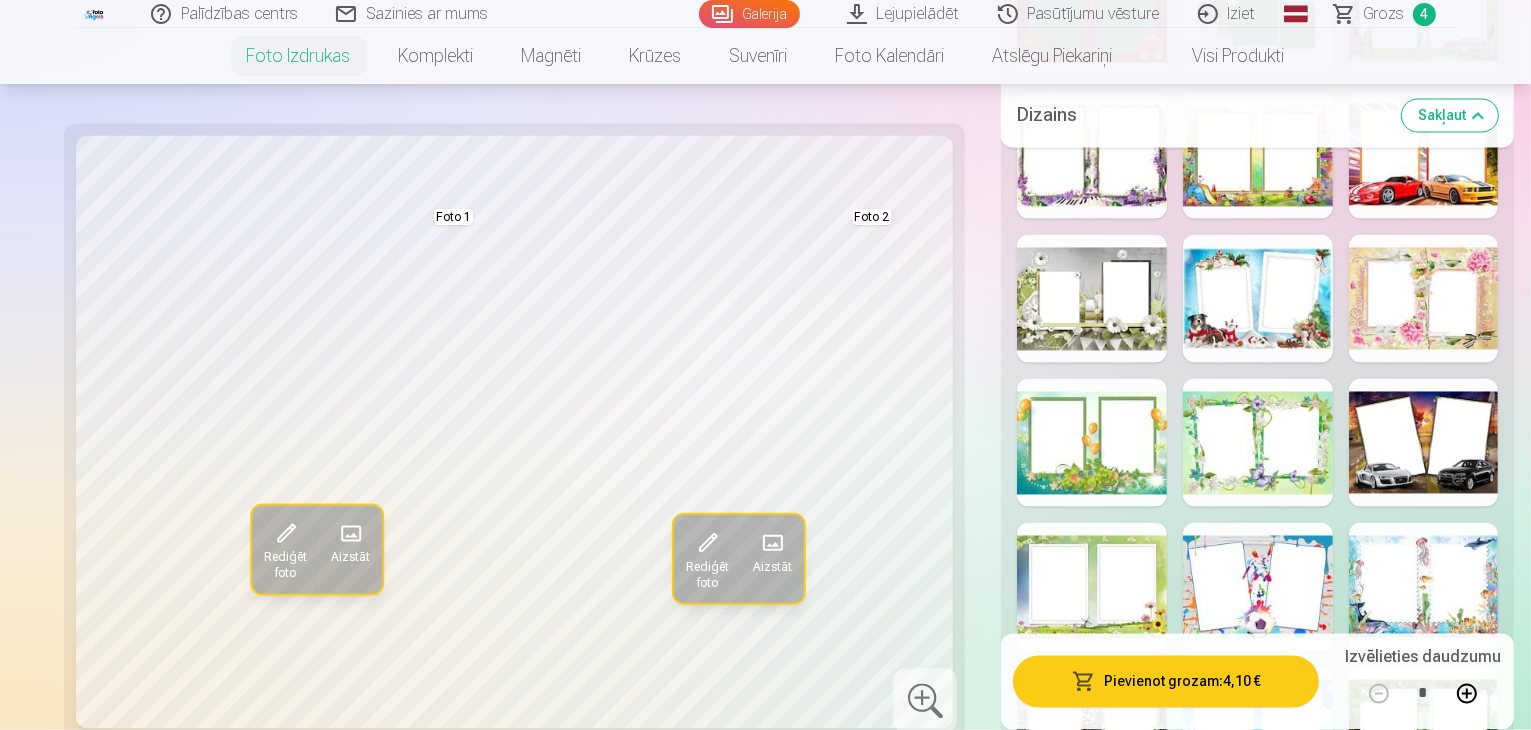 scroll, scrollTop: 3800, scrollLeft: 0, axis: vertical 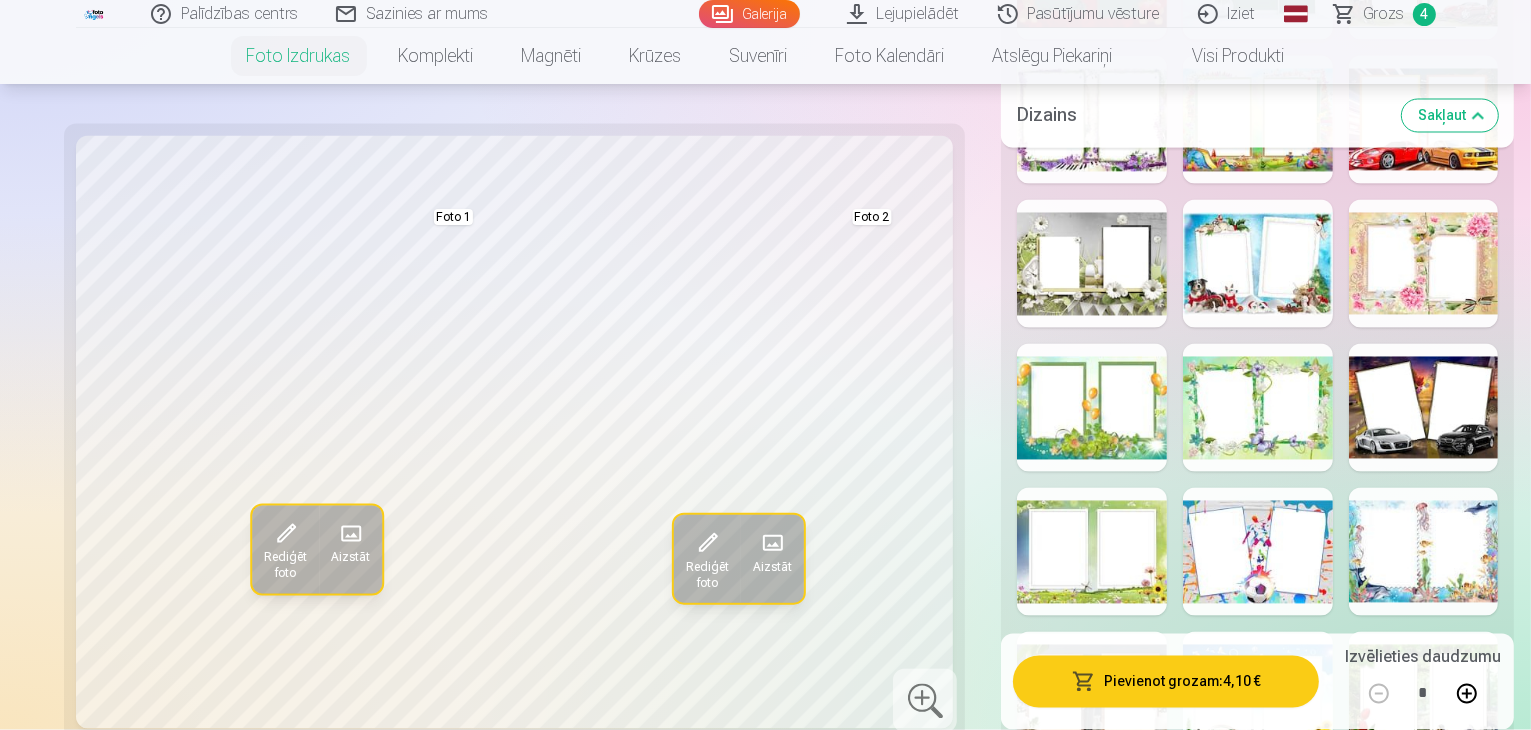 click at bounding box center [1424, 984] 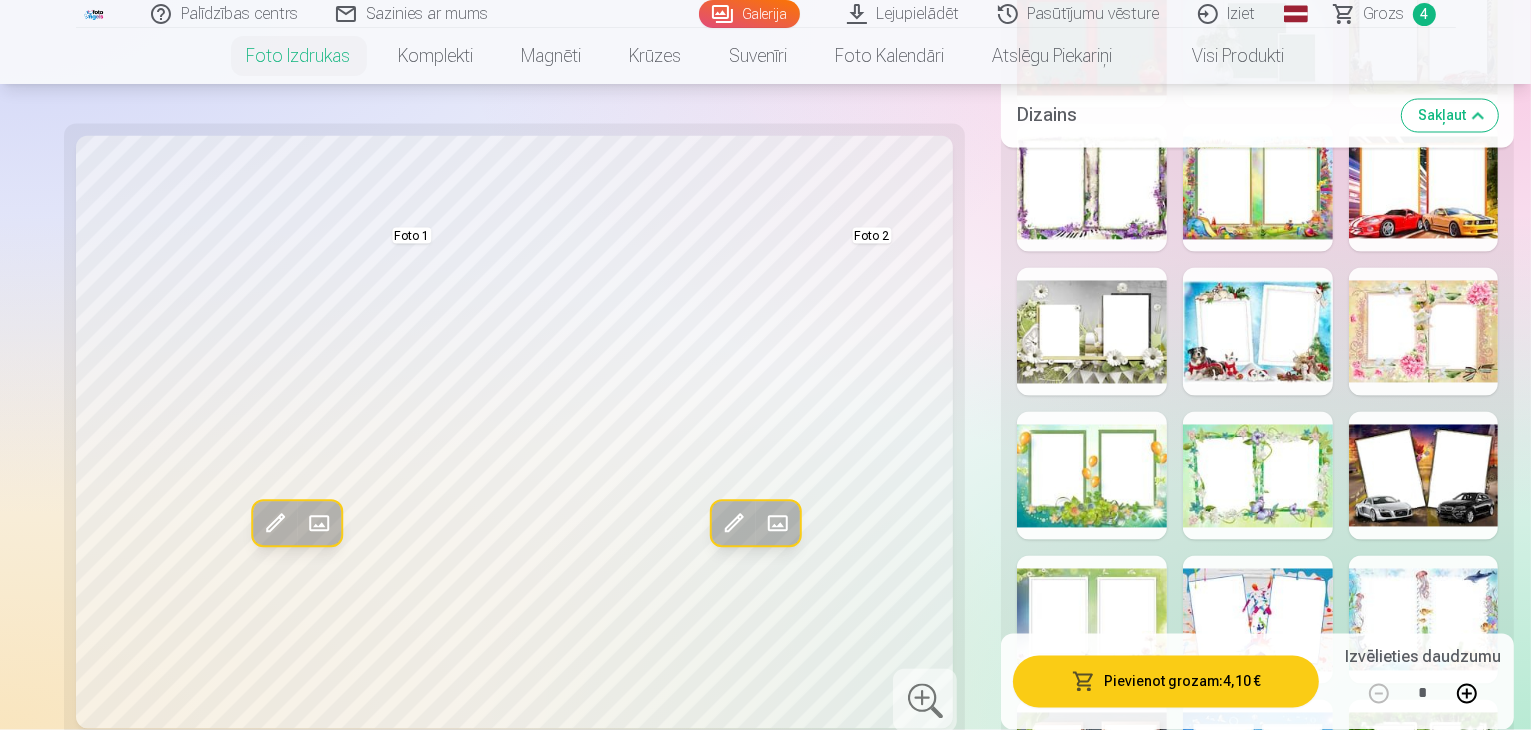 scroll, scrollTop: 4000, scrollLeft: 0, axis: vertical 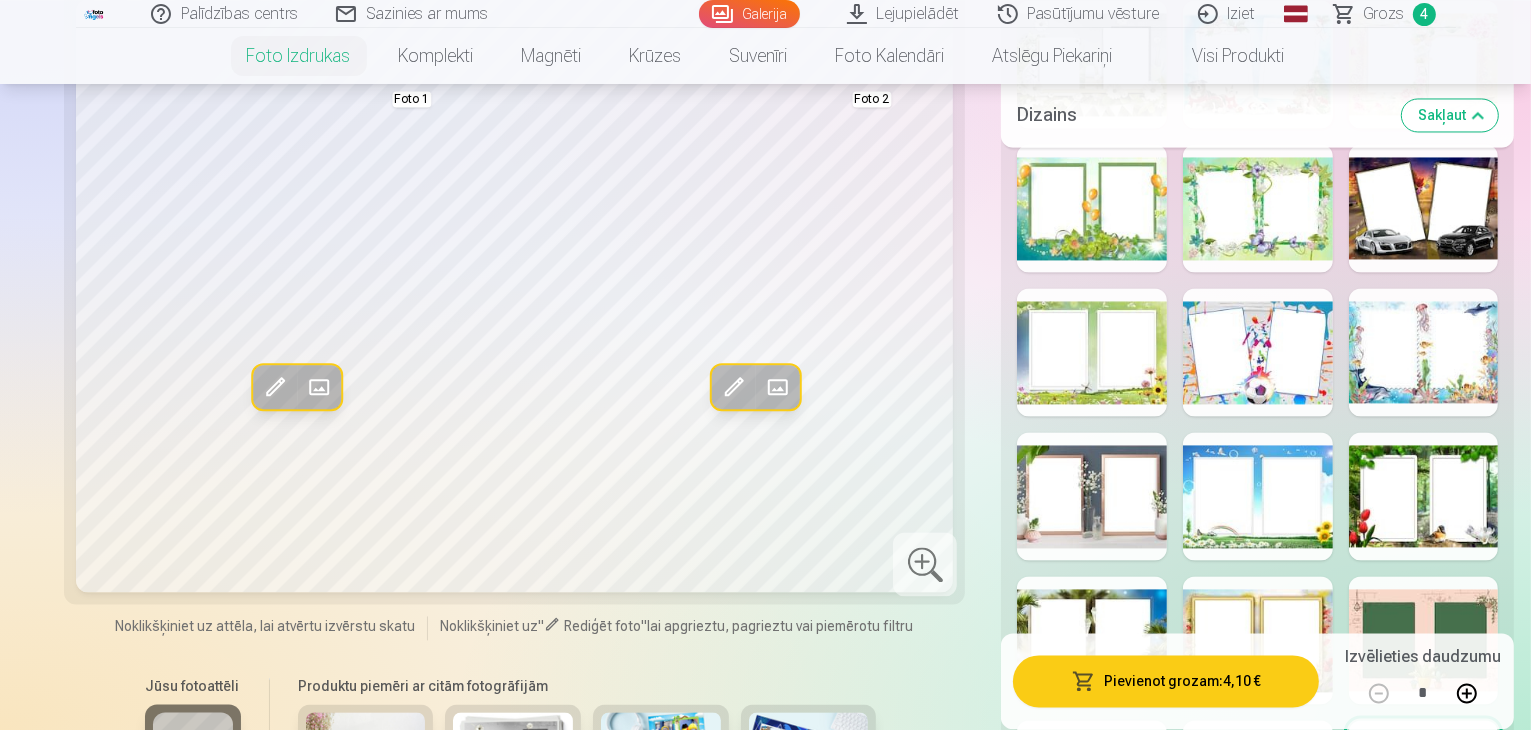 click at bounding box center (1092, 784) 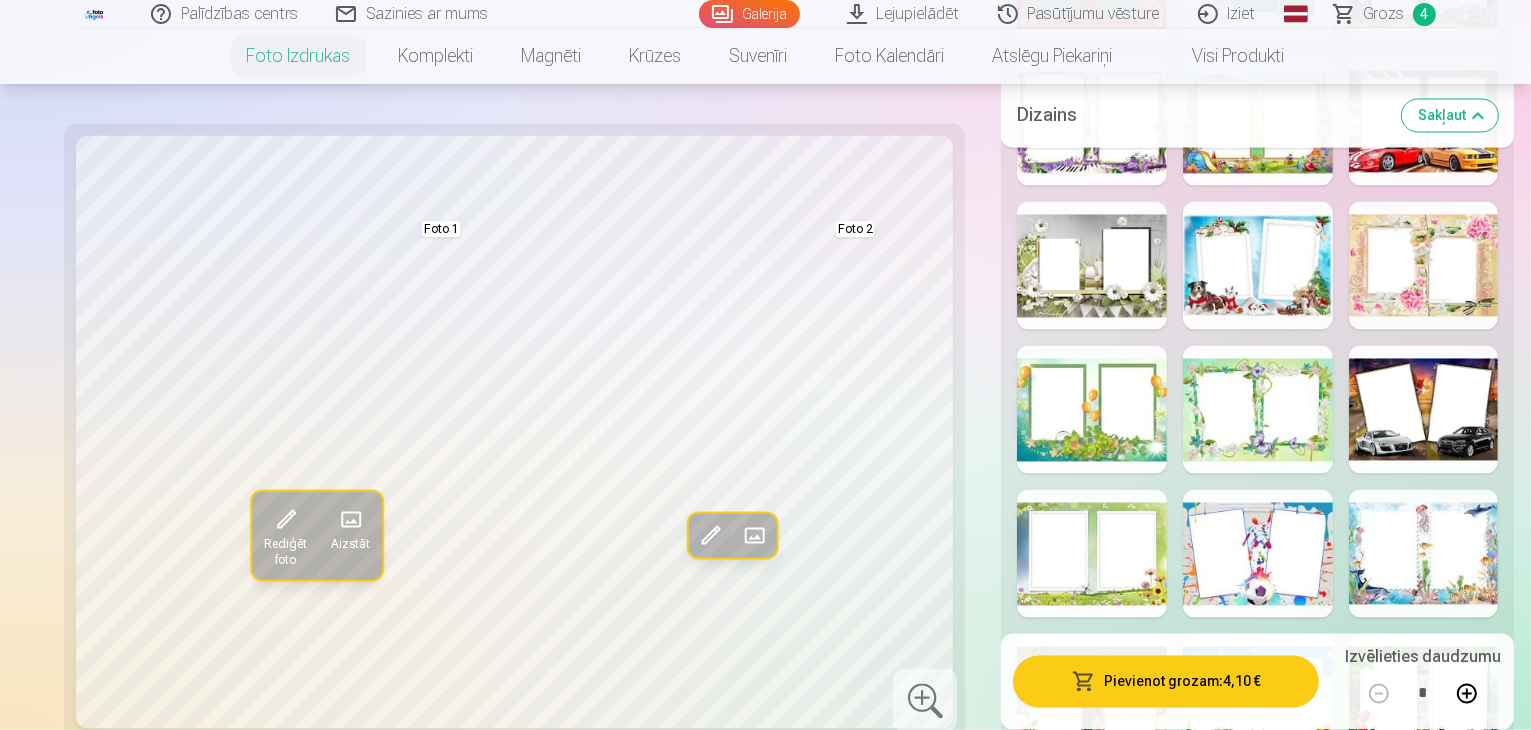scroll, scrollTop: 3800, scrollLeft: 0, axis: vertical 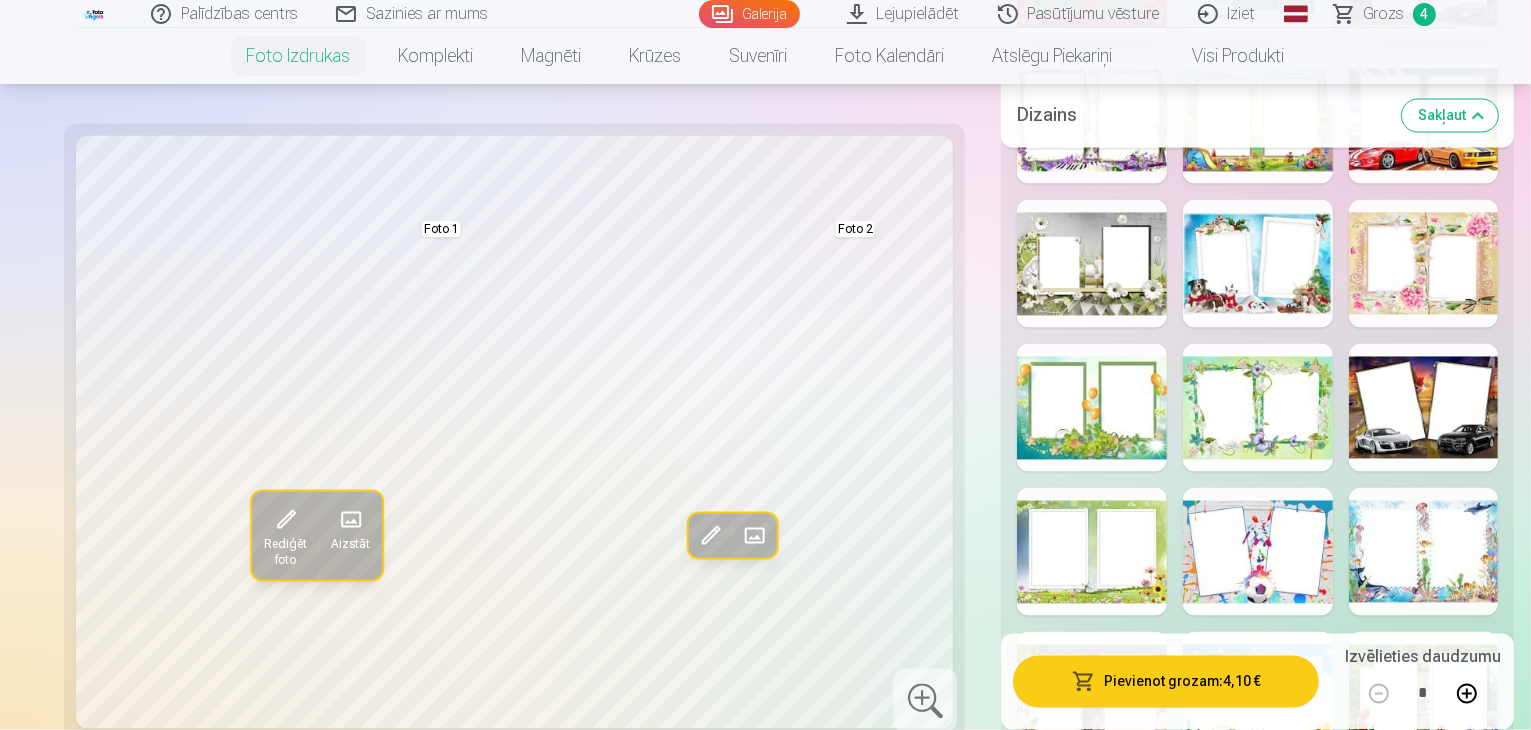 click at bounding box center (1092, 840) 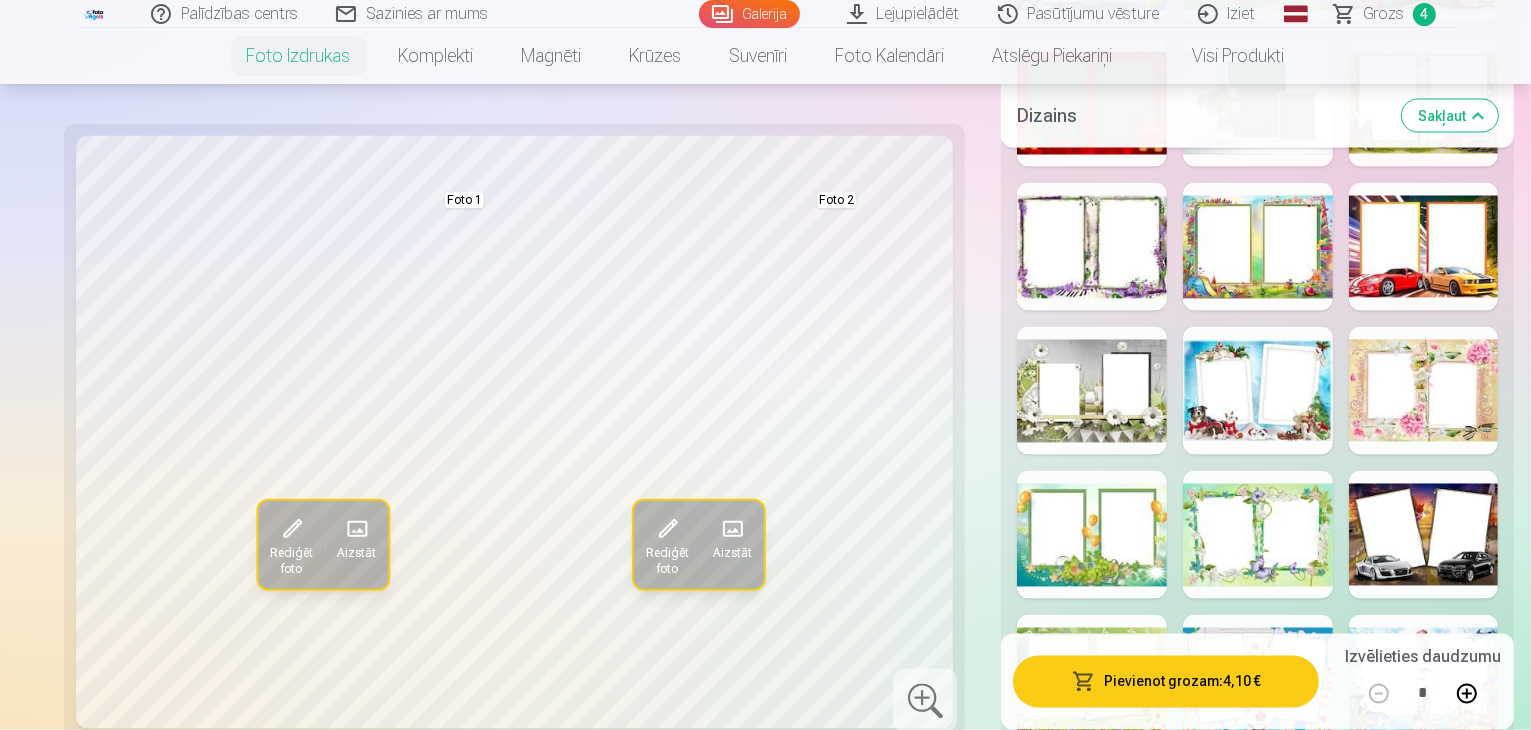 scroll, scrollTop: 3500, scrollLeft: 0, axis: vertical 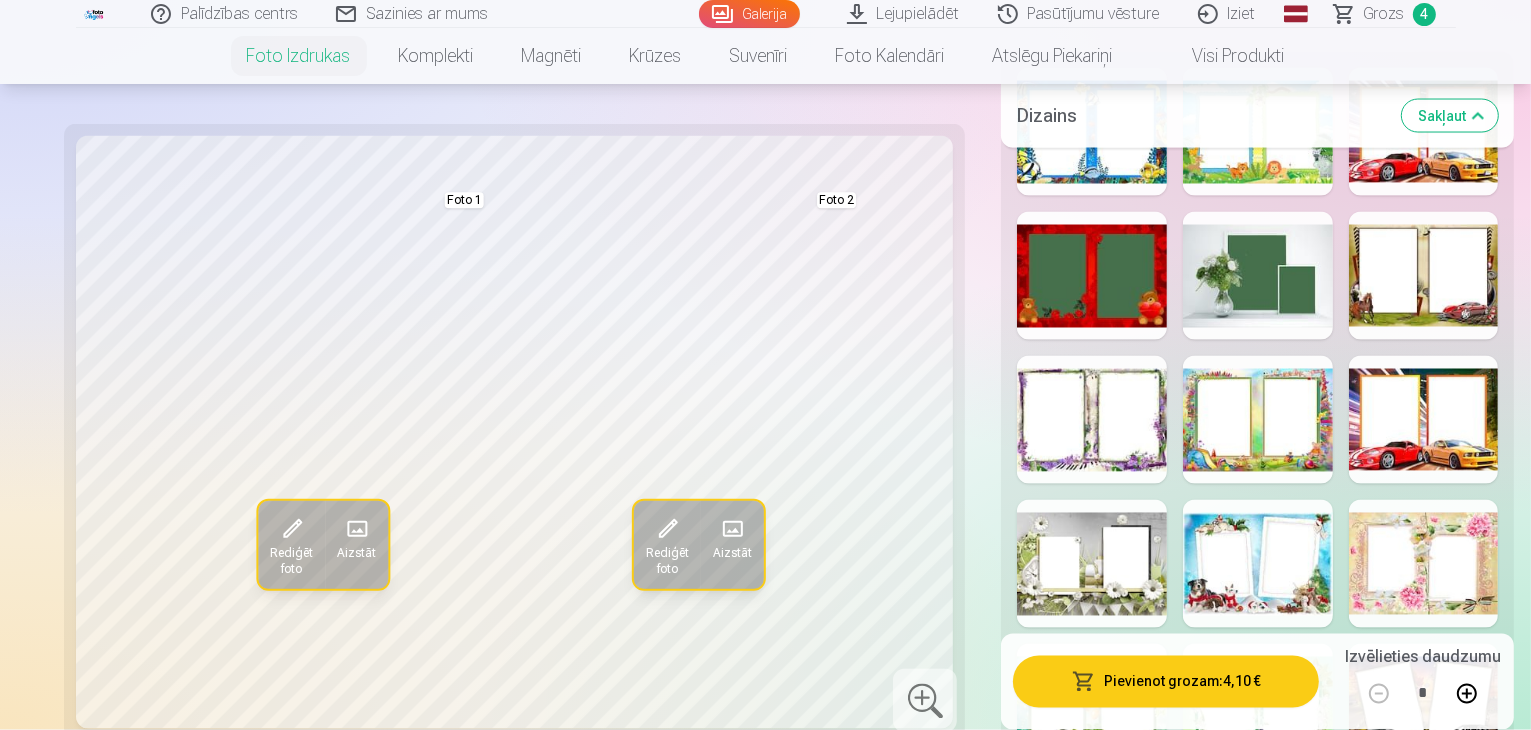 click at bounding box center [1424, 852] 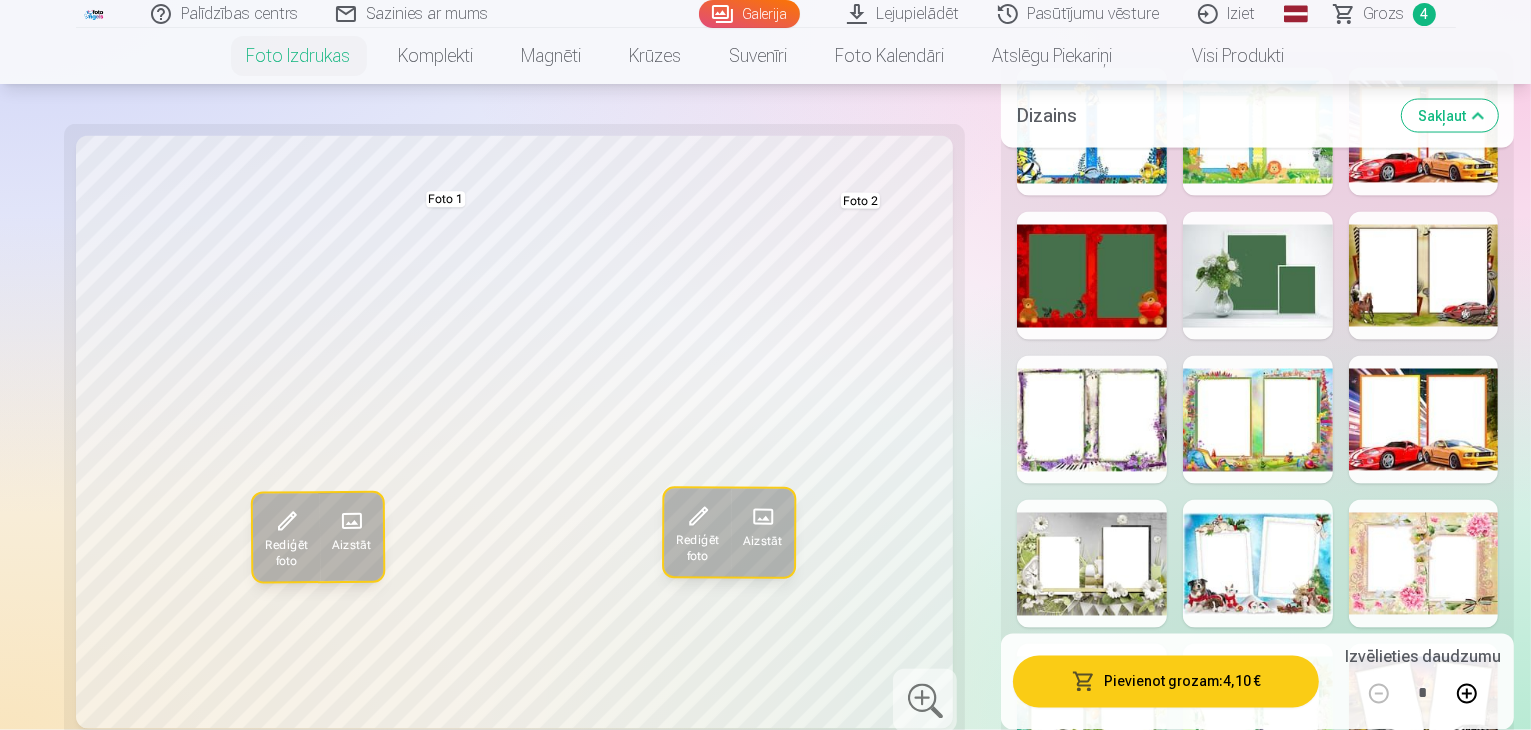 click at bounding box center [1258, 708] 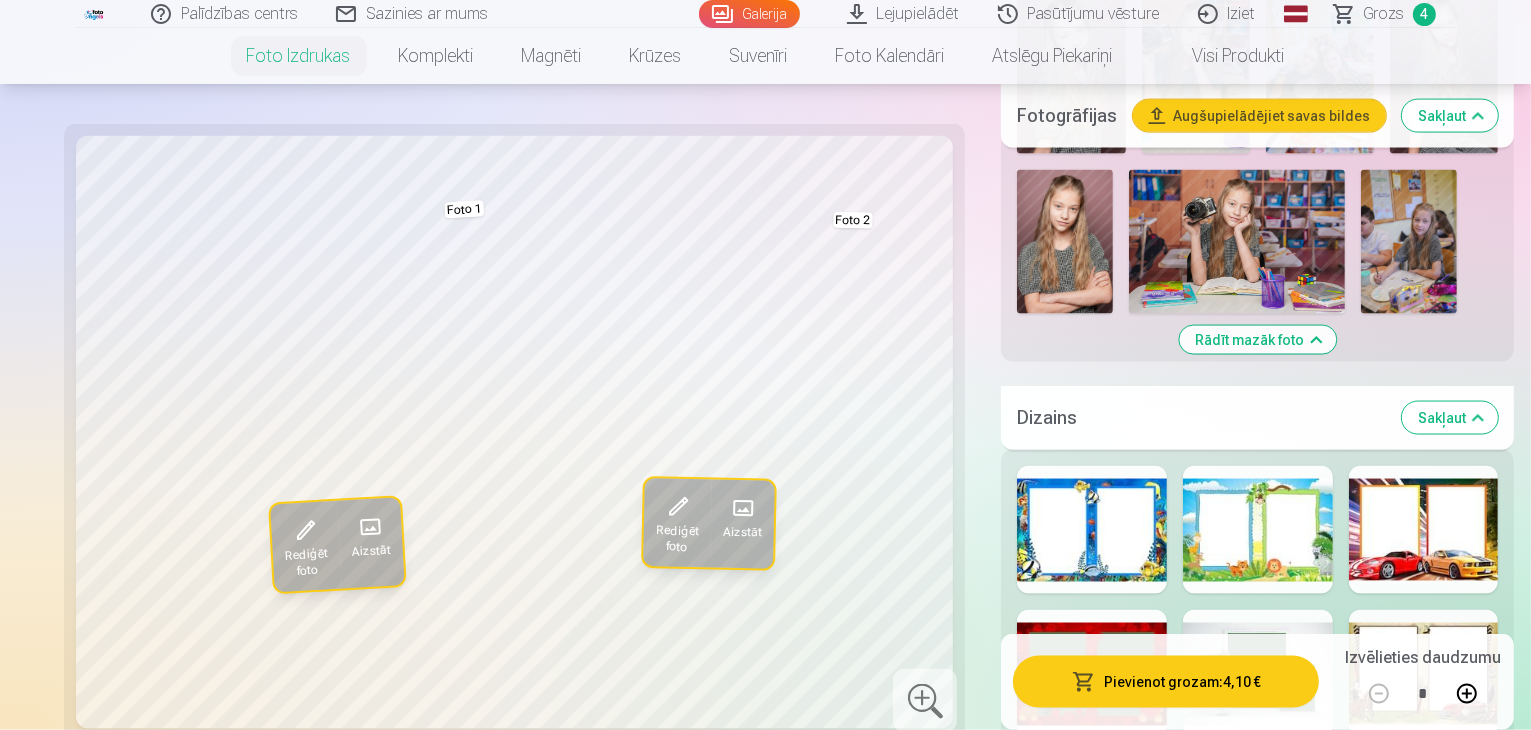 scroll, scrollTop: 3100, scrollLeft: 0, axis: vertical 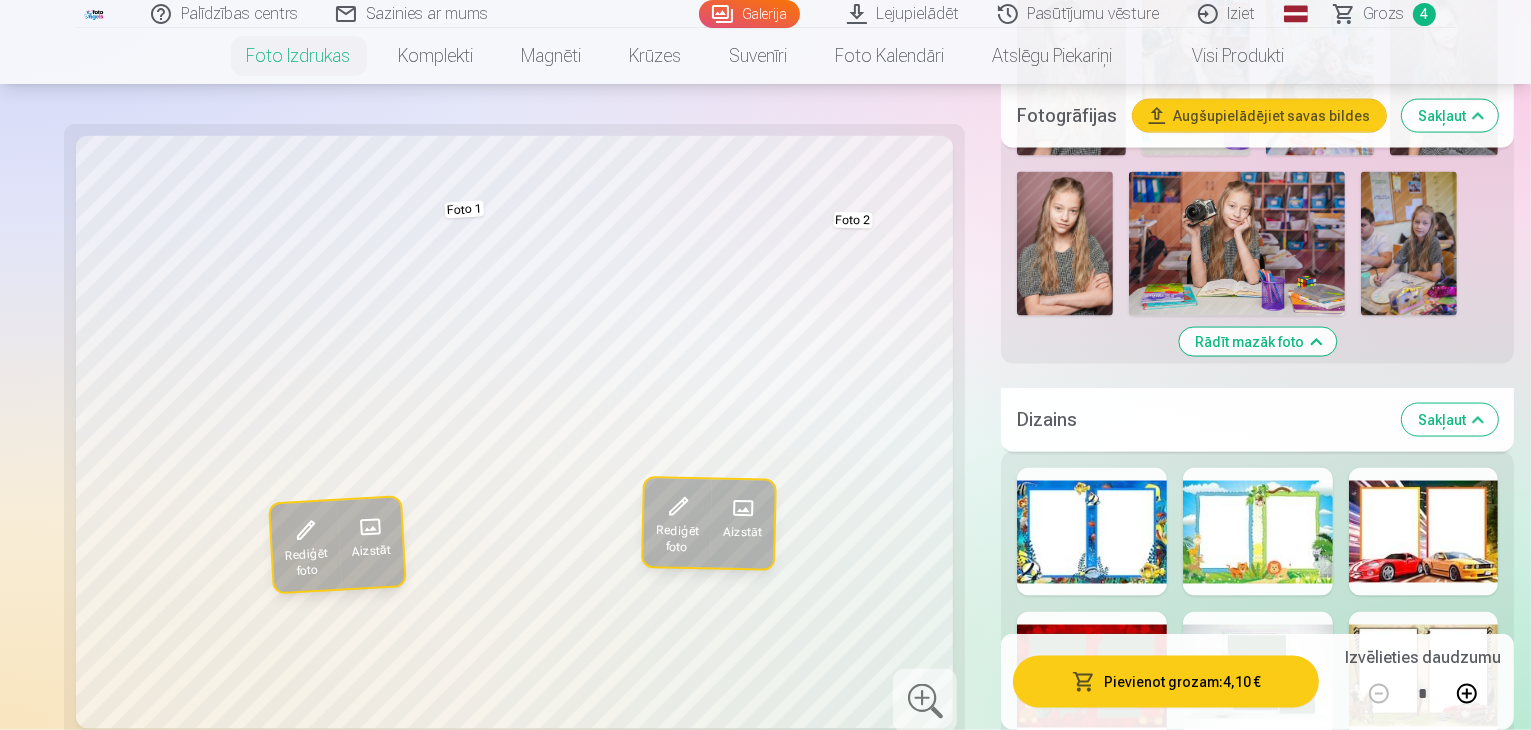 click at bounding box center [1424, 964] 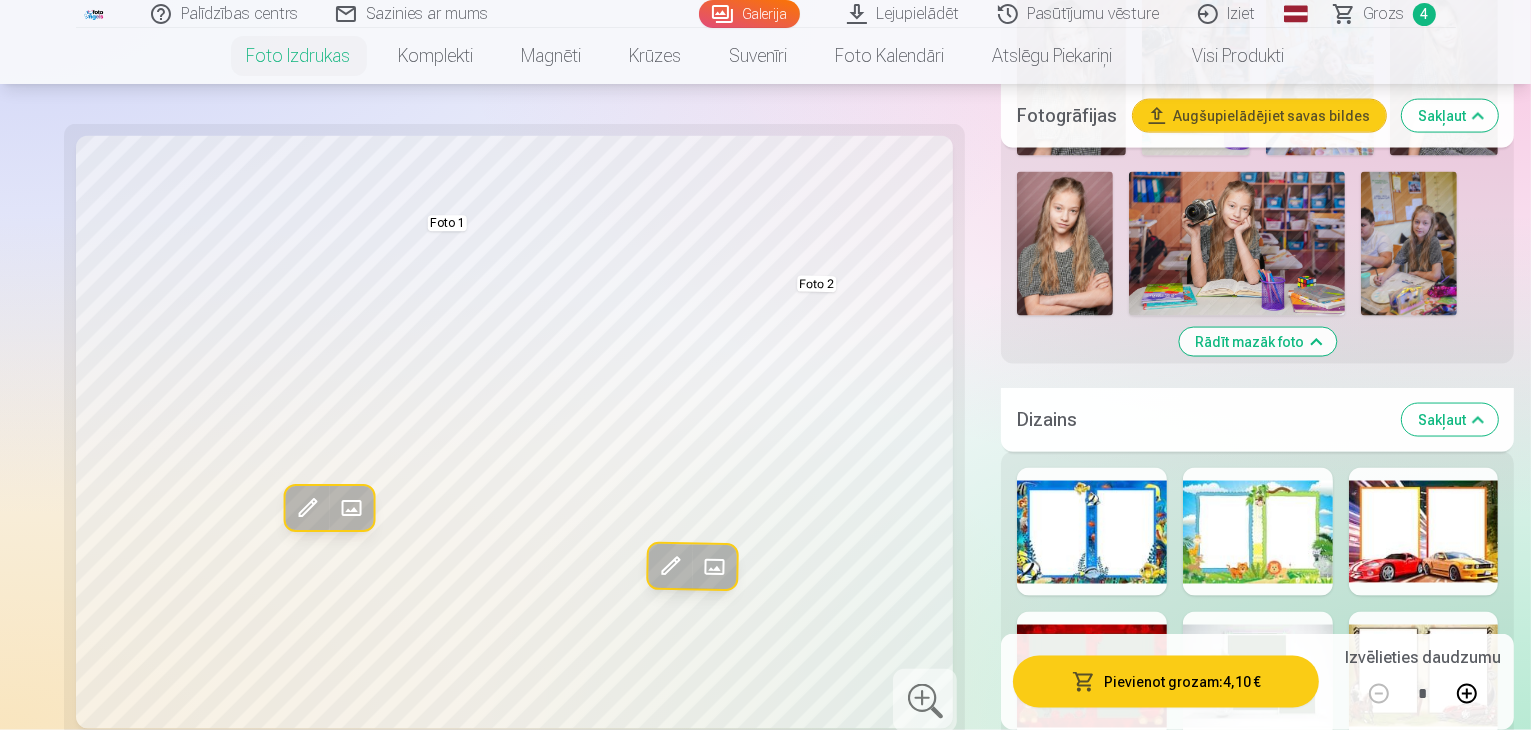 click on "Rādīt mazāk dizainu" at bounding box center [1257, 1130] 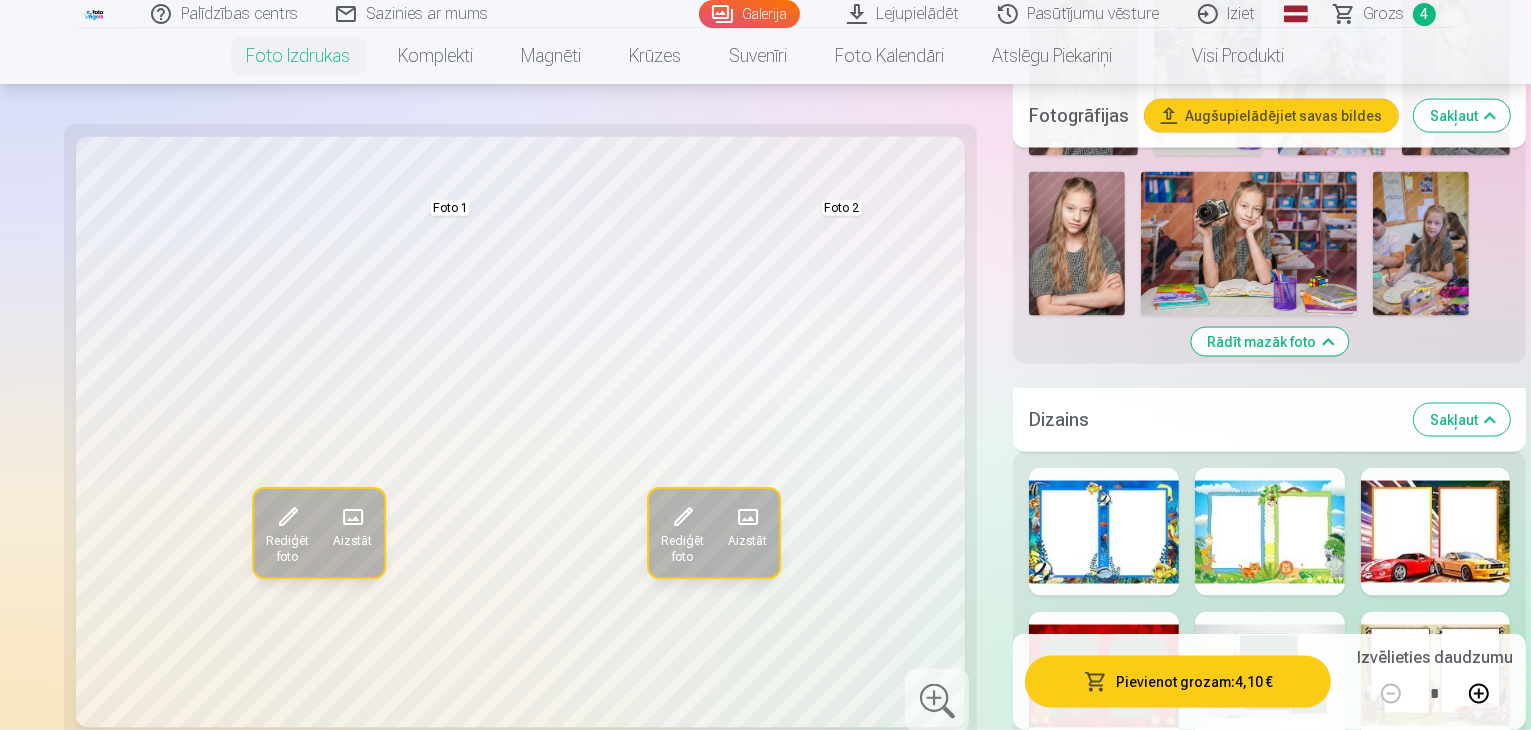 click at bounding box center (1104, 820) 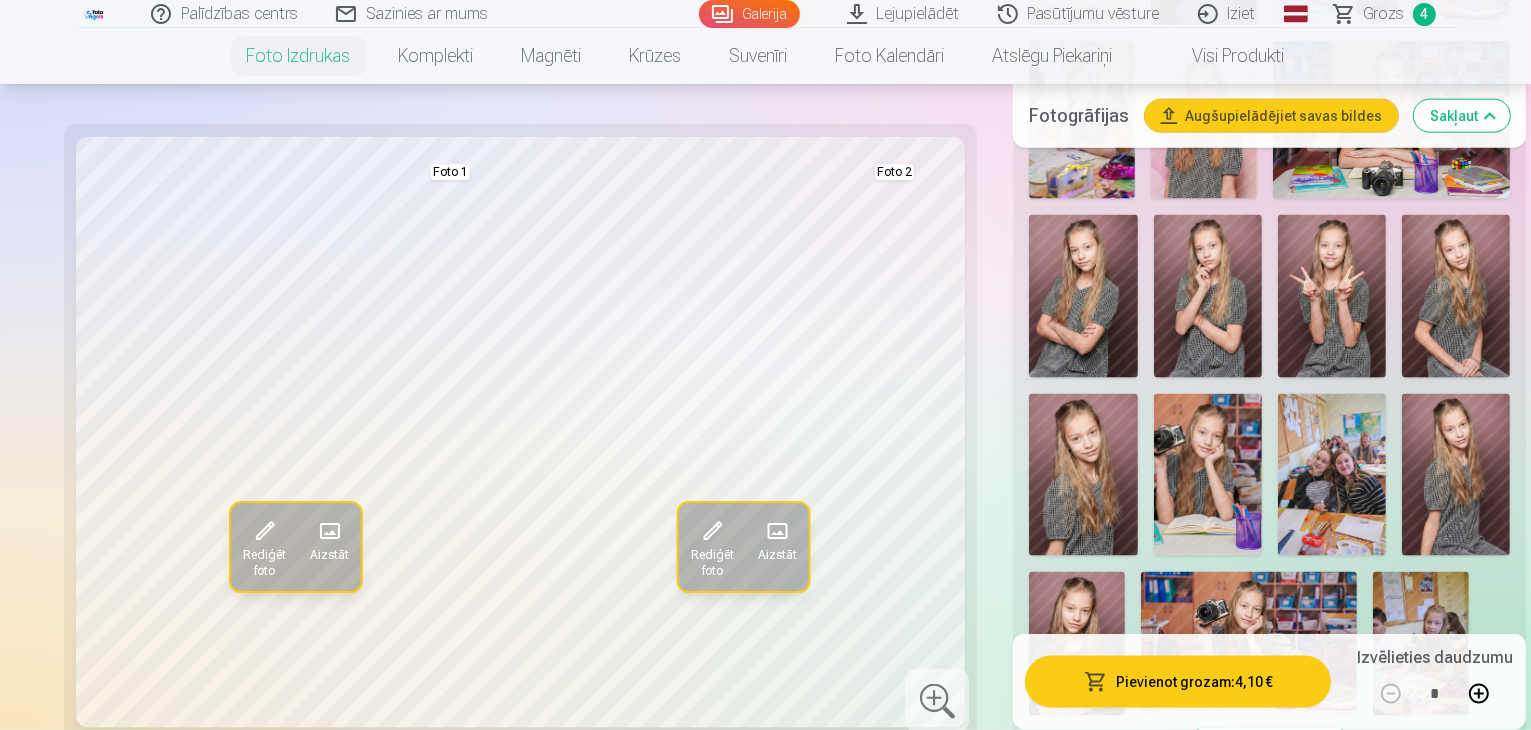 scroll, scrollTop: 2500, scrollLeft: 0, axis: vertical 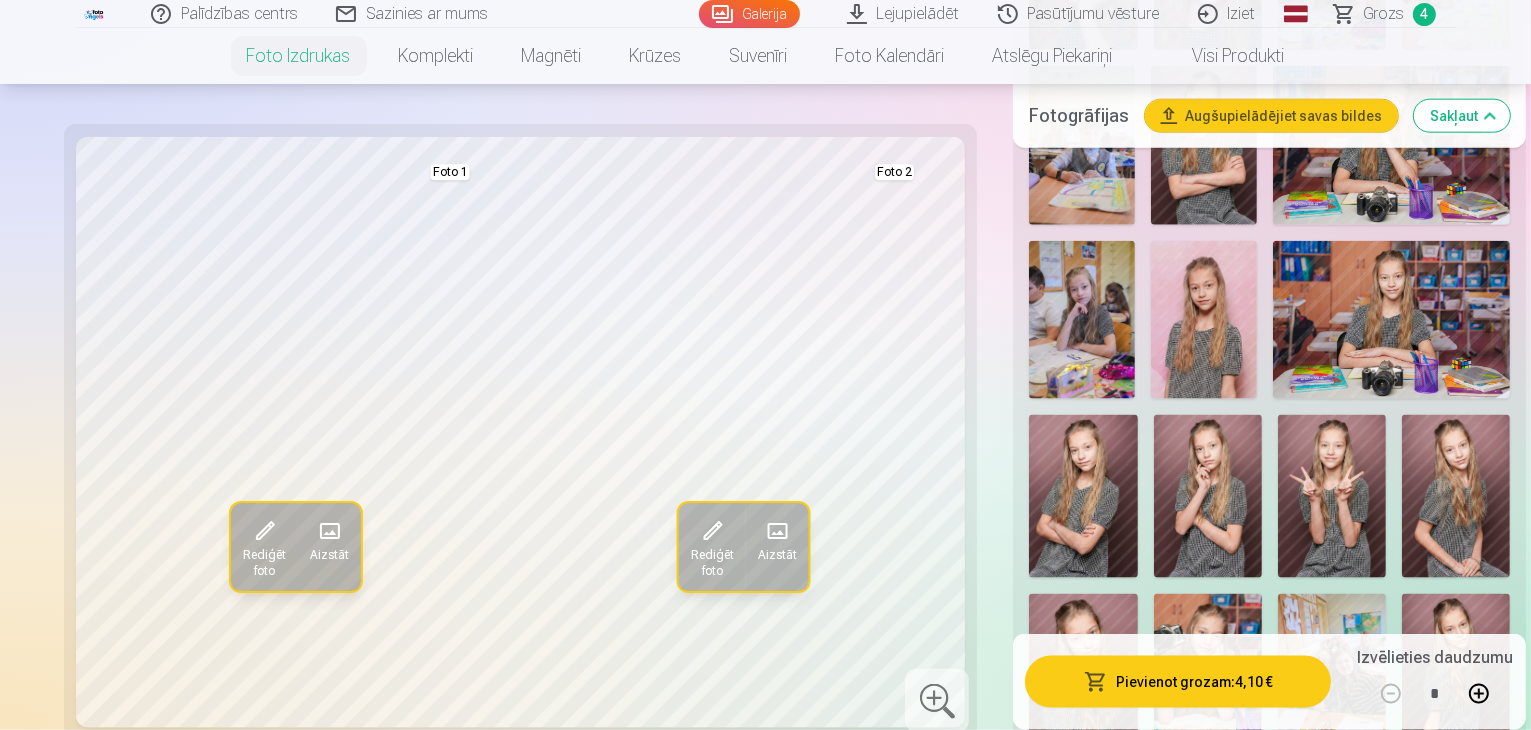 click at bounding box center [1249, 844] 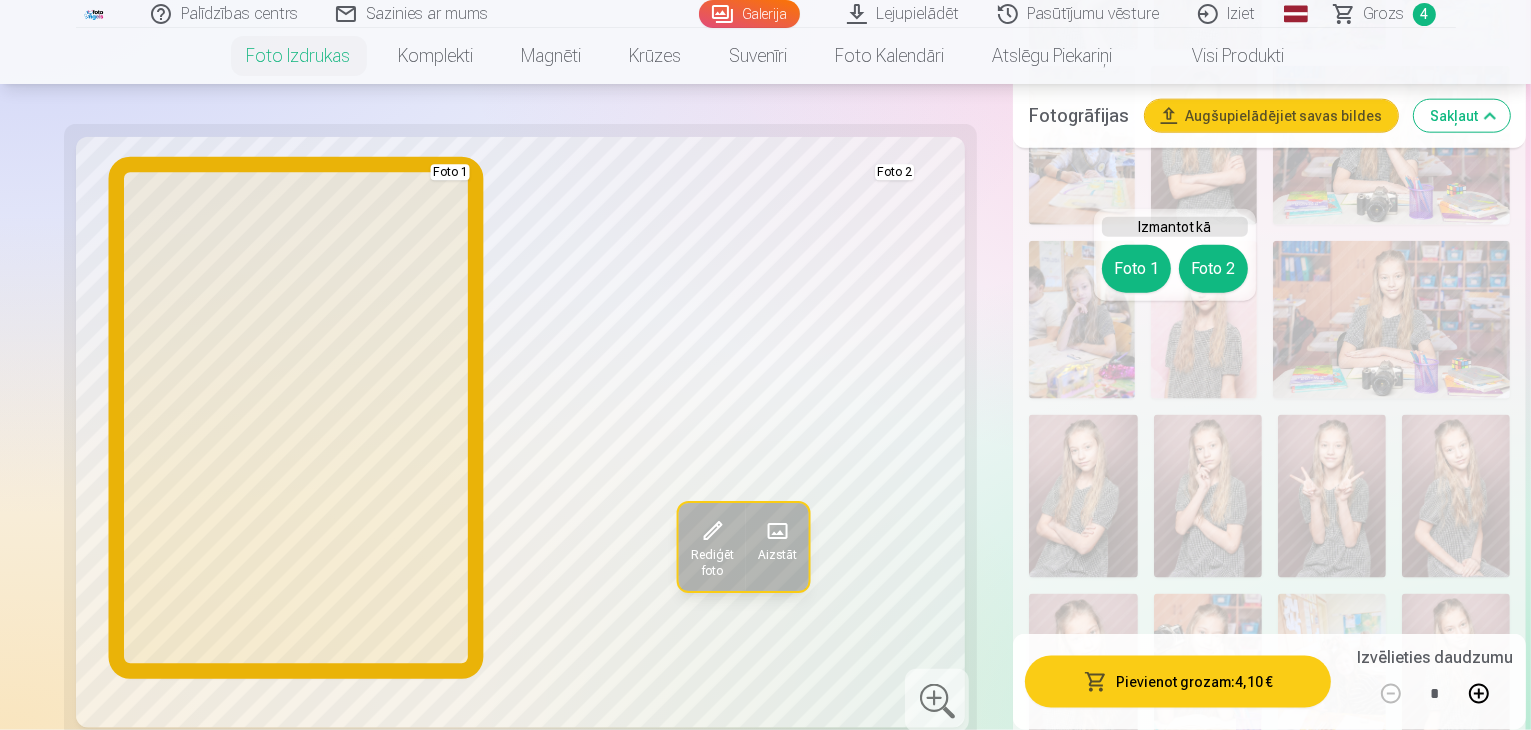 click on "Foto   1" at bounding box center (1136, 269) 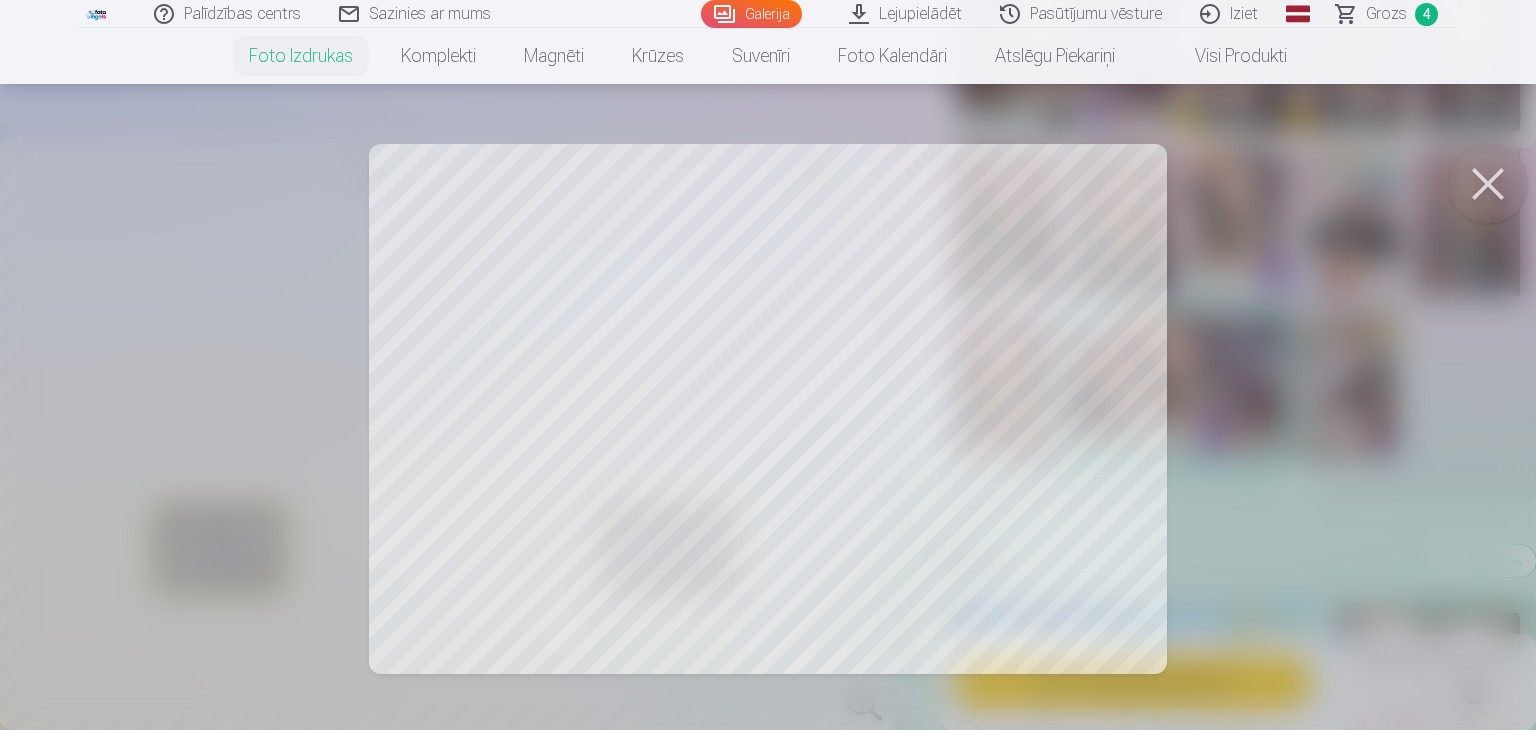 click at bounding box center (1488, 184) 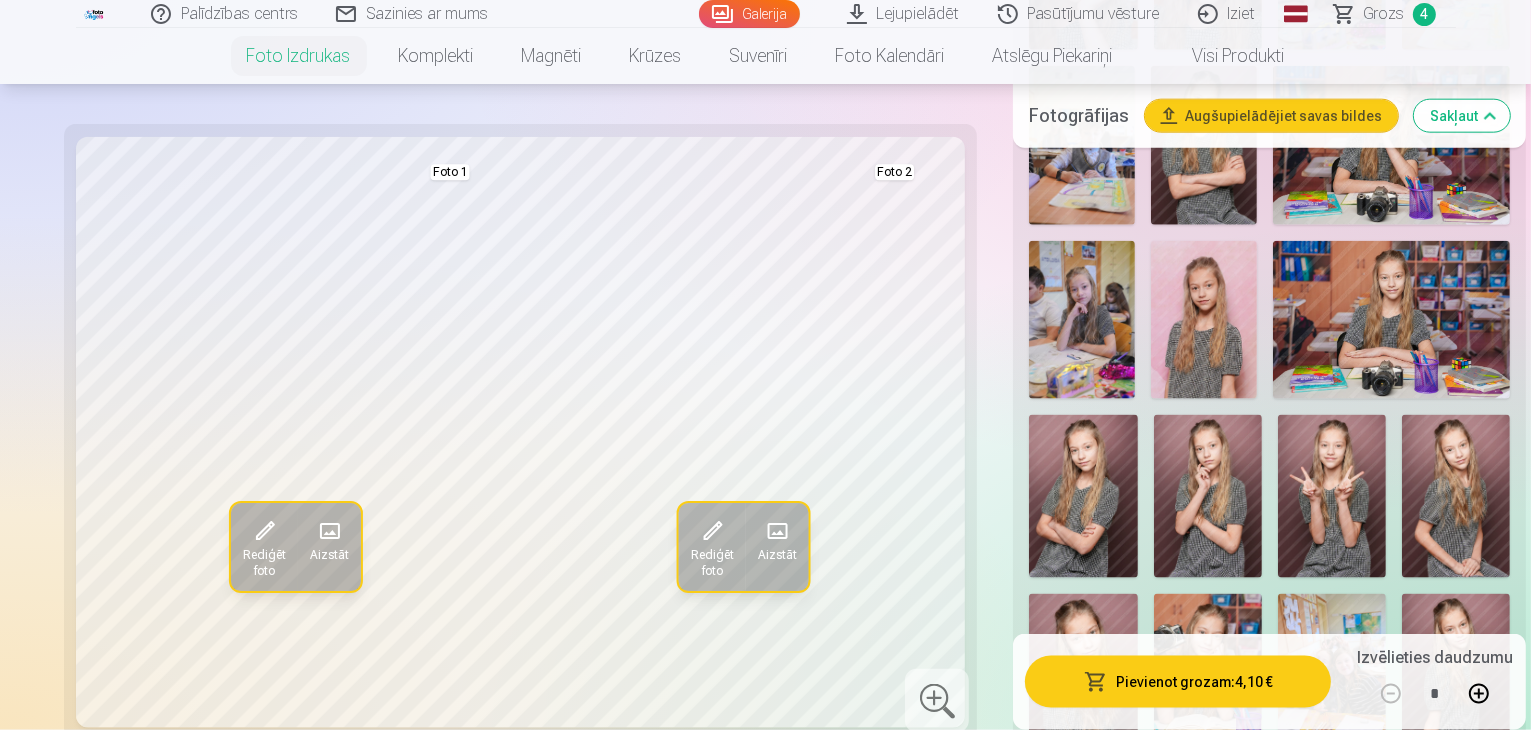 scroll, scrollTop: 2400, scrollLeft: 0, axis: vertical 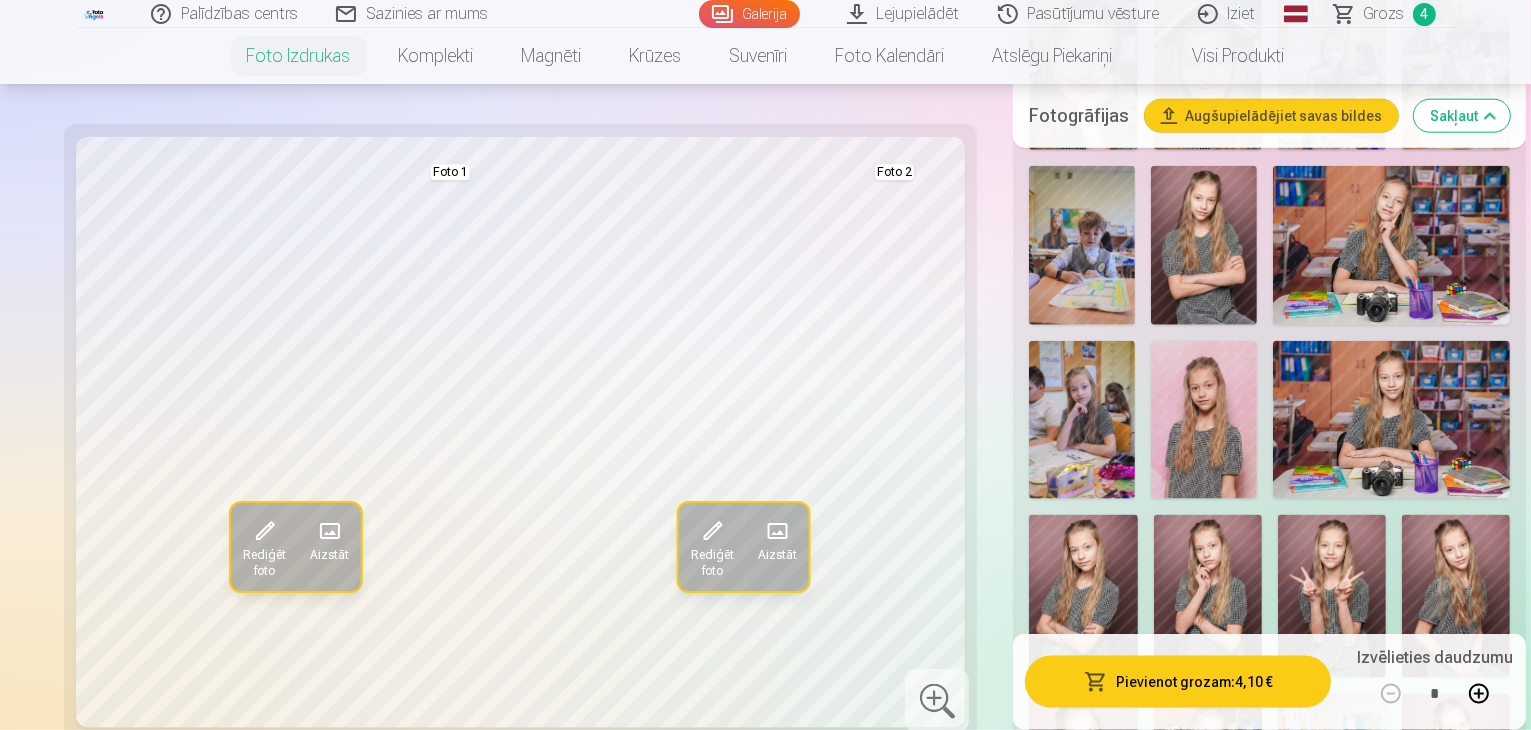 click at bounding box center (1456, 596) 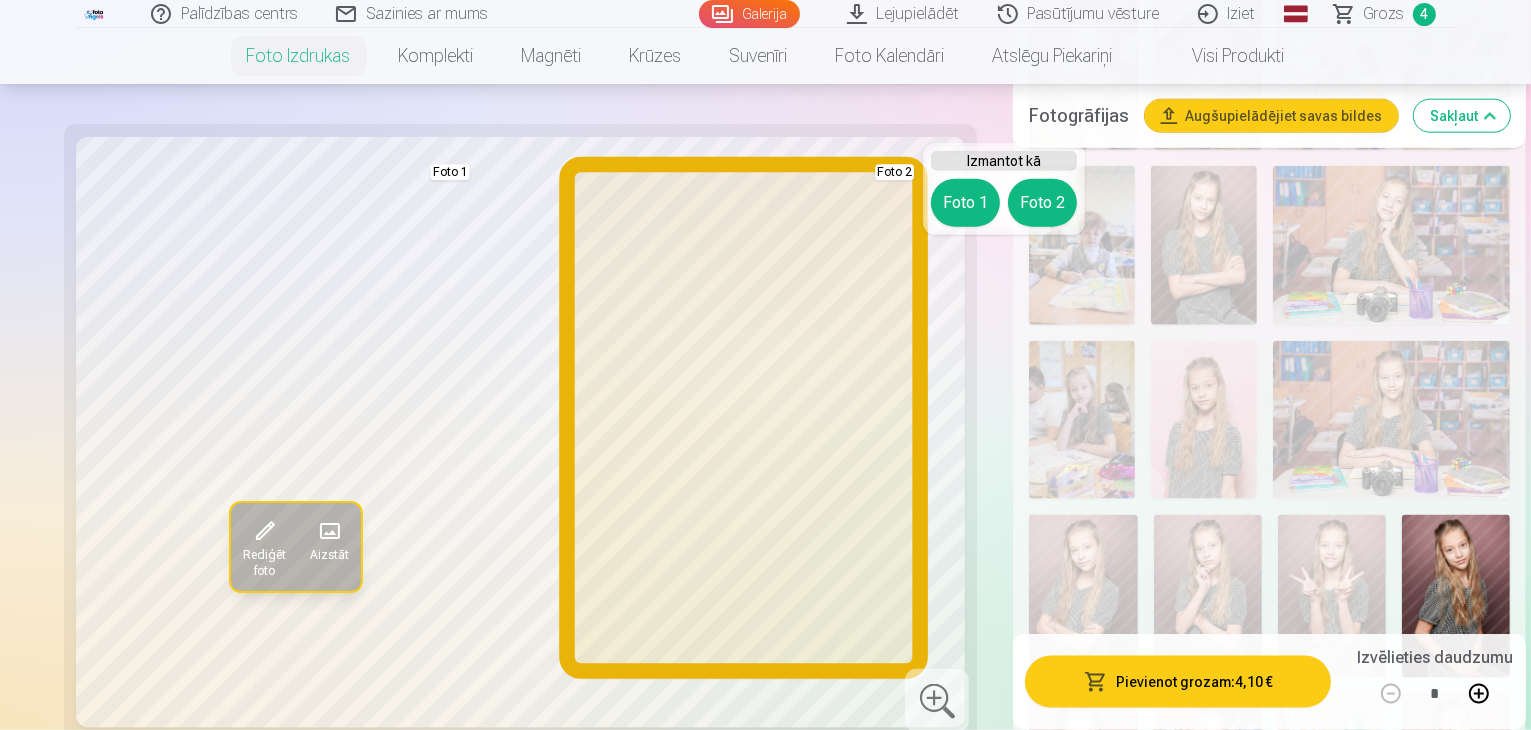 click on "Foto   2" at bounding box center (1042, 203) 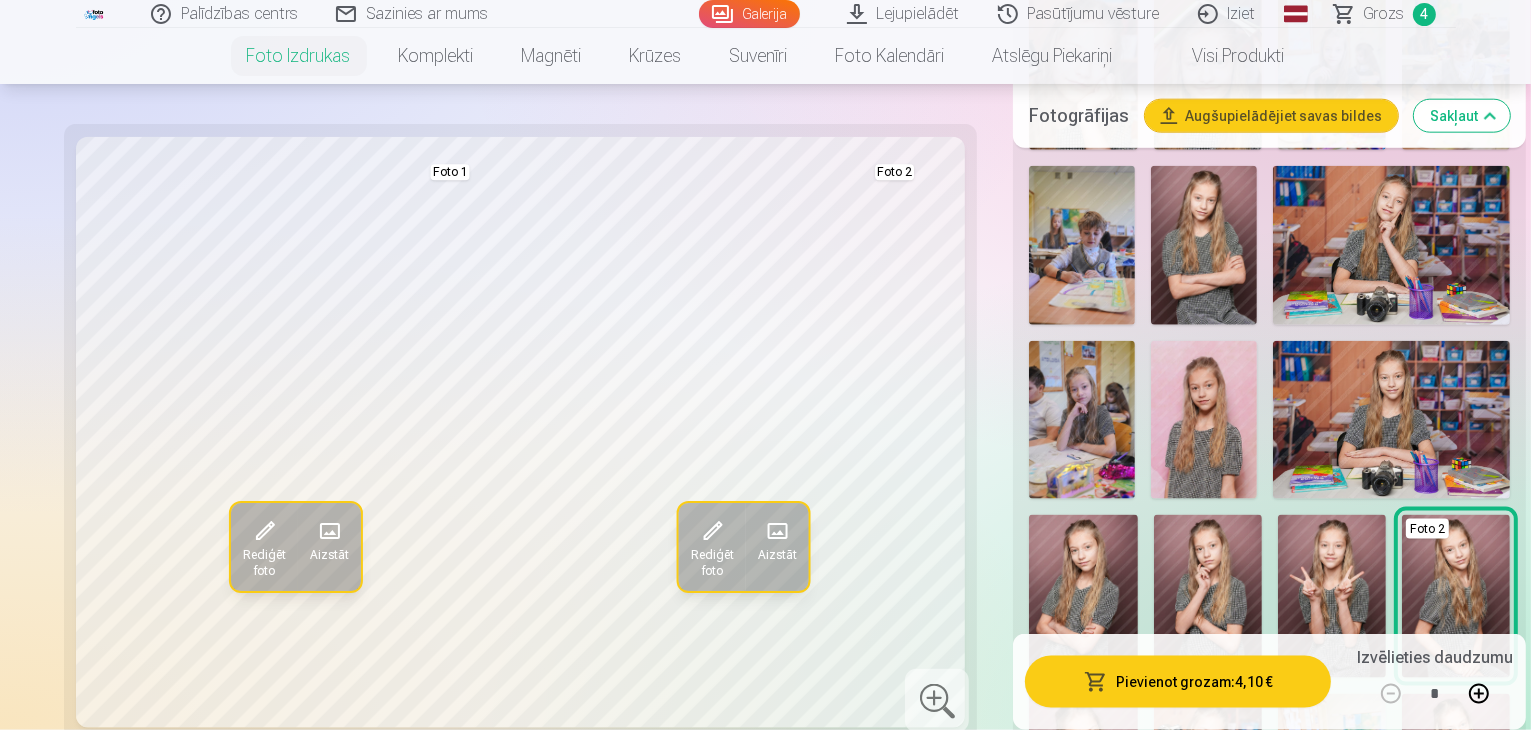 click at bounding box center [1083, 775] 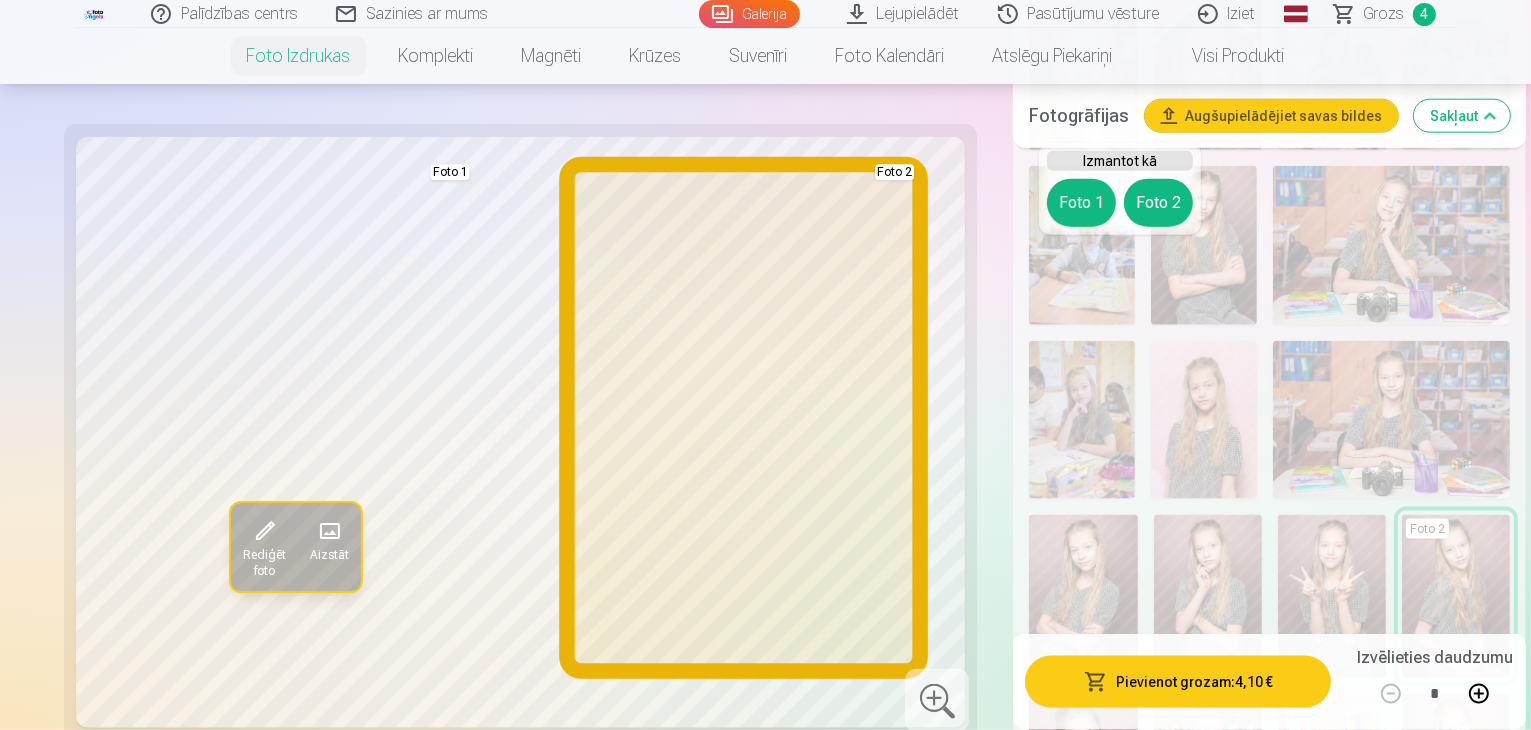click on "Foto   2" at bounding box center [1158, 203] 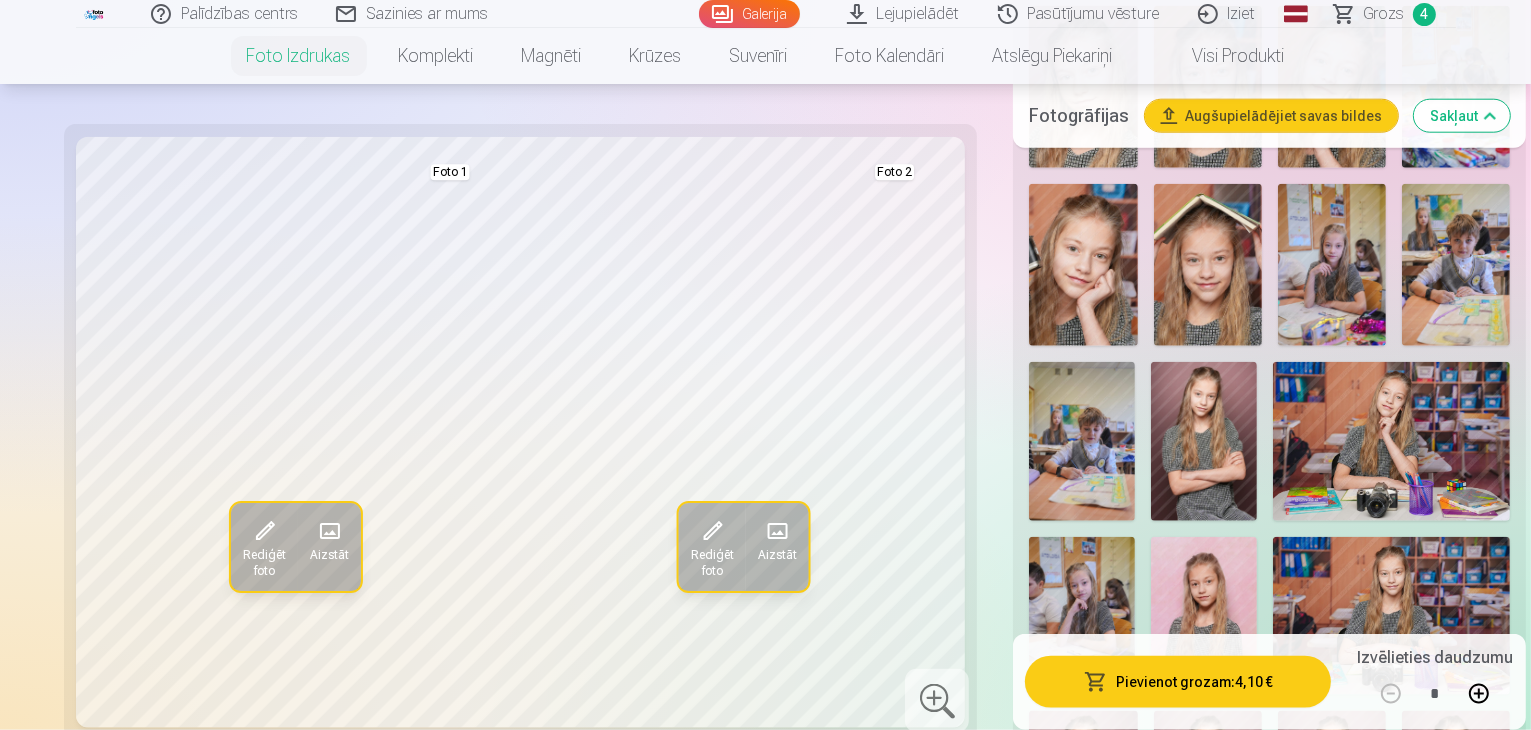 scroll, scrollTop: 2200, scrollLeft: 0, axis: vertical 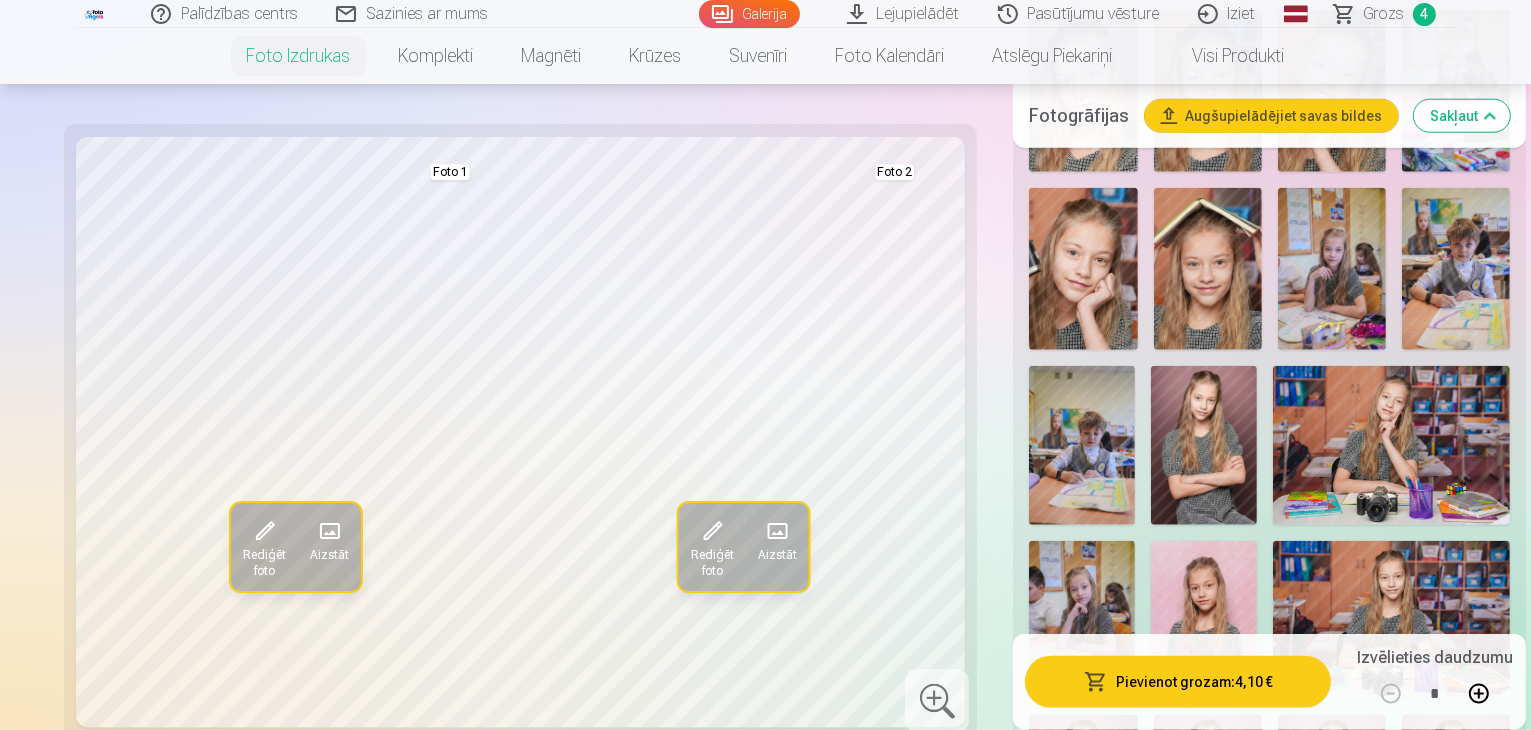 click at bounding box center (1332, 796) 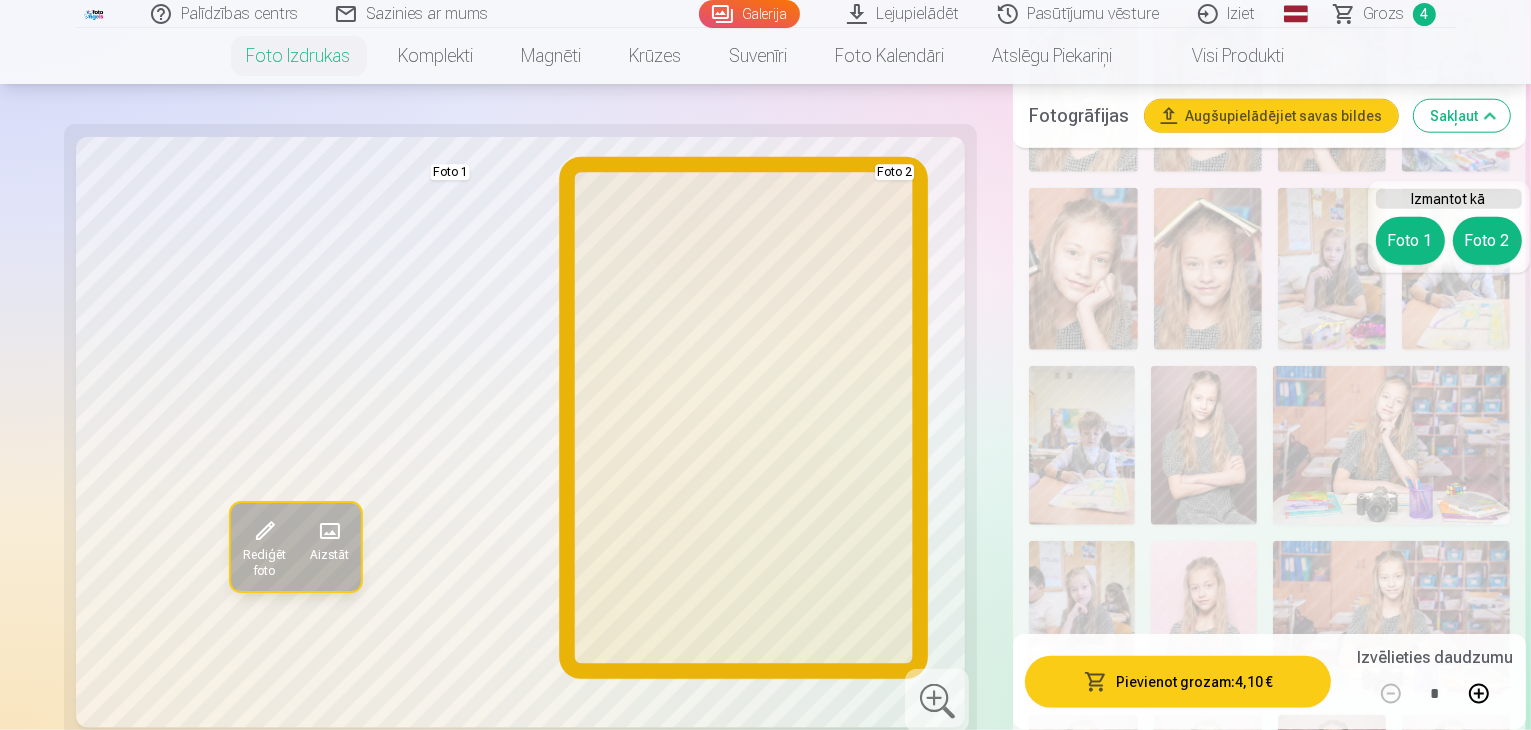 click on "Foto   2" at bounding box center [1487, 241] 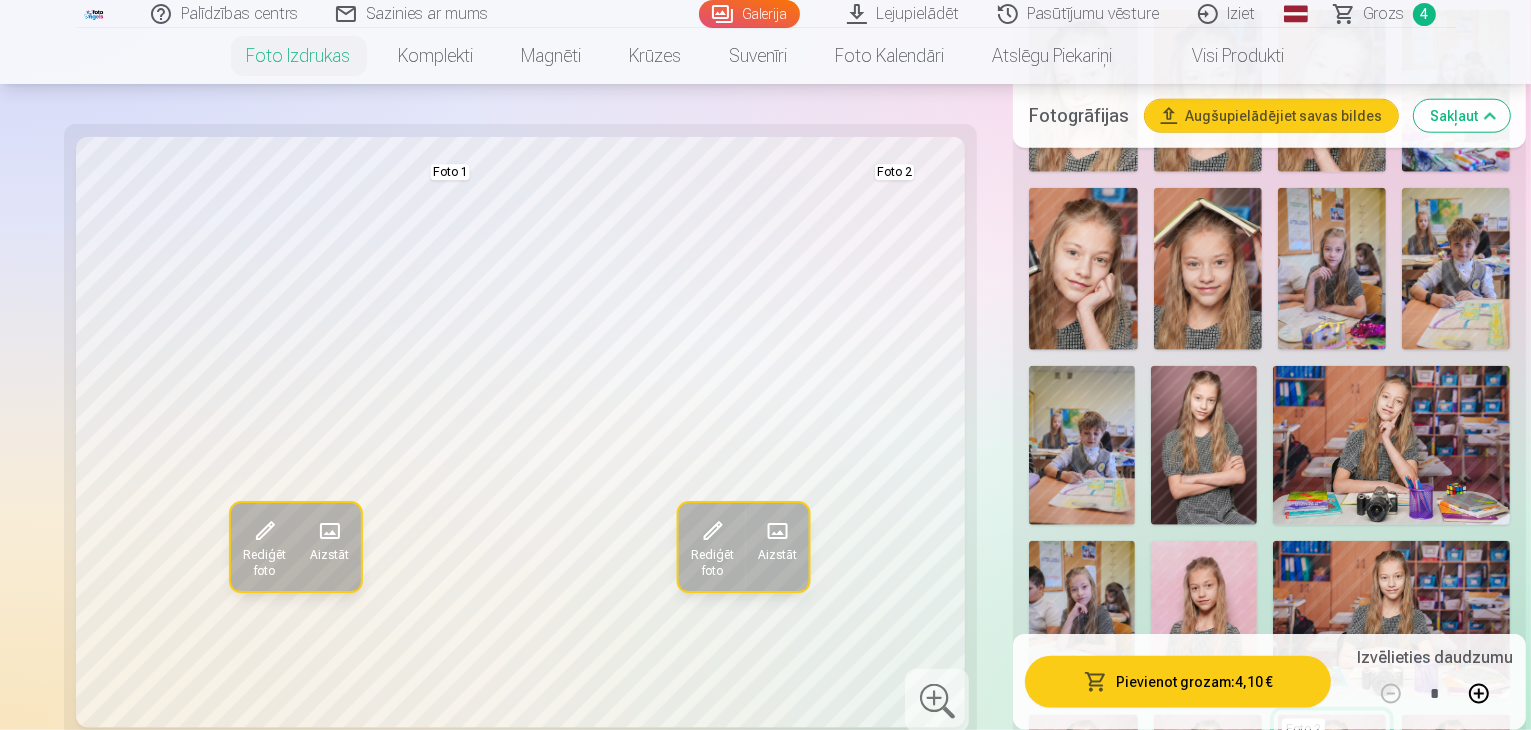 click at bounding box center (1208, 796) 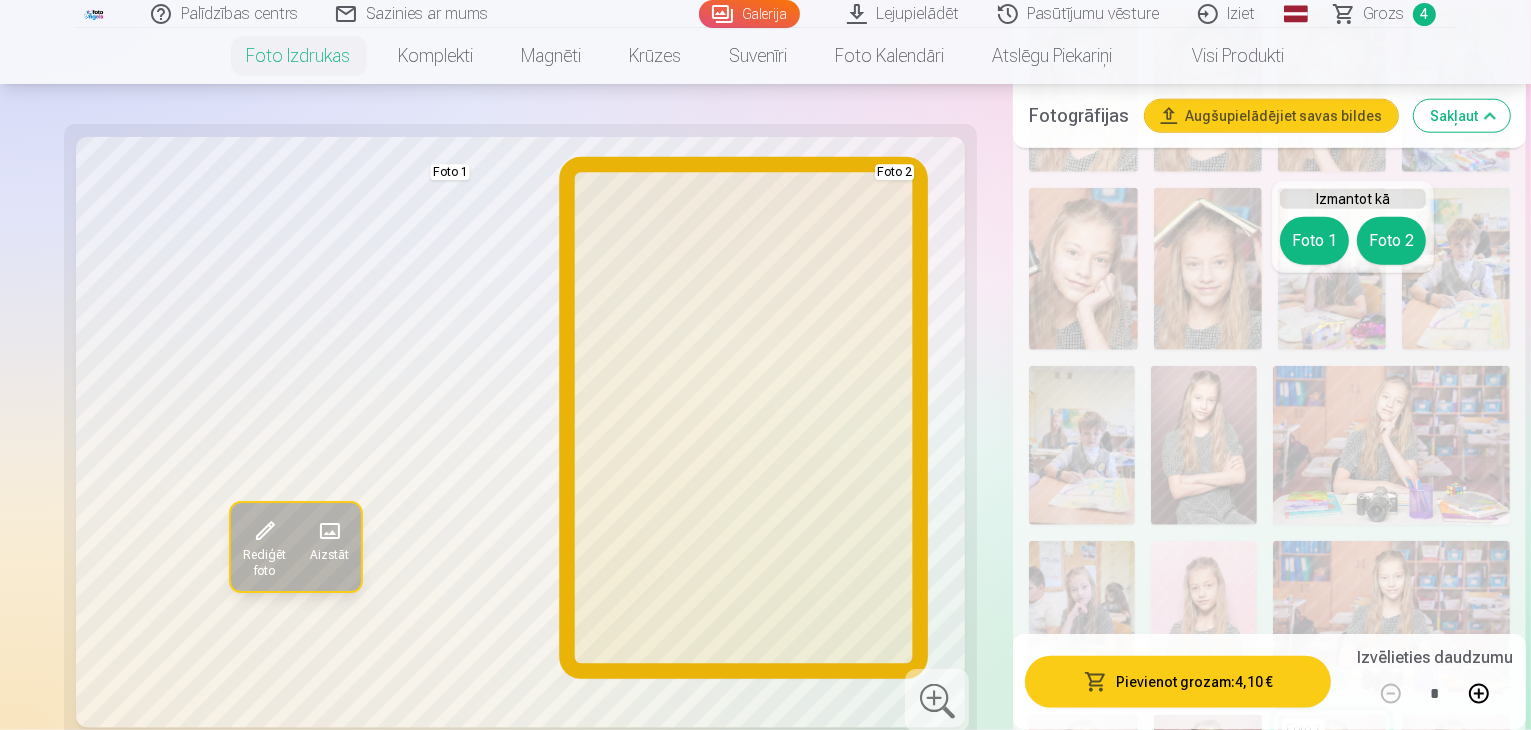 click on "Foto   2" at bounding box center [1391, 241] 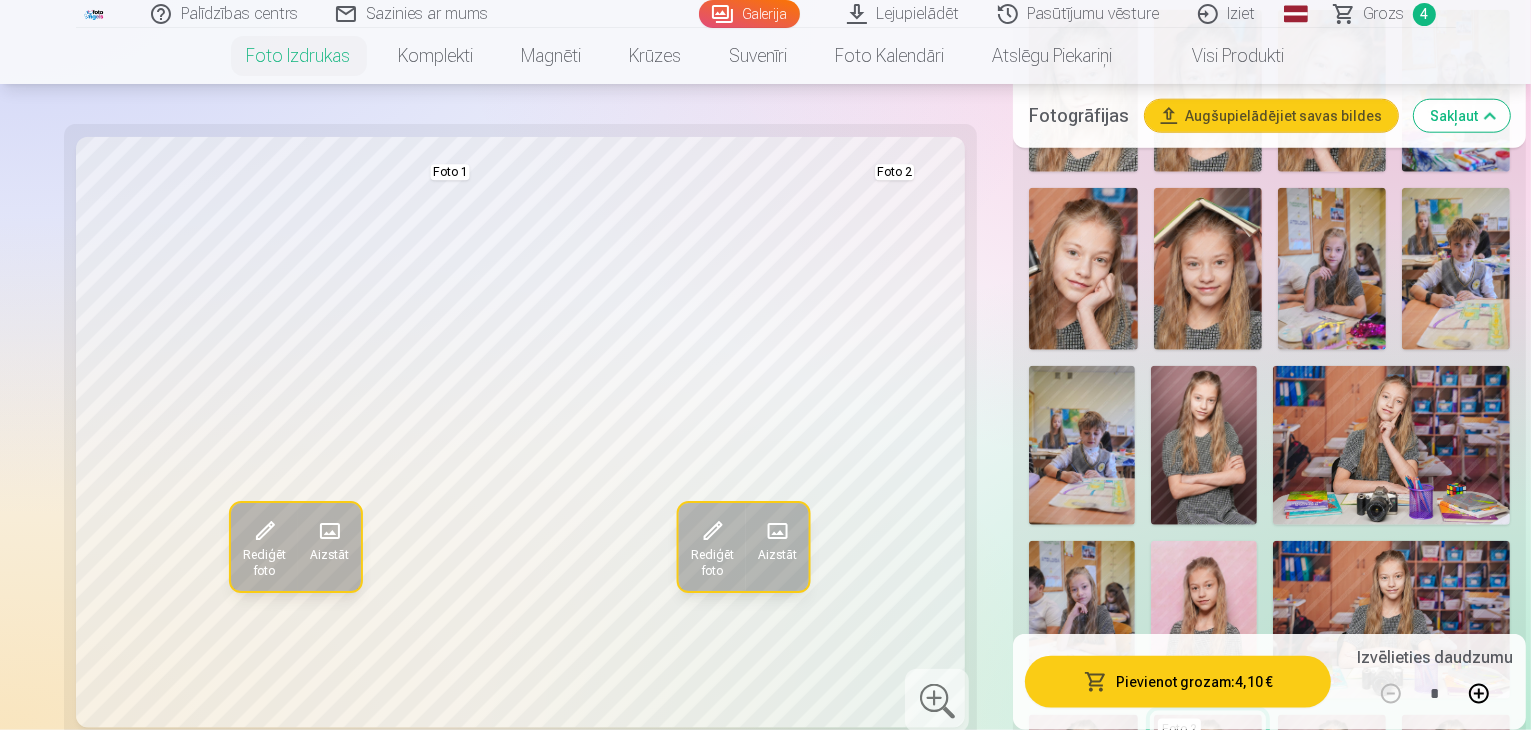 click at bounding box center [1083, 796] 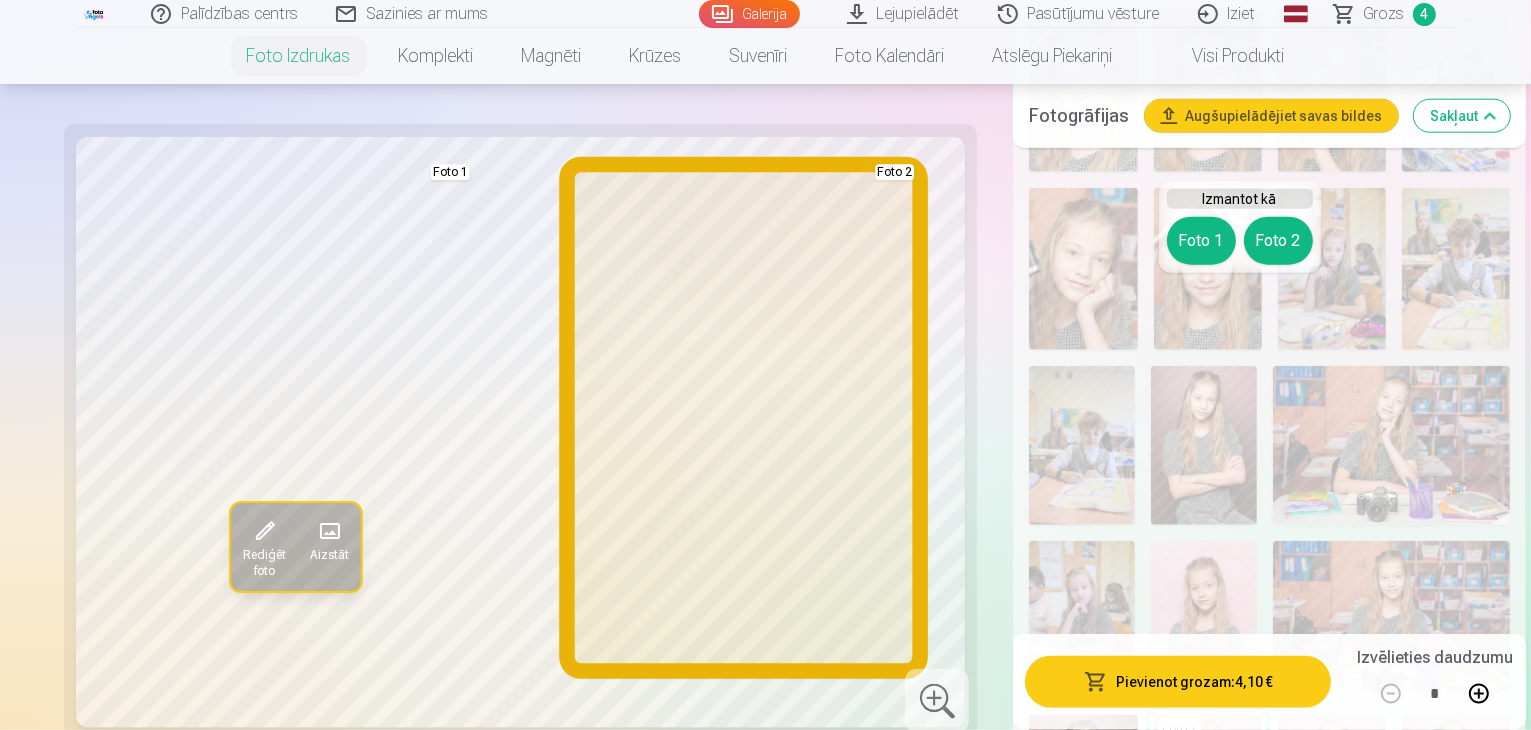 click on "Foto   2" at bounding box center (1278, 241) 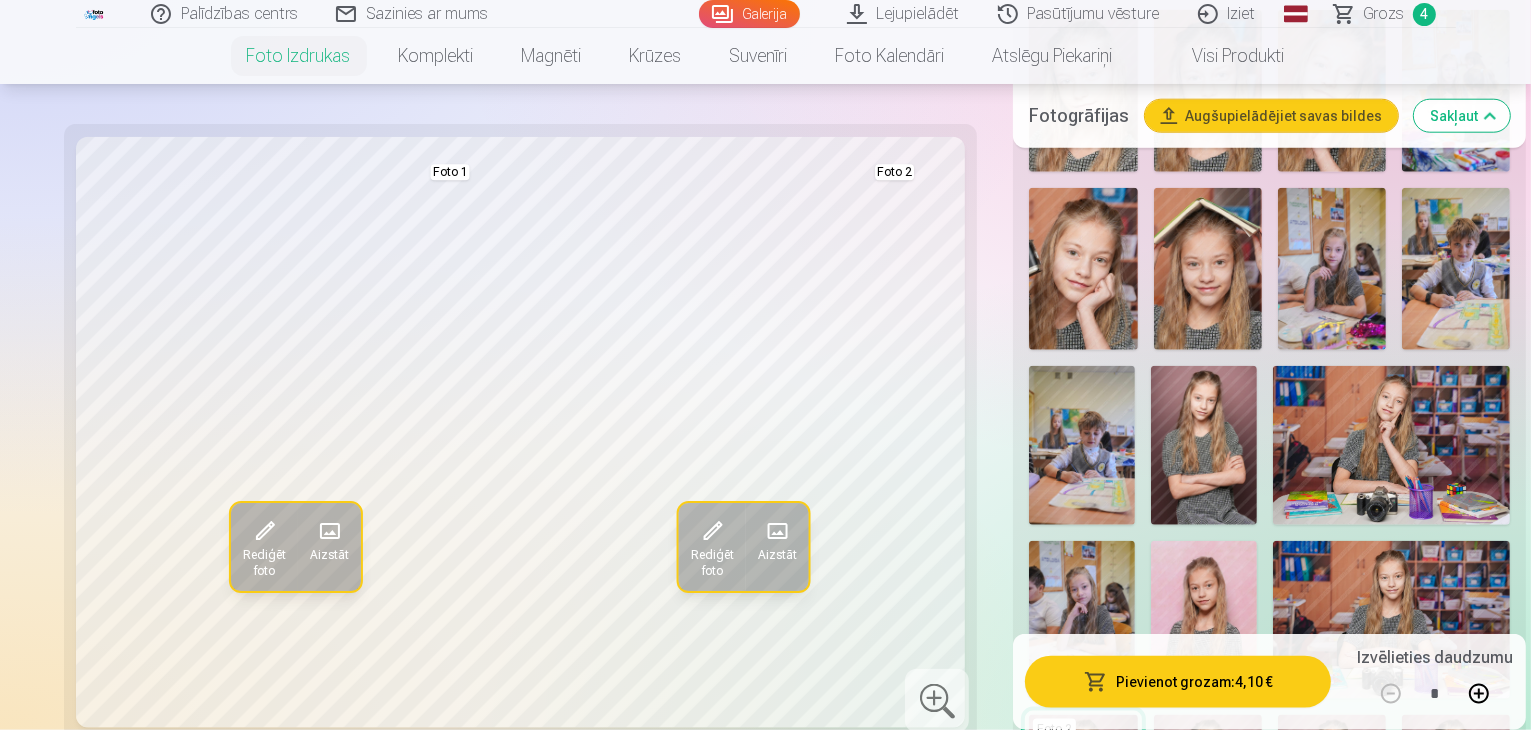 click at bounding box center (1456, 975) 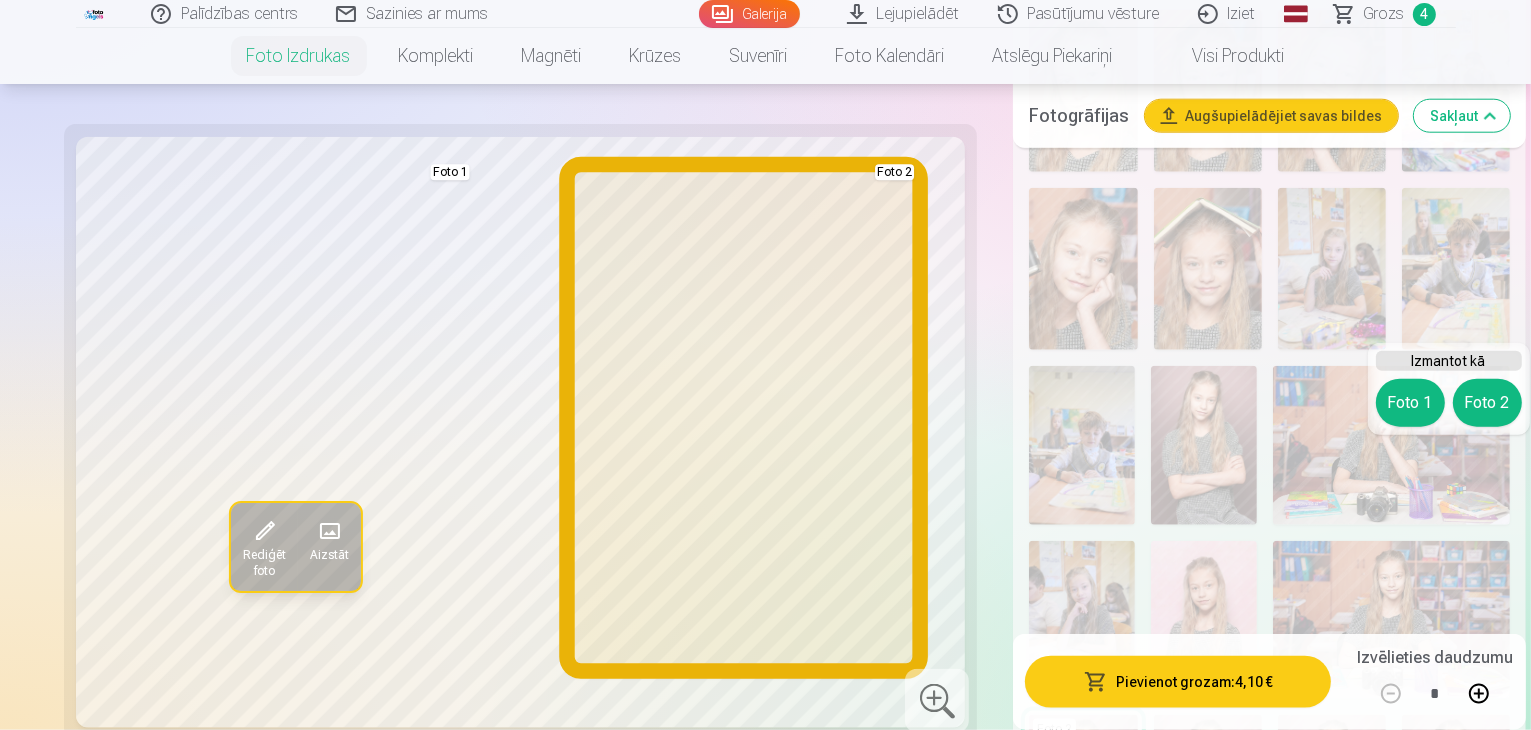 click on "Foto   2" at bounding box center [1487, 403] 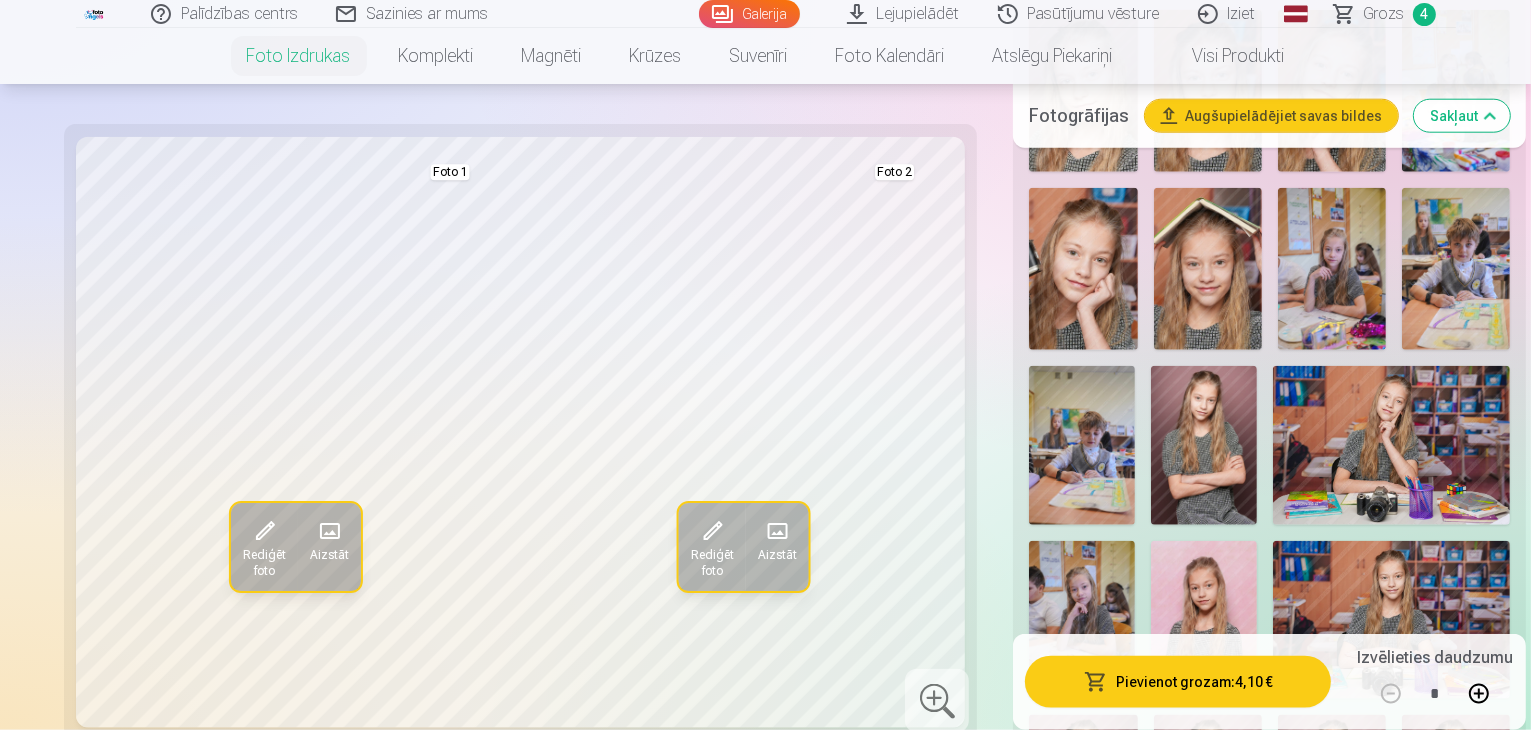 scroll, scrollTop: 1700, scrollLeft: 0, axis: vertical 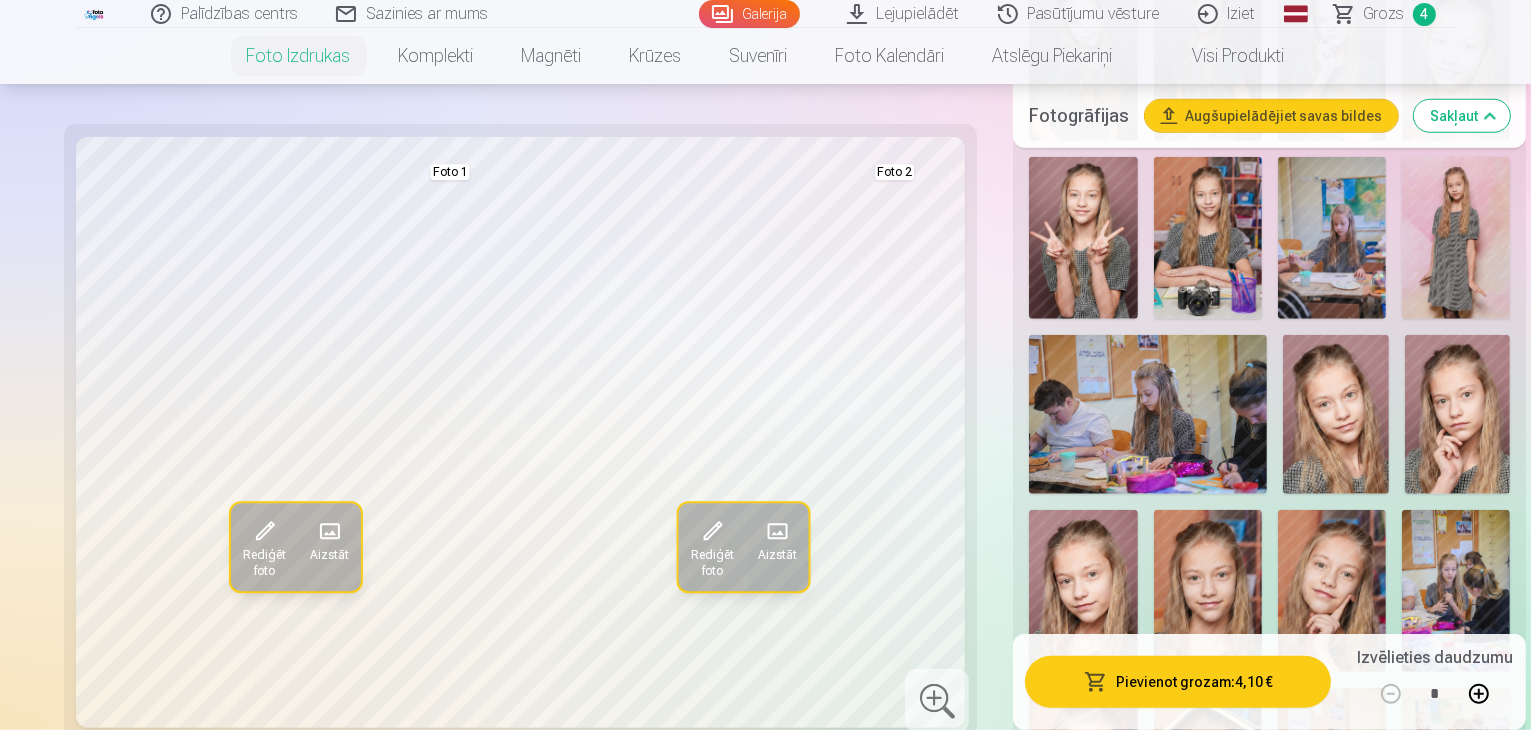 click at bounding box center (1208, 769) 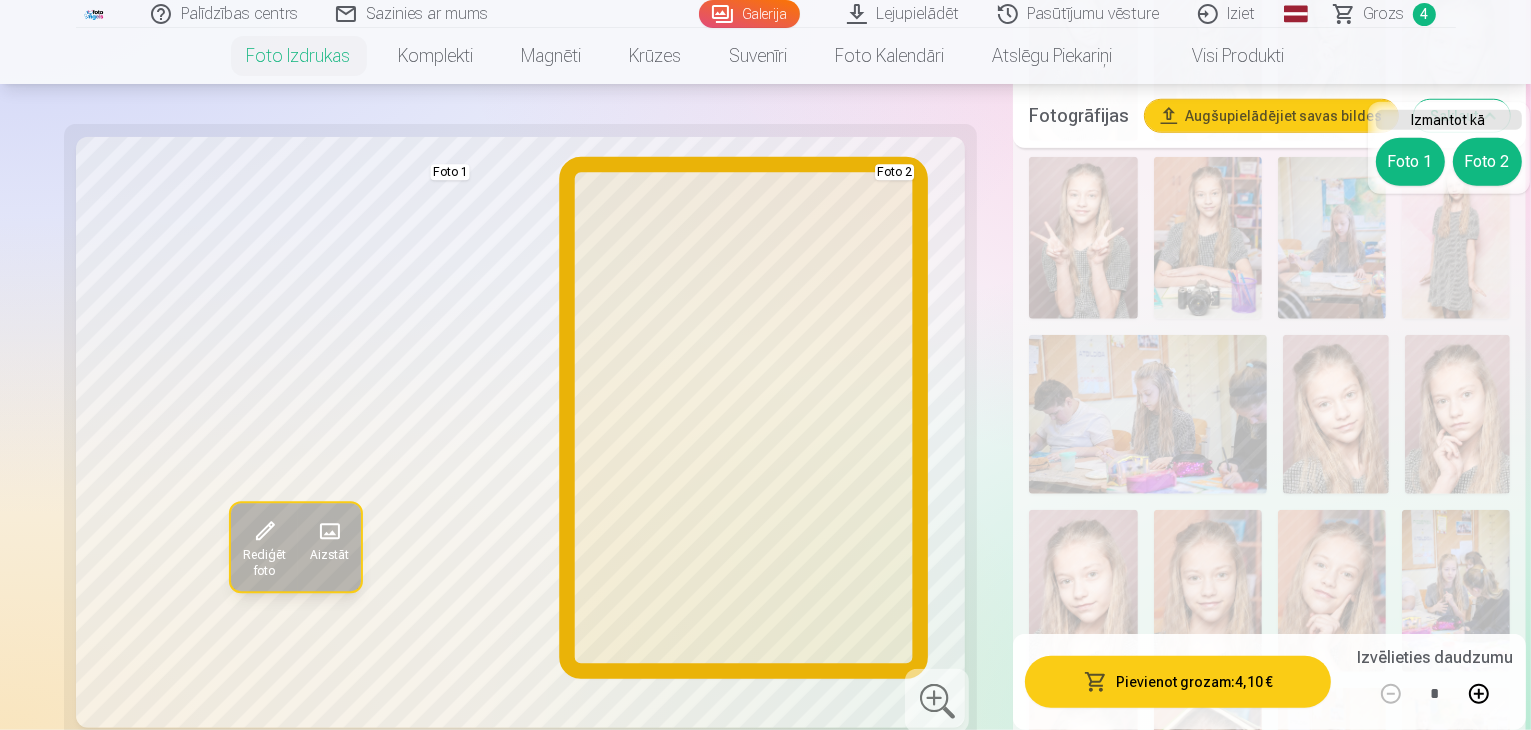 click on "Foto   2" at bounding box center (1487, 162) 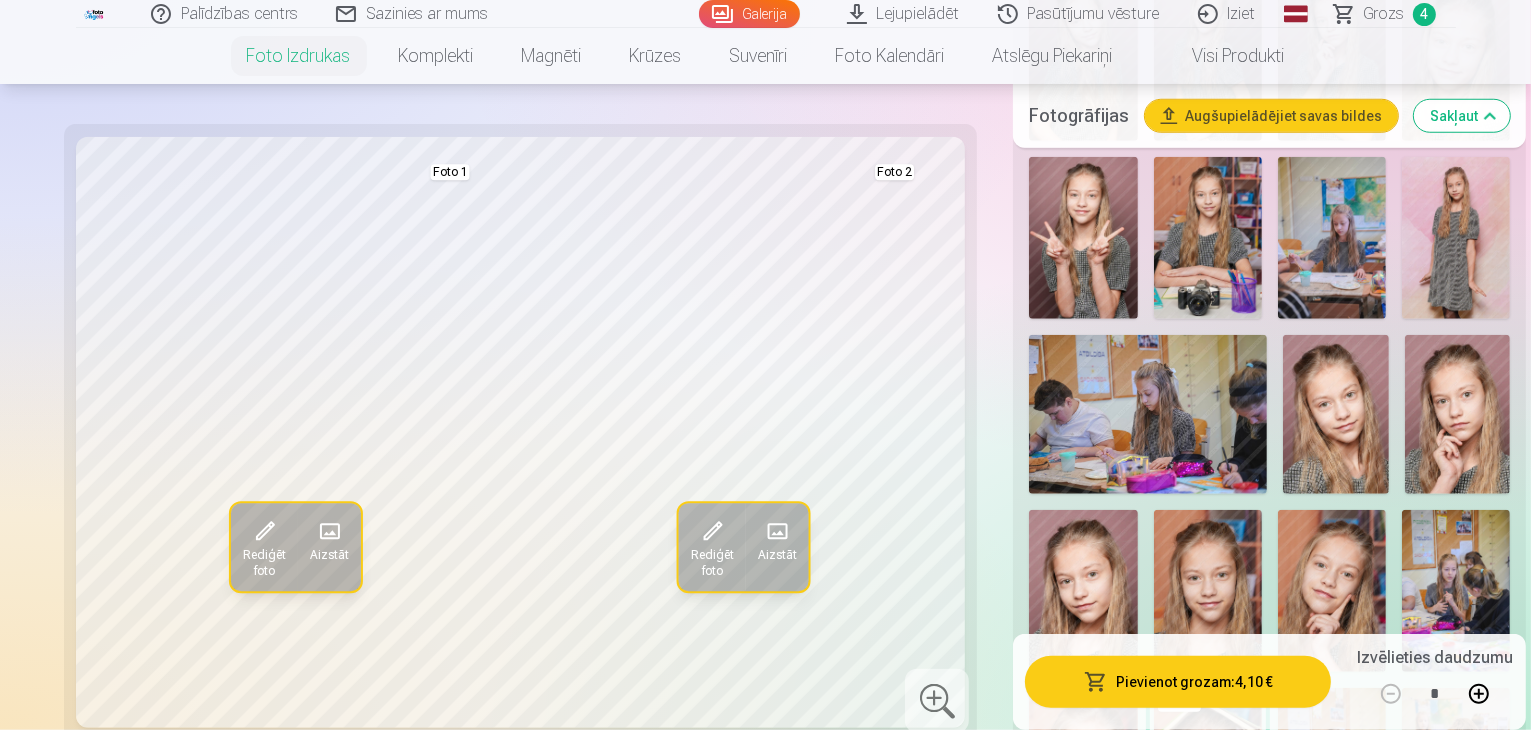 click at bounding box center [1332, 591] 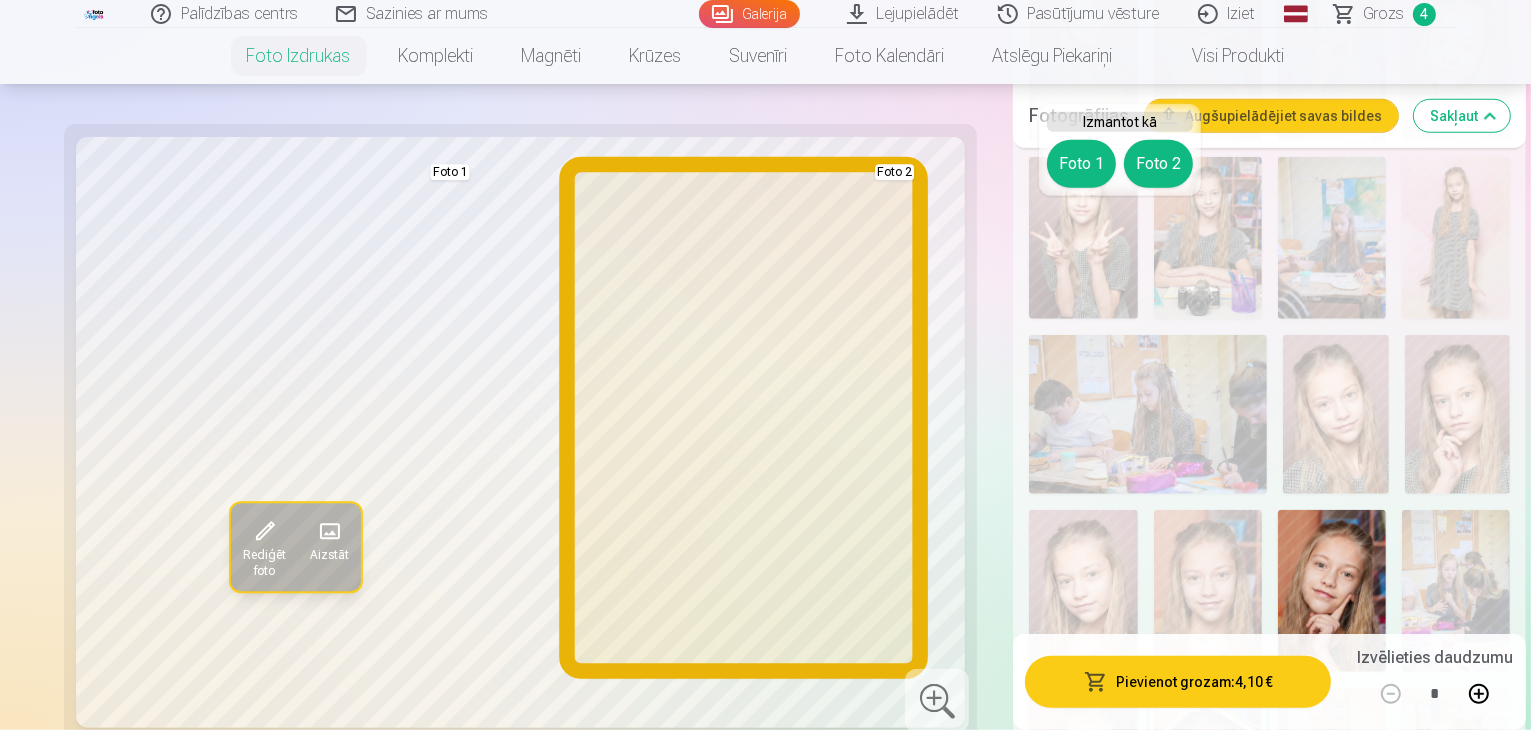 click on "Foto   2" at bounding box center (1158, 164) 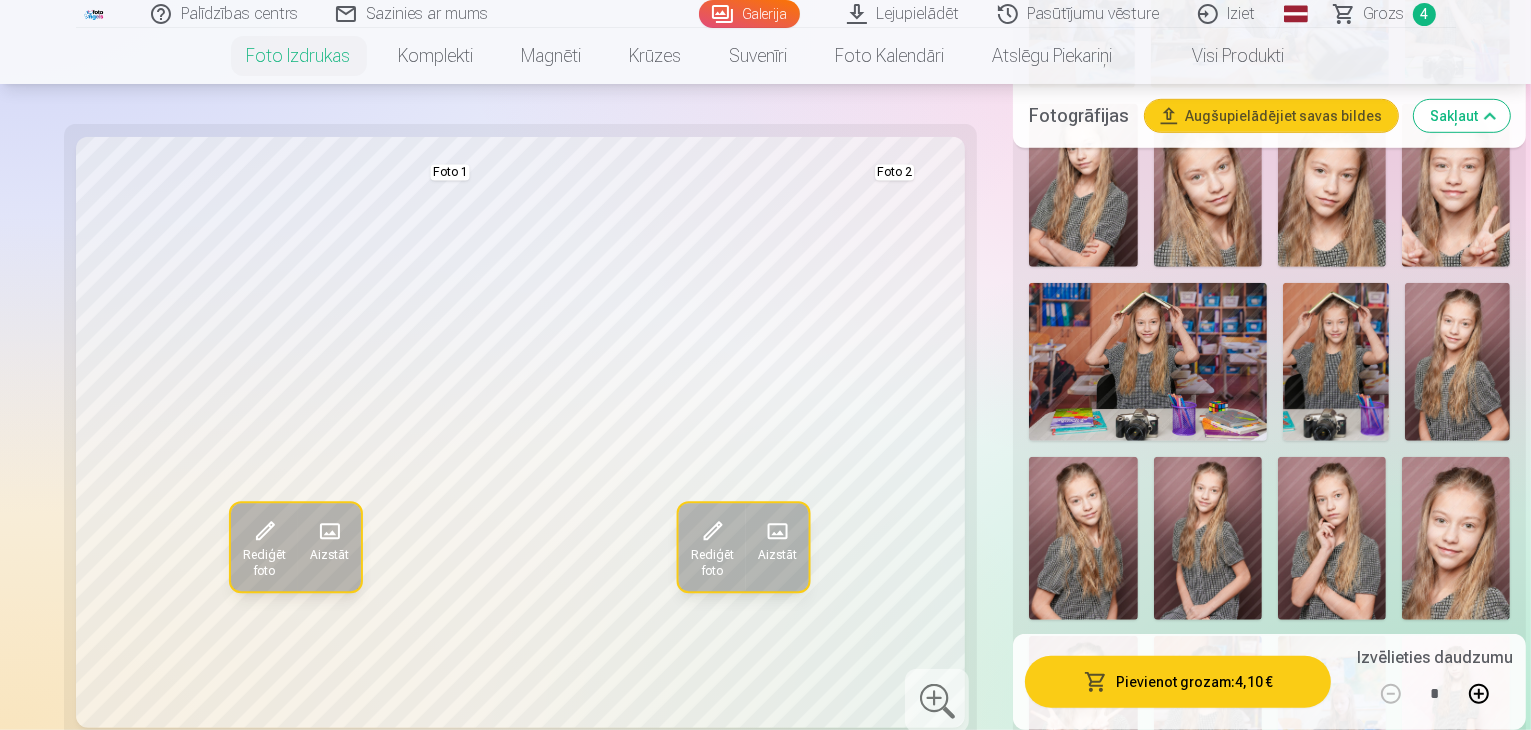 scroll, scrollTop: 1200, scrollLeft: 0, axis: vertical 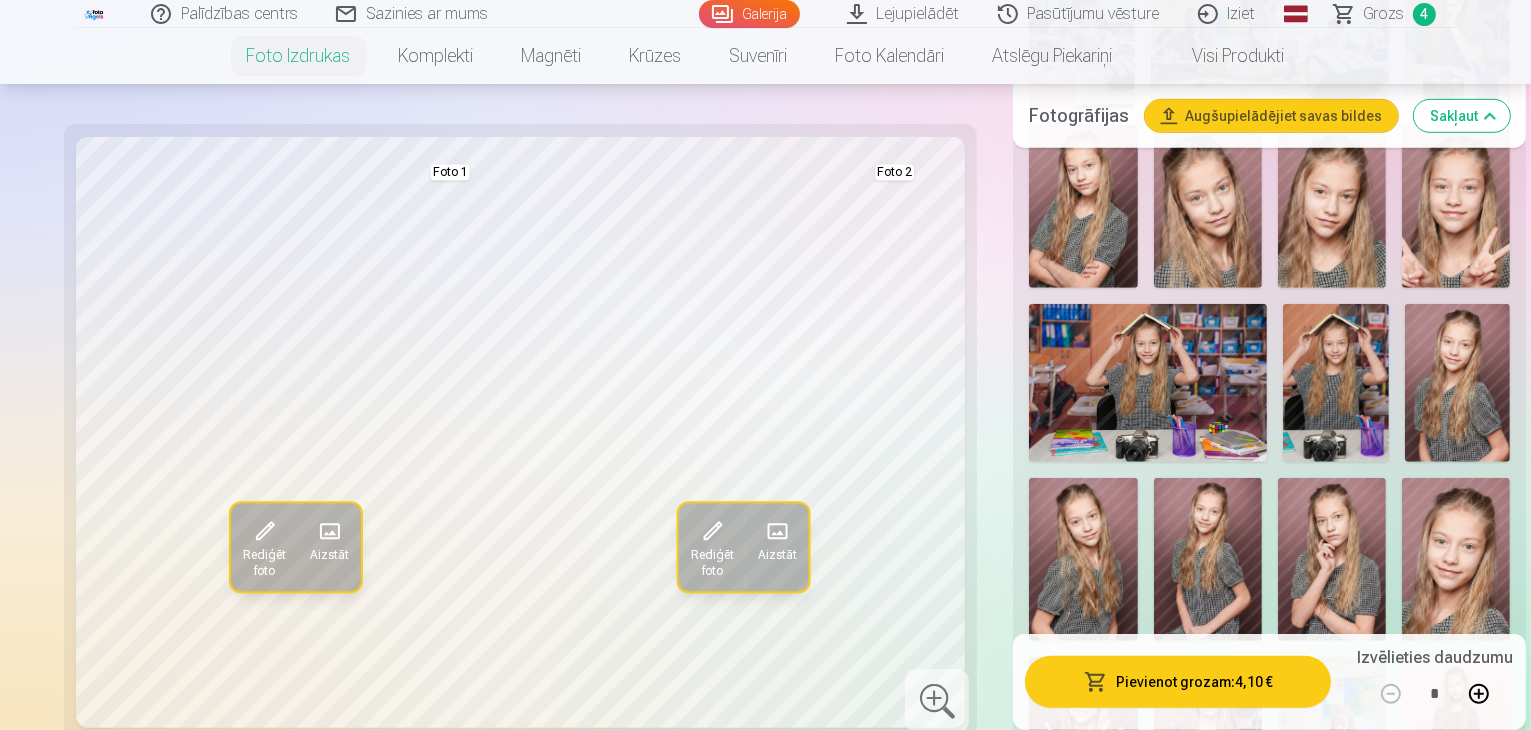 click at bounding box center [1208, 559] 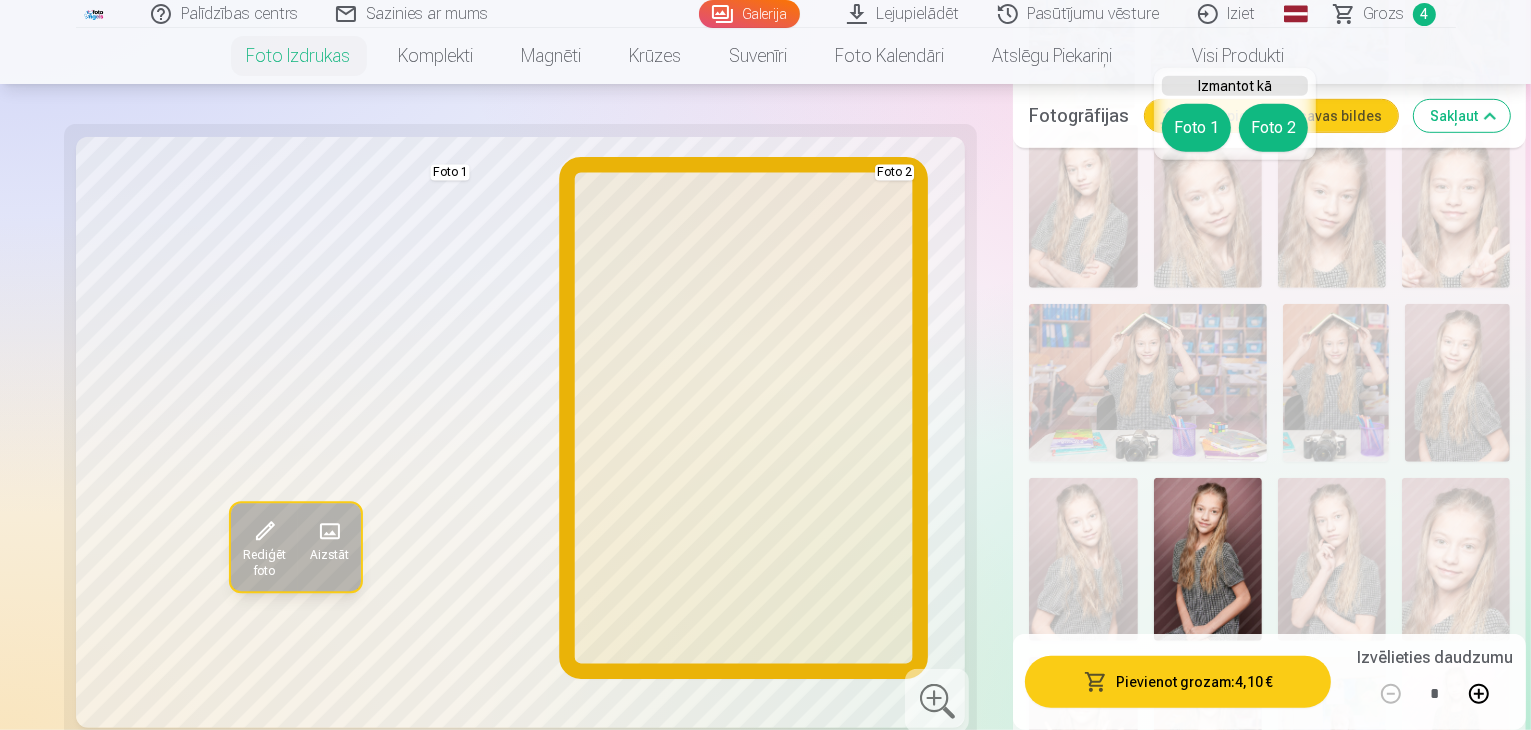 click on "Foto   2" at bounding box center [1273, 128] 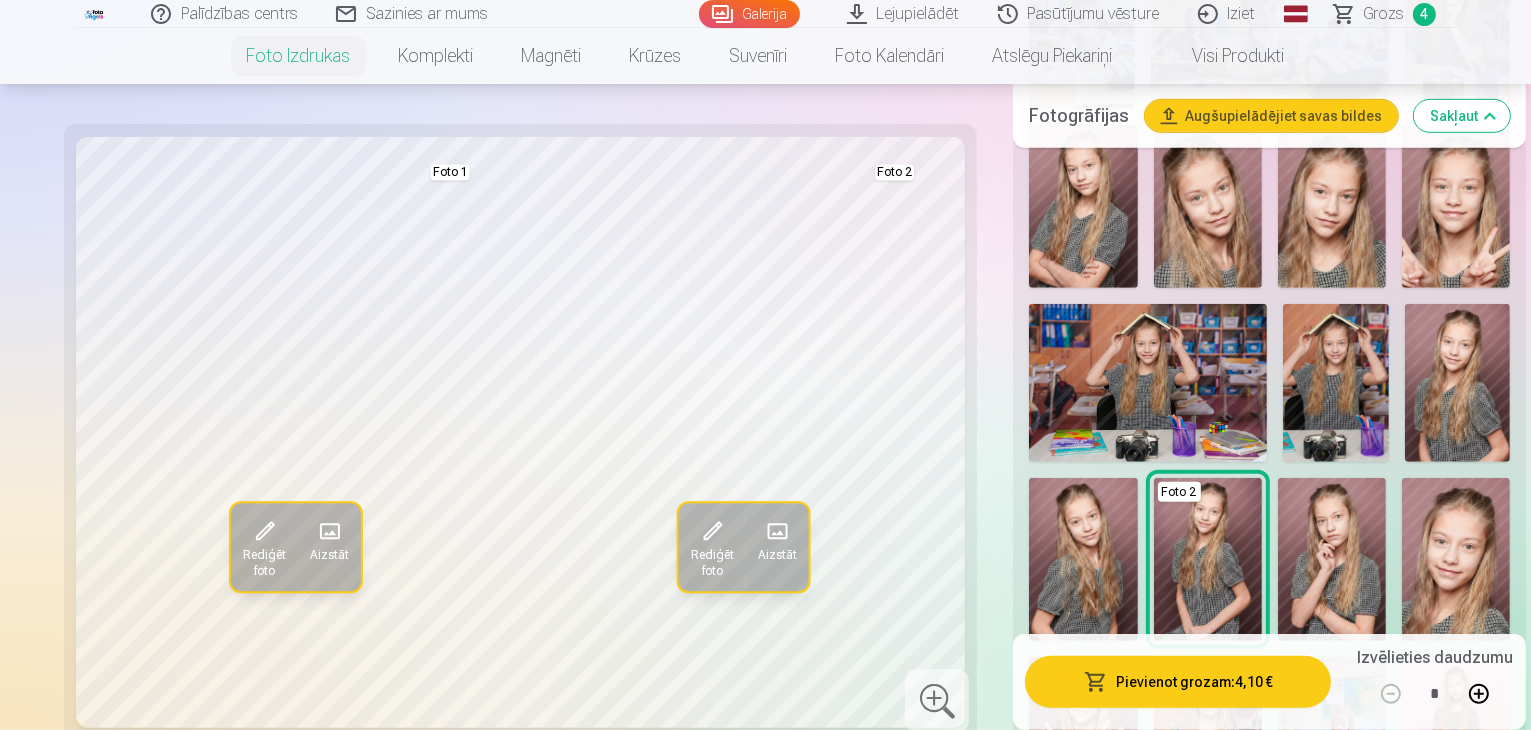 click at bounding box center (1458, 383) 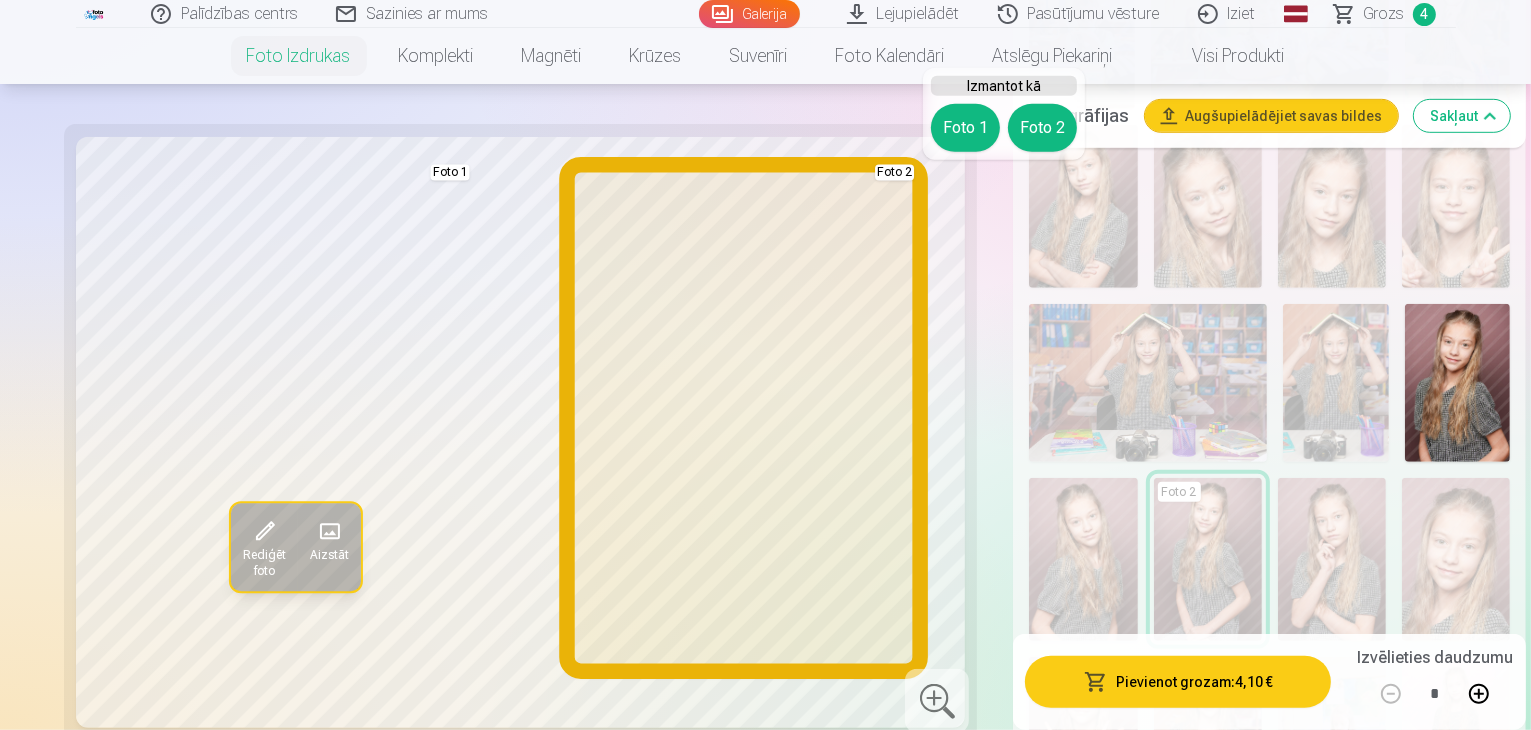 click on "Foto   2" at bounding box center [1042, 128] 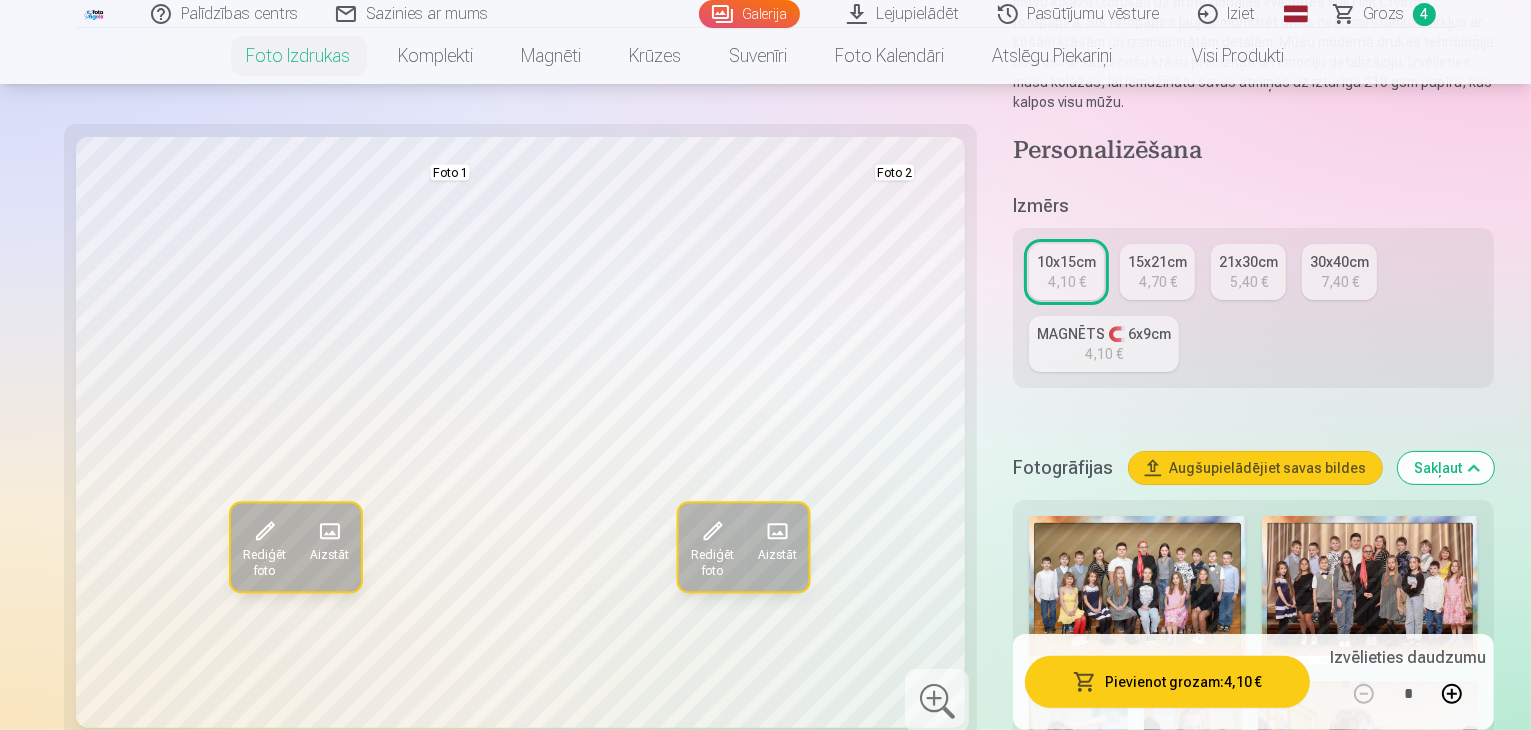 scroll, scrollTop: 300, scrollLeft: 0, axis: vertical 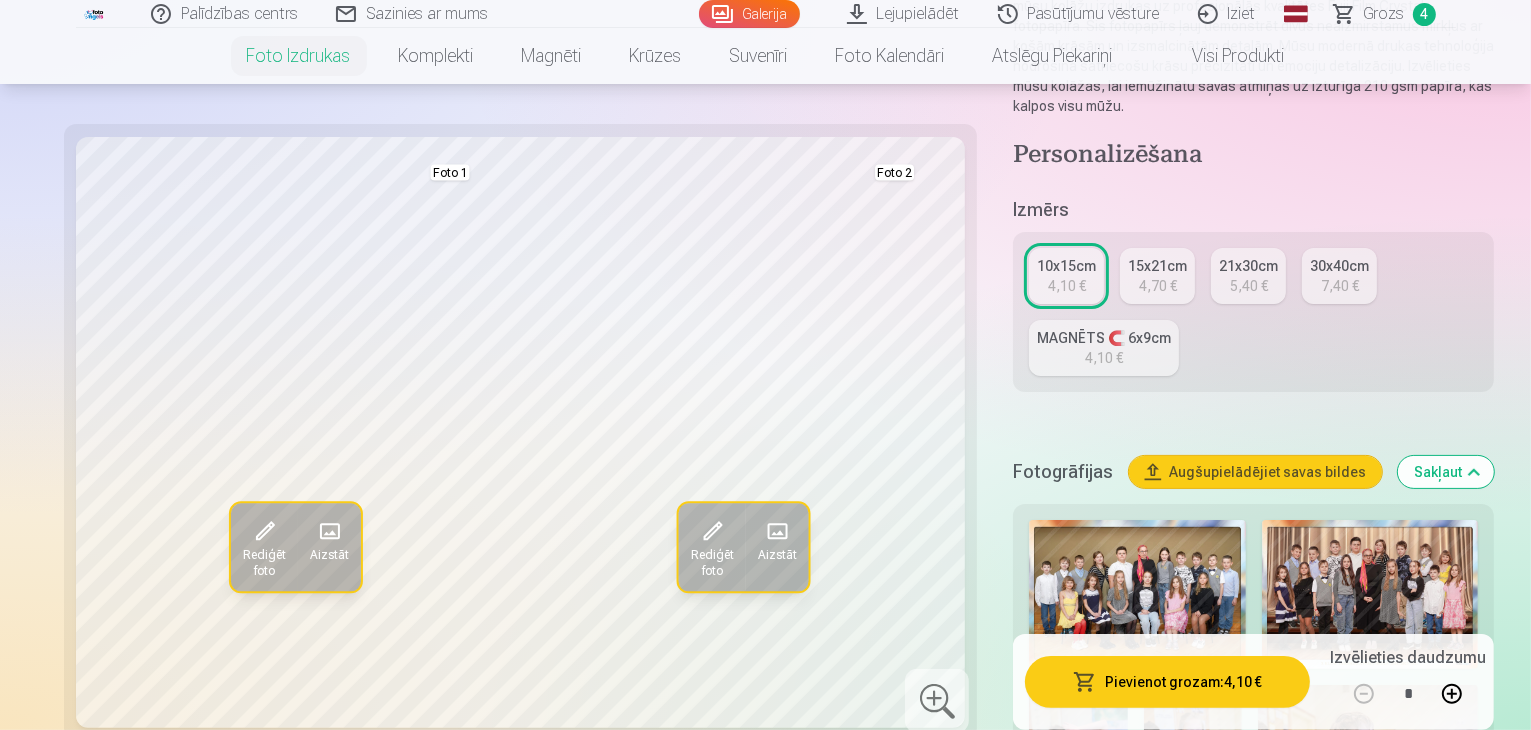 click at bounding box center [1078, 758] 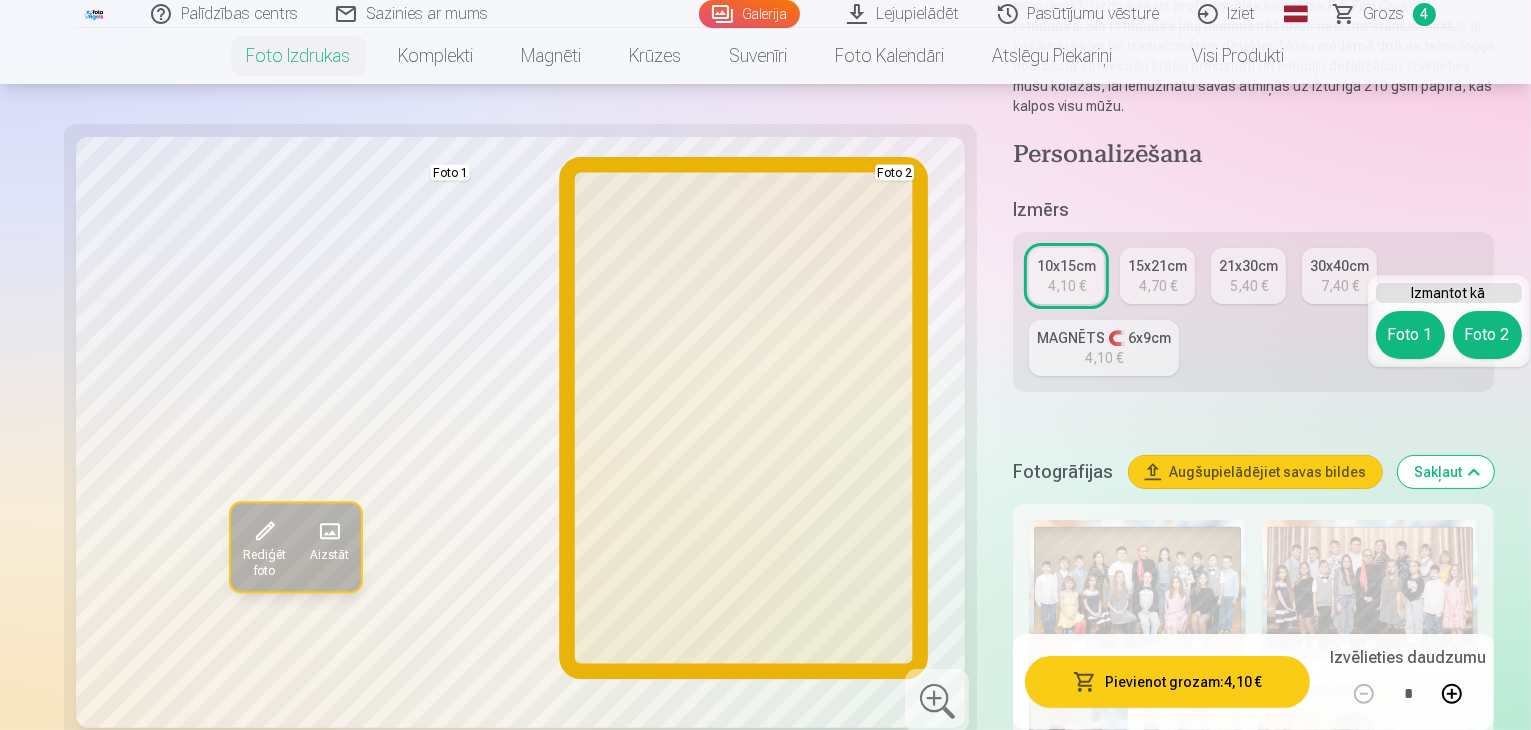 click on "Foto   2" at bounding box center (1487, 335) 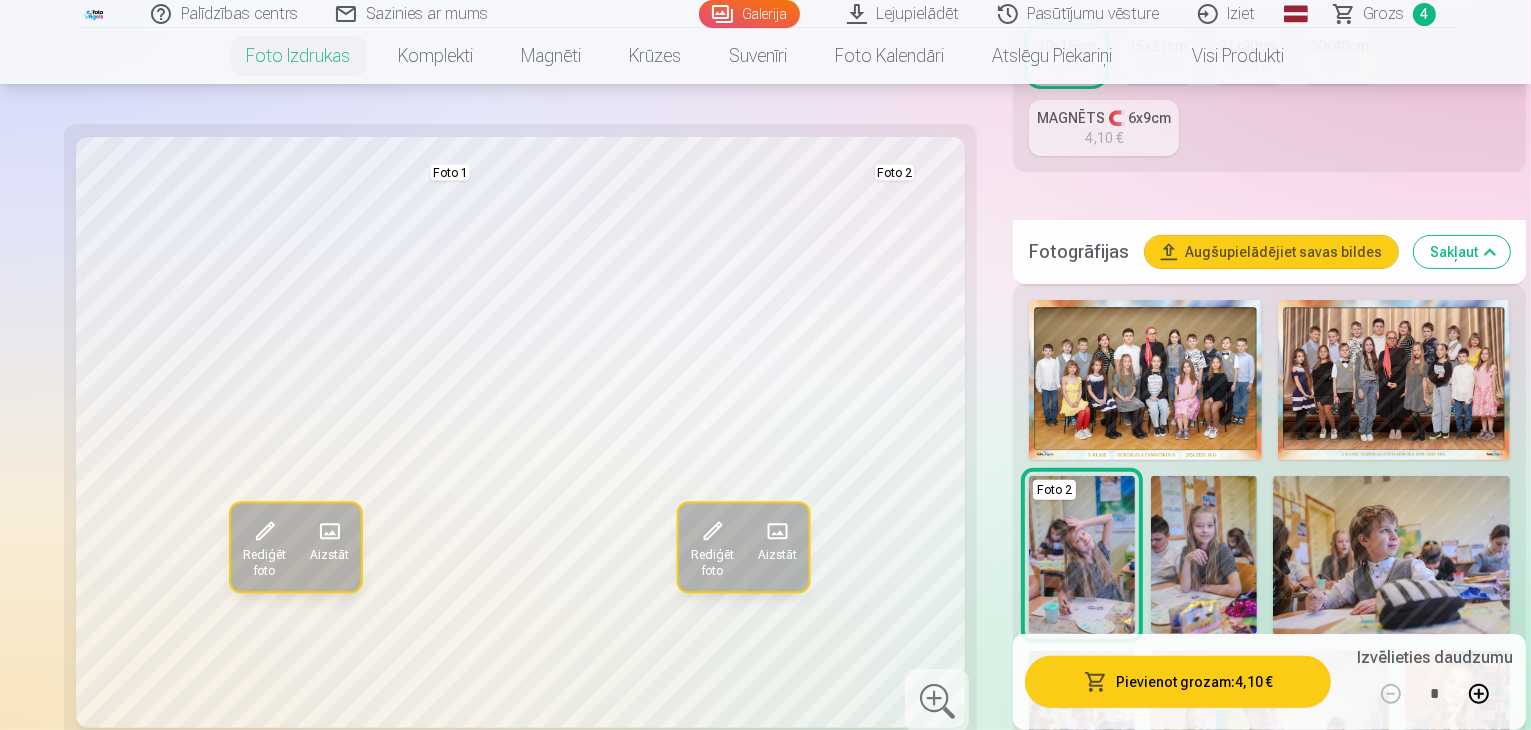 scroll, scrollTop: 600, scrollLeft: 0, axis: vertical 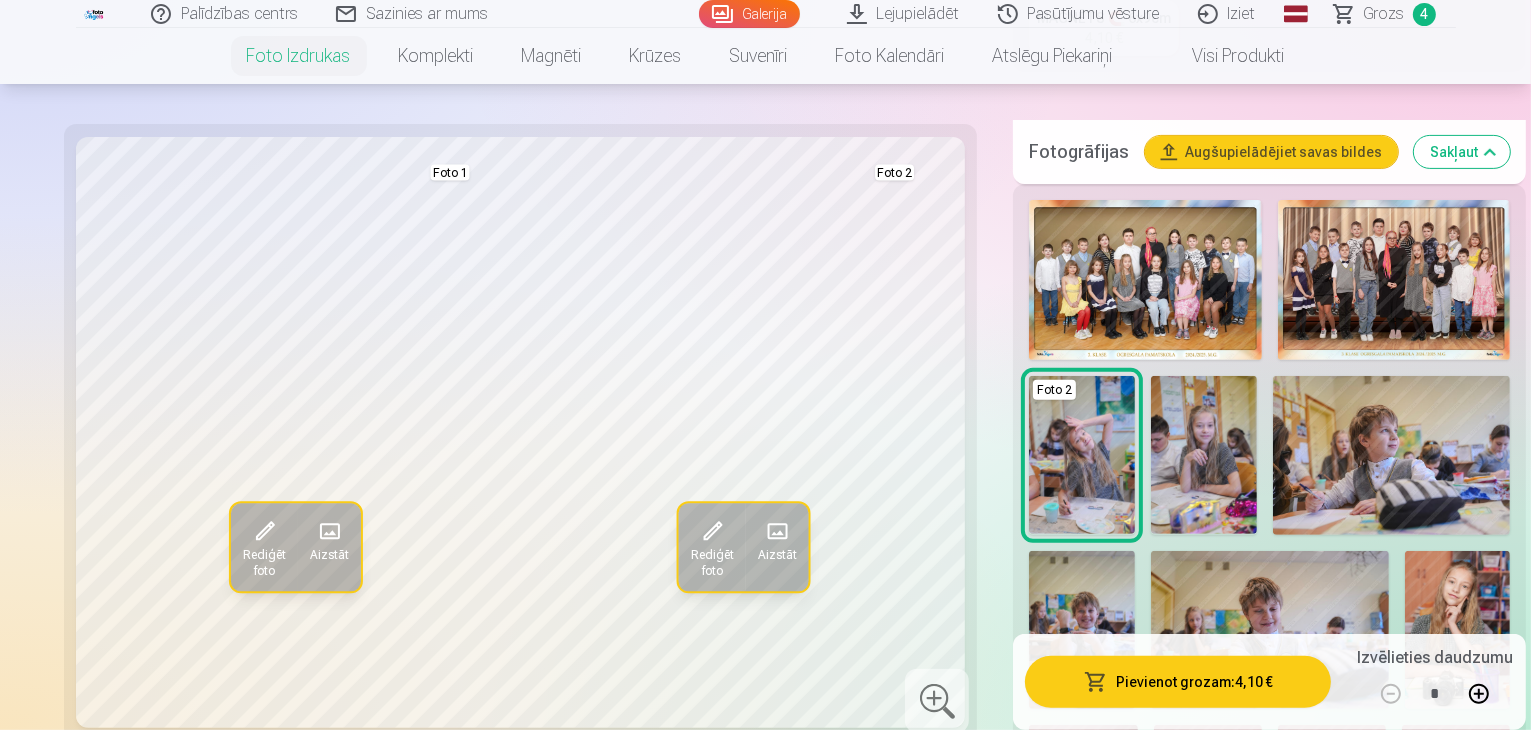 click at bounding box center [1083, 806] 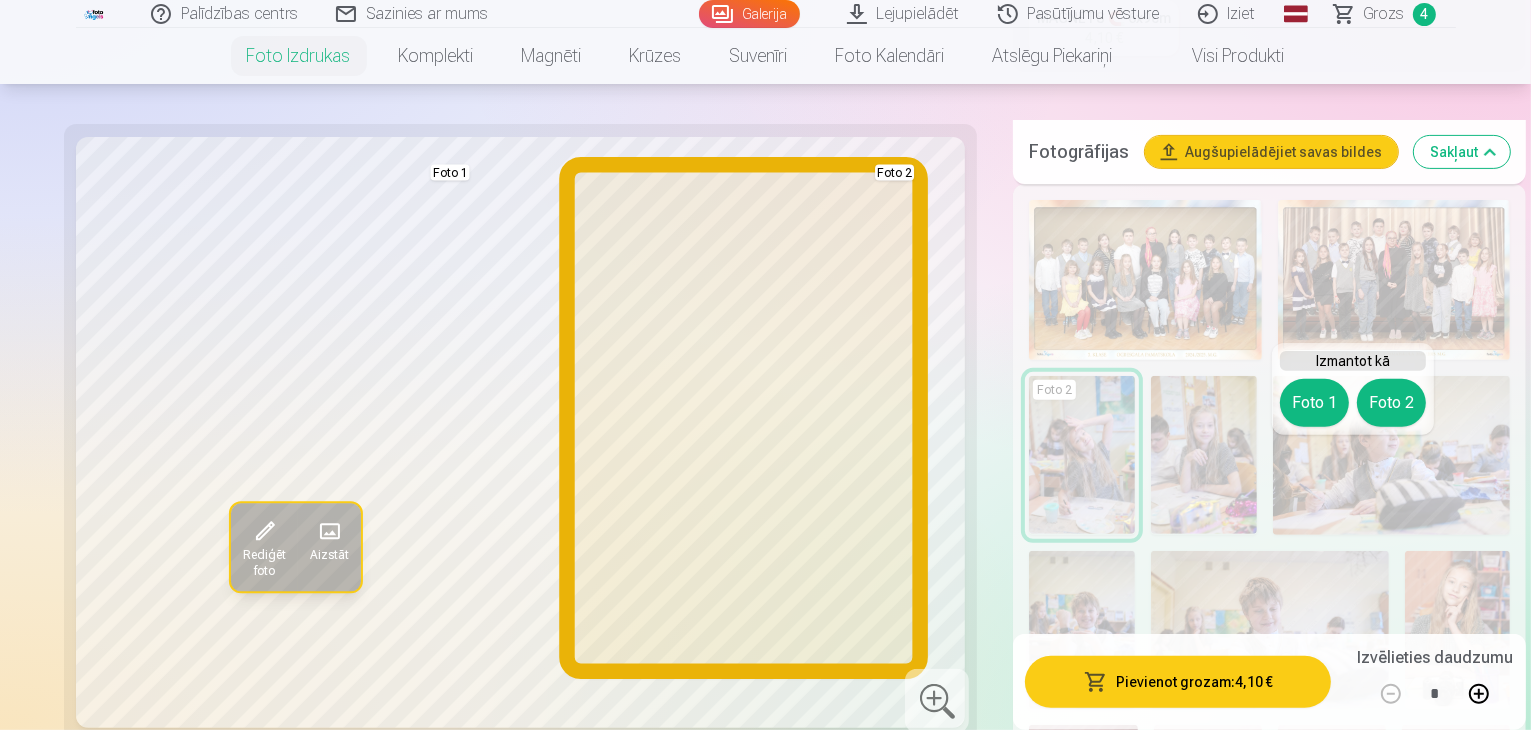 click on "Foto   2" at bounding box center (1391, 403) 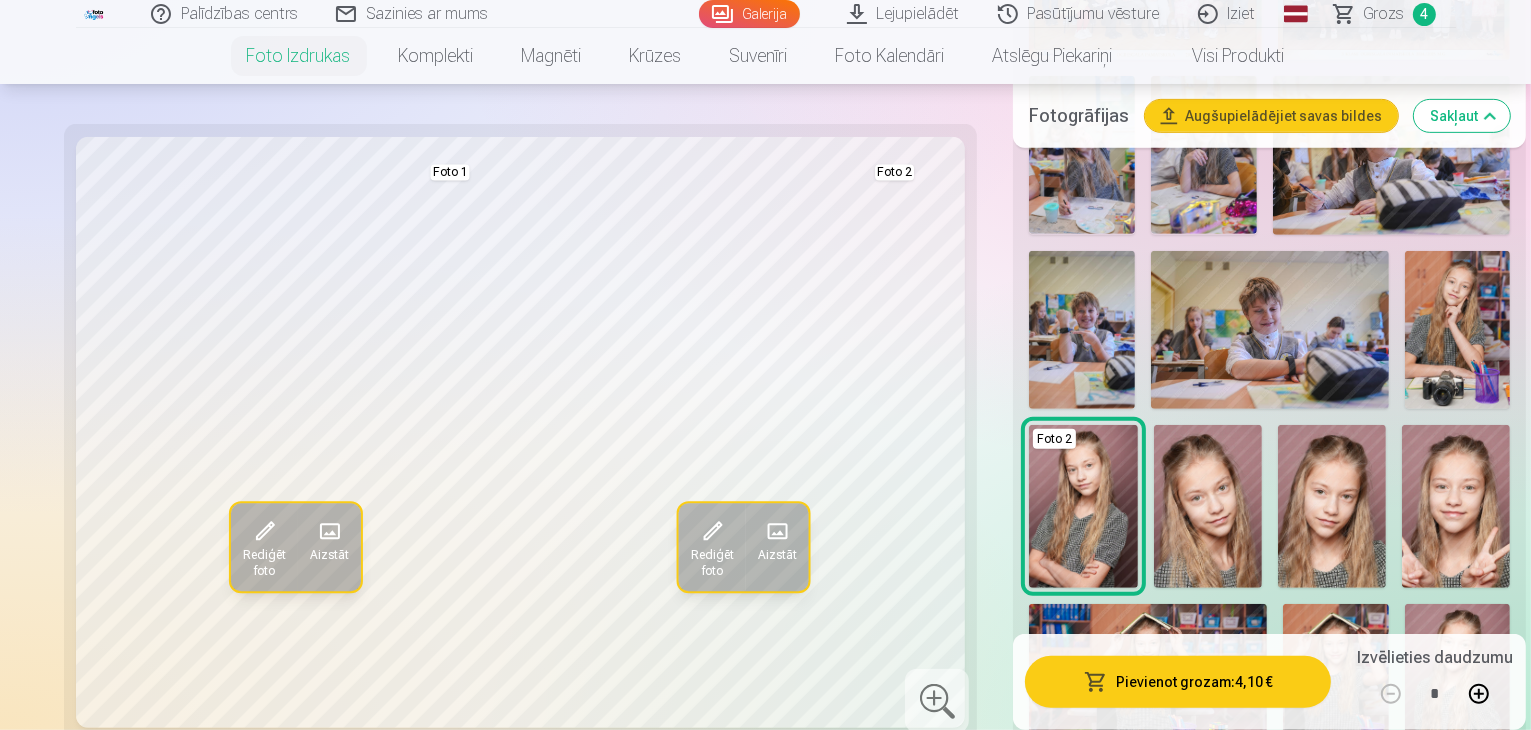 scroll, scrollTop: 1000, scrollLeft: 0, axis: vertical 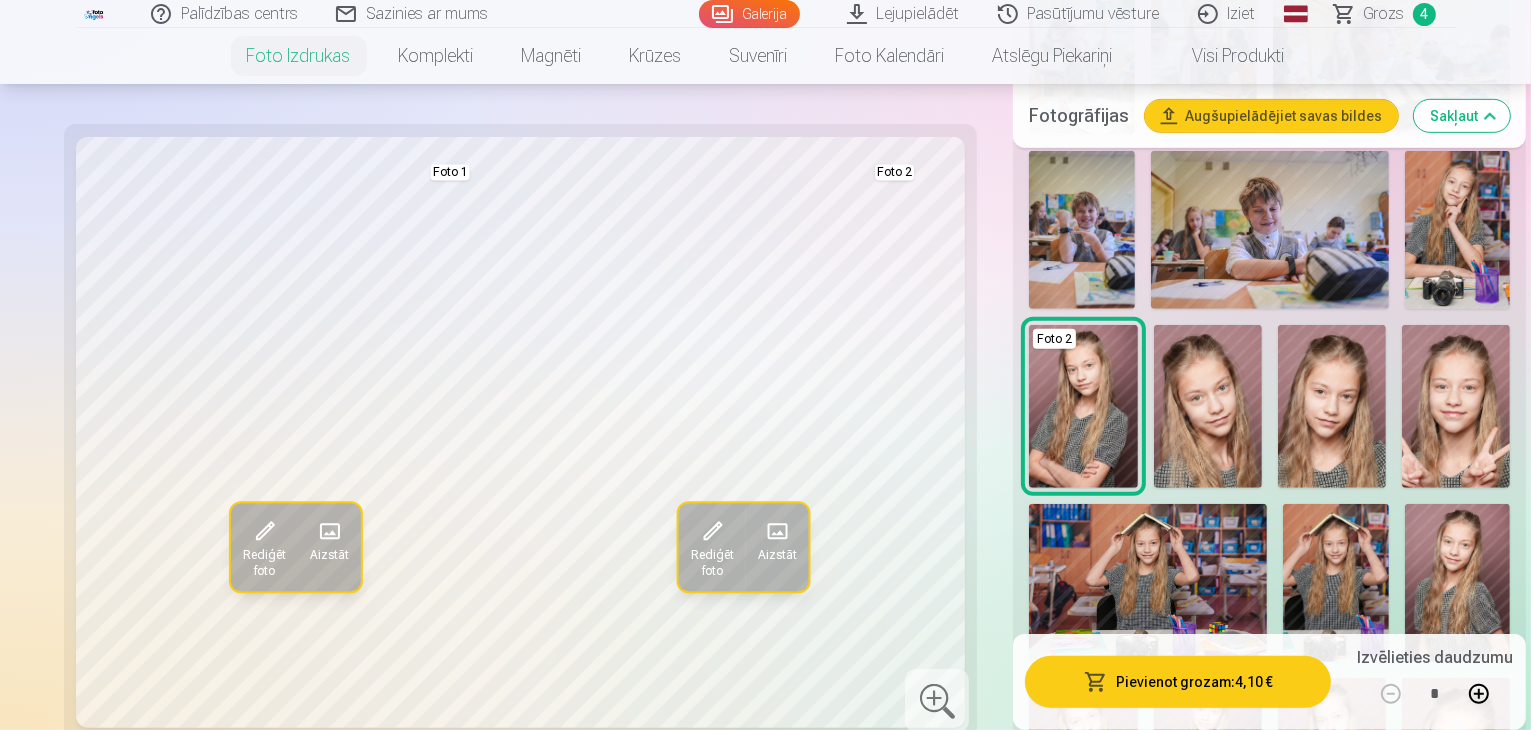 click at bounding box center [1458, 583] 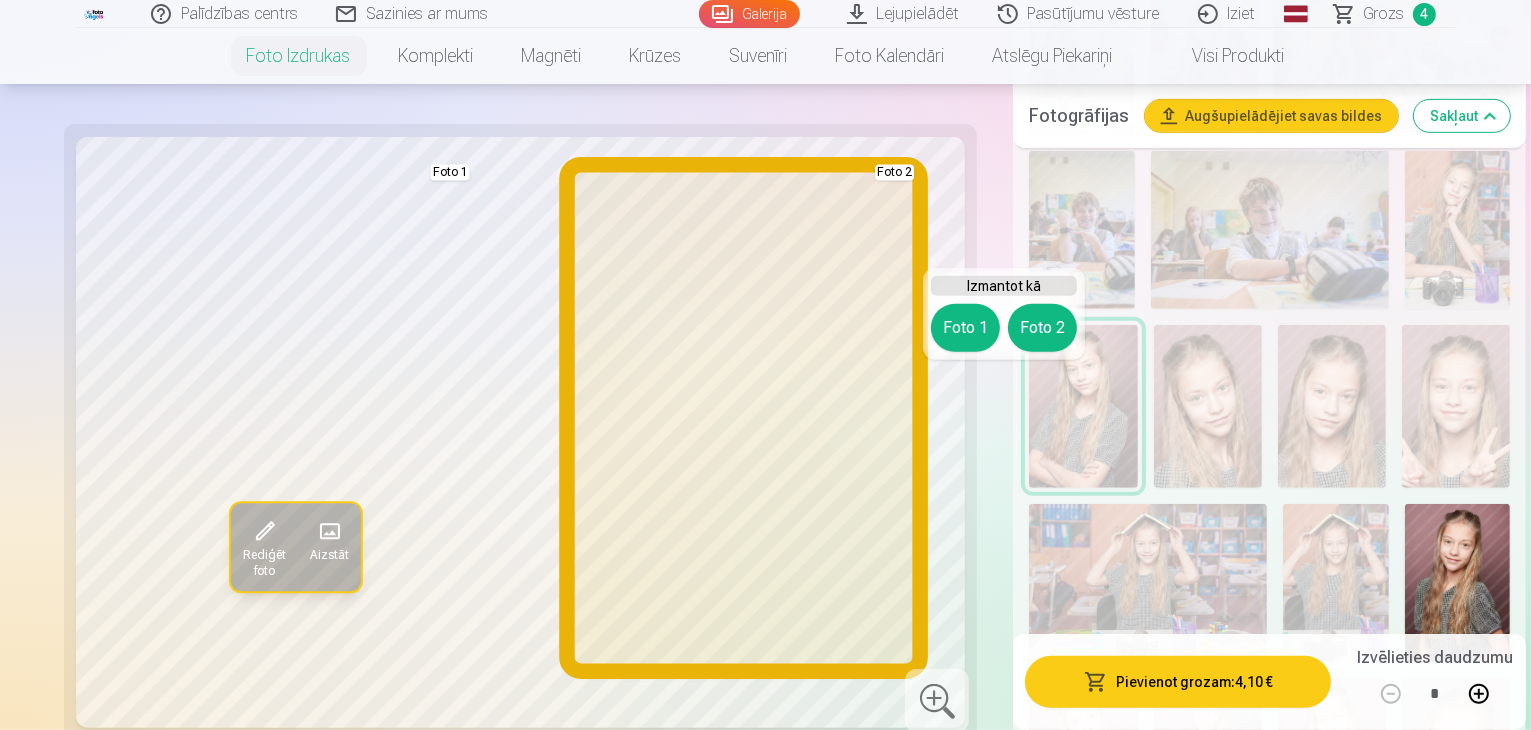 click on "Foto   2" at bounding box center [1042, 328] 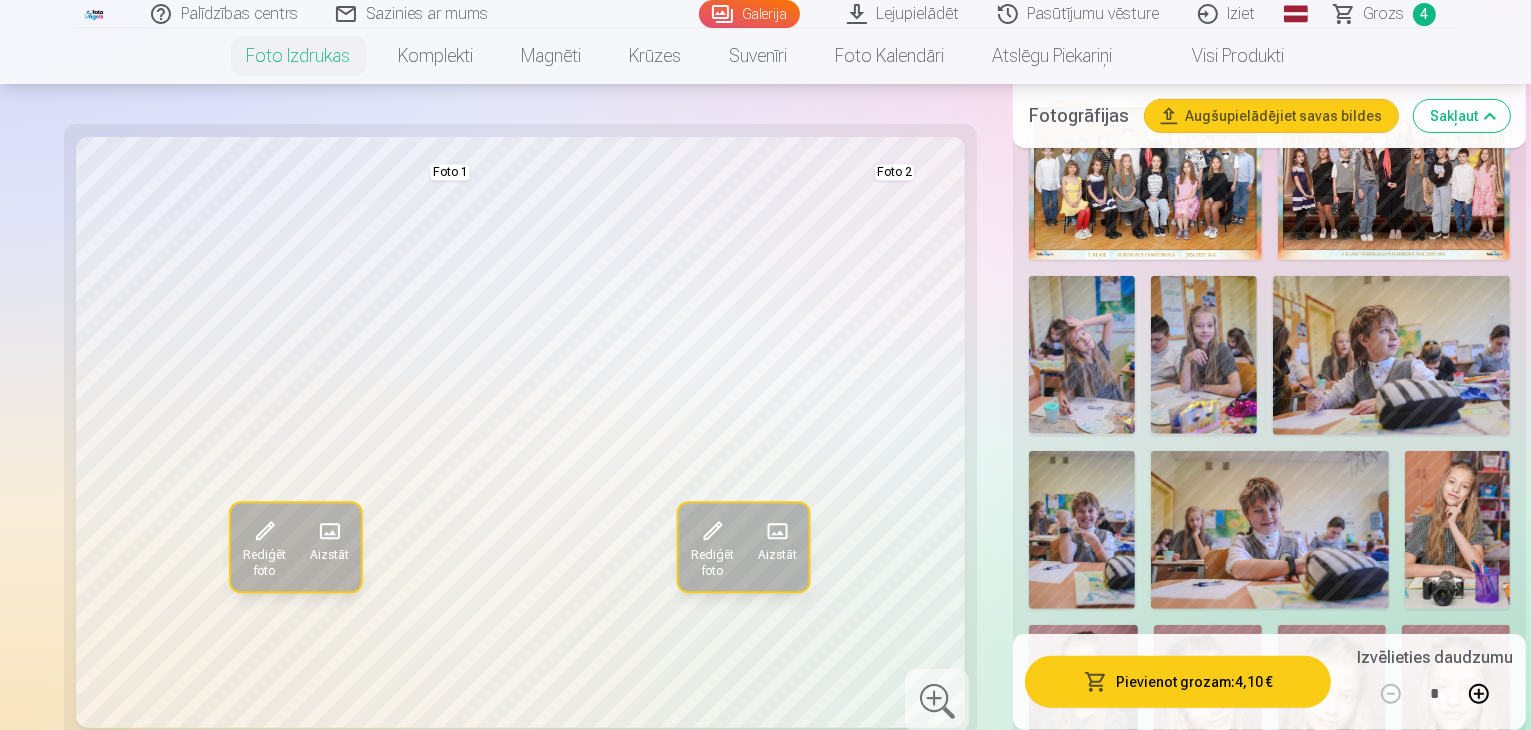 scroll, scrollTop: 800, scrollLeft: 0, axis: vertical 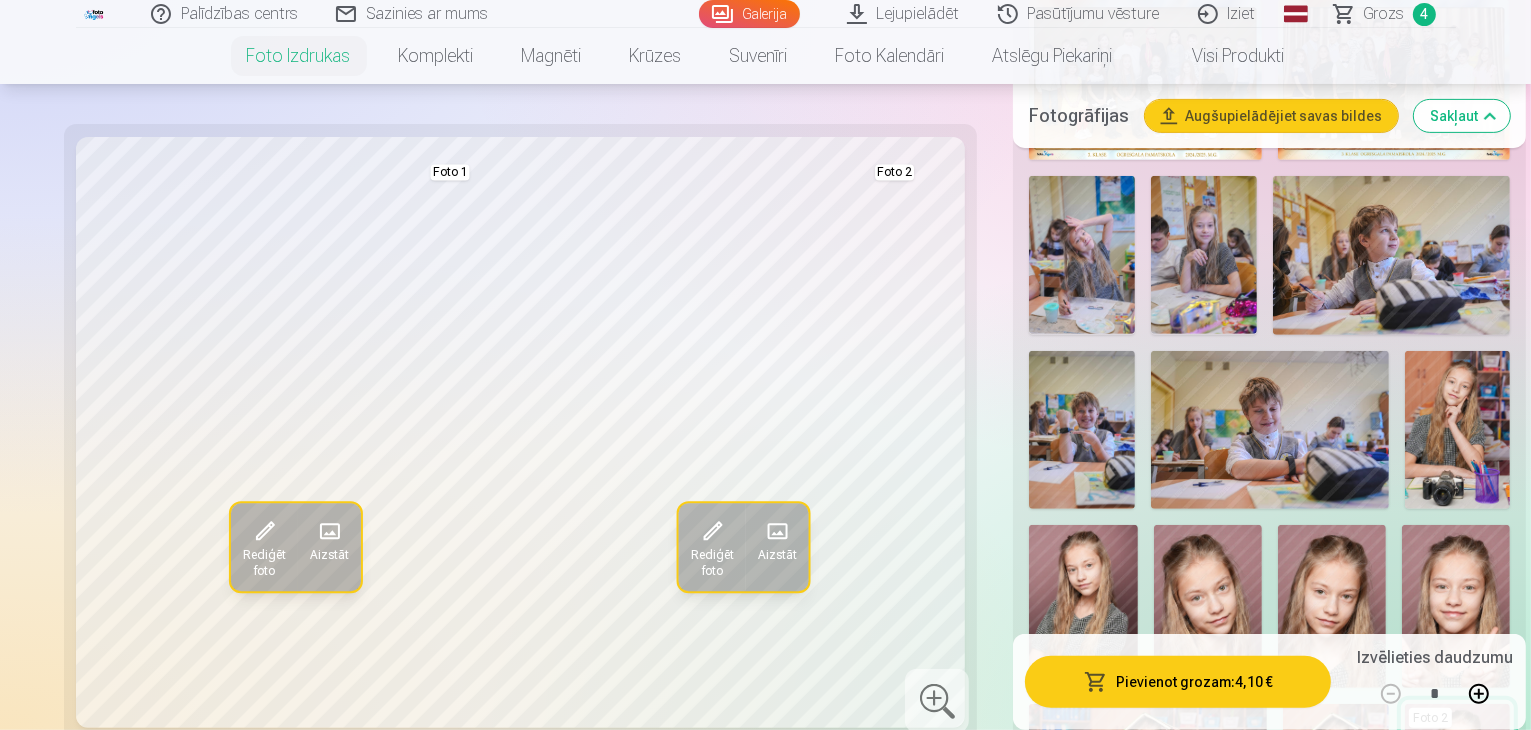 click at bounding box center (1083, 606) 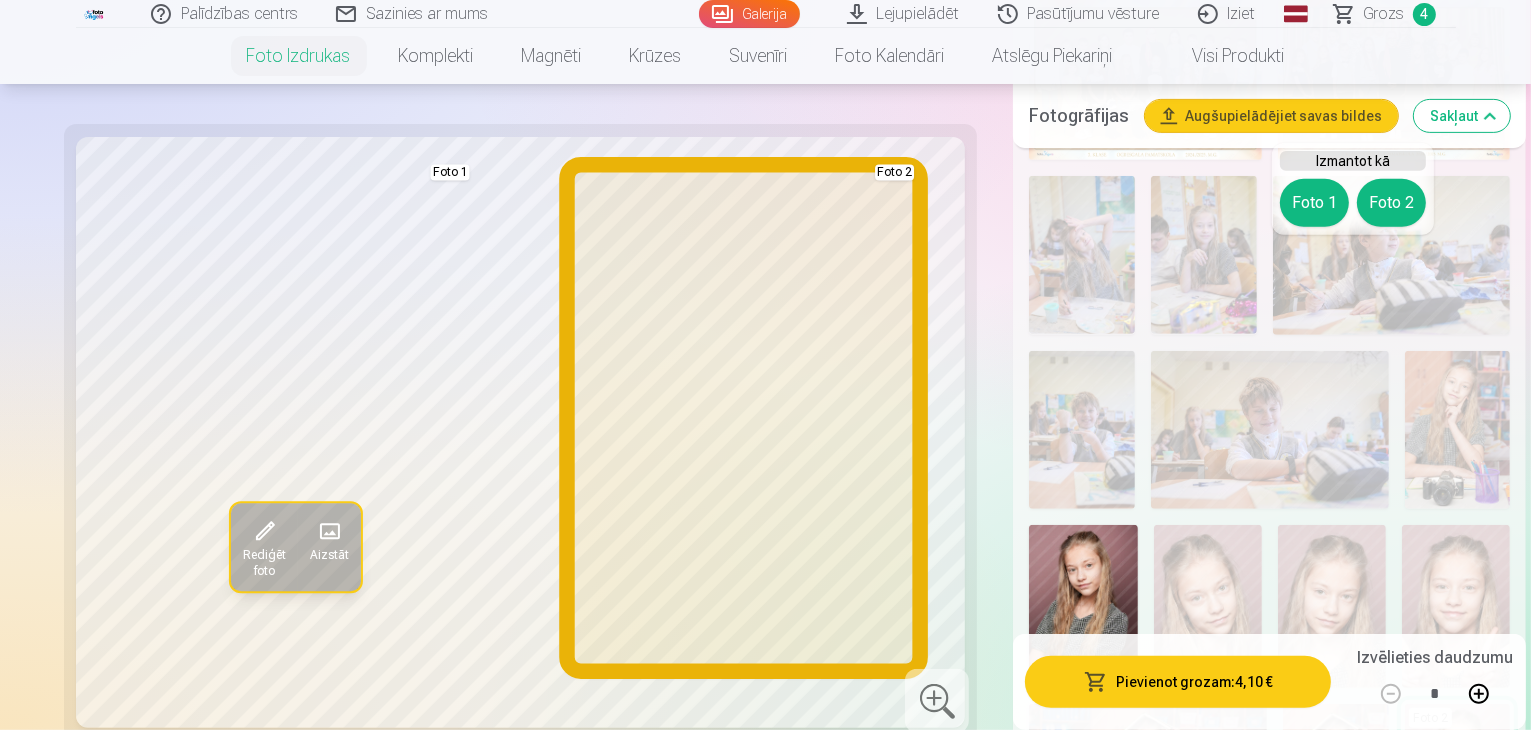 click on "Foto   2" at bounding box center (1391, 203) 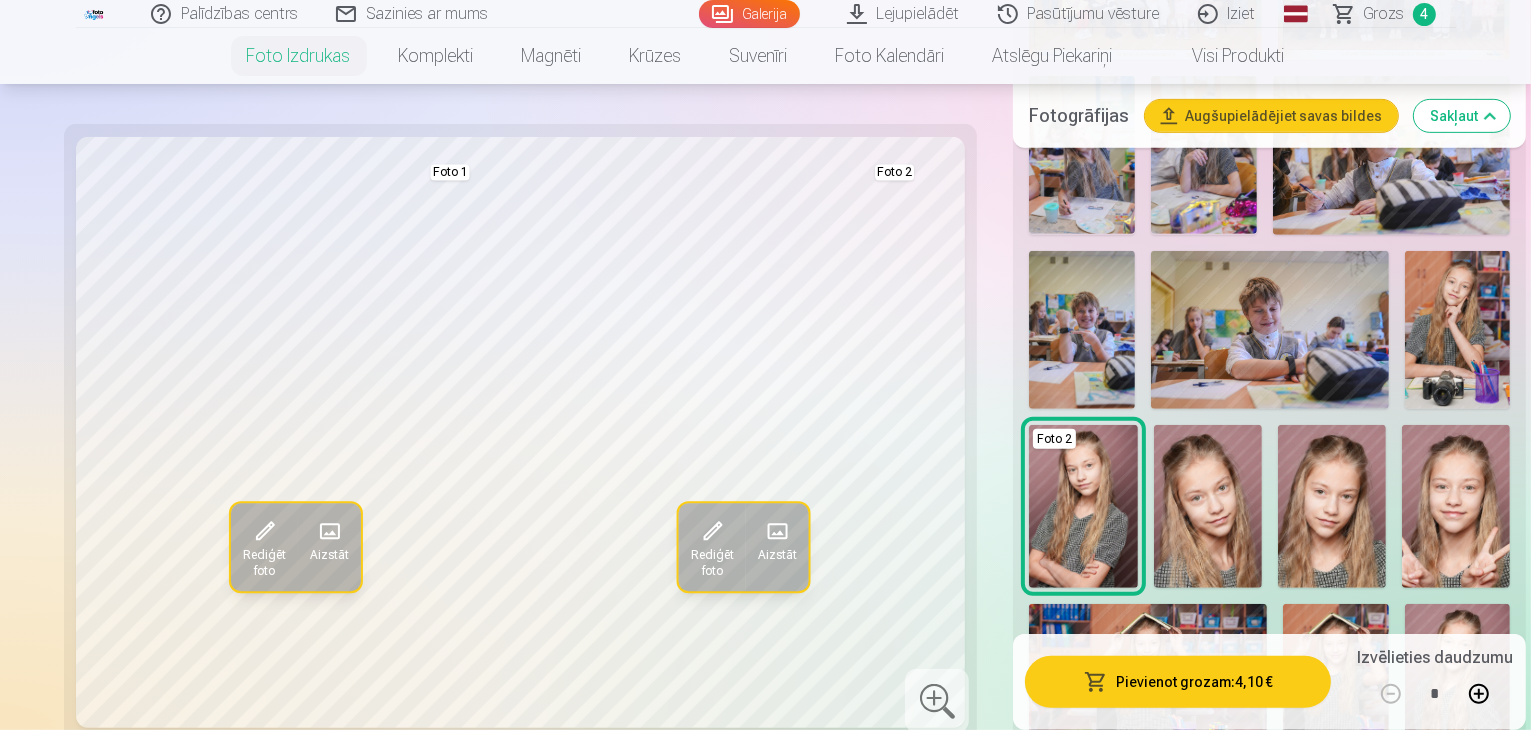 scroll, scrollTop: 1100, scrollLeft: 0, axis: vertical 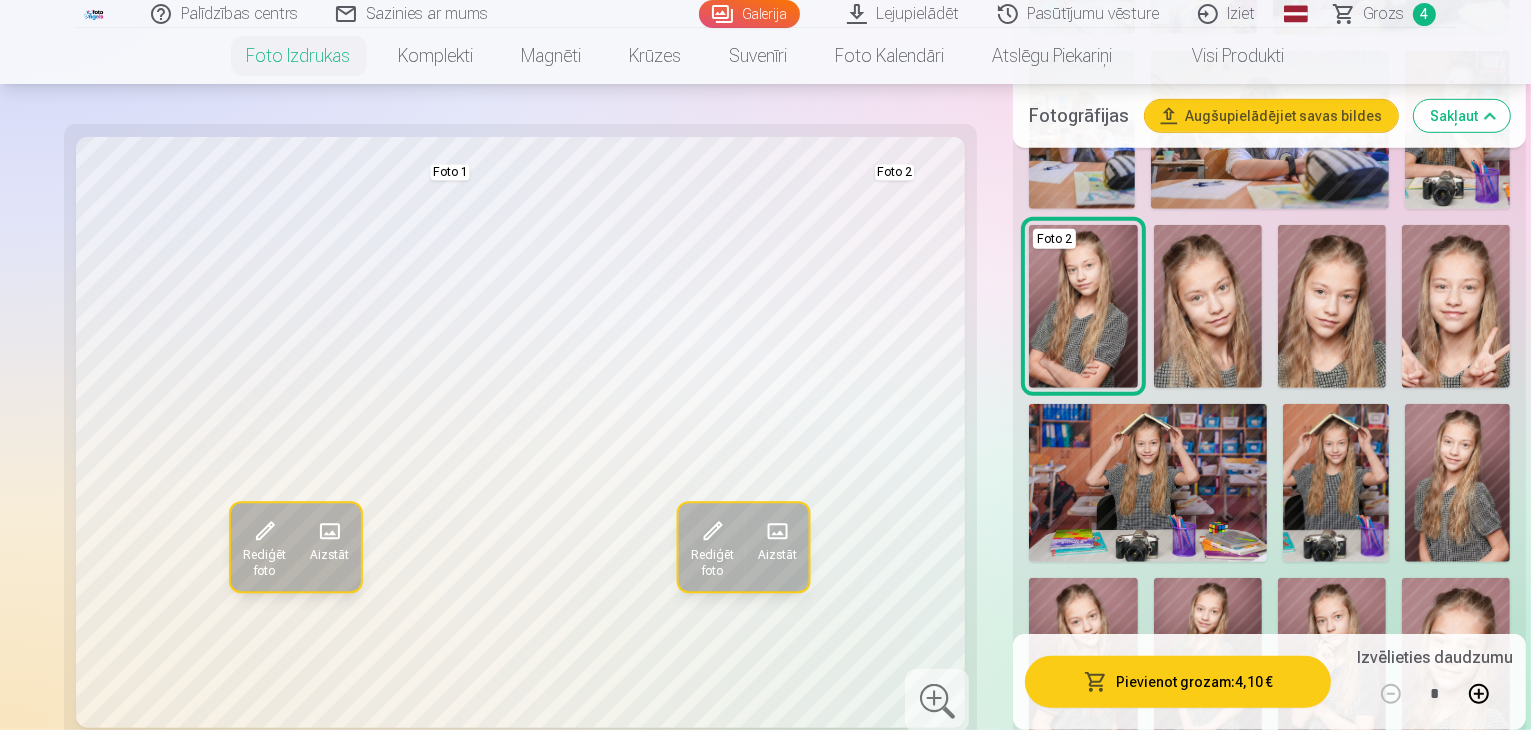click at bounding box center (1208, 659) 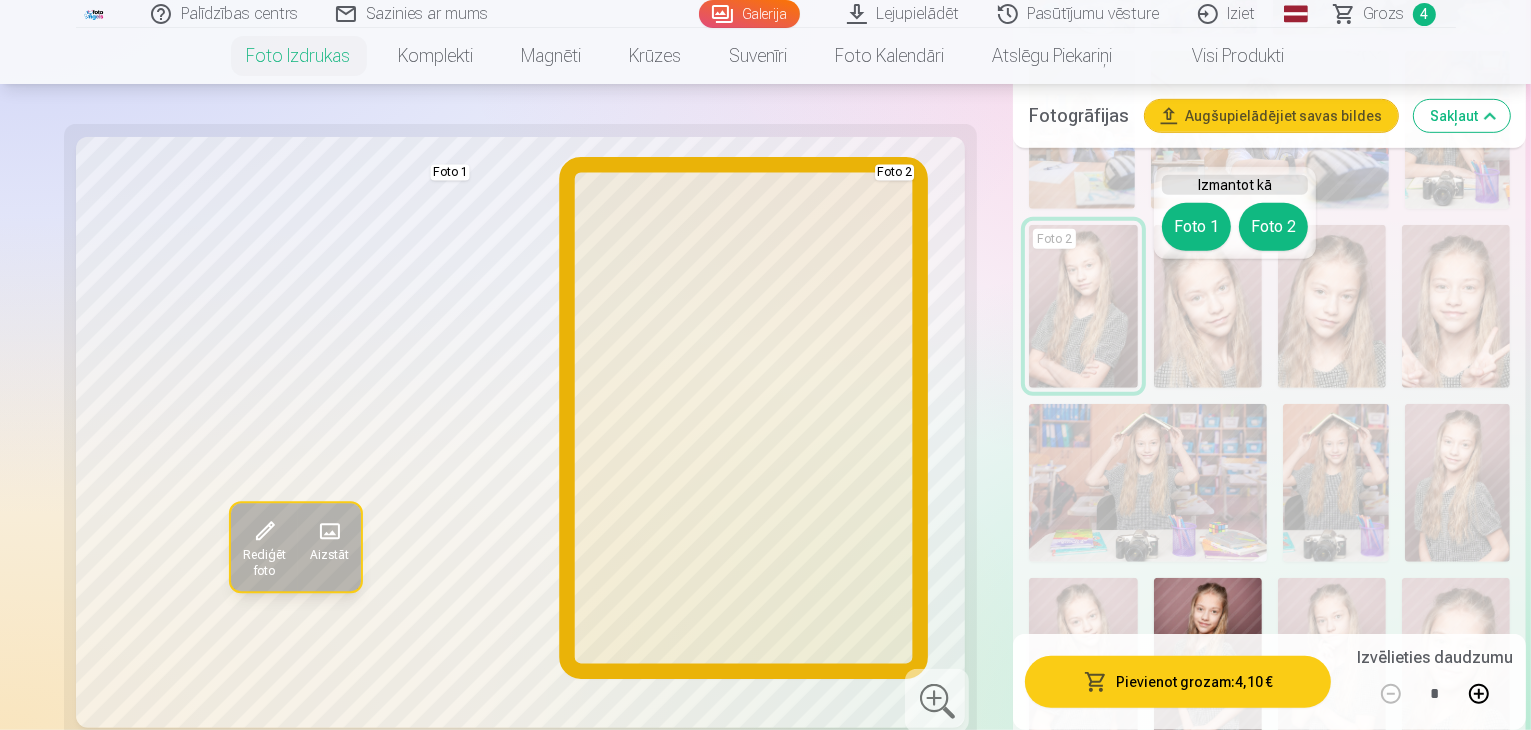 click on "Foto   2" at bounding box center (1273, 227) 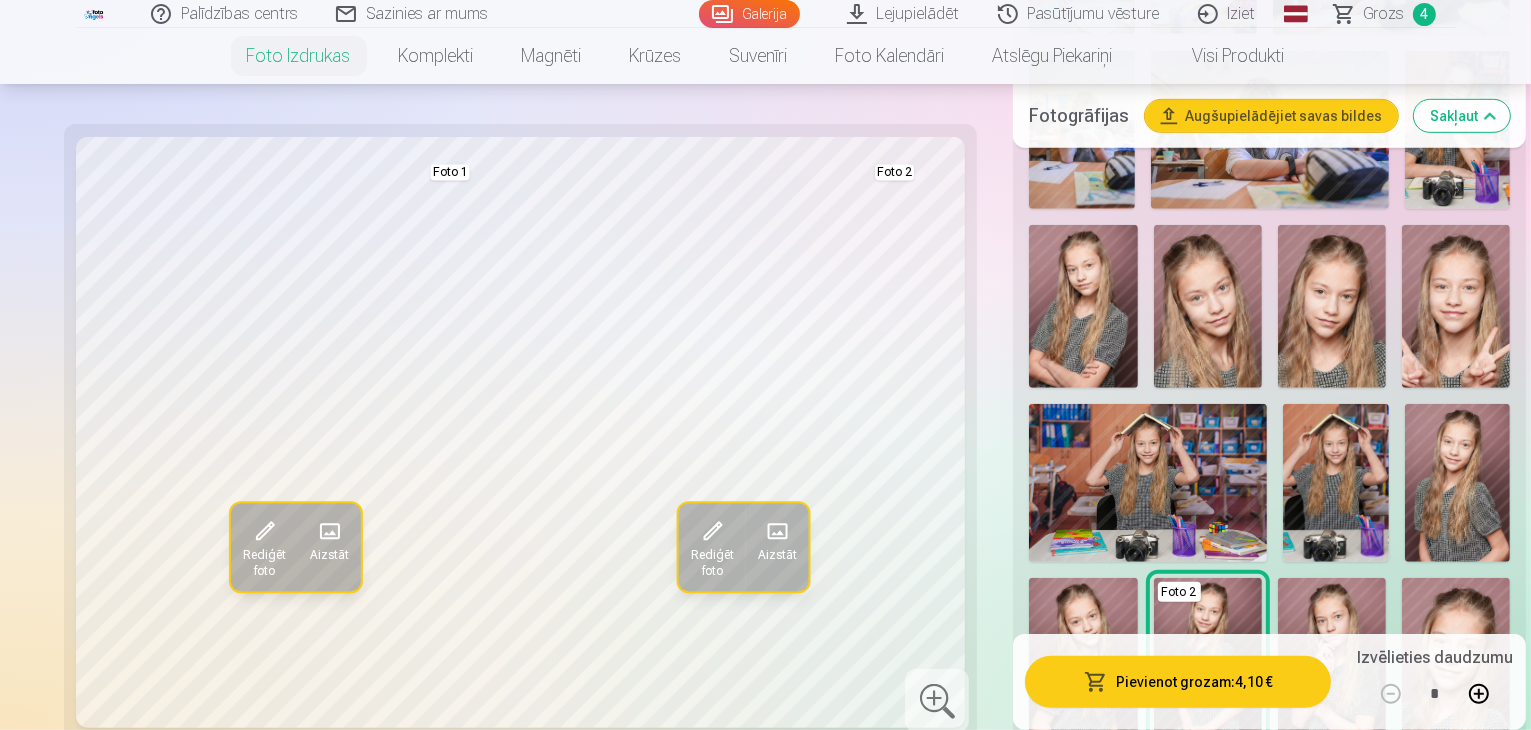 click at bounding box center (1456, 838) 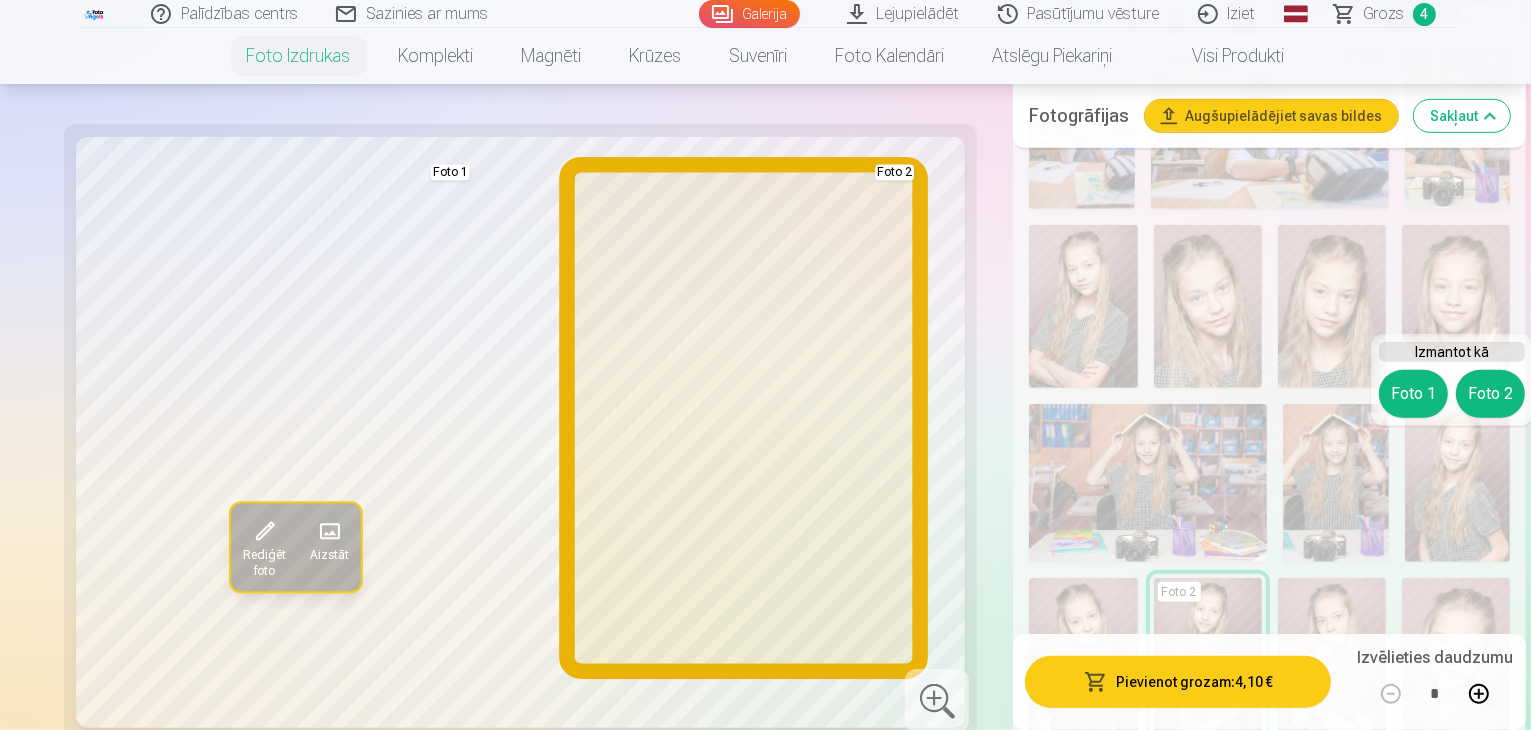 click on "Foto   2" at bounding box center [1490, 394] 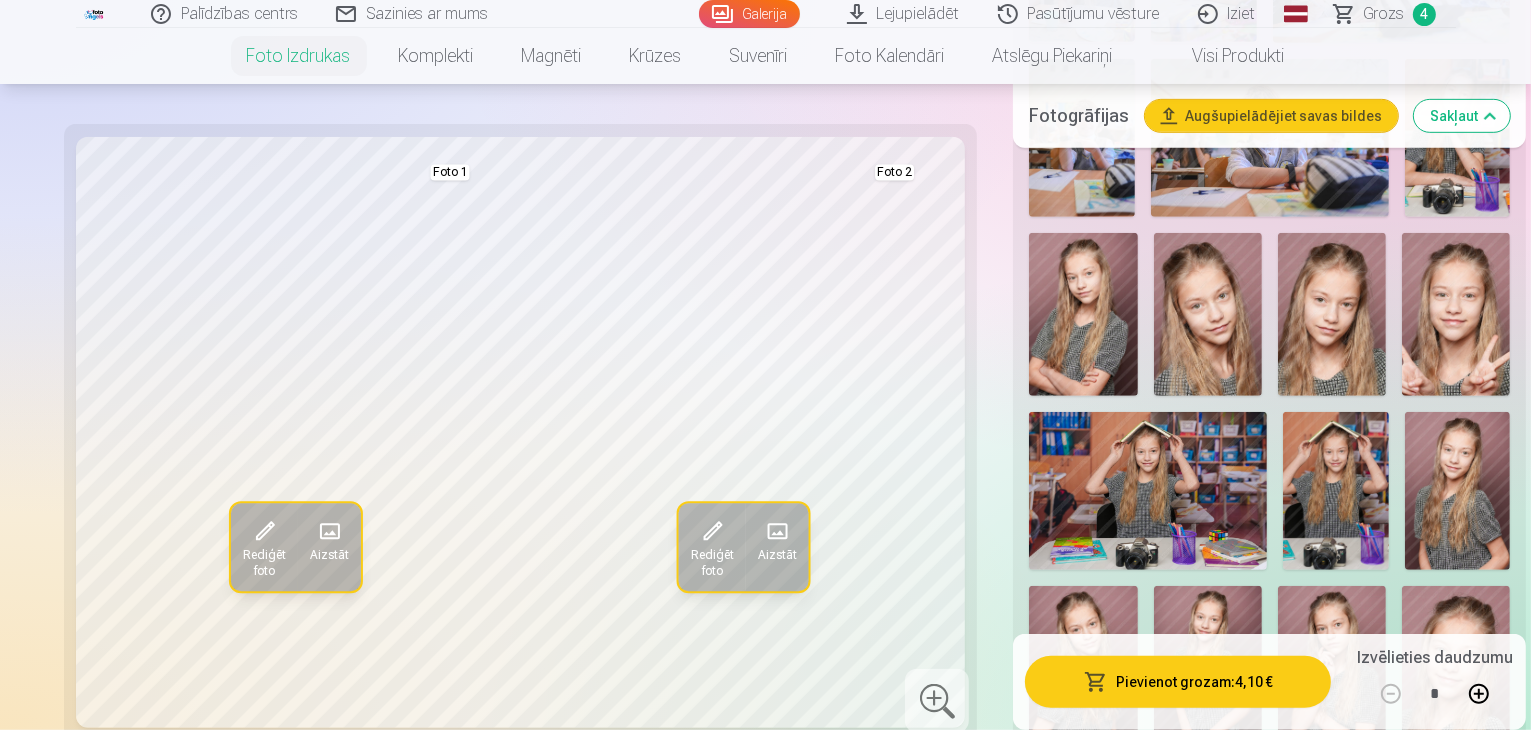 scroll, scrollTop: 1100, scrollLeft: 0, axis: vertical 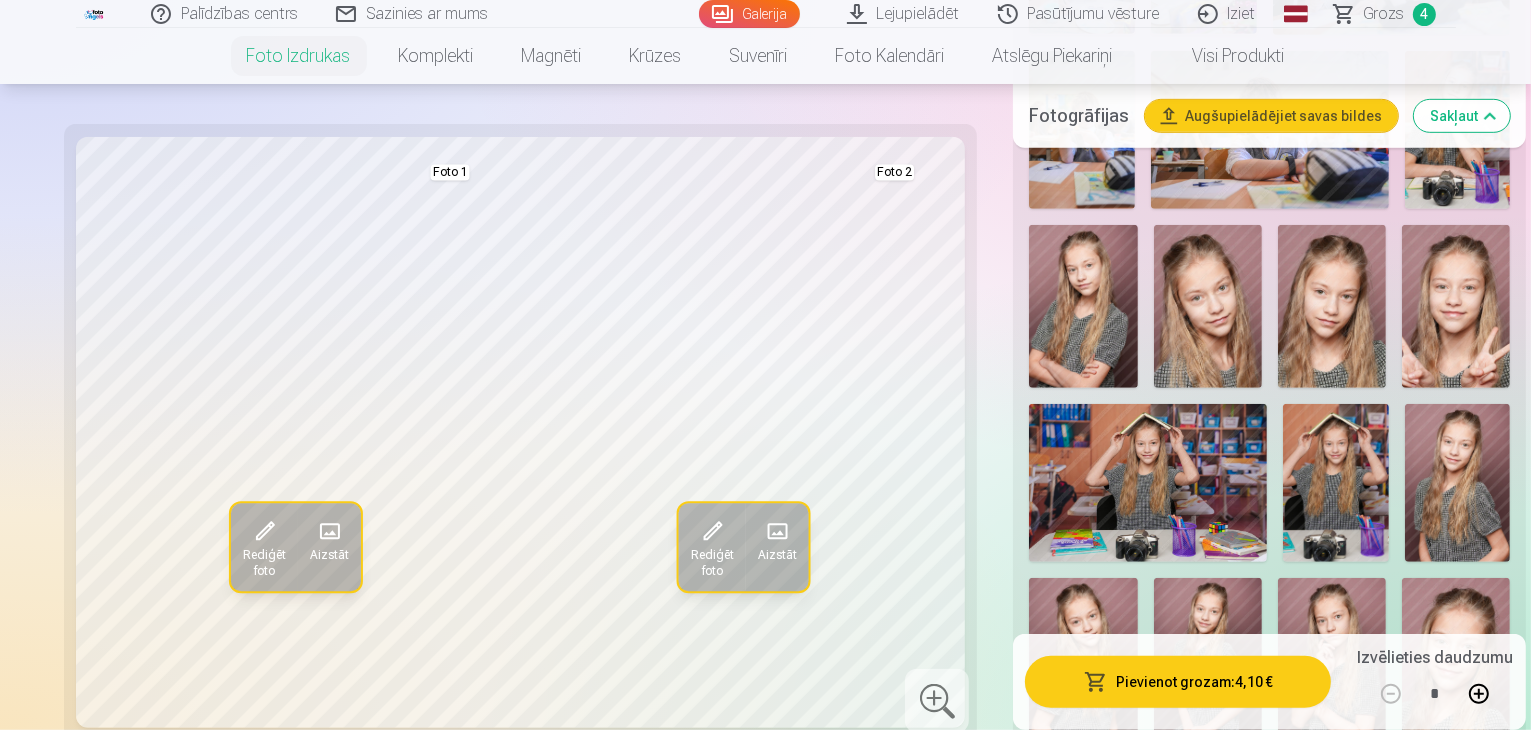 click at bounding box center (1332, 838) 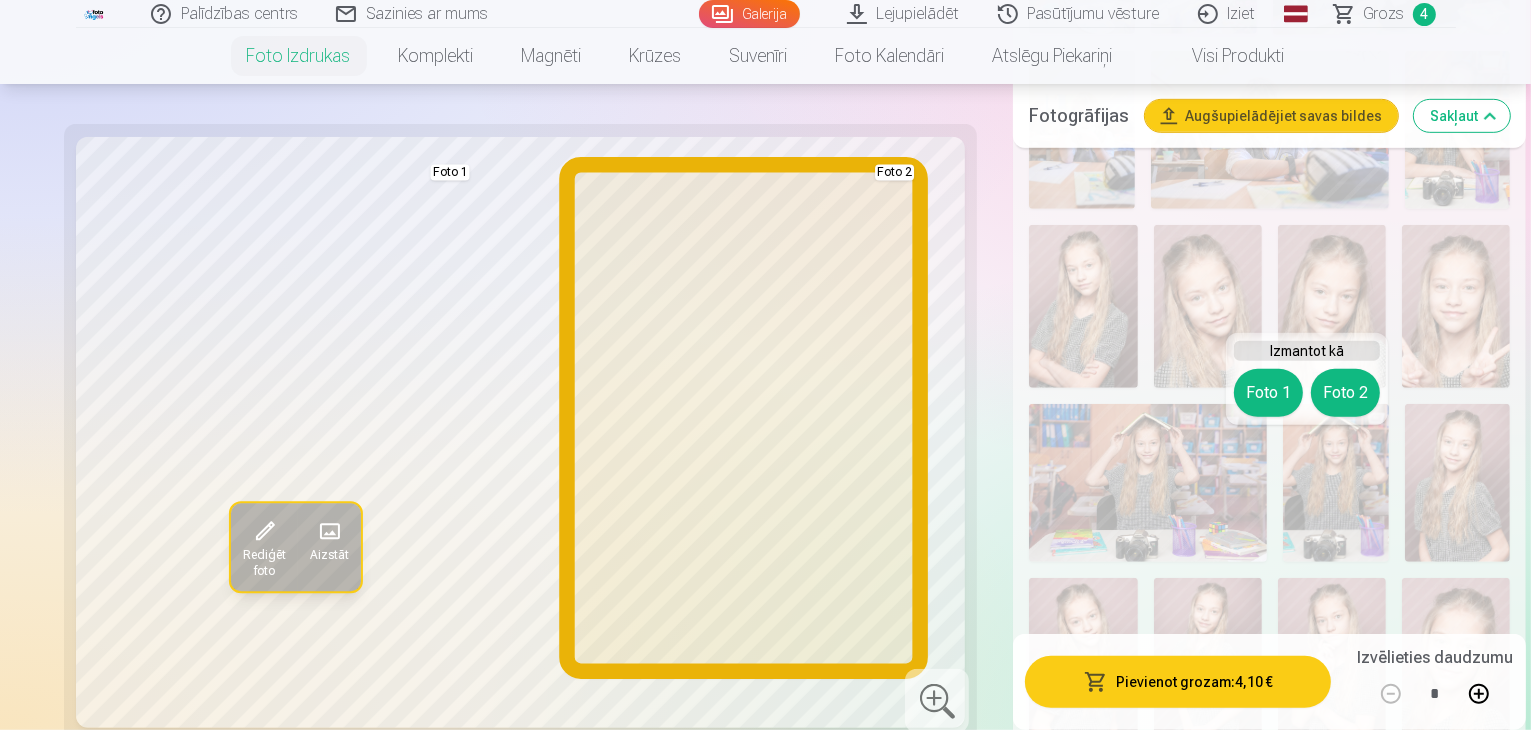 click on "Foto   2" at bounding box center (1345, 393) 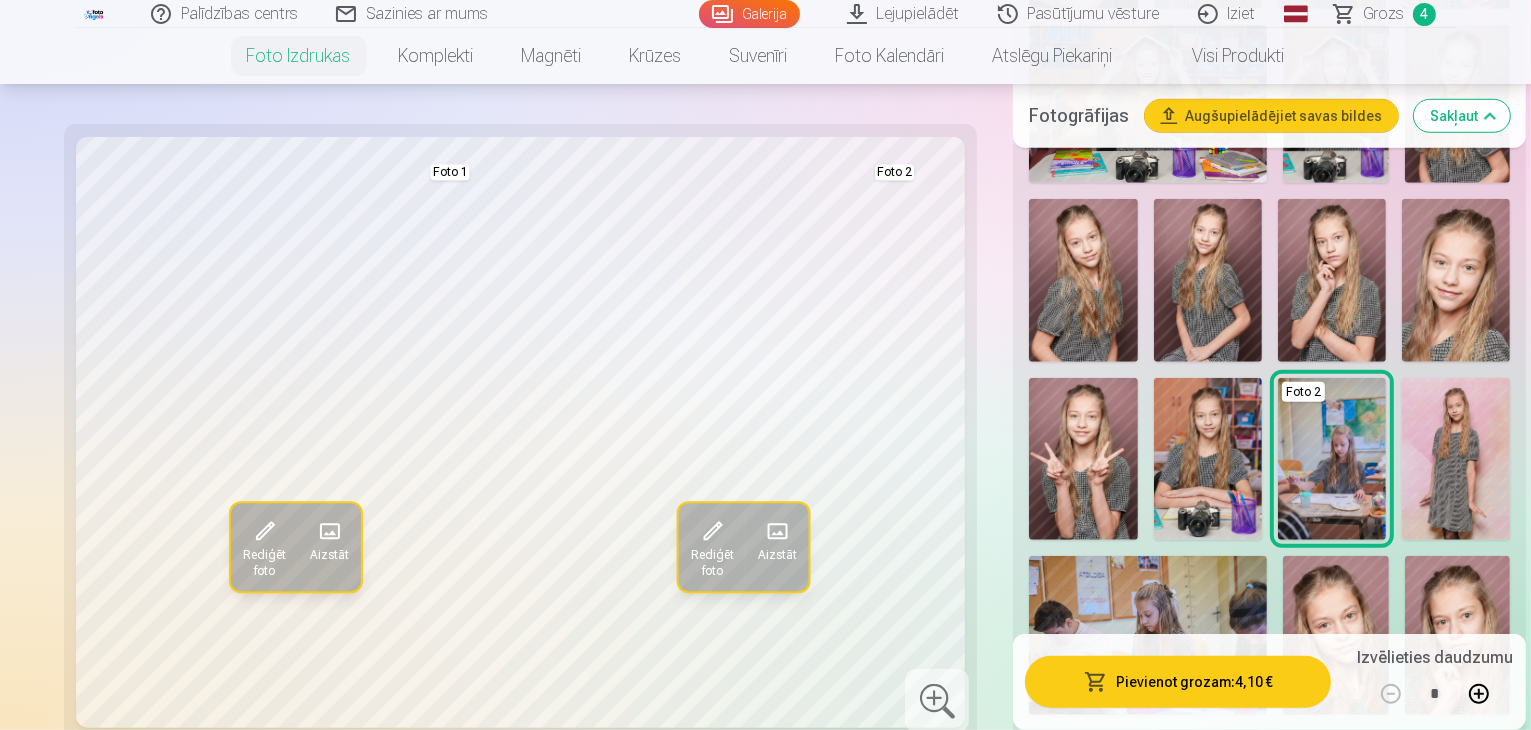 scroll, scrollTop: 1600, scrollLeft: 0, axis: vertical 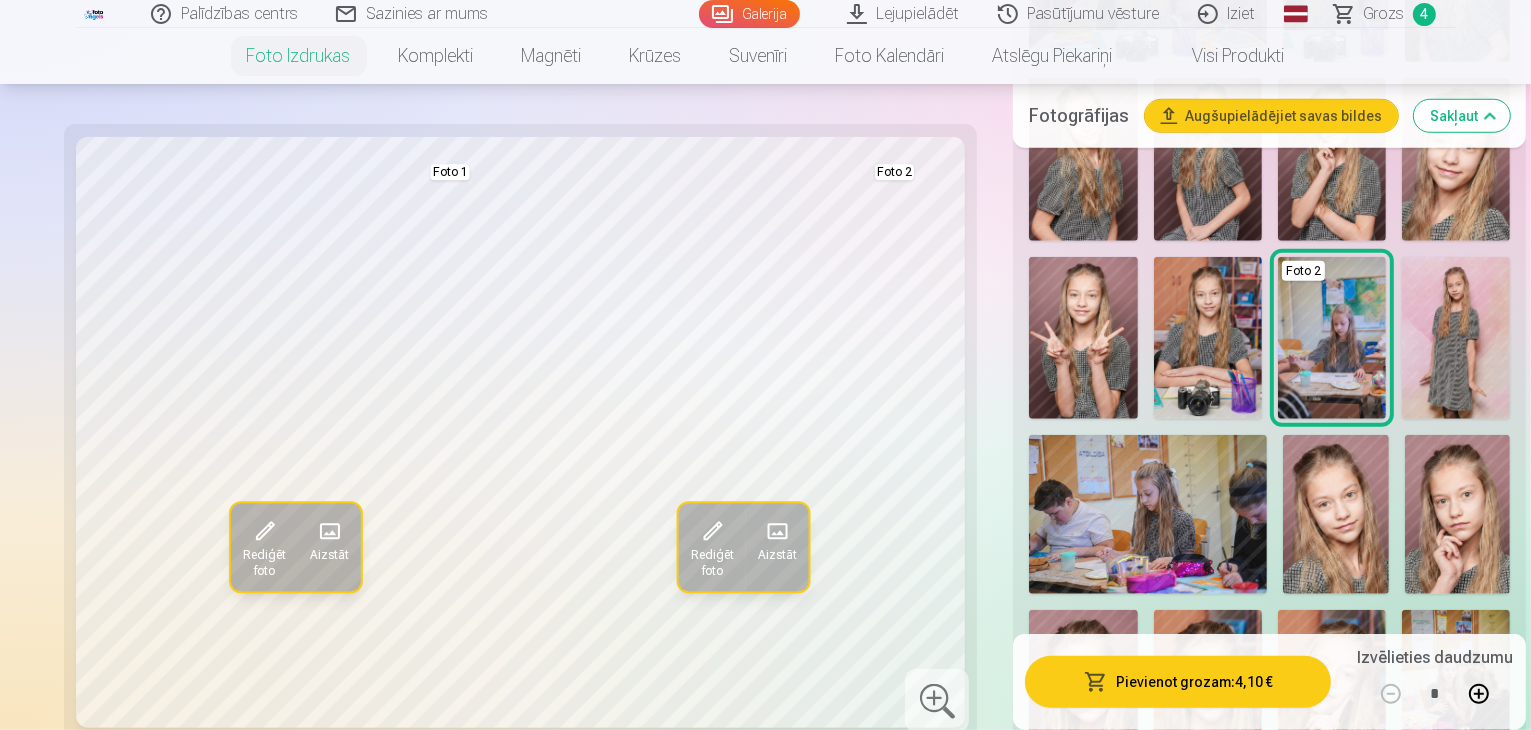 click at bounding box center [1456, 691] 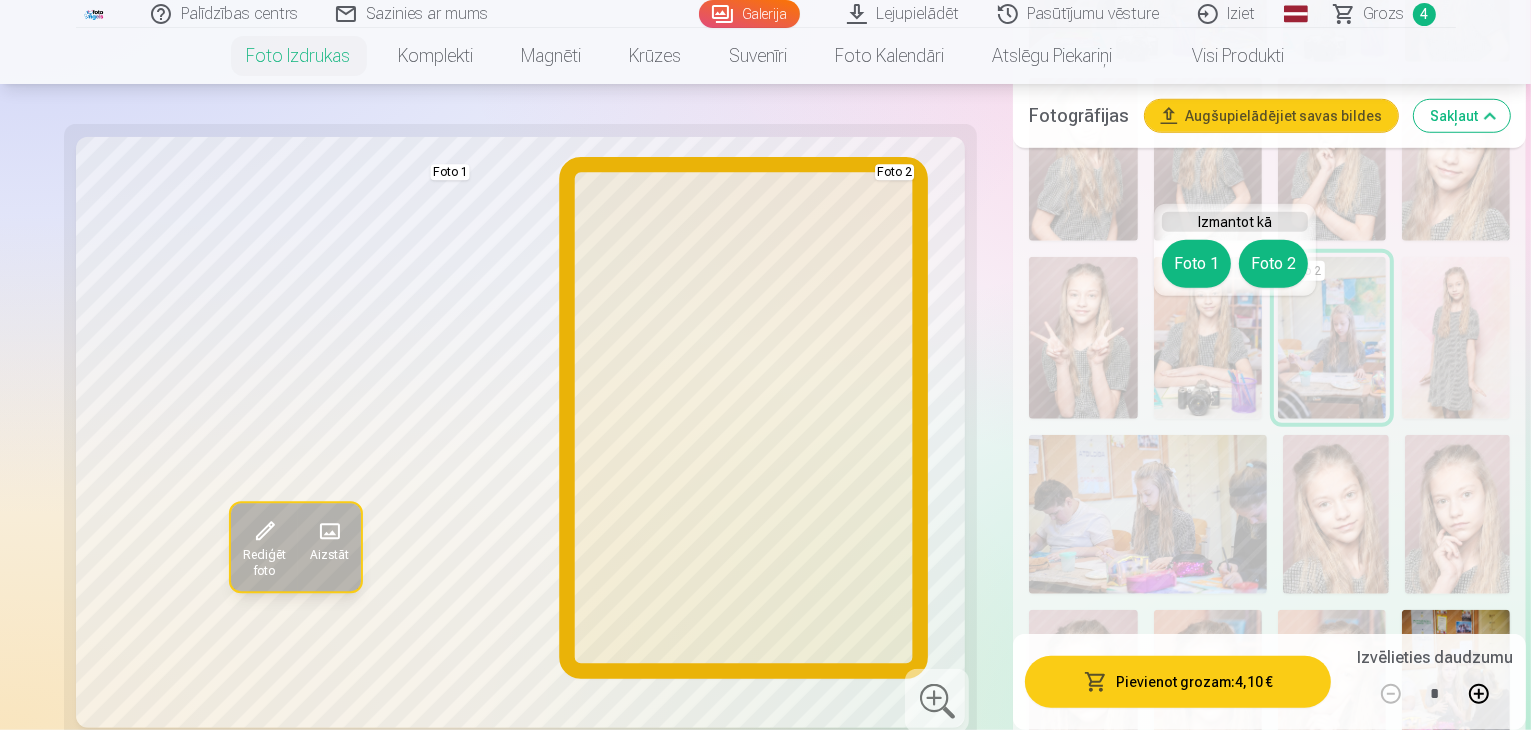 click on "Foto   2" at bounding box center (1273, 264) 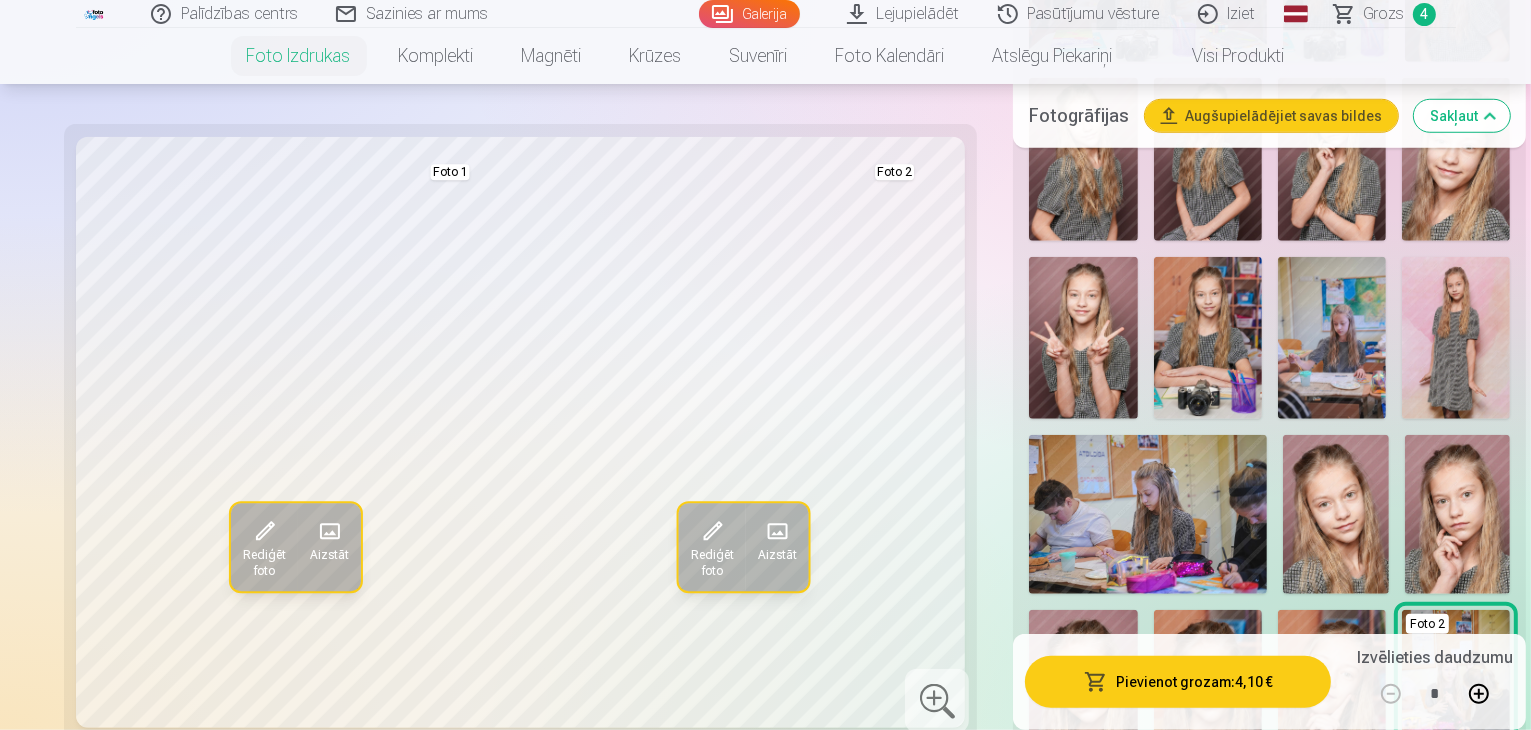 click at bounding box center (1208, 869) 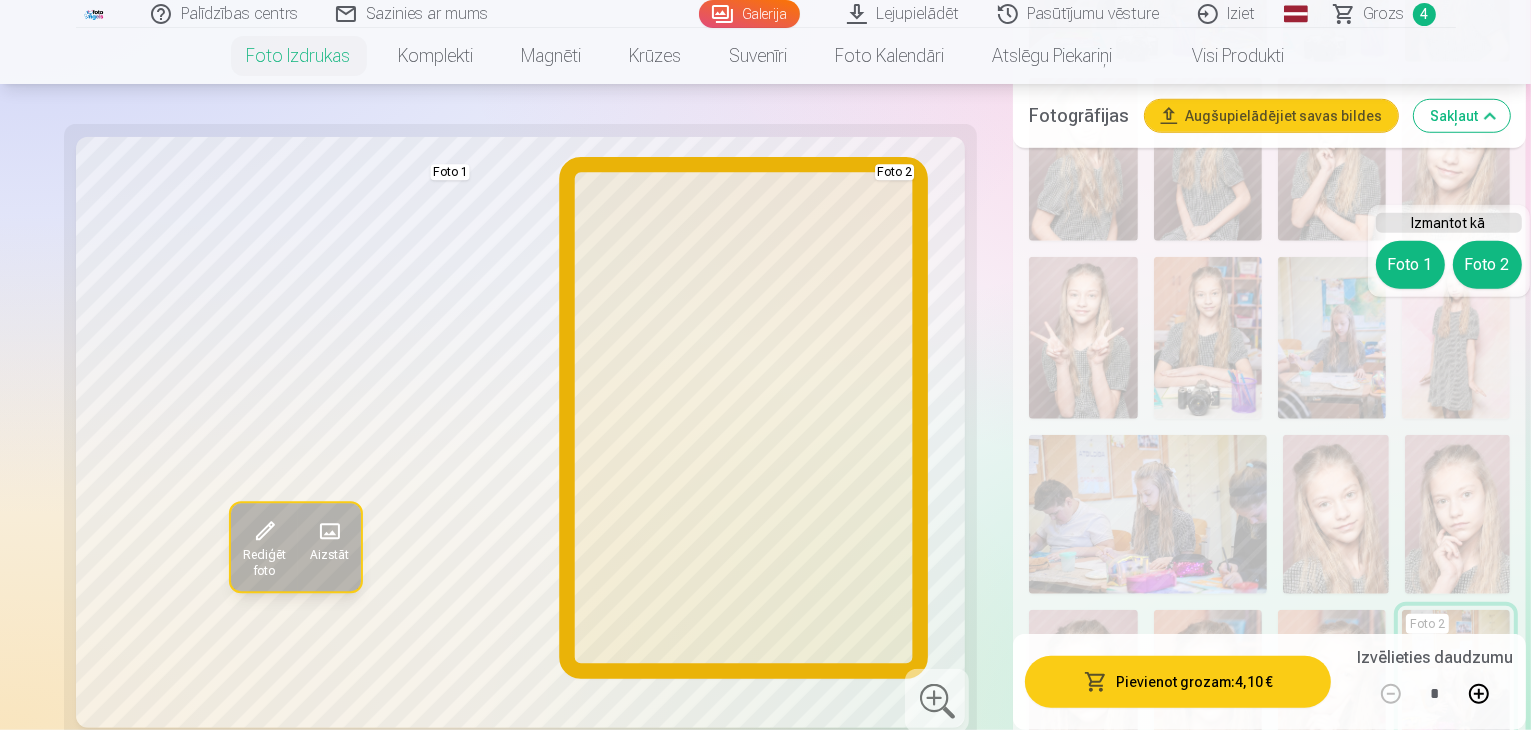 click on "Foto   2" at bounding box center (1487, 265) 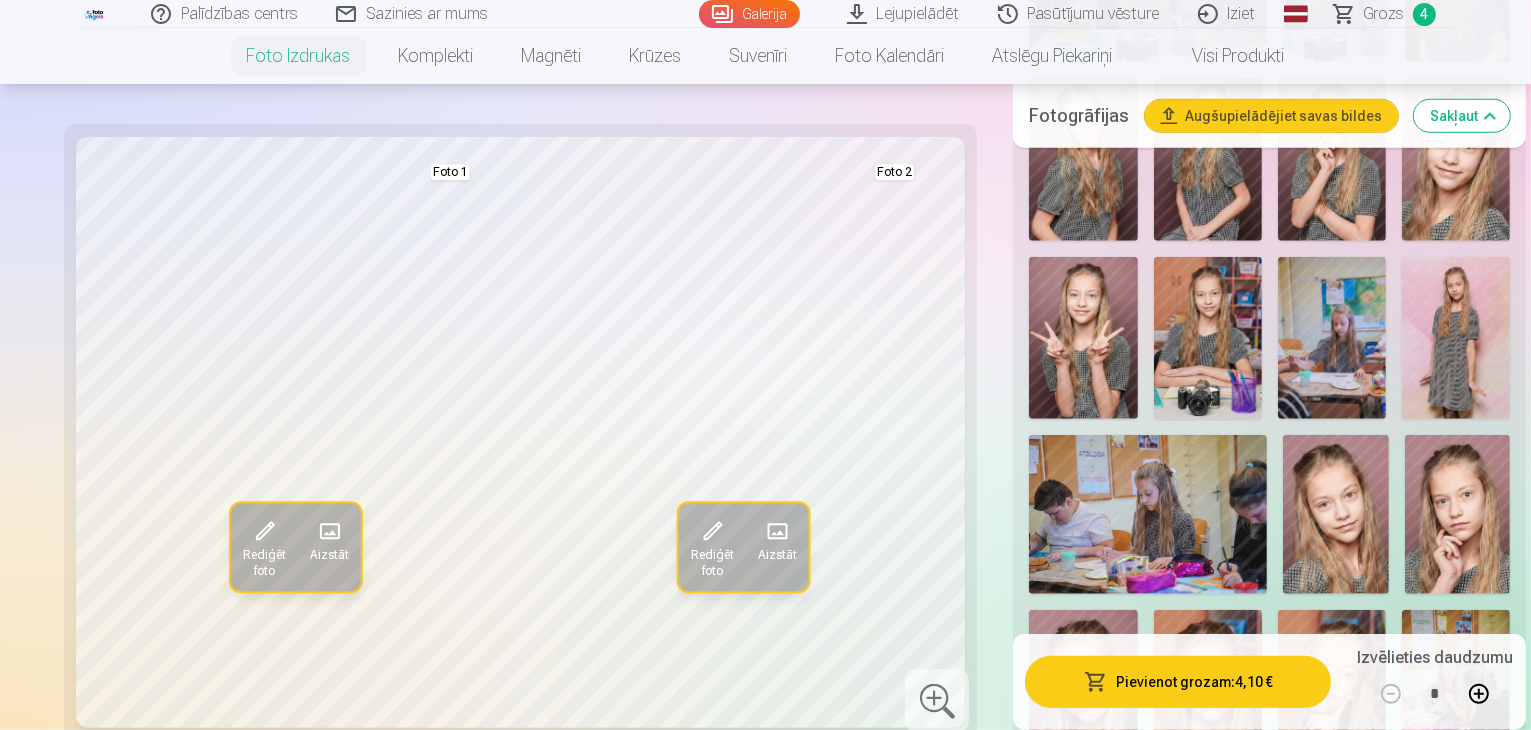 click at bounding box center (1204, 1045) 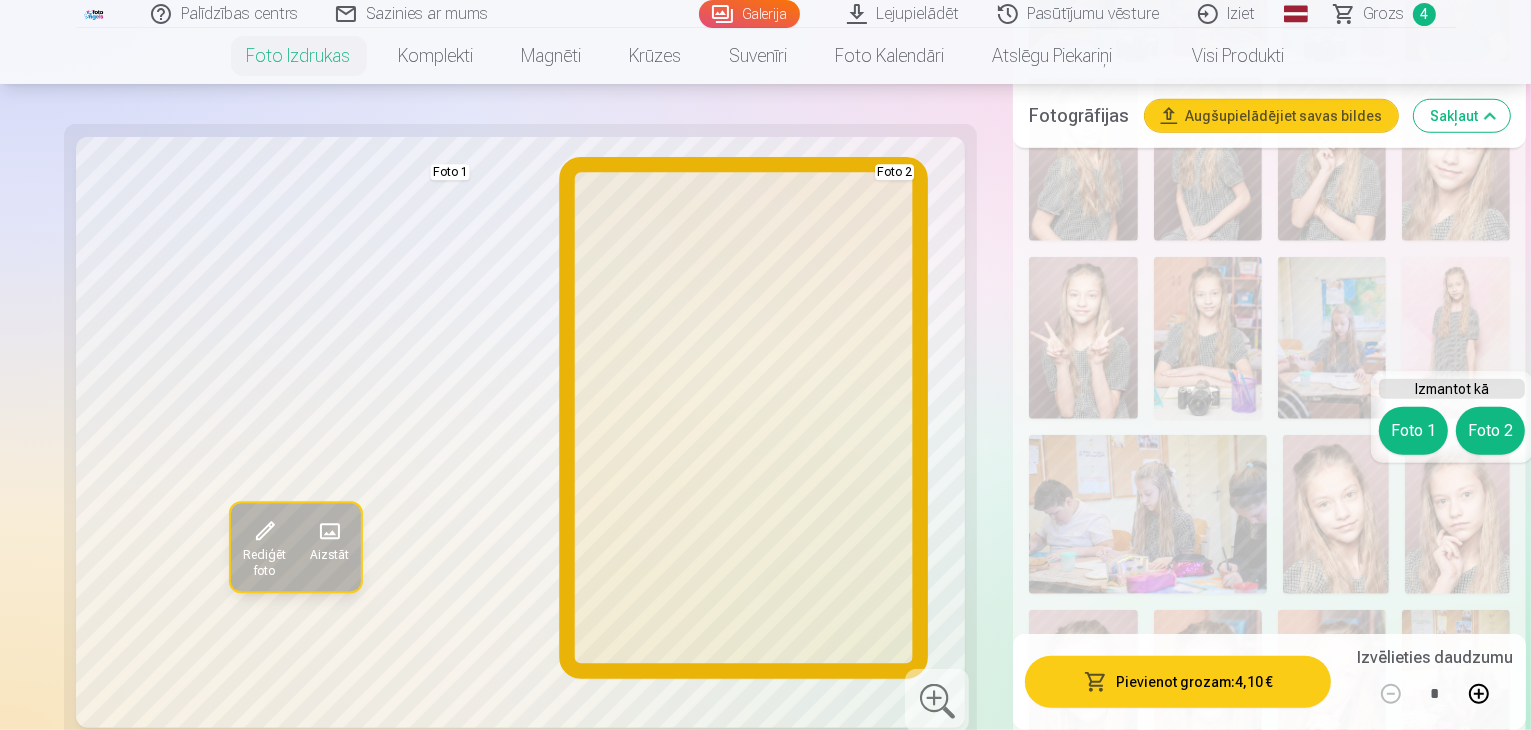 click on "Foto   2" at bounding box center [1490, 431] 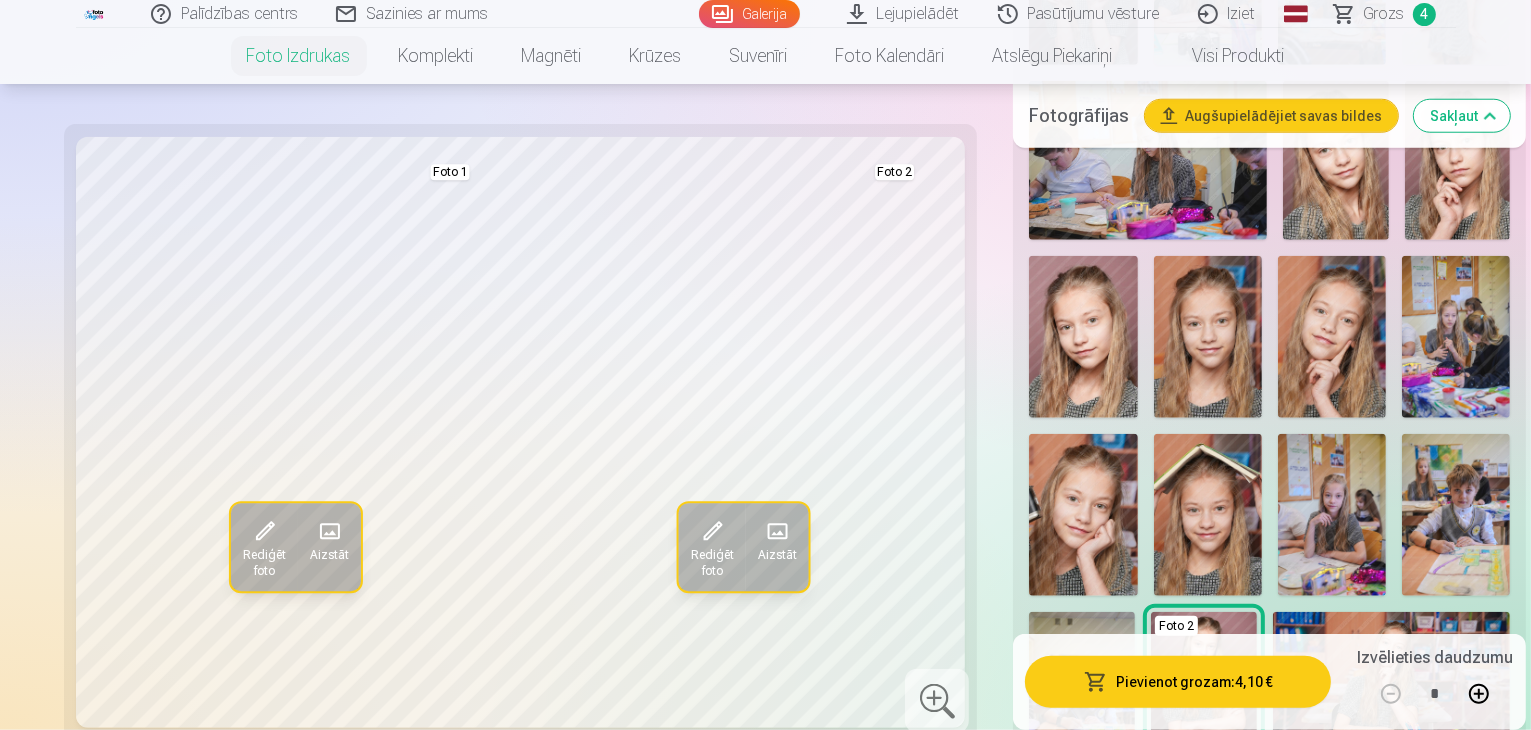 scroll, scrollTop: 2100, scrollLeft: 0, axis: vertical 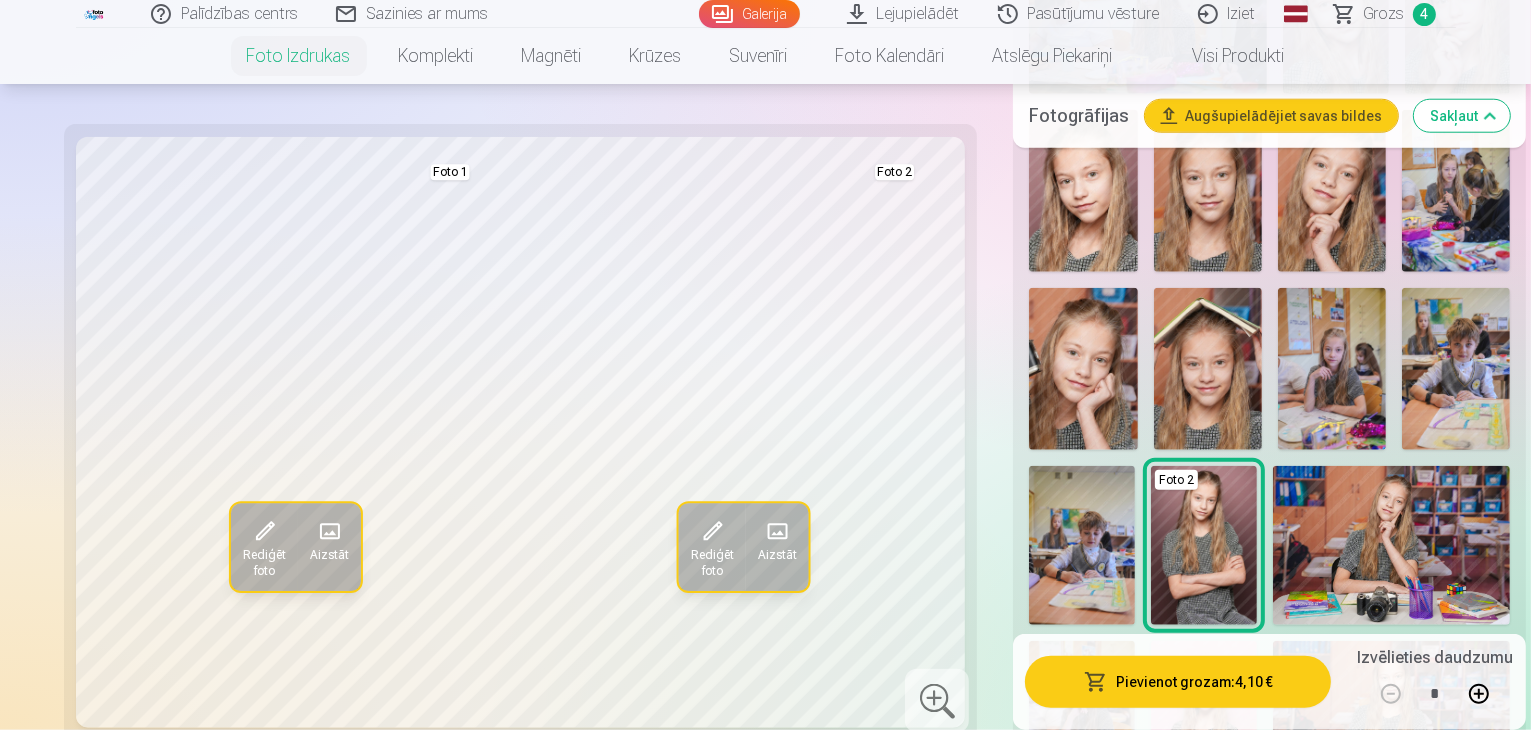 click at bounding box center [1204, 720] 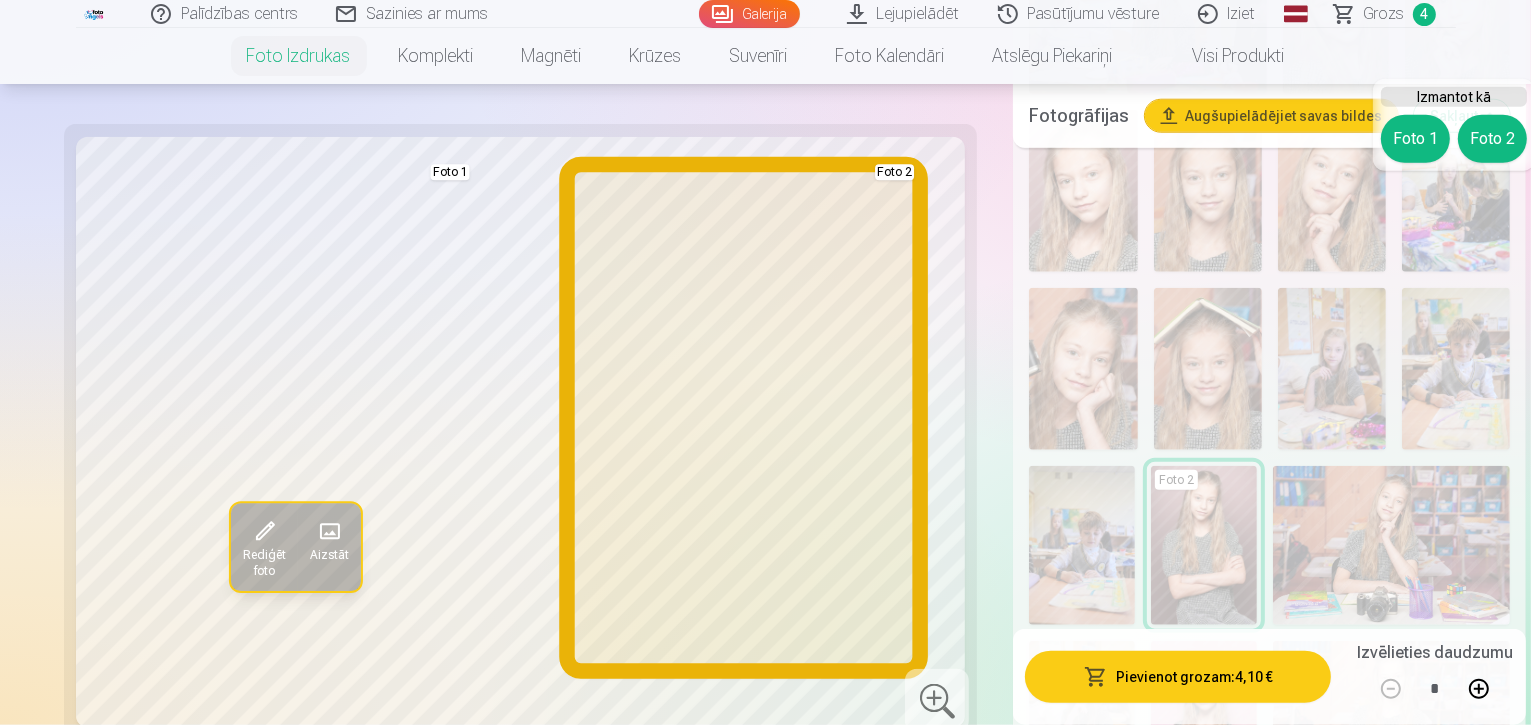 click on "Foto   2" at bounding box center [1492, 139] 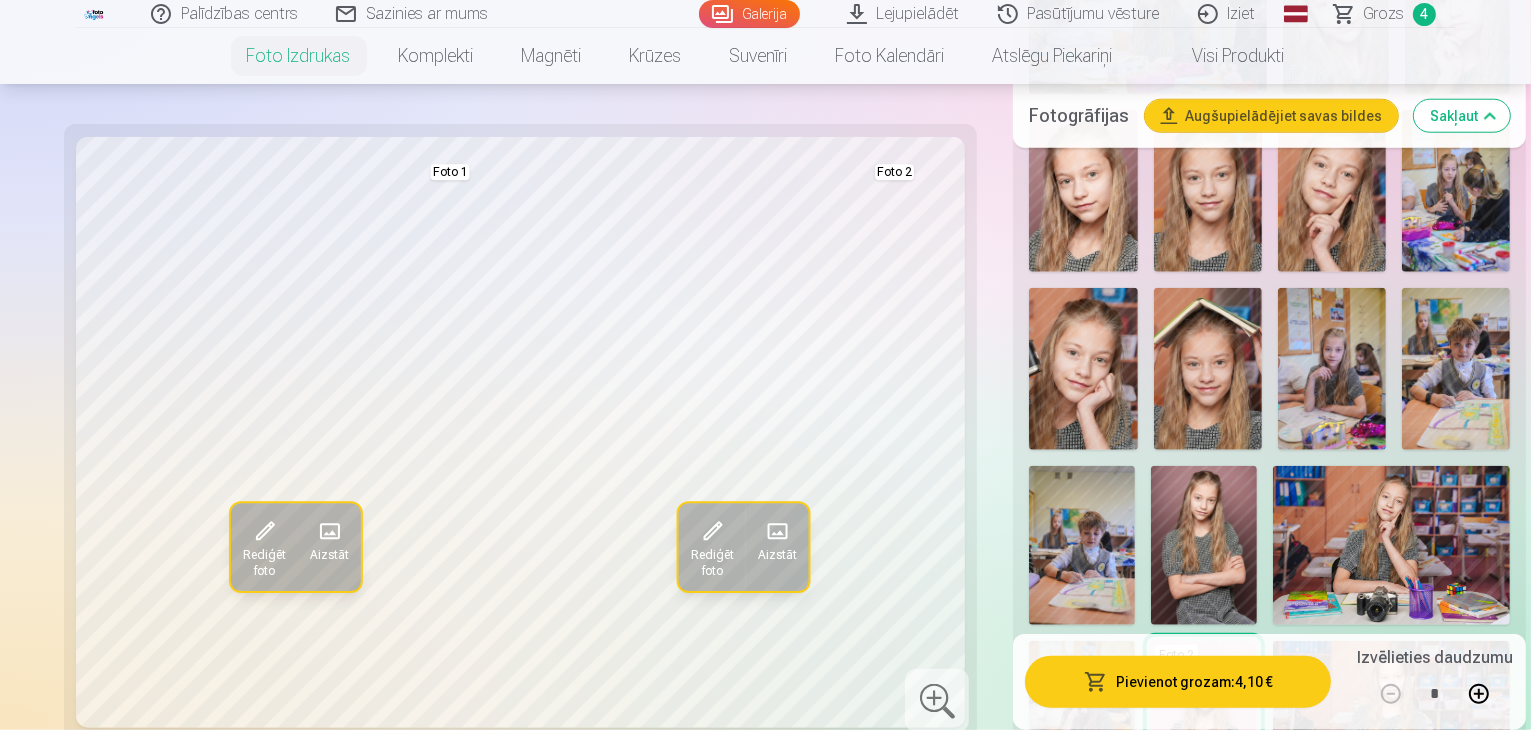 click at bounding box center [1208, 896] 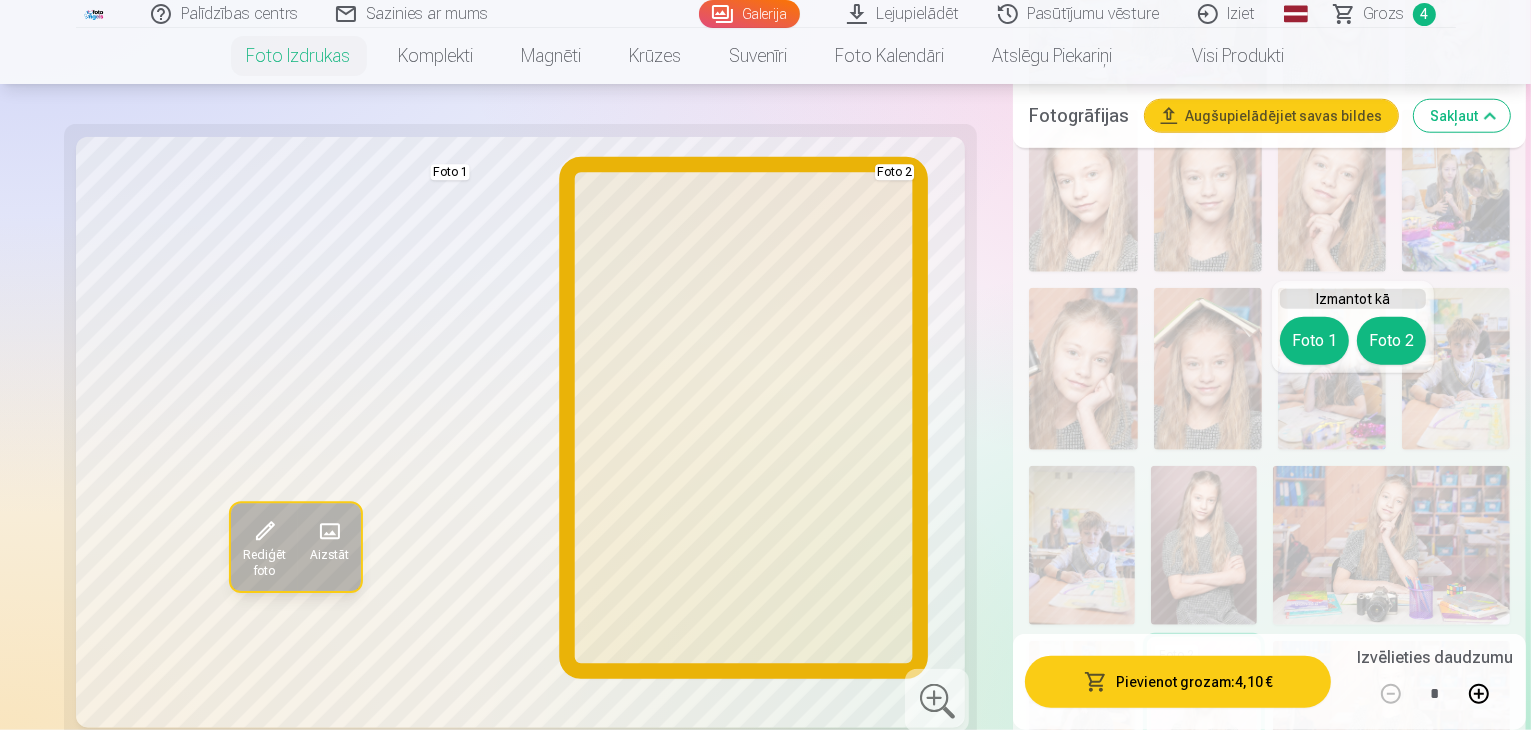 click on "Foto   2" at bounding box center [1391, 341] 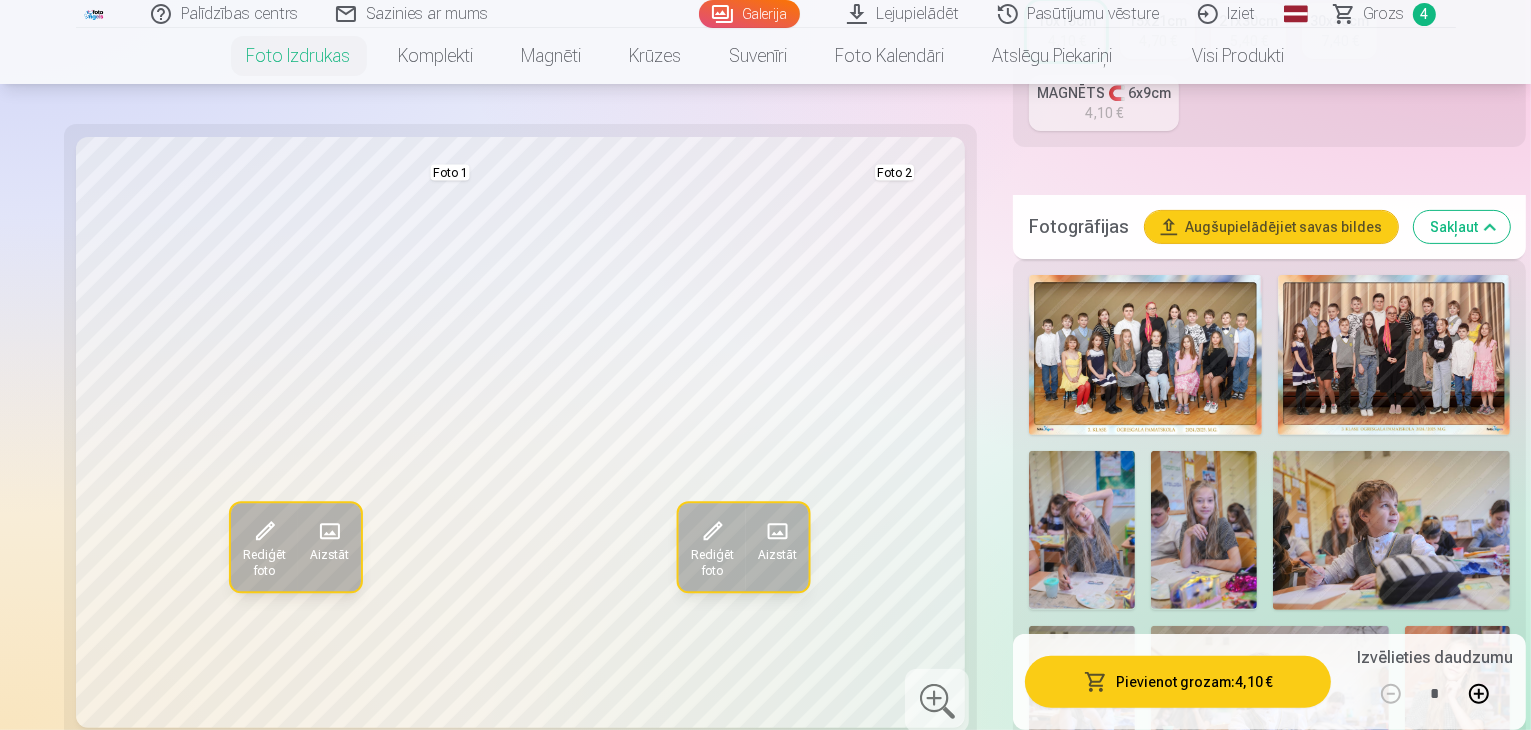 scroll, scrollTop: 500, scrollLeft: 0, axis: vertical 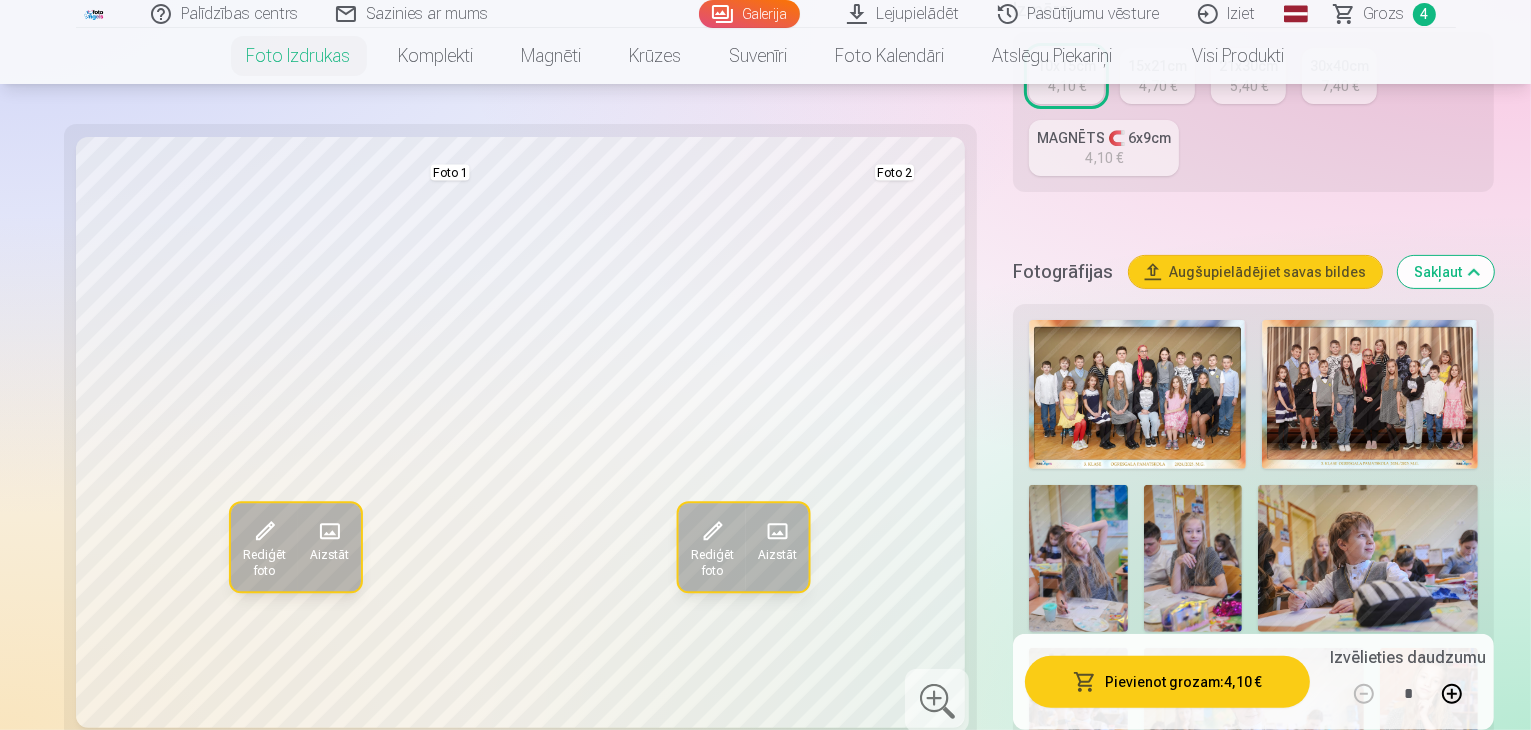 click at bounding box center (1078, 558) 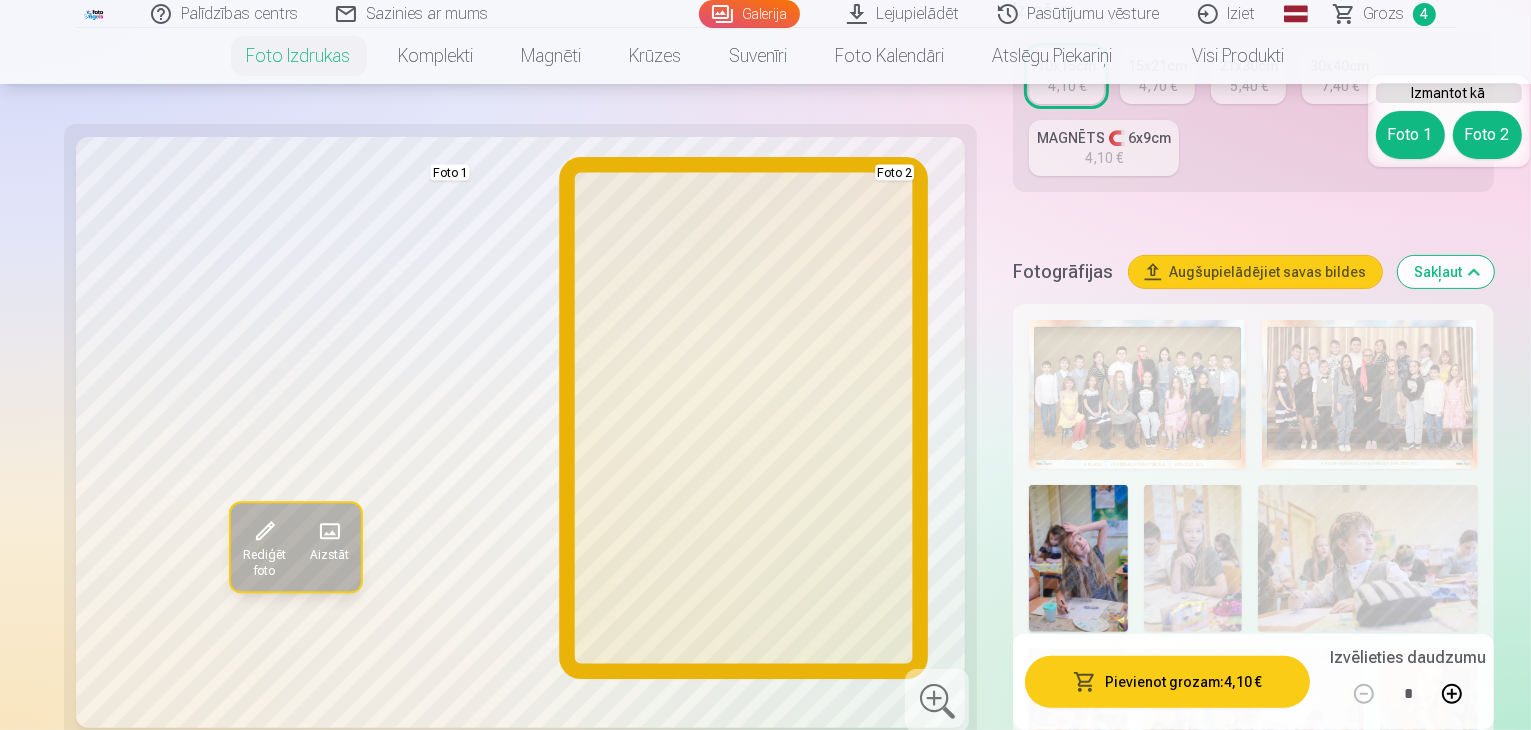click on "Foto   2" at bounding box center [1487, 135] 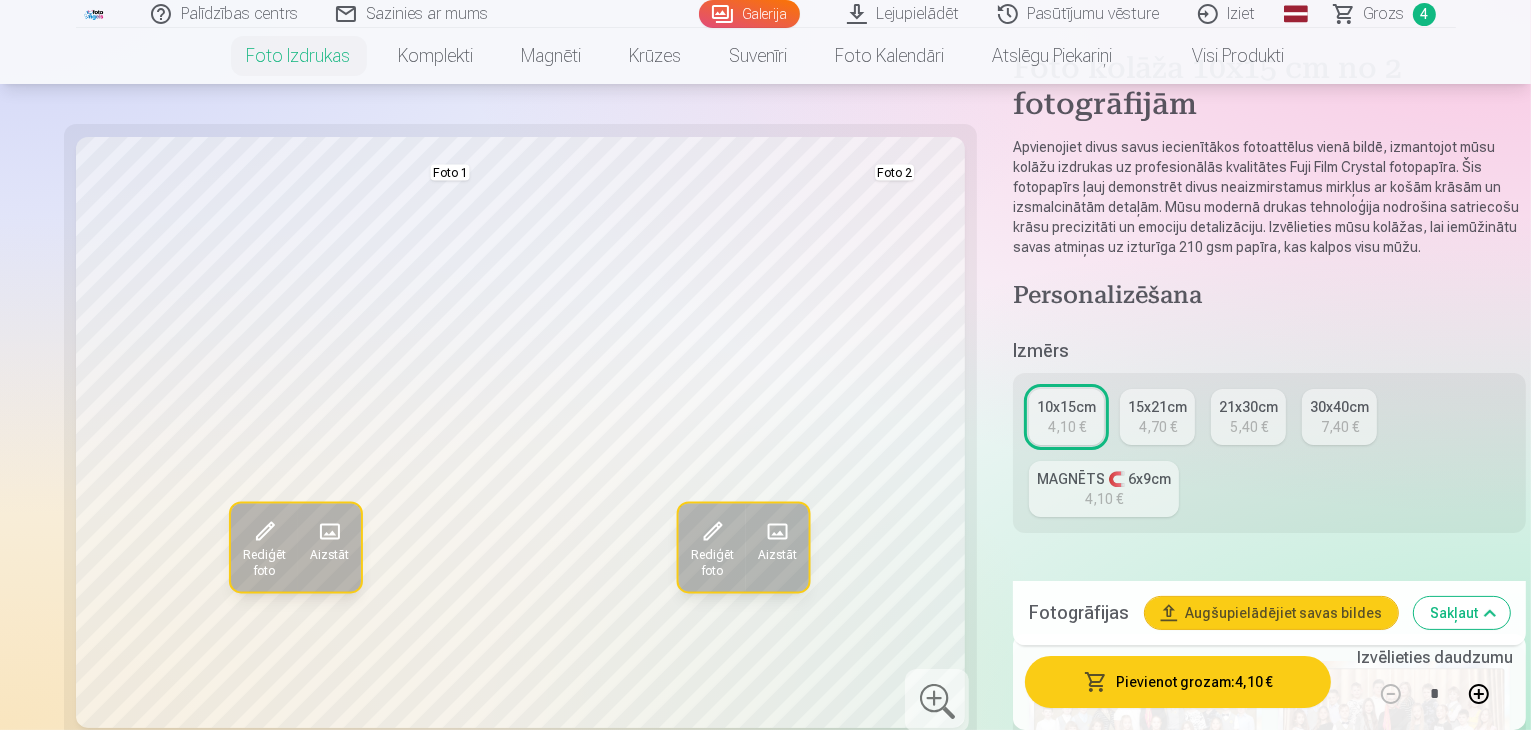 scroll, scrollTop: 0, scrollLeft: 0, axis: both 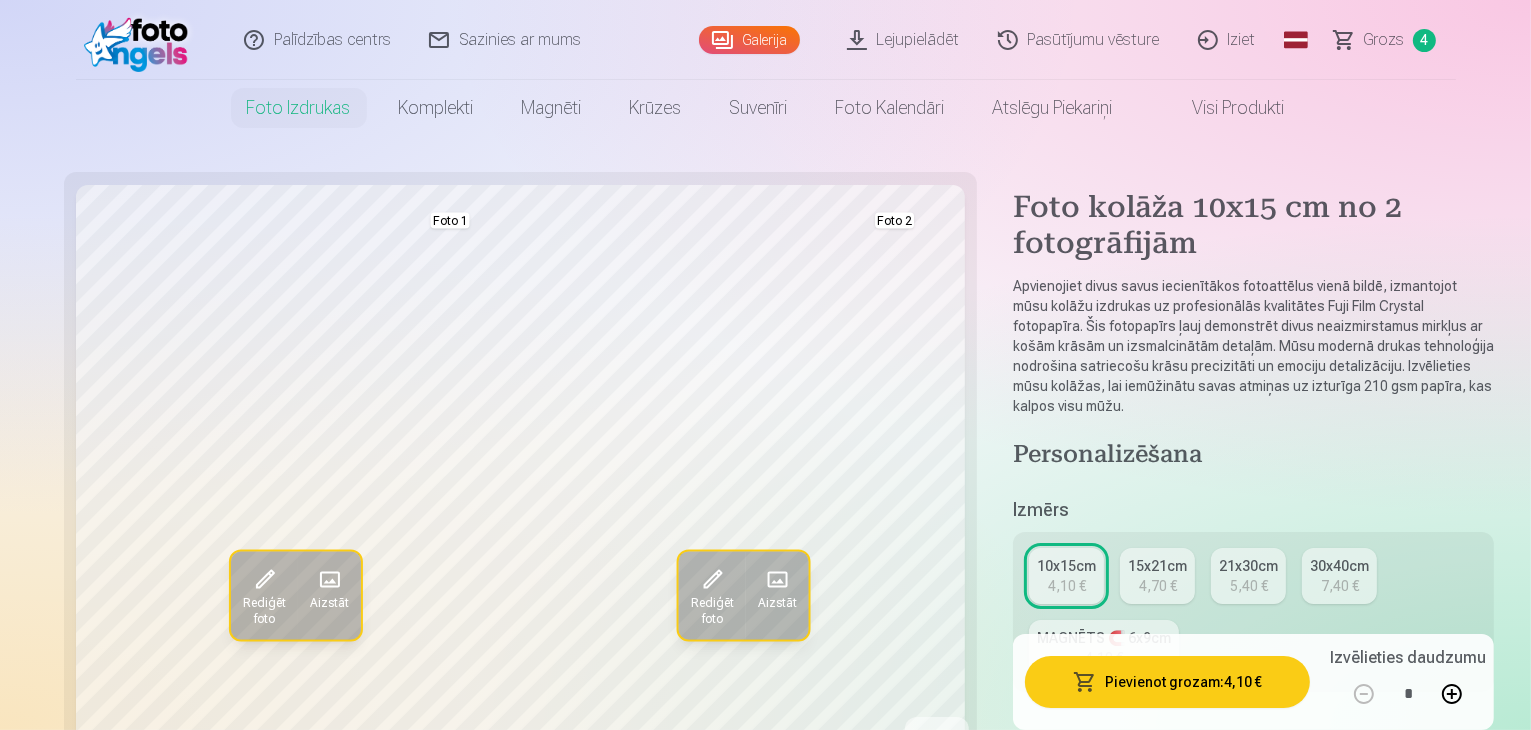 click on "4,70 €" at bounding box center [1158, 586] 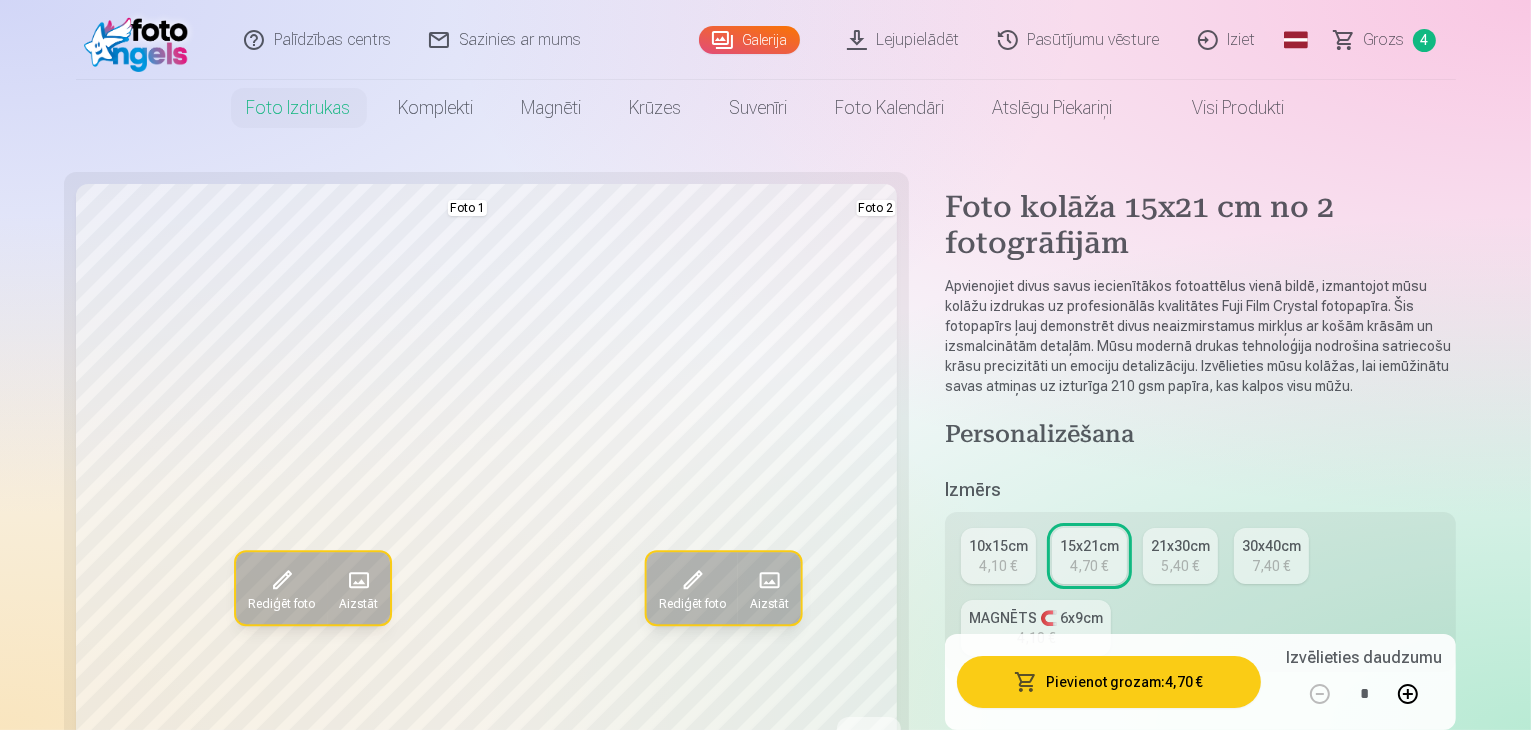 click on "5,40 €" at bounding box center [1180, 566] 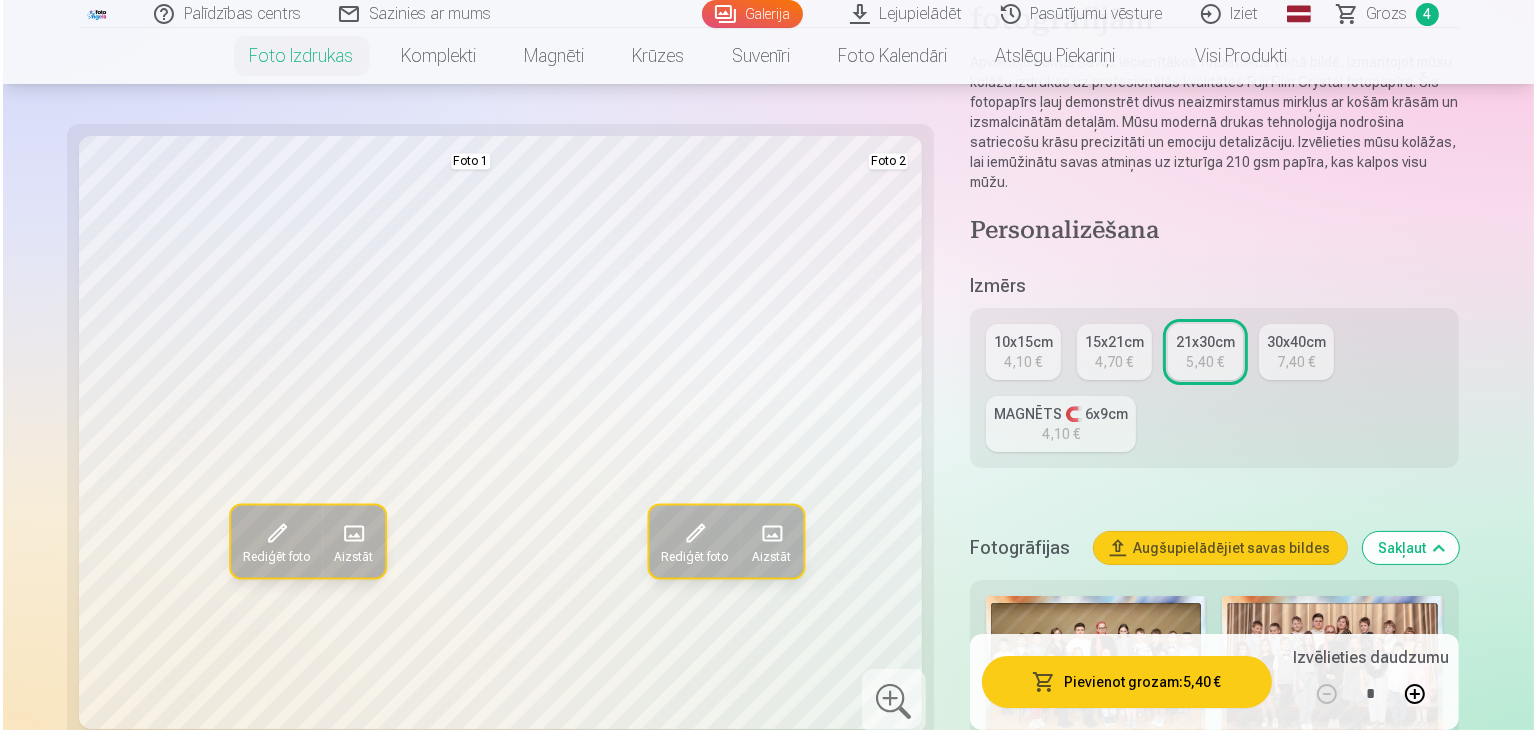 scroll, scrollTop: 200, scrollLeft: 0, axis: vertical 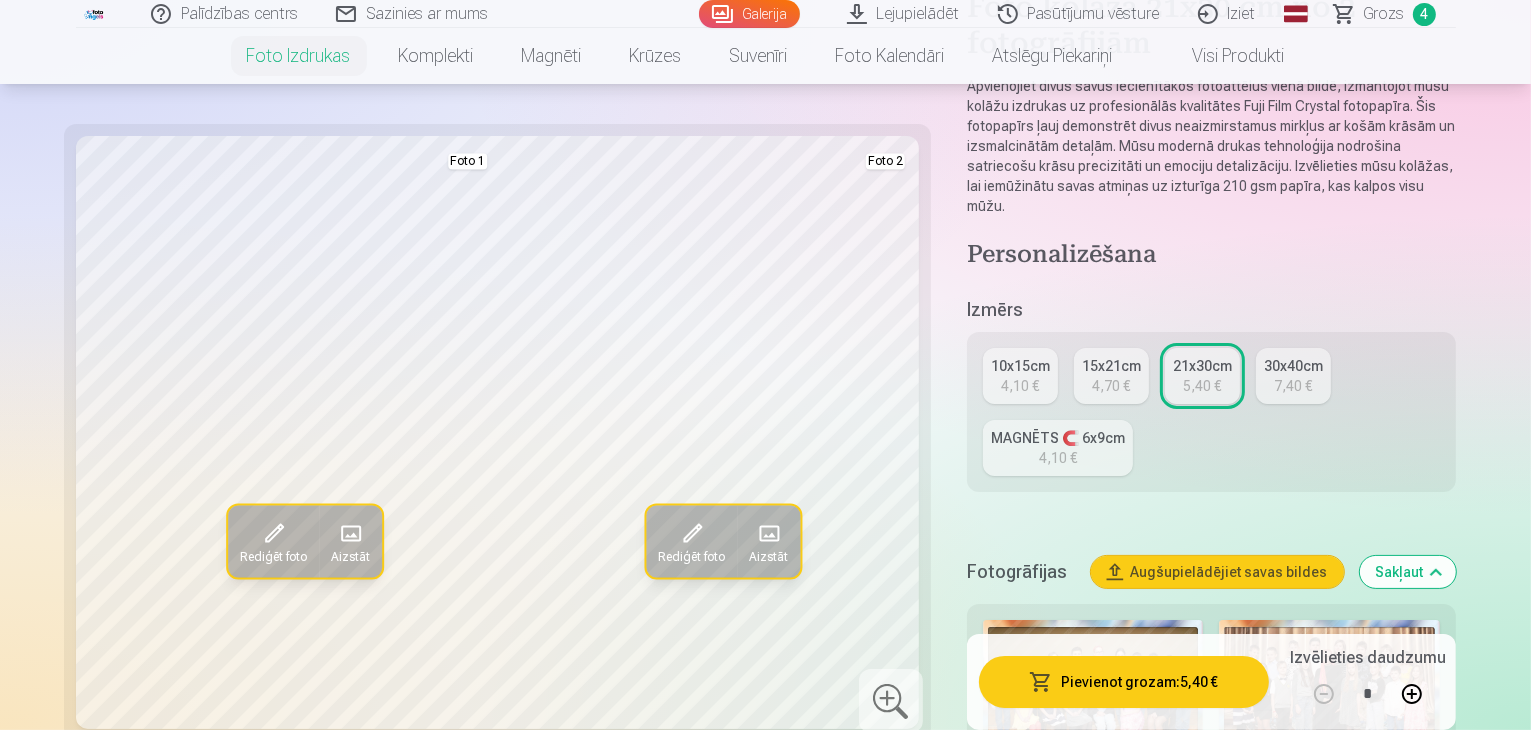 click on "Pievienot grozam :  5,40 €" at bounding box center [1124, 682] 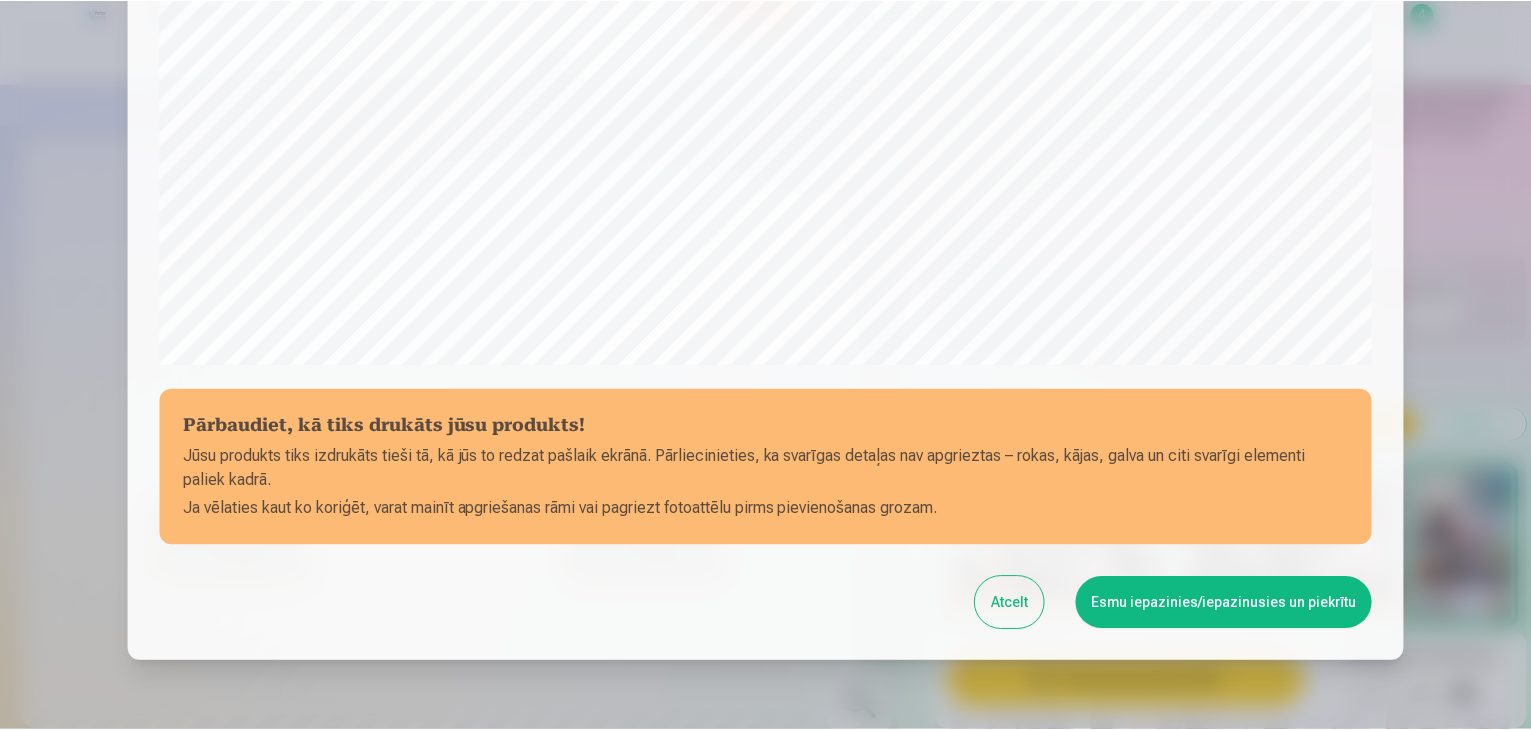 scroll, scrollTop: 710, scrollLeft: 0, axis: vertical 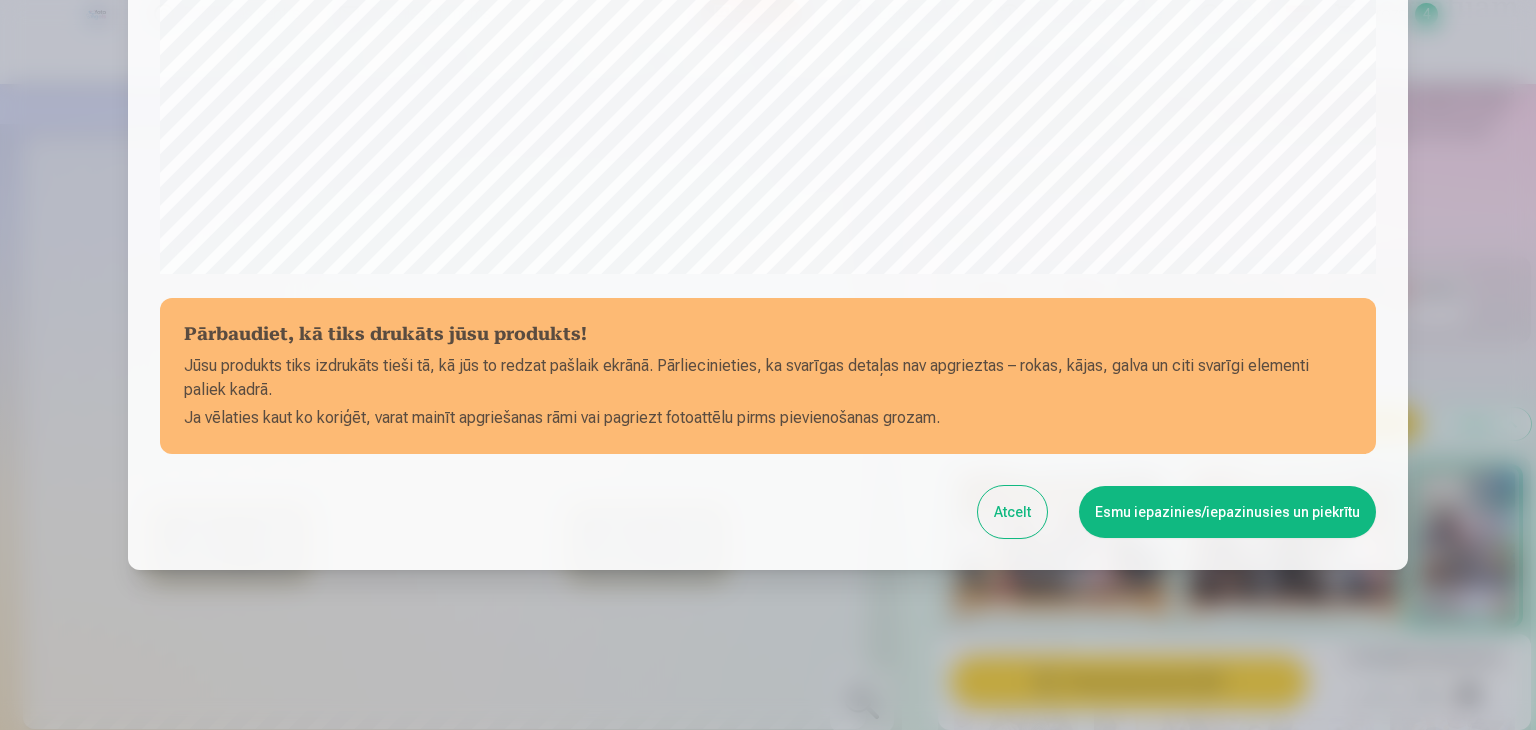 click on "Esmu iepazinies/iepazinusies un piekrītu" at bounding box center (1227, 512) 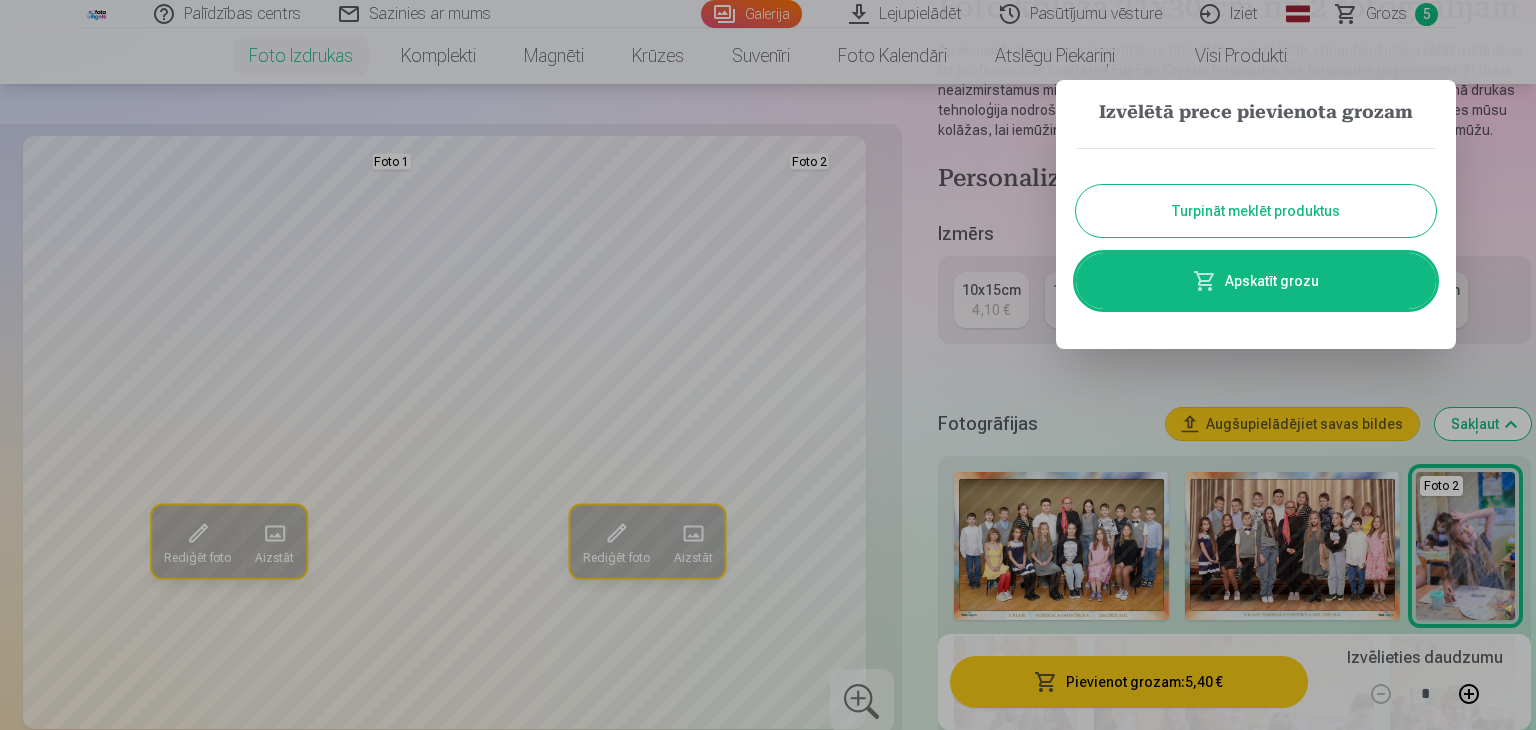 click on "Apskatīt grozu" at bounding box center (1256, 281) 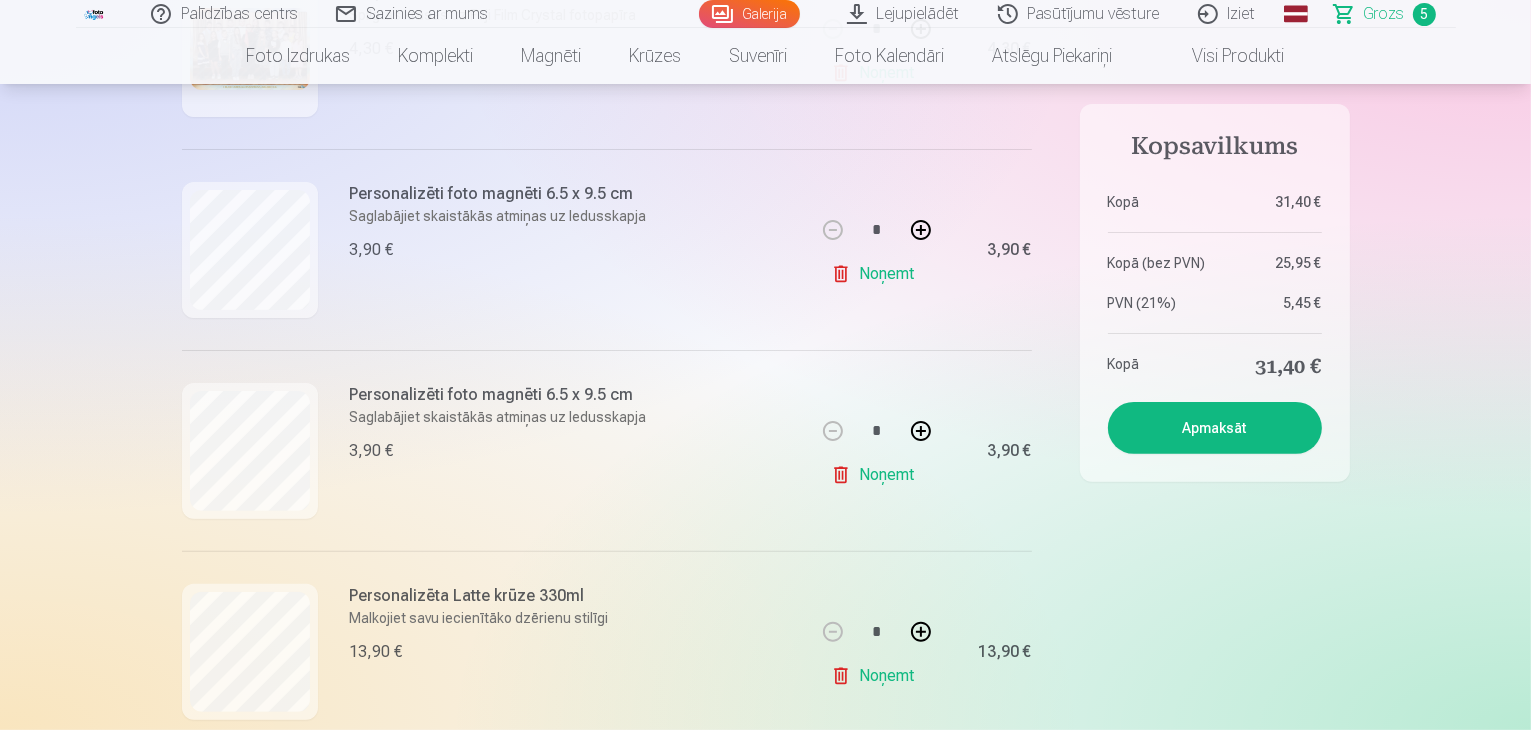 scroll, scrollTop: 500, scrollLeft: 0, axis: vertical 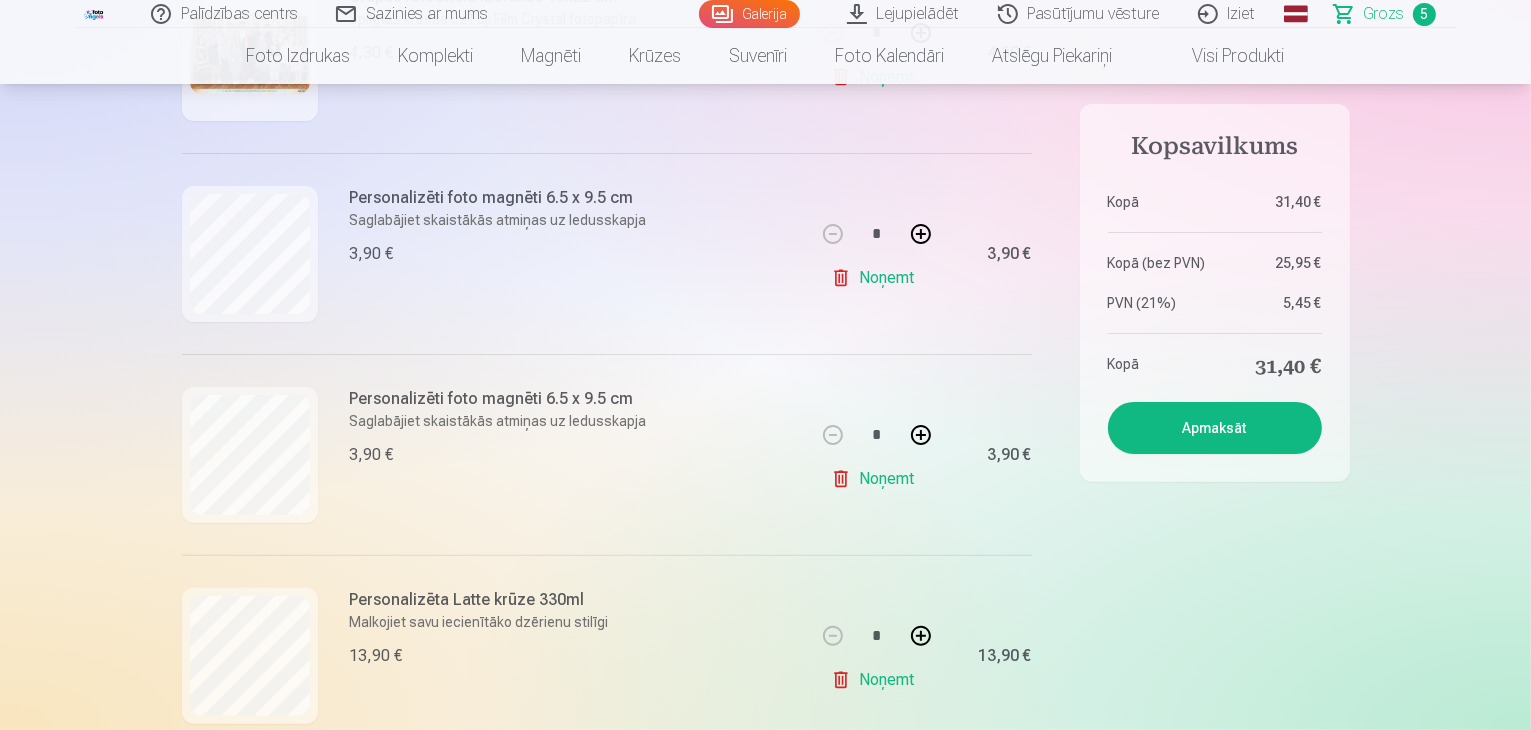 click at bounding box center [921, 435] 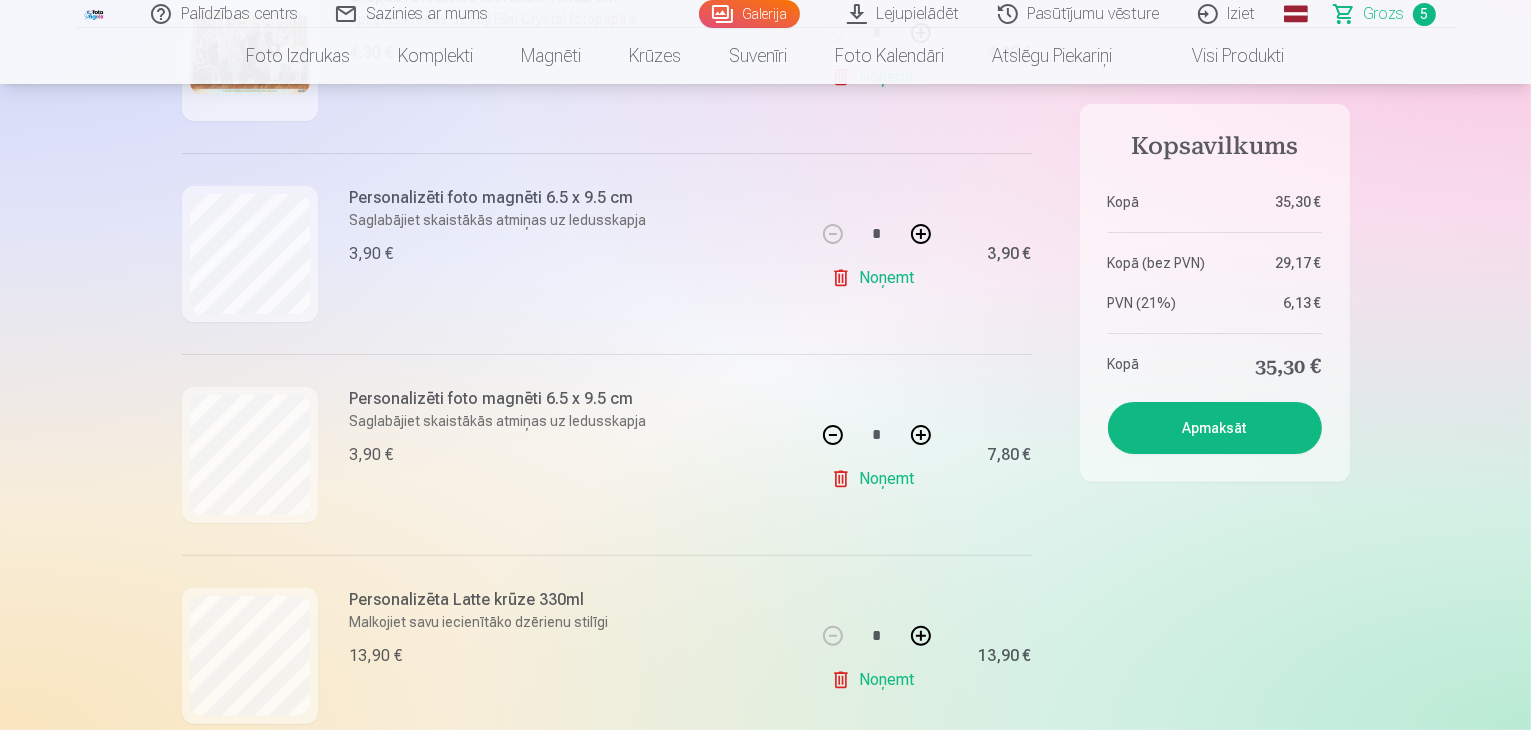 click on "Apmaksāt" at bounding box center (1215, 428) 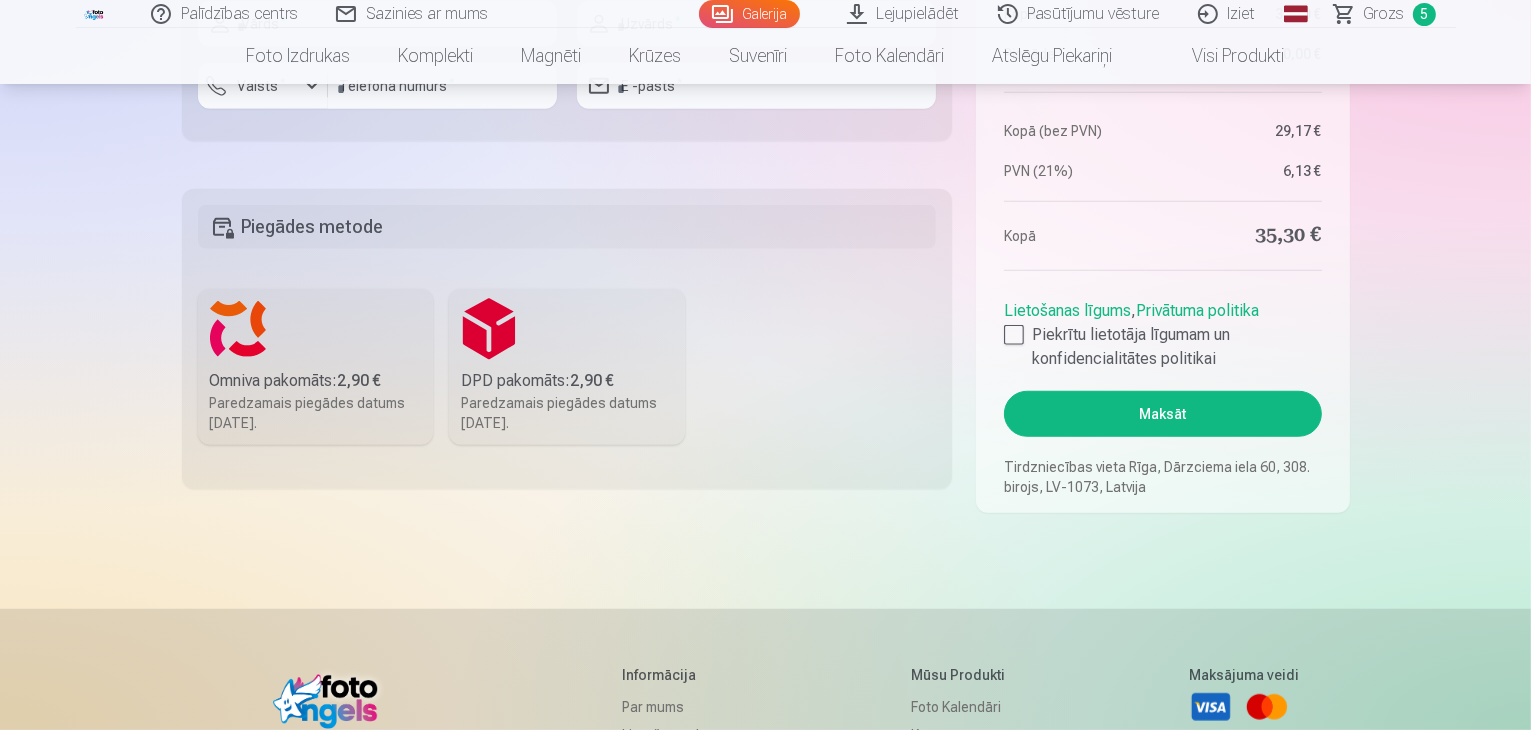 scroll, scrollTop: 1600, scrollLeft: 0, axis: vertical 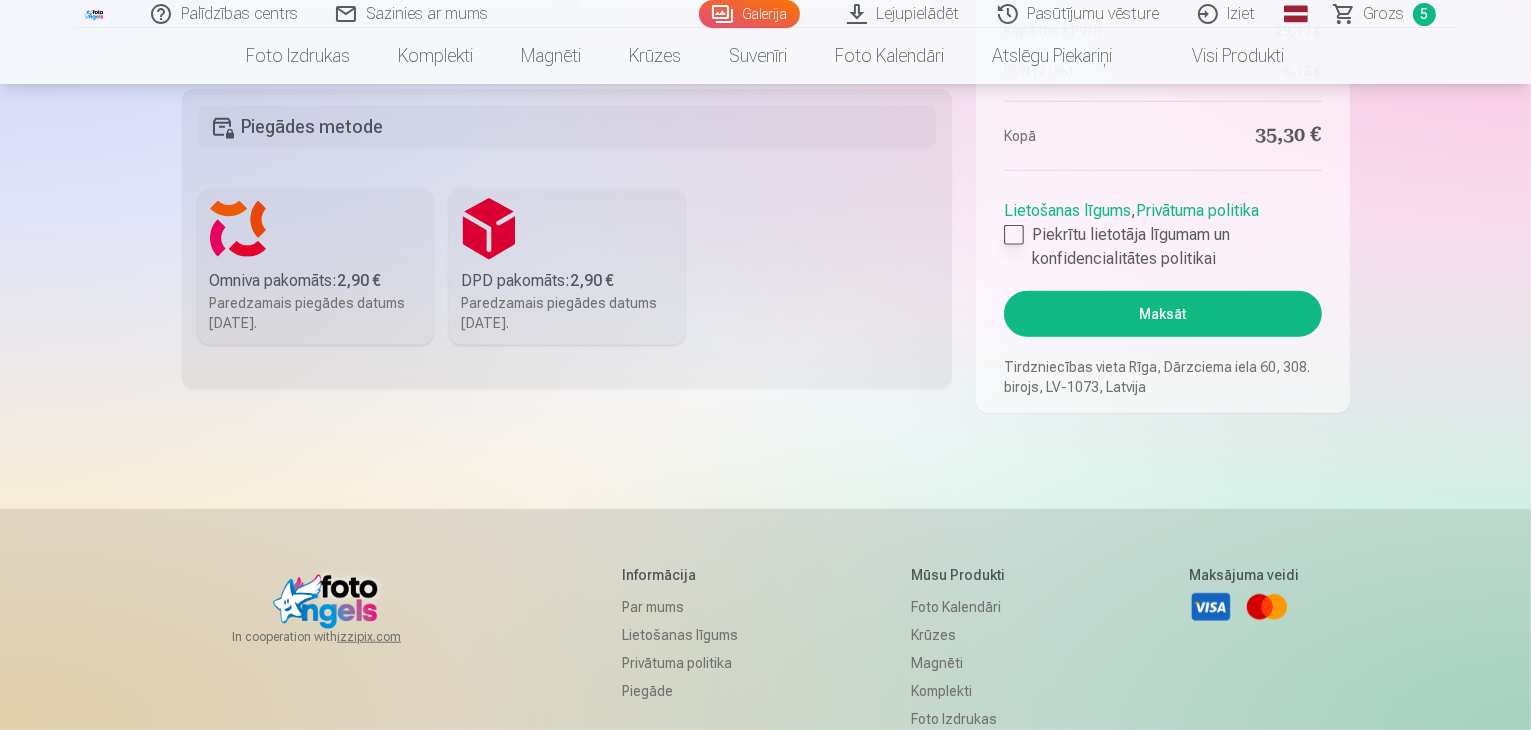 click at bounding box center (1014, 235) 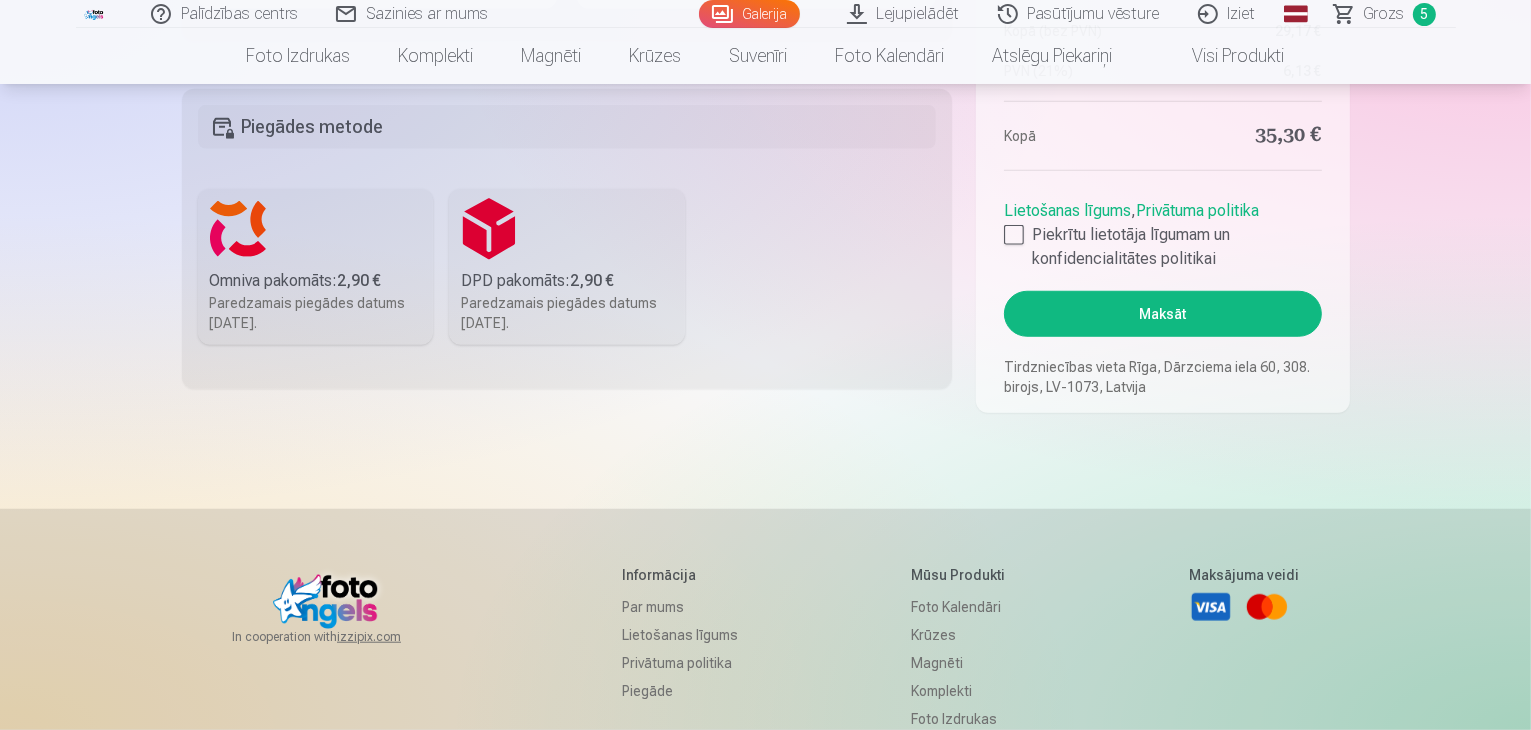 click on "Maksāt" at bounding box center [1162, 314] 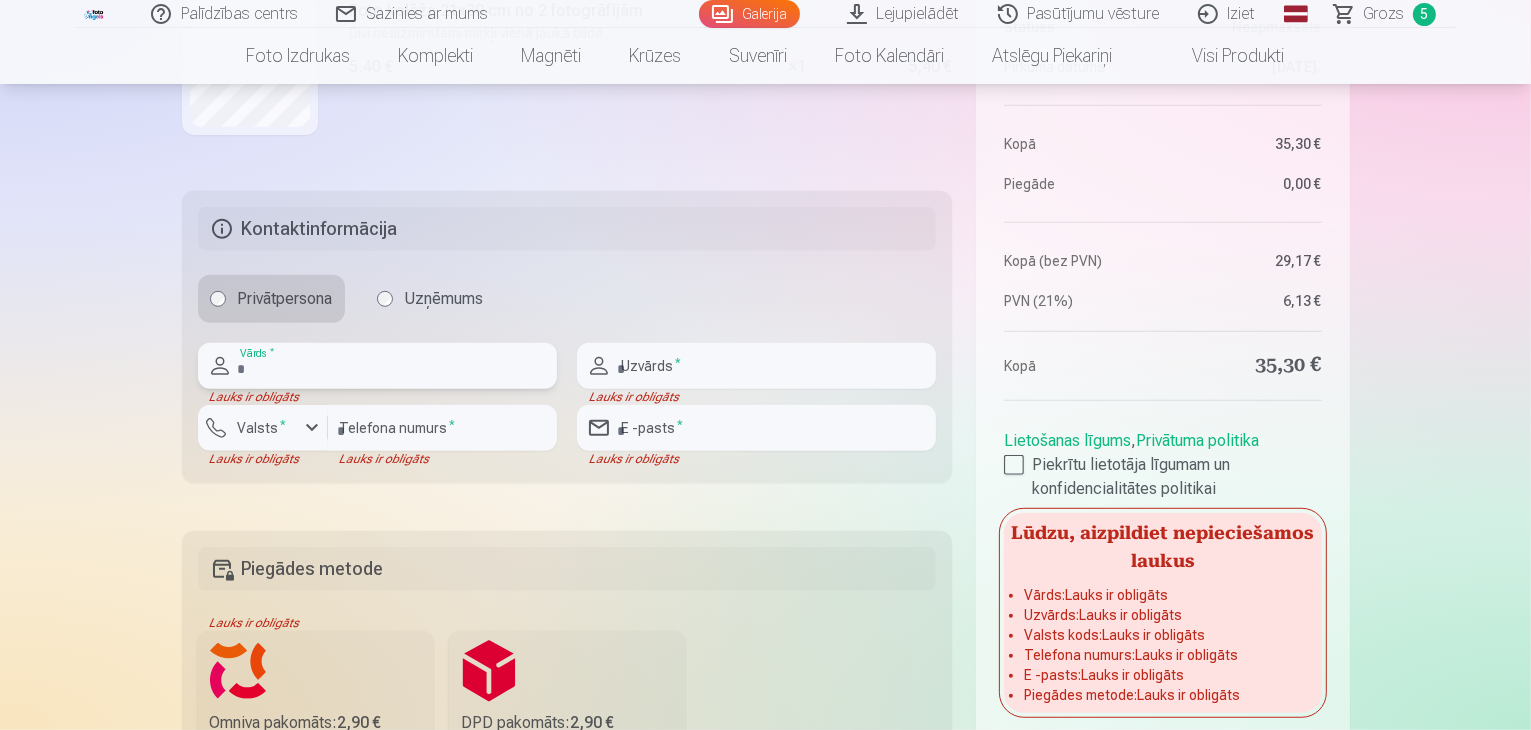 type on "*" 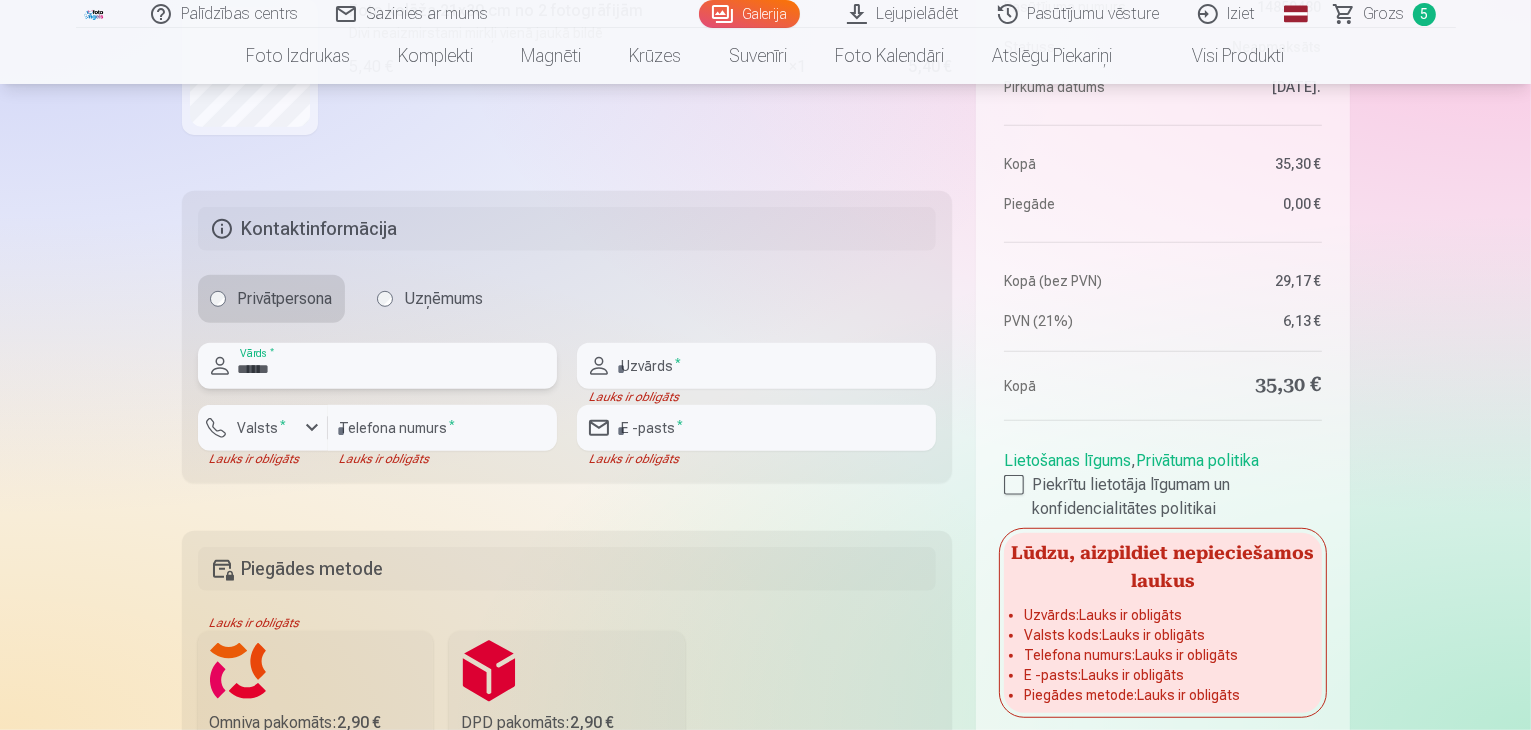 type on "******" 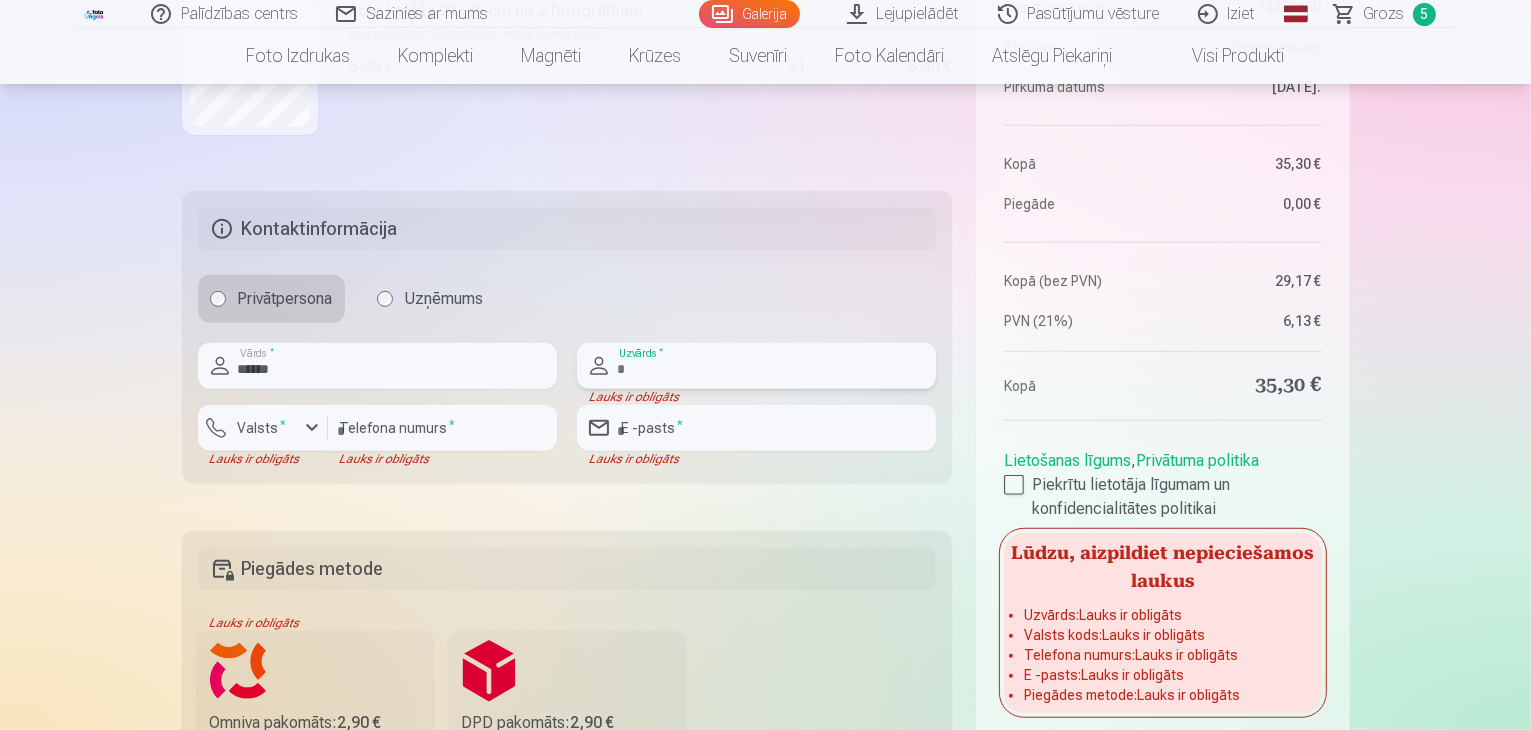 click at bounding box center [756, 366] 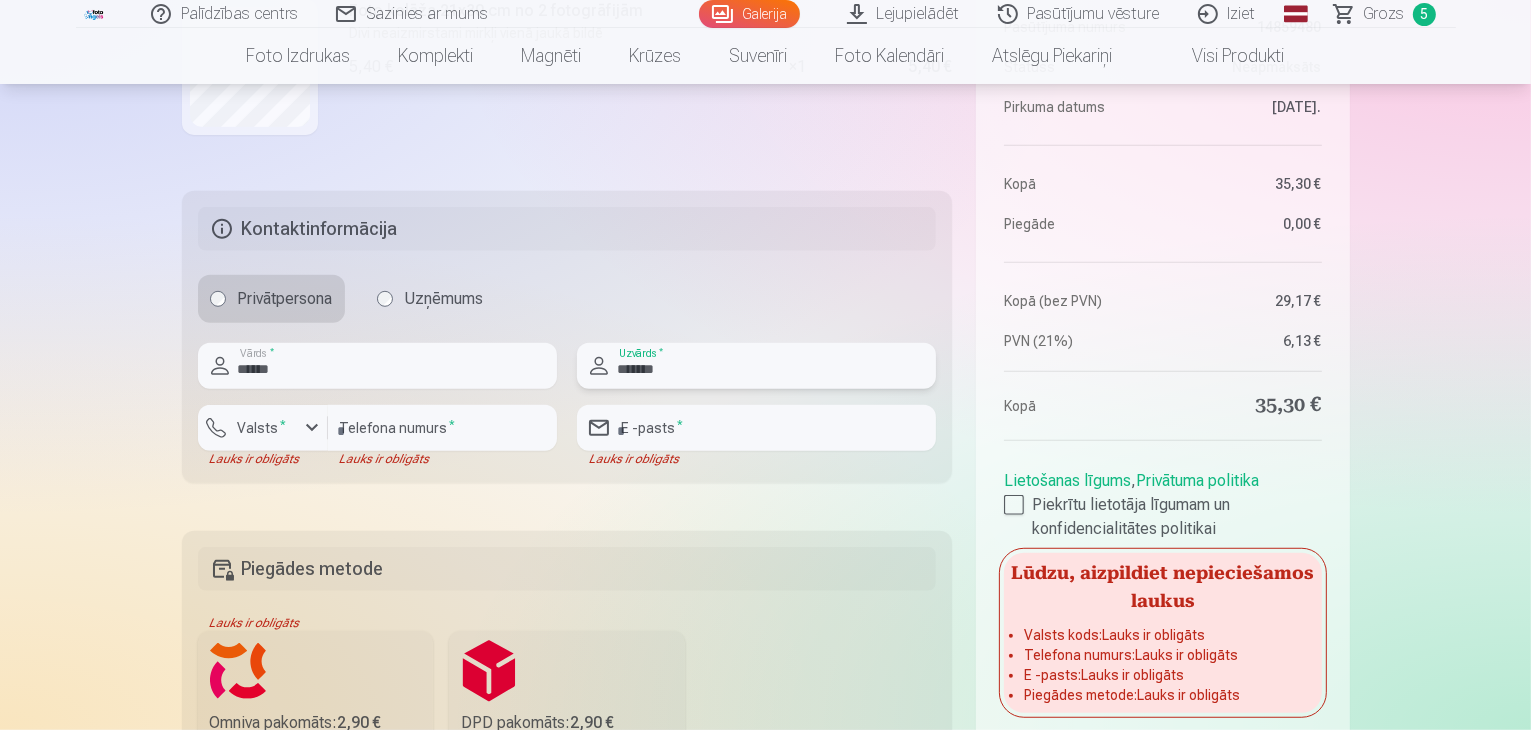 type on "*******" 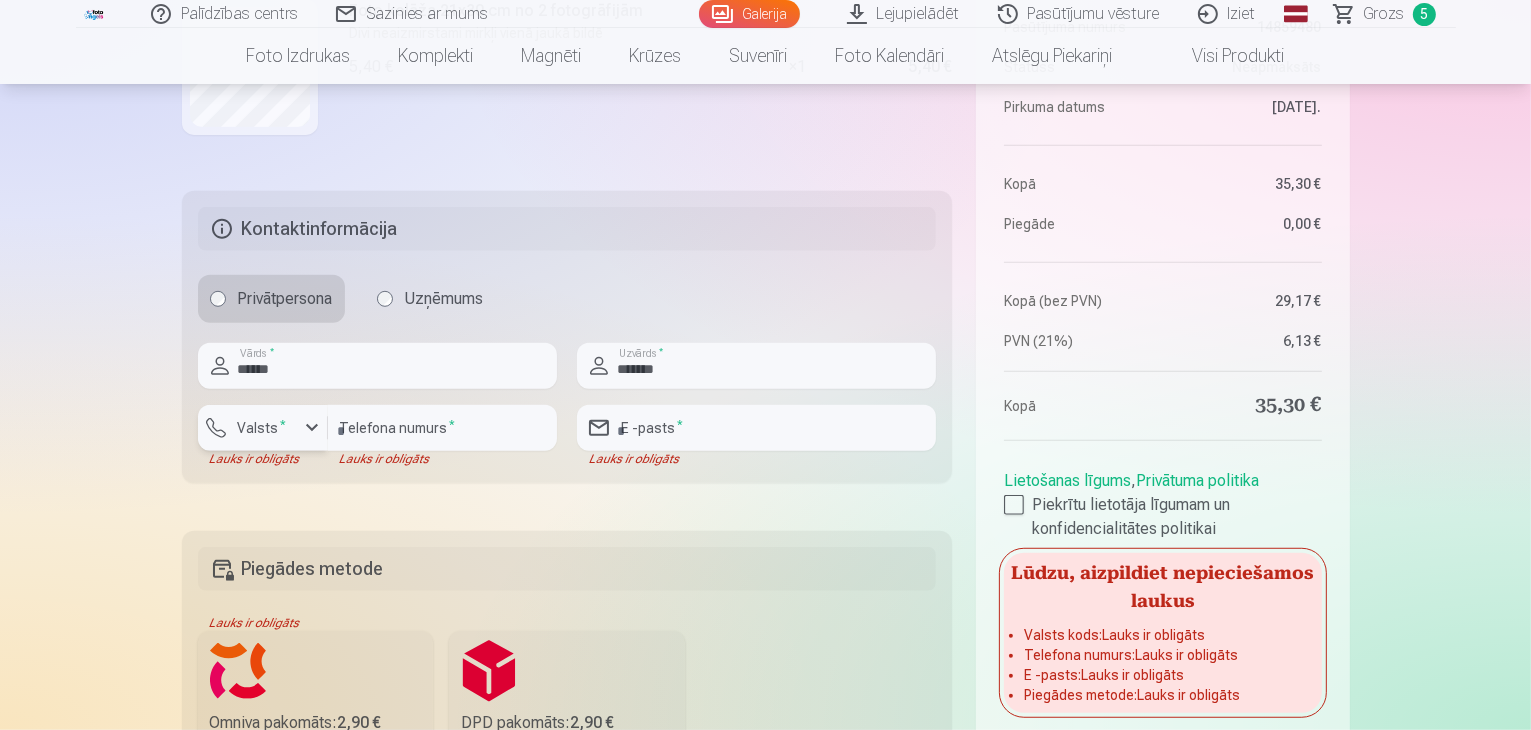 click at bounding box center [312, 428] 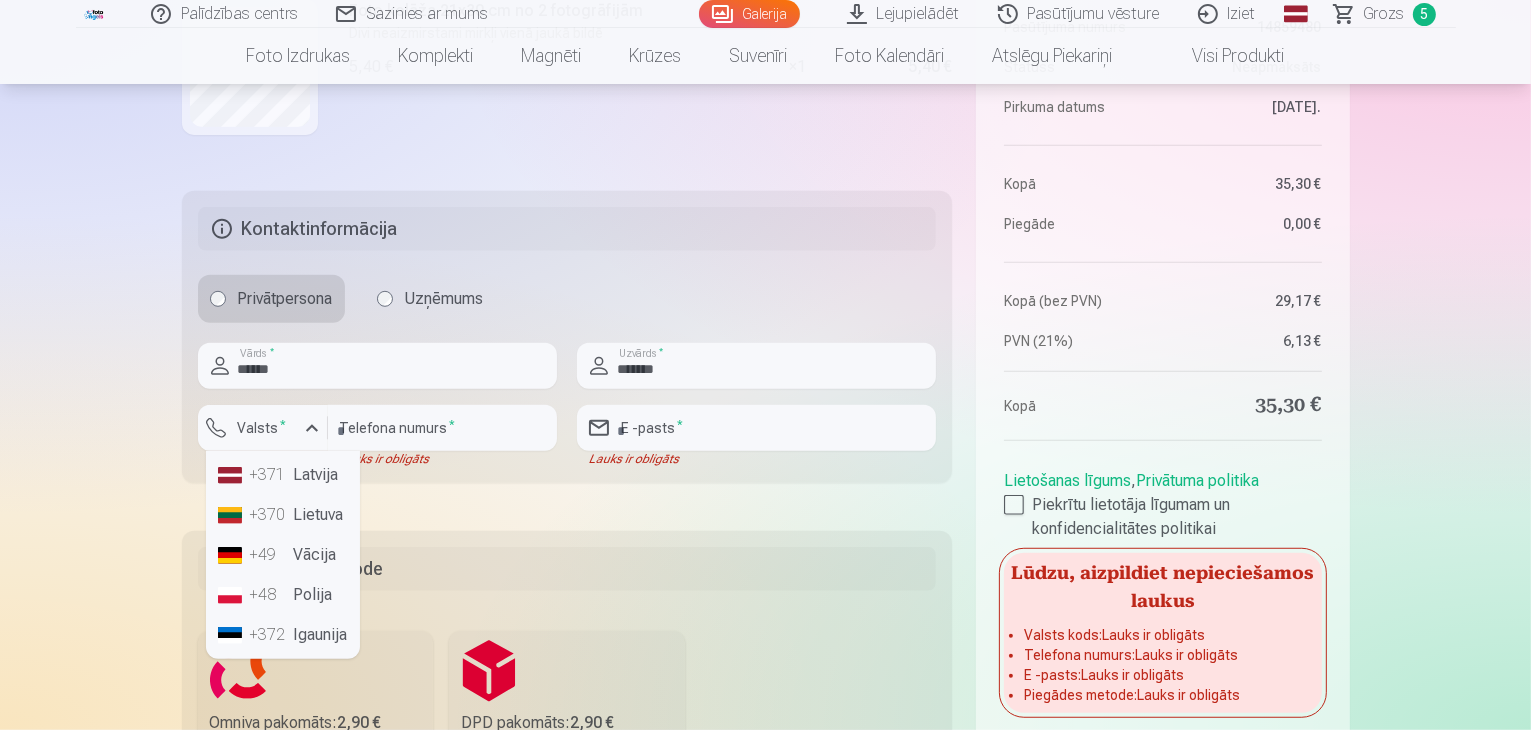 click on "+[PHONE] [COUNTRY]" at bounding box center [283, 475] 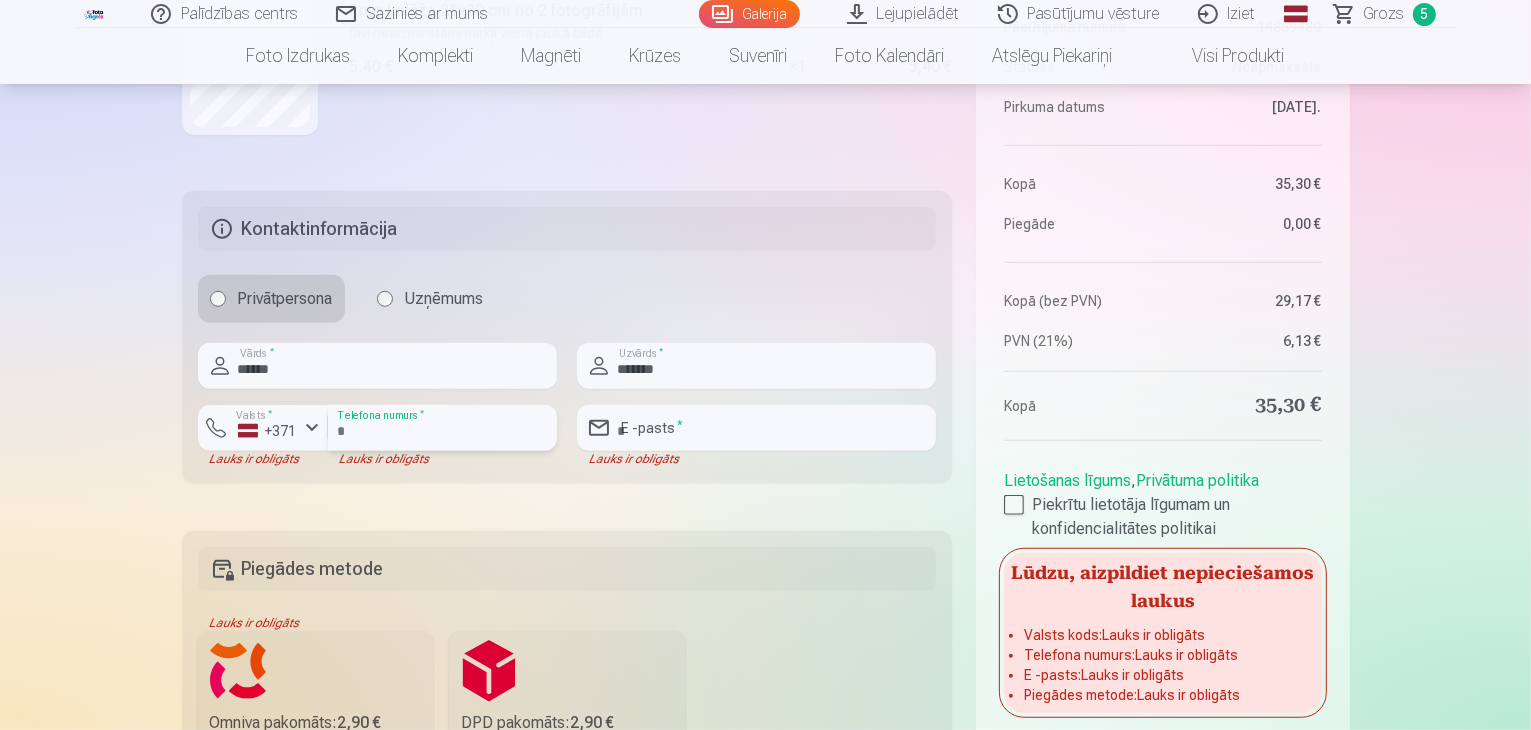 click at bounding box center [442, 428] 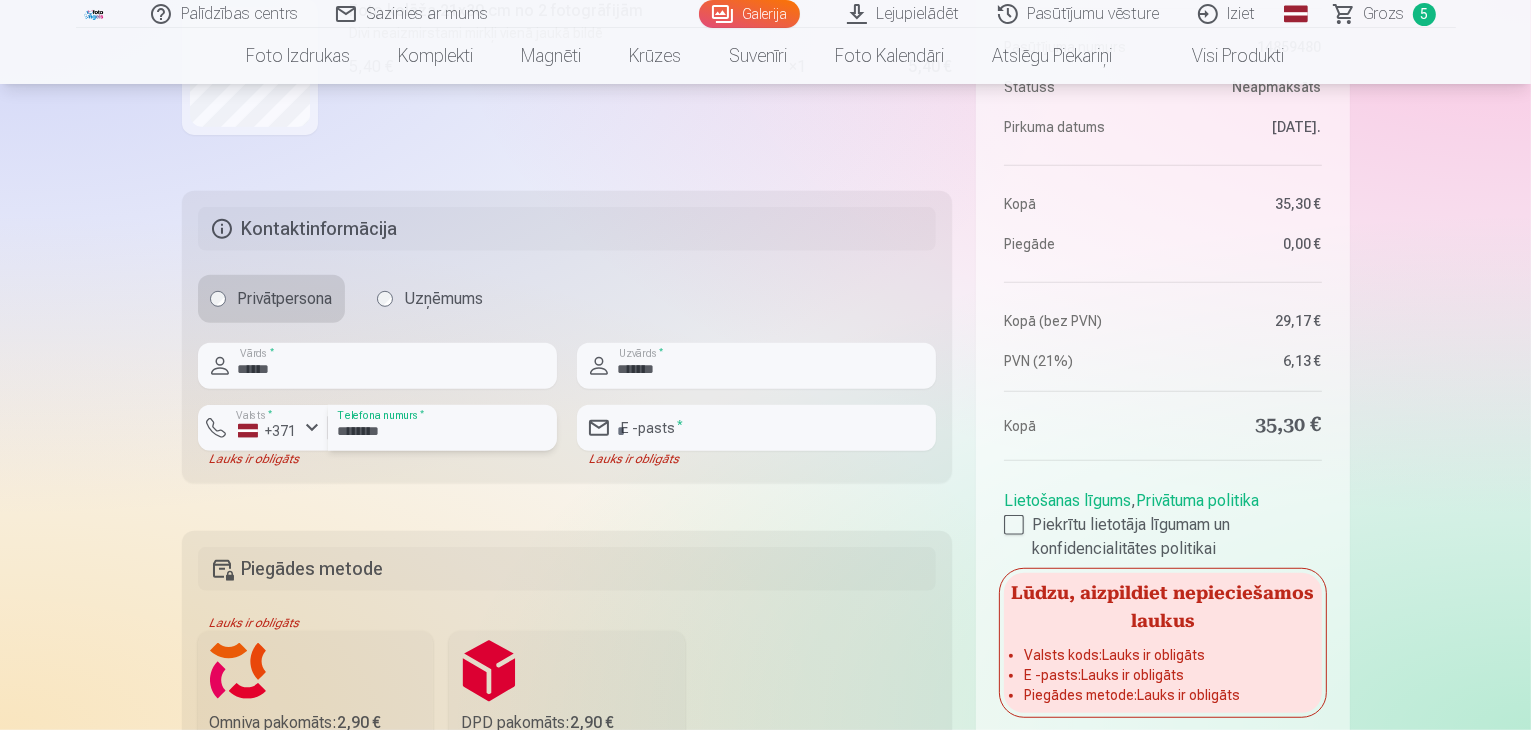 type on "********" 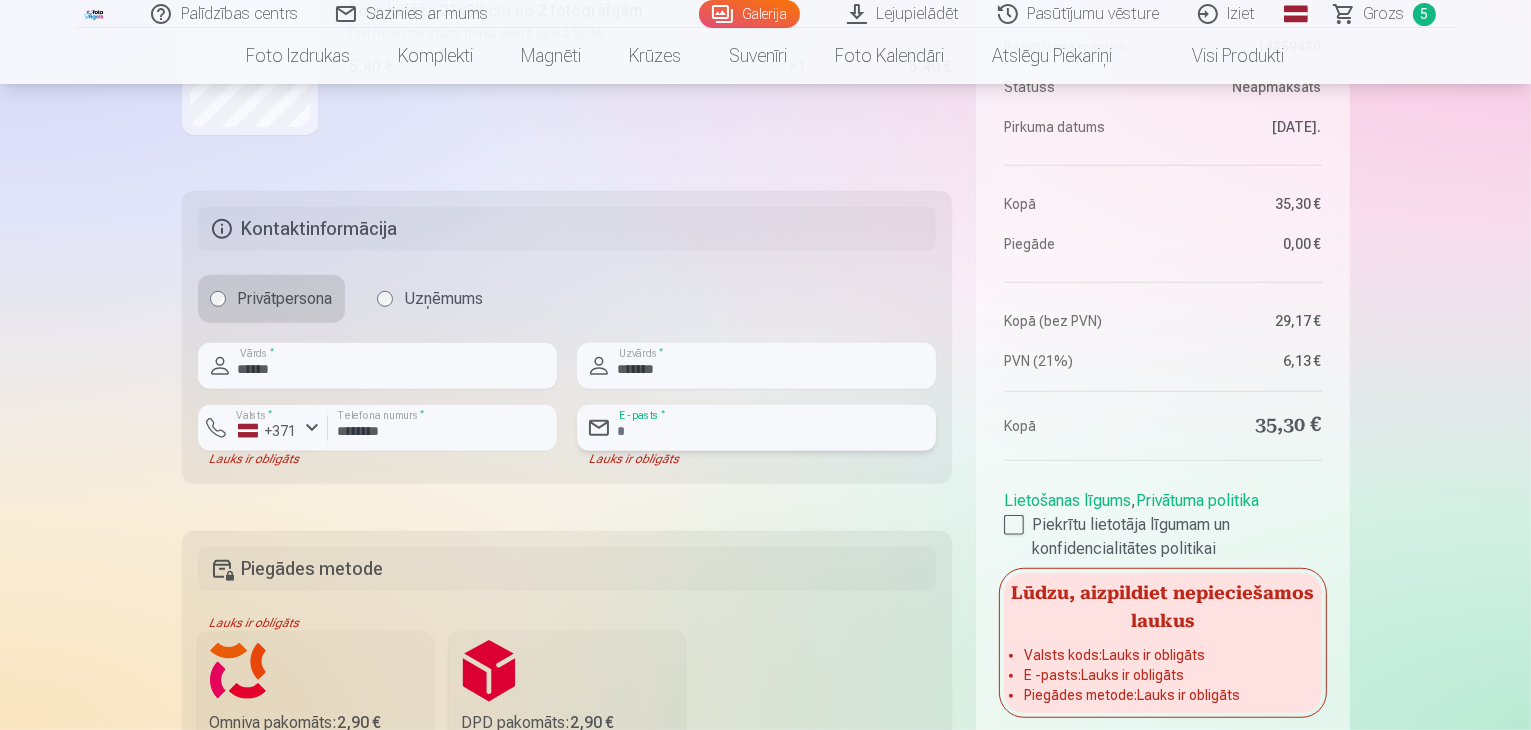 click at bounding box center [756, 428] 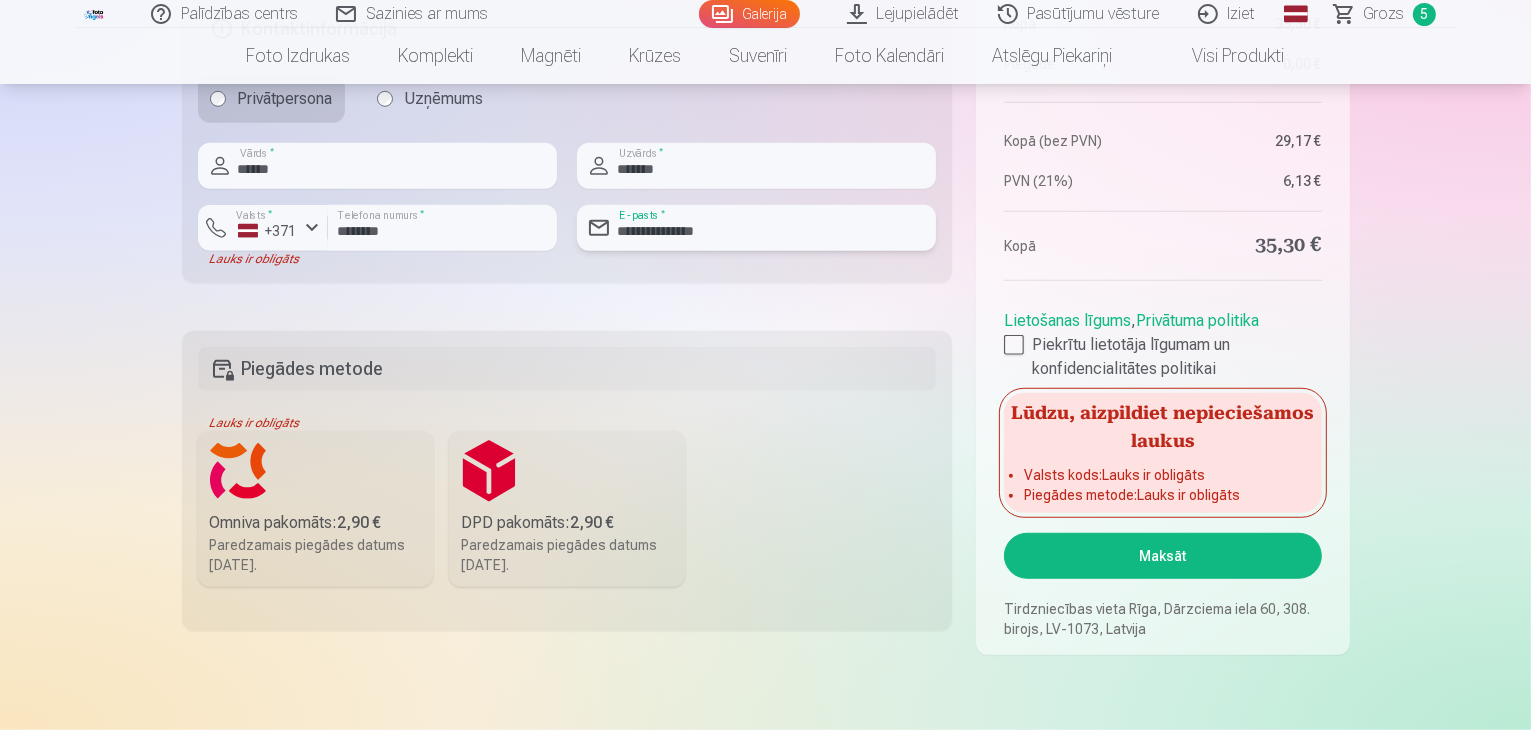 scroll, scrollTop: 1458, scrollLeft: 0, axis: vertical 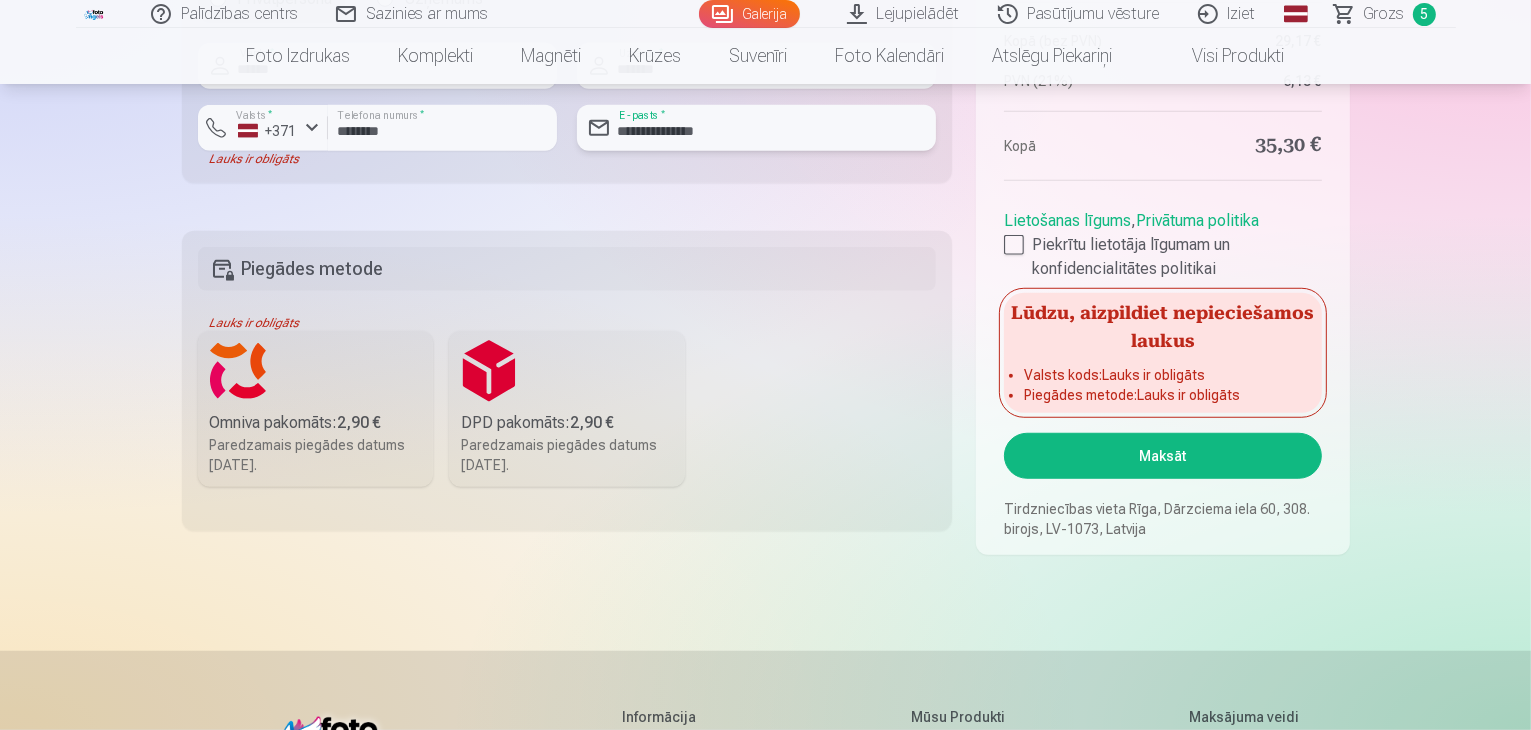 type on "**********" 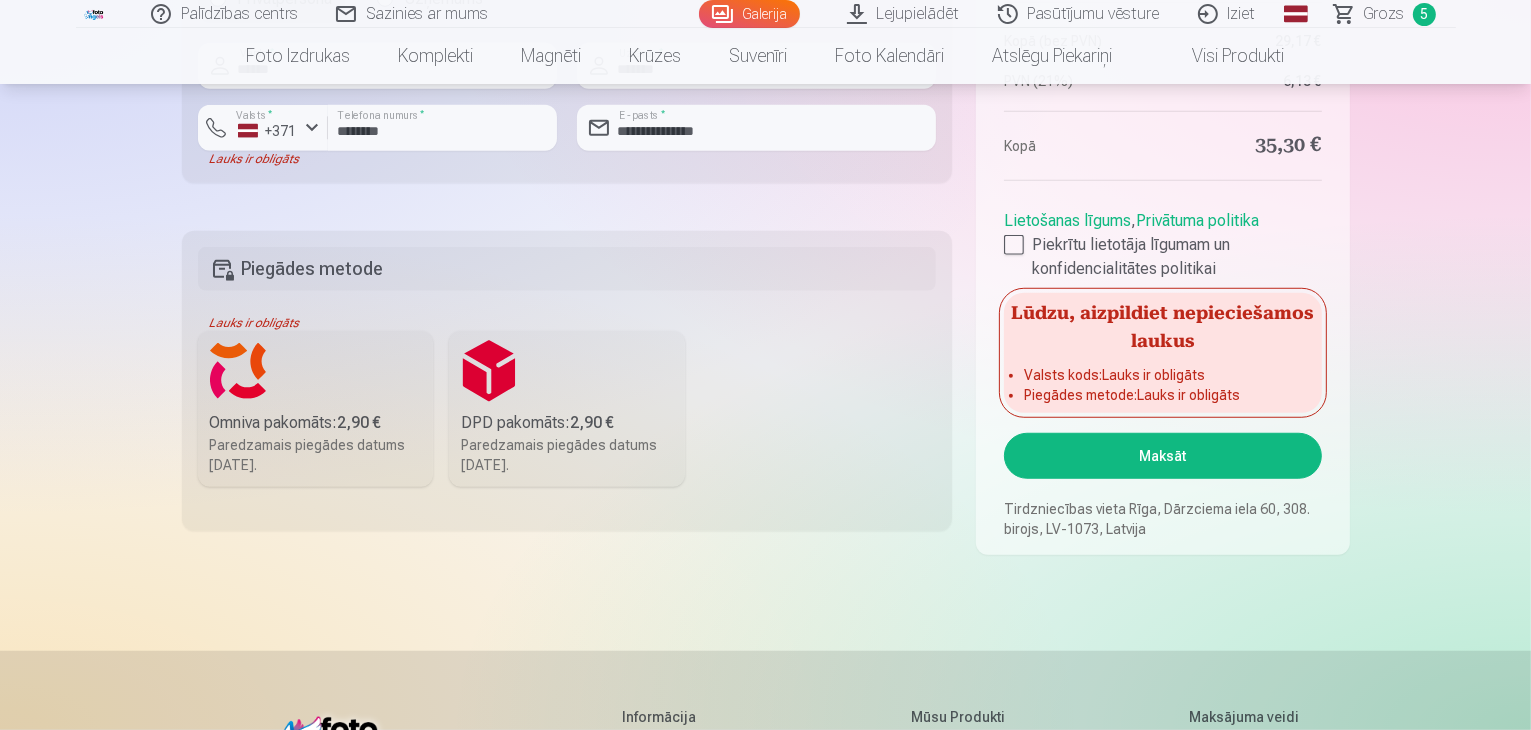 click on "Omniva pakomāts : [PRICE] [DATE]." at bounding box center (316, 409) 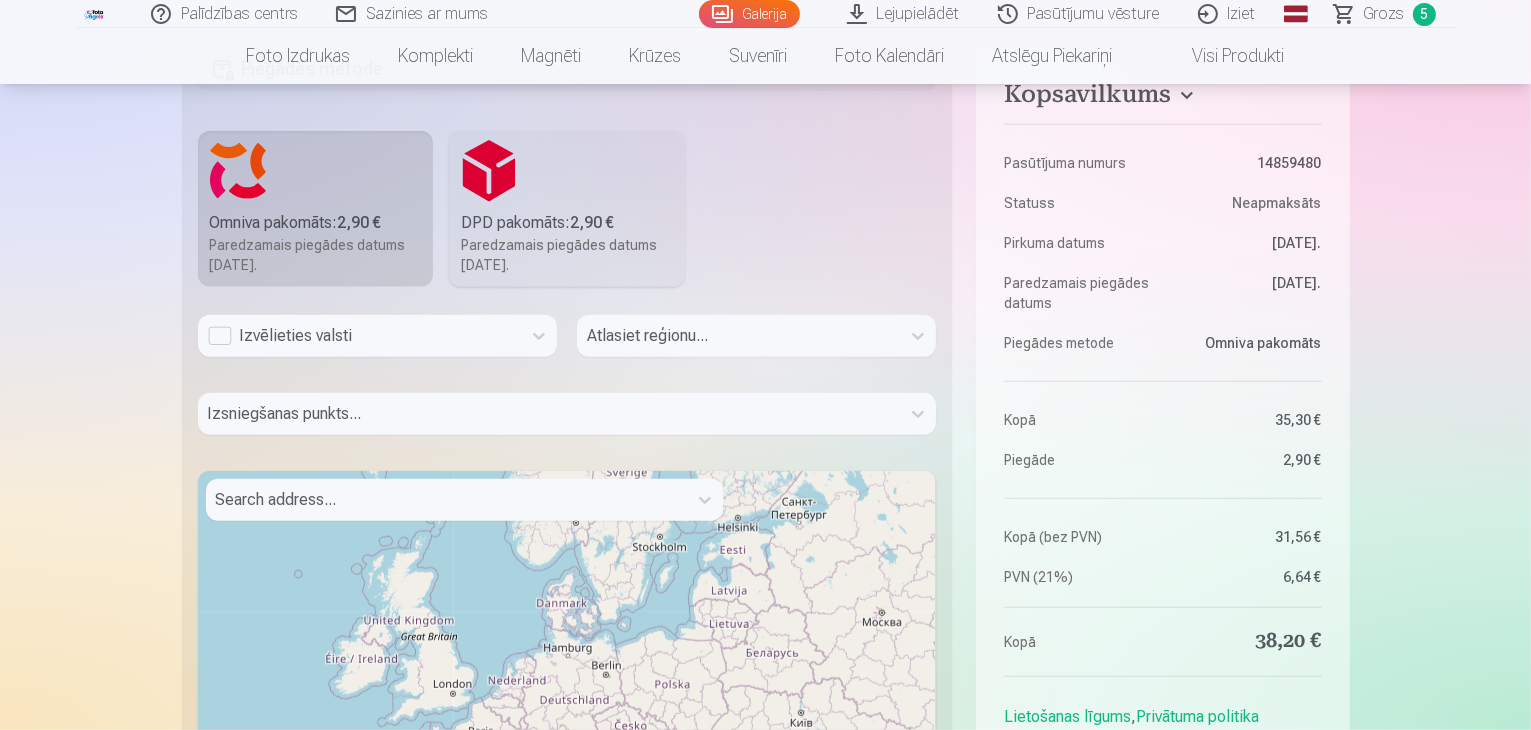 scroll, scrollTop: 1758, scrollLeft: 0, axis: vertical 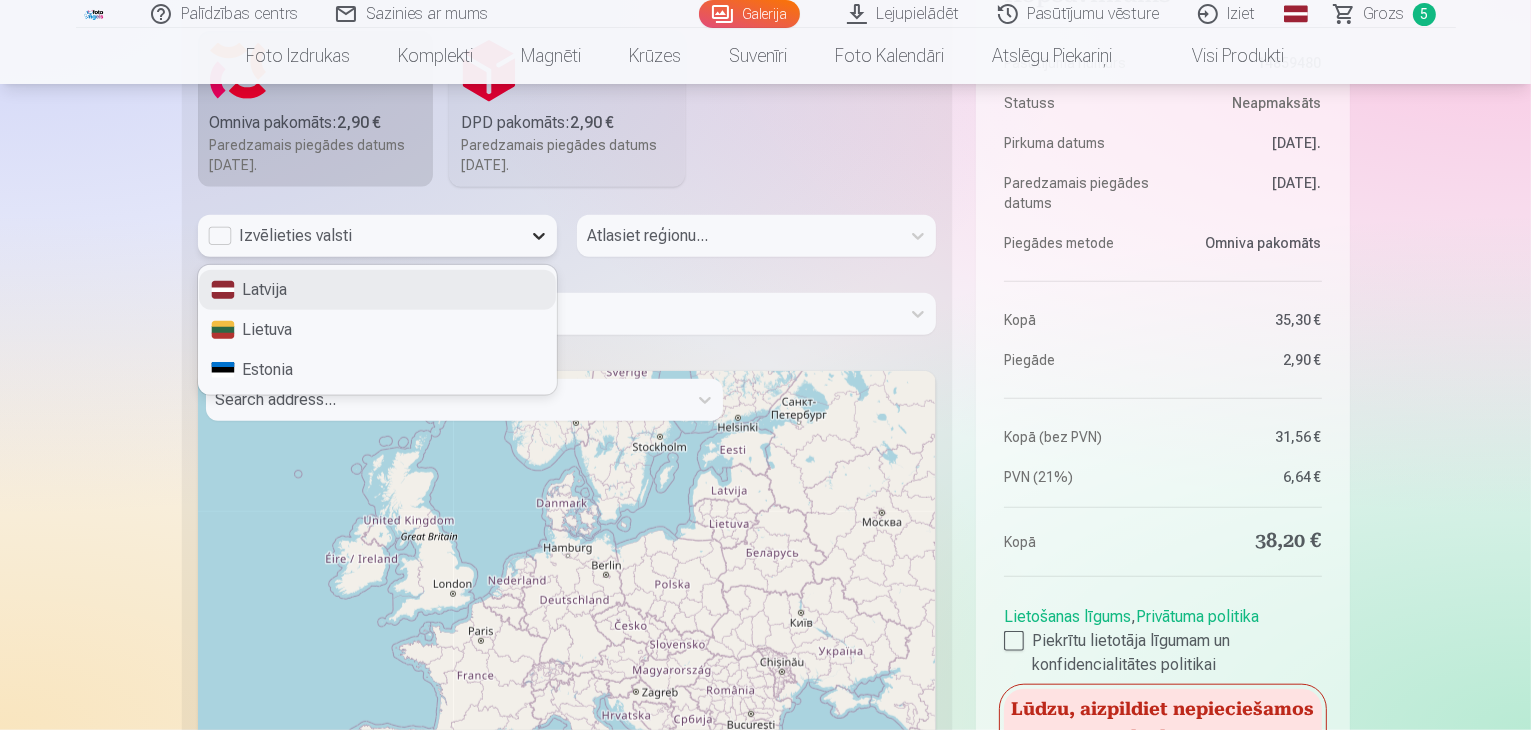 click 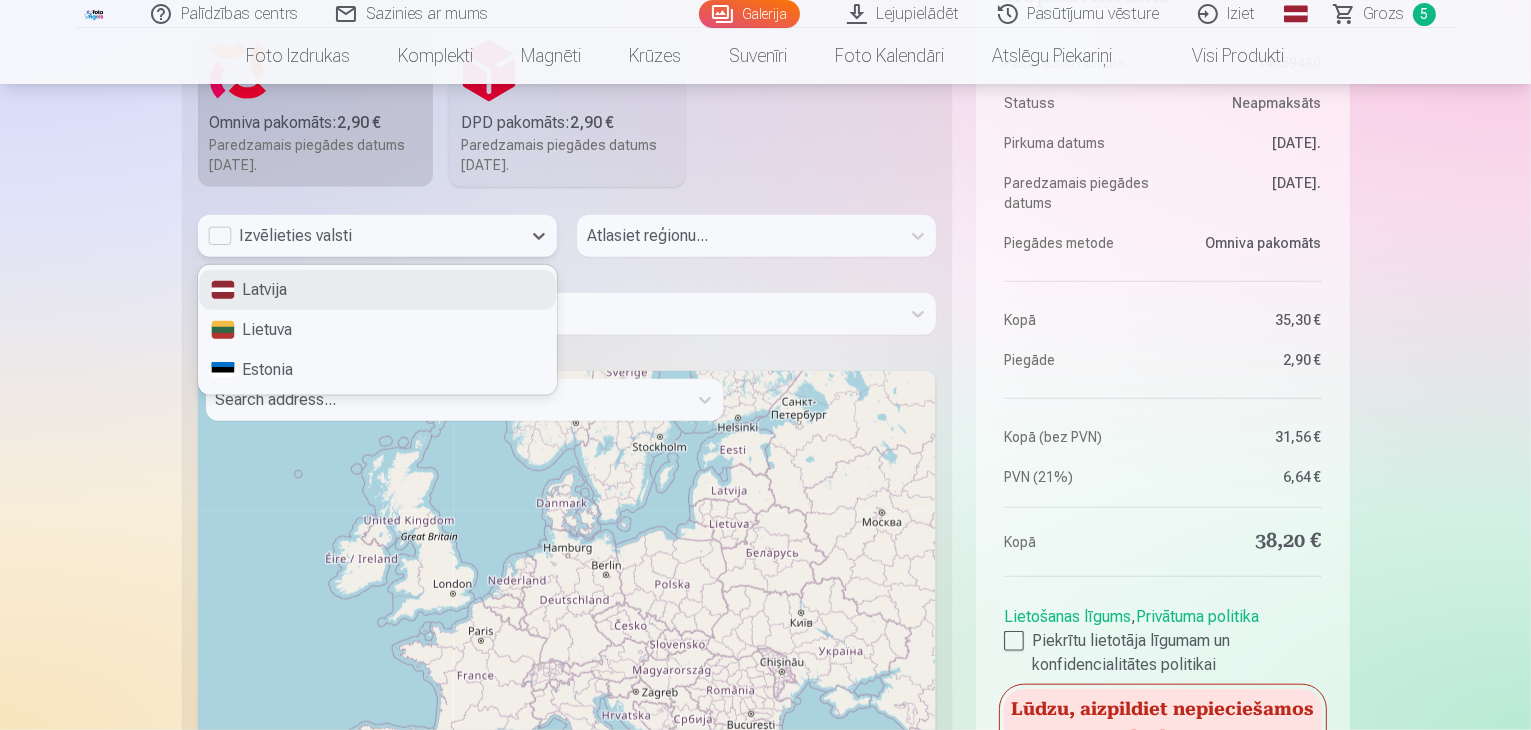 click on "Latvija" at bounding box center [377, 290] 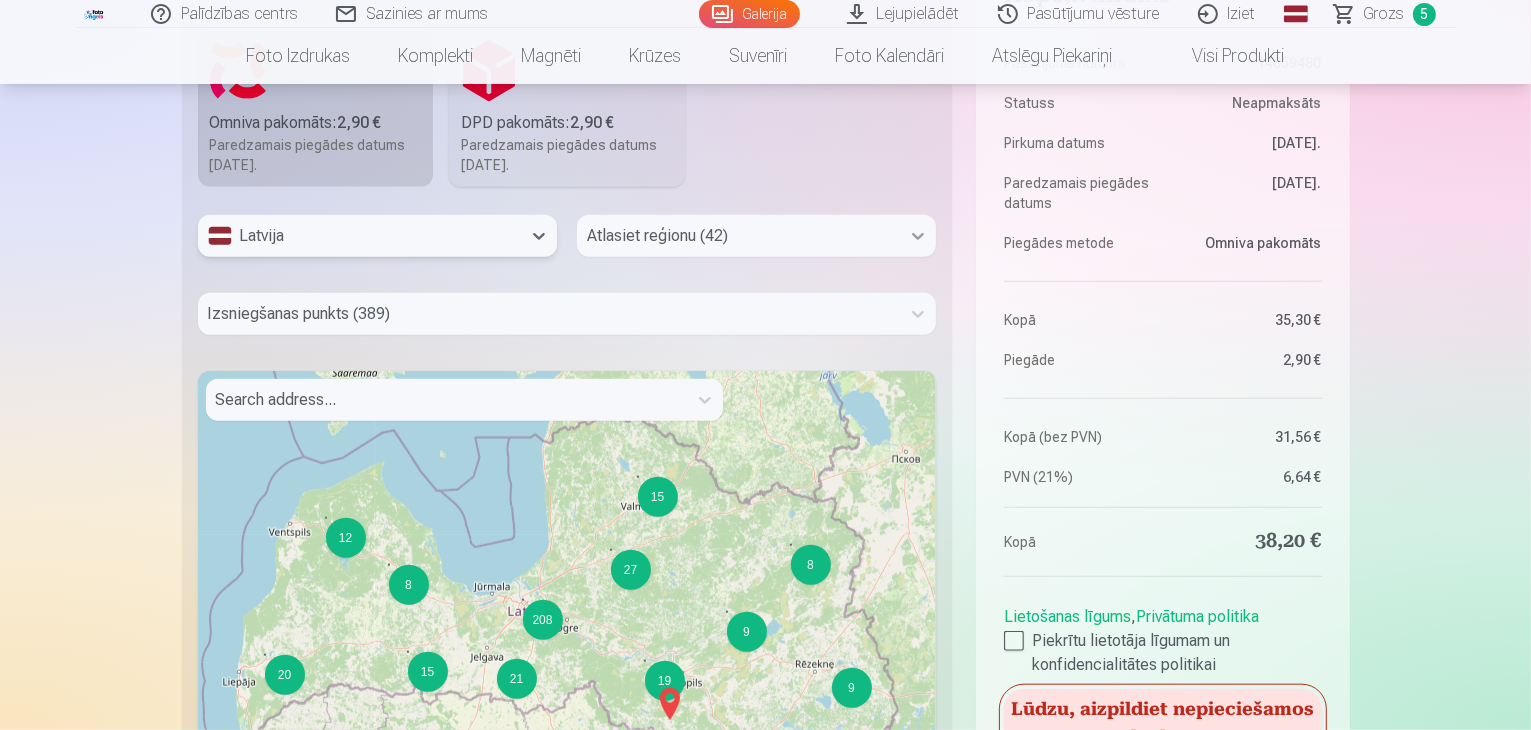 click 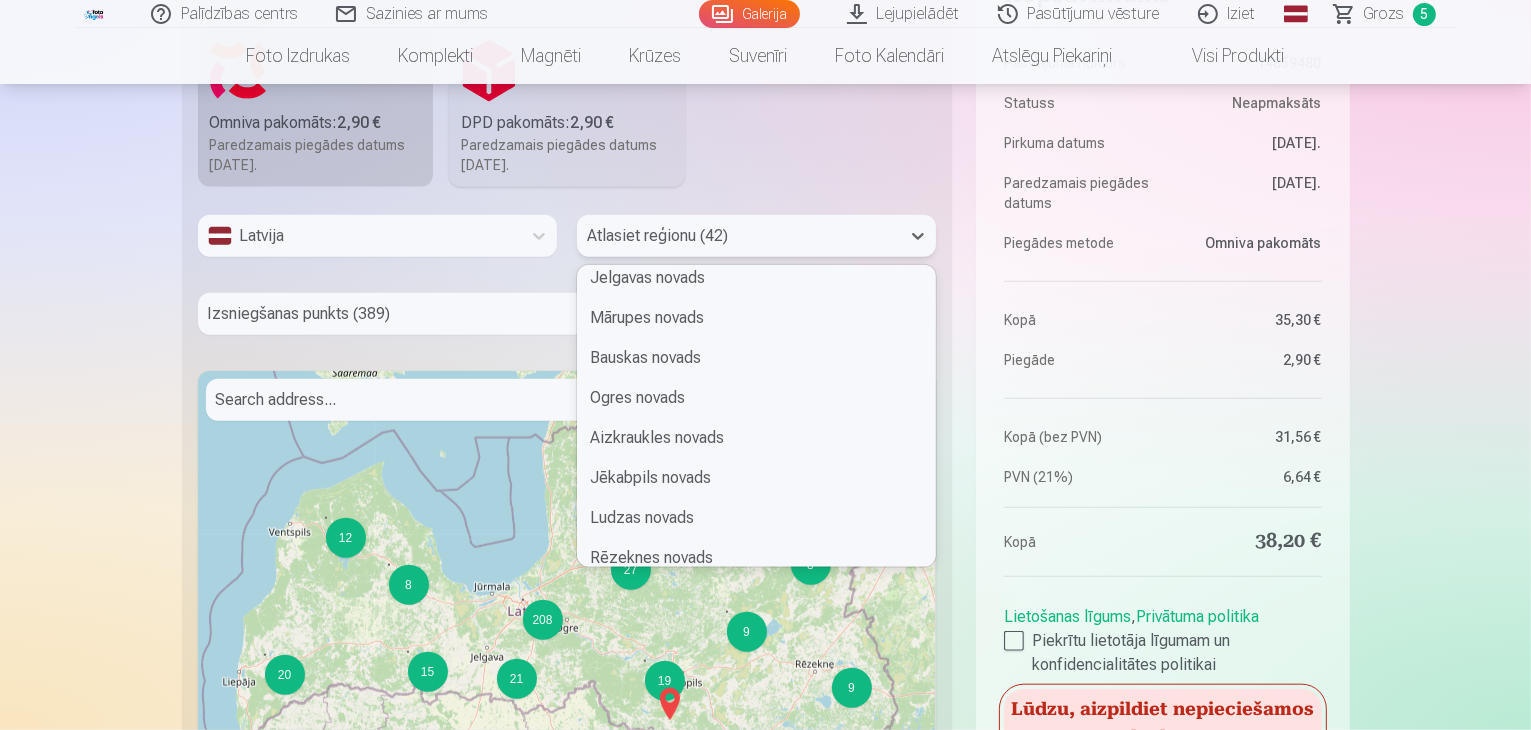 scroll, scrollTop: 794, scrollLeft: 0, axis: vertical 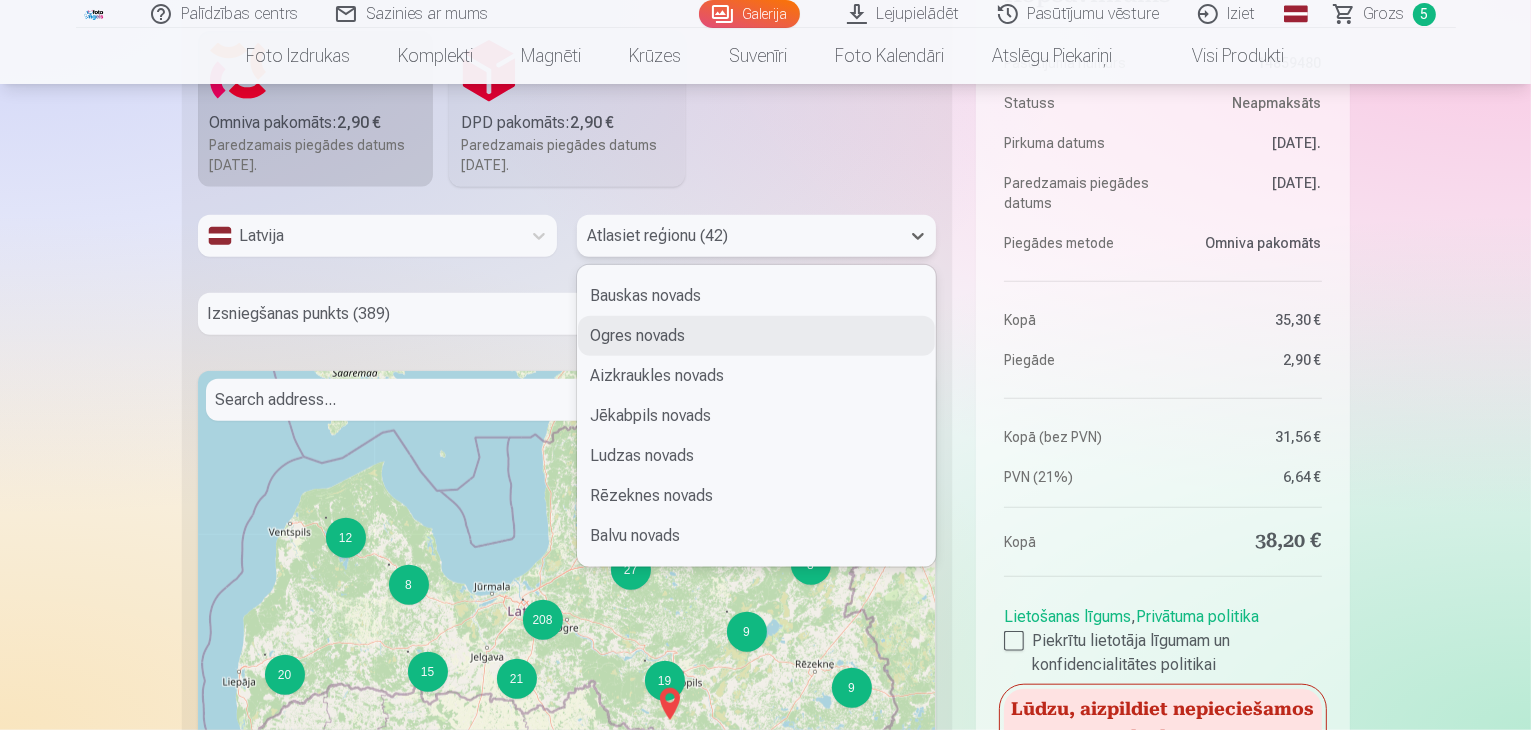 click on "Ogres novads" at bounding box center (756, 336) 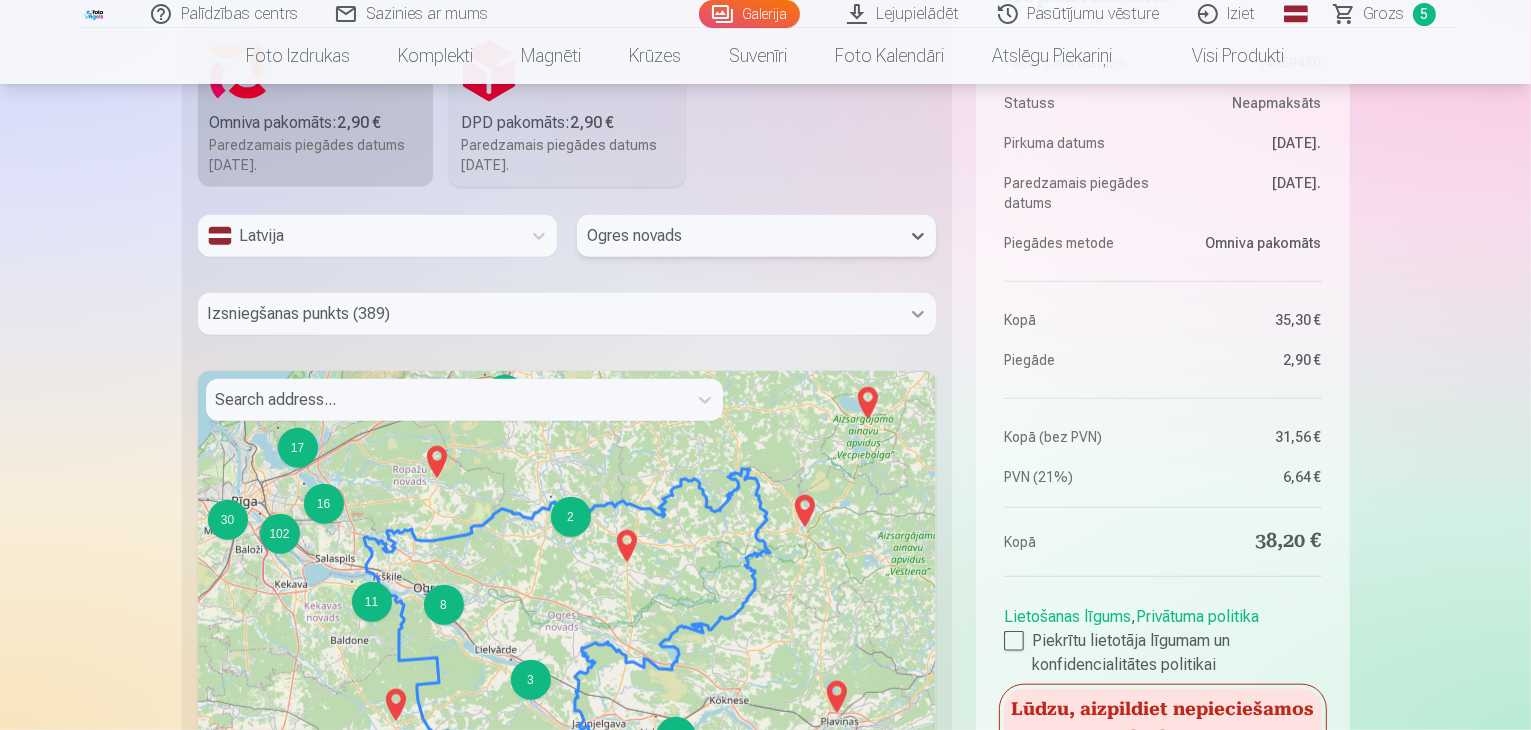 click 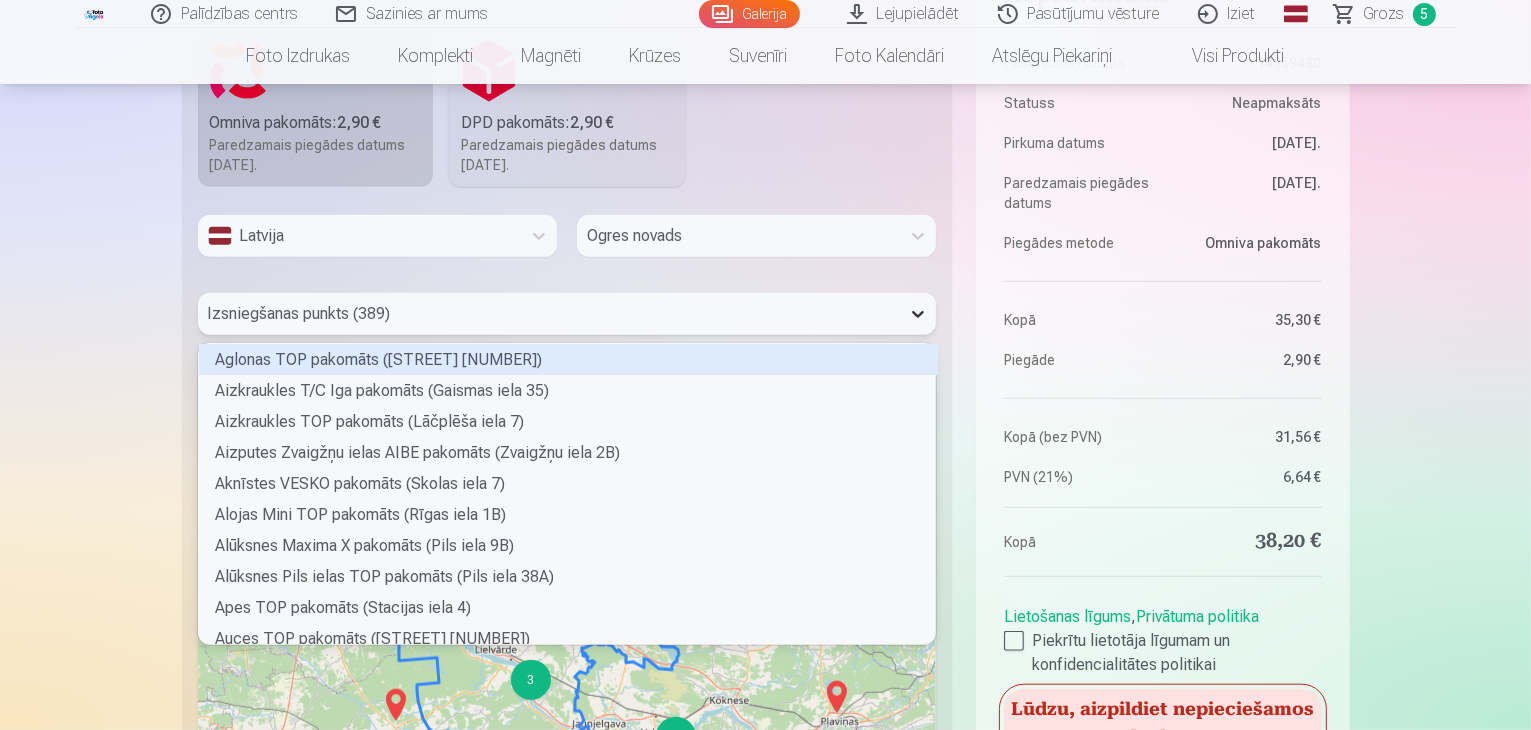 scroll, scrollTop: 5, scrollLeft: 6, axis: both 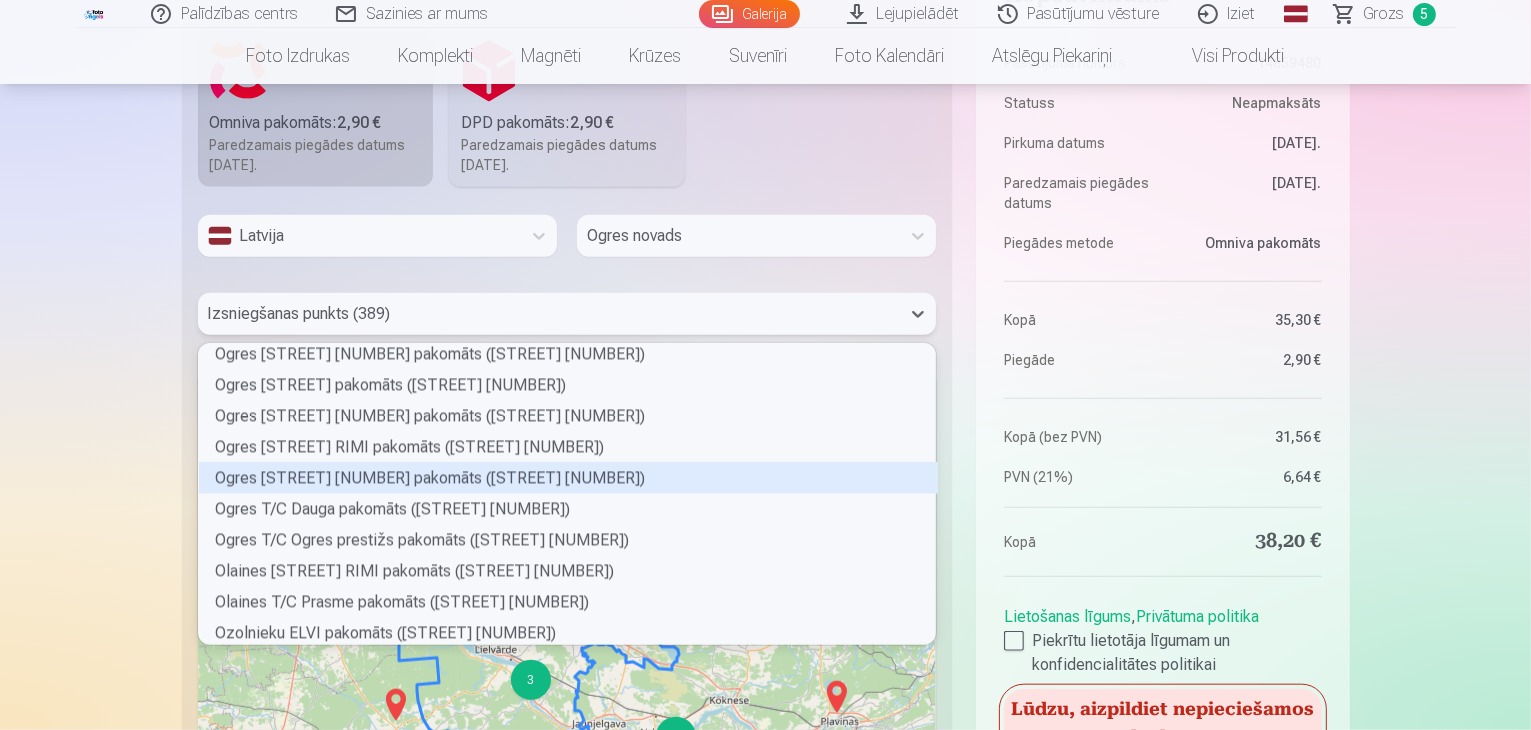 click on "Ogres [STREET] [NUMBER] pakomāts ([STREET] [NUMBER])" at bounding box center [568, 478] 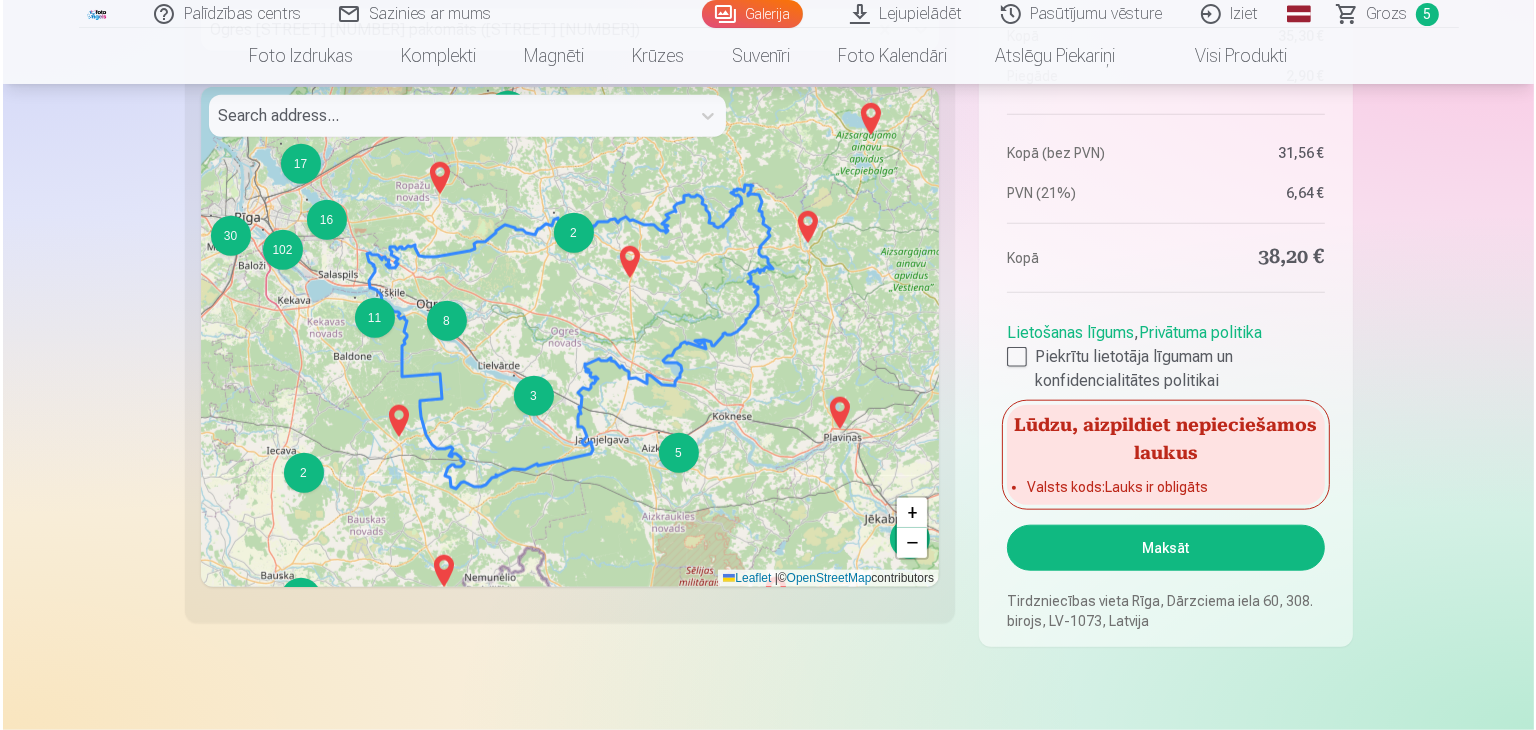 scroll, scrollTop: 2058, scrollLeft: 0, axis: vertical 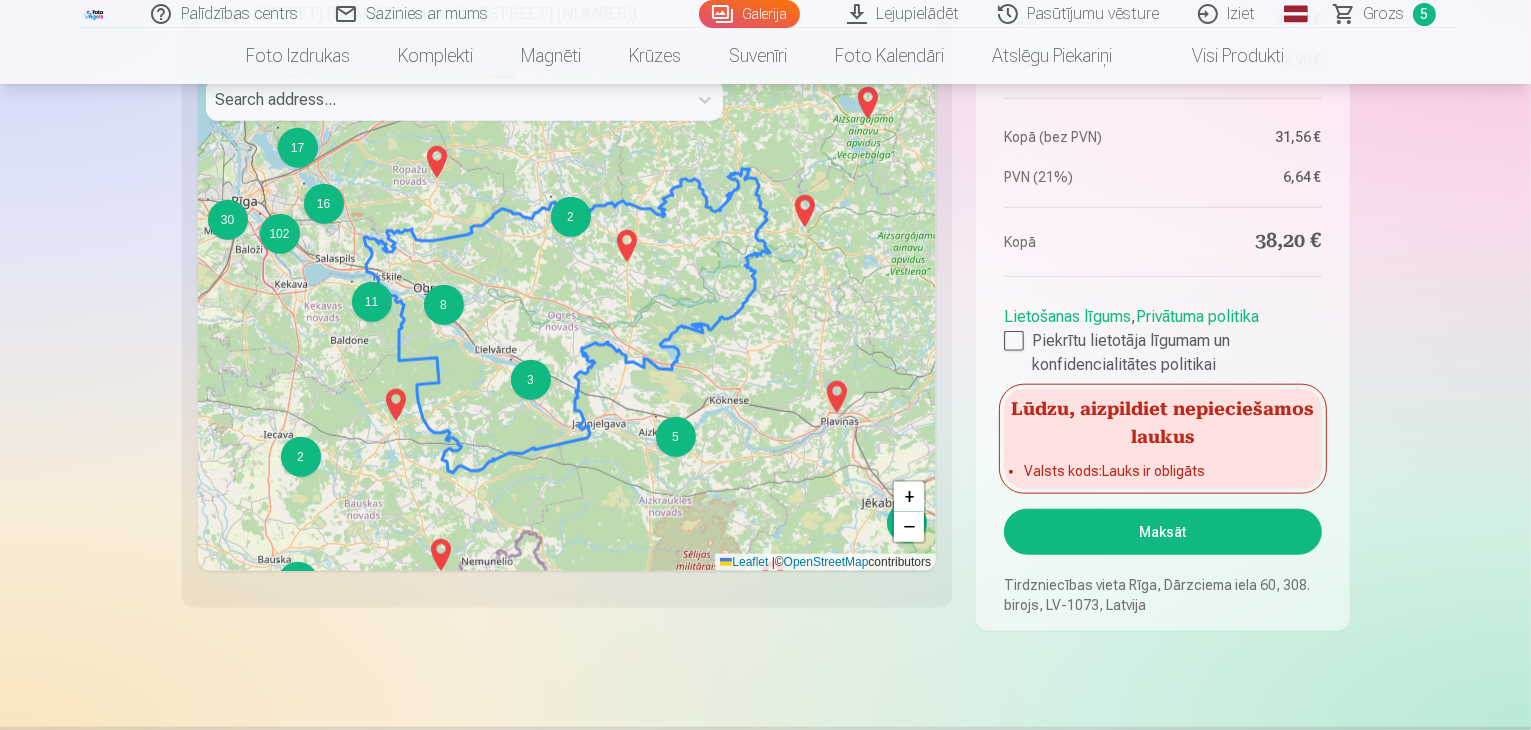 click on "Maksāt" at bounding box center [1162, 532] 